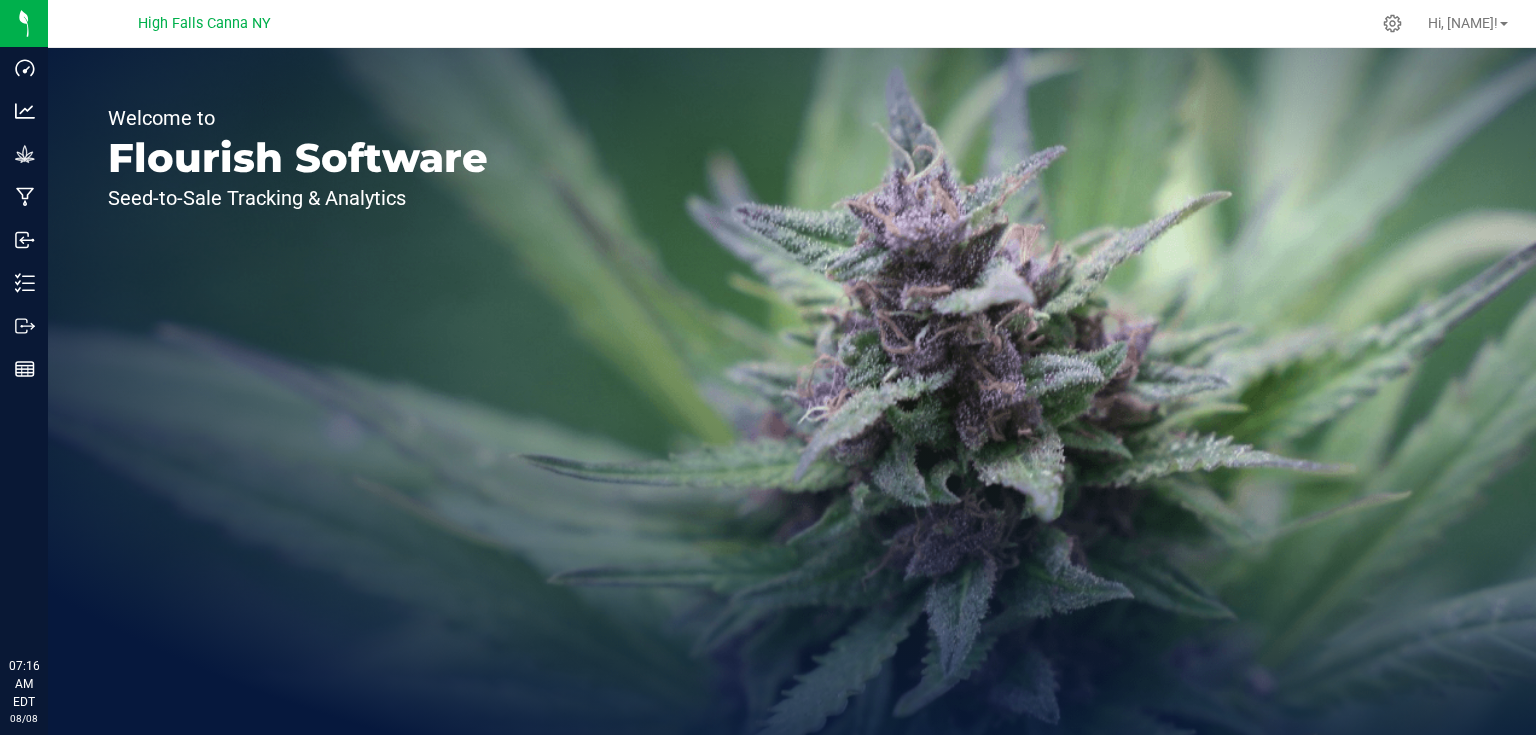 scroll, scrollTop: 0, scrollLeft: 0, axis: both 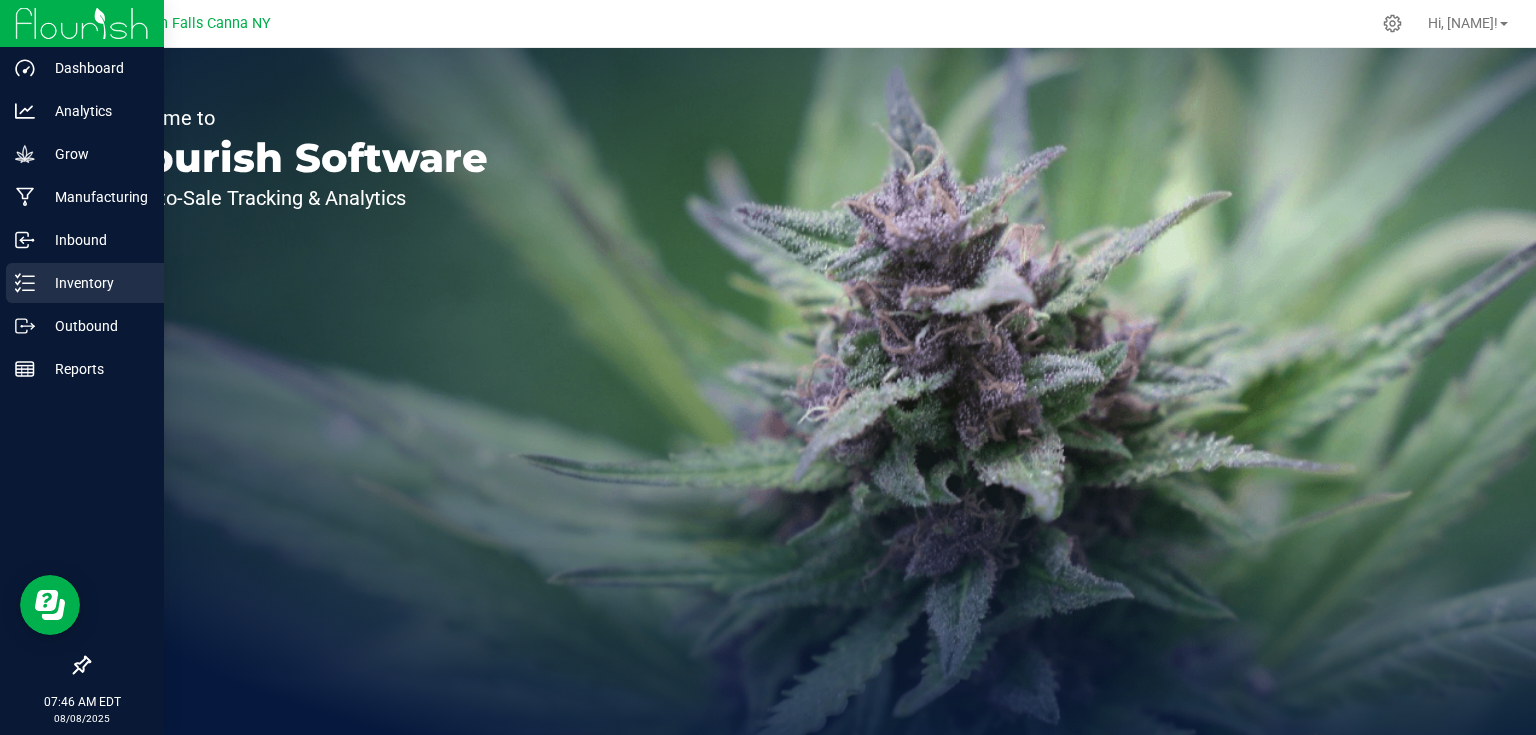 click 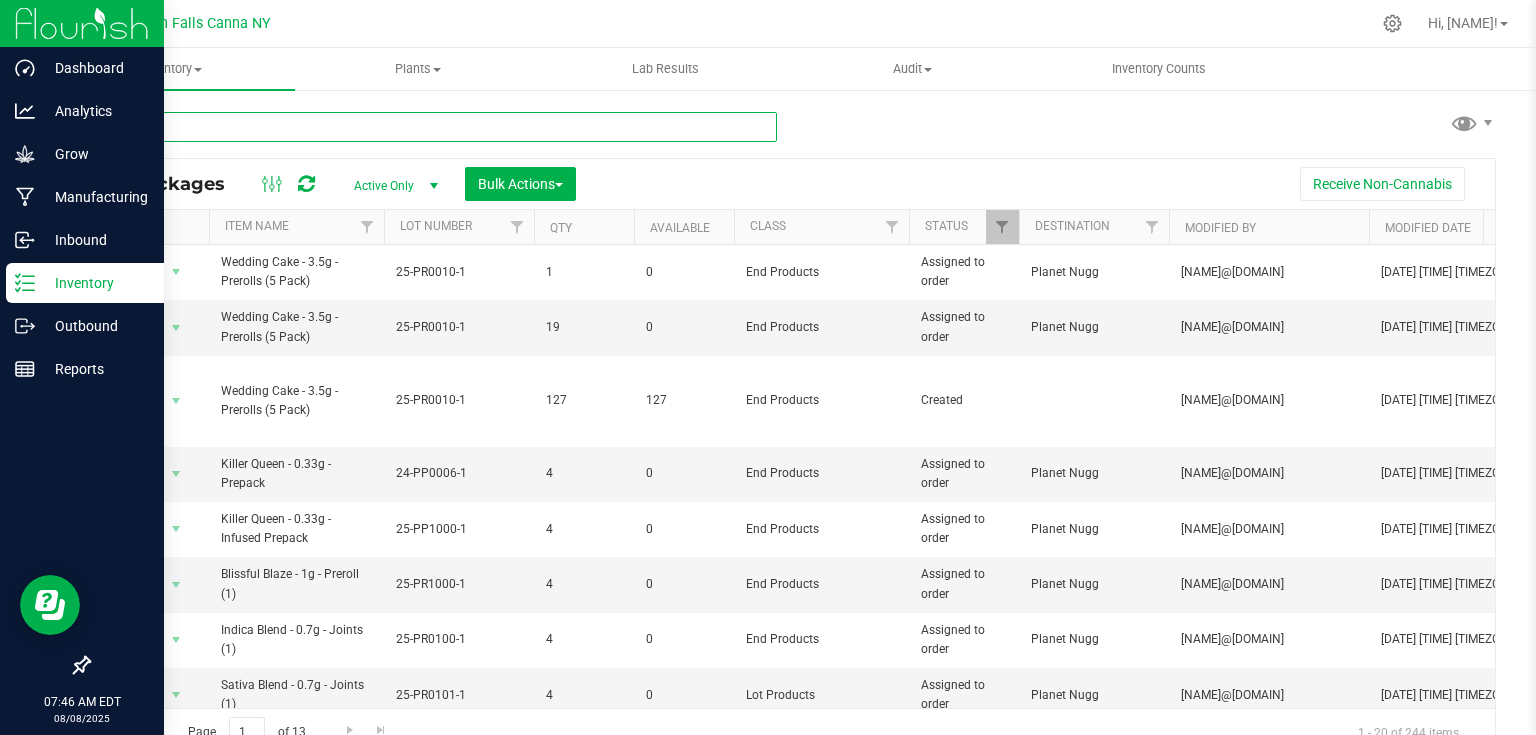 click at bounding box center (432, 127) 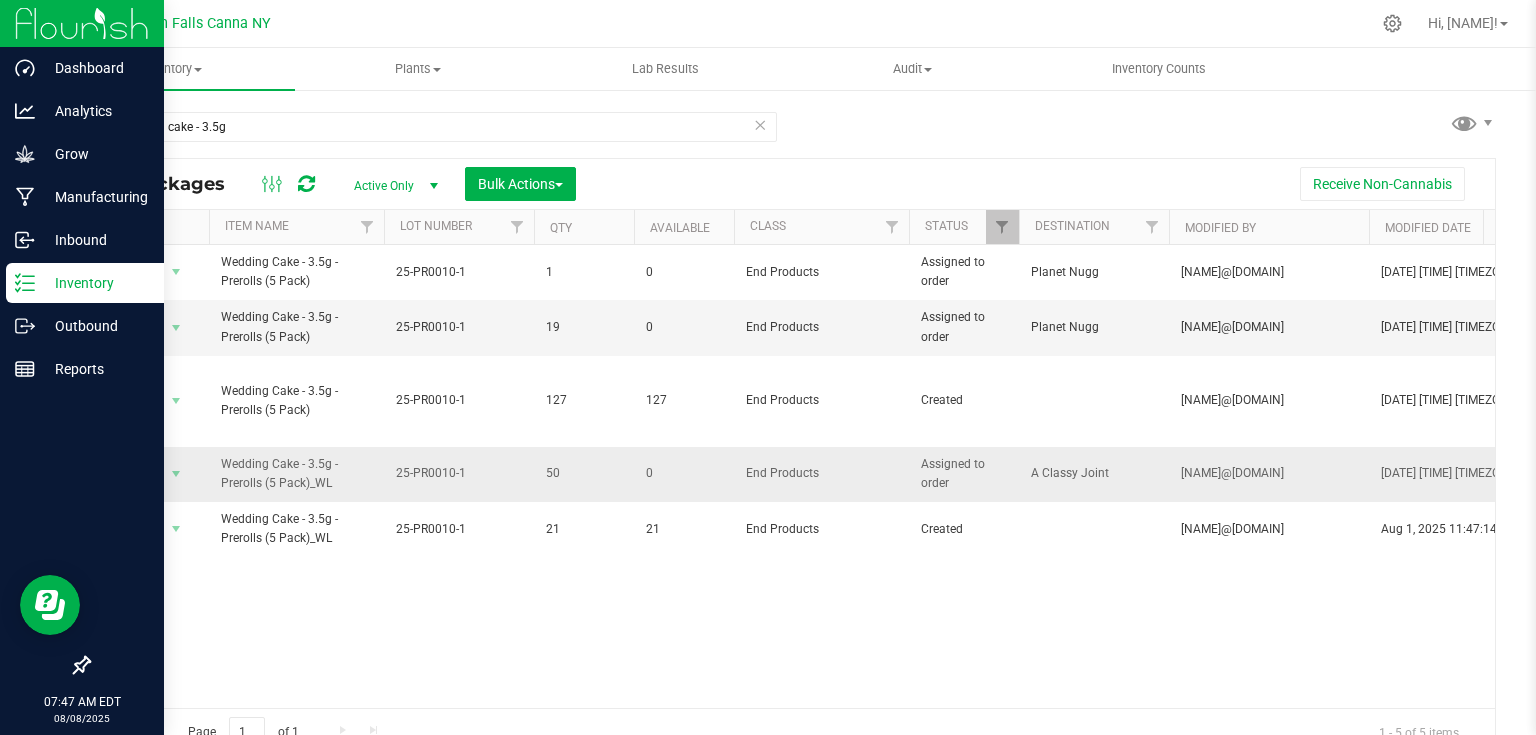 click on "0" at bounding box center (684, 474) 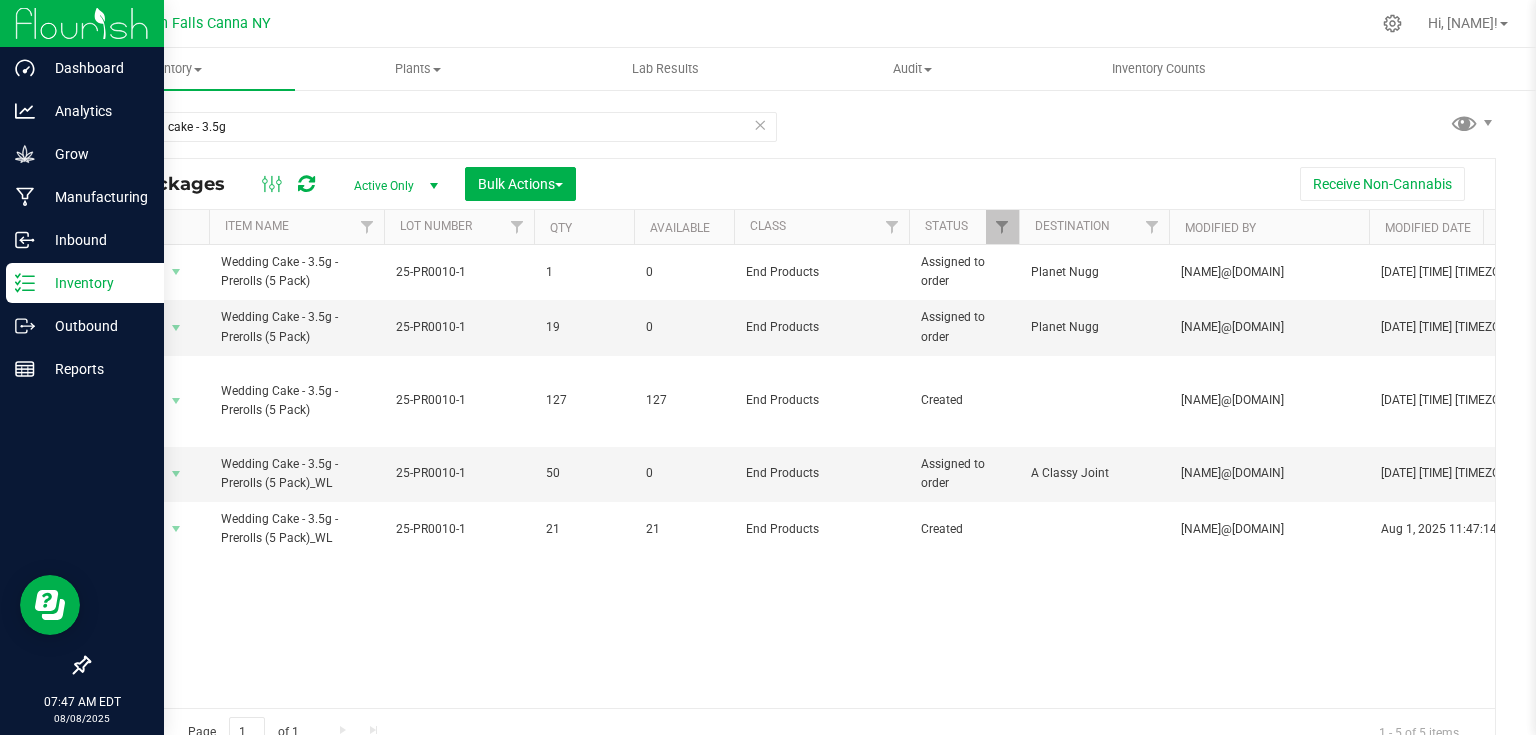 click on "wedding cake - 3.5g
All Packages
Active Only Active Only Lab Samples Locked All
Bulk Actions
Add to manufacturing run
Add to outbound order" at bounding box center (792, 425) 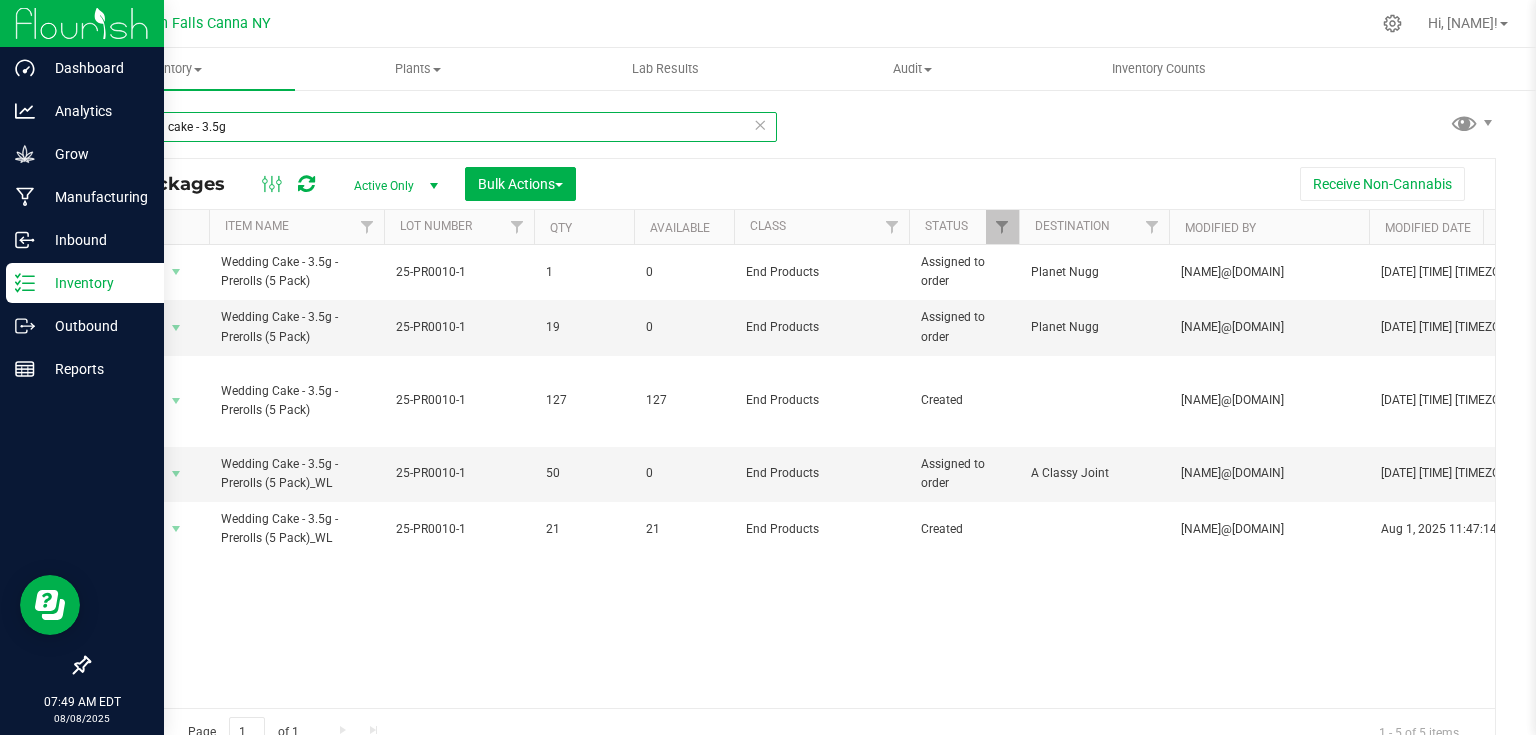 click on "wedding cake - [QUANTITY]g" at bounding box center (432, 127) 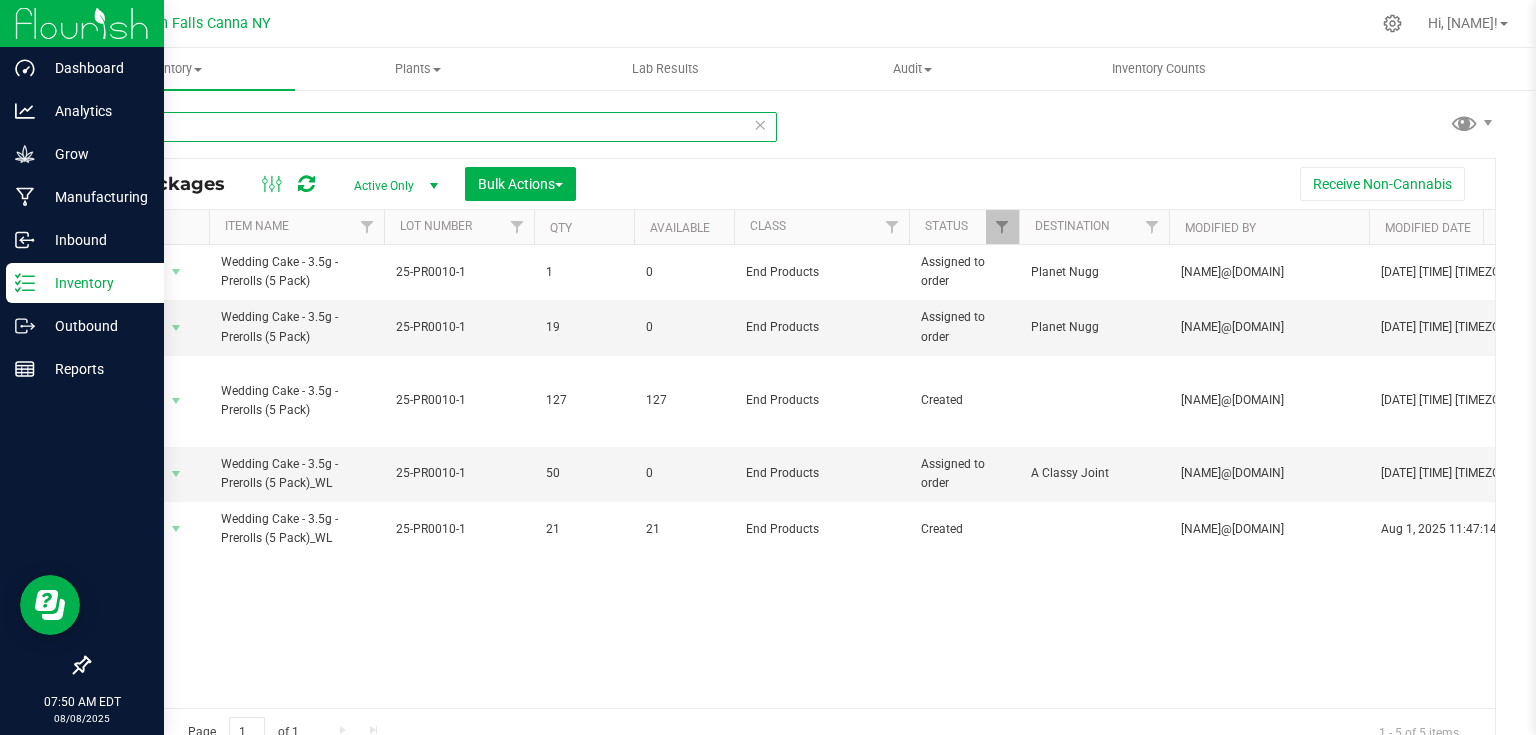 type on "w" 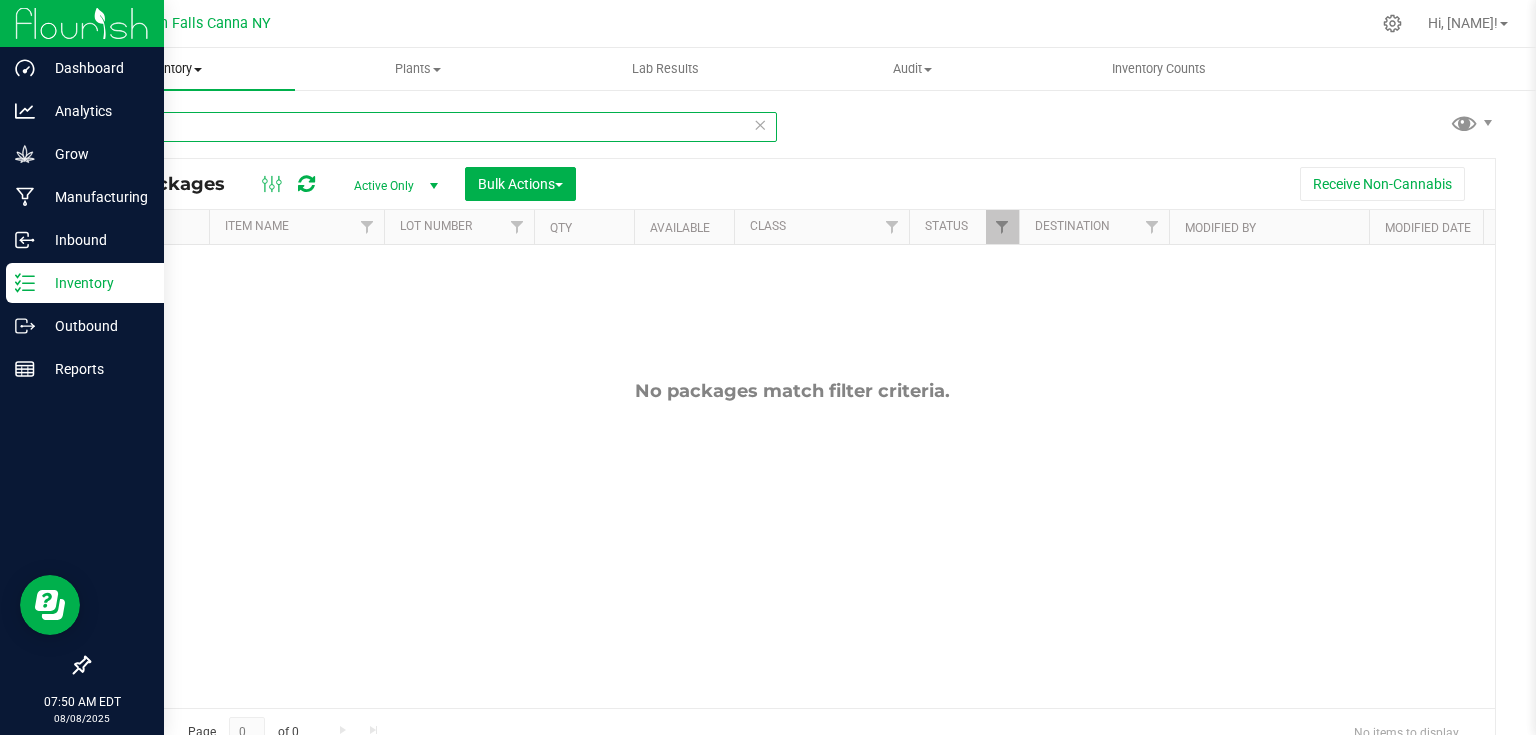 type on "1/8" 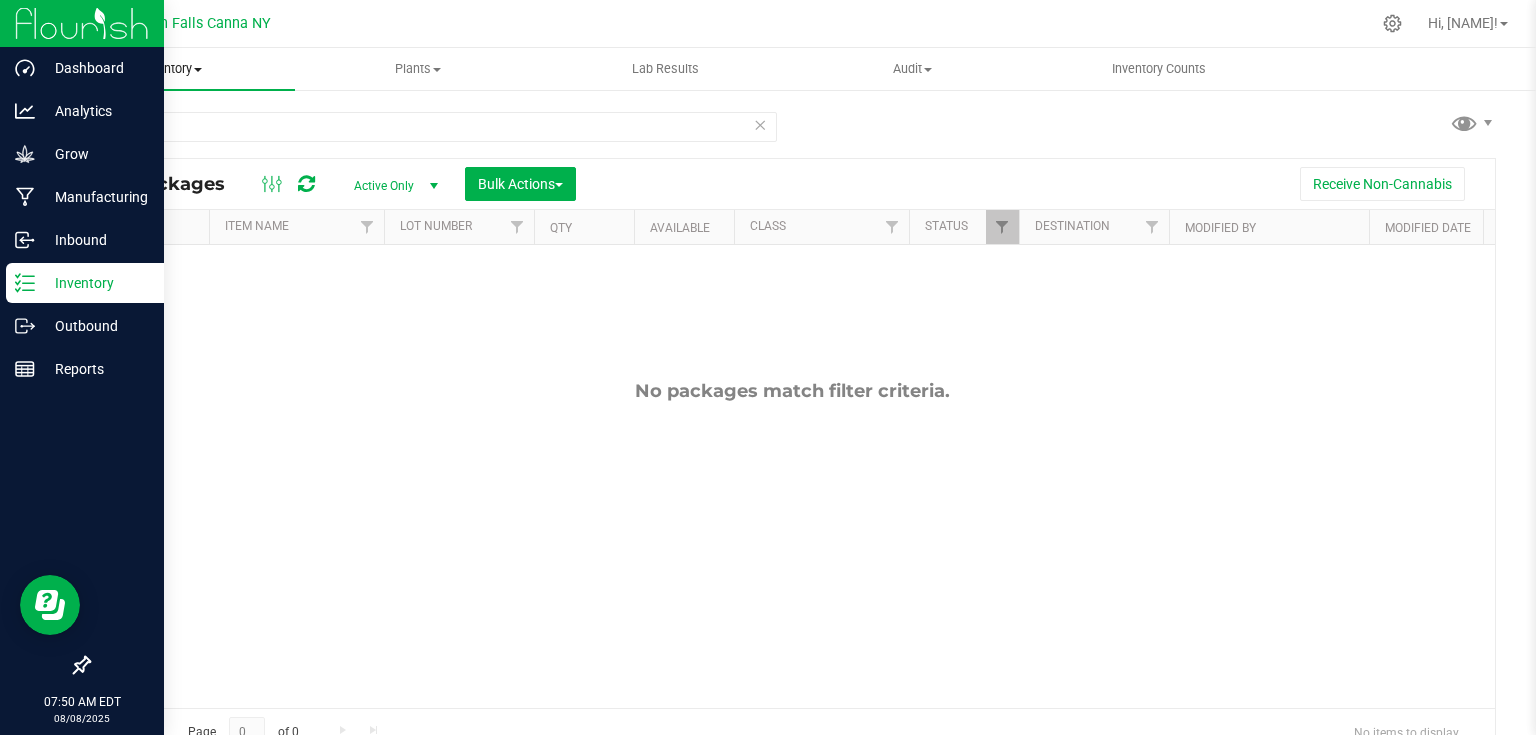click on "Inventory" at bounding box center (171, 69) 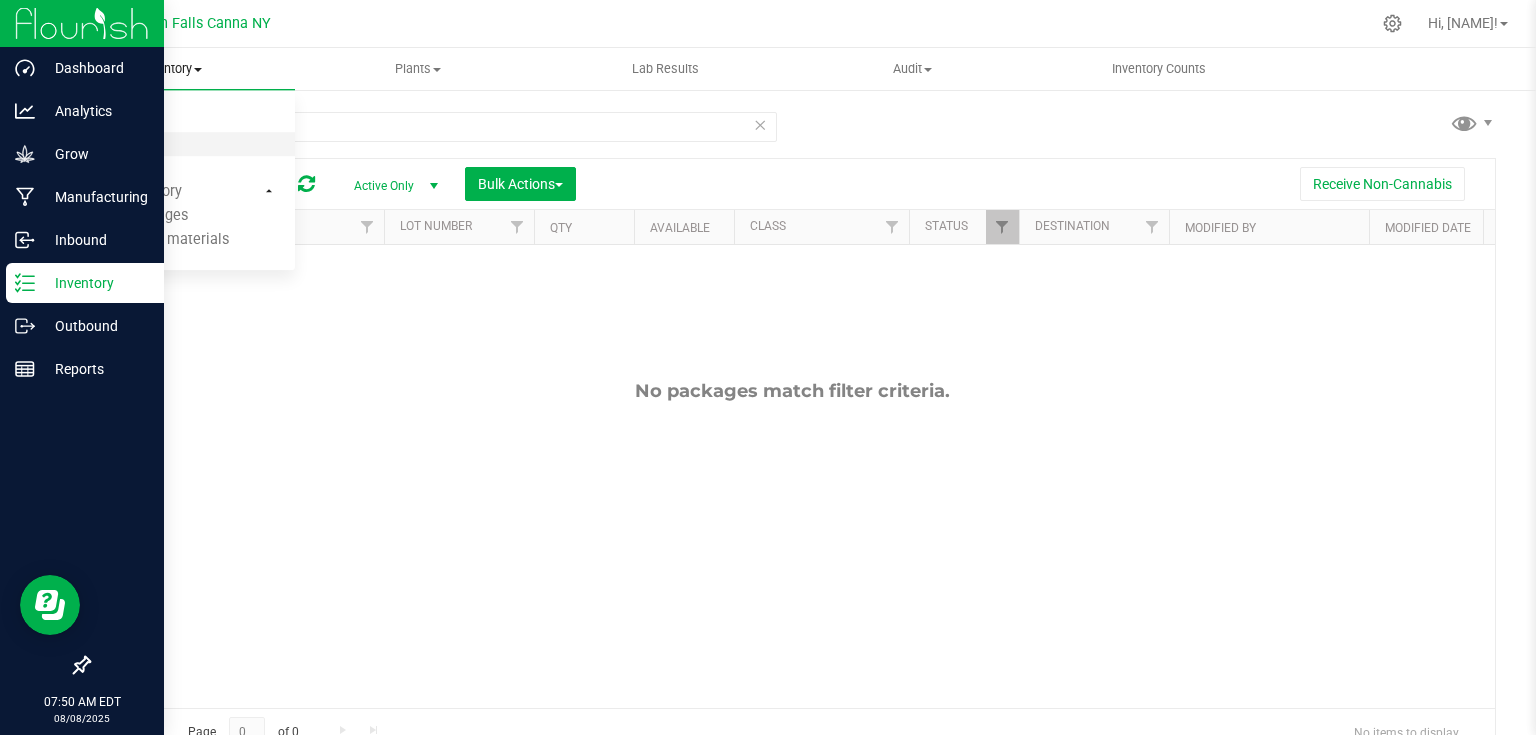 click on "All inventory" at bounding box center (115, 144) 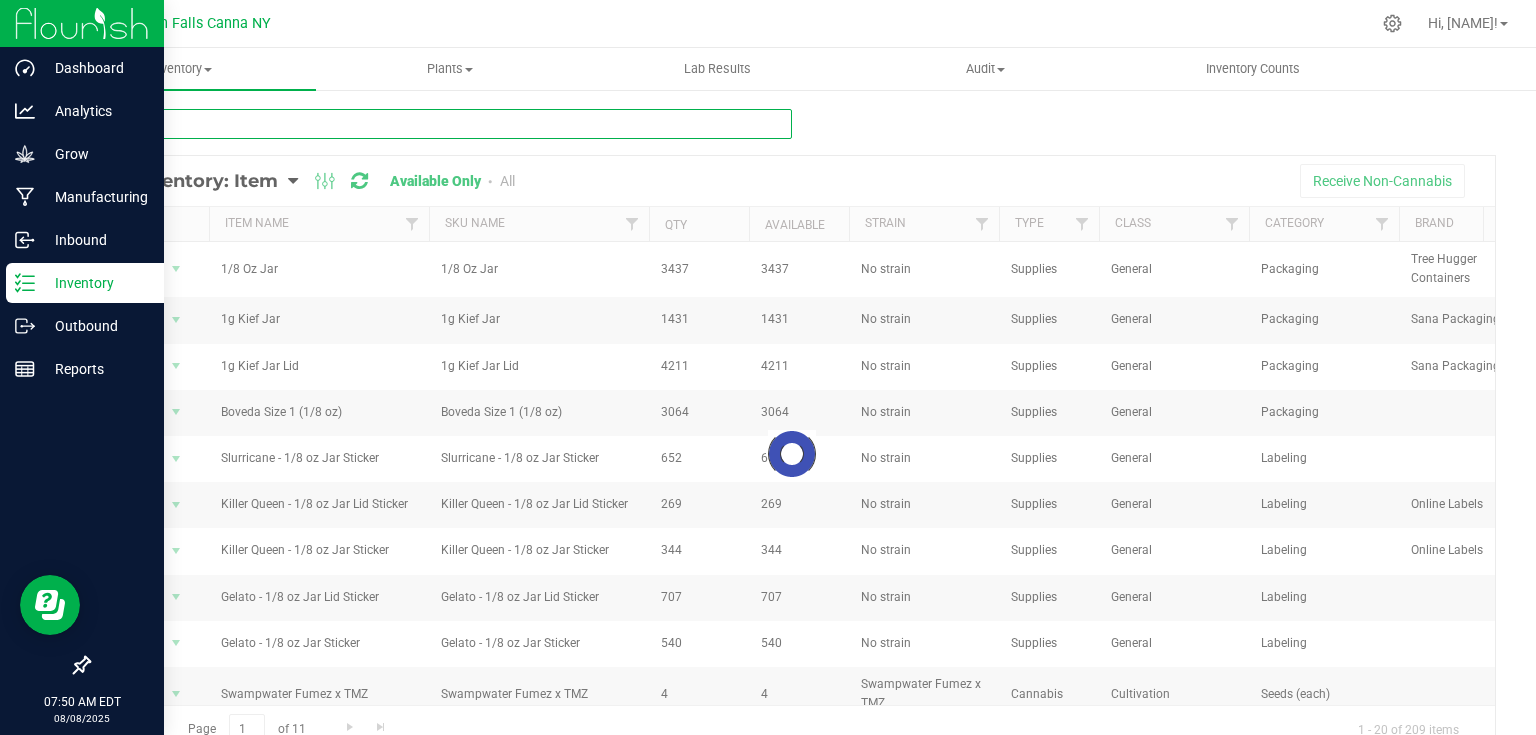 click at bounding box center [440, 124] 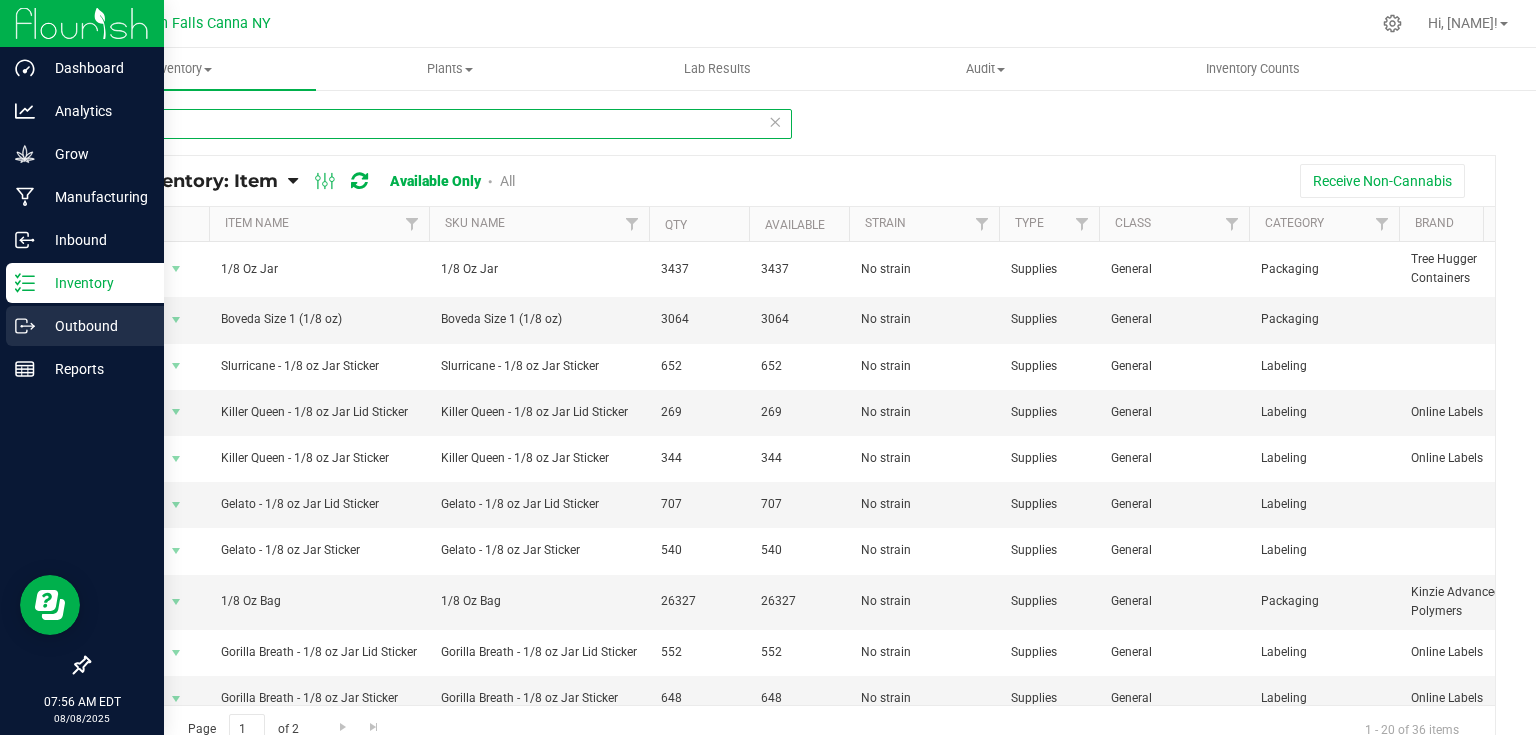 type on "1/8" 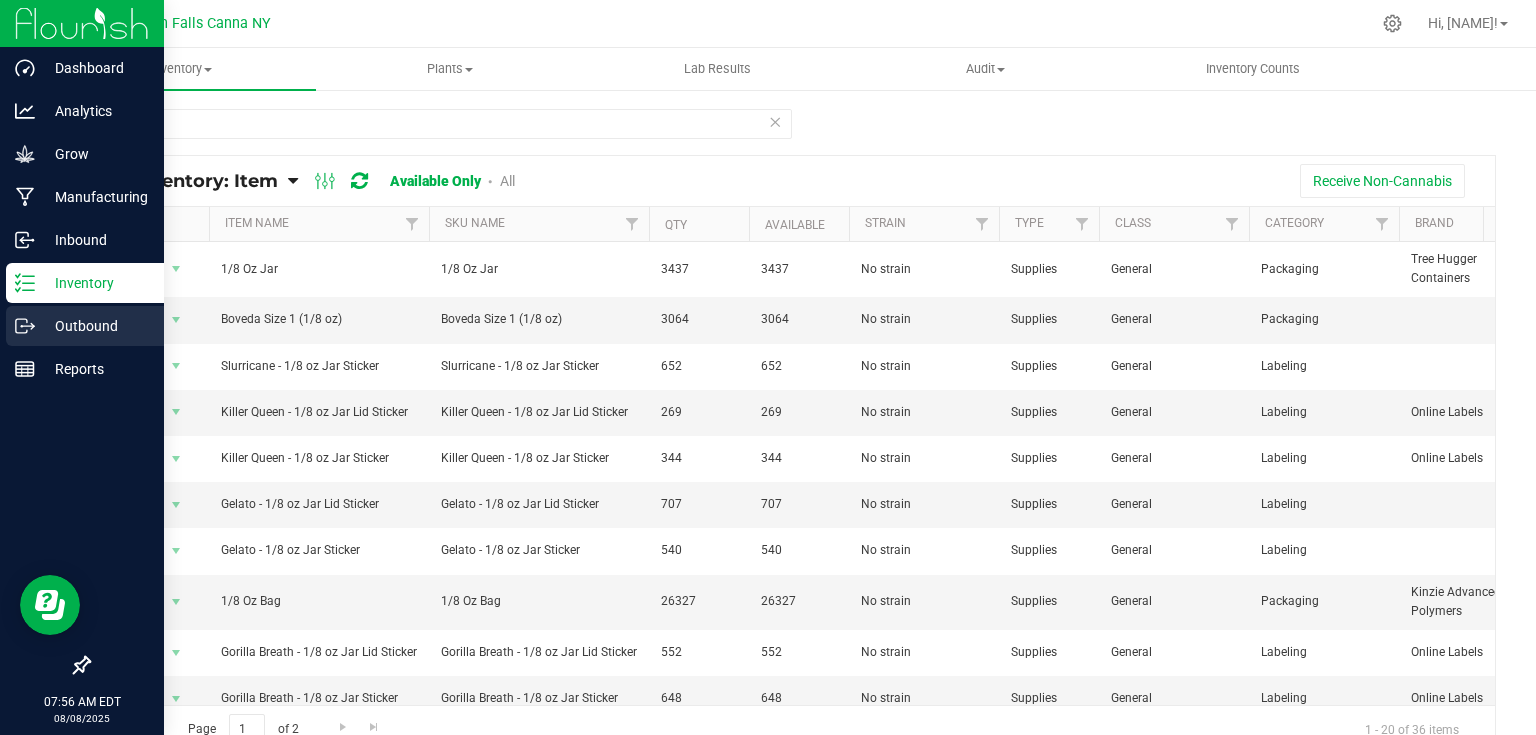 click on "Outbound" at bounding box center (95, 326) 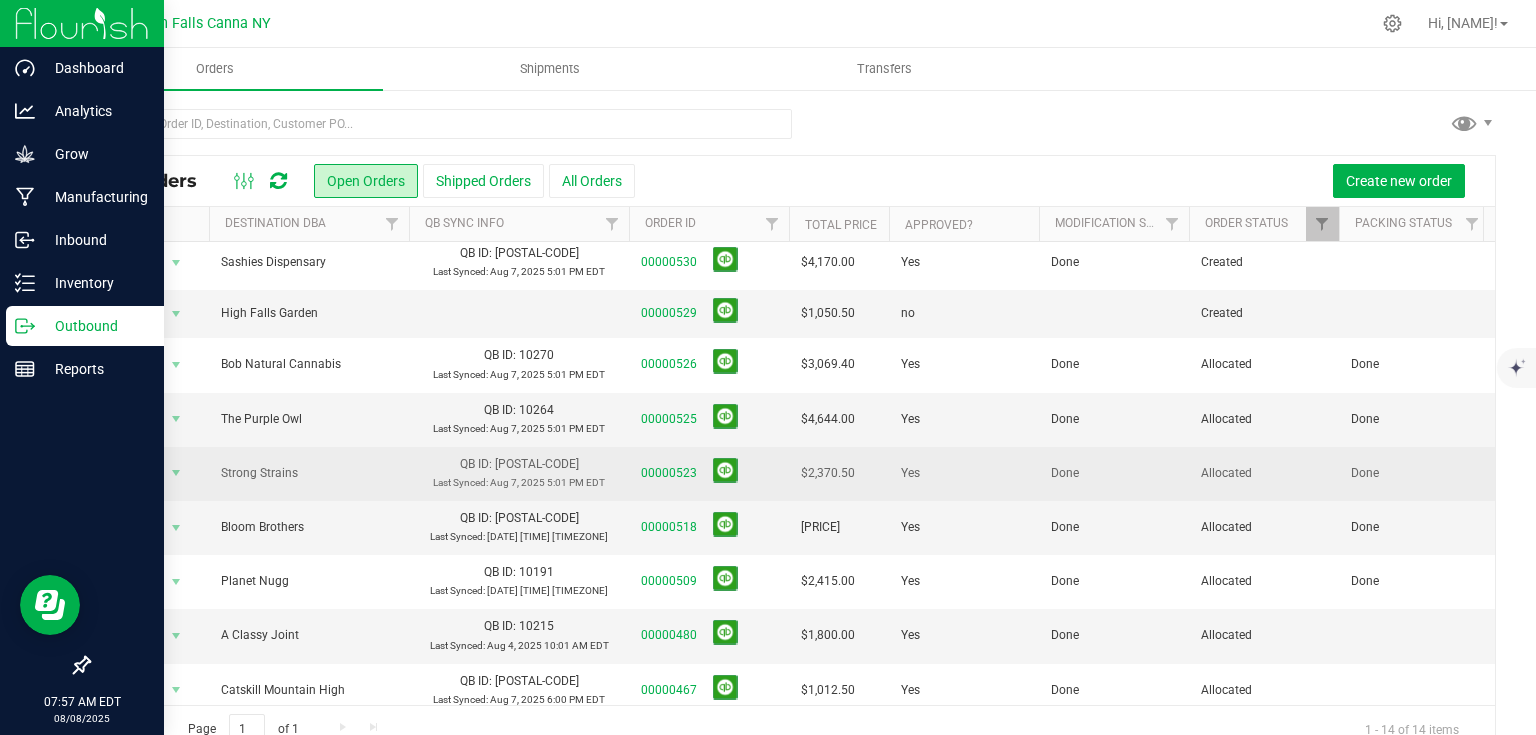 scroll, scrollTop: 284, scrollLeft: 0, axis: vertical 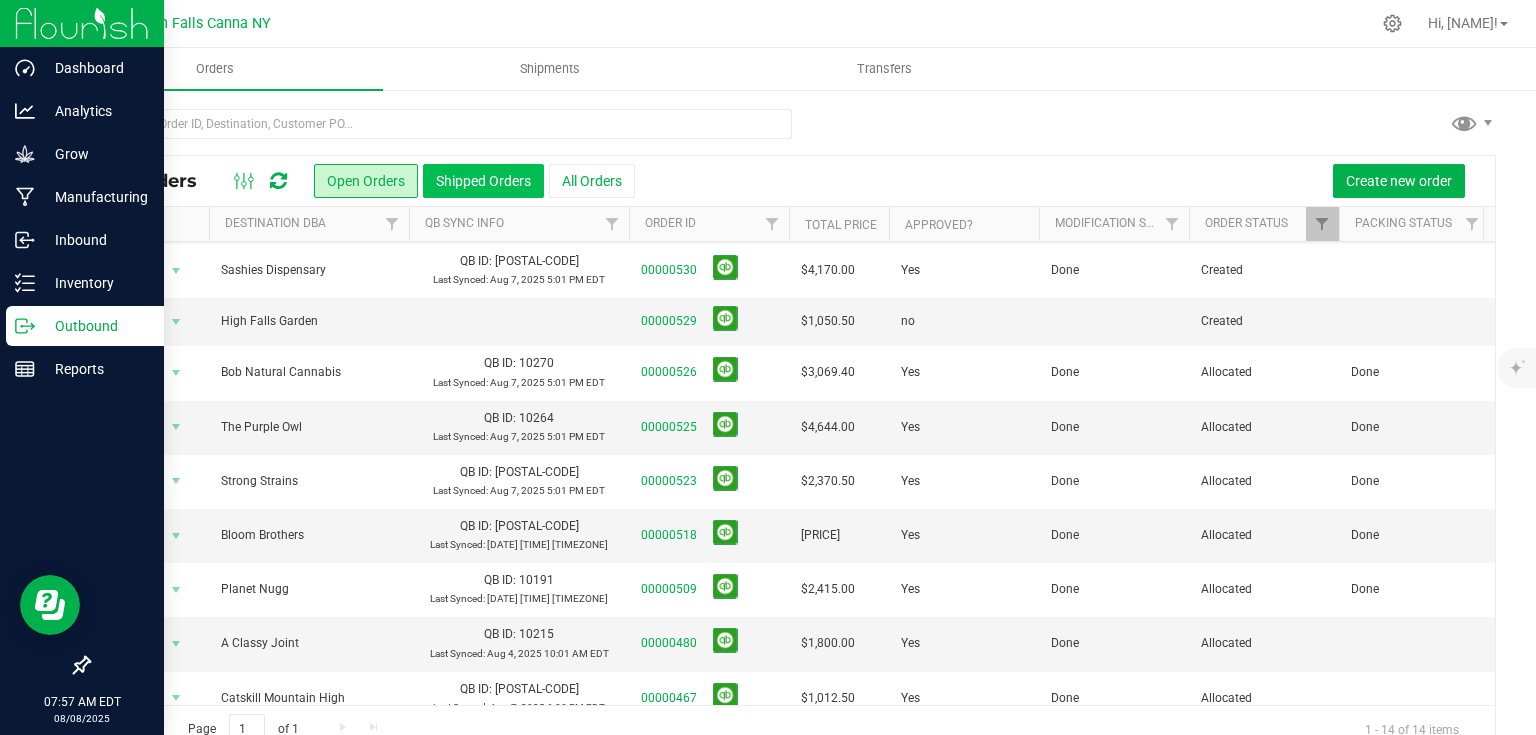click on "Shipped Orders" at bounding box center [483, 181] 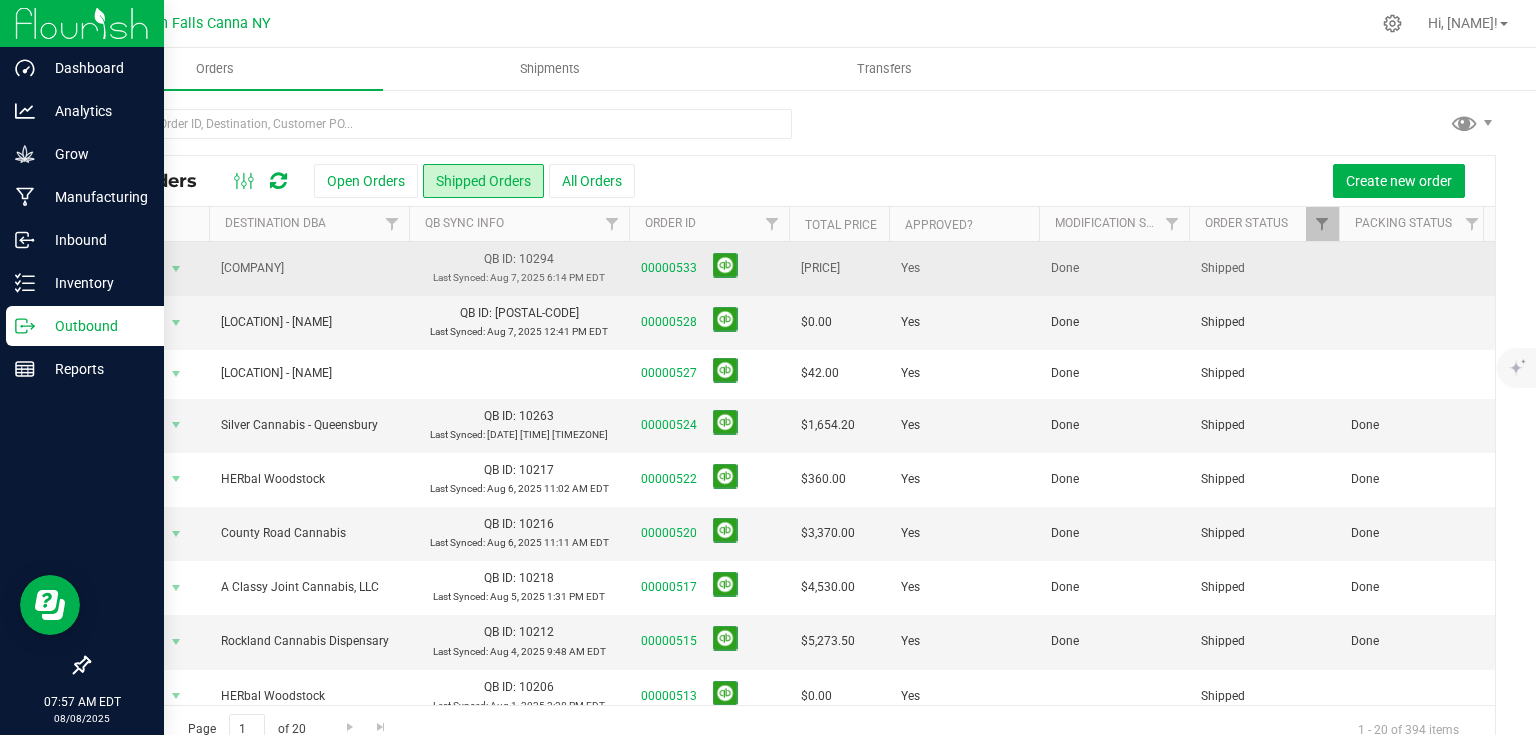 drag, startPoint x: 556, startPoint y: 280, endPoint x: 539, endPoint y: 293, distance: 21.400934 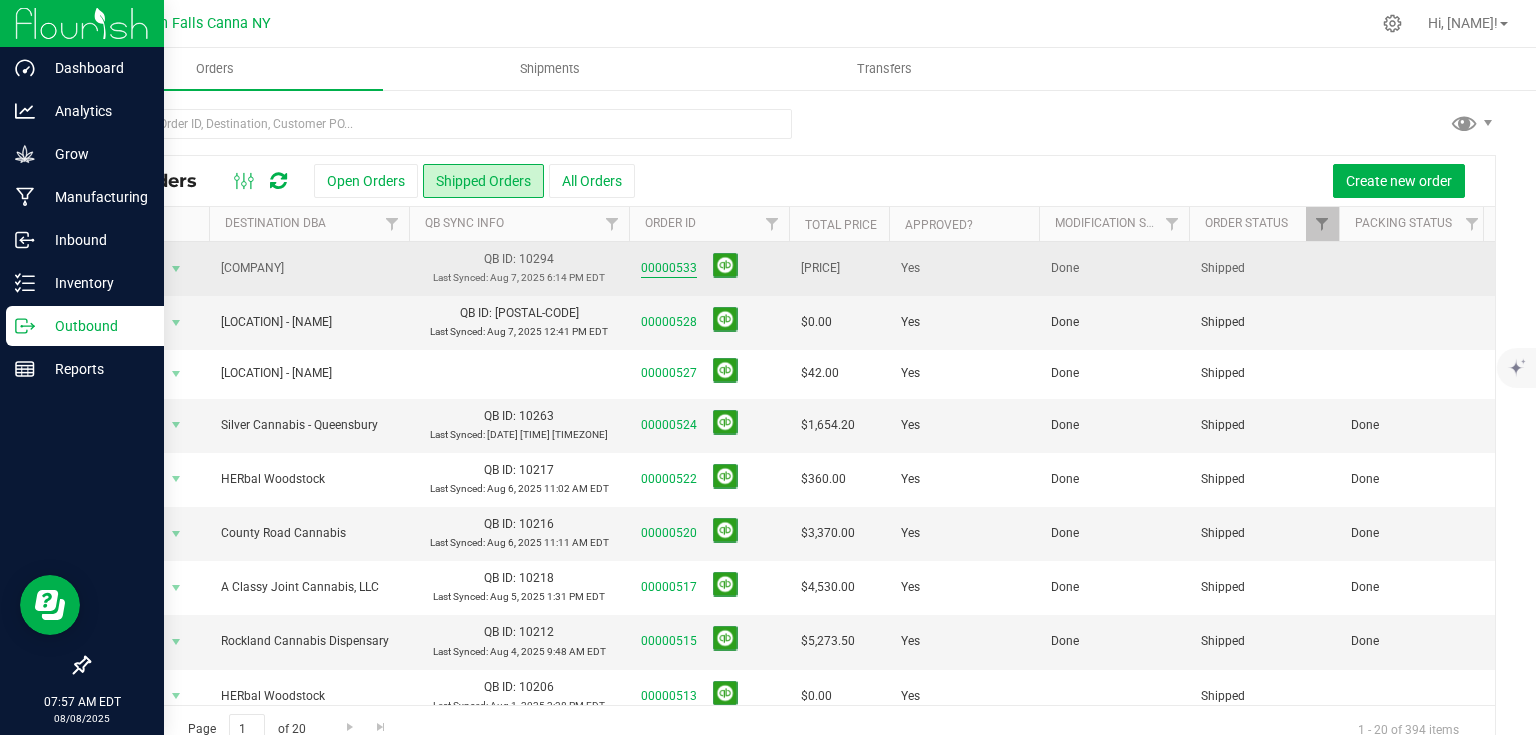 drag, startPoint x: 539, startPoint y: 293, endPoint x: 664, endPoint y: 262, distance: 128.78665 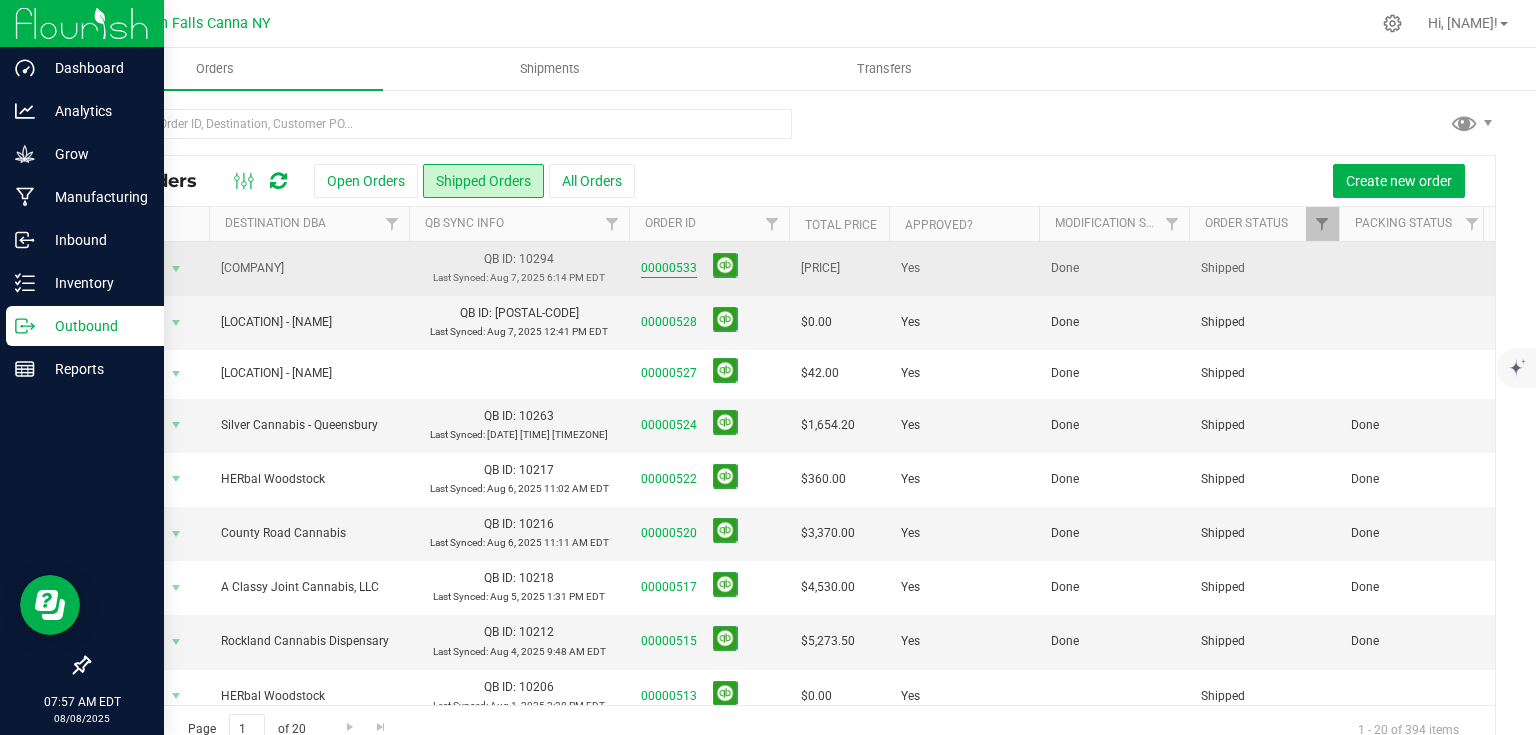 click on "00000533" at bounding box center [669, 268] 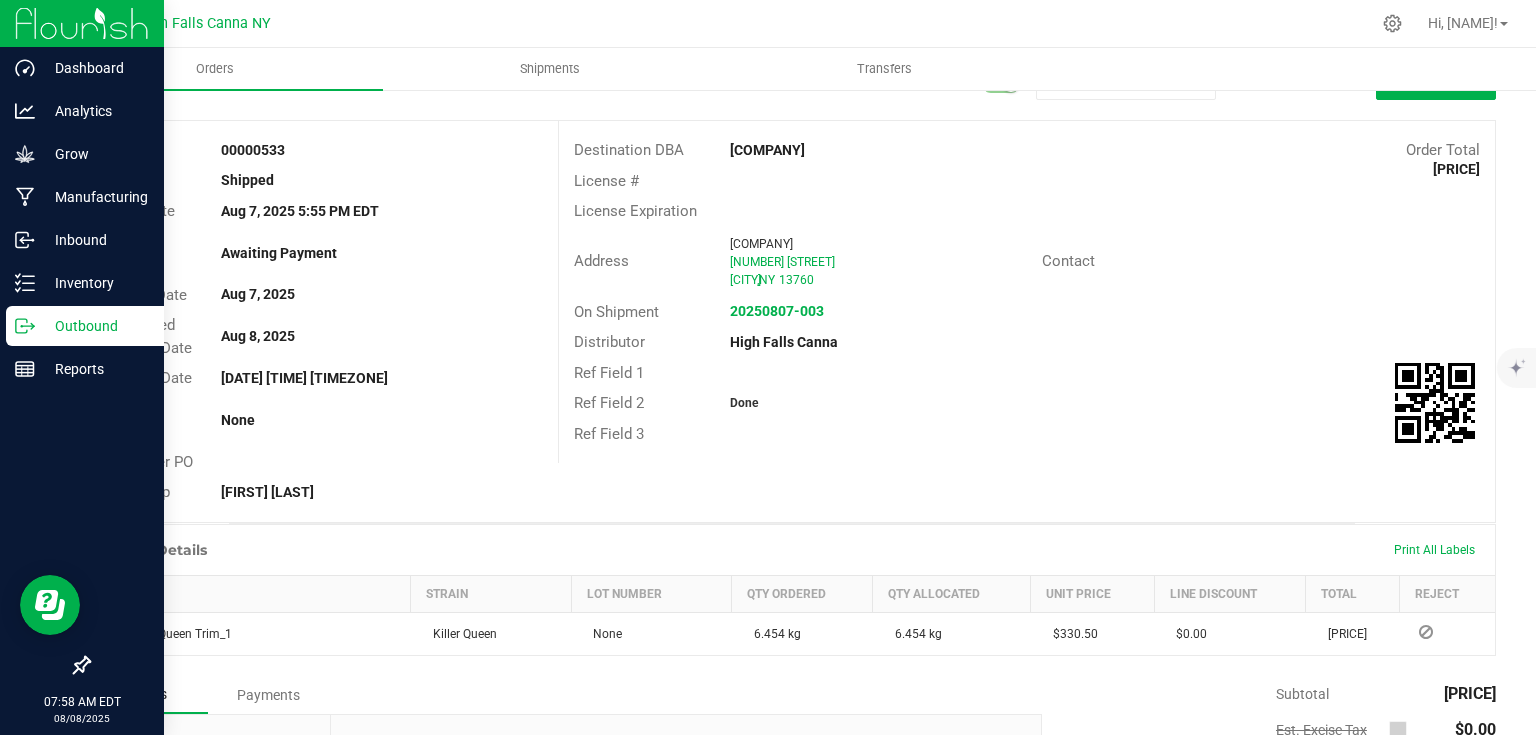 scroll, scrollTop: 0, scrollLeft: 0, axis: both 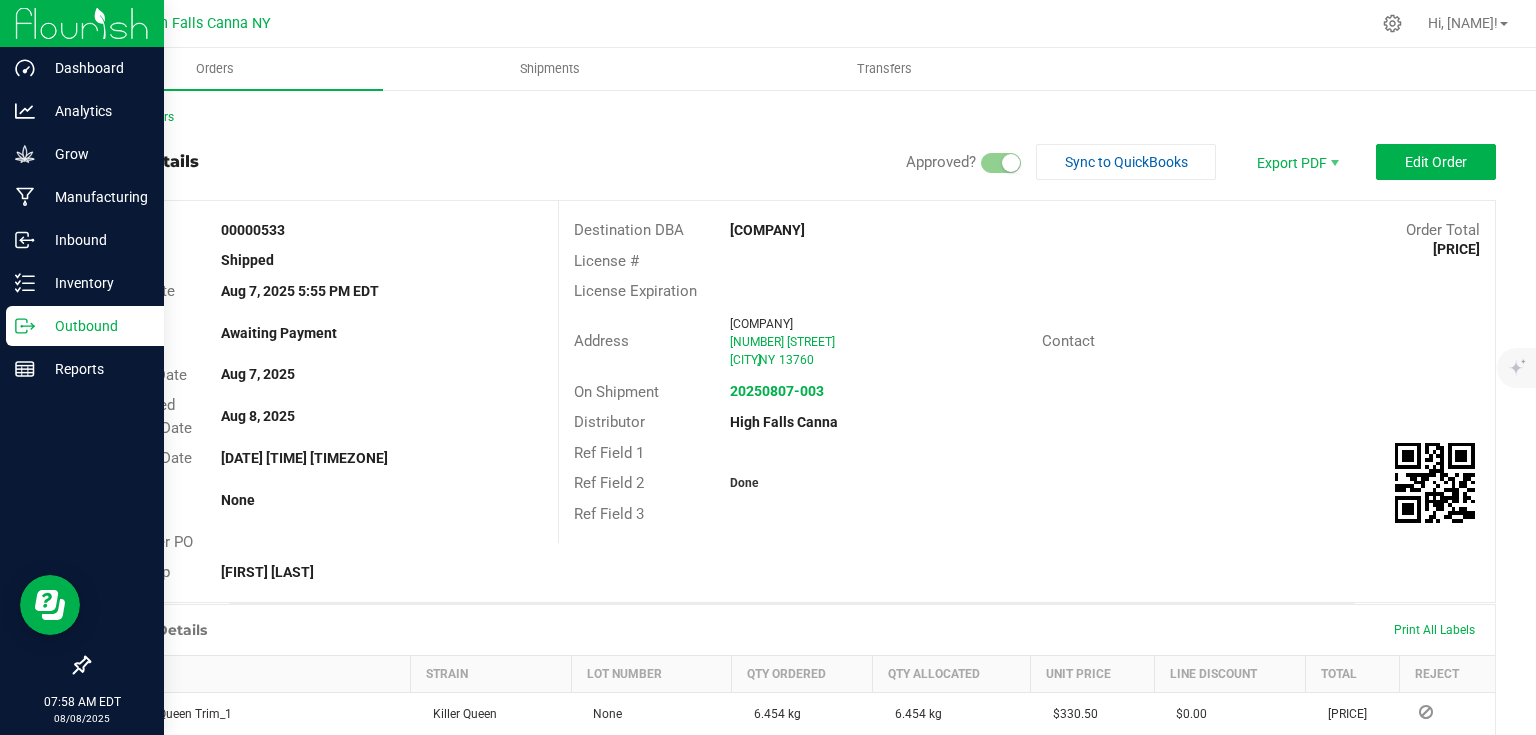 click at bounding box center [82, 23] 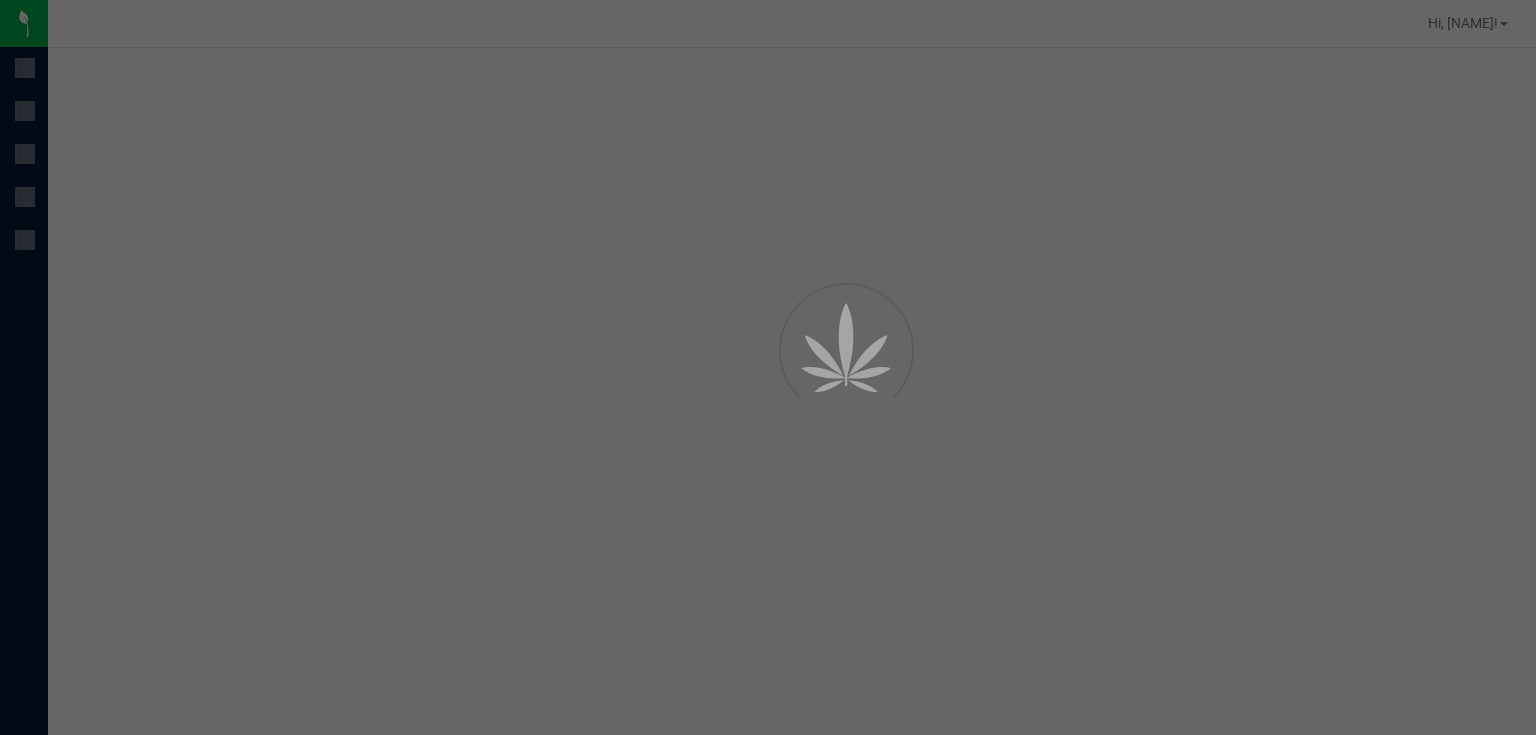 scroll, scrollTop: 0, scrollLeft: 0, axis: both 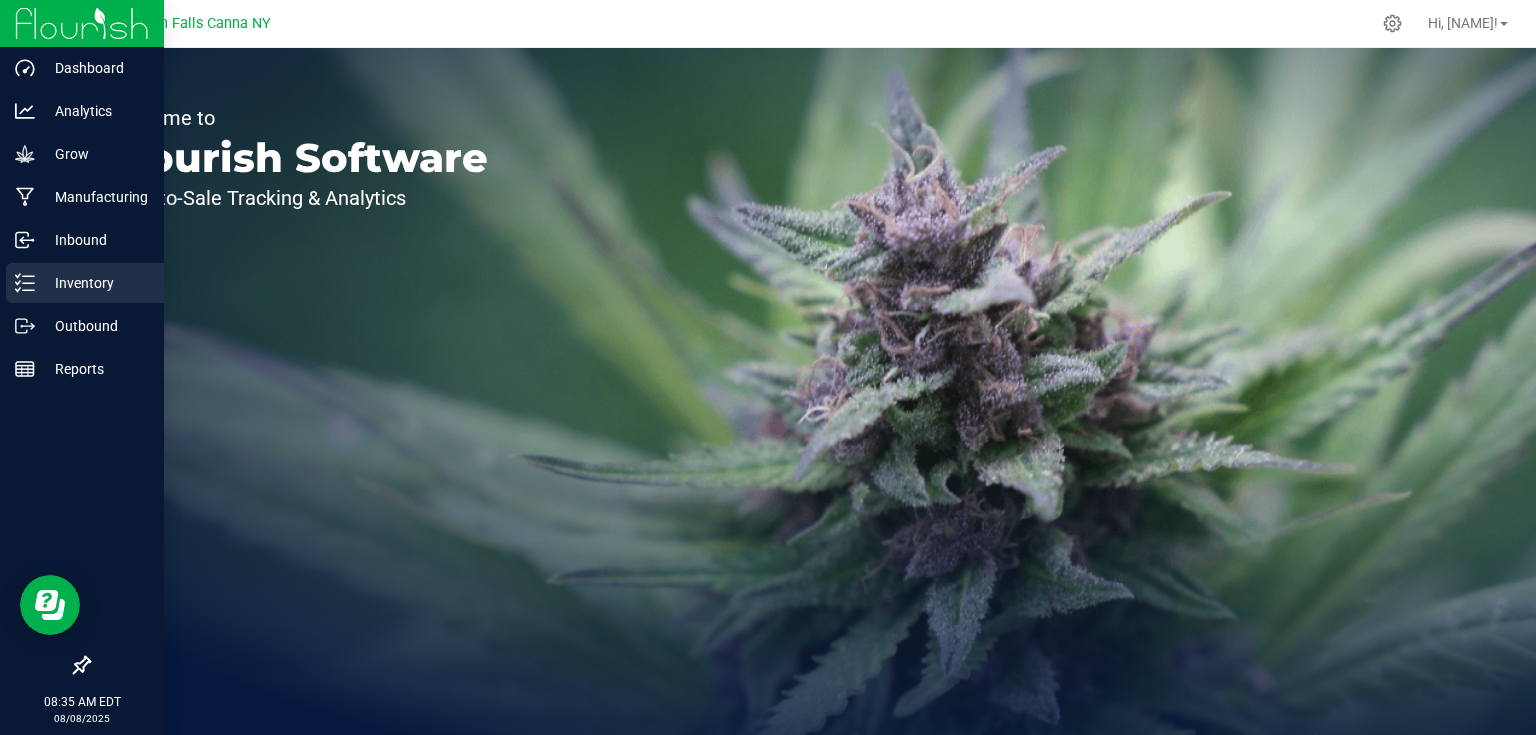 click 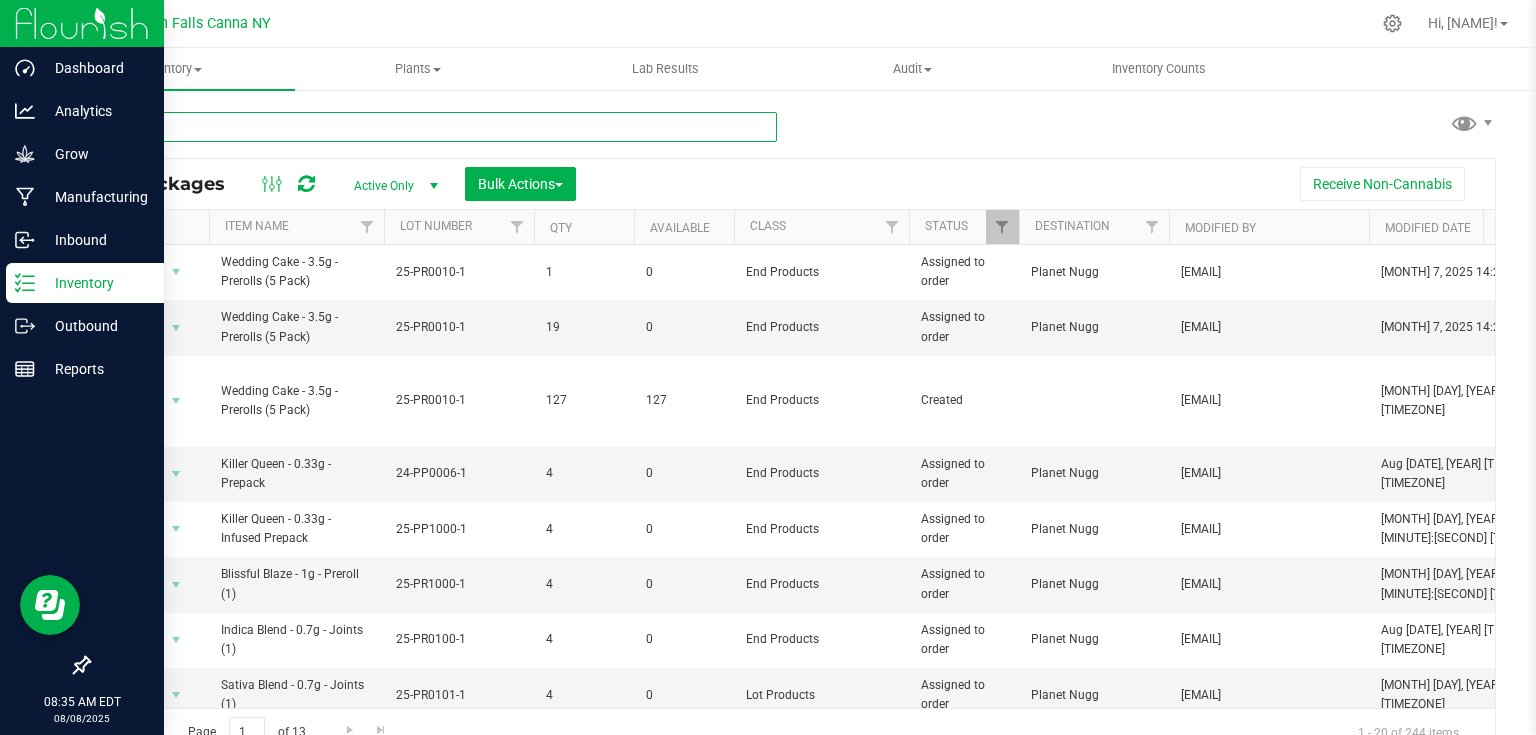 click at bounding box center (432, 127) 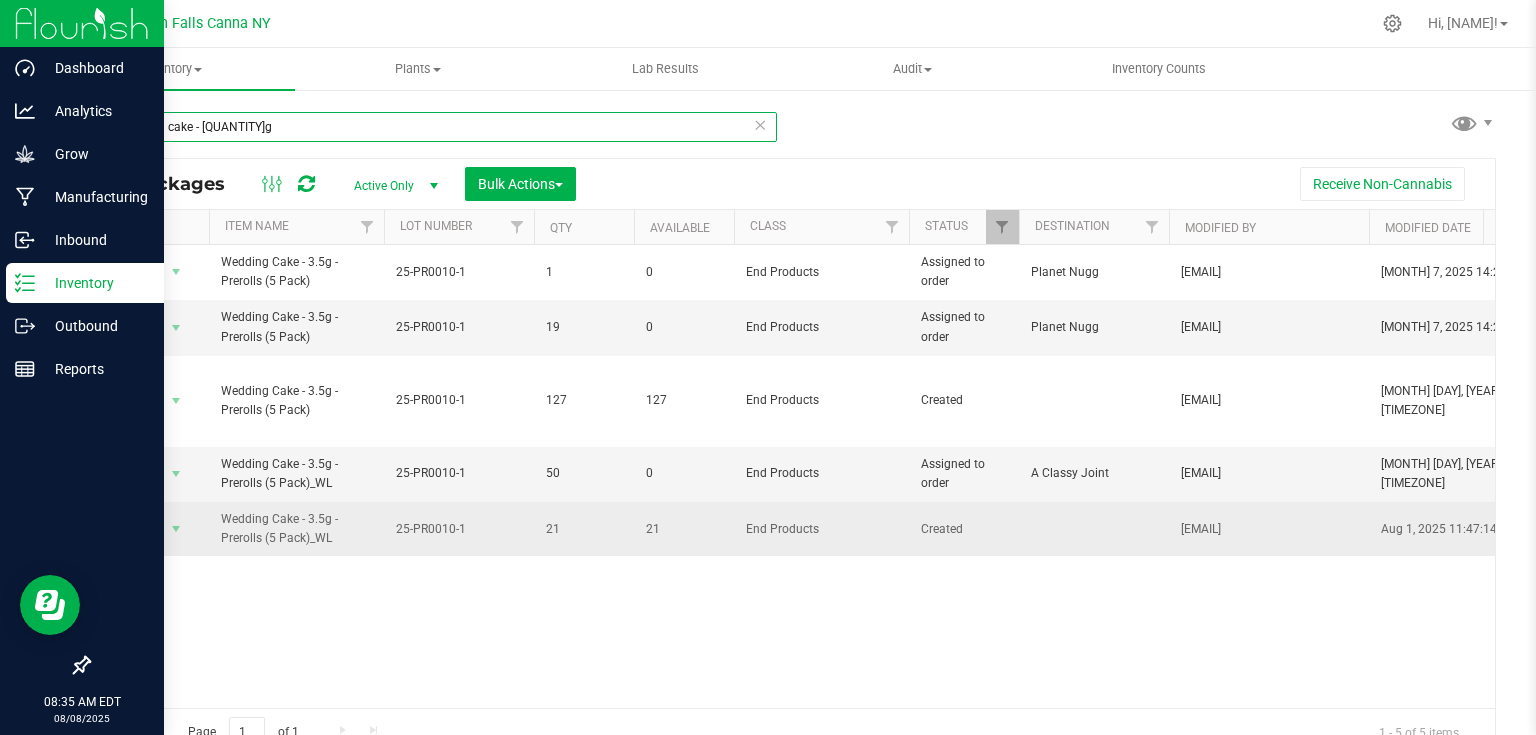 type on "wedding cake - [QUANTITY]g" 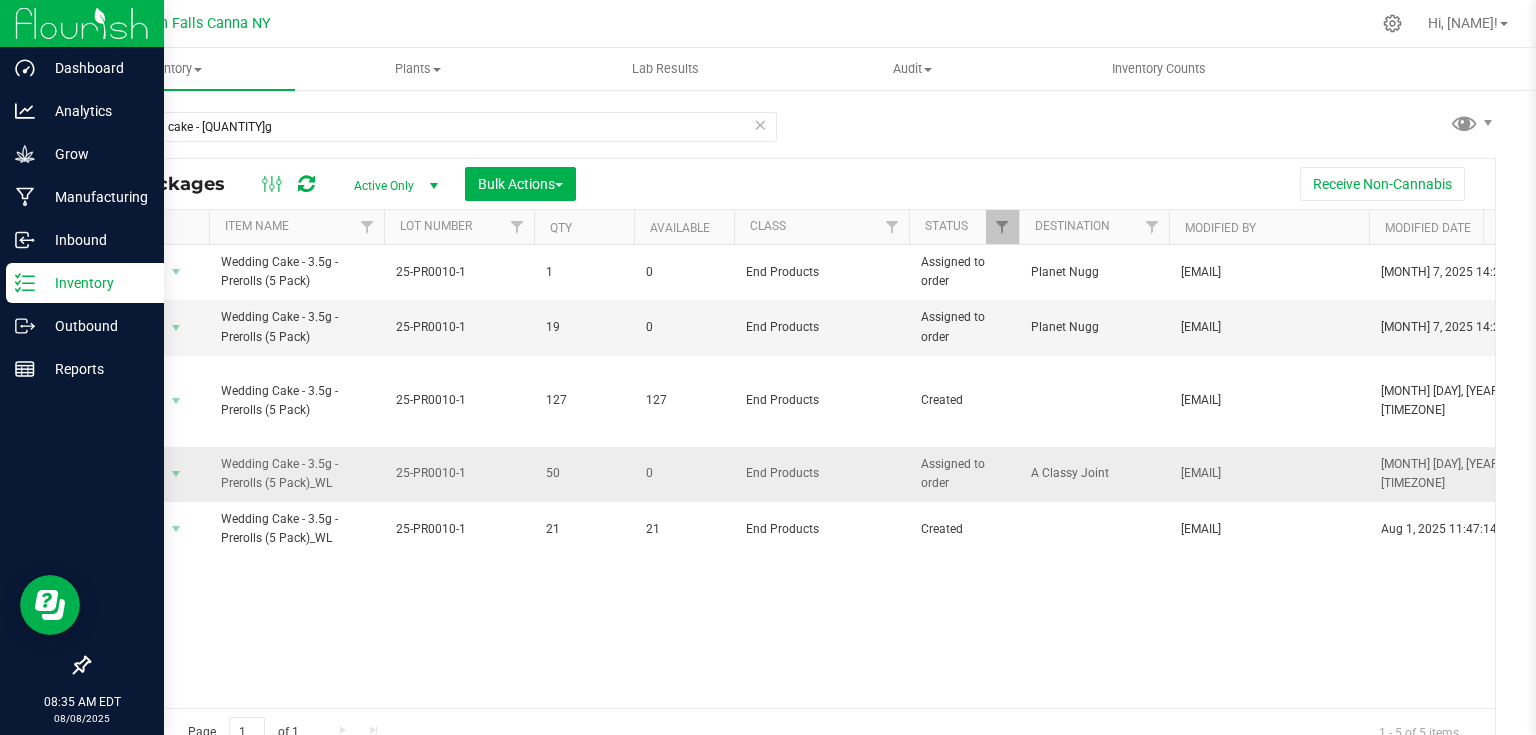 drag, startPoint x: 601, startPoint y: 535, endPoint x: 599, endPoint y: 475, distance: 60.033325 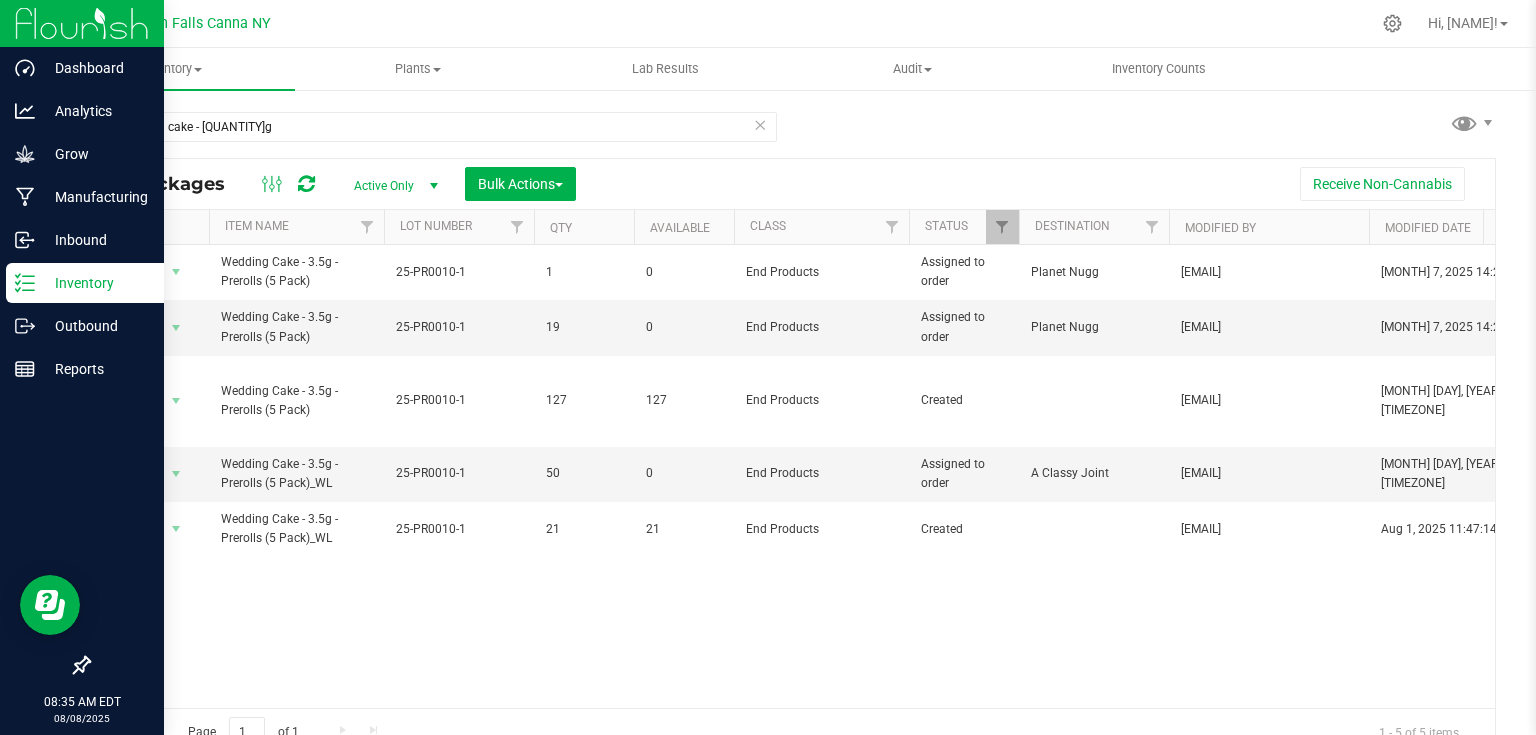 click on "Action Action Edit attributes Global inventory Locate package Print package label See history View package order
Wedding Cake - [QUANTITY]g - Prerolls ([QUANTITY] Pack)
[ID]
[QUANTITY]
[QUANTITY]
End Products
Assigned to order
Planet Nugg
[EMAIL]
[MONTH] [DAY], [YEAR] [HOUR]:[MINUTE]:[SECOND] [TIMEZONE]
[EMAIL]
[MONTH] [DAY], [YEAR] [HOUR]:[MINUTE]:[SECOND] [TIMEZONE]
[ID]
[CURRENCY][AMOUNT]
Usable Cannabis
[ID]
Wedding Cake - [QUANTITY]g - Prerolls ([QUANTITY] Pack)
[QUANTITY]
[ID]
Each
([QUANTITY] g ea.)" at bounding box center [792, 476] 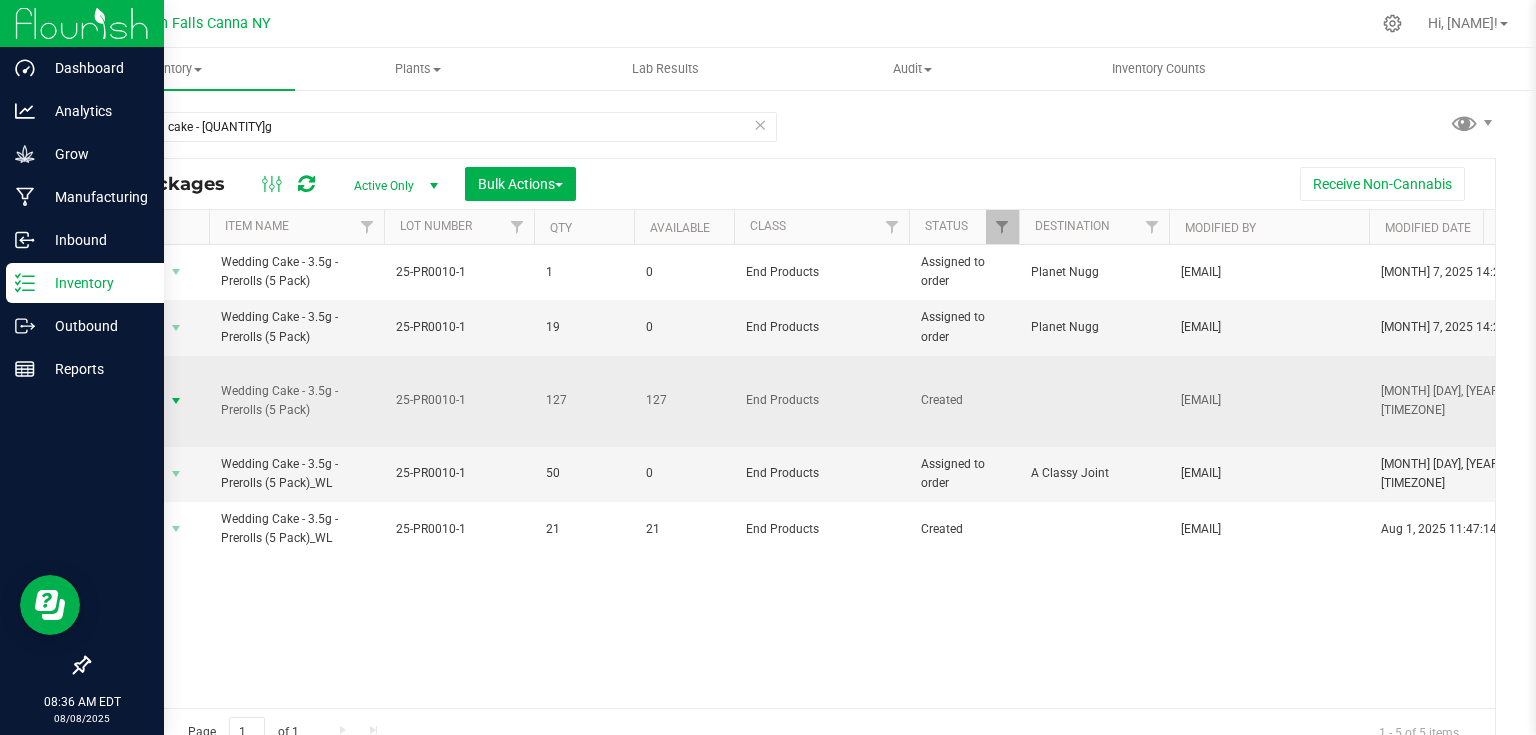 click on "Action" at bounding box center [136, 401] 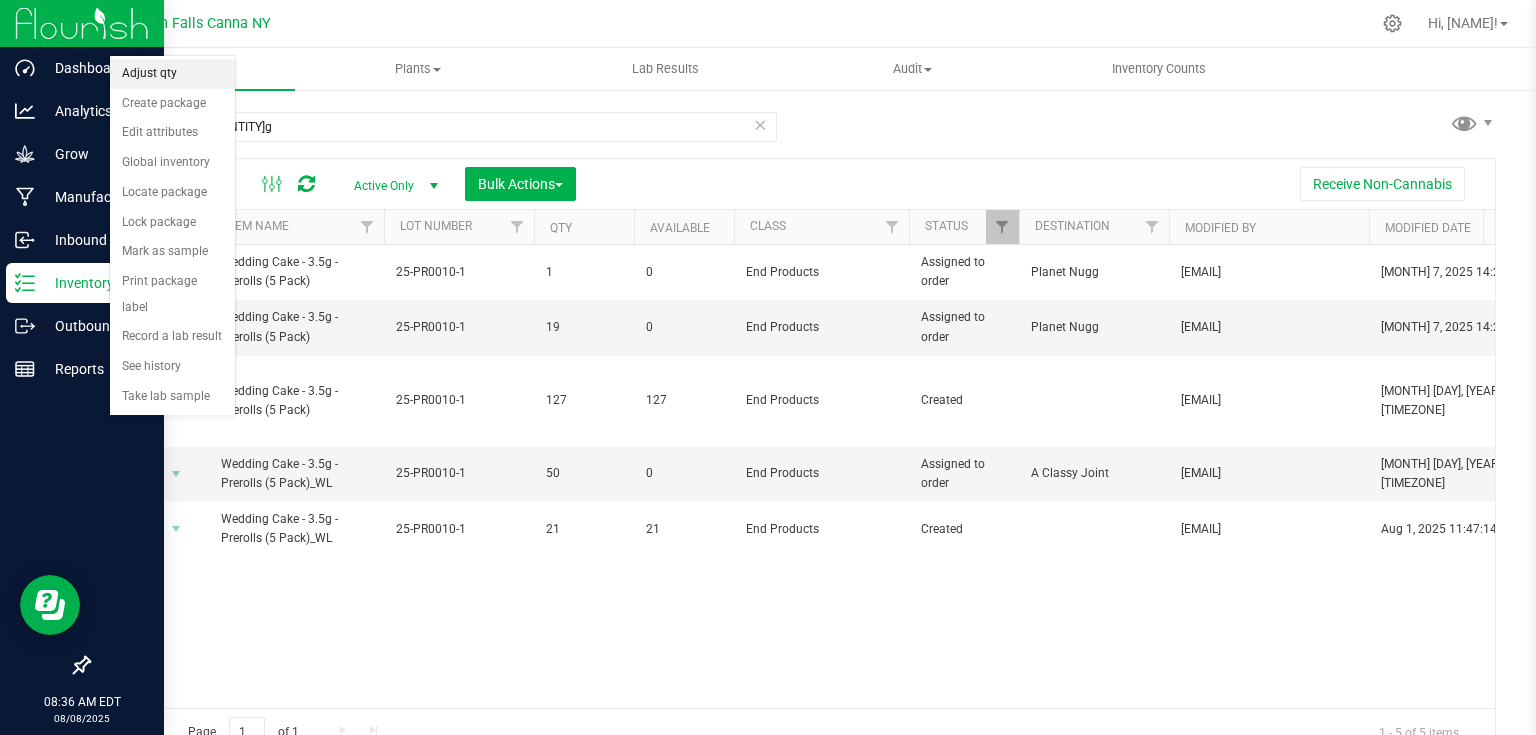 click on "Adjust qty" at bounding box center [172, 74] 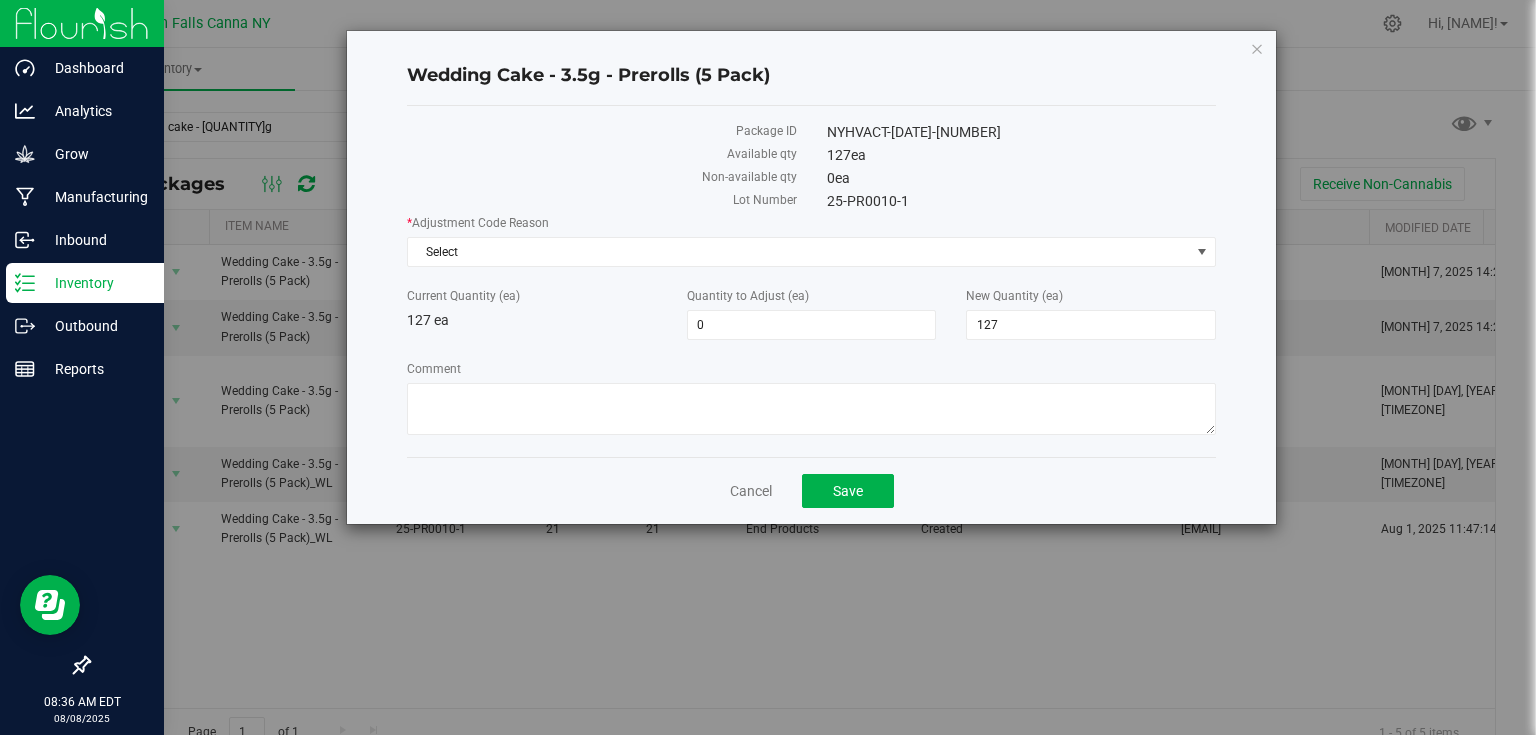 click on "New Quantity (ea)
[NUMBER] [NUMBER]" at bounding box center (1091, 313) 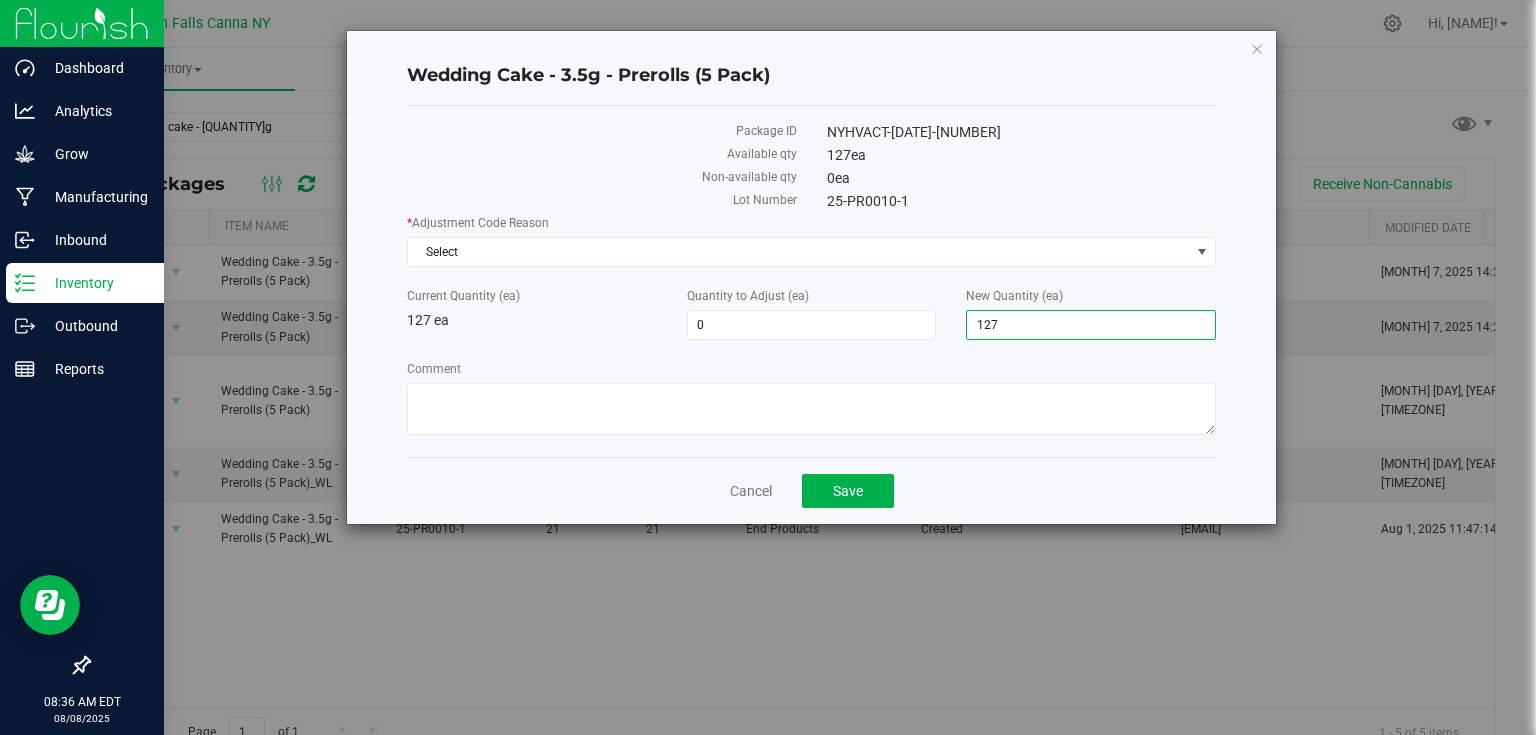 click on "127 127" at bounding box center (1091, 325) 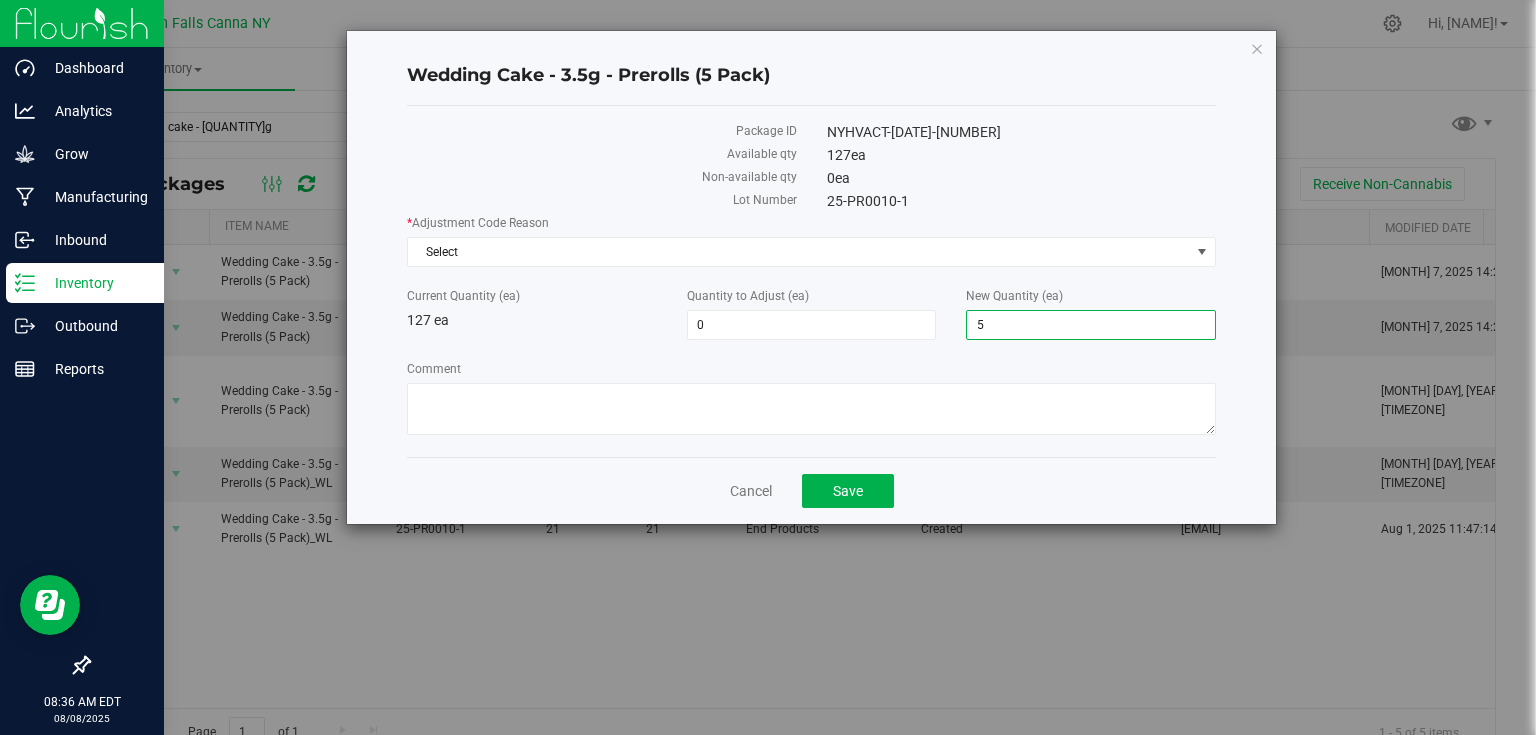 type on "56" 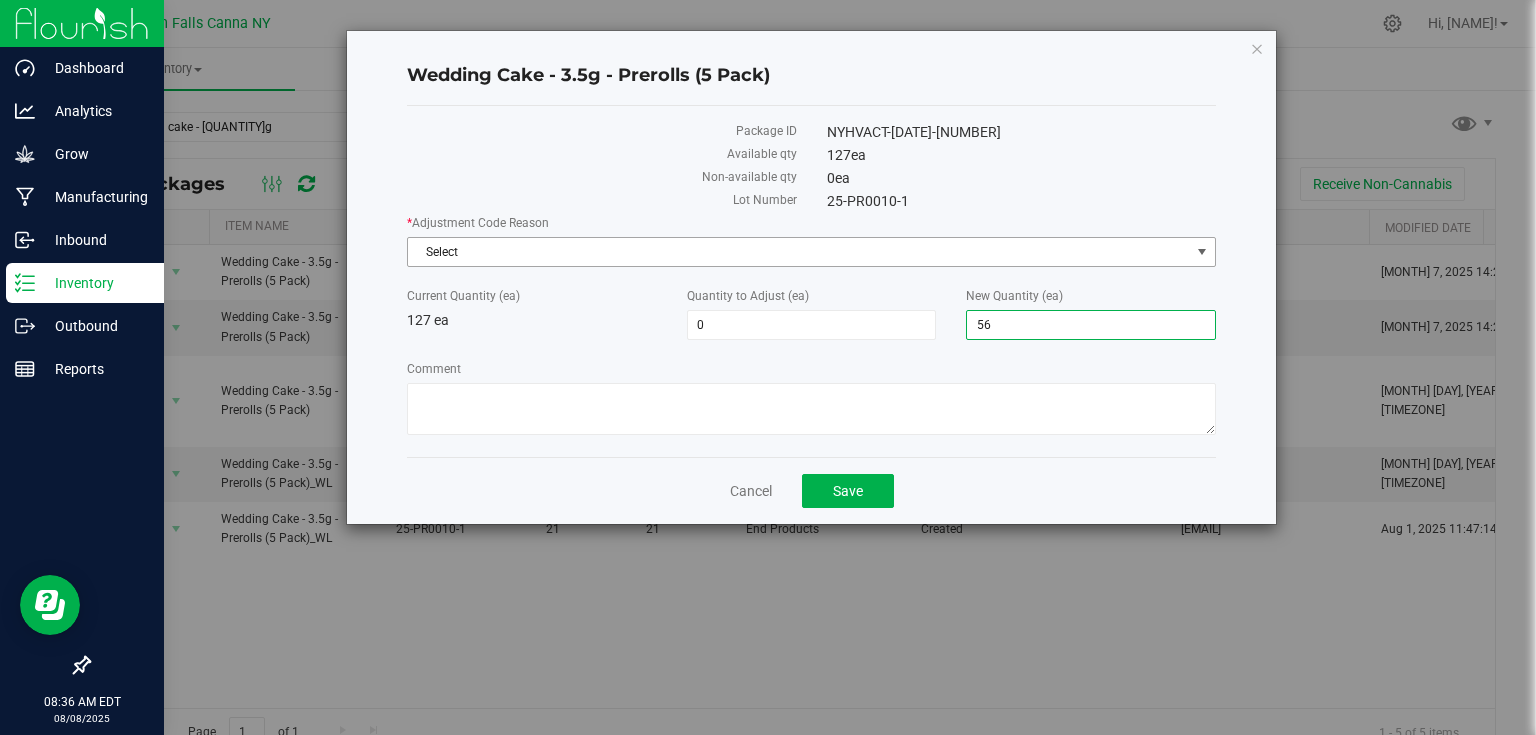 type on "-71" 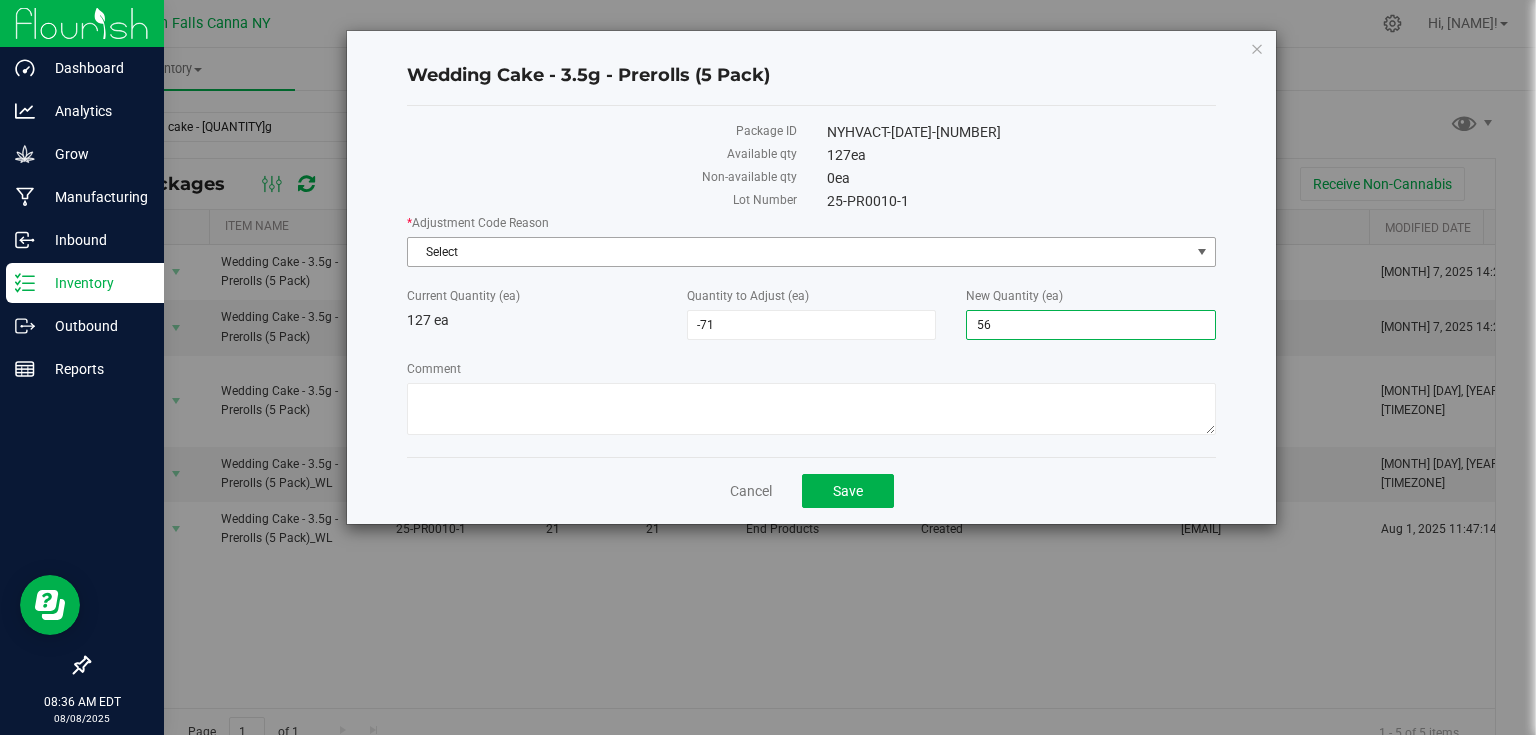 click at bounding box center [1202, 252] 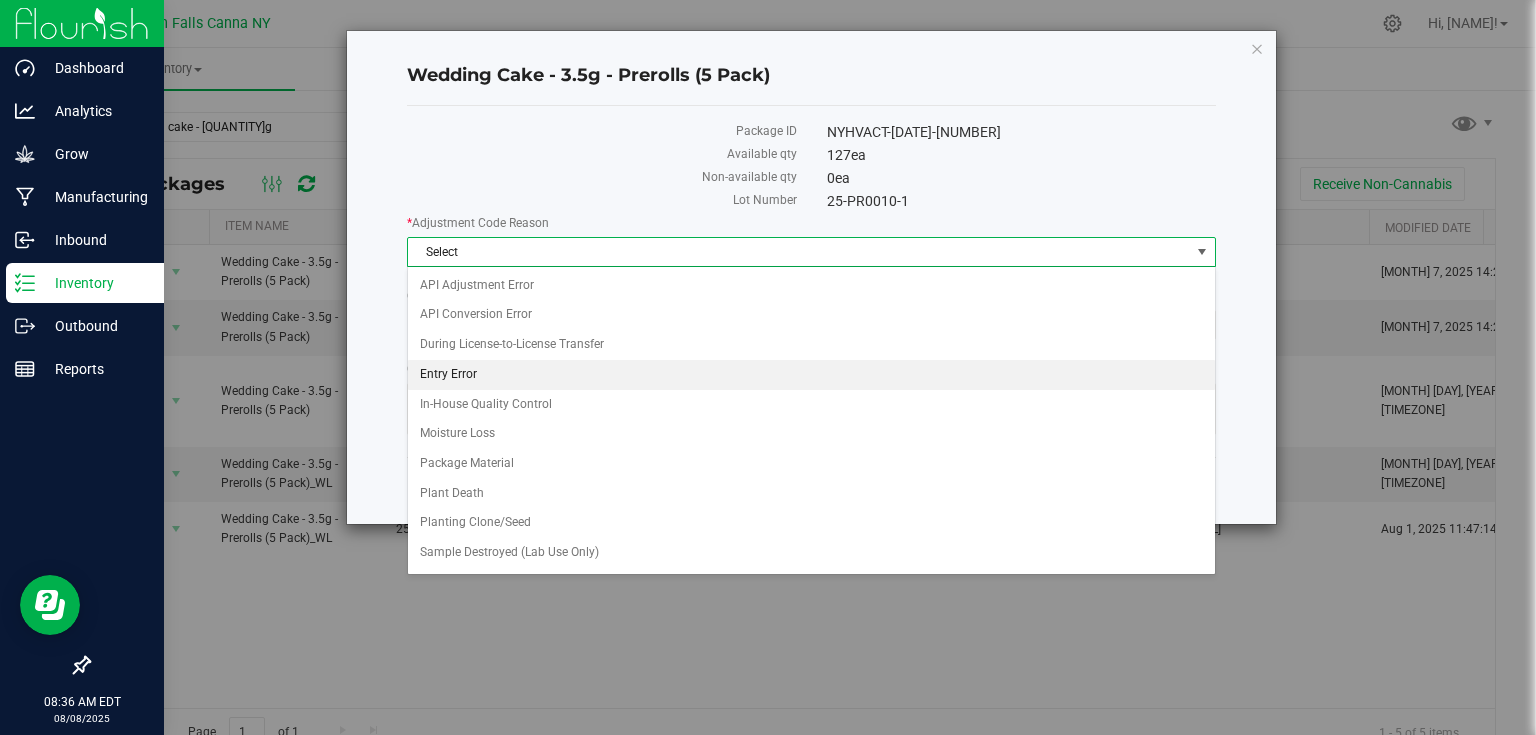click on "Entry Error" at bounding box center (811, 375) 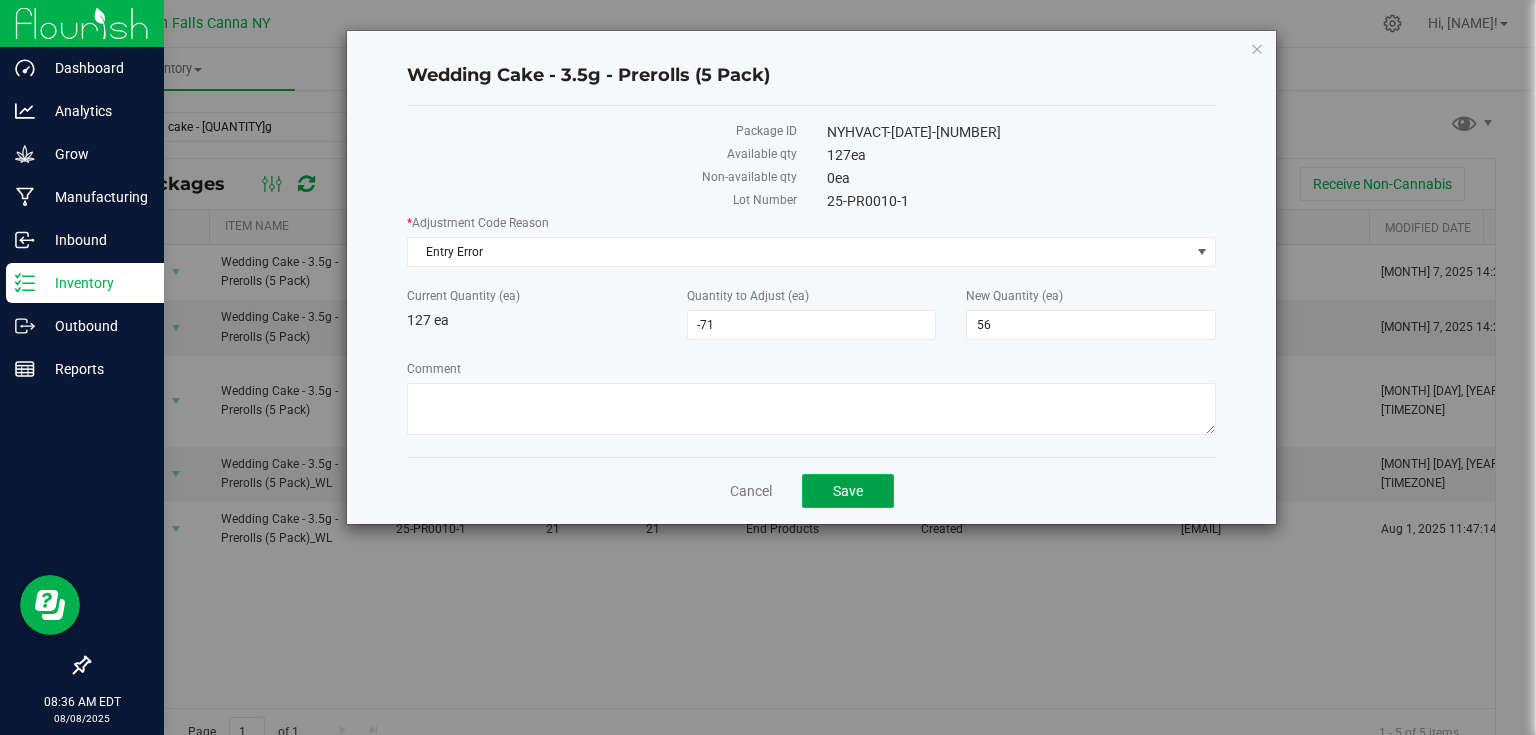 click on "Save" 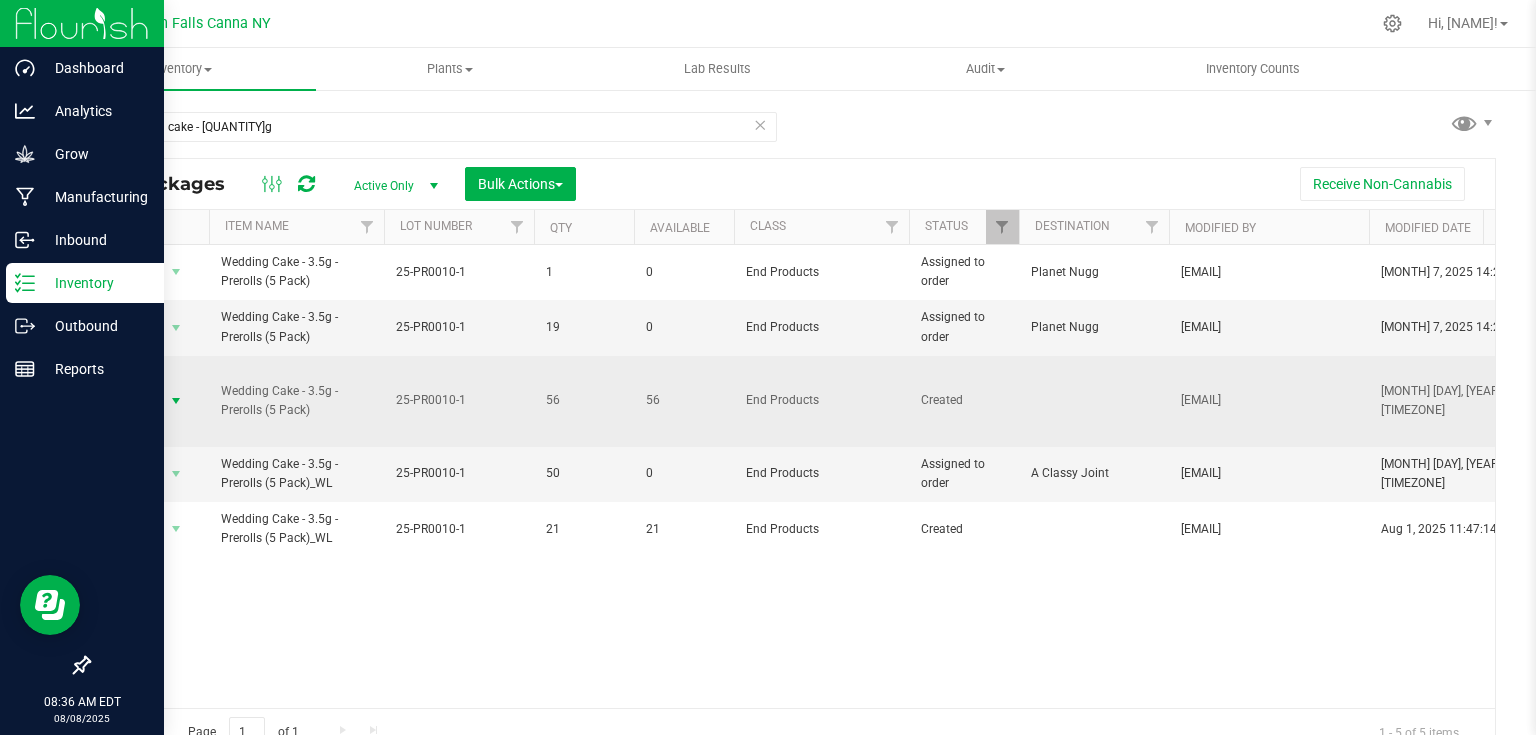 click at bounding box center (176, 401) 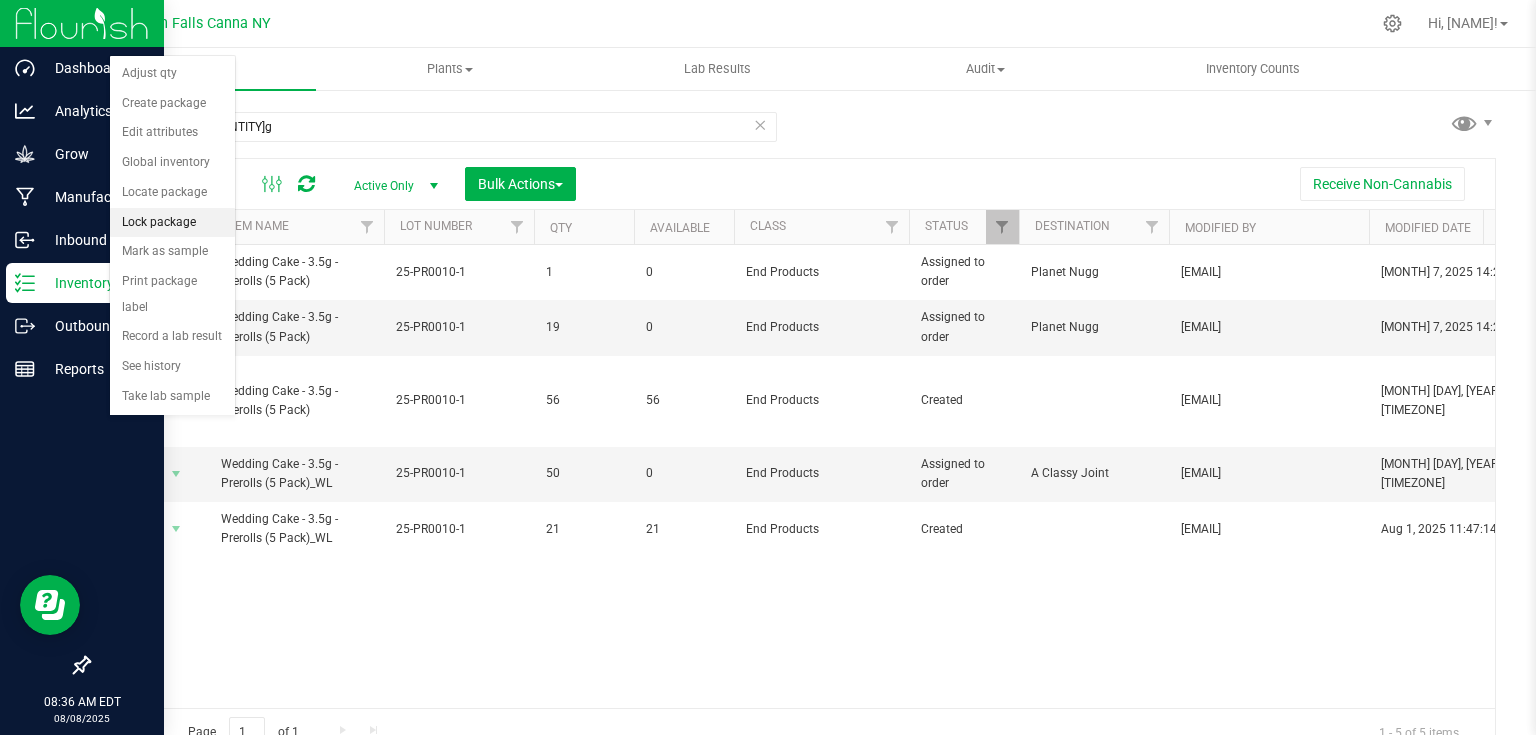 click on "Lock package" at bounding box center (172, 223) 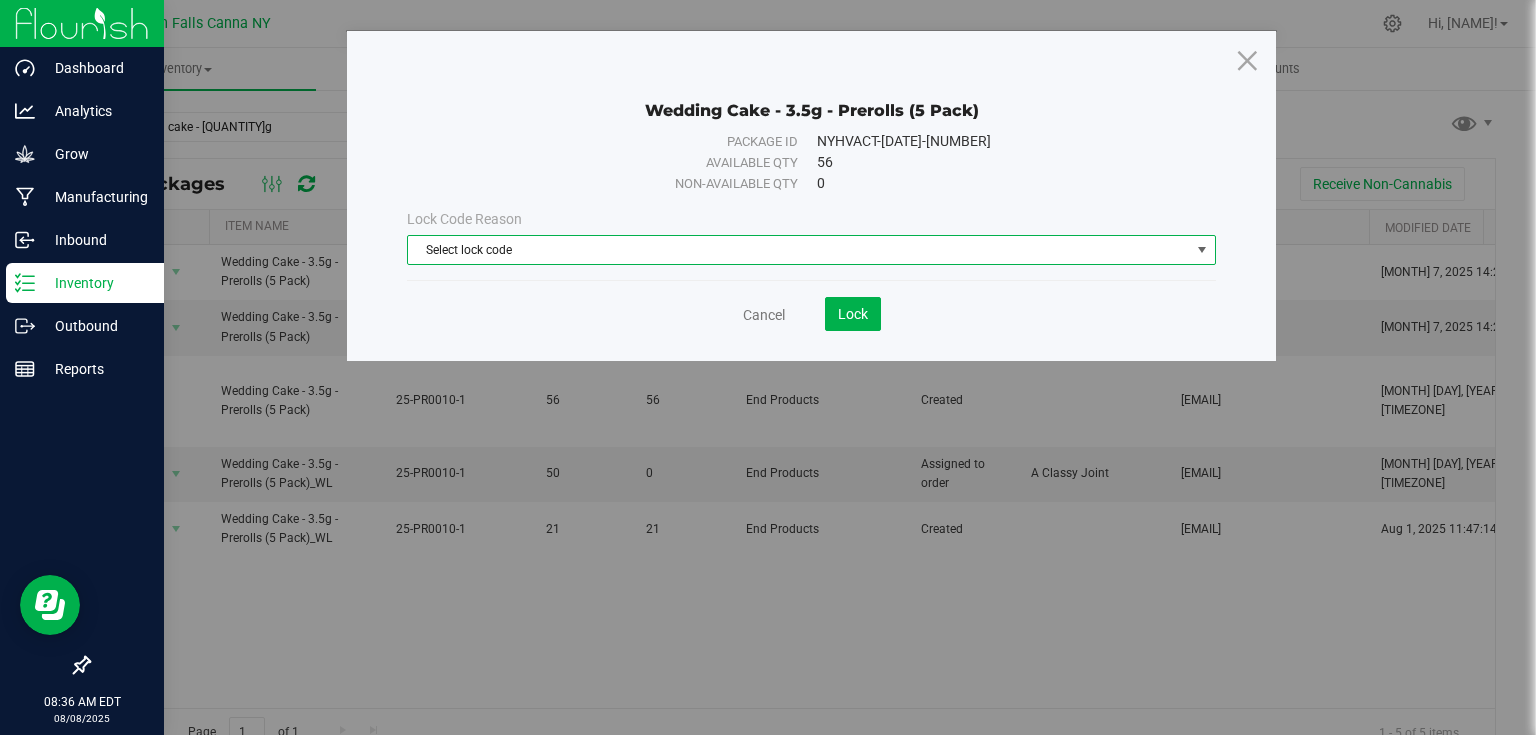click on "Select lock code" at bounding box center [799, 250] 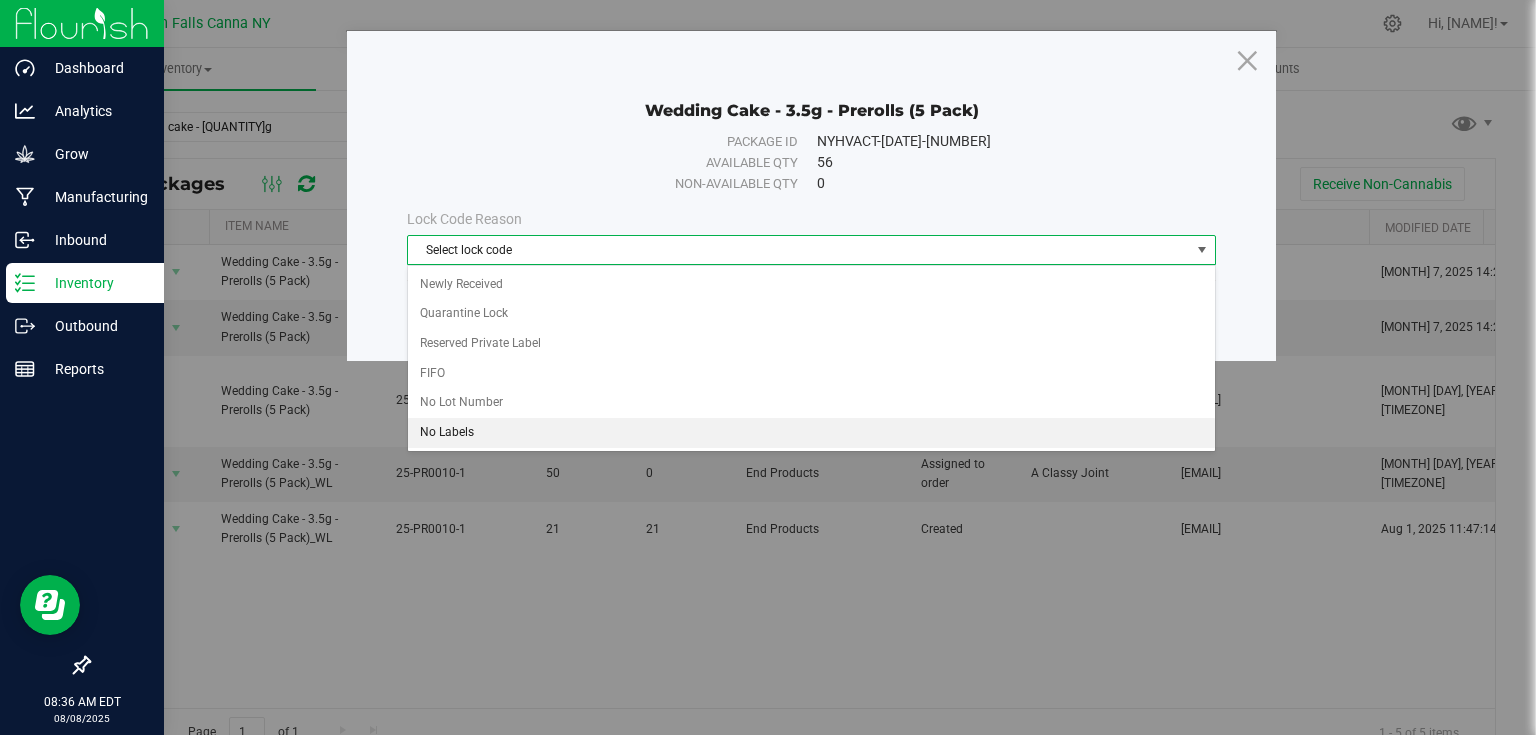 click on "No Labels" at bounding box center [811, 433] 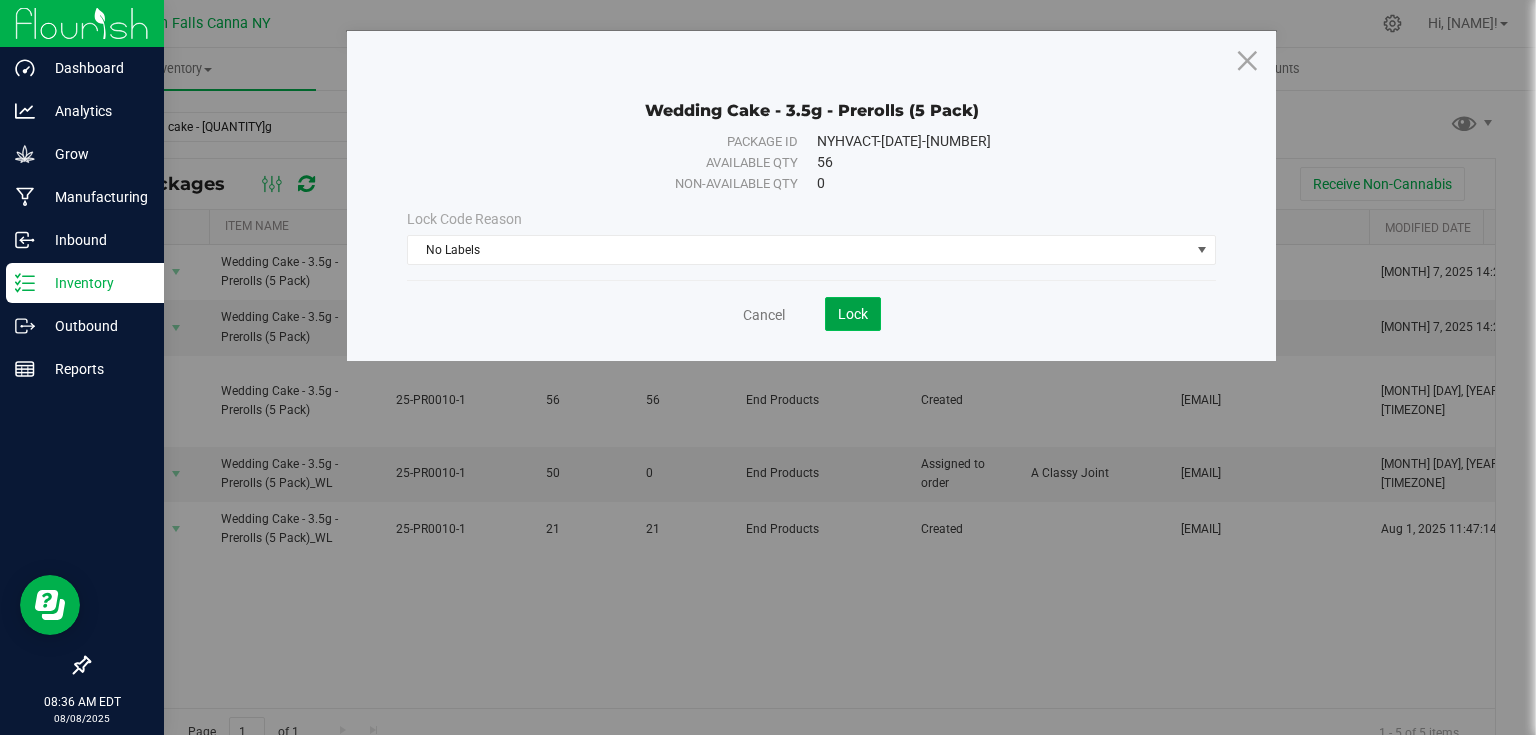 click on "Lock" 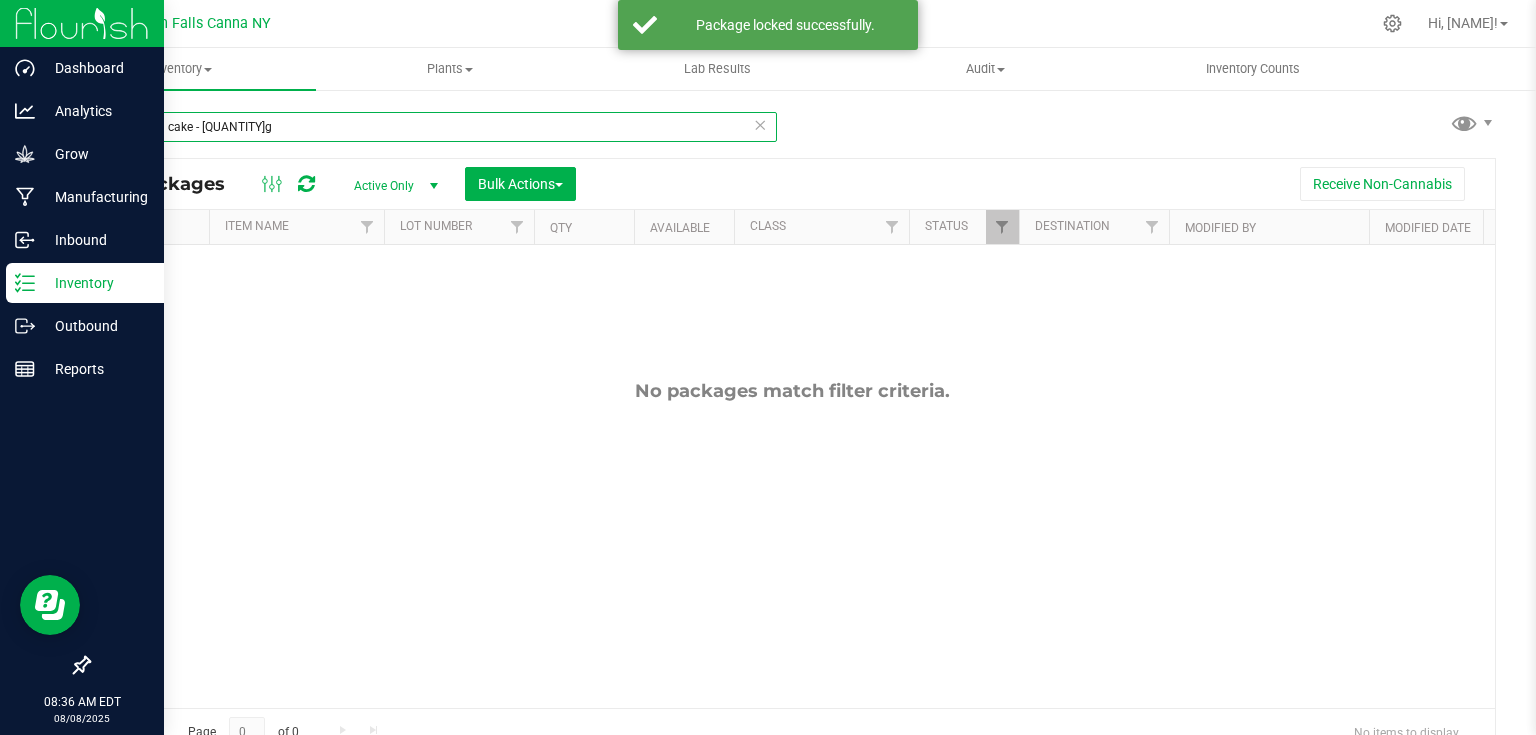 click on "wedding cake - [QUANTITY]g" at bounding box center (432, 127) 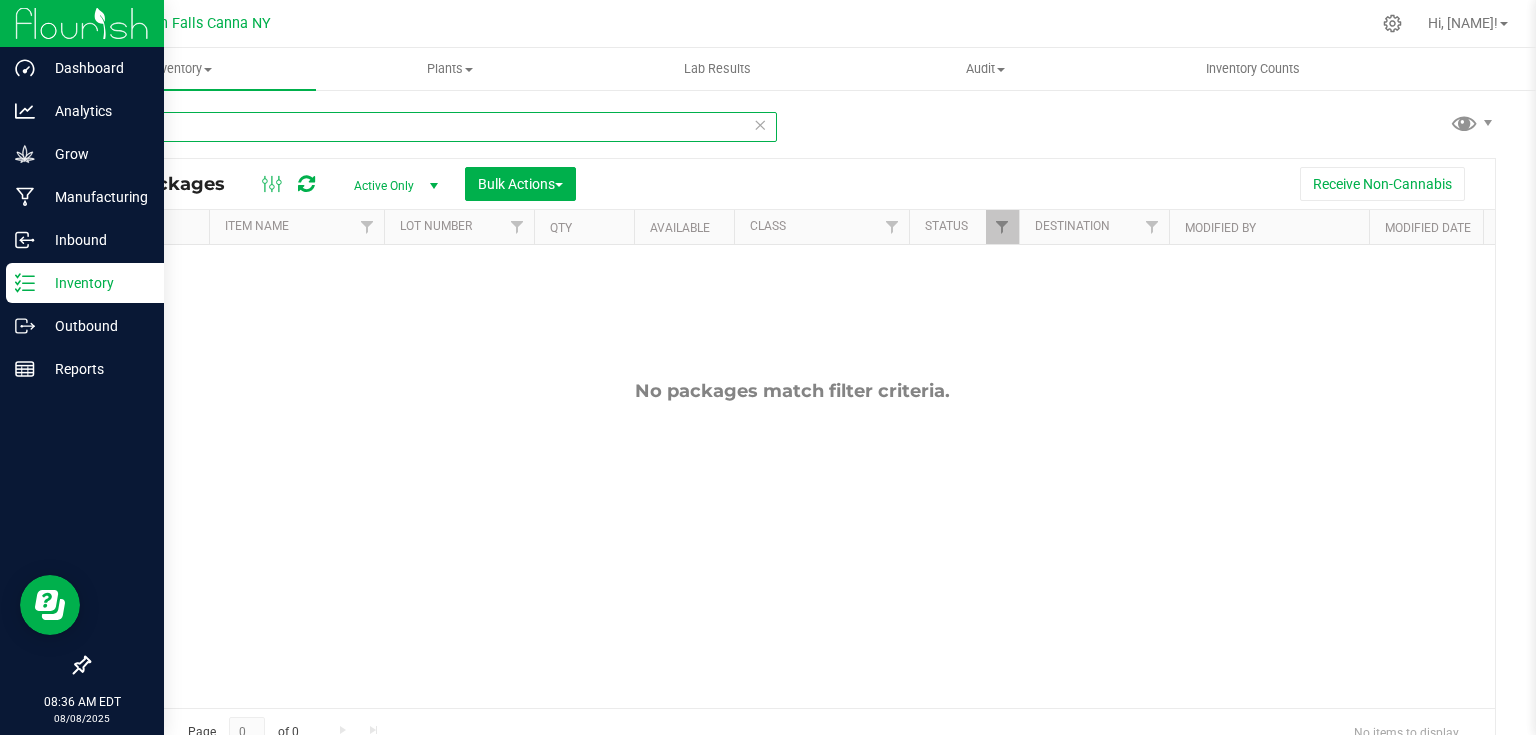type on "w" 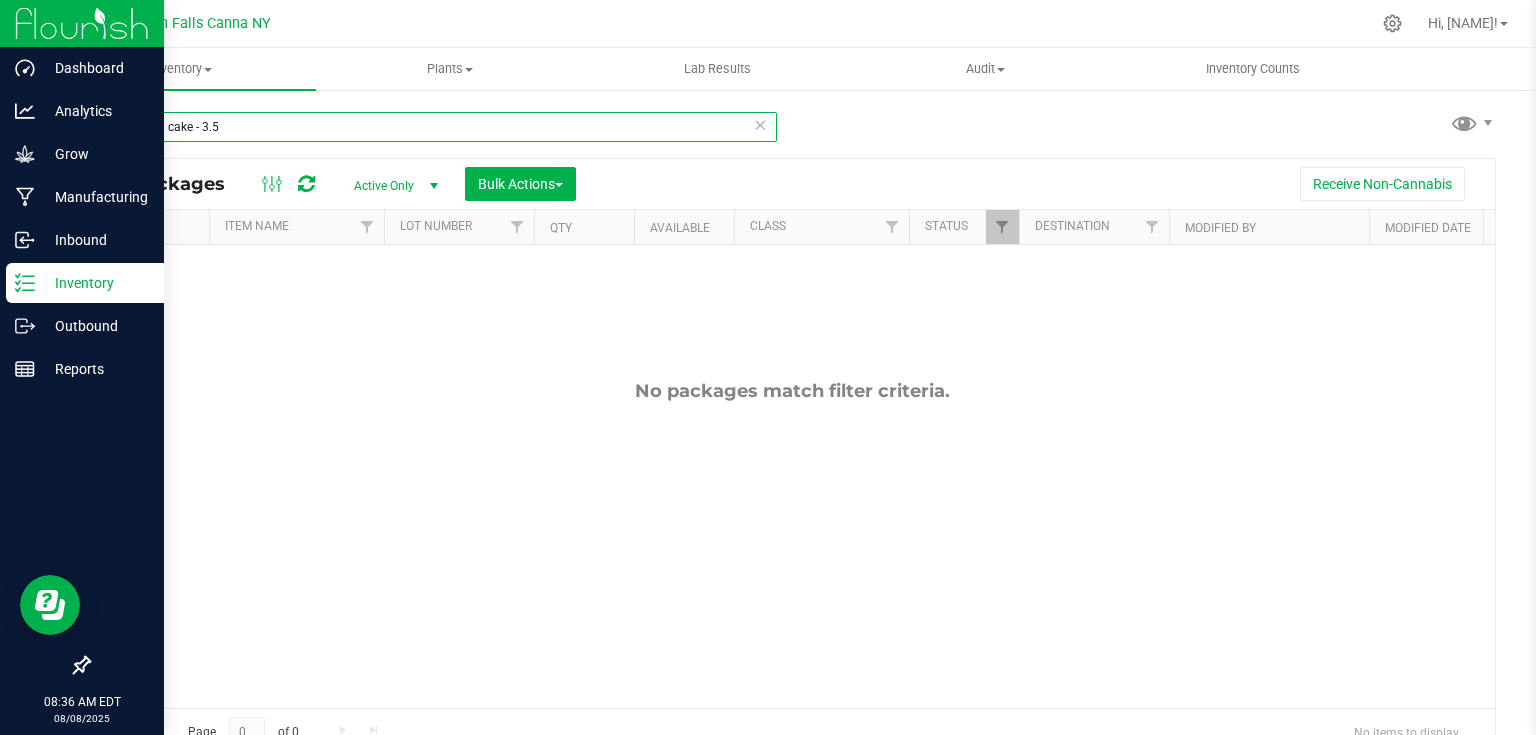 type on "wedding cake - [QUANTITY]g" 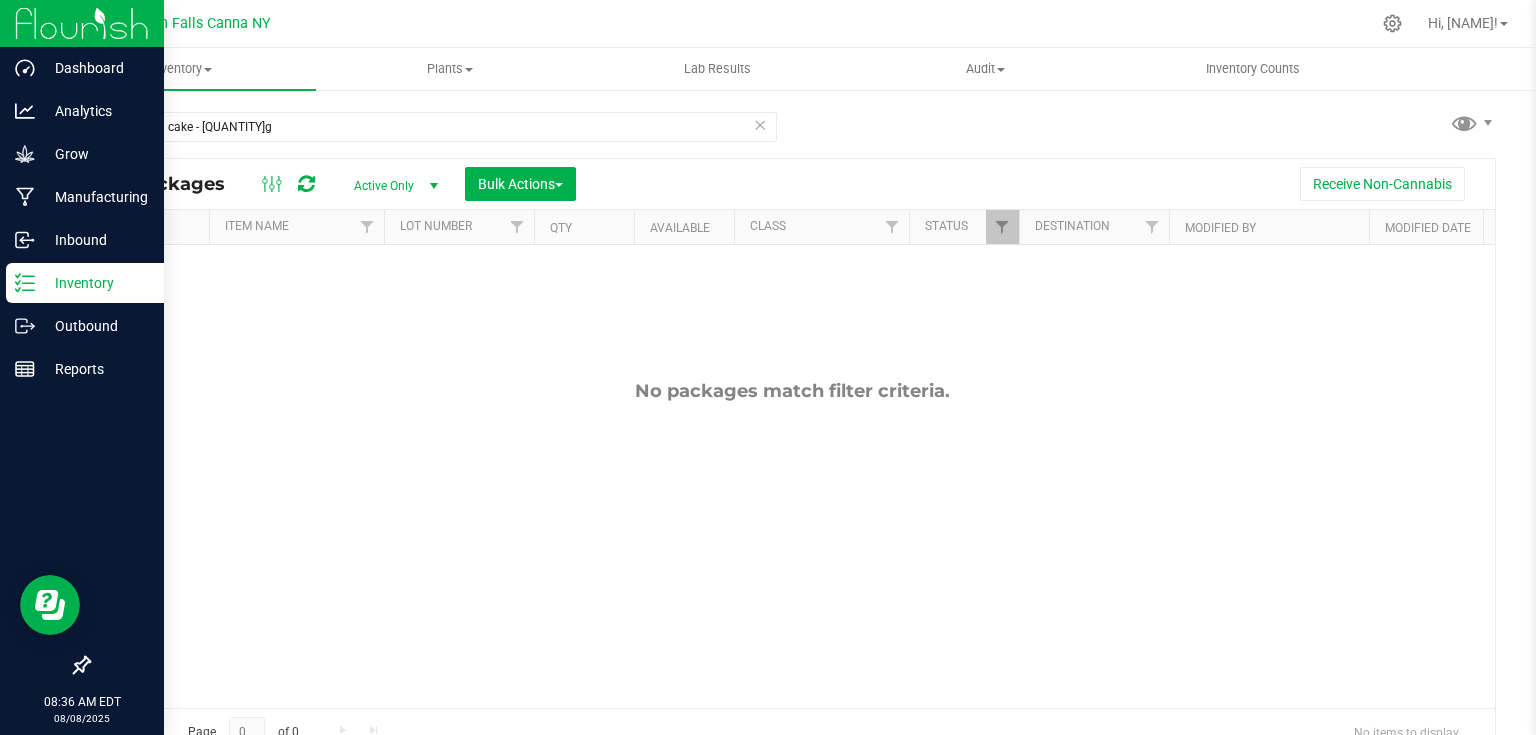 click at bounding box center [82, 23] 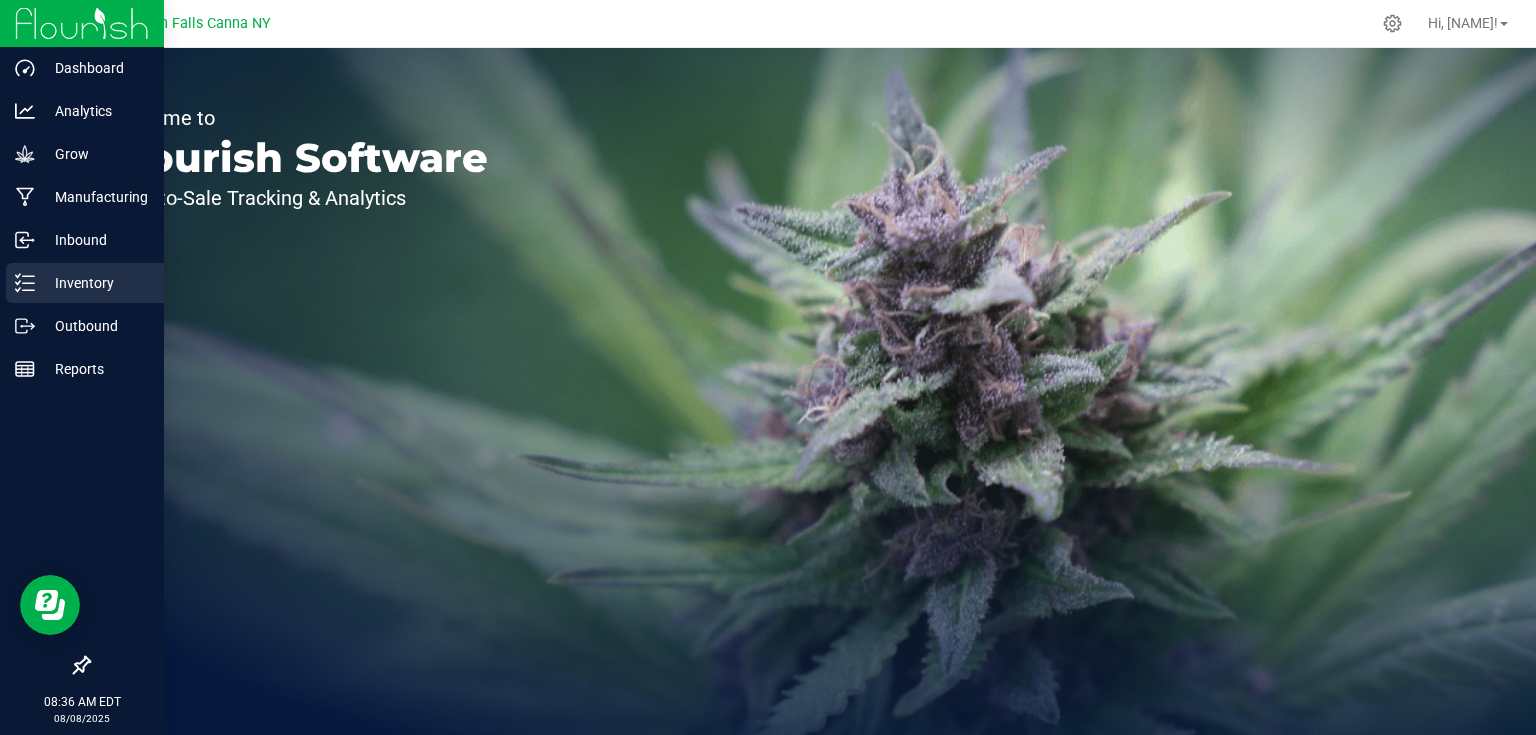 click on "Inventory" at bounding box center (95, 283) 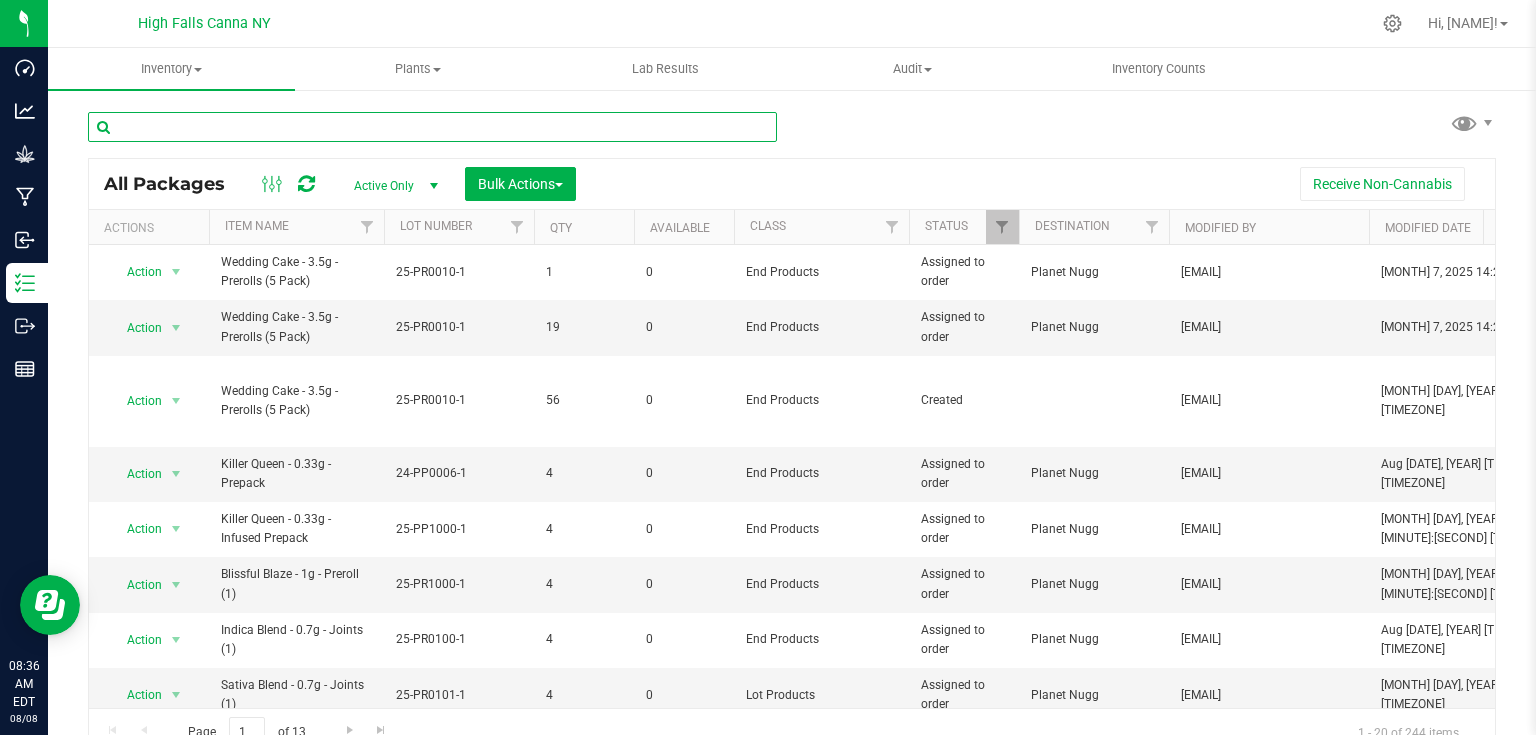click at bounding box center [432, 127] 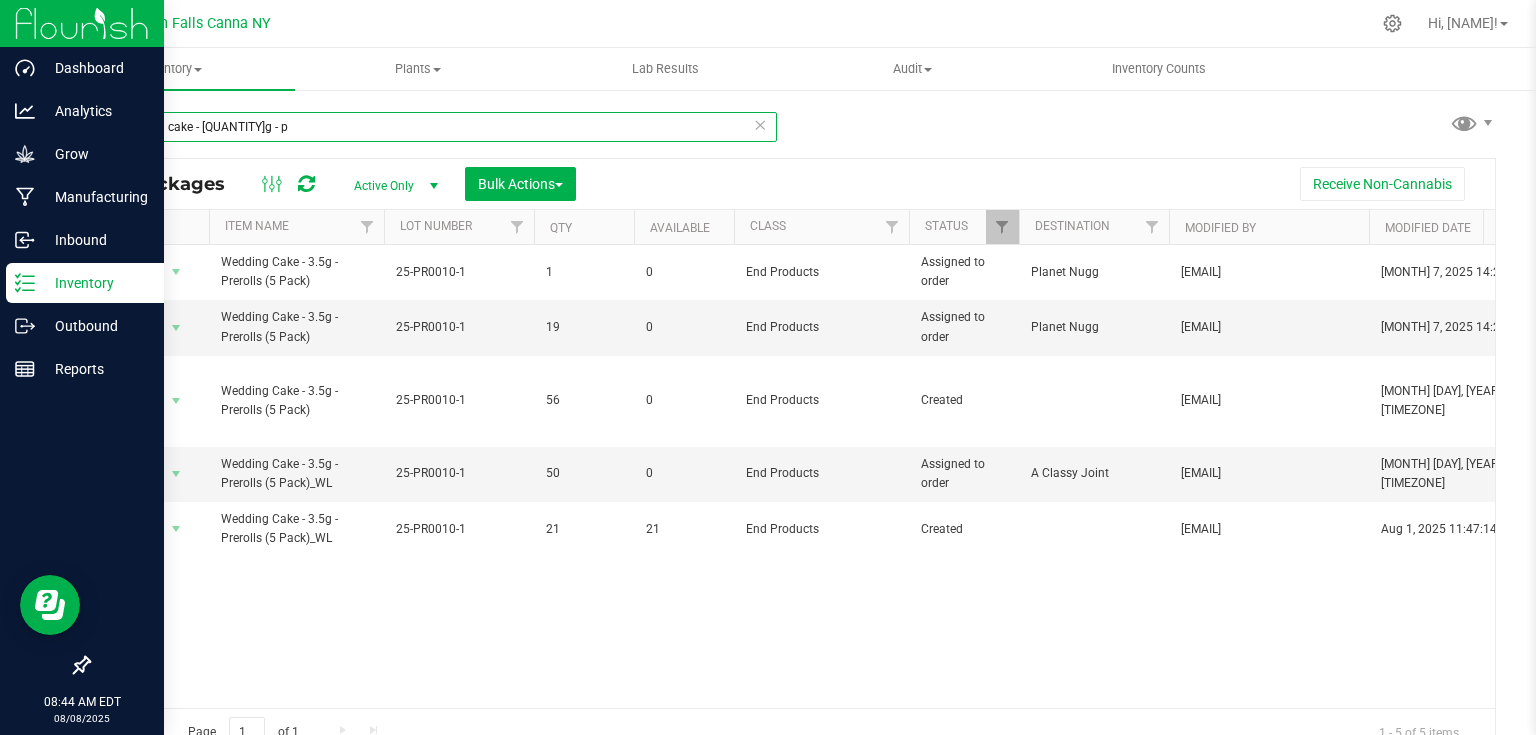 type on "wedding cake - [QUANTITY]g - p" 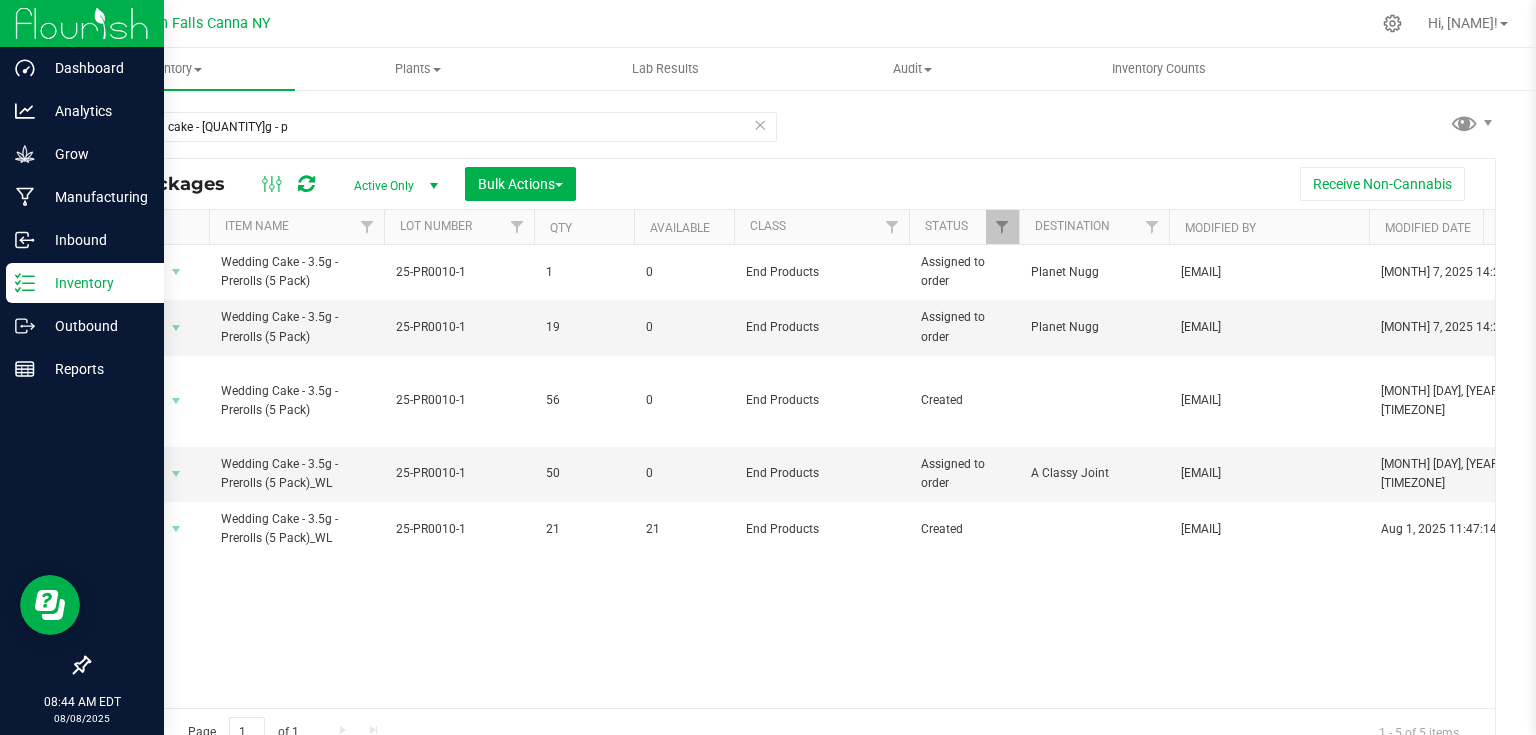 click at bounding box center [82, 23] 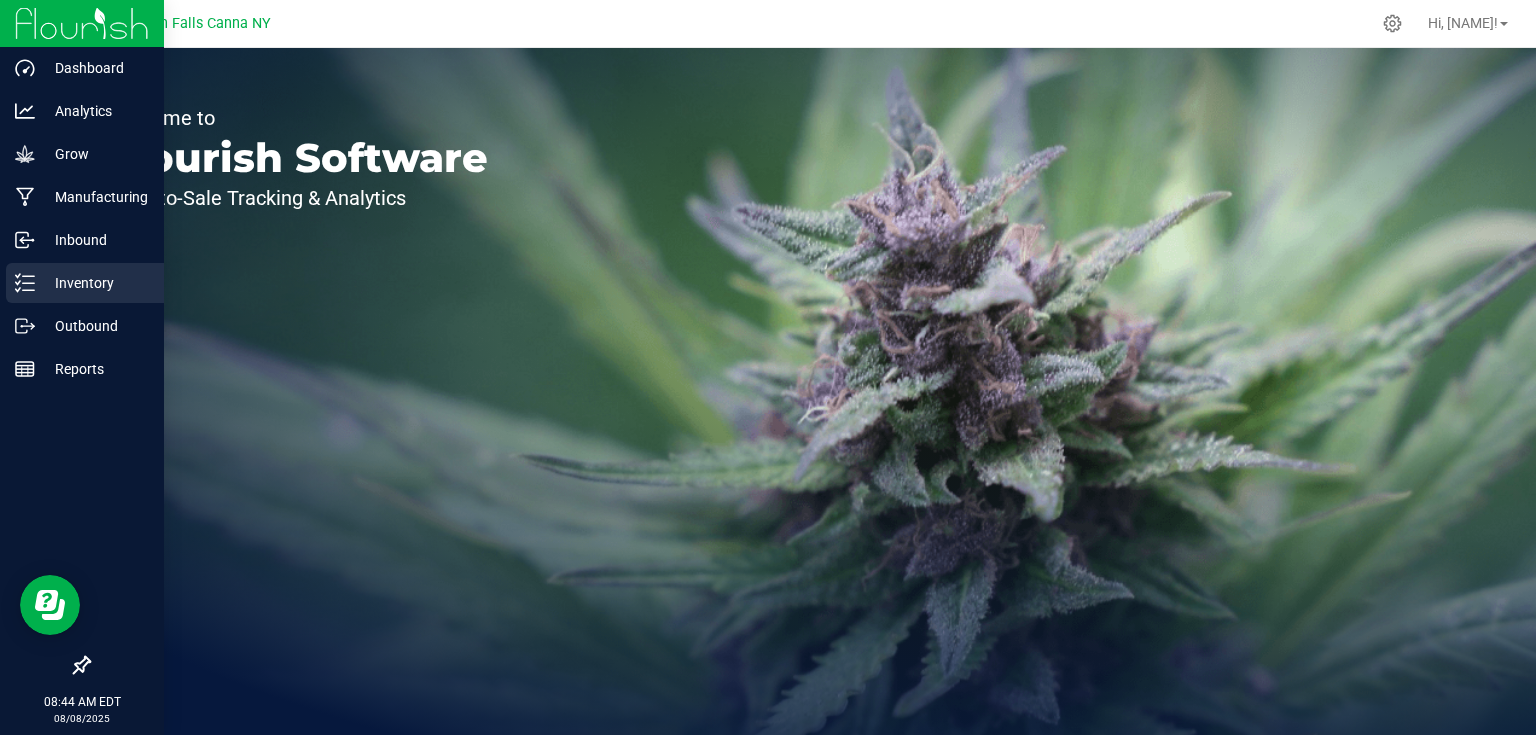 click on "Inventory" at bounding box center [95, 283] 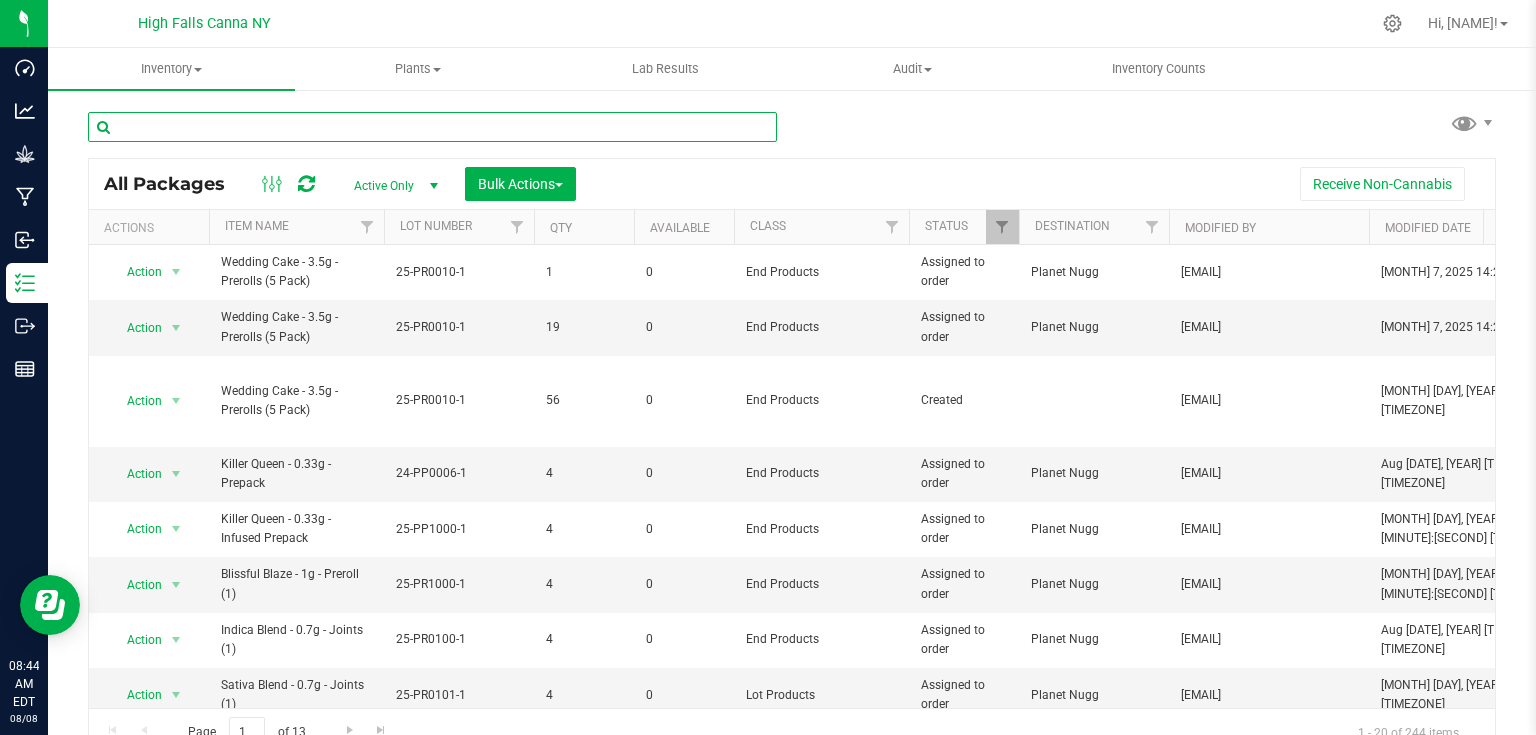 click at bounding box center [432, 127] 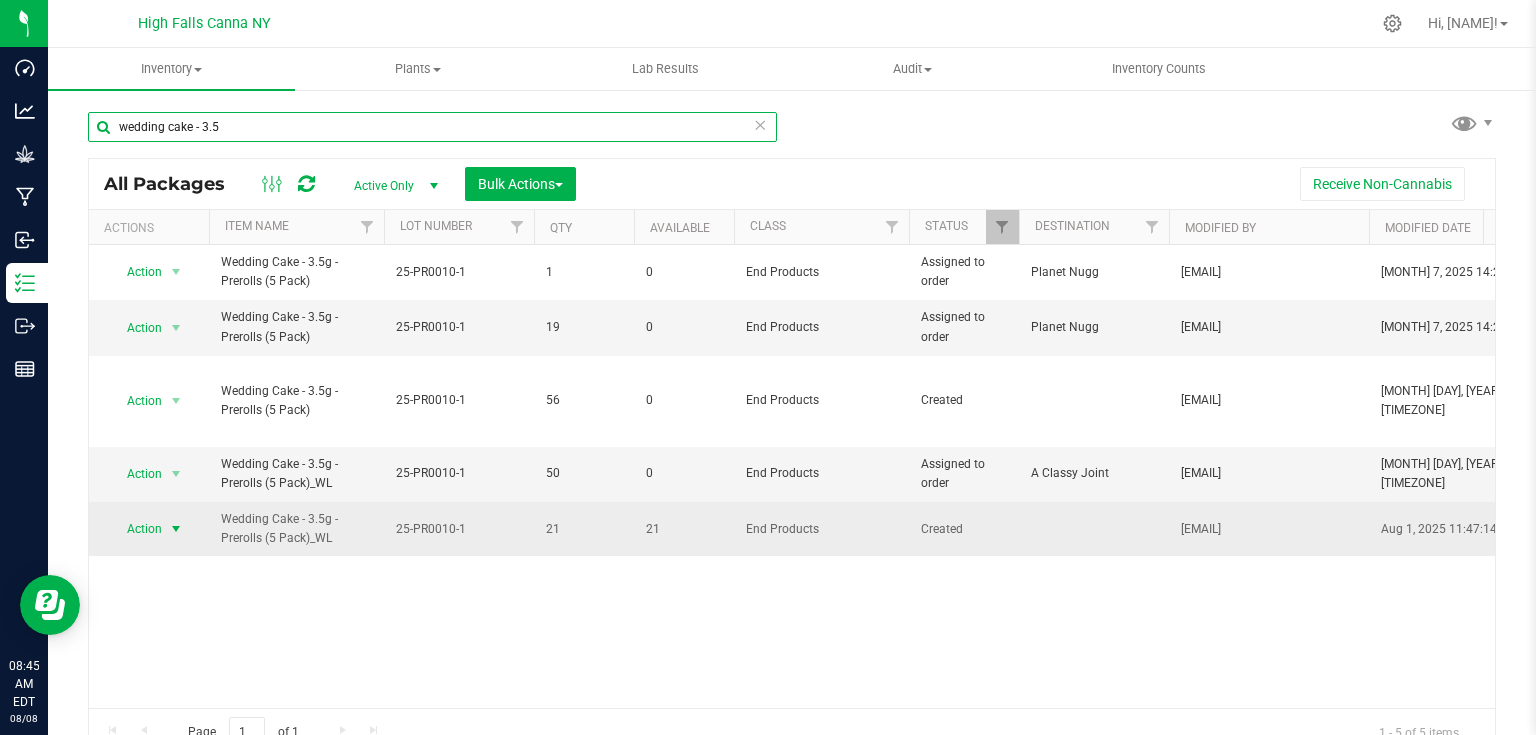 type on "wedding cake - 3.5" 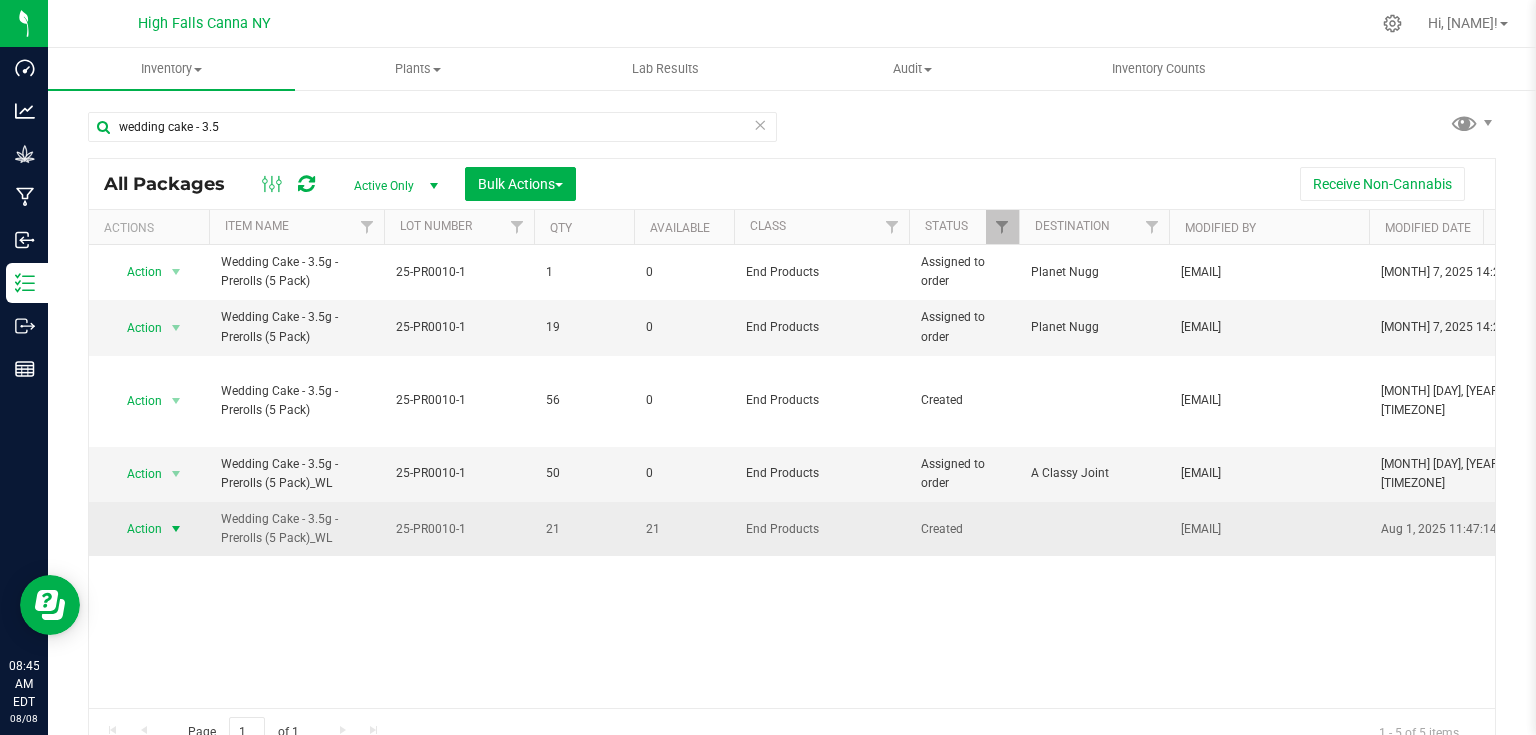 click at bounding box center (176, 529) 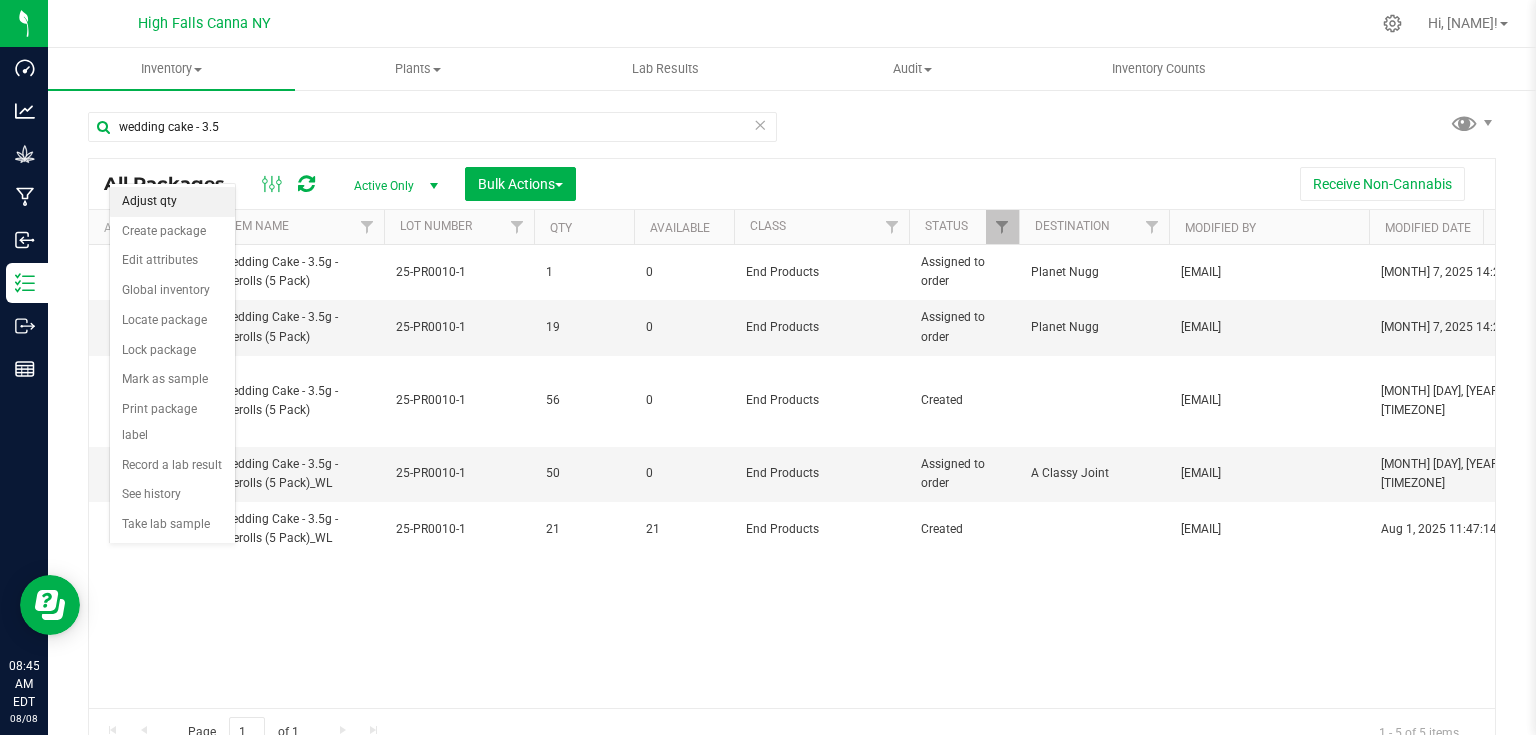 click on "Adjust qty" at bounding box center (172, 202) 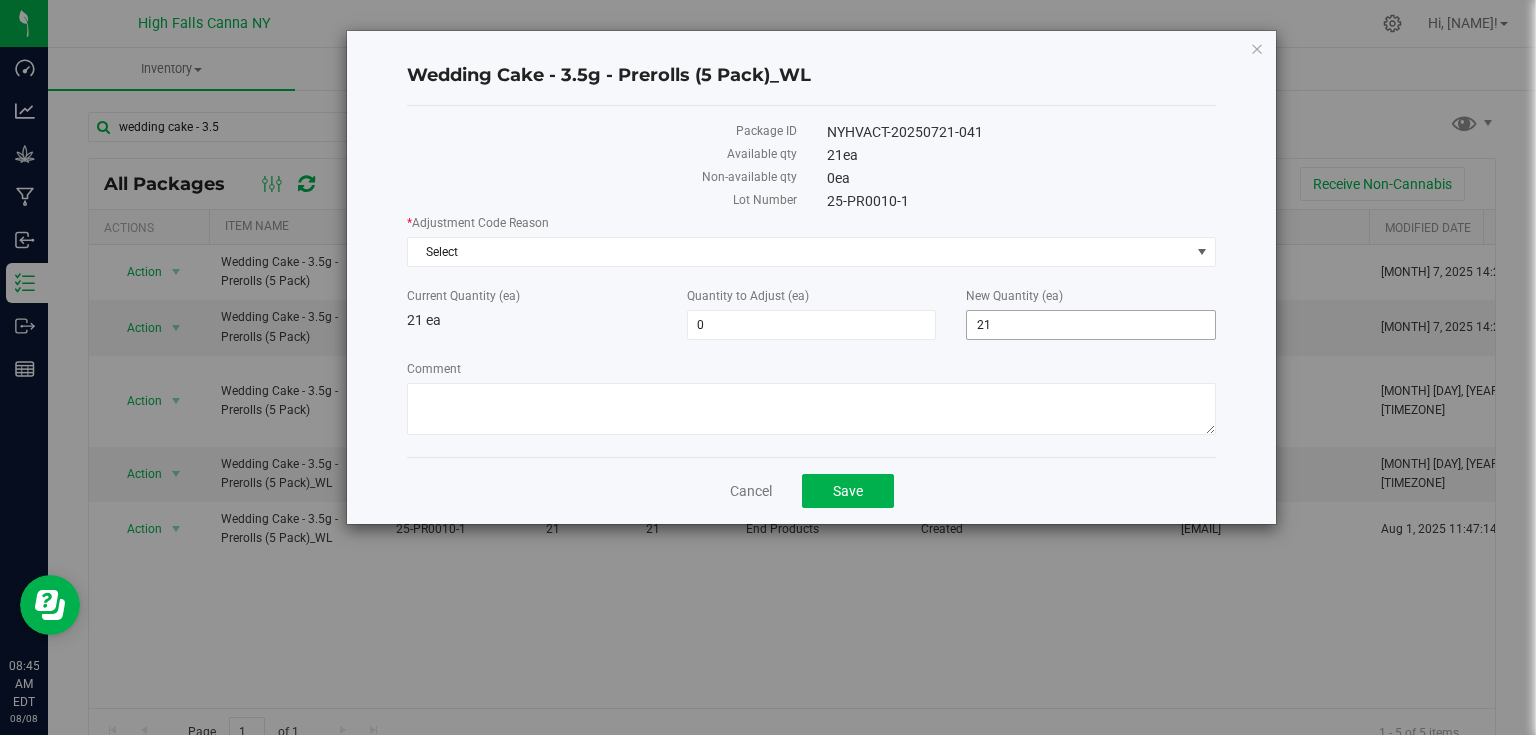 click on "21 21" at bounding box center (1091, 325) 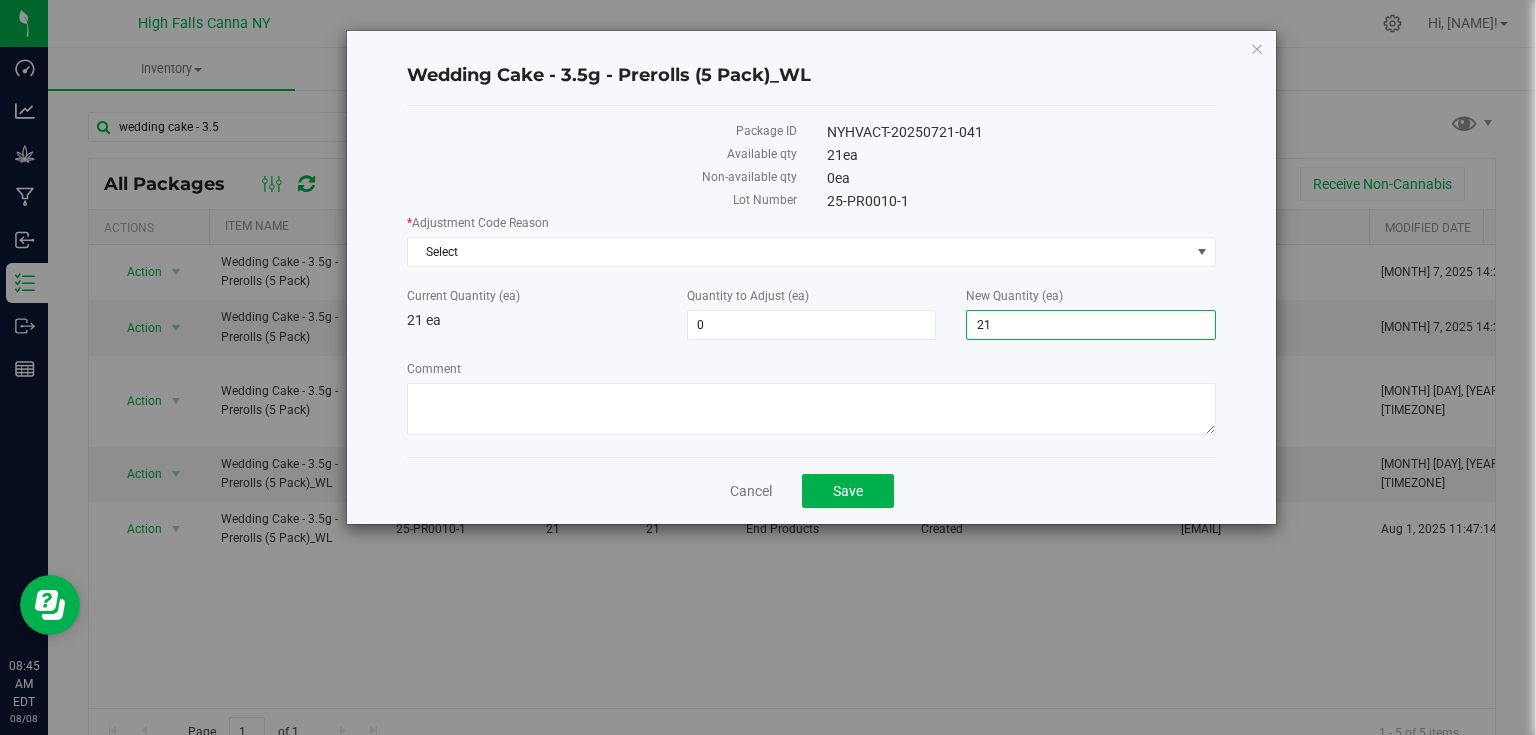click on "21" at bounding box center (1091, 325) 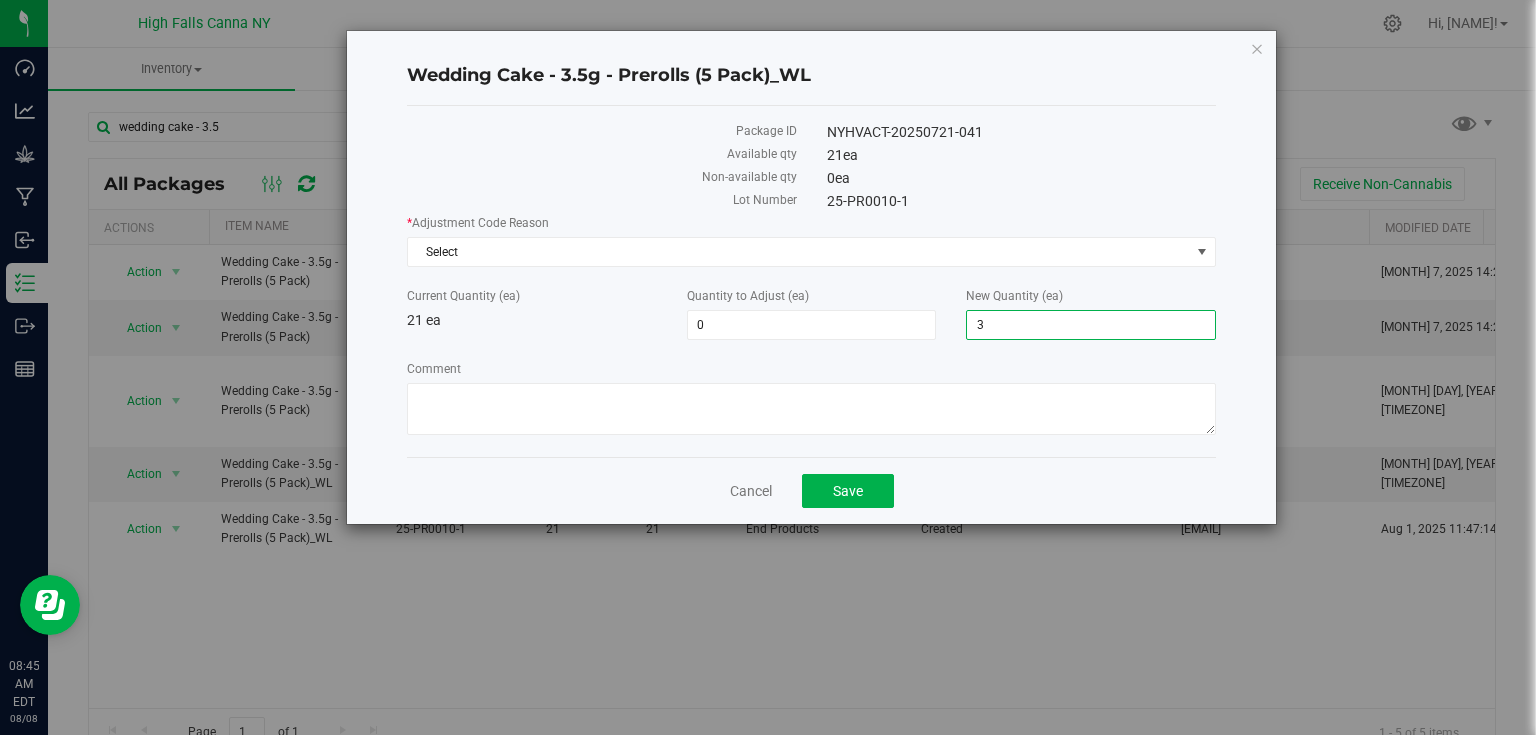 type on "39" 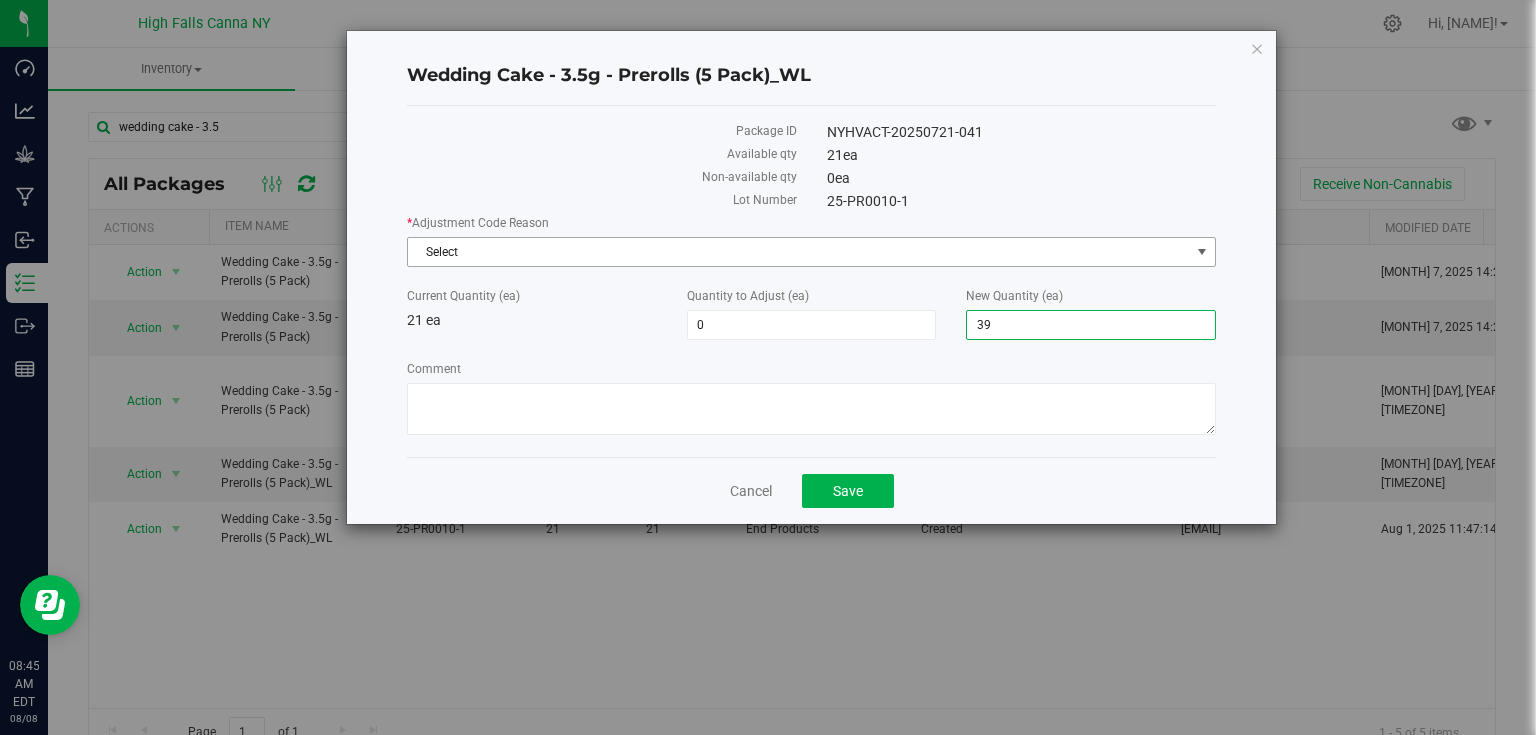 type on "18" 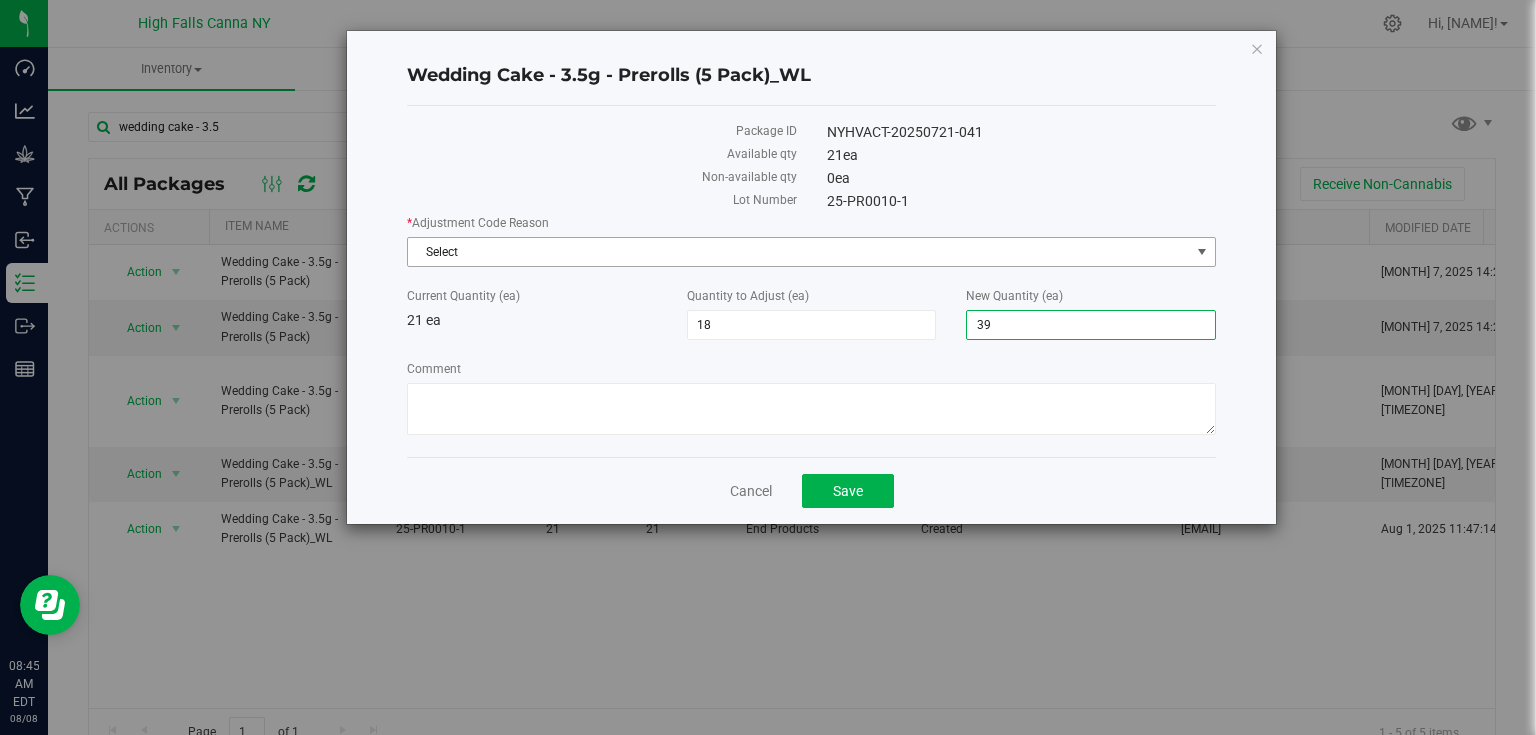 click on "Select" at bounding box center (799, 252) 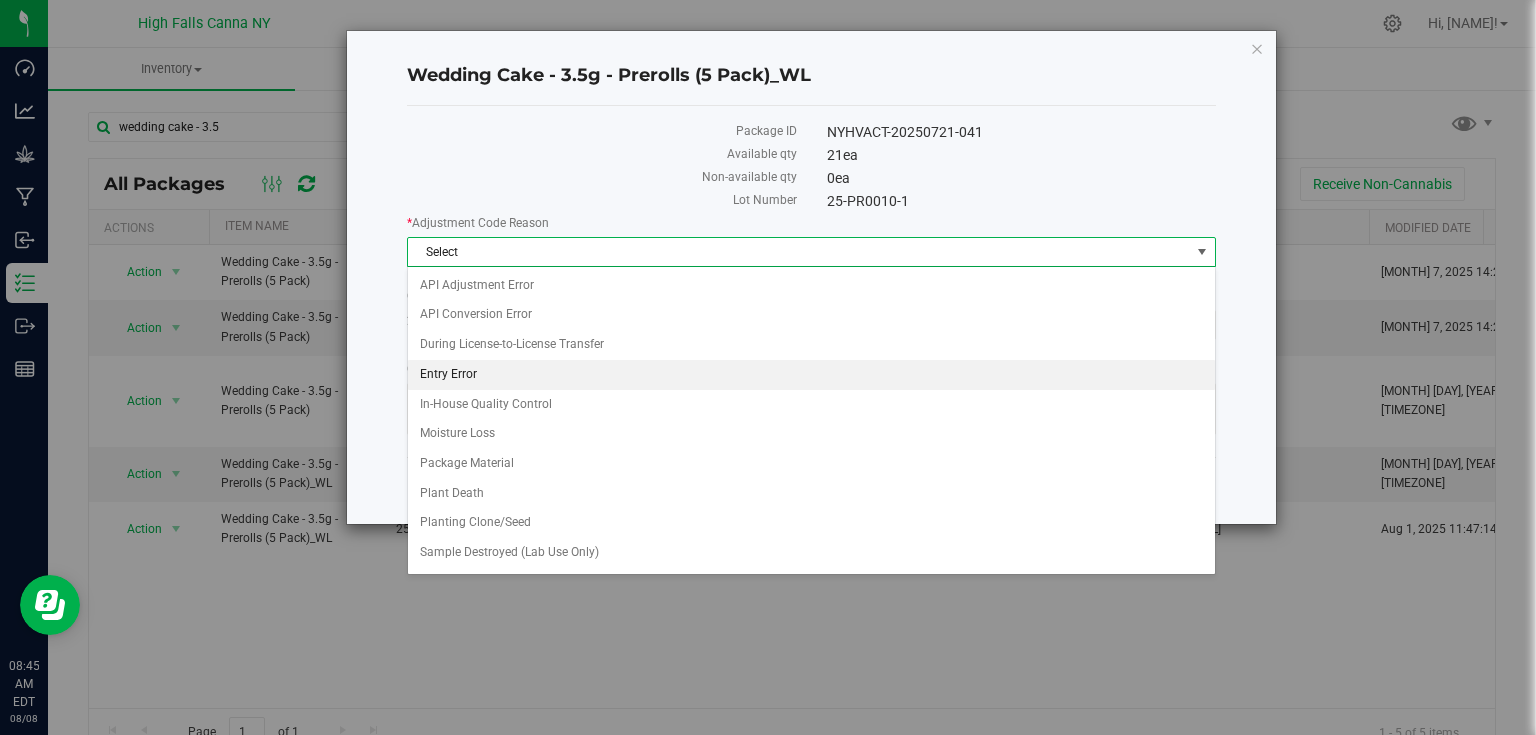 click on "Entry Error" at bounding box center [811, 375] 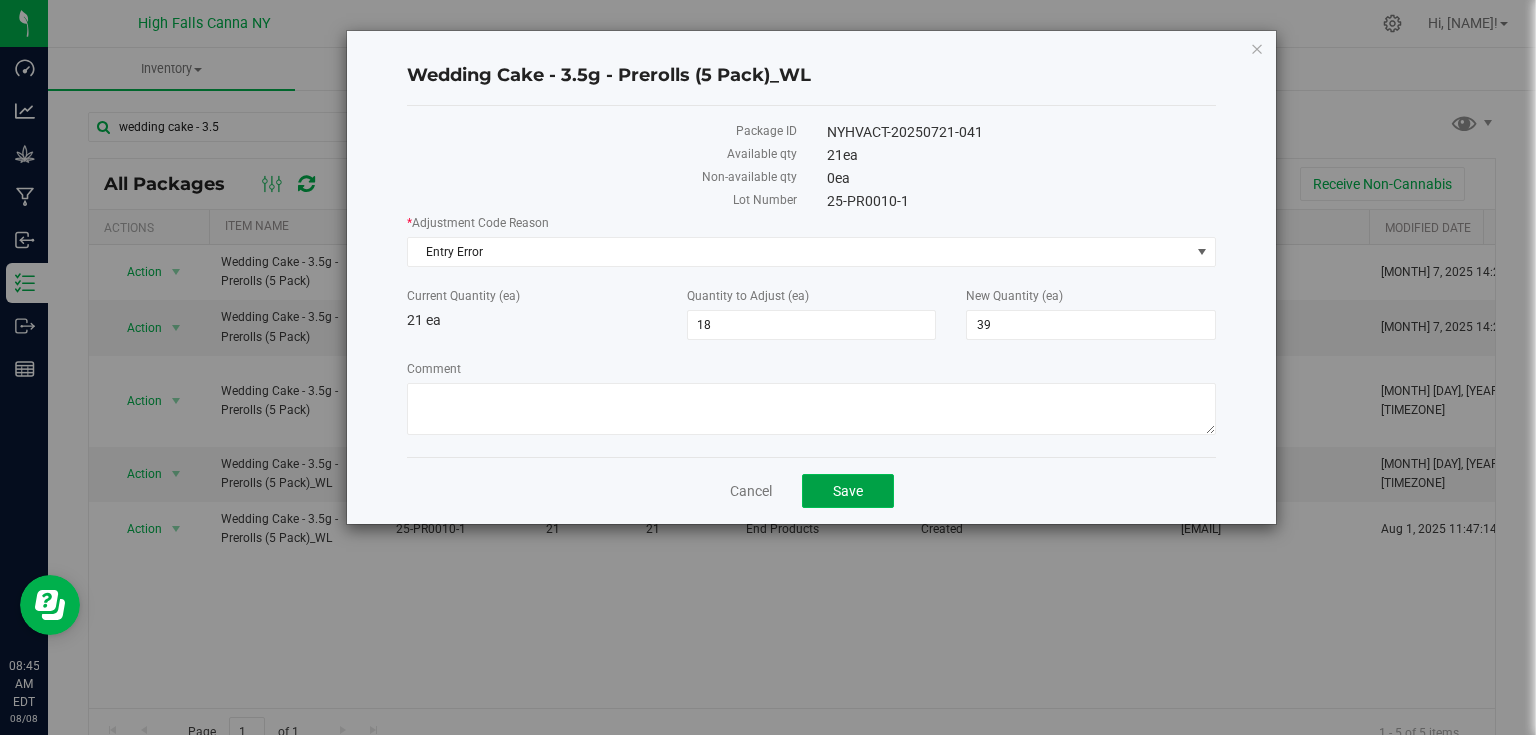 click on "Save" 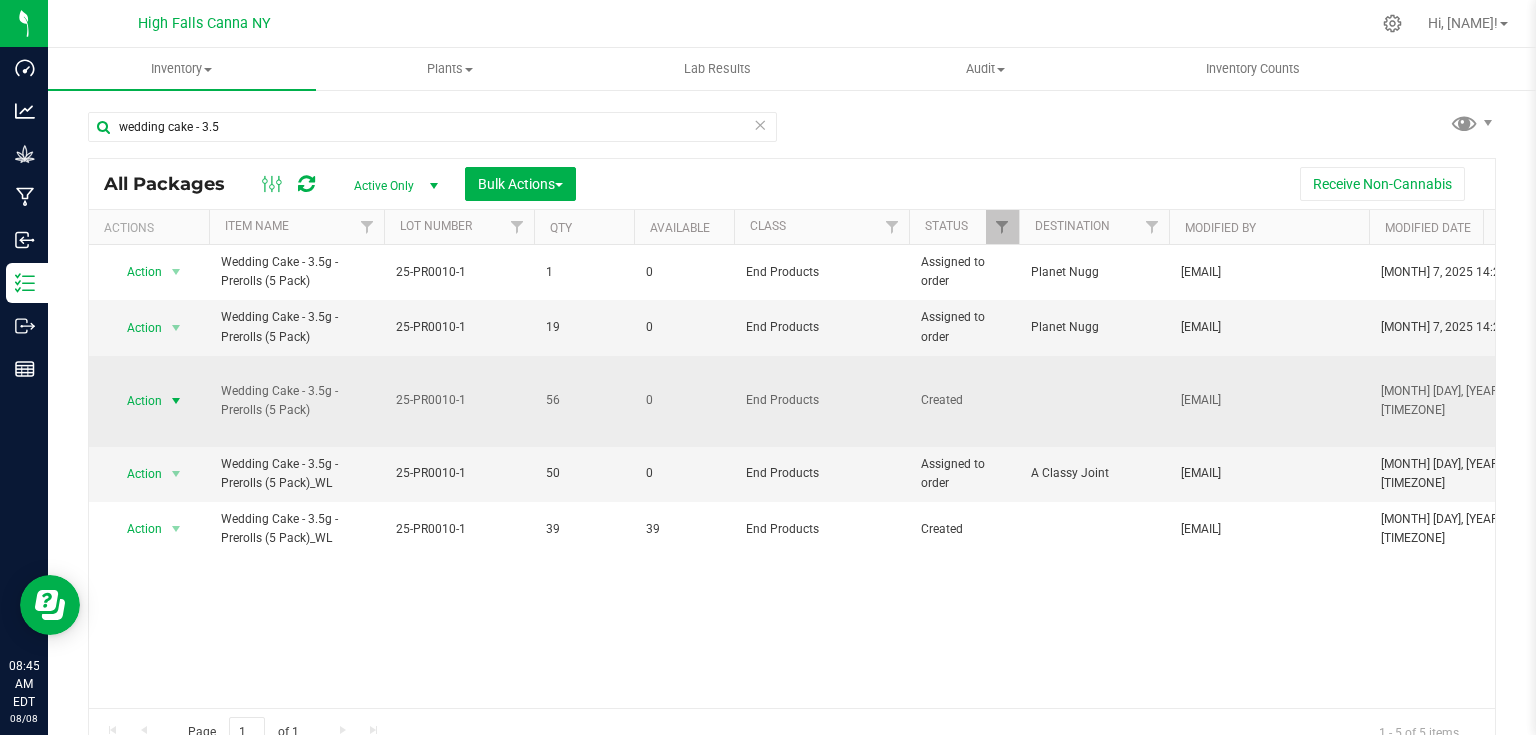click at bounding box center (176, 401) 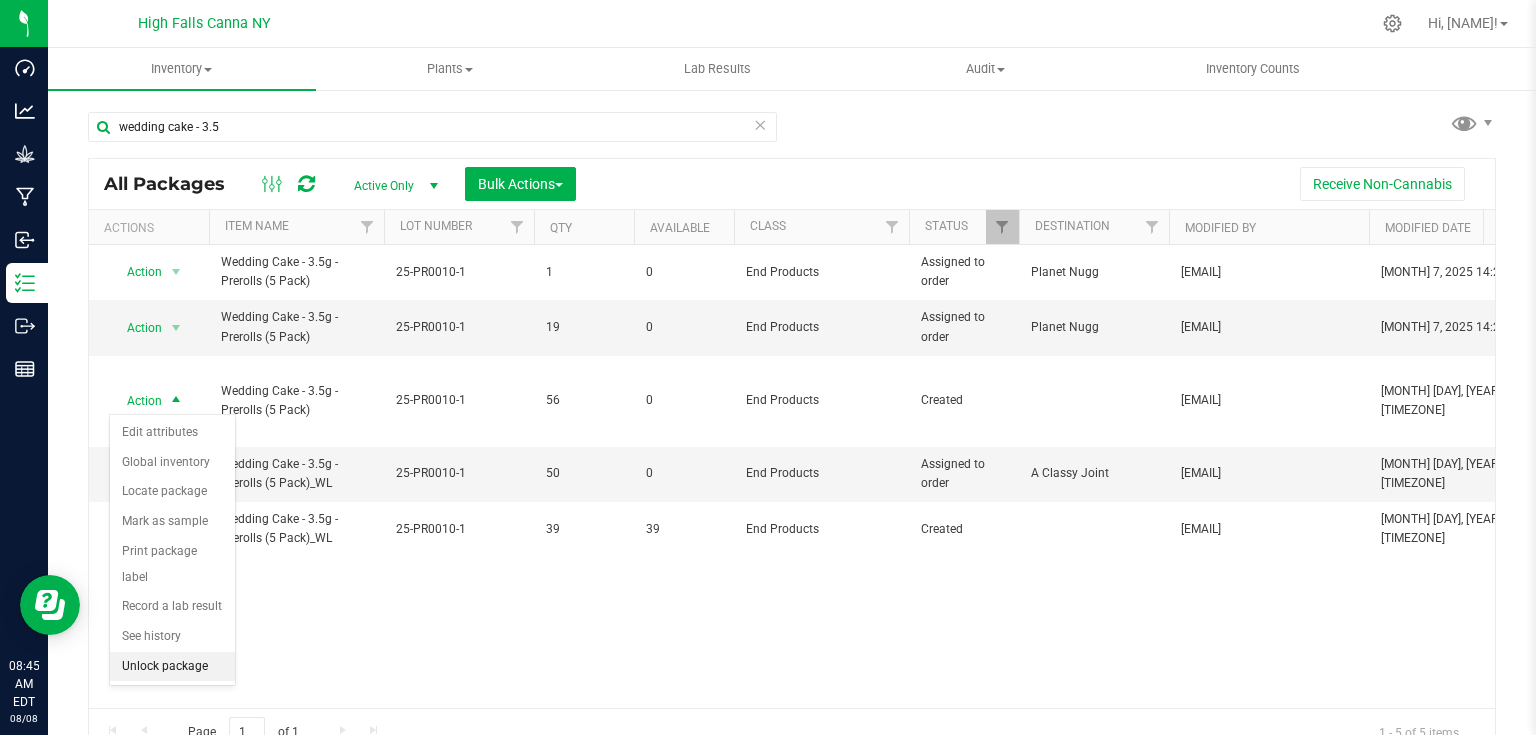 click on "Unlock package" at bounding box center [172, 667] 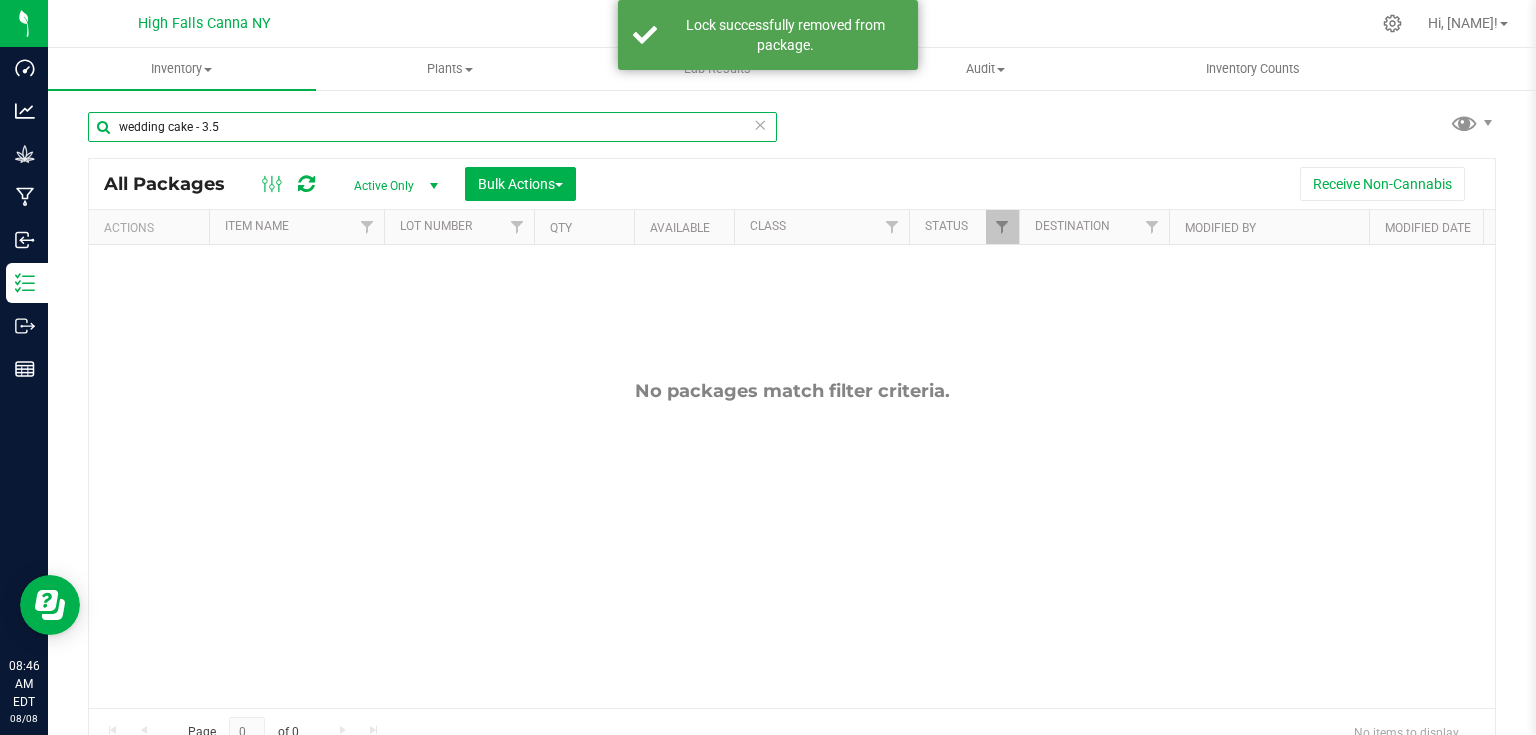 click on "wedding cake - 3.5" at bounding box center (432, 127) 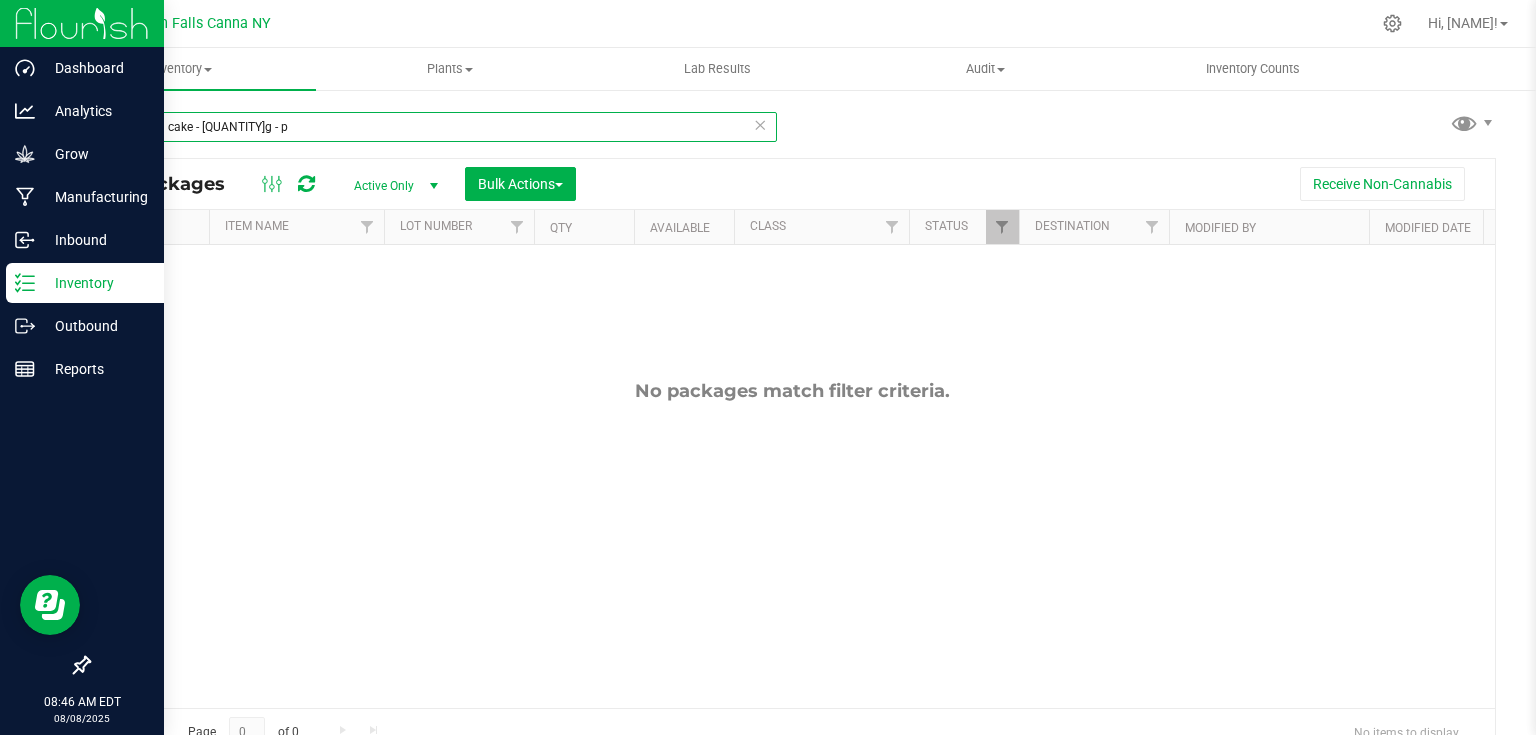 type on "wedding cake - [QUANTITY]g - p" 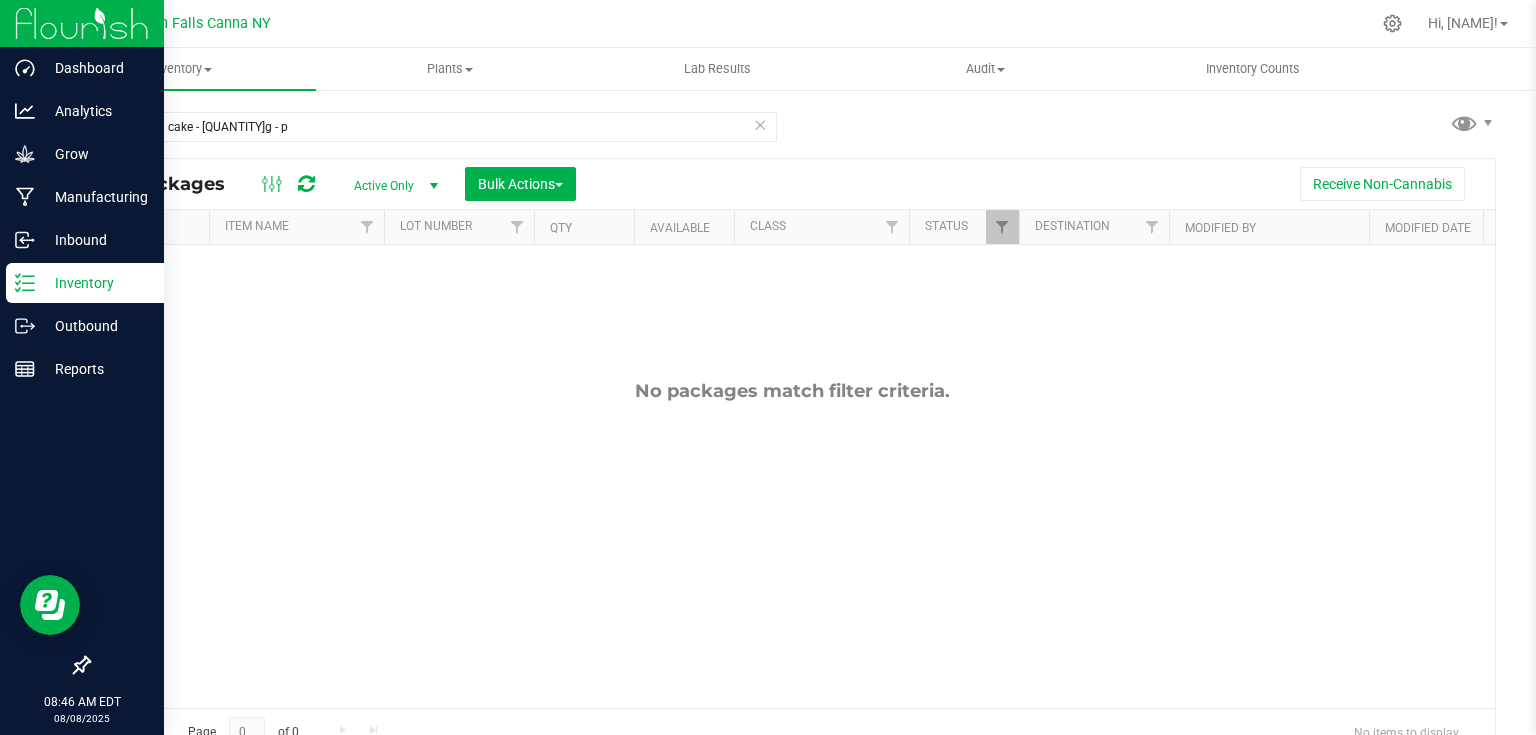 click at bounding box center (82, 23) 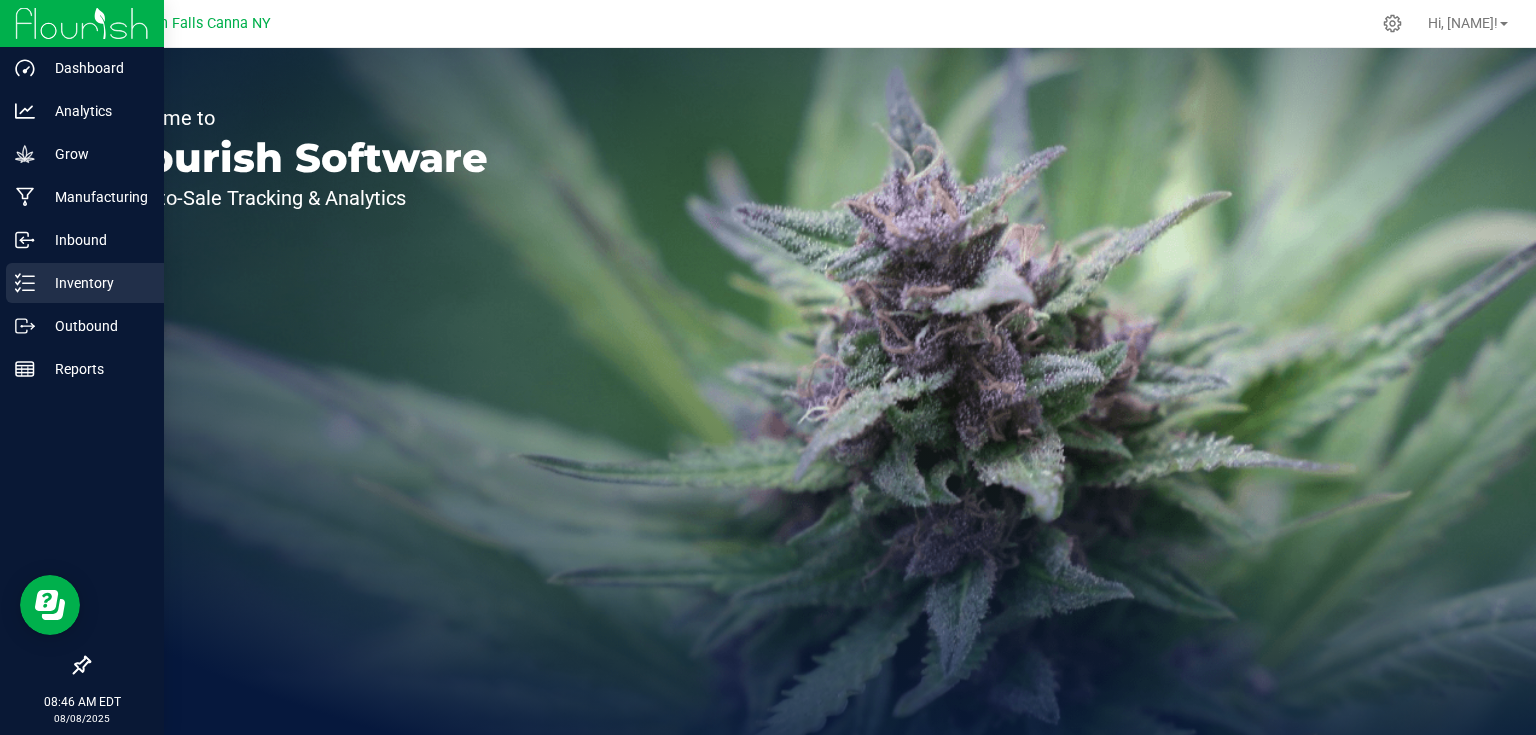 click on "Inventory" at bounding box center (95, 283) 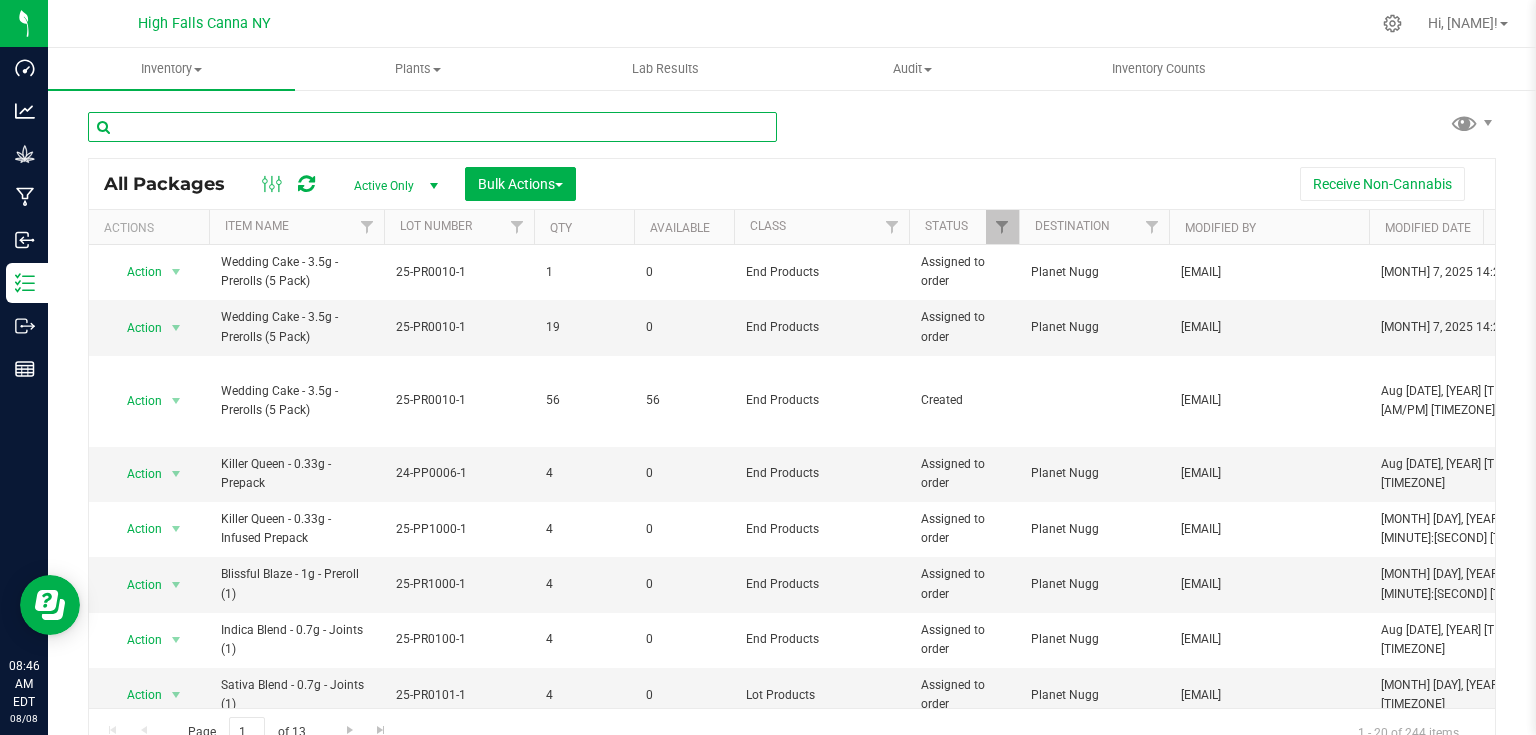 click at bounding box center (432, 127) 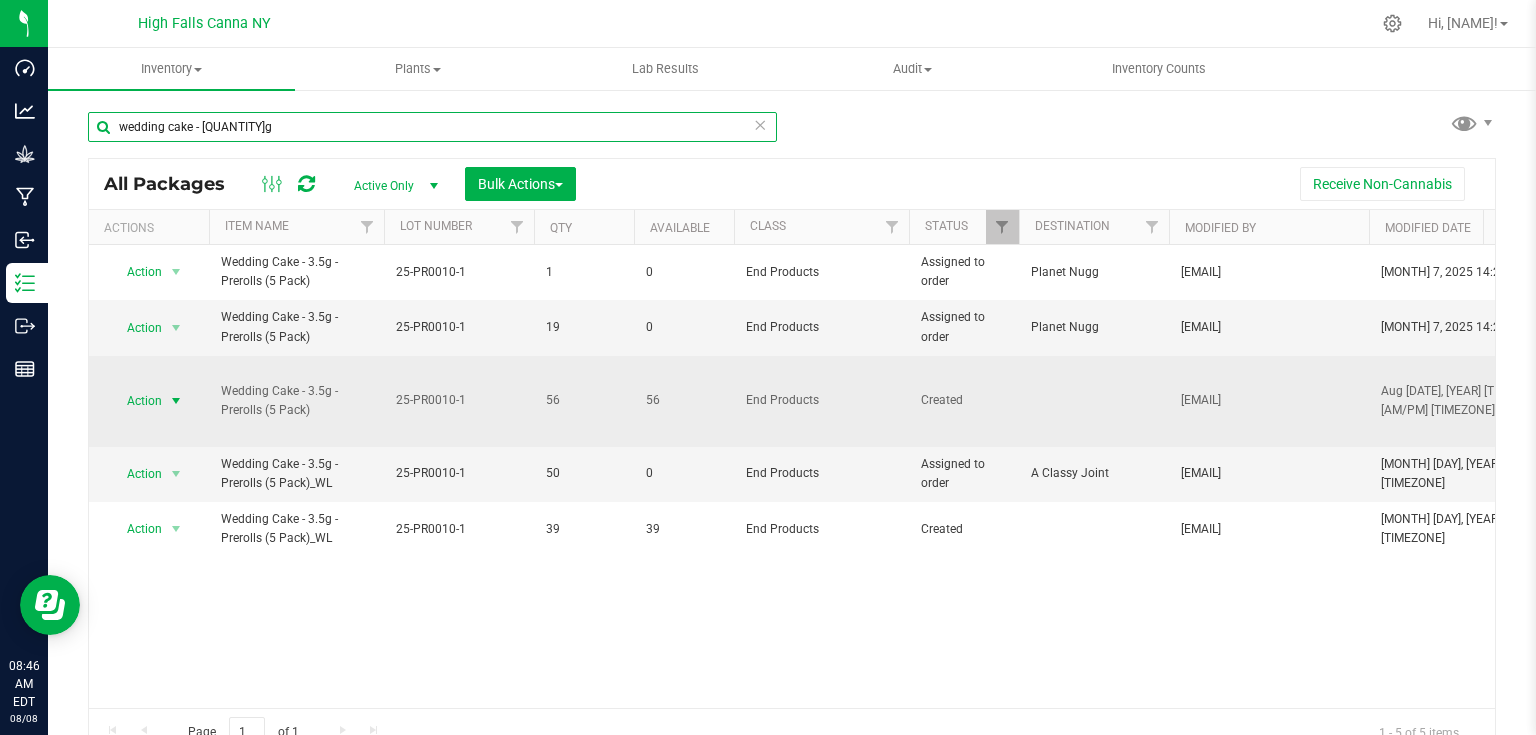 type on "wedding cake - [QUANTITY]g" 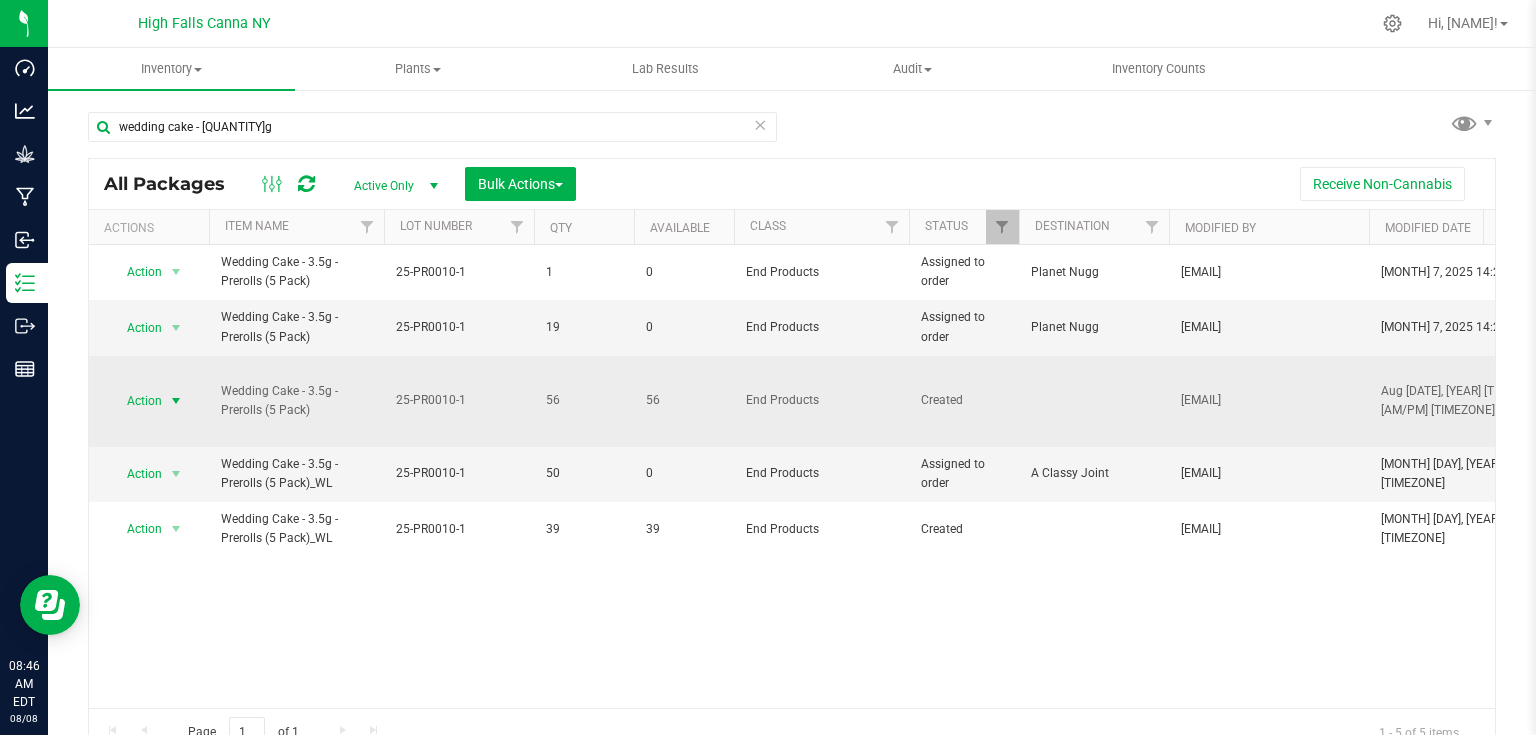 click at bounding box center (176, 401) 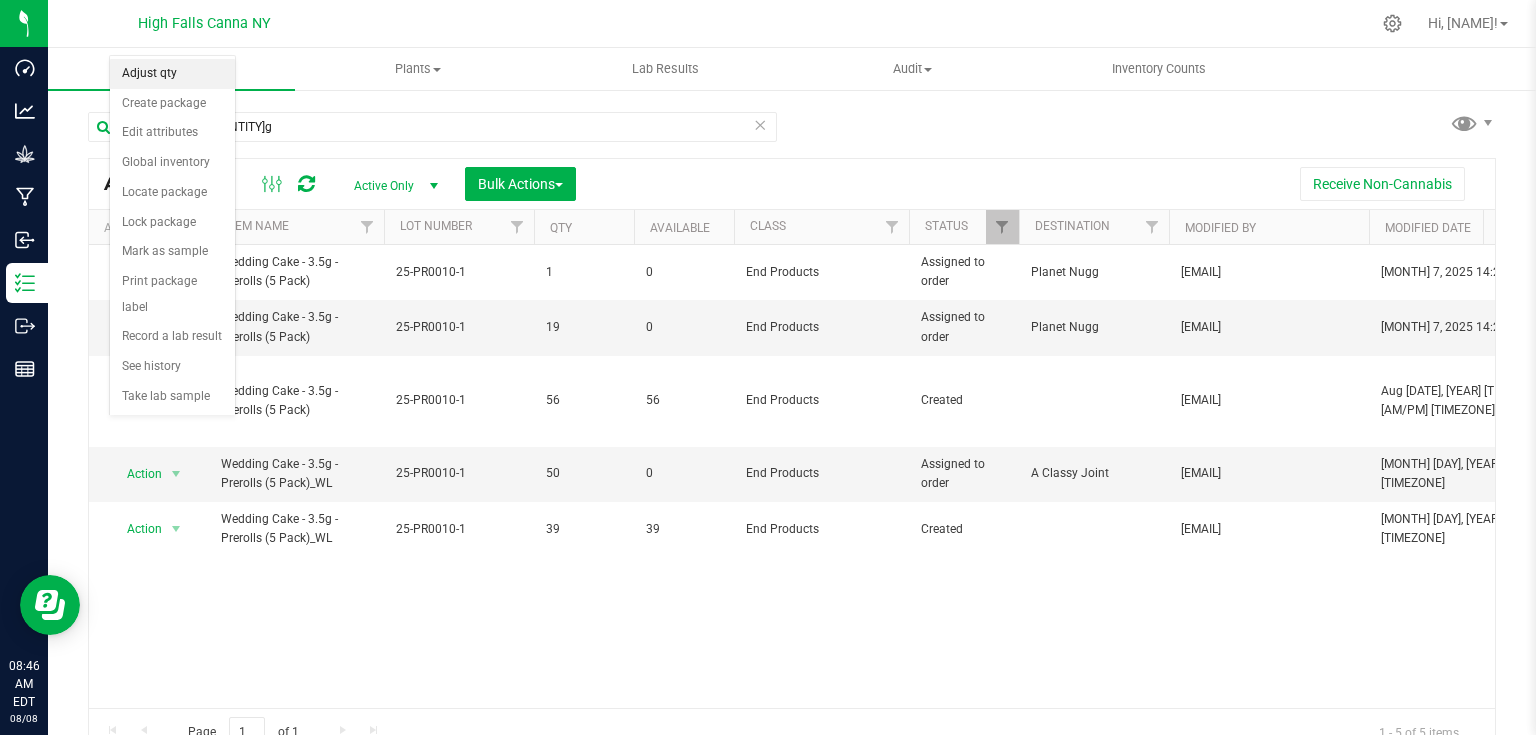 click on "Adjust qty" at bounding box center (172, 74) 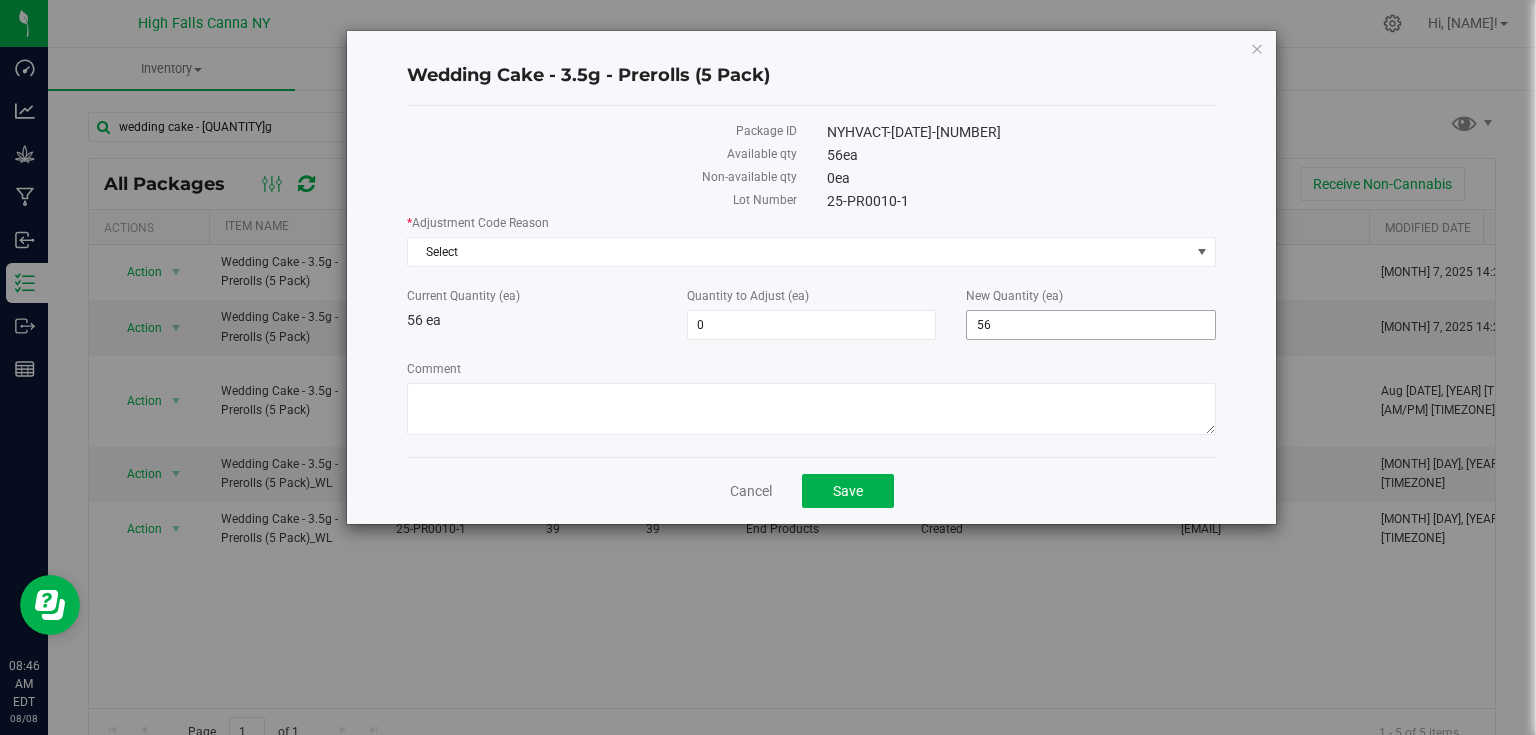 click on "56 56" at bounding box center [1091, 325] 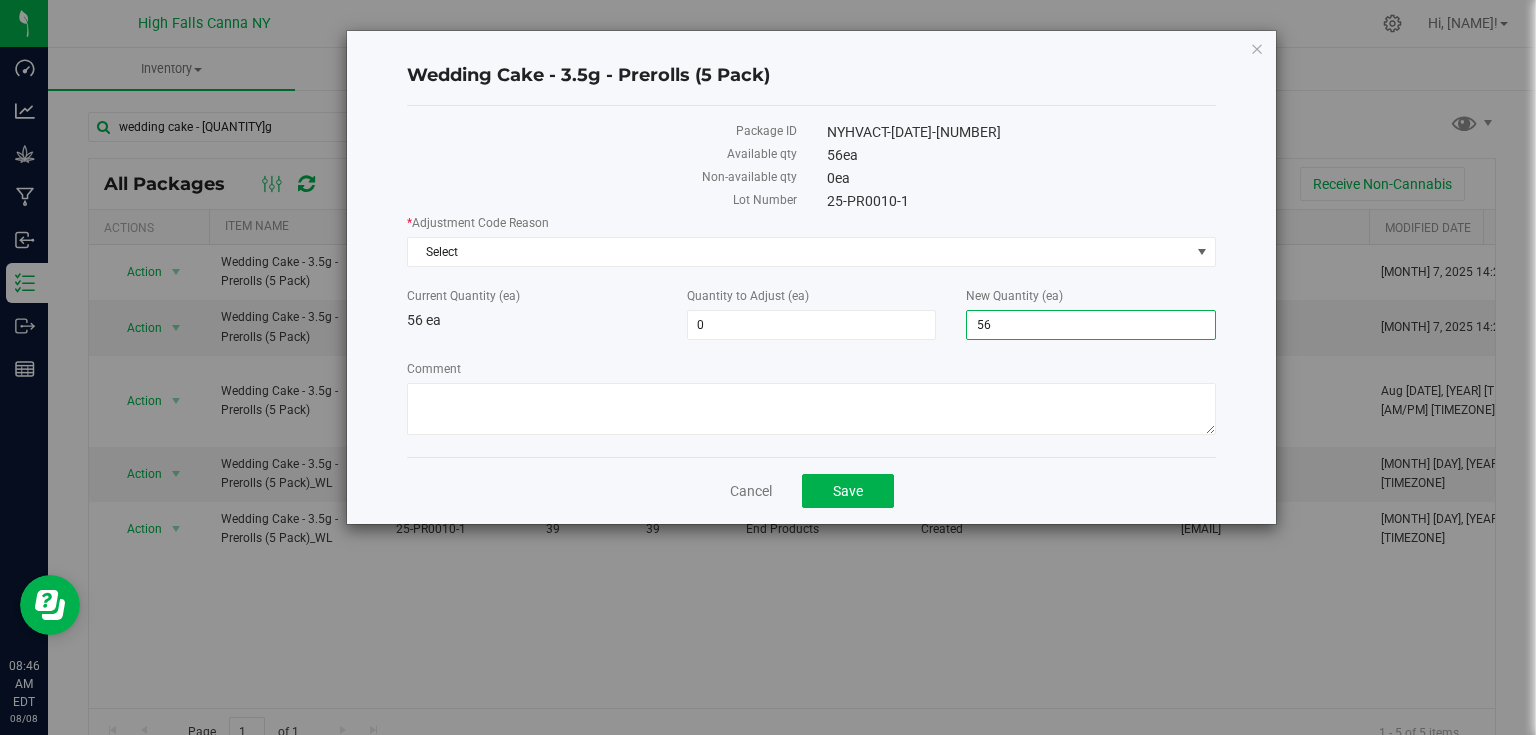 click on "56" at bounding box center [1091, 325] 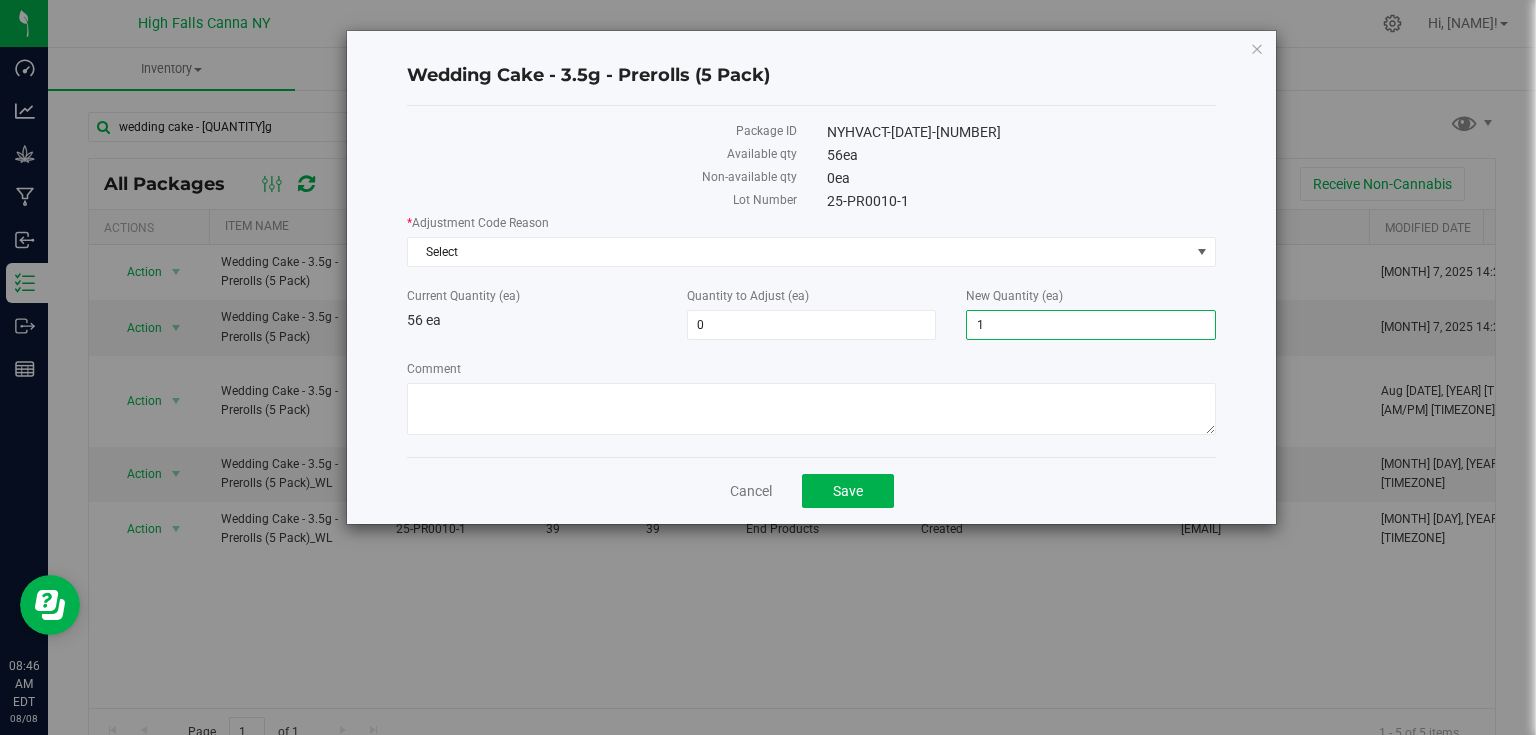 type on "17" 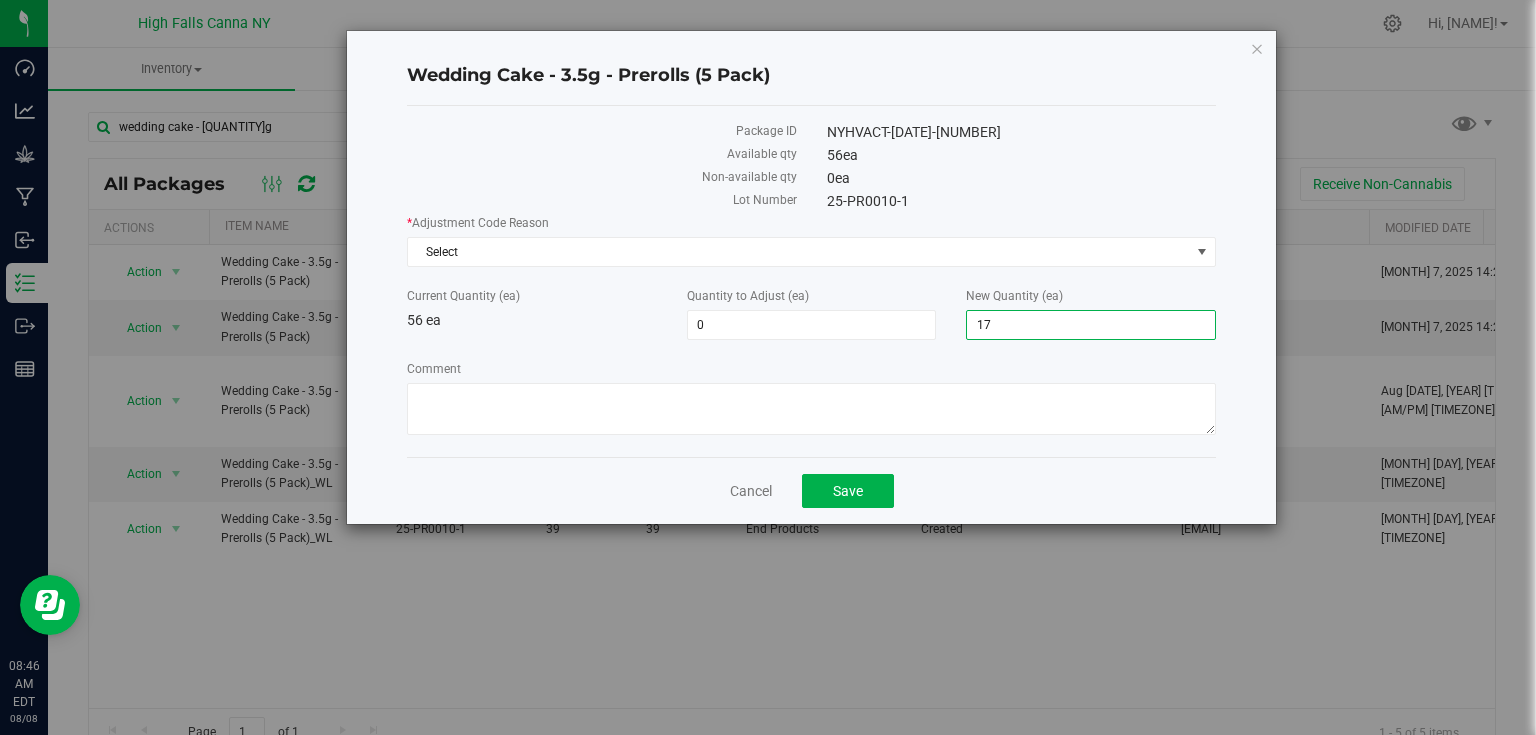 type on "-39" 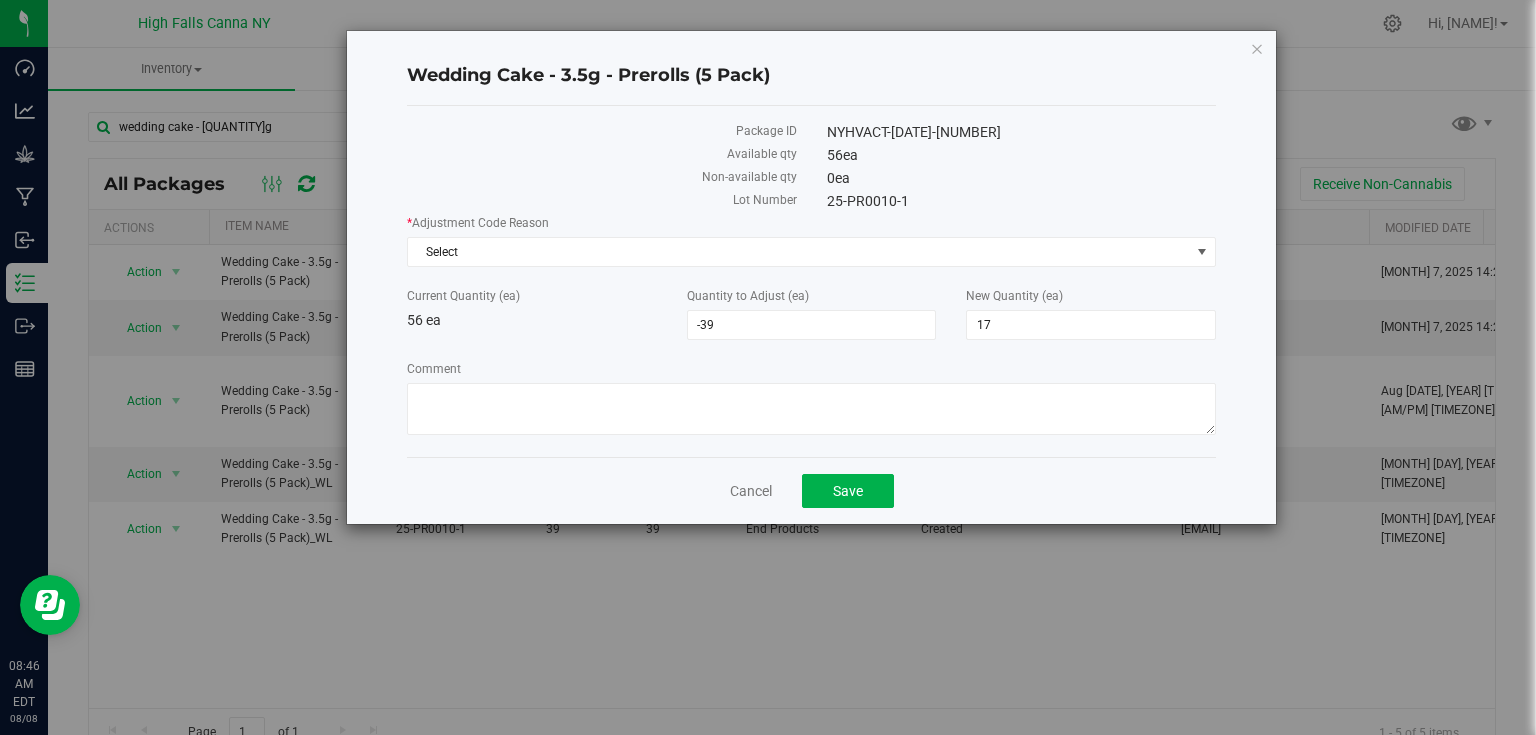 click on "New Quantity (ea)" at bounding box center [1091, 296] 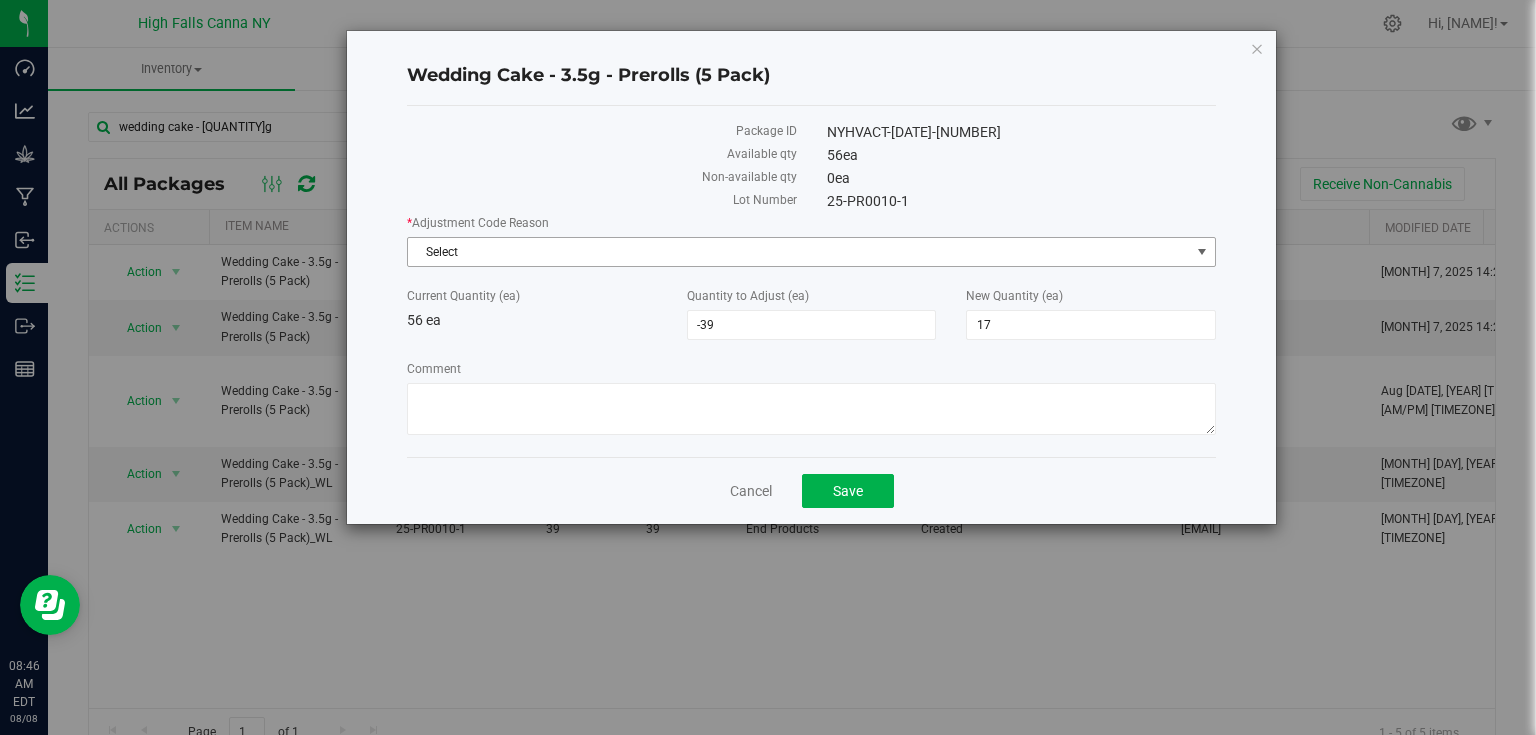 click on "Select" at bounding box center [799, 252] 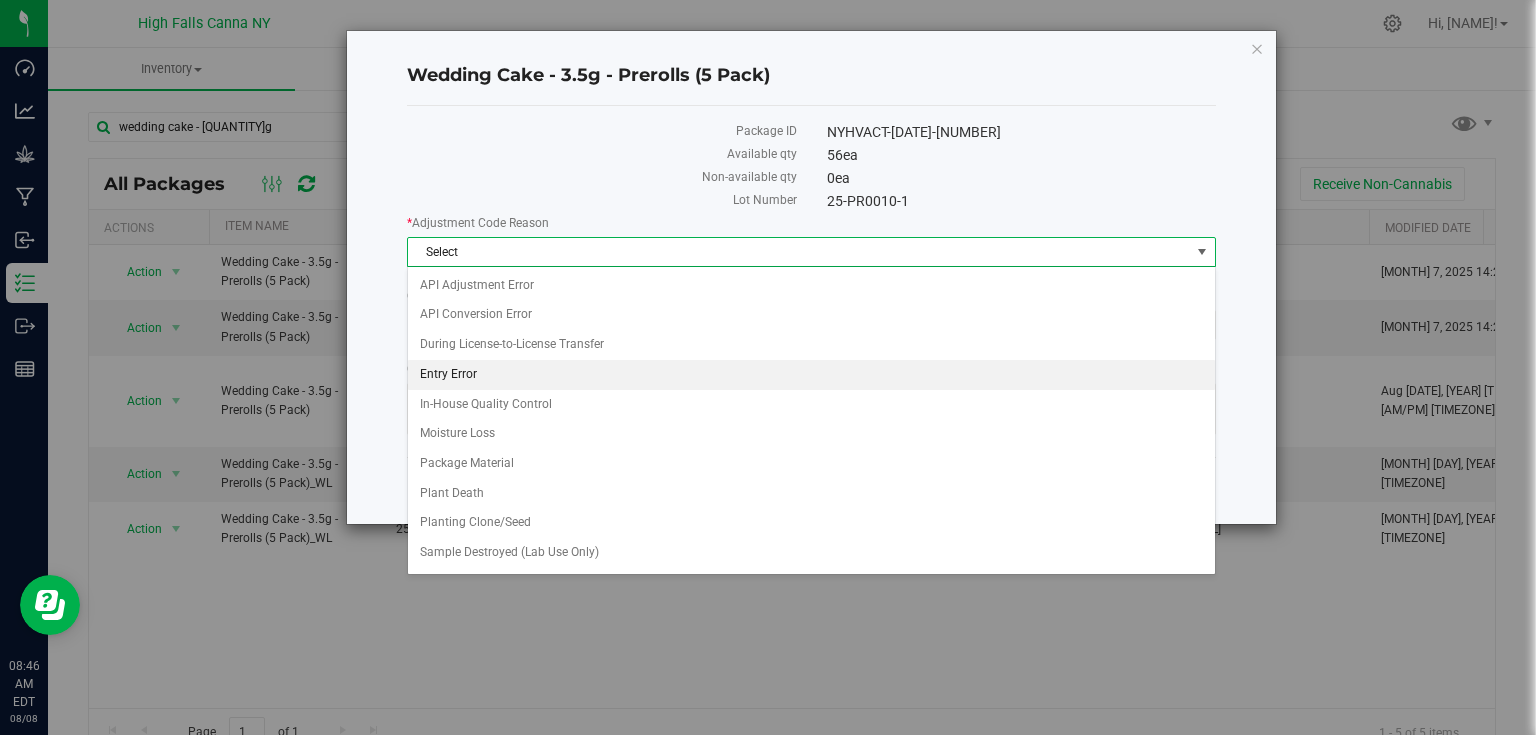 click on "Entry Error" at bounding box center (811, 375) 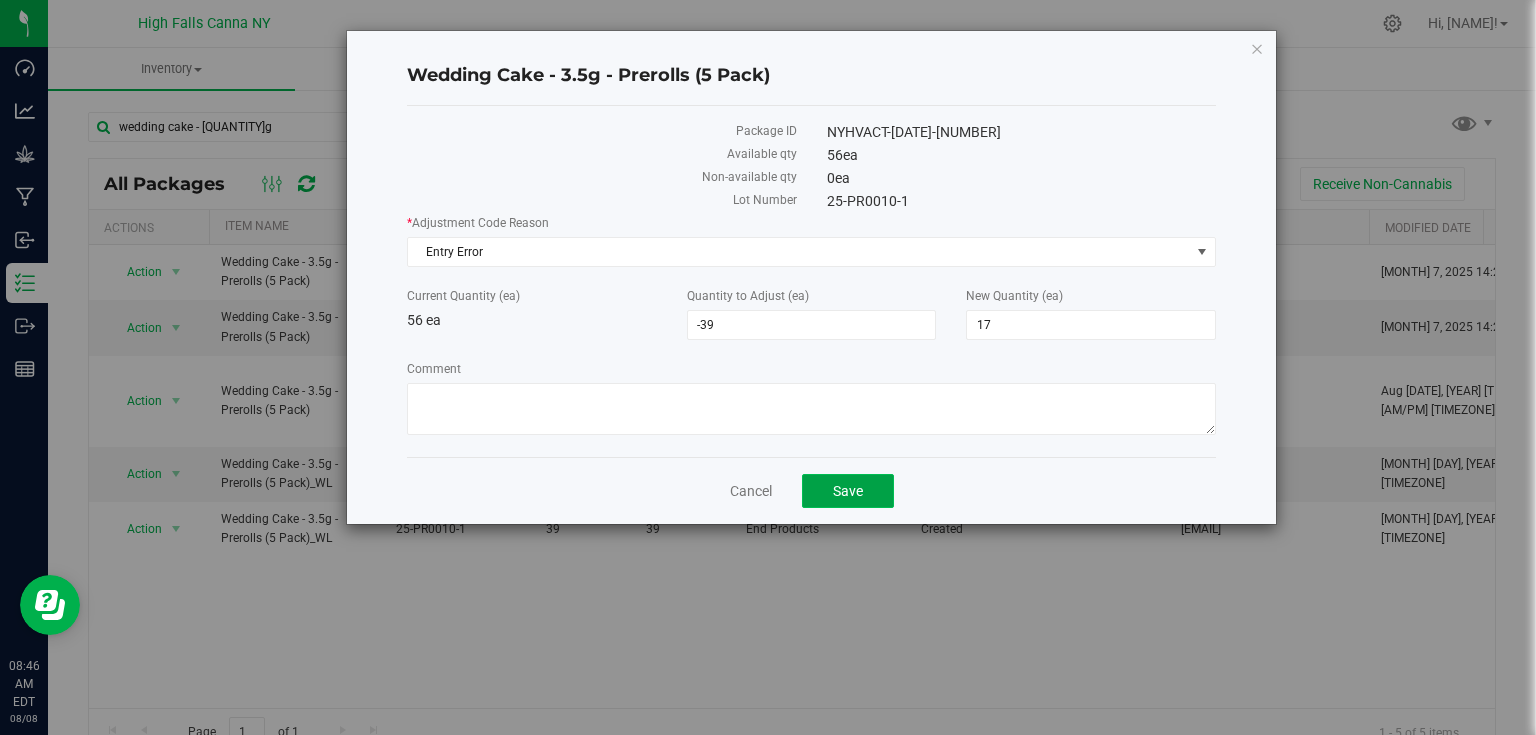 click on "Save" 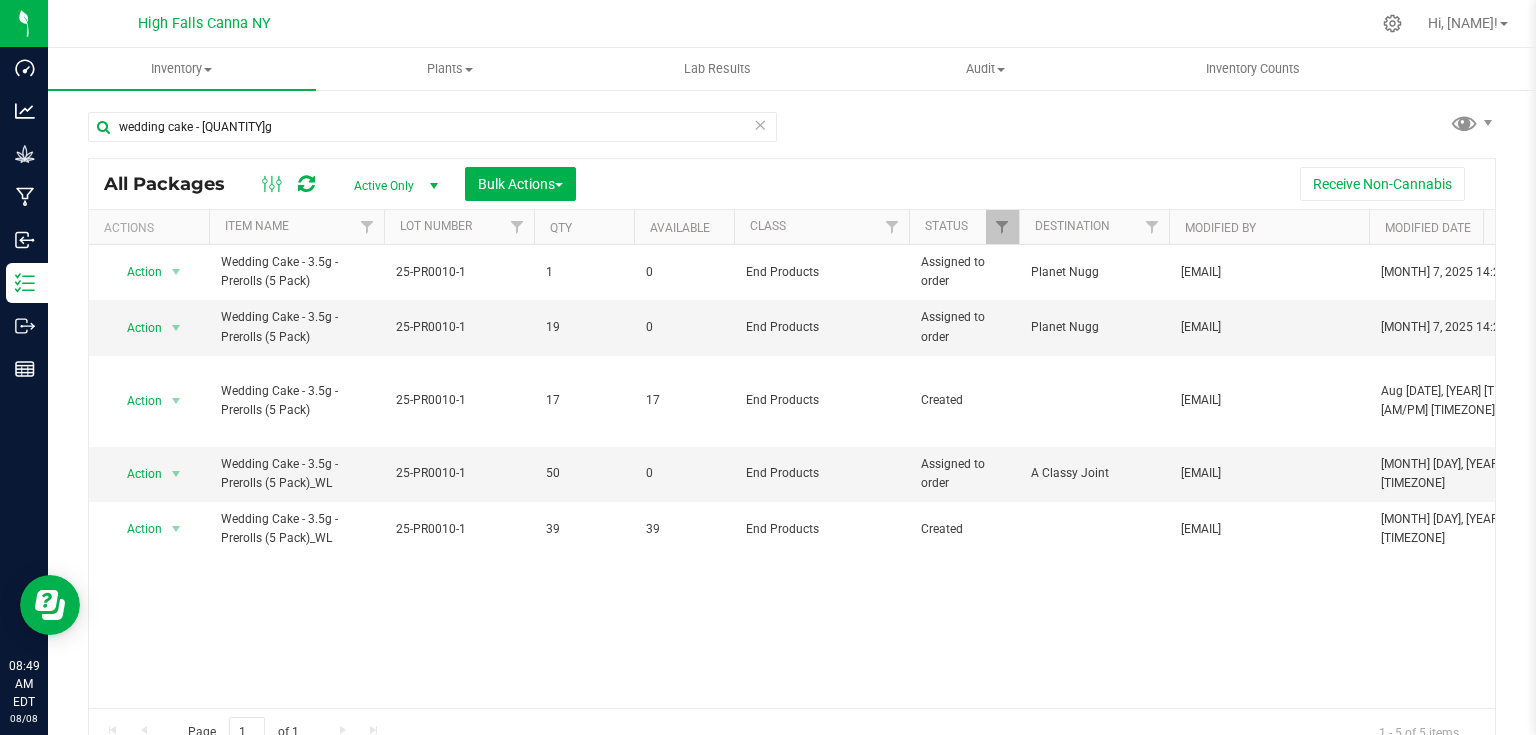 click on "wedding cake - [QUANTITY]g" at bounding box center [440, 126] 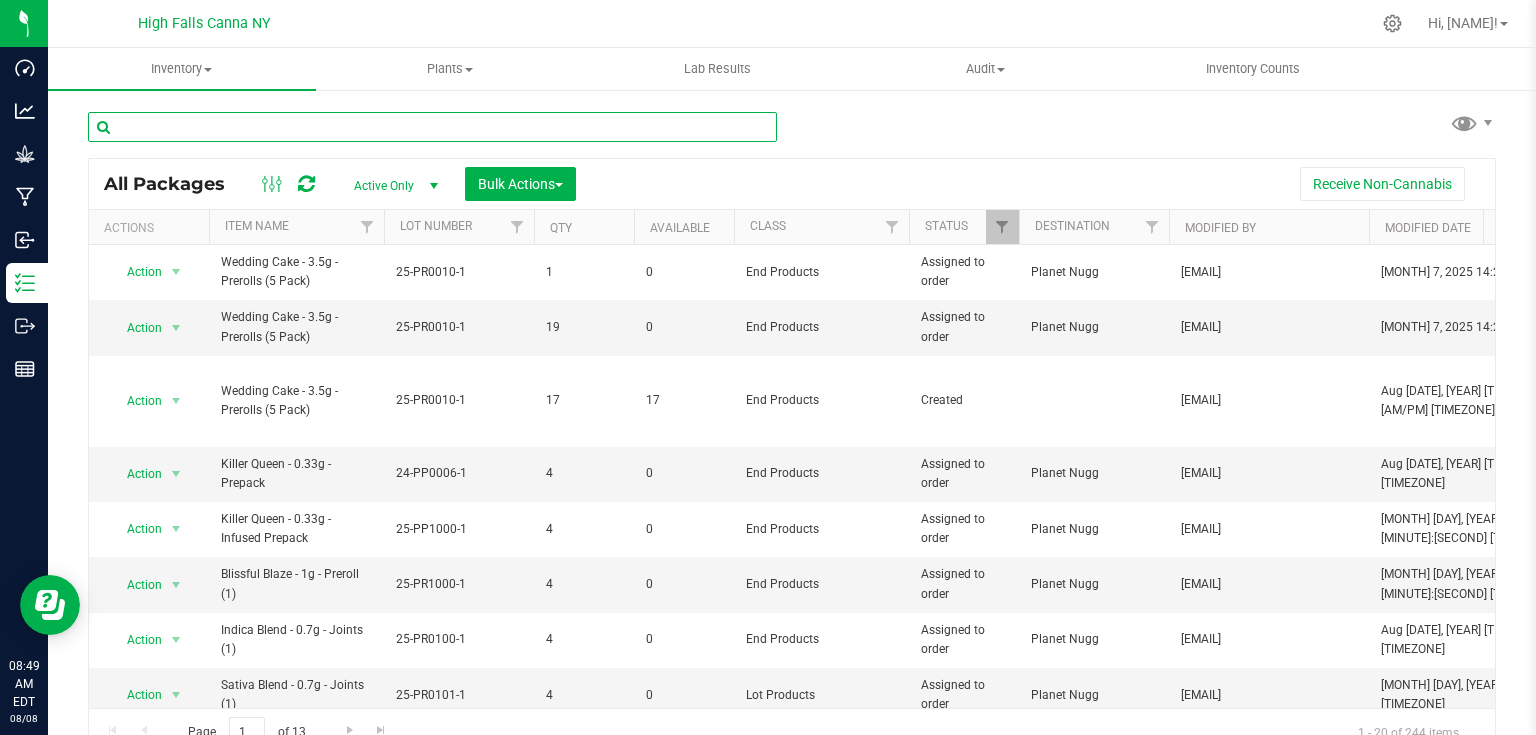 click at bounding box center [432, 127] 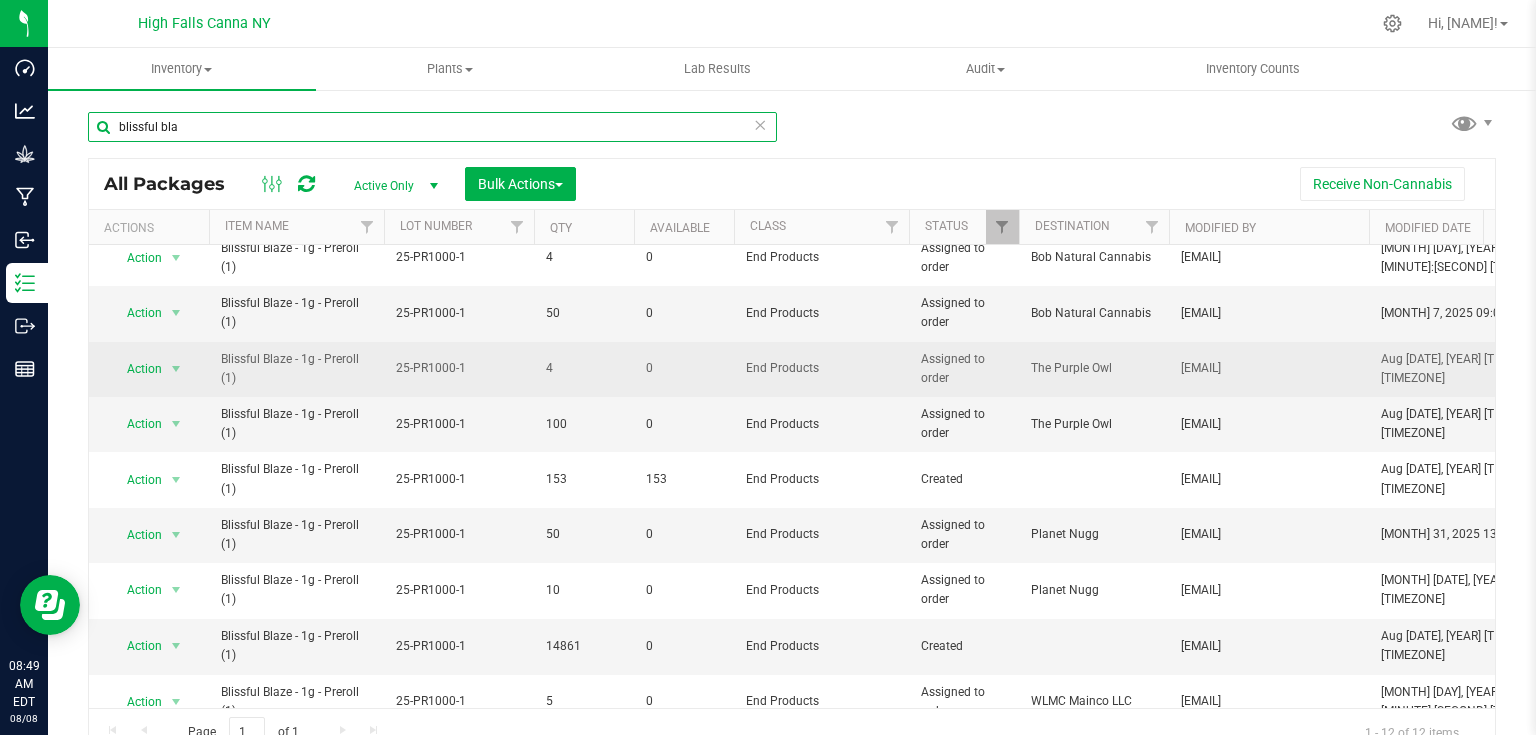 scroll, scrollTop: 211, scrollLeft: 0, axis: vertical 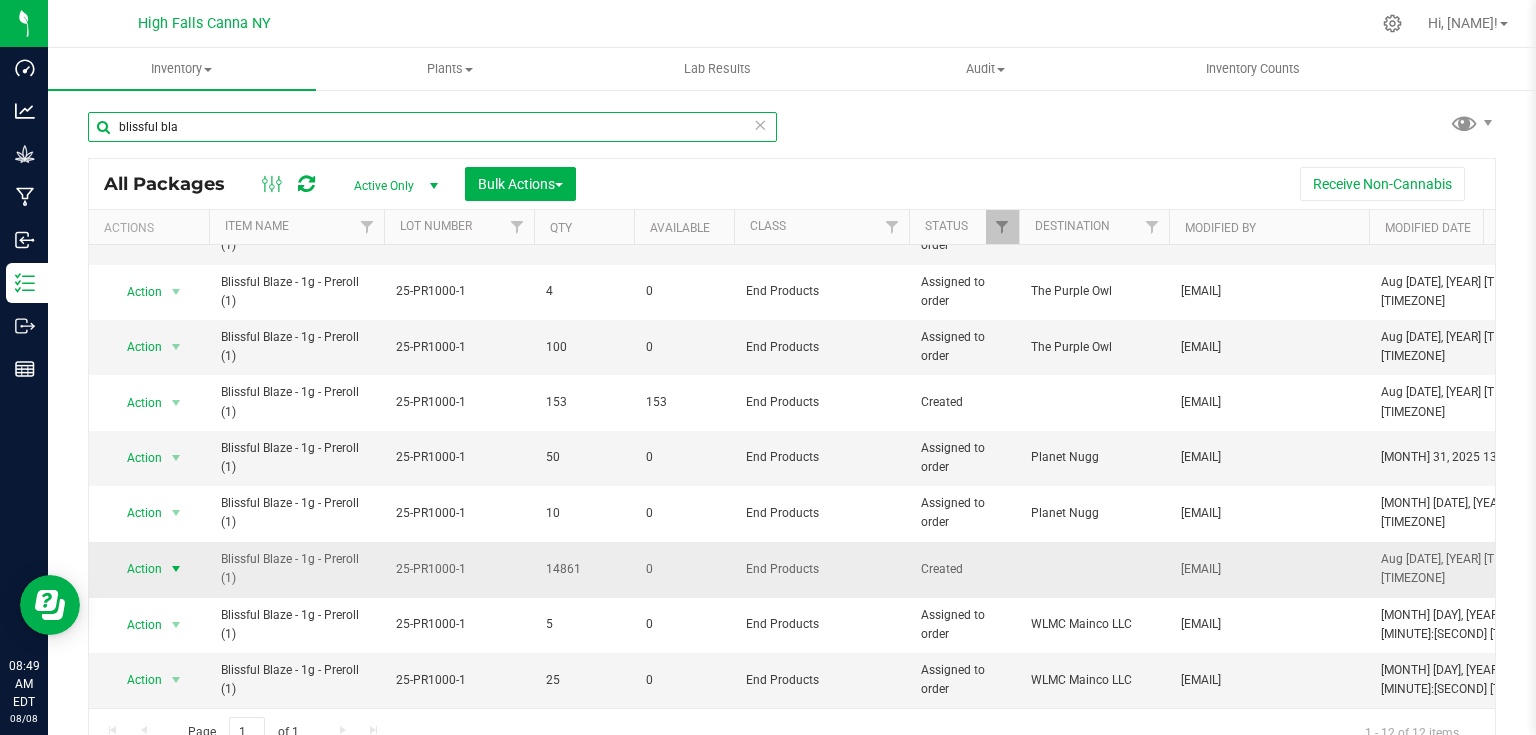 type on "blissful bla" 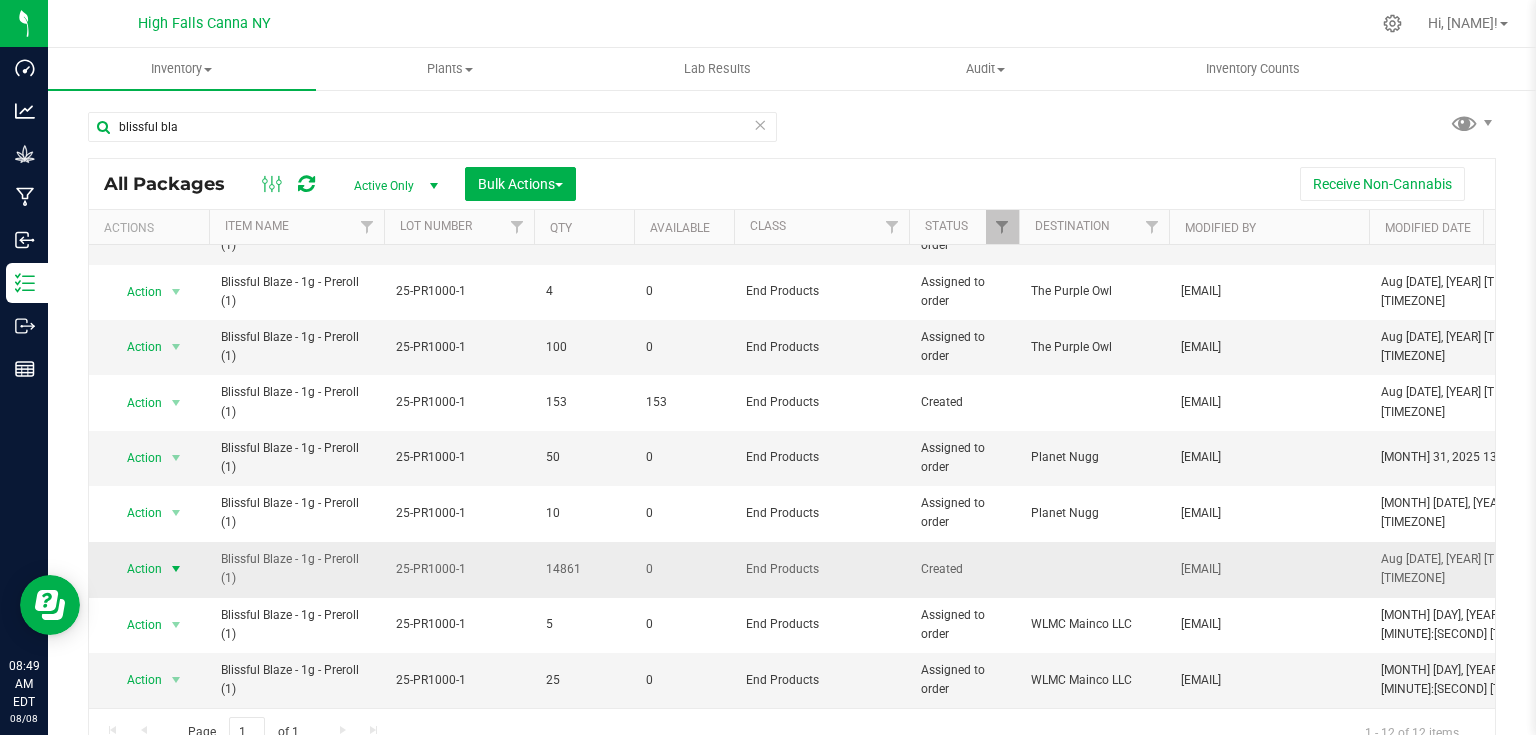 click at bounding box center [176, 569] 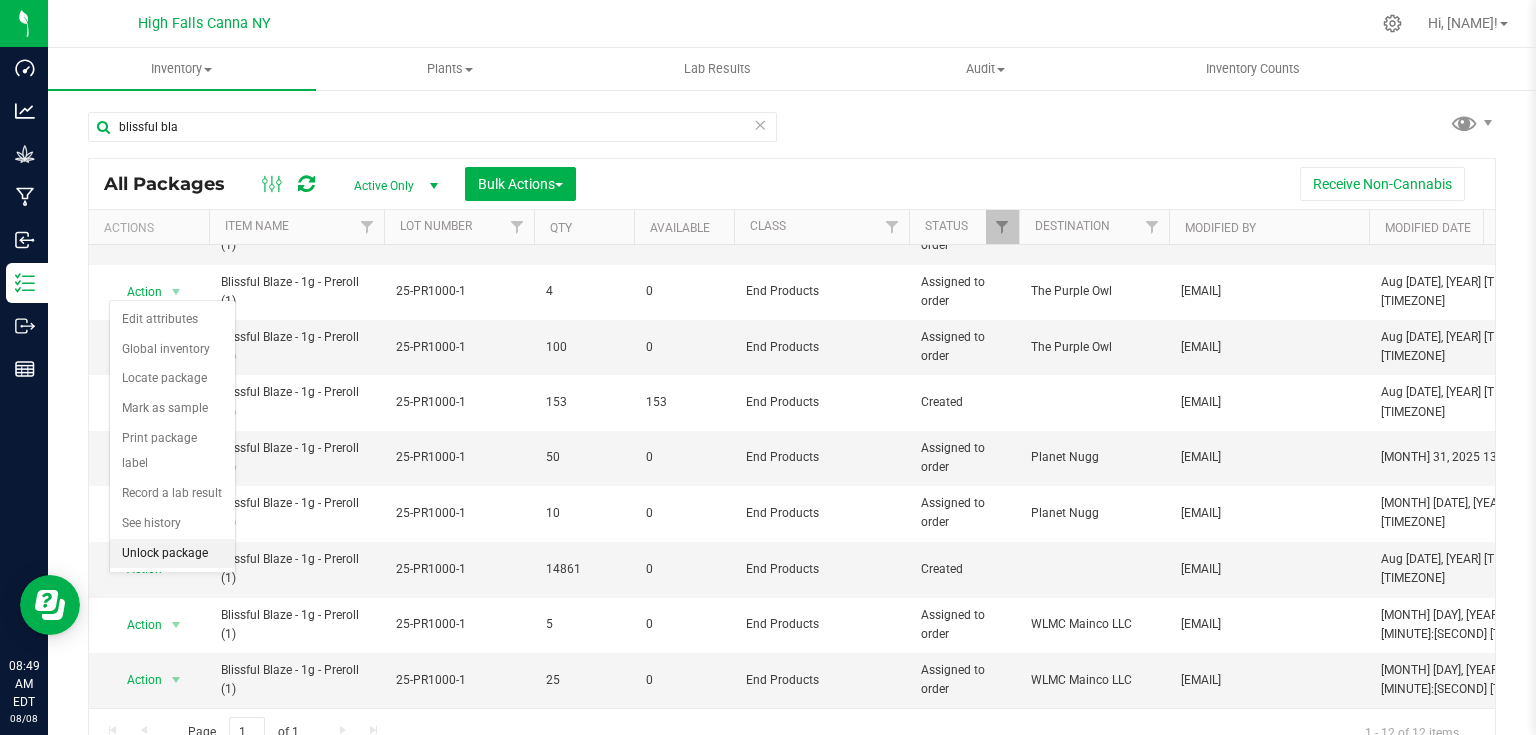 click on "Unlock package" at bounding box center (172, 554) 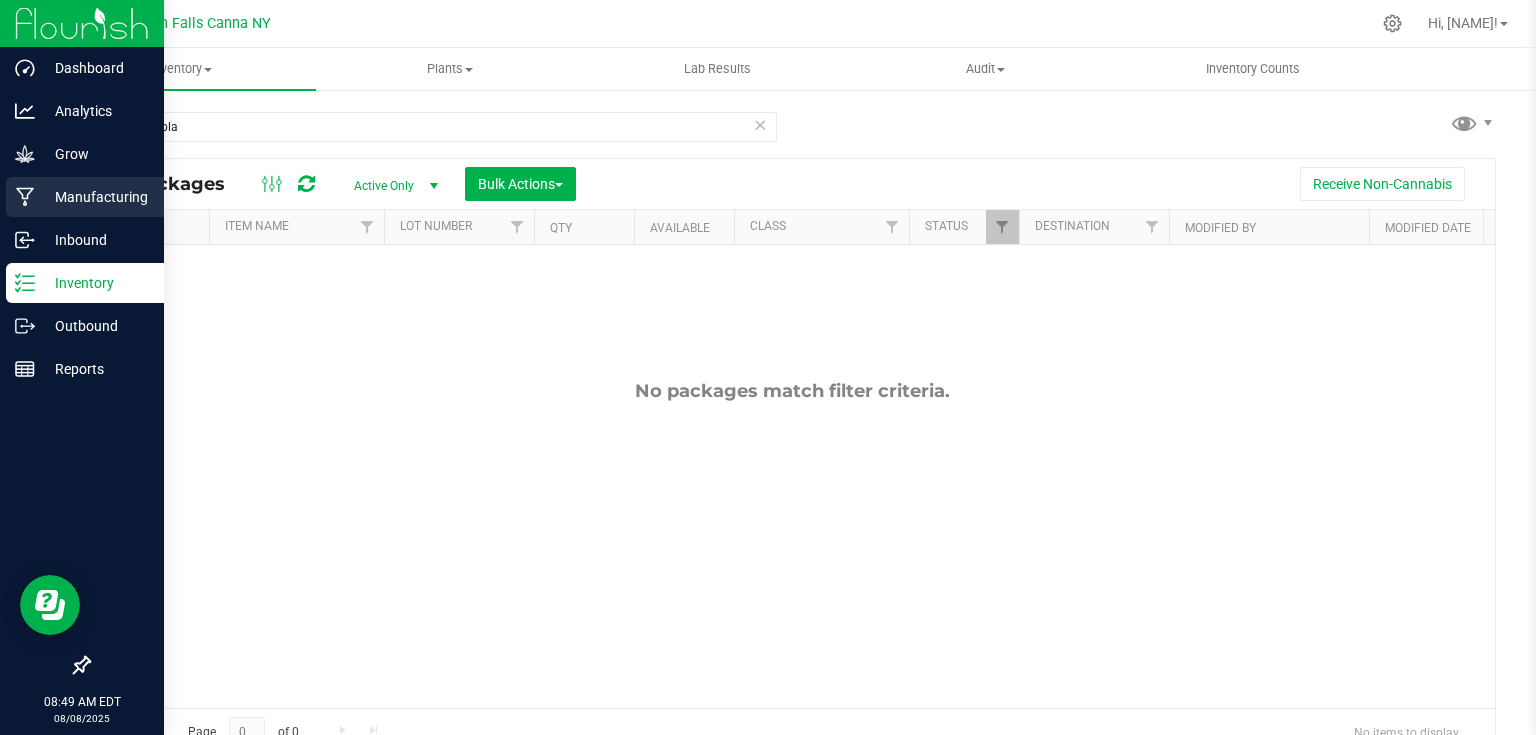 click on "Manufacturing" at bounding box center (85, 197) 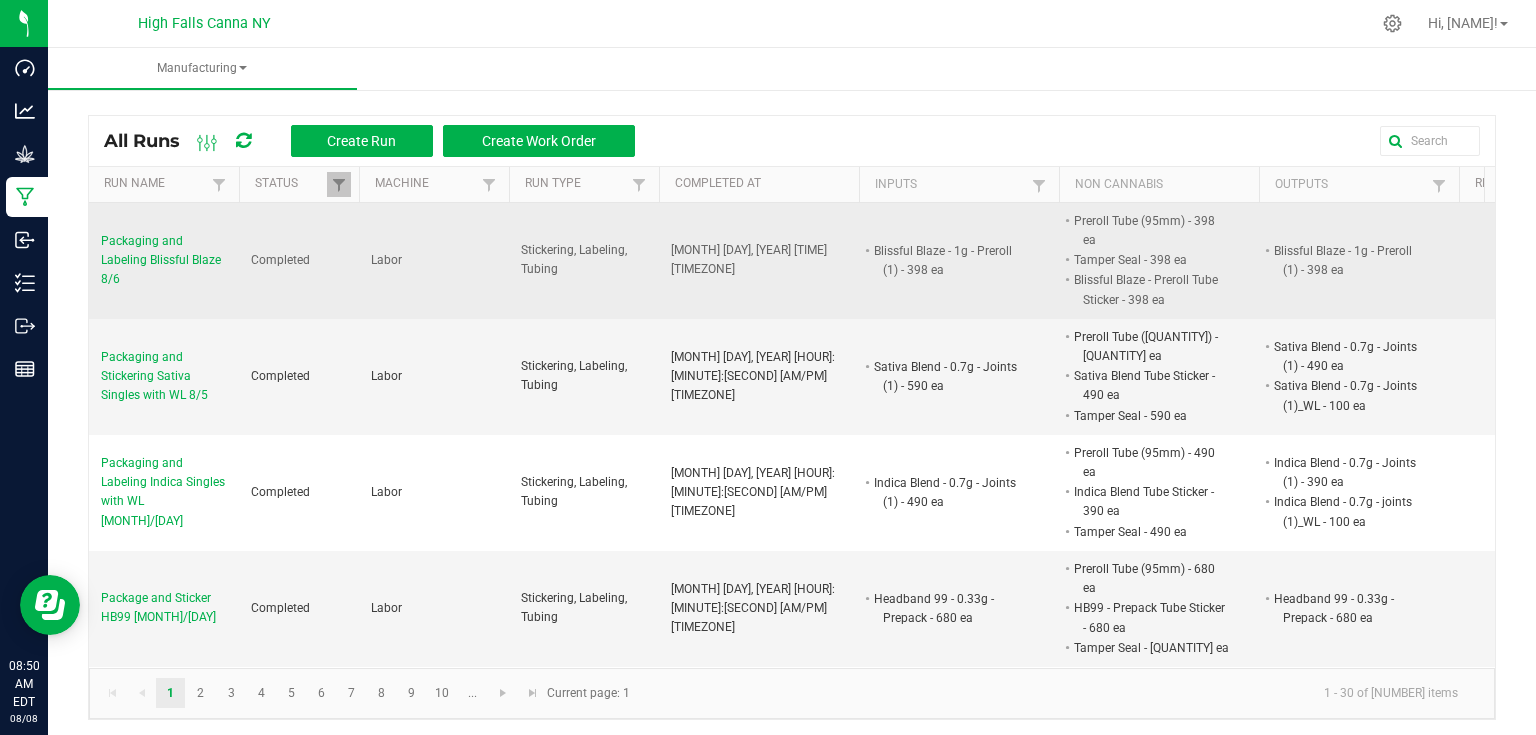 click on "Packaging and Labeling Blissful Blaze 8/6" at bounding box center (164, 261) 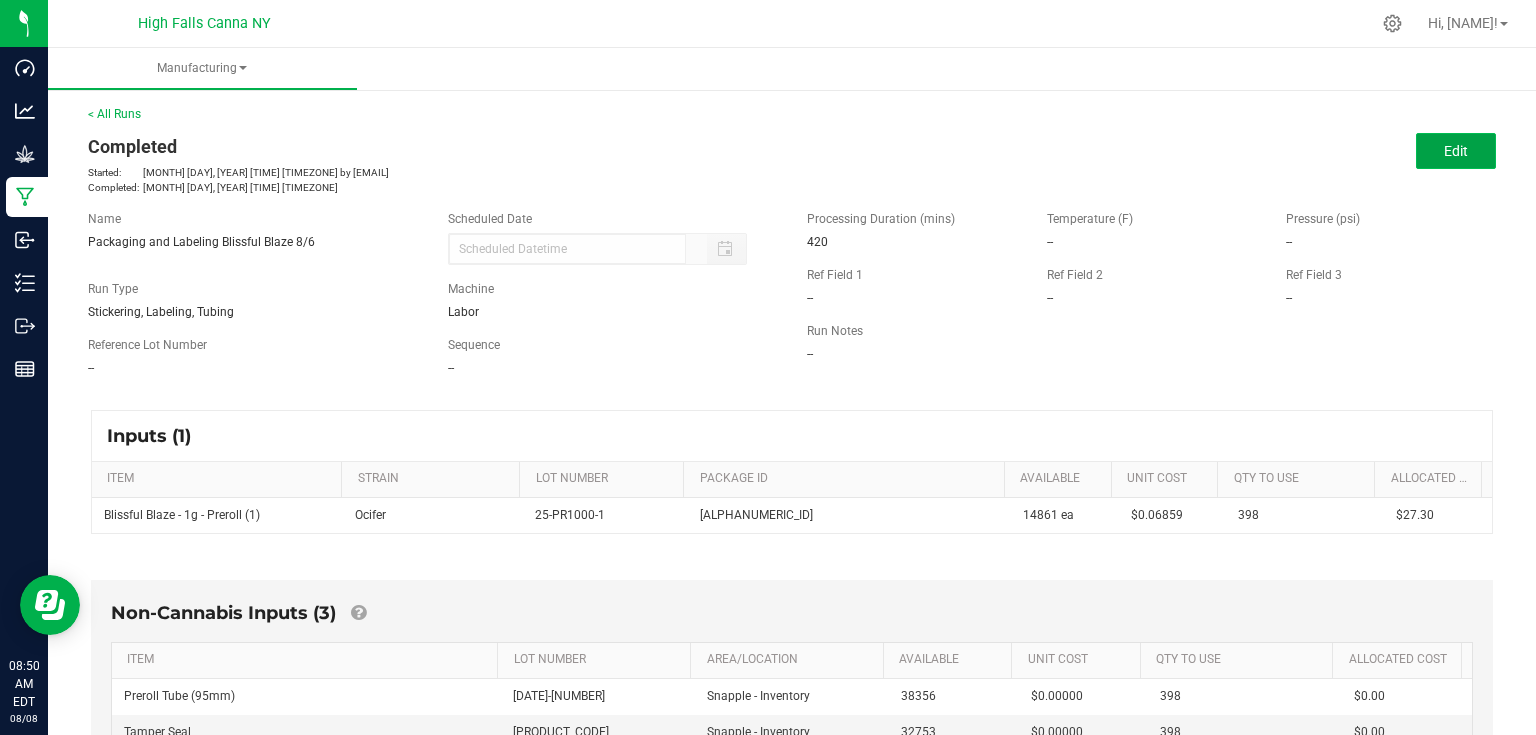 click on "Edit" at bounding box center (1456, 151) 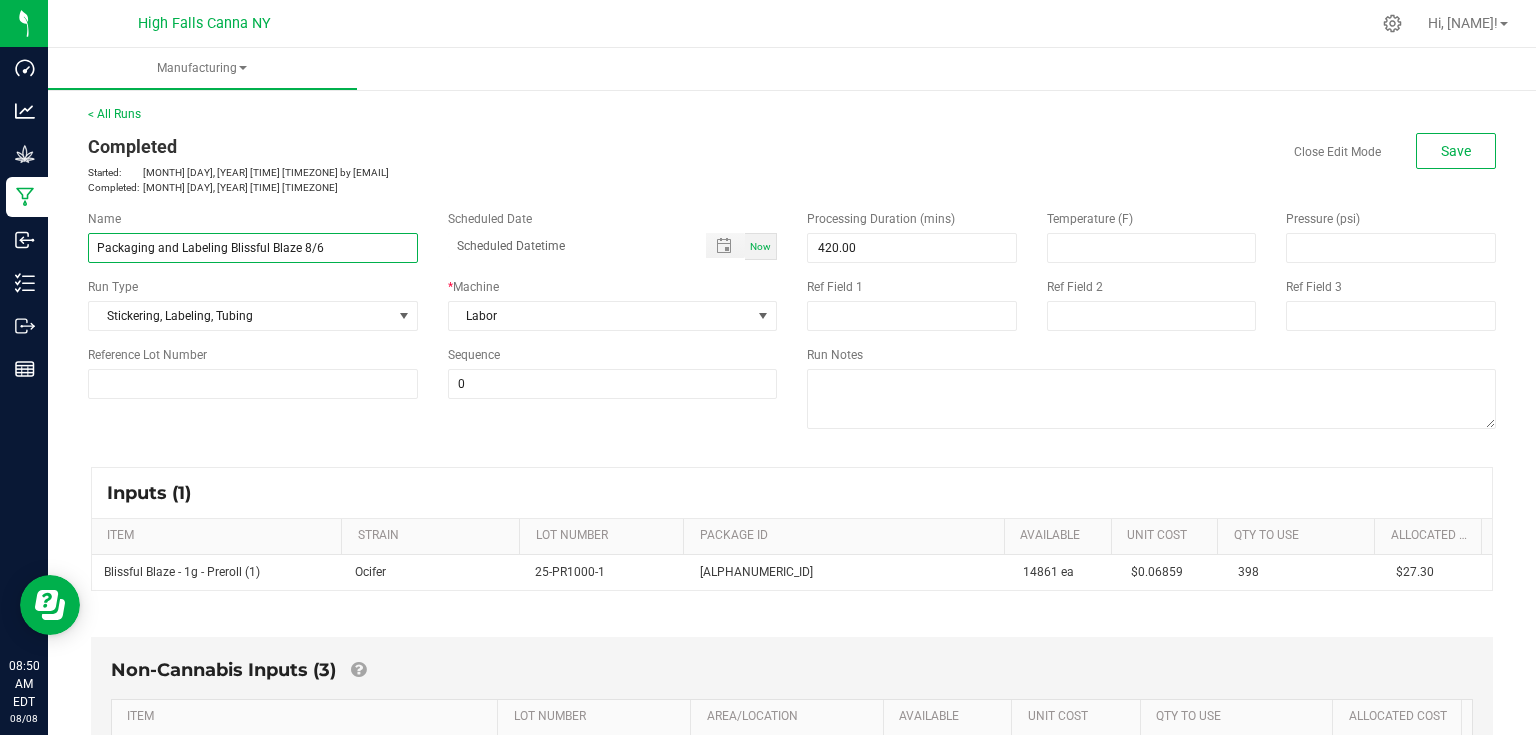 click on "Packaging and Labeling Blissful Blaze 8/6" at bounding box center (253, 248) 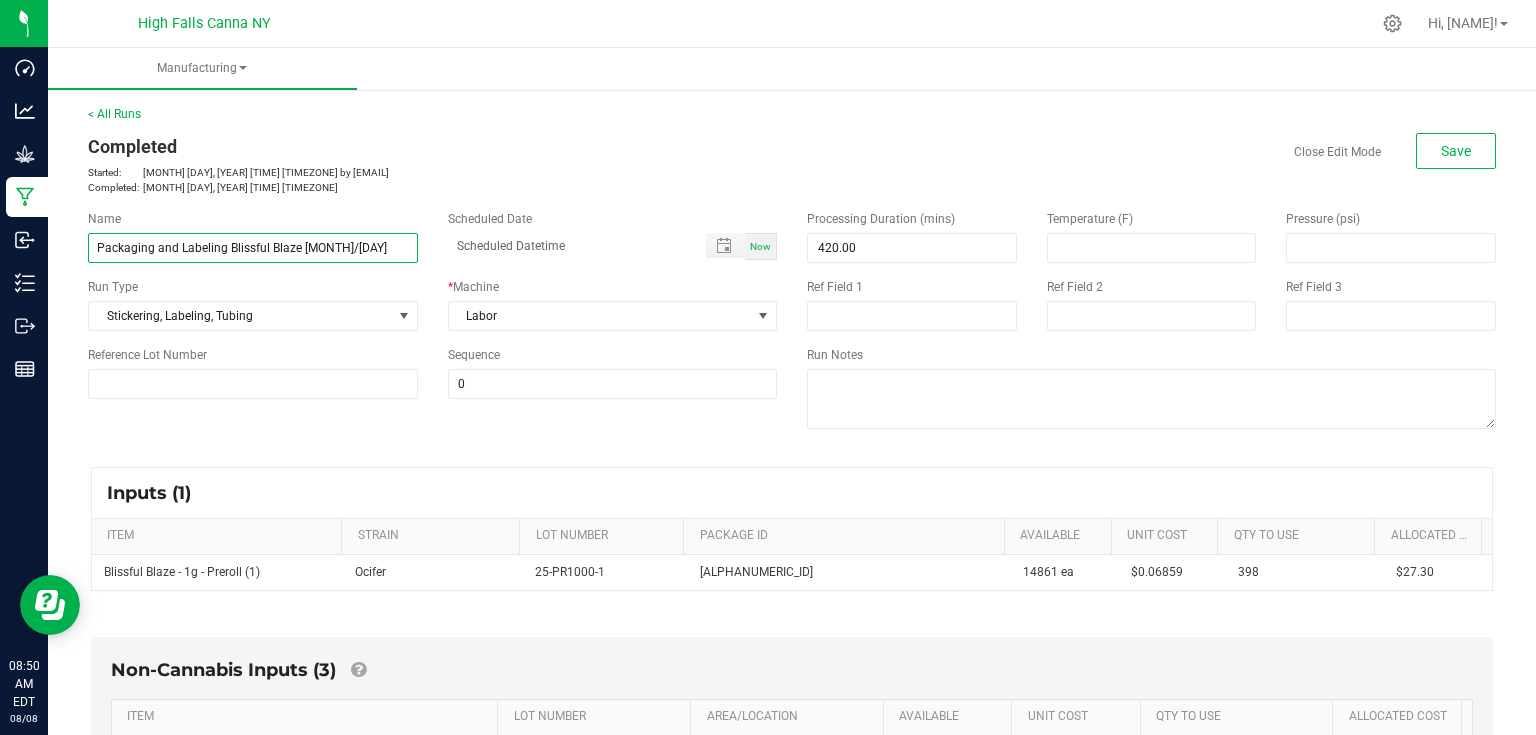 type on "Packaging and Labeling Blissful Blaze [MONTH]/[DAY]" 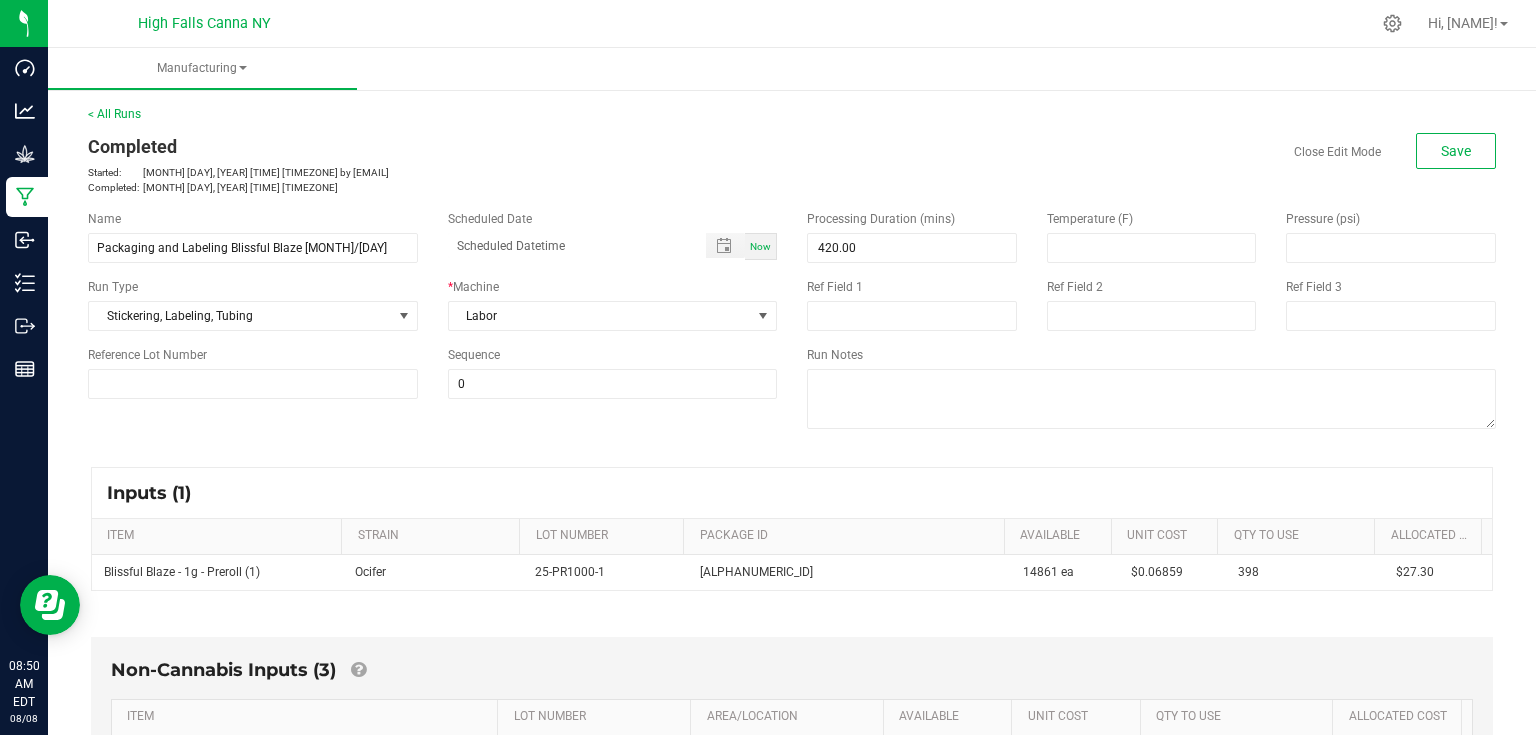click on "Started: Aug [DATE], [YEAR] [TIME] [TIMEZONE] by [EMAIL]" at bounding box center (432, 172) 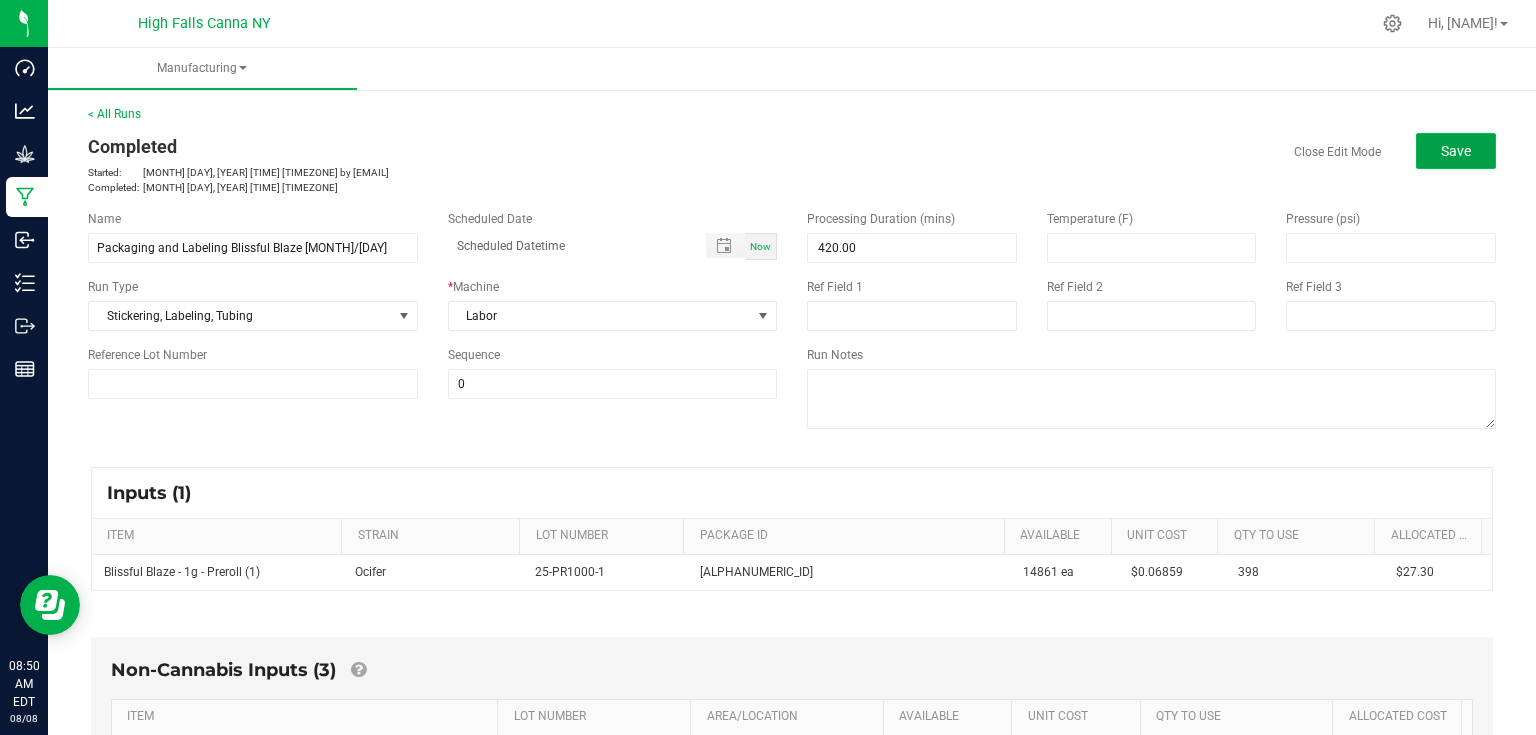 click on "Save" 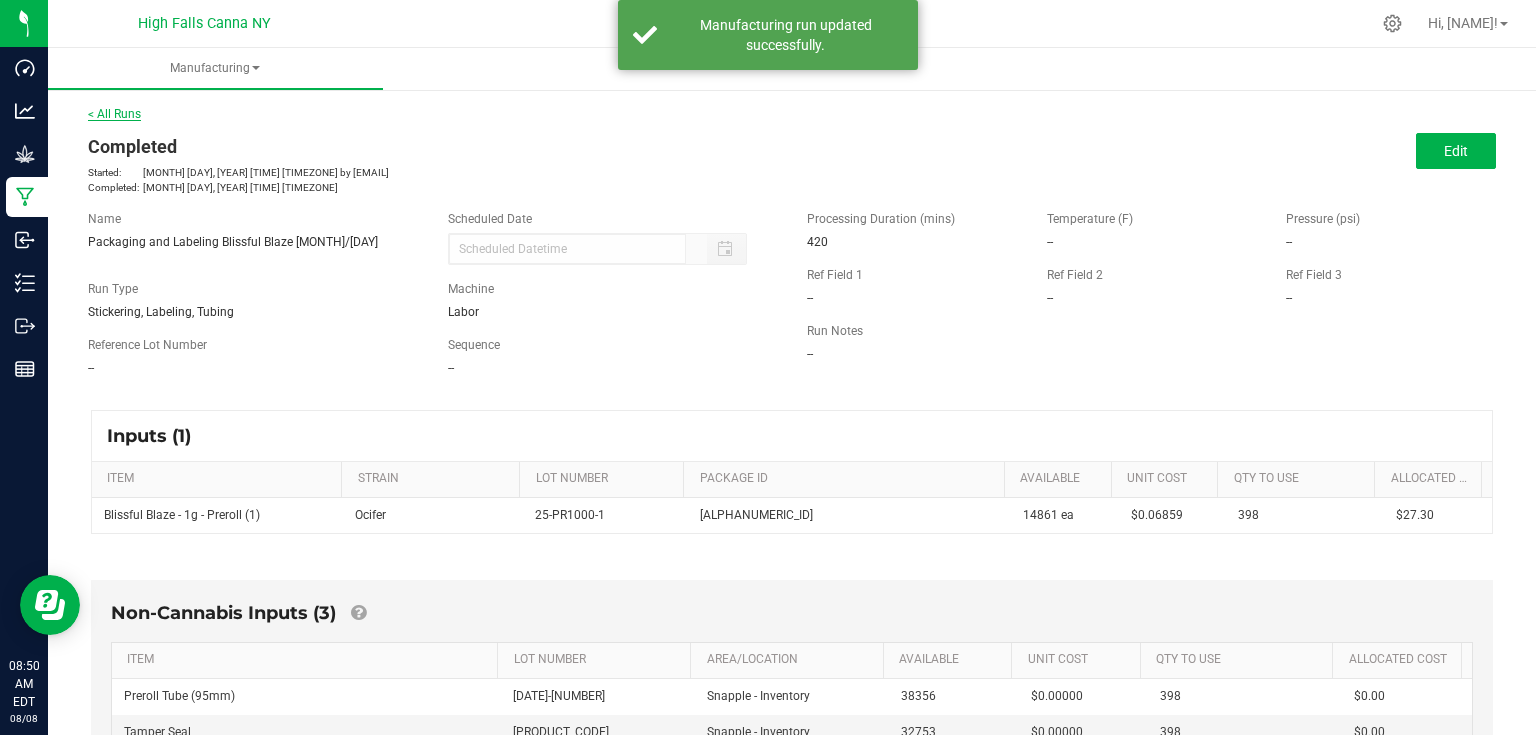 click on "< All Runs" at bounding box center (114, 114) 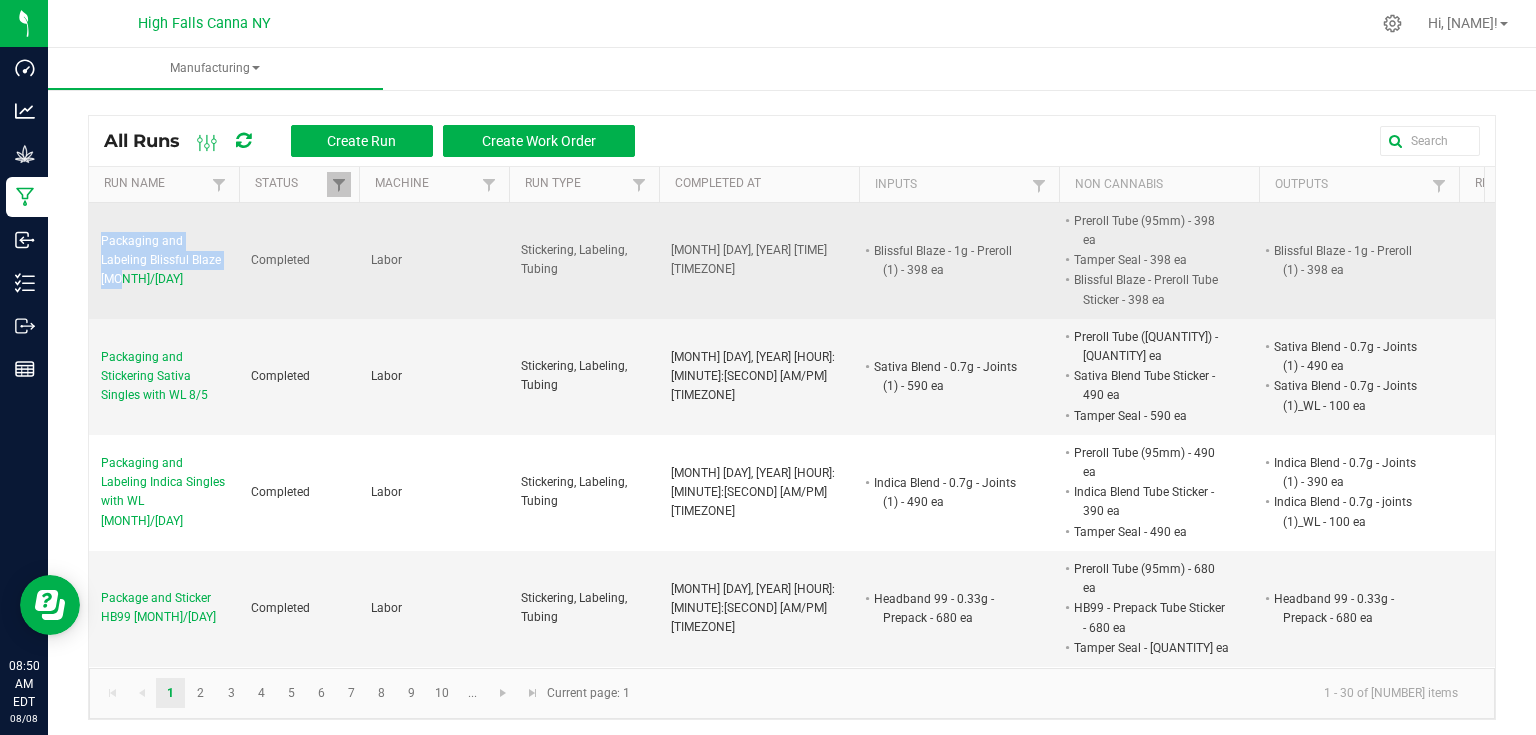 drag, startPoint x: 96, startPoint y: 220, endPoint x: 134, endPoint y: 263, distance: 57.384666 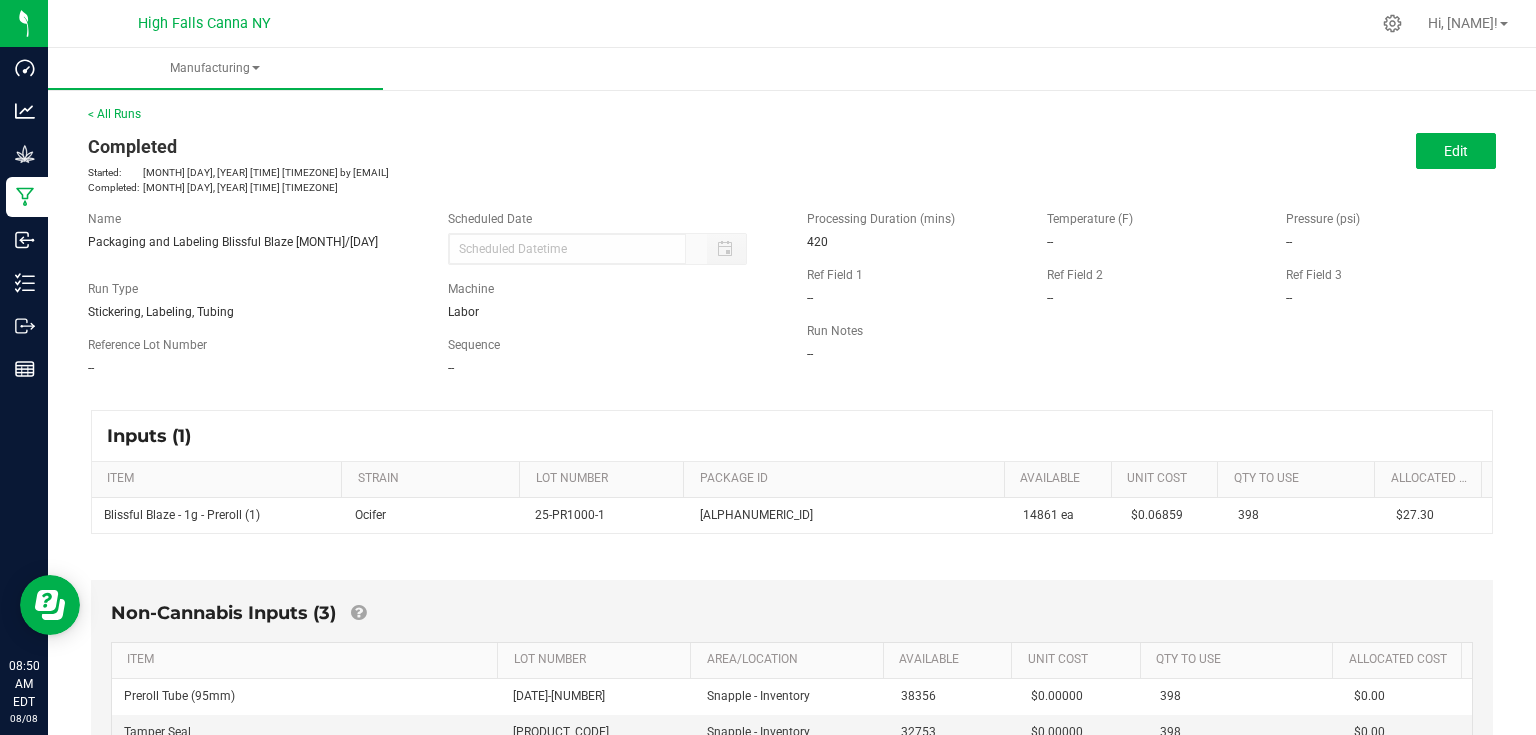 click on "Completed: Aug [DATE], [YEAR] [TIME] [TIMEZONE] Edit" at bounding box center [792, 150] 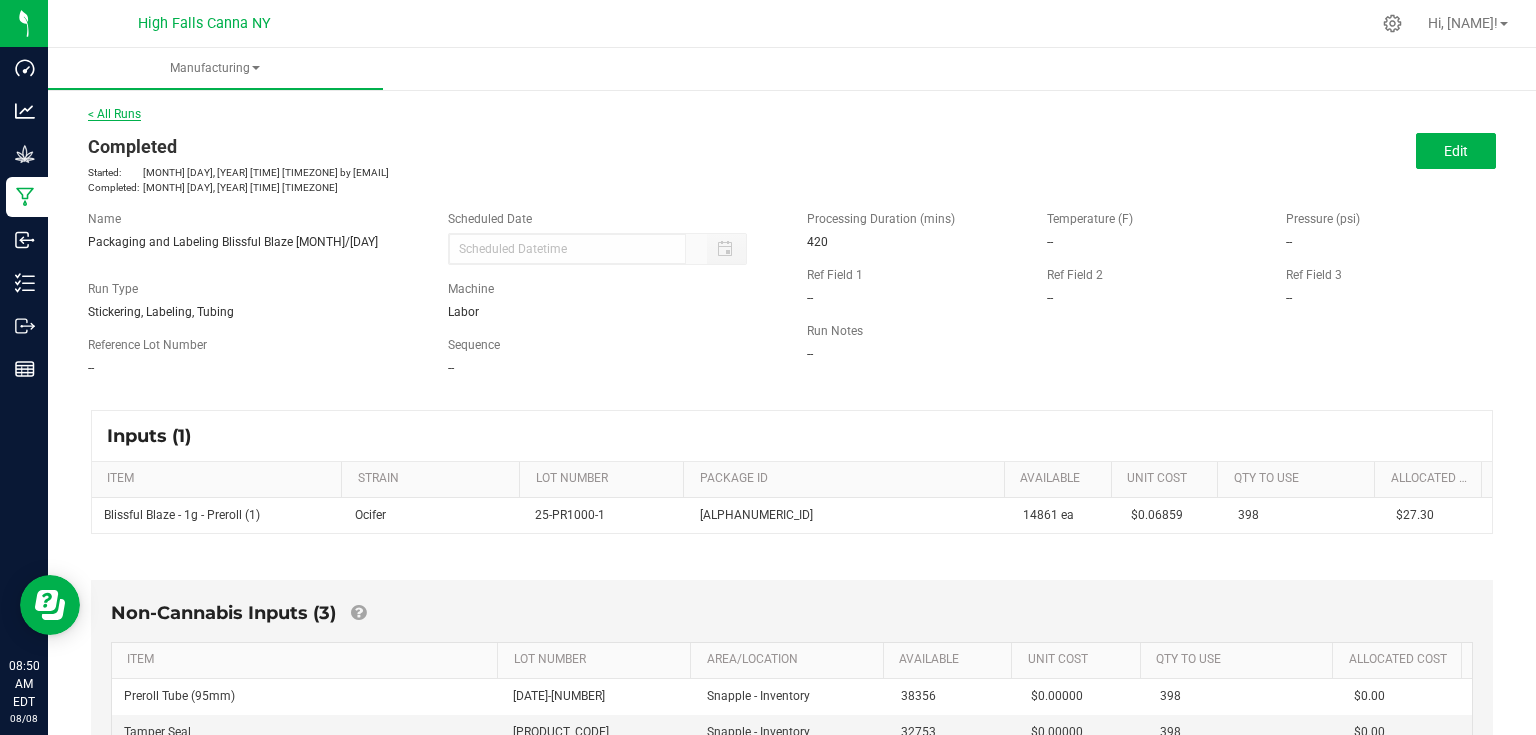 click on "< All Runs" at bounding box center (114, 114) 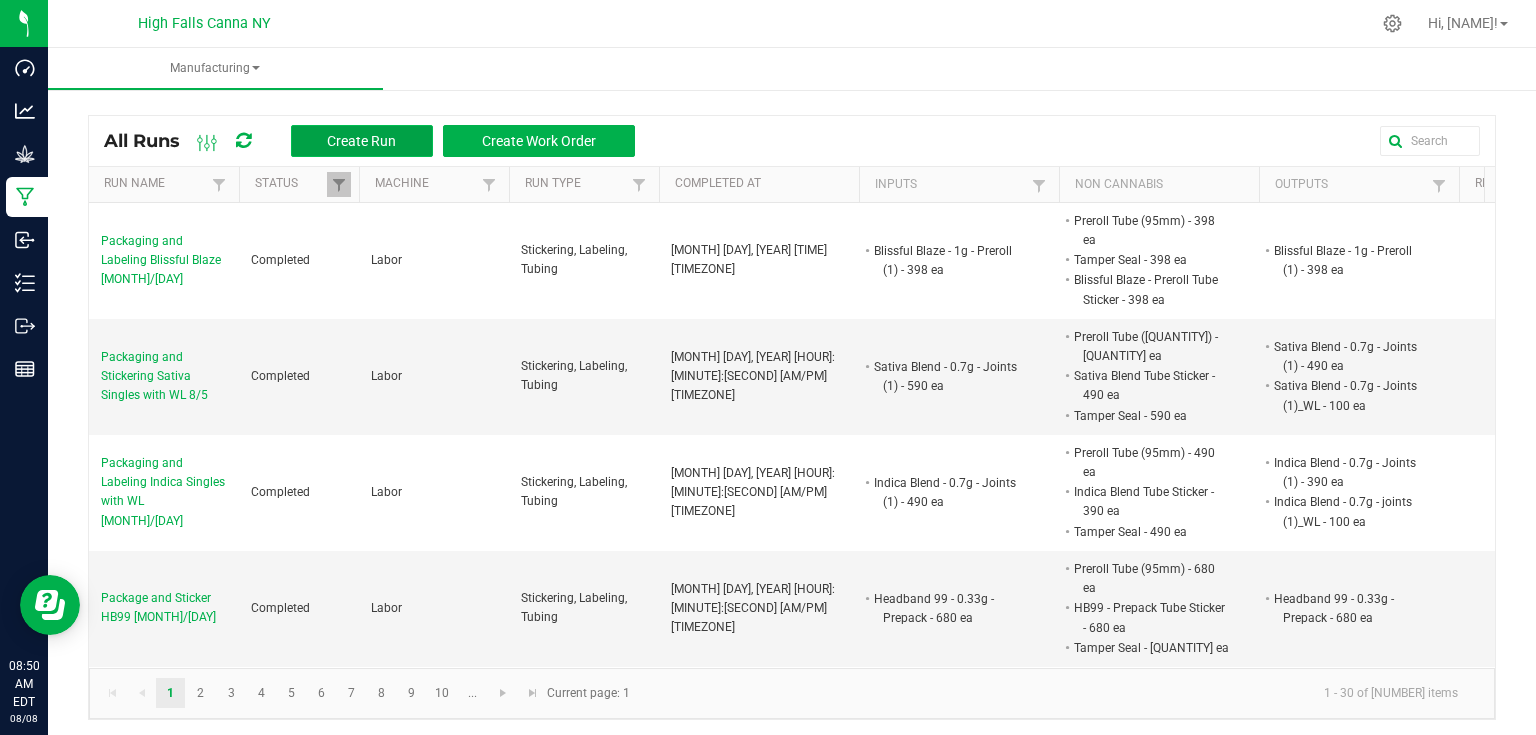 click on "Create Run" at bounding box center [361, 141] 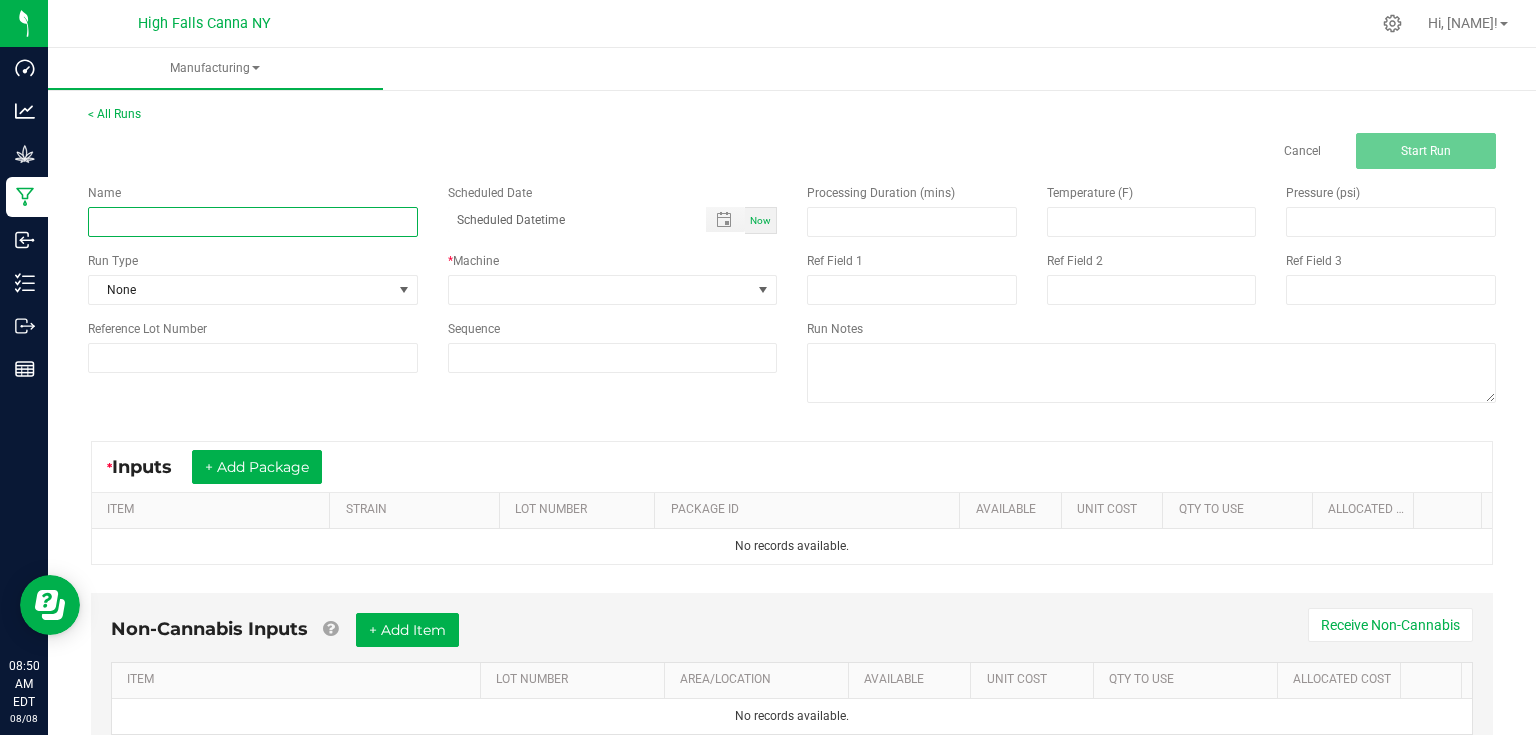 click at bounding box center (253, 222) 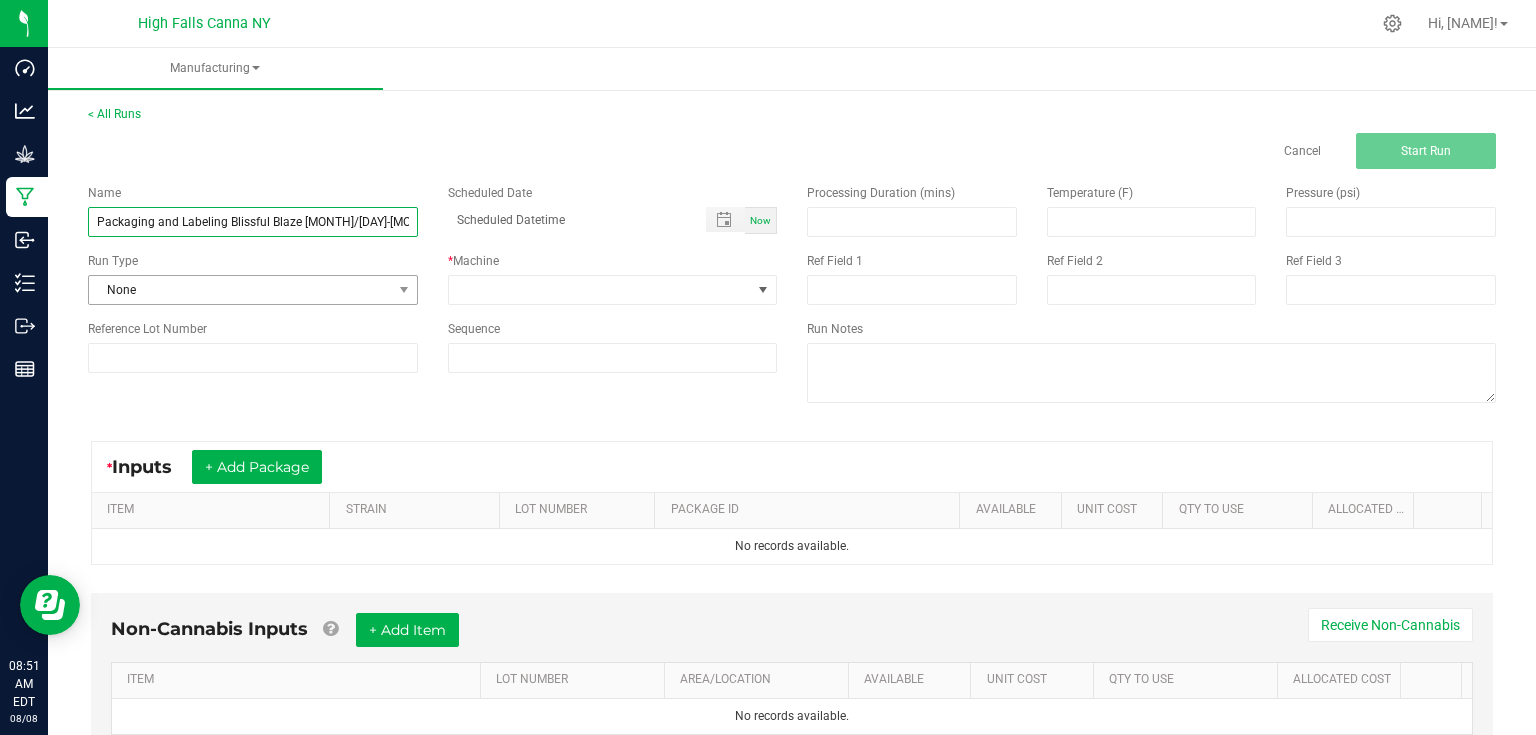 type on "Packaging and Labeling Blissful Blaze [MONTH]/[DAY]-[MONTH]/[DAY]" 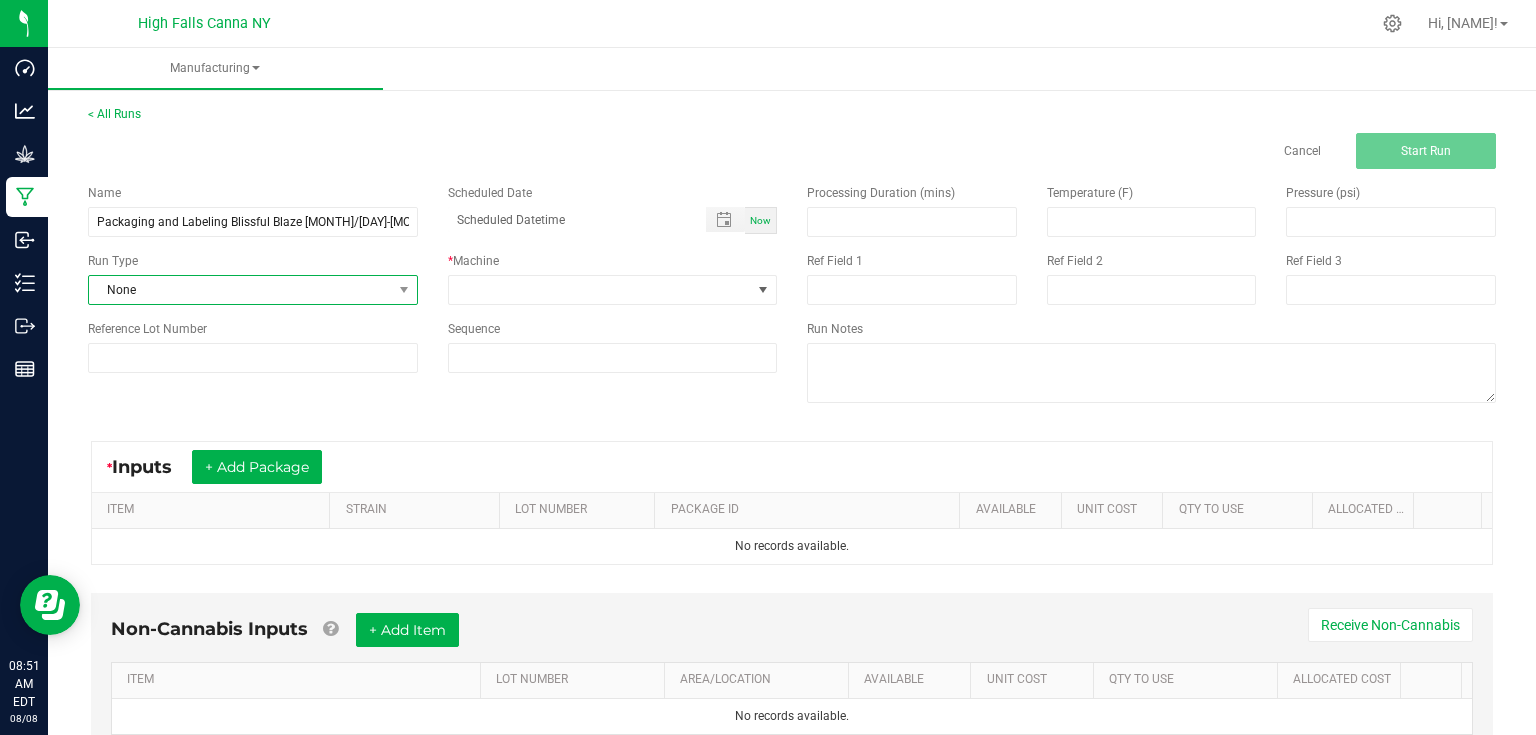 click on "None" at bounding box center [240, 290] 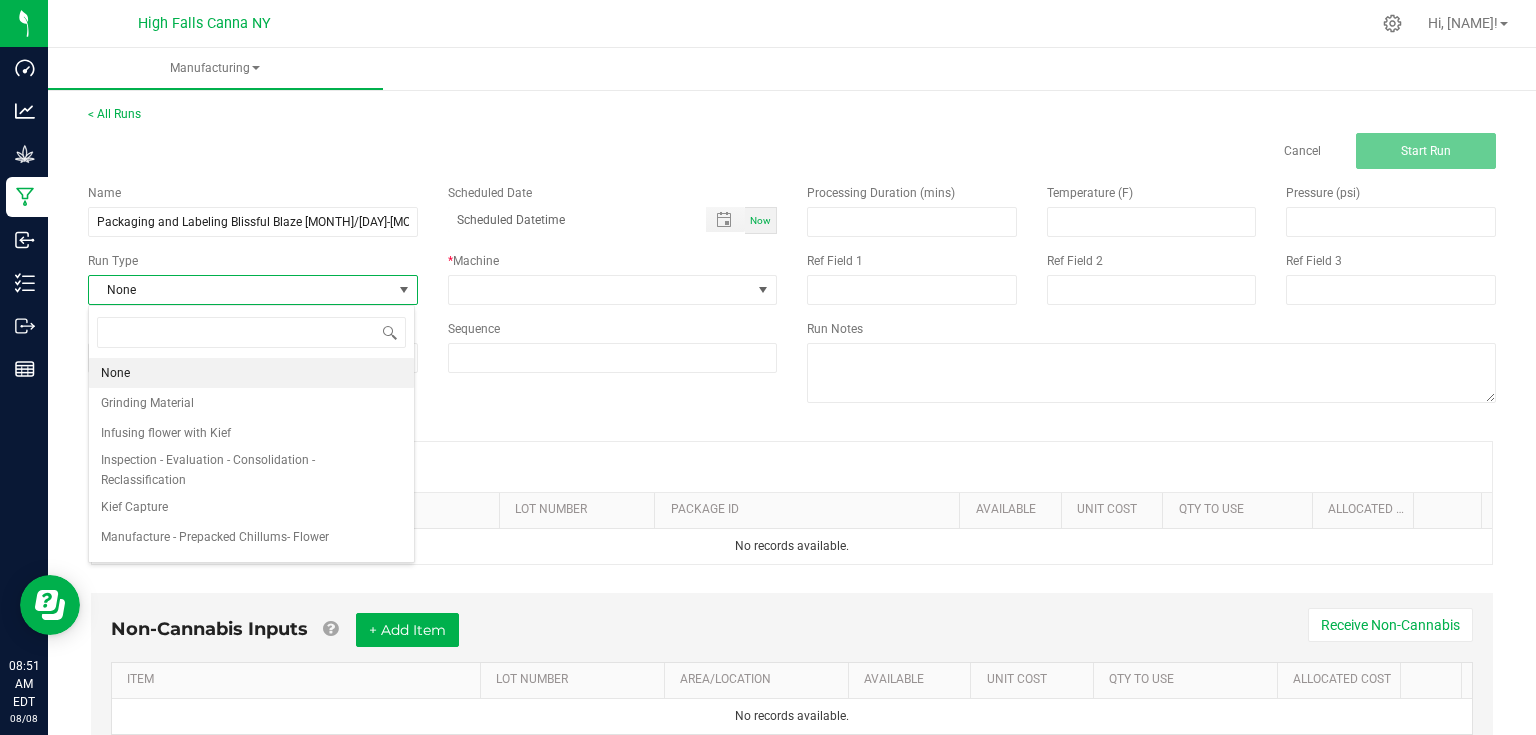 scroll, scrollTop: 99970, scrollLeft: 99673, axis: both 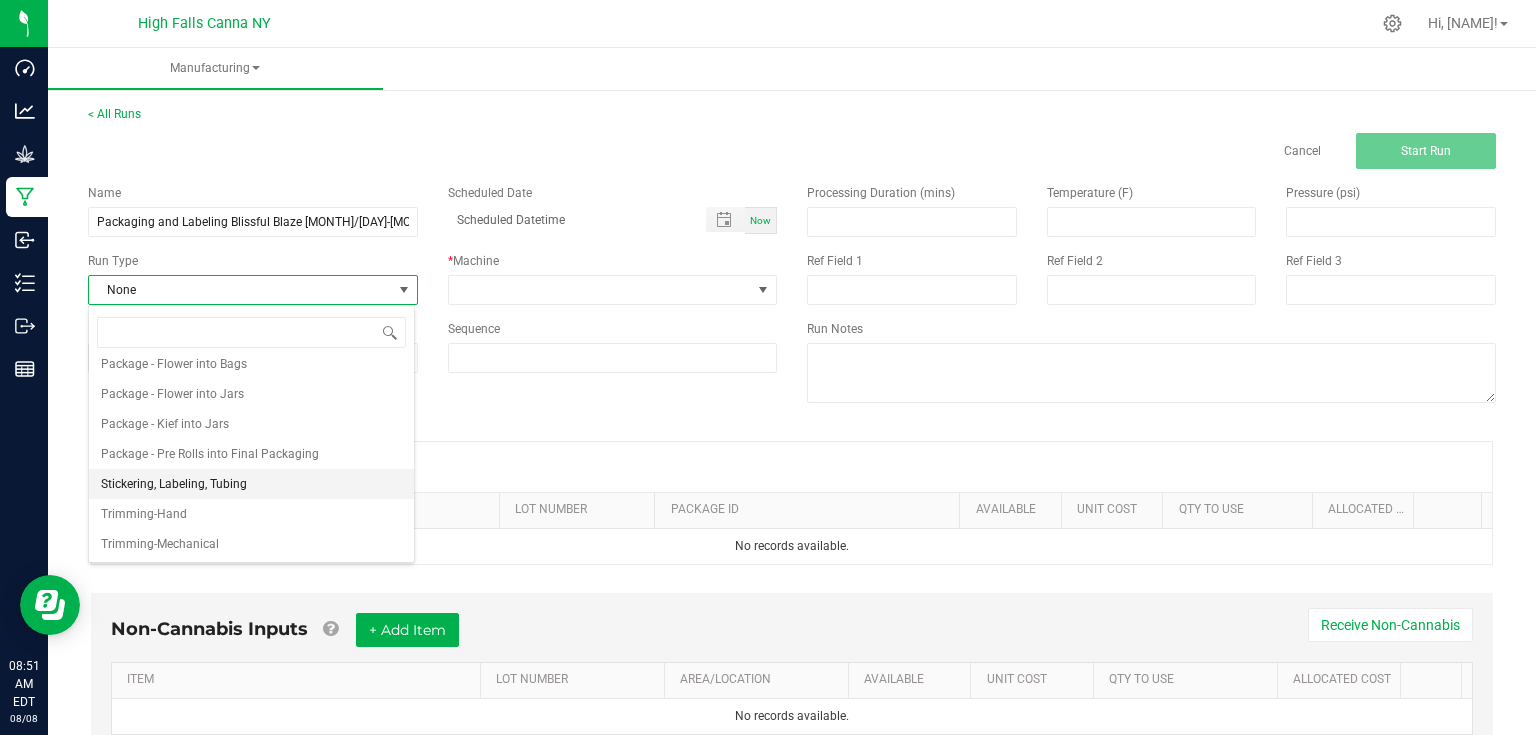 click on "Stickering, Labeling, Tubing" at bounding box center (174, 484) 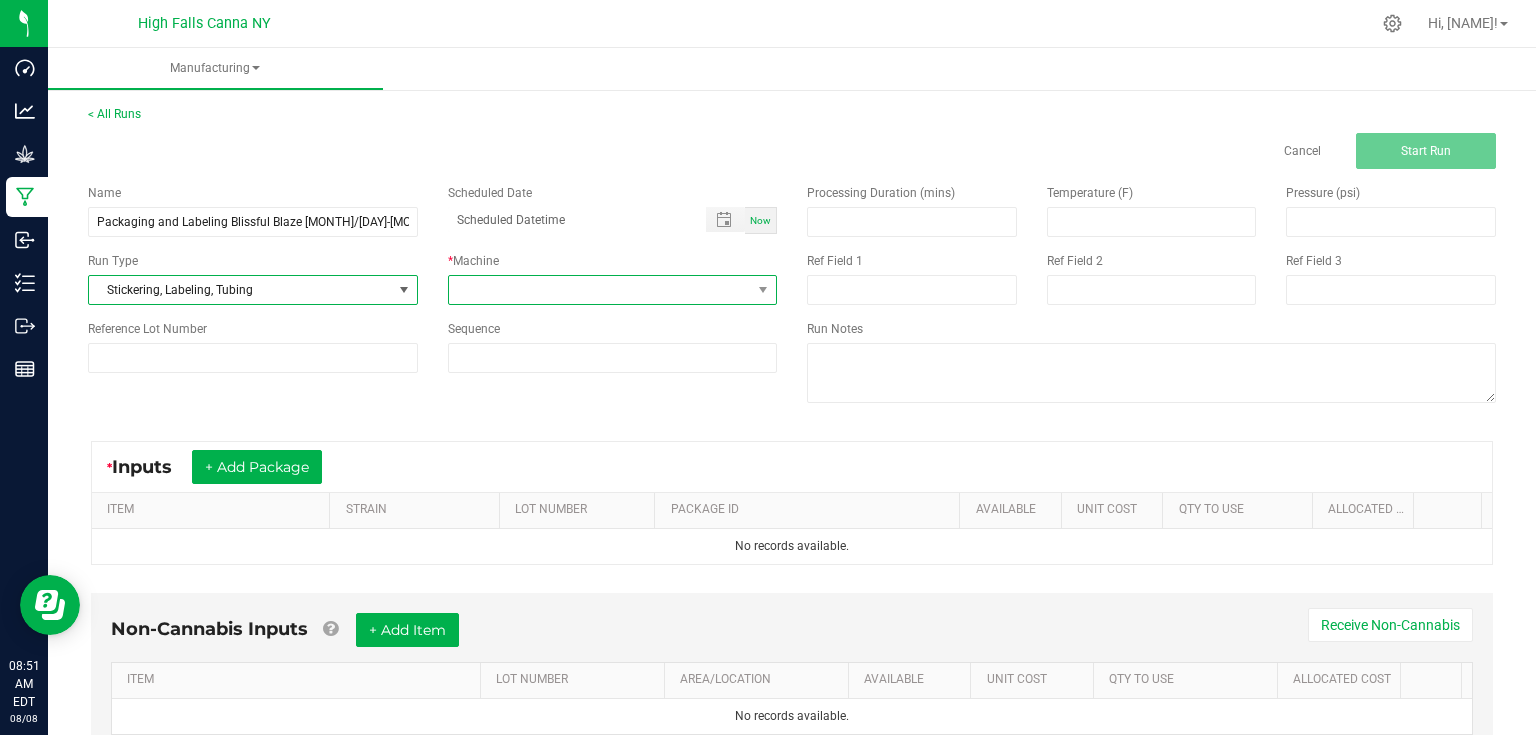 click at bounding box center (600, 290) 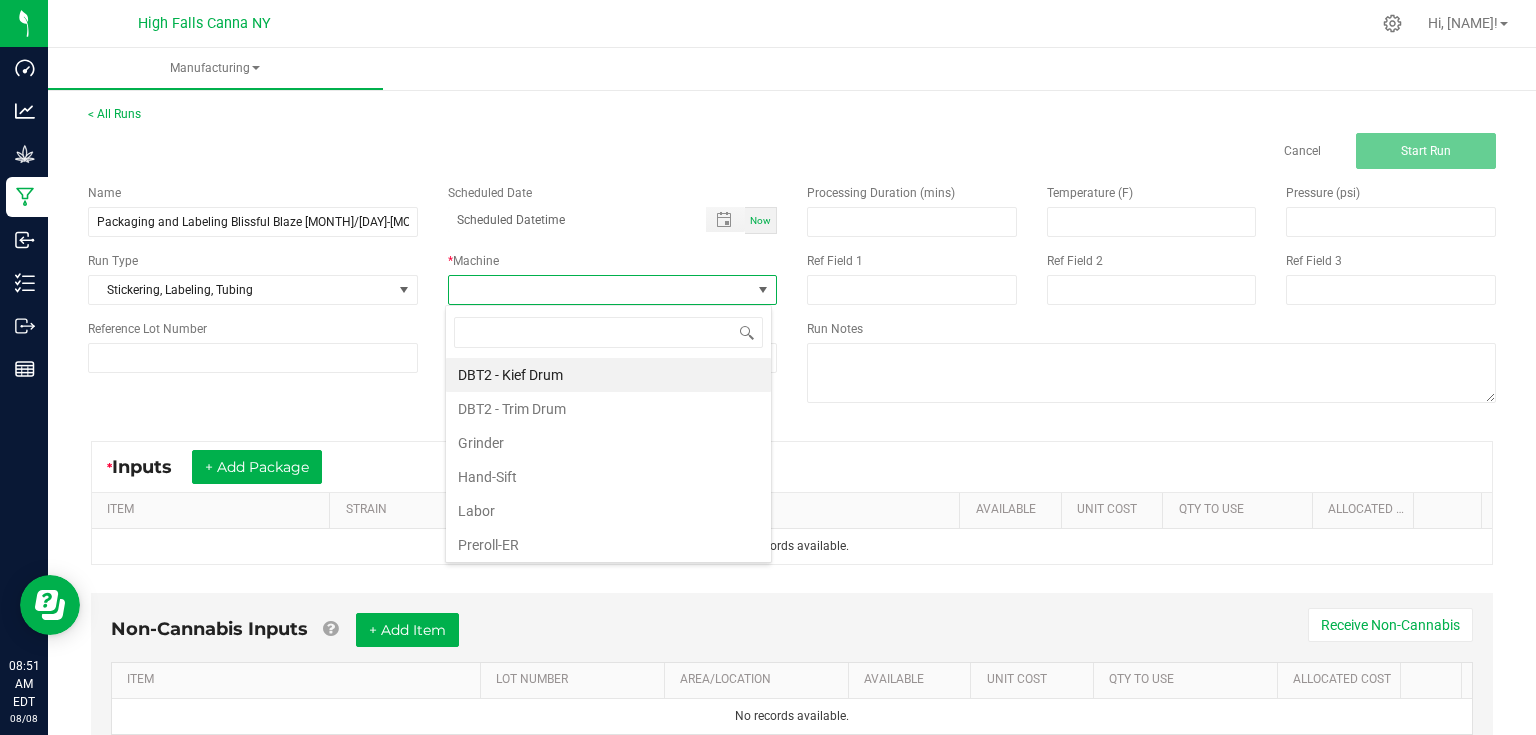 scroll, scrollTop: 99970, scrollLeft: 99673, axis: both 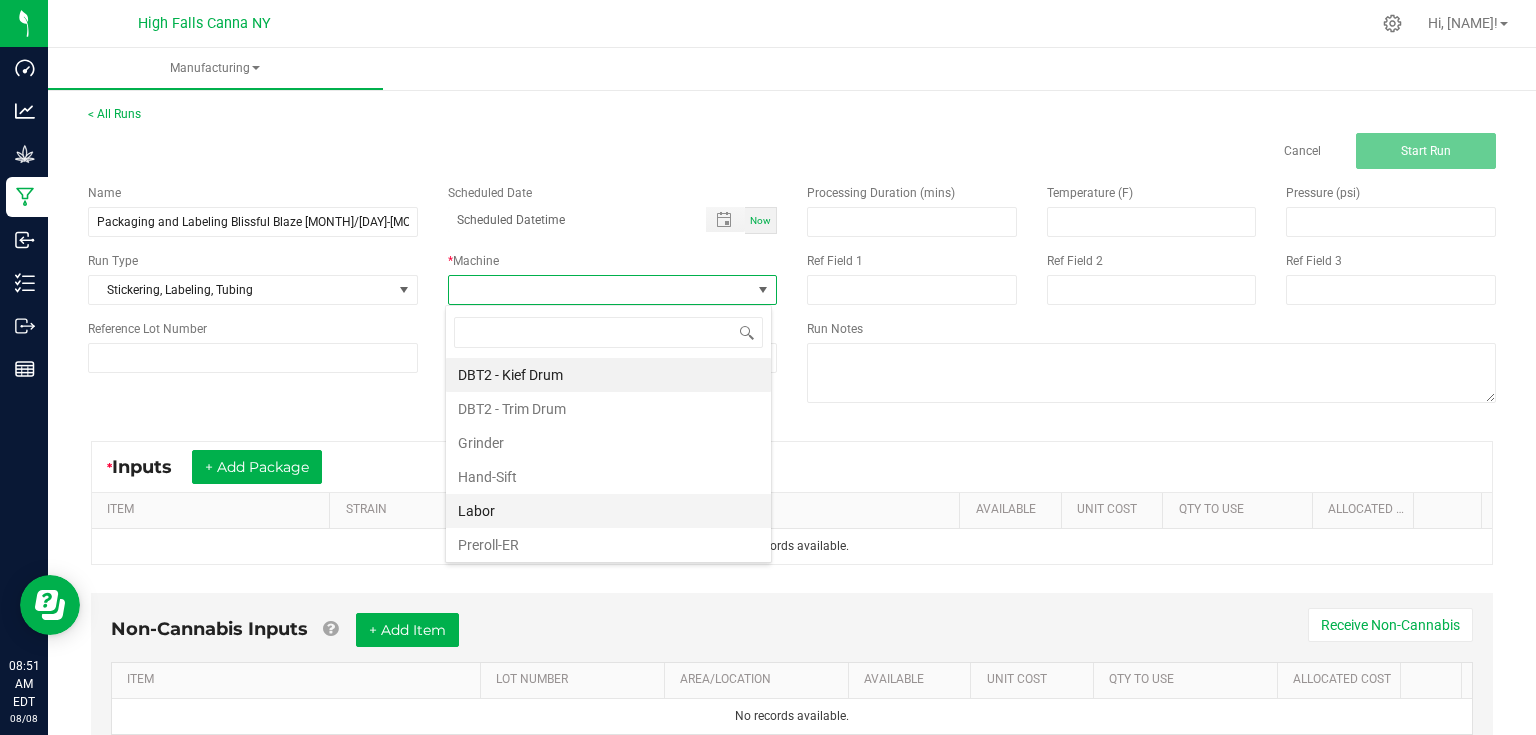 click on "Labor" at bounding box center [608, 511] 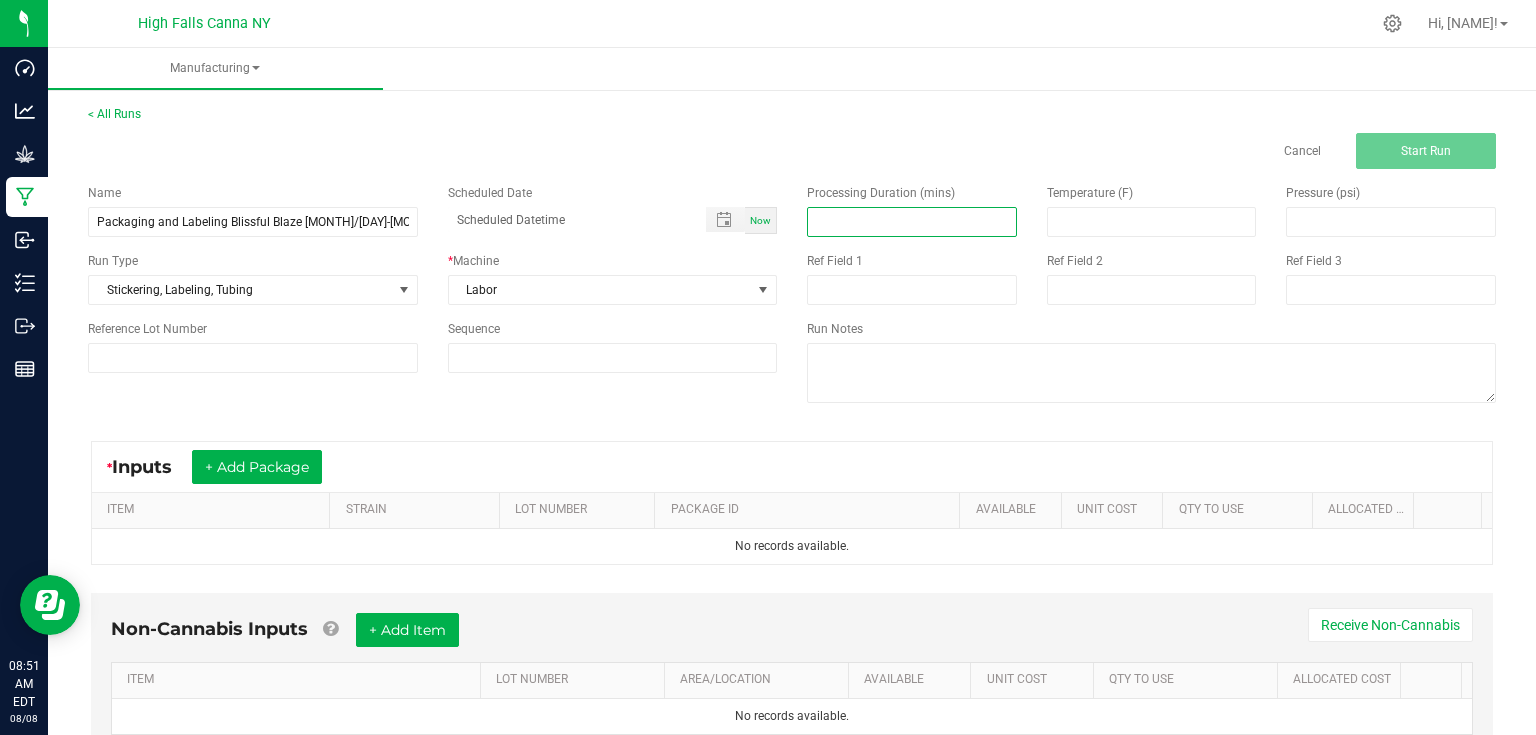 click at bounding box center [912, 222] 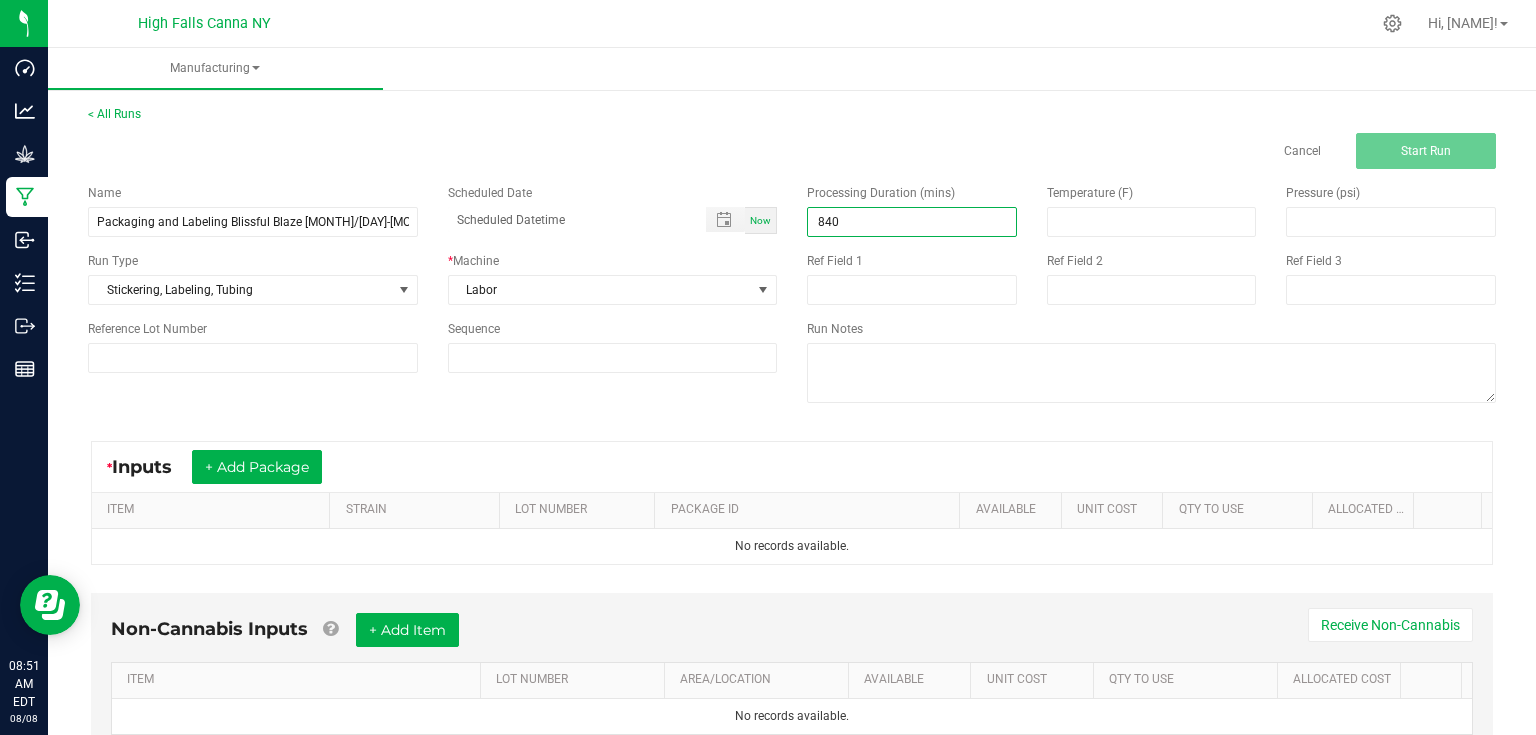 type on "840.00" 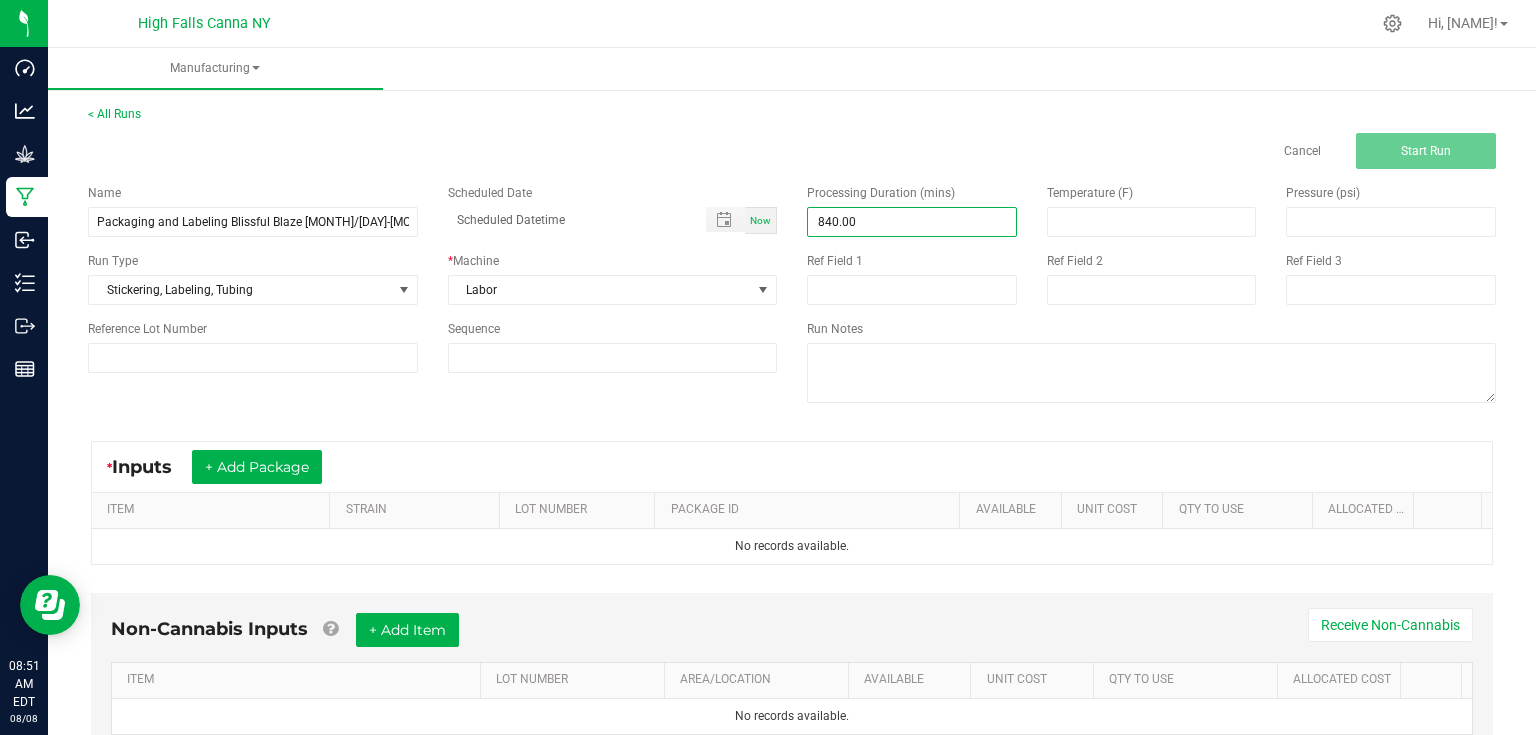 click on "Name  Packaging and Labeling Blissful Blaze [MONTH]/[DAY]-[MONTH]/[DAY]  Scheduled Date  Now  Run Type  Stickering, Labeling, Tubing  *   Machine  Labor  Reference Lot Number   Sequence" at bounding box center [432, 278] 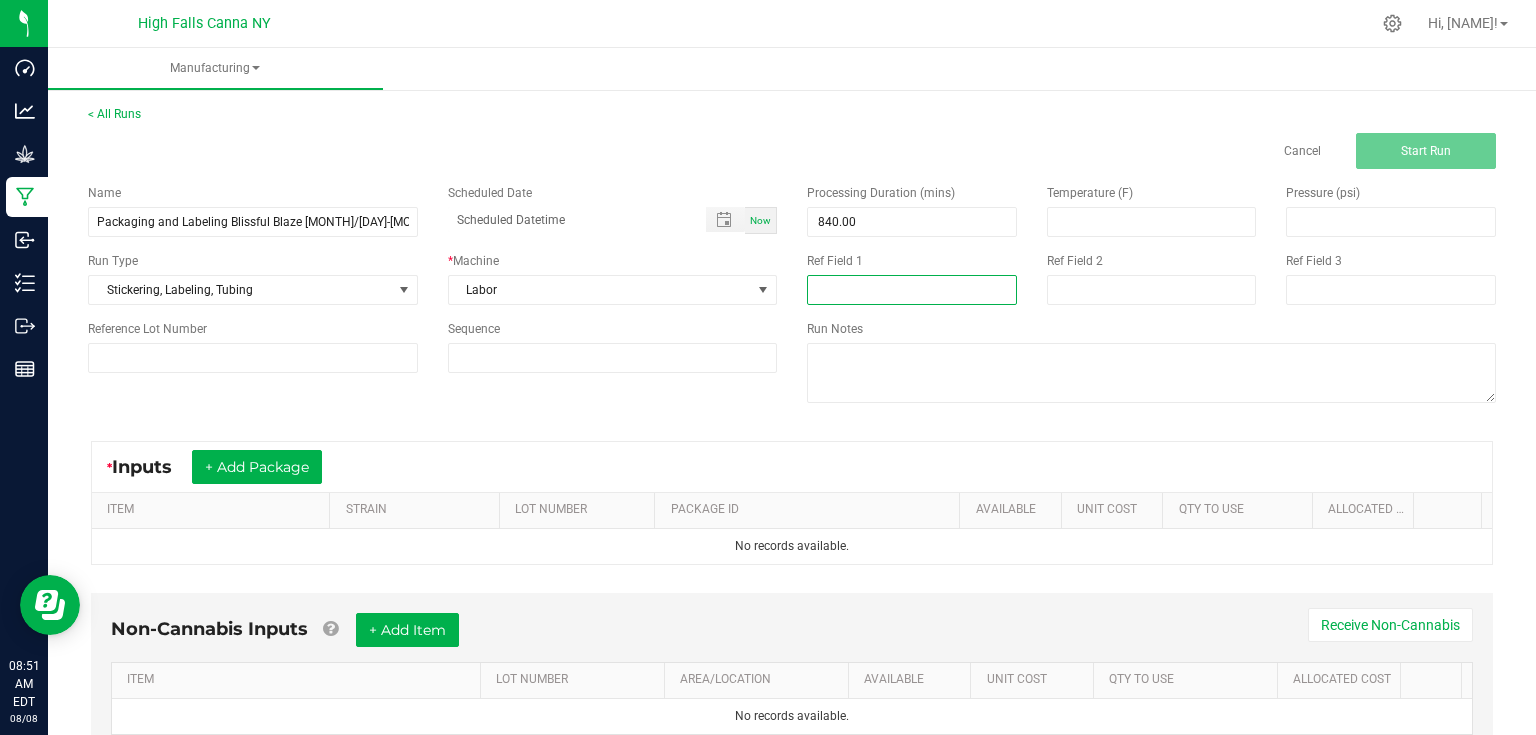 click at bounding box center [912, 290] 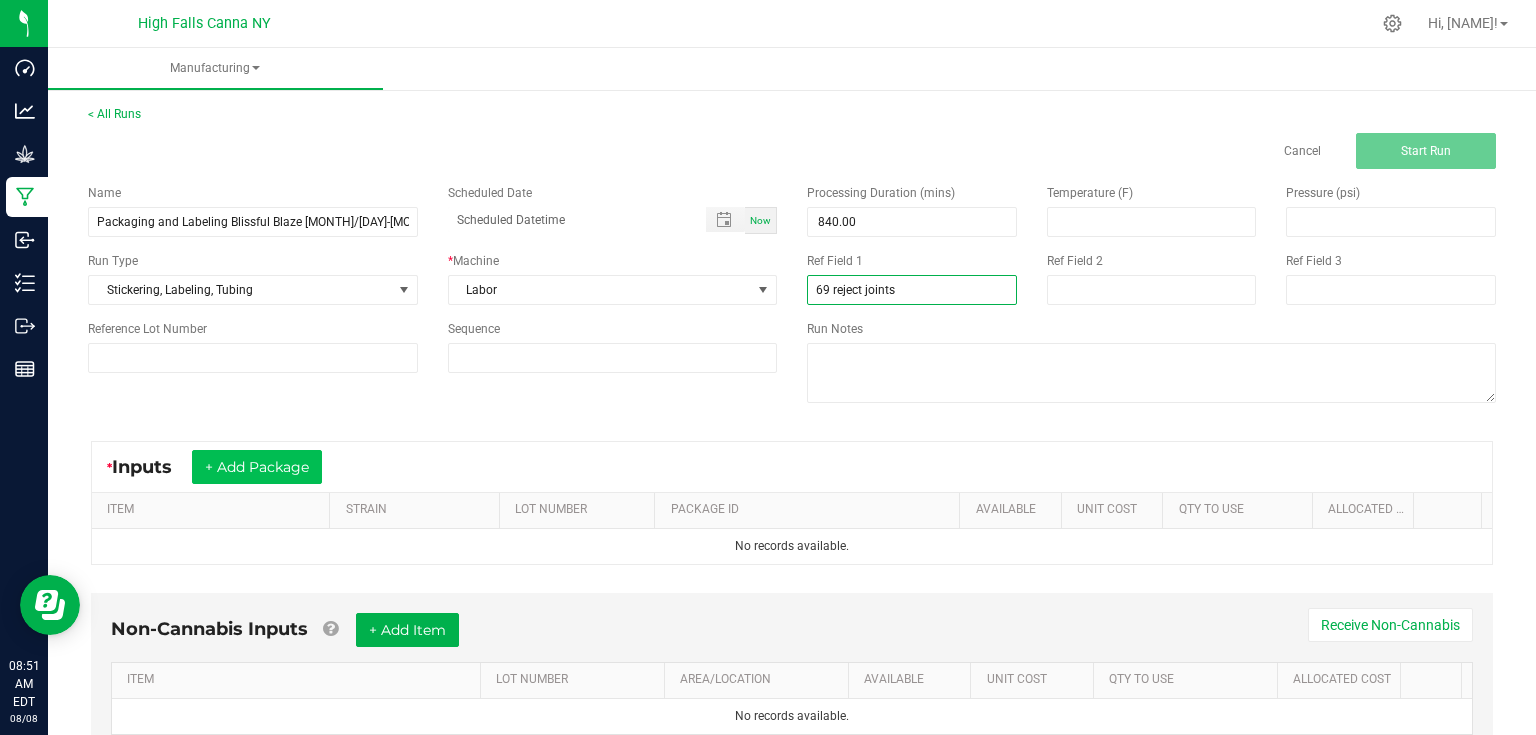 type on "69 reject joints" 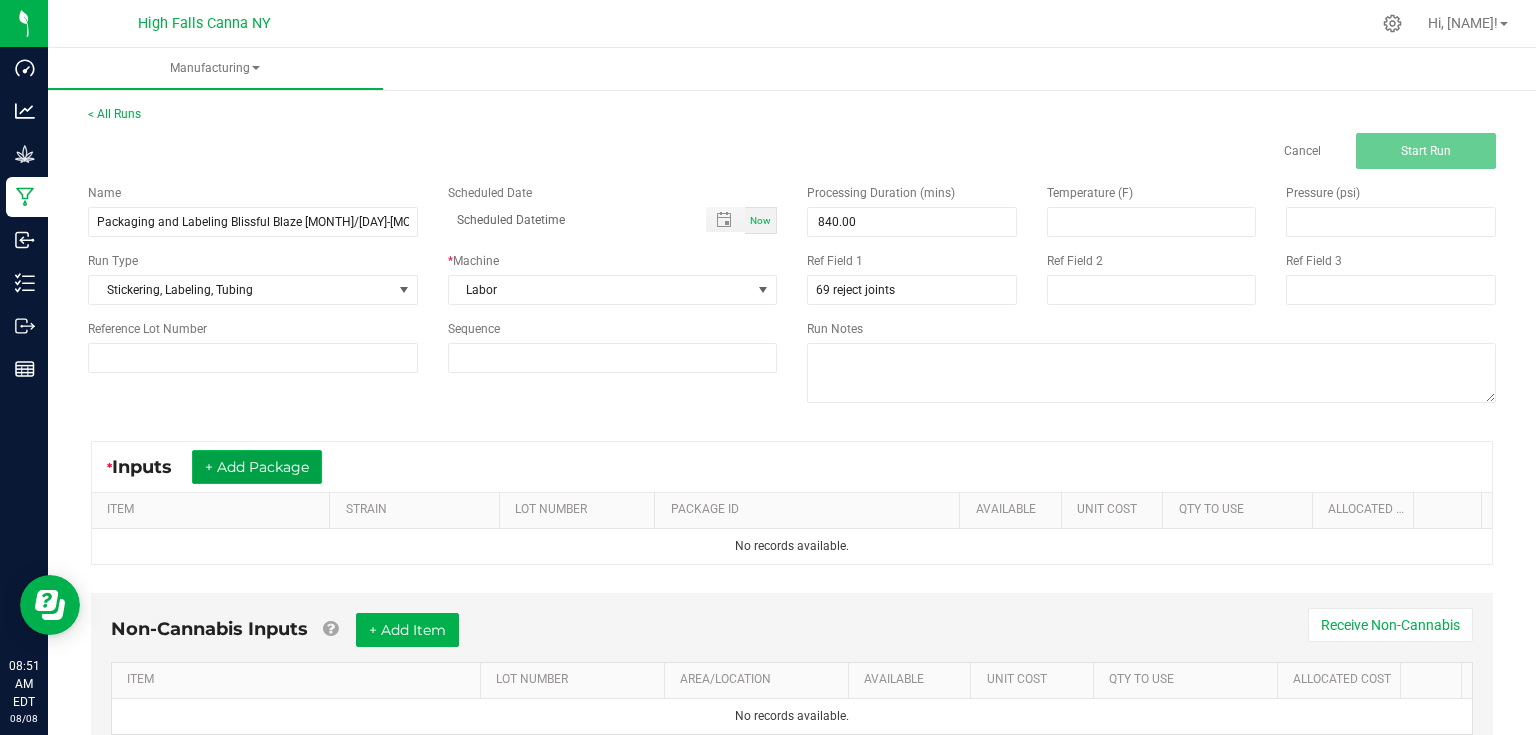 click on "+ Add Package" at bounding box center (257, 467) 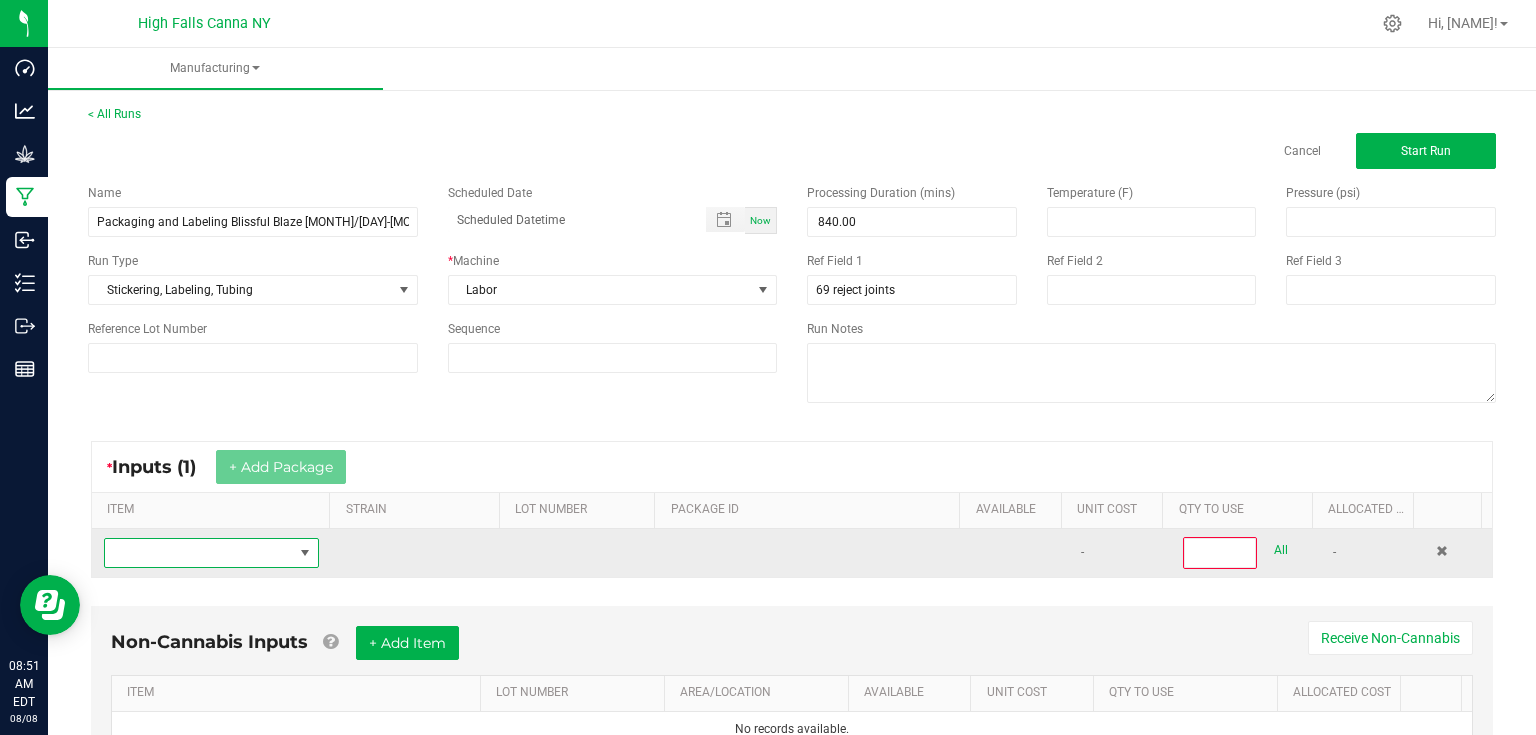 click at bounding box center (199, 553) 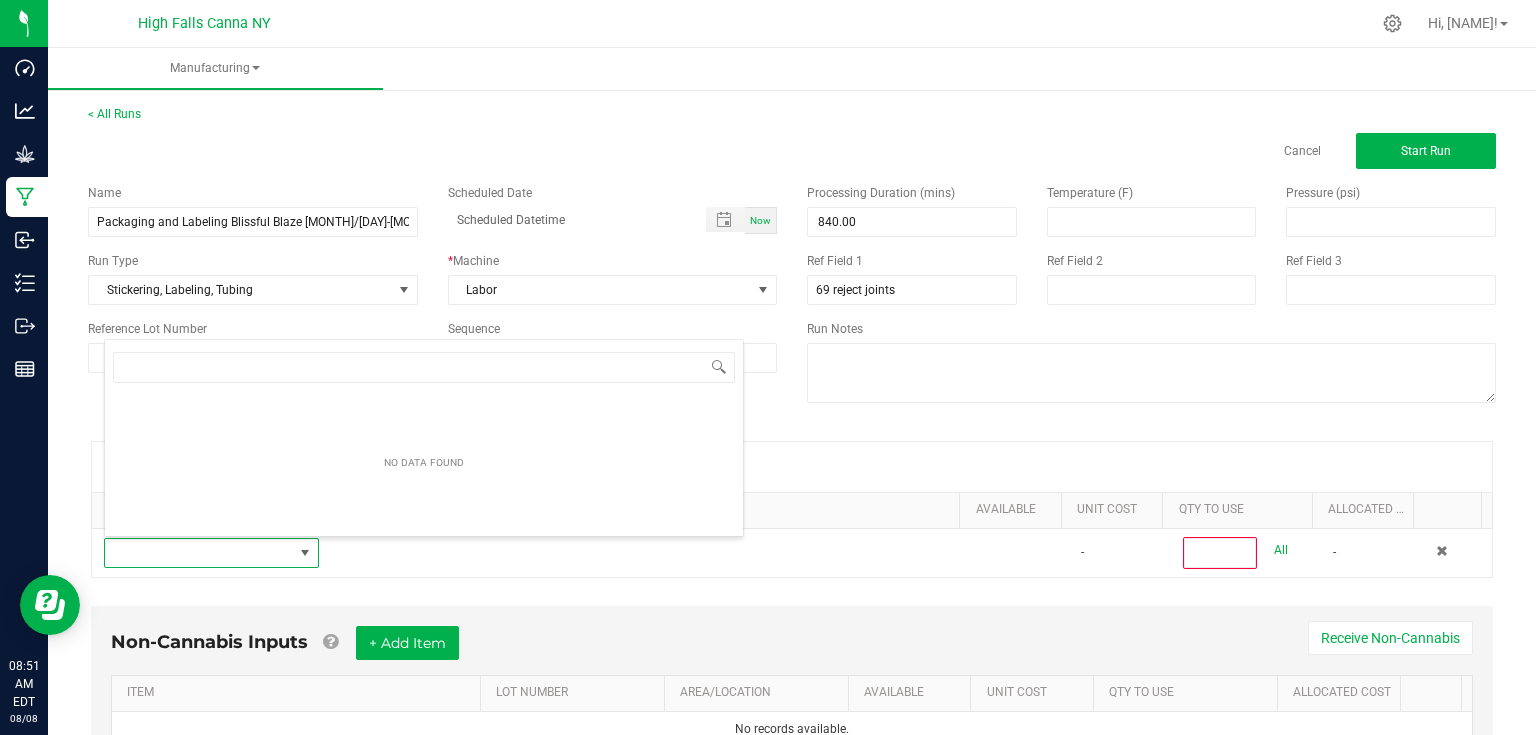 scroll, scrollTop: 99970, scrollLeft: 99788, axis: both 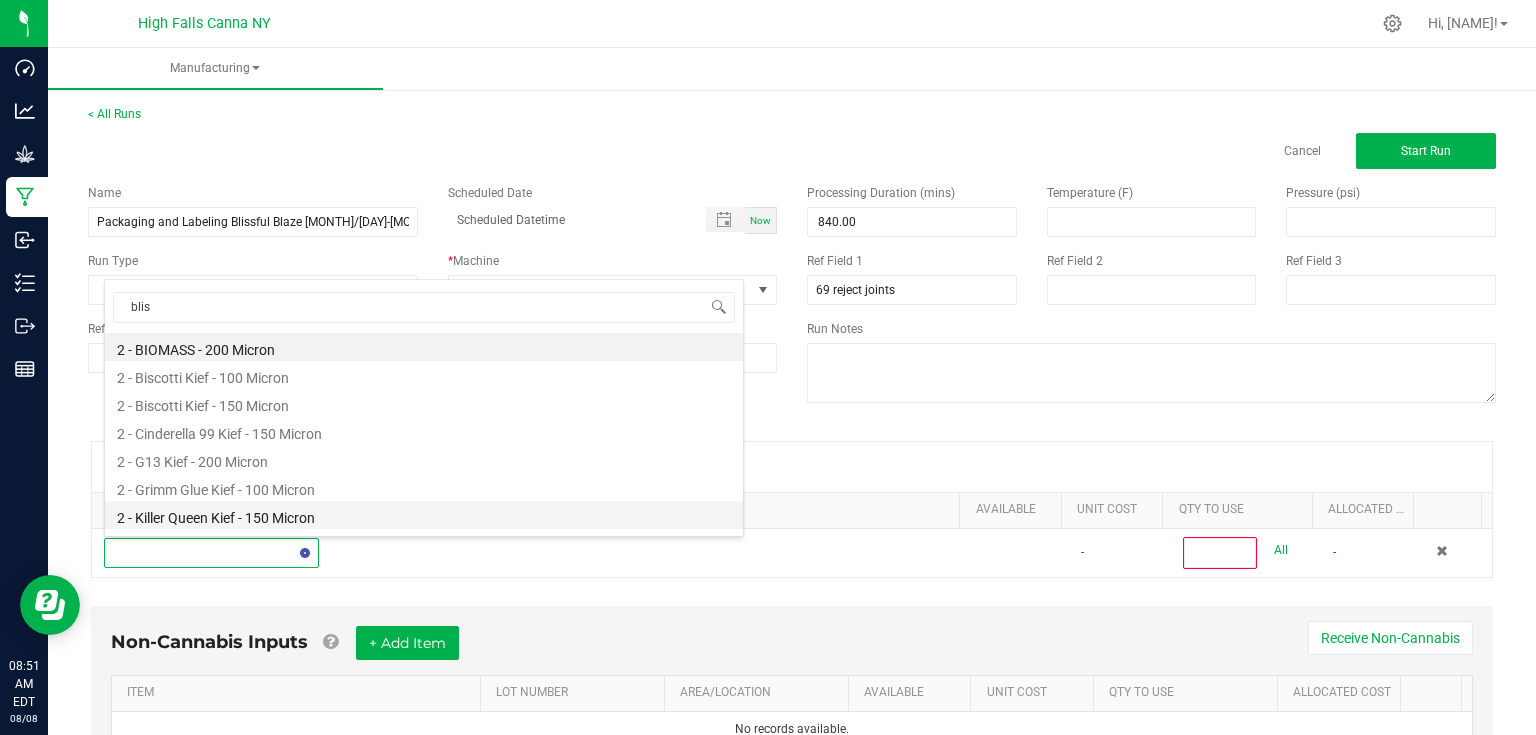 type on "bliss" 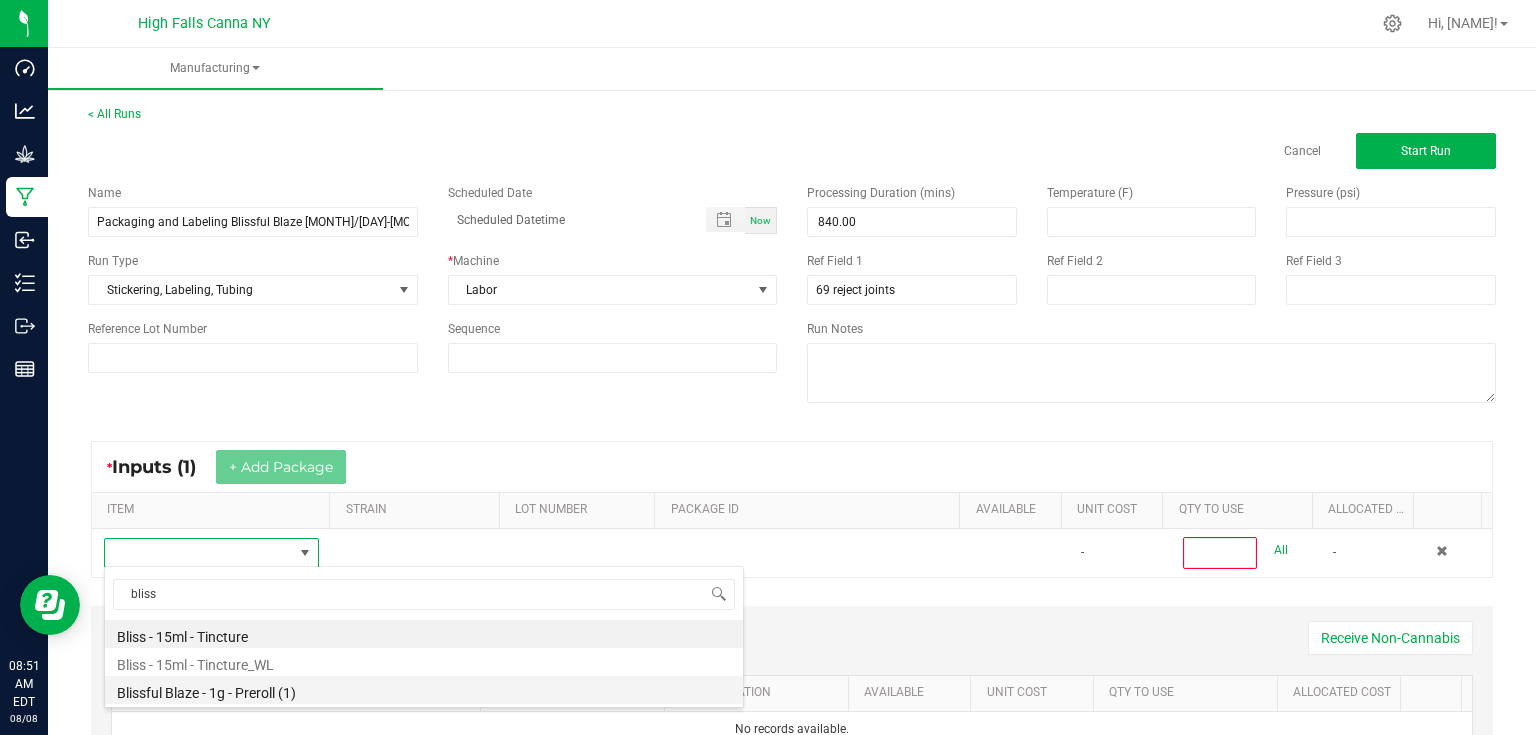 click on "Blissful Blaze - 1g - Preroll (1)" at bounding box center (424, 690) 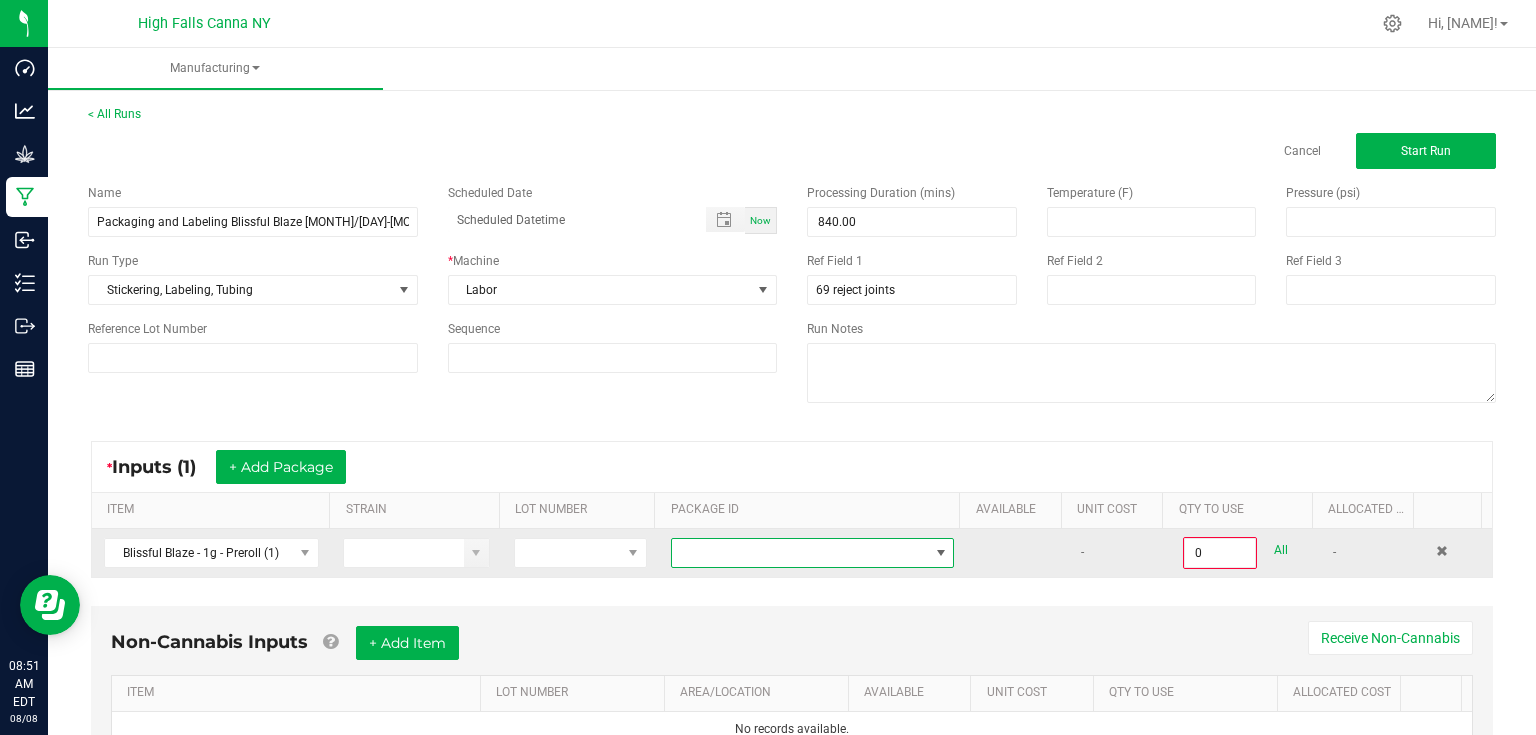 click at bounding box center [800, 553] 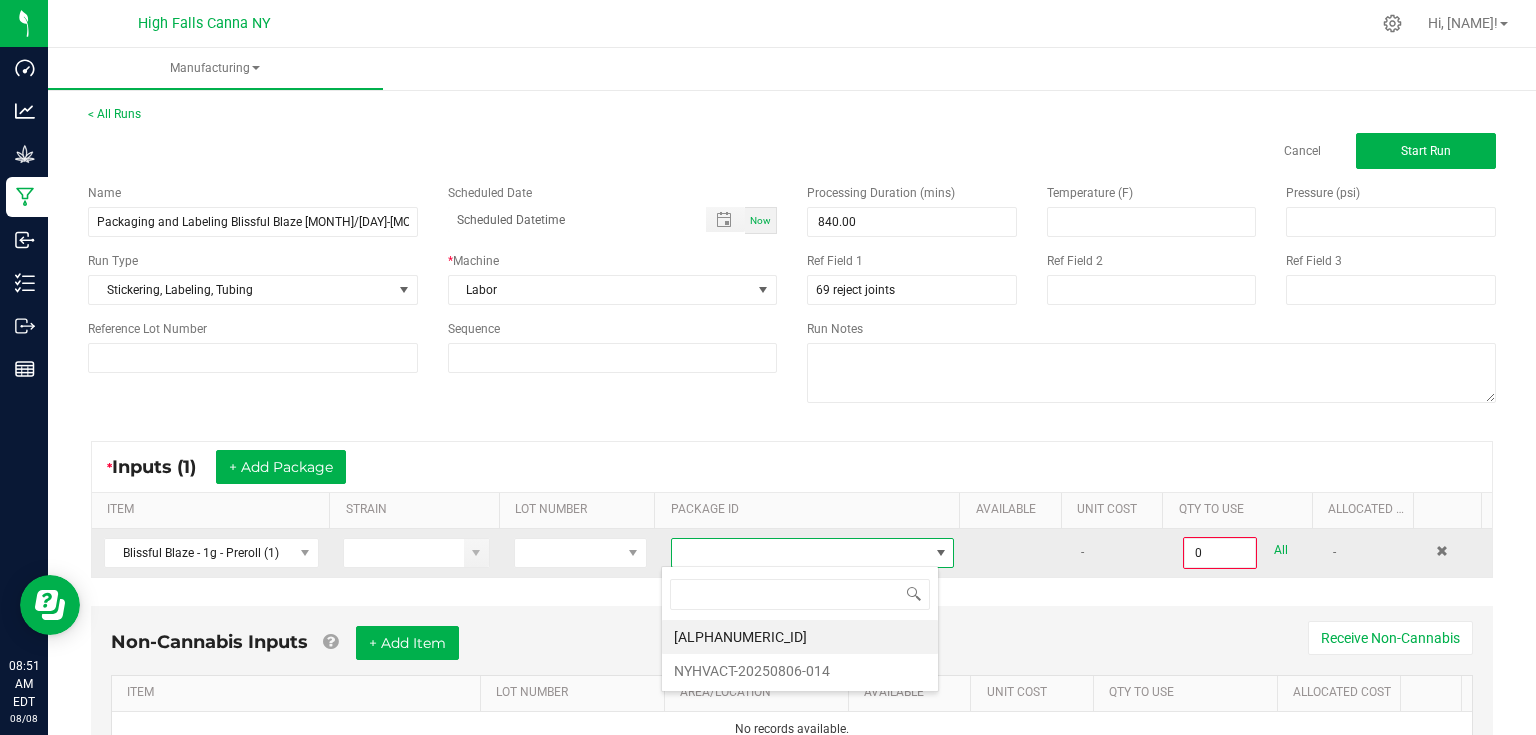 scroll, scrollTop: 99970, scrollLeft: 99721, axis: both 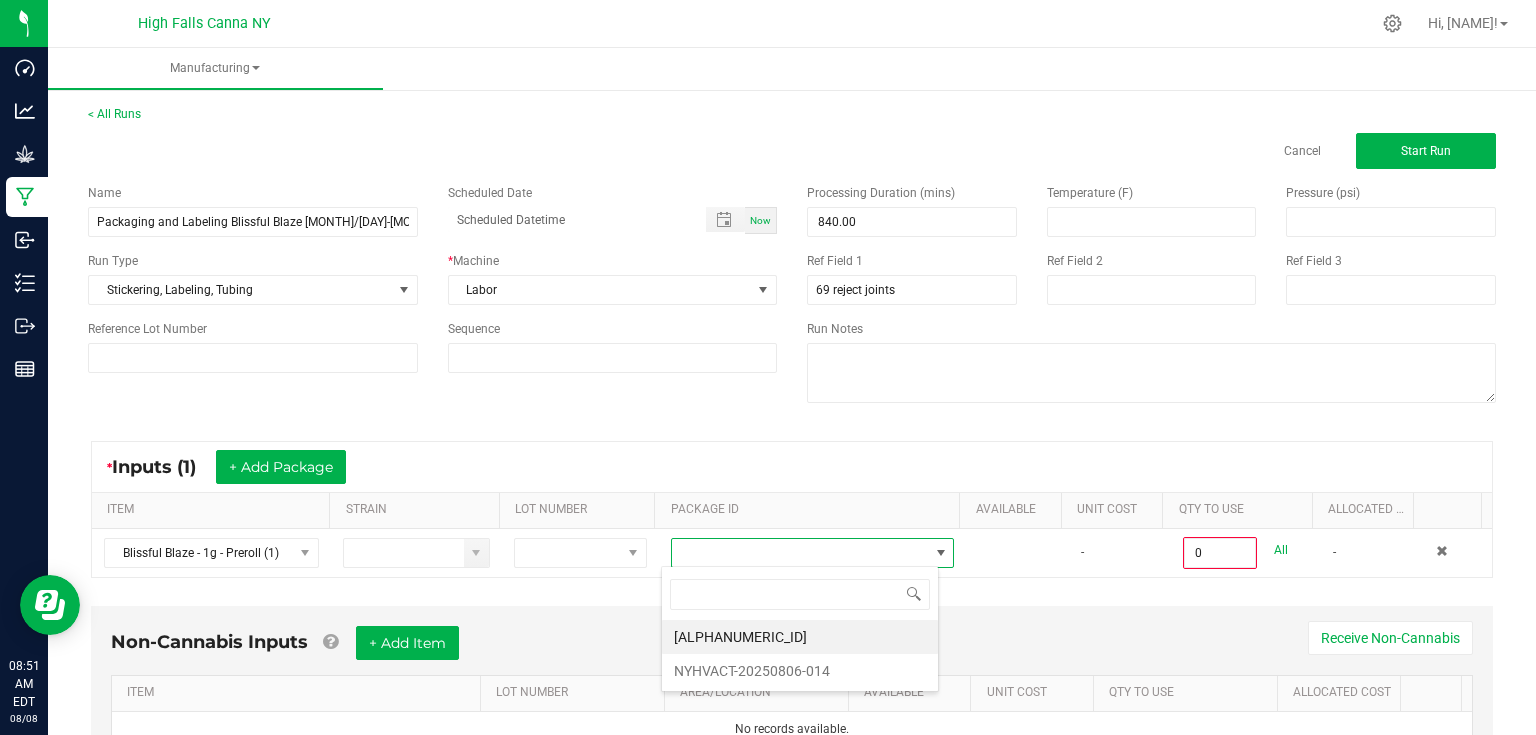 click on "[ID] [ID]" at bounding box center (800, 629) 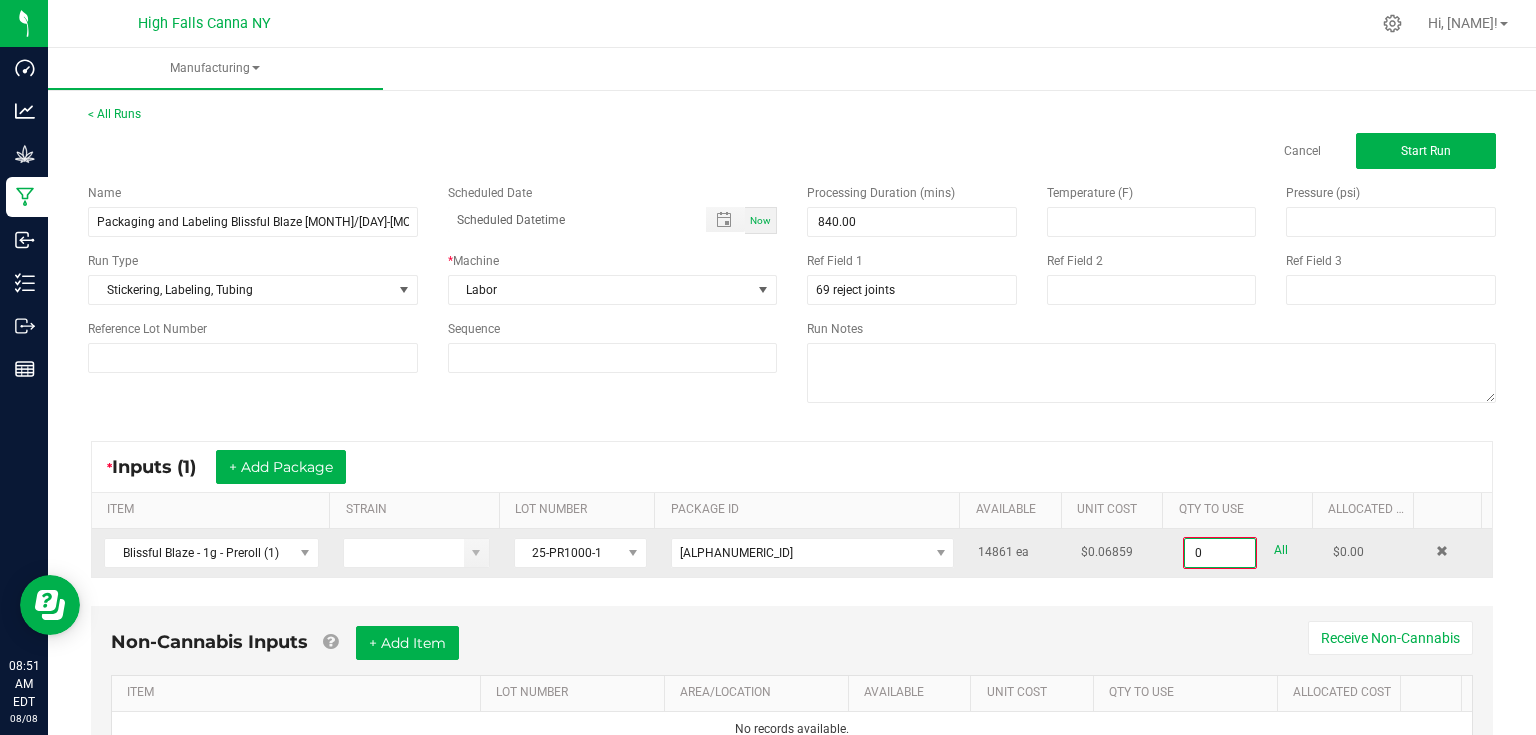click on "0" at bounding box center (1220, 553) 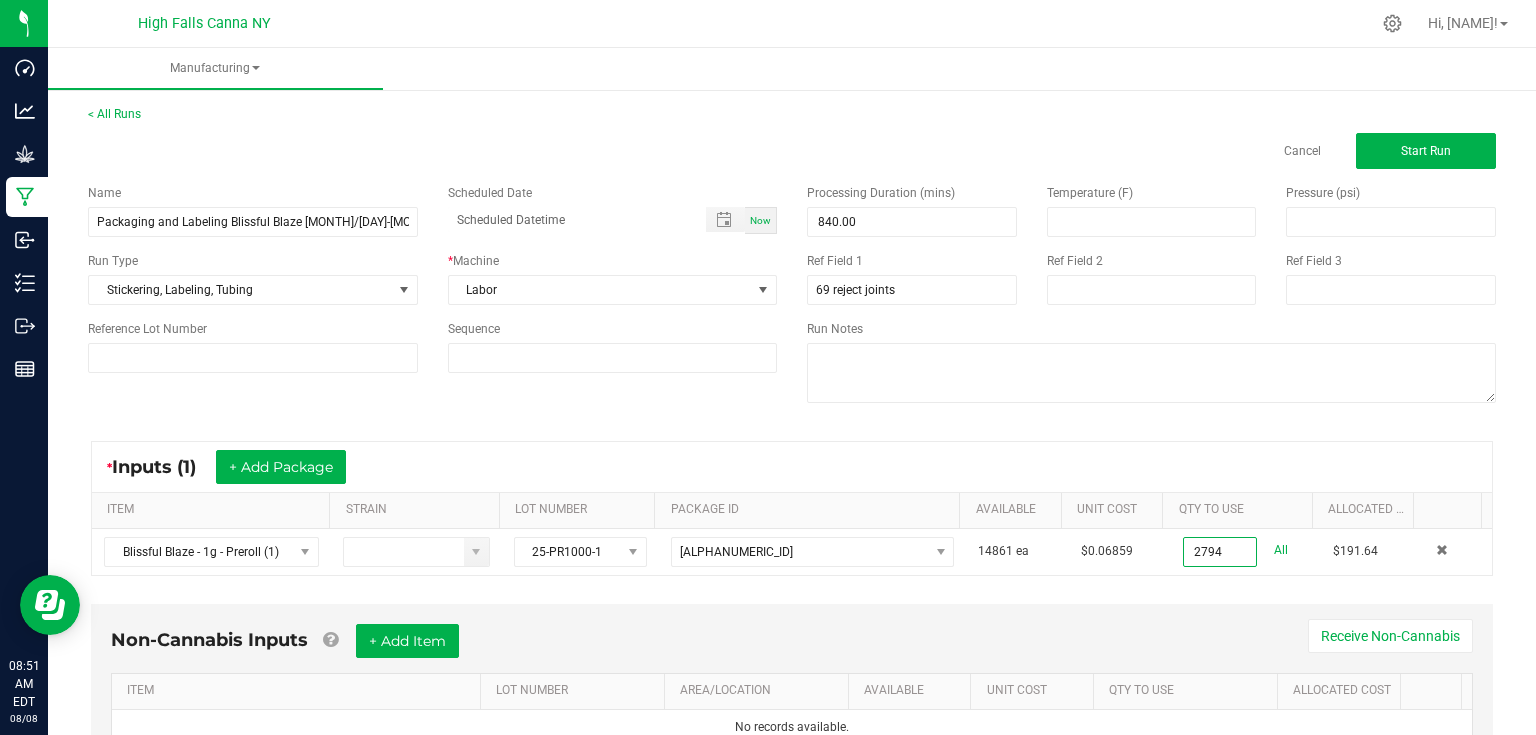 type on "2794 ea" 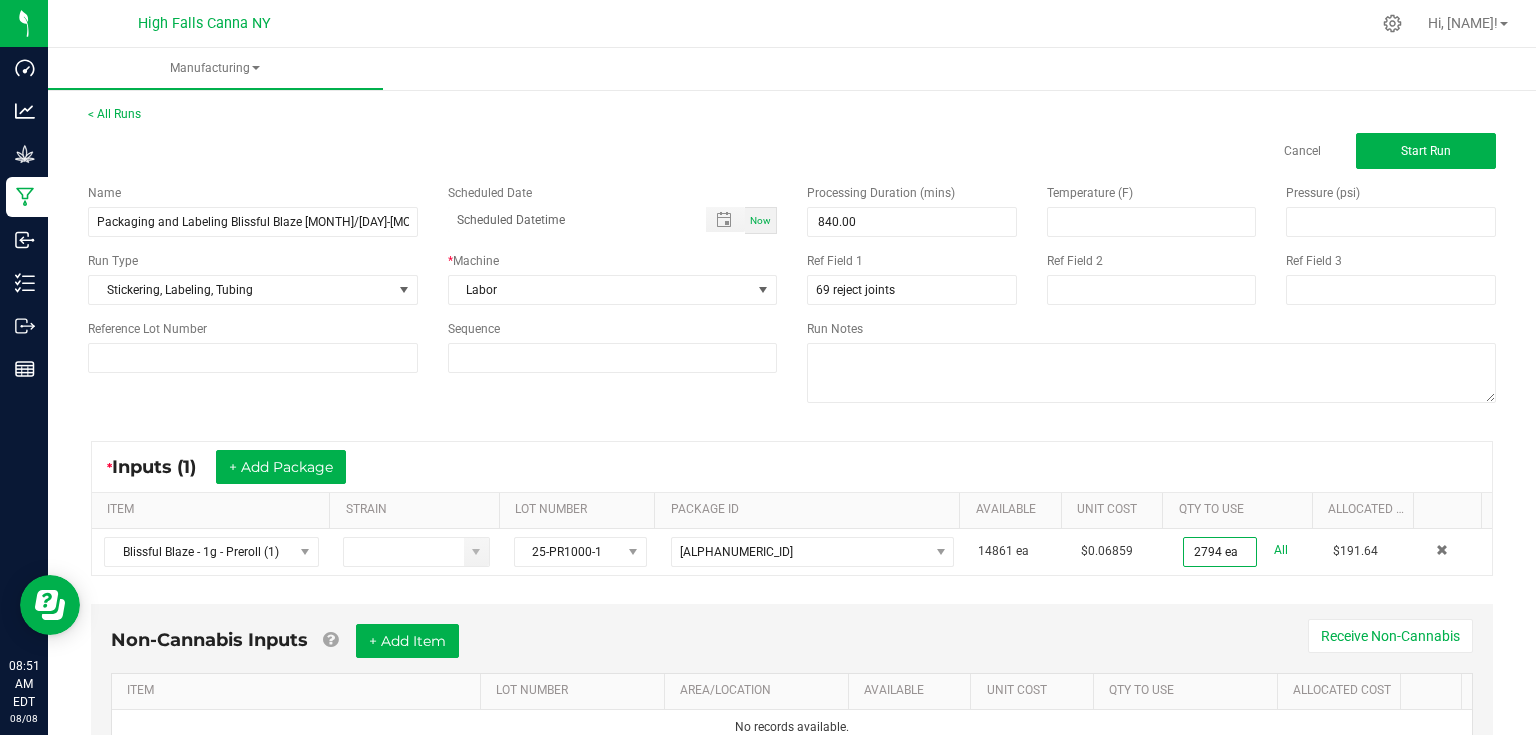 click on "*   Inputs (1)   + Add Package  ITEM STRAIN LOT NUMBER PACKAGE ID AVAILABLE Unit Cost QTY TO USE Allocated Cost Blissful Blaze - 1g - Preroll (1) 25-PR1000-1 [PRODUCT_CODE] [NUMBER]   $[PRICE]  [QTY] ea All  $[PRICE]" at bounding box center [792, 508] 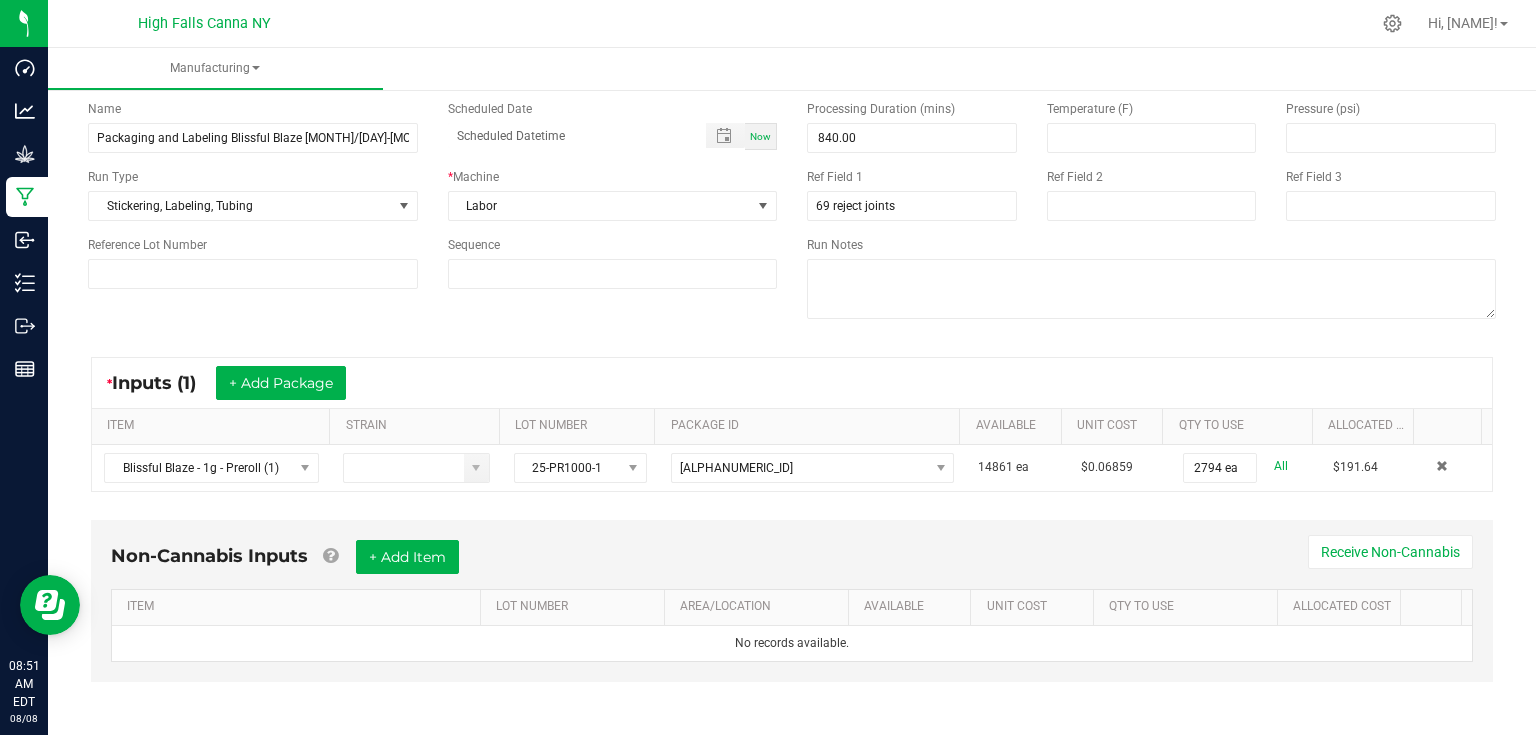 scroll, scrollTop: 85, scrollLeft: 0, axis: vertical 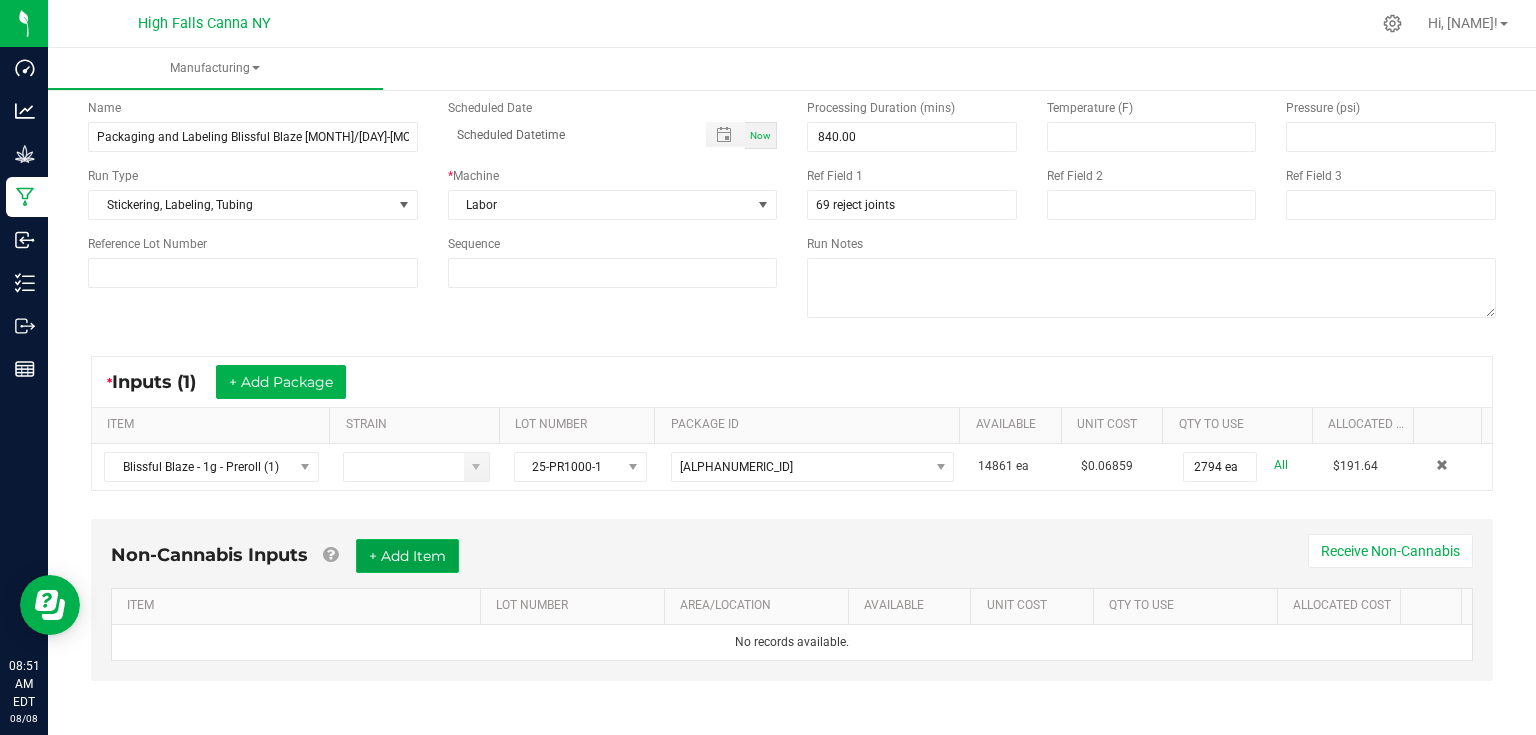 click on "+ Add Item" at bounding box center (407, 556) 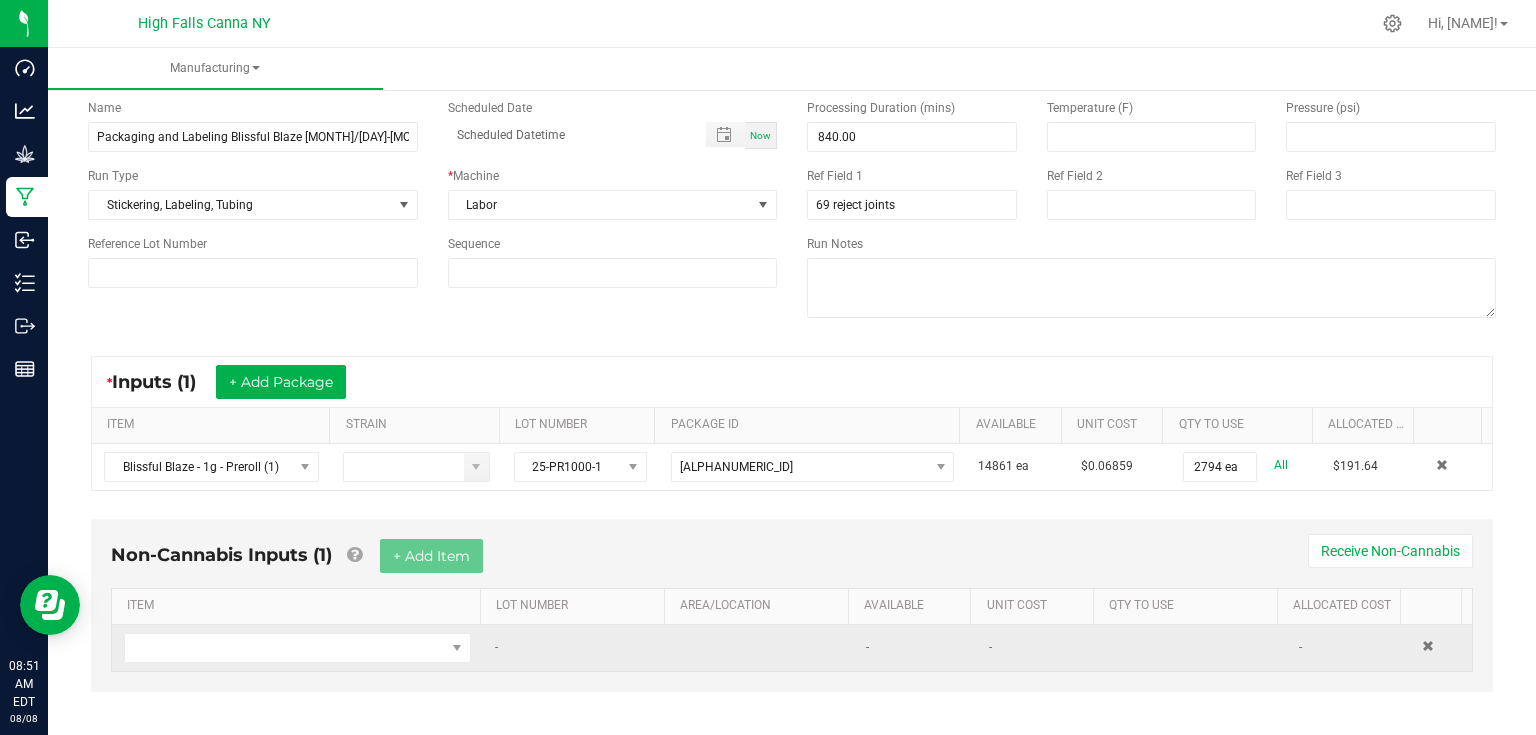 click at bounding box center (297, 648) 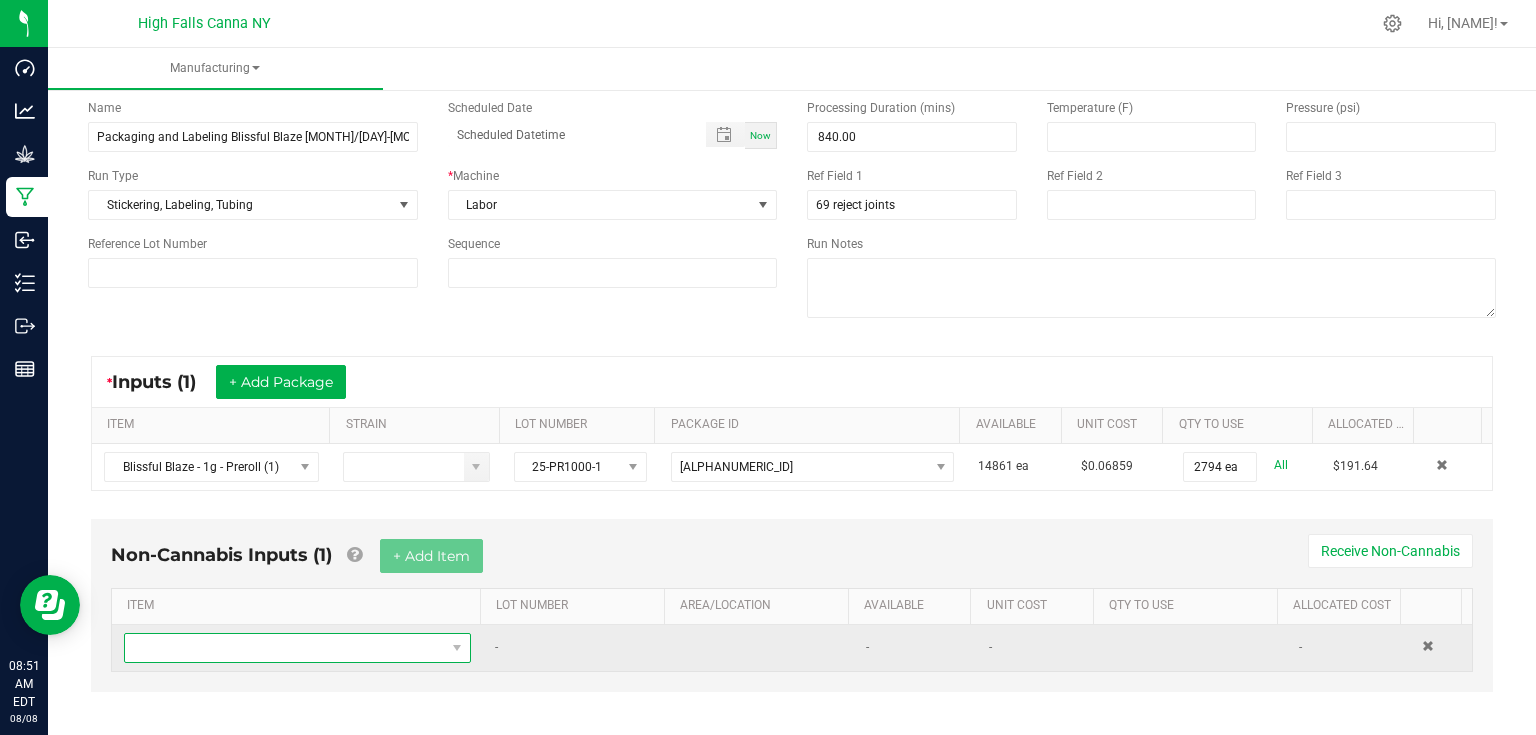 drag, startPoint x: 390, startPoint y: 628, endPoint x: 349, endPoint y: 651, distance: 47.010635 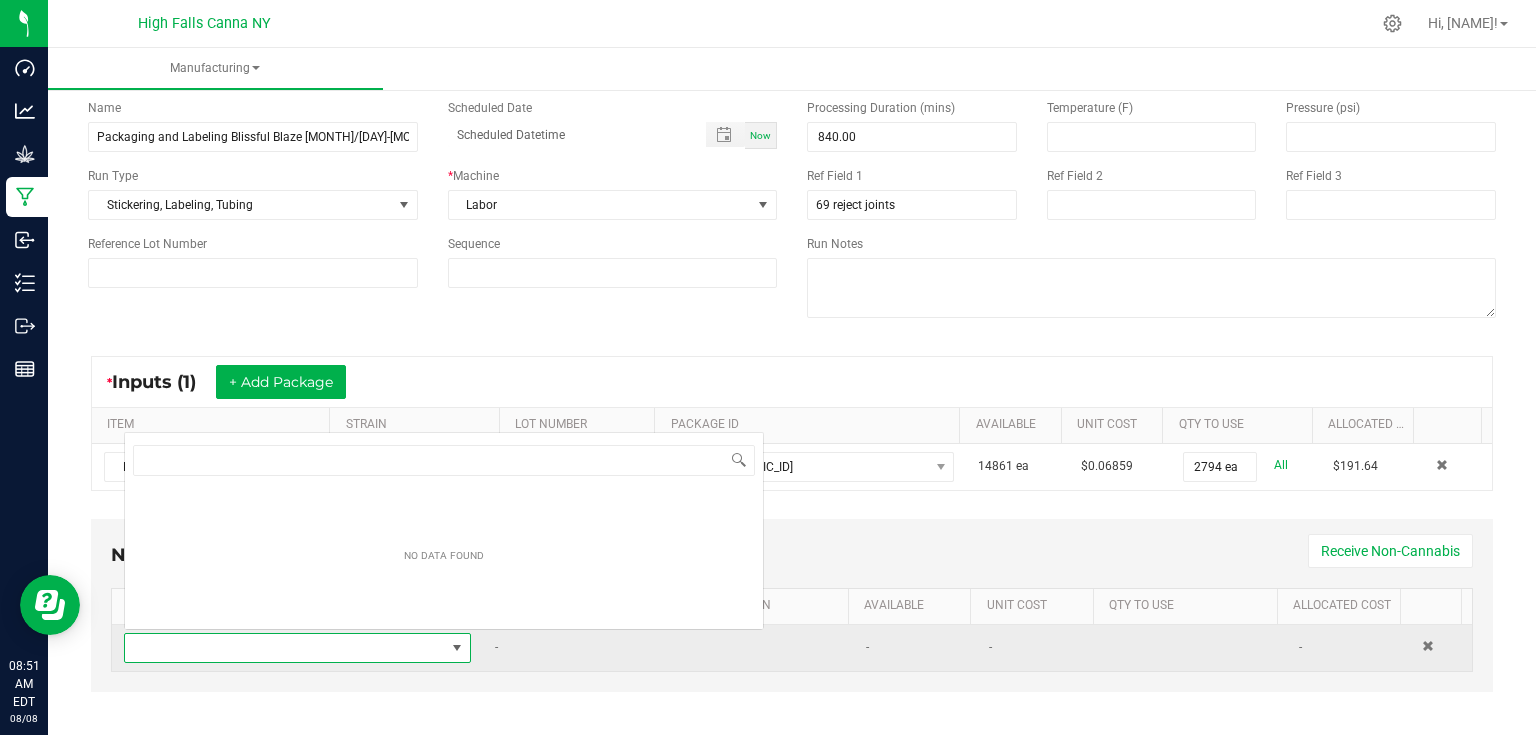 scroll, scrollTop: 0, scrollLeft: 0, axis: both 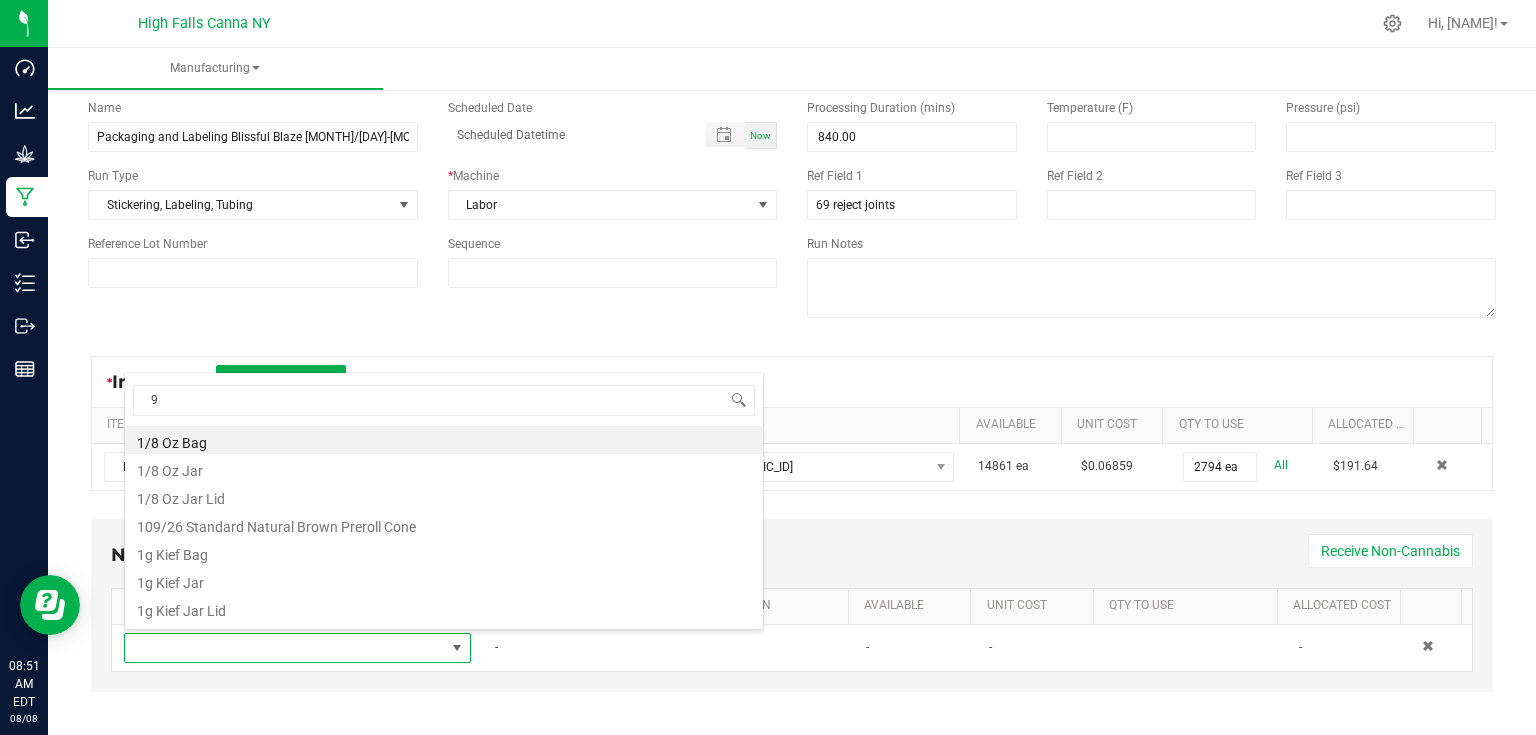 type on "95" 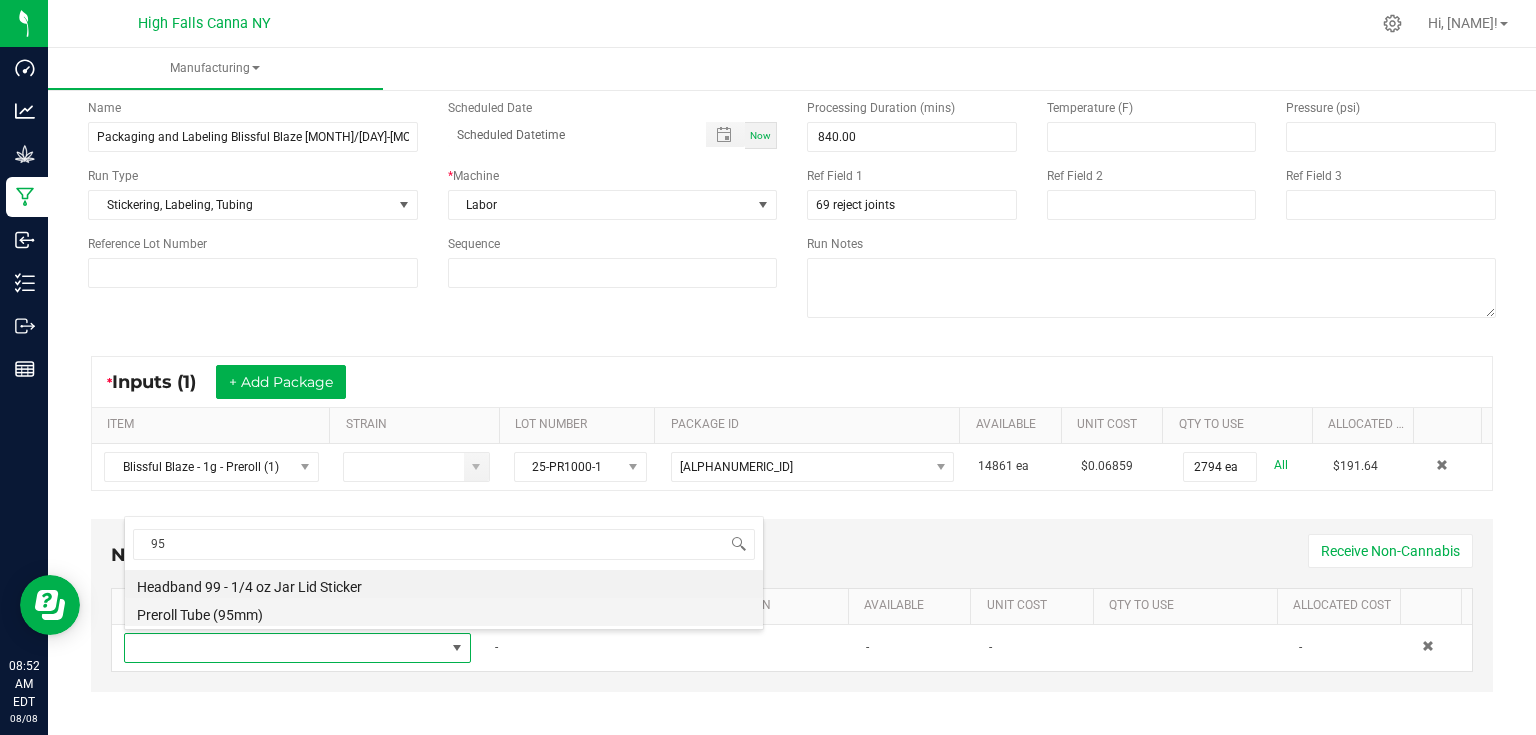 click on "Preroll Tube (95mm)" at bounding box center (444, 612) 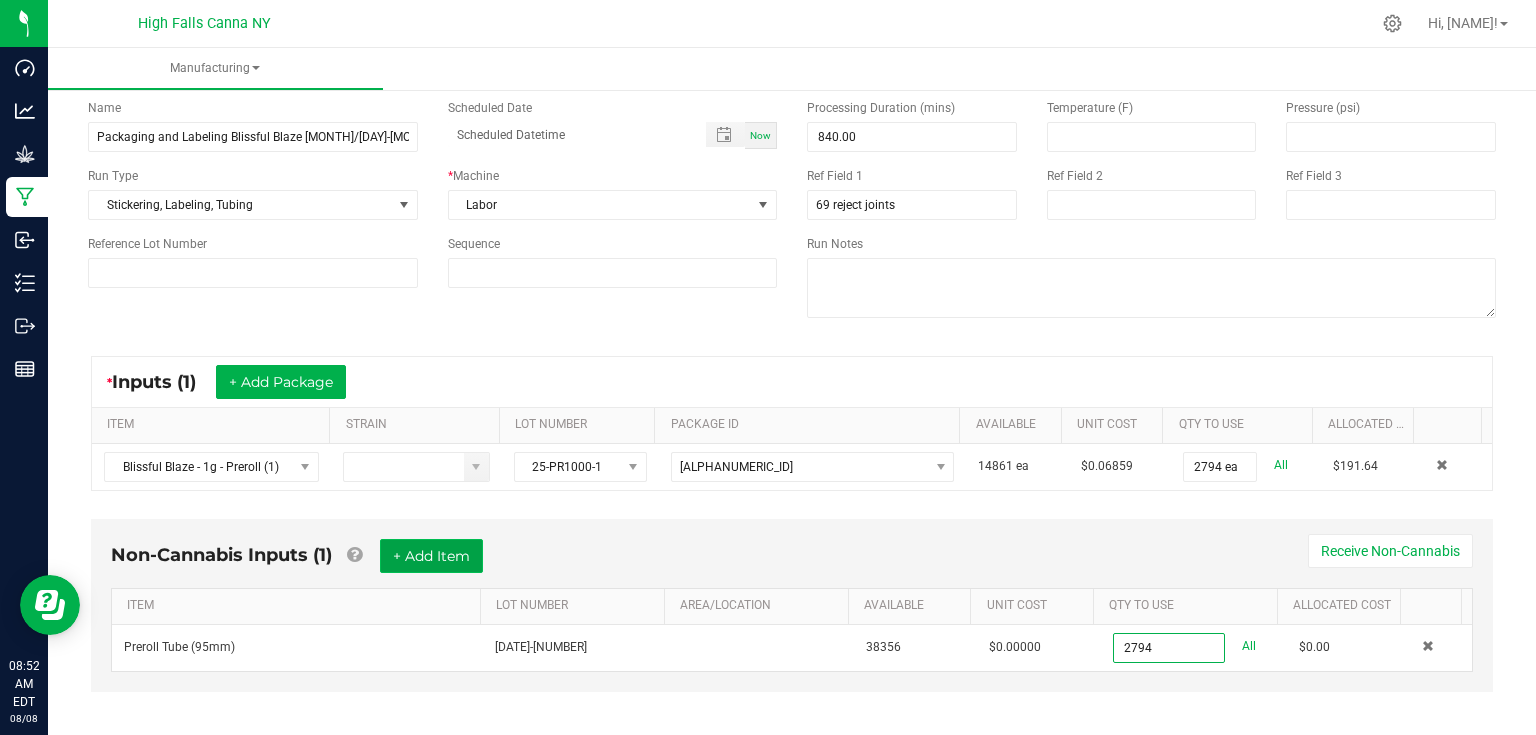 type on "2794 ea" 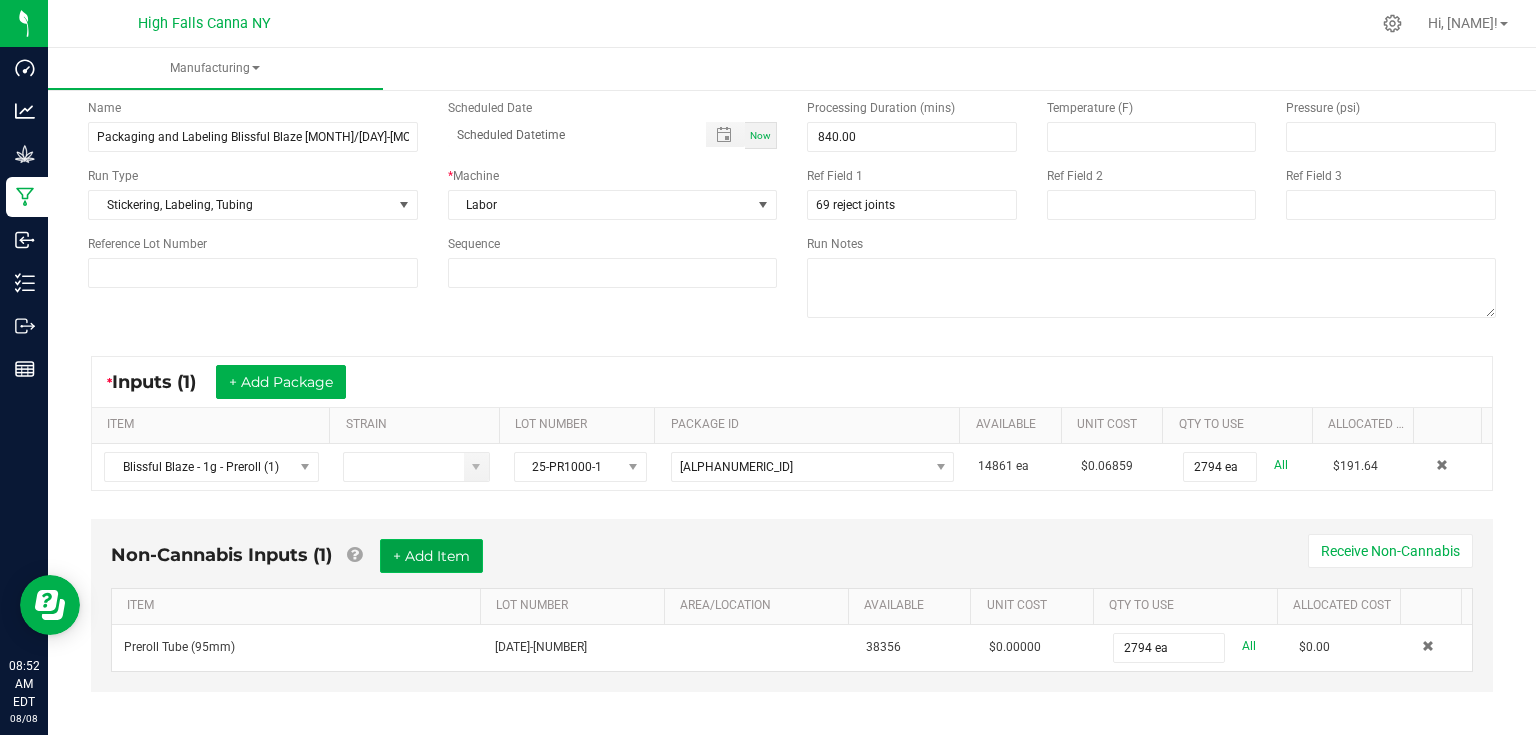 click on "+ Add Item" at bounding box center [431, 556] 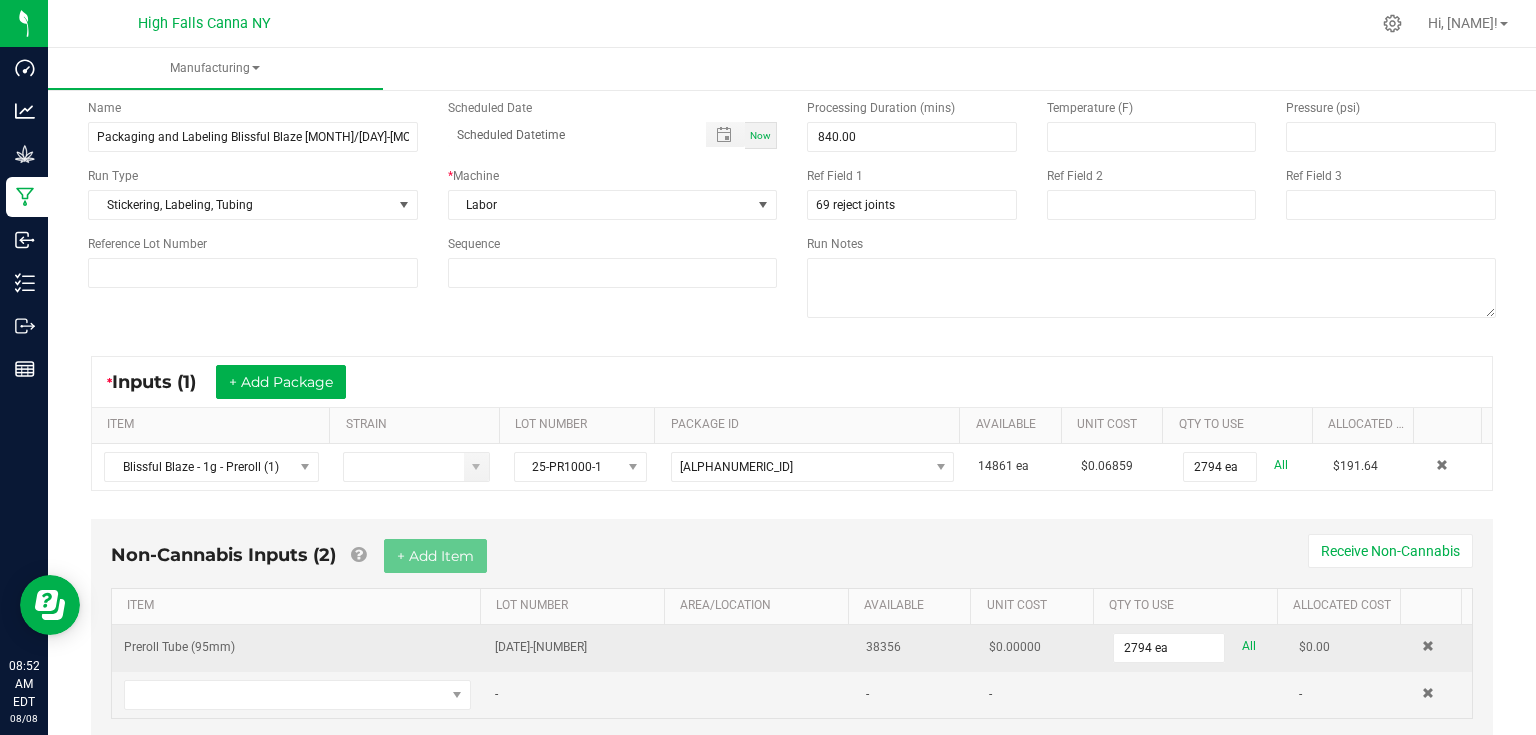 scroll, scrollTop: 142, scrollLeft: 0, axis: vertical 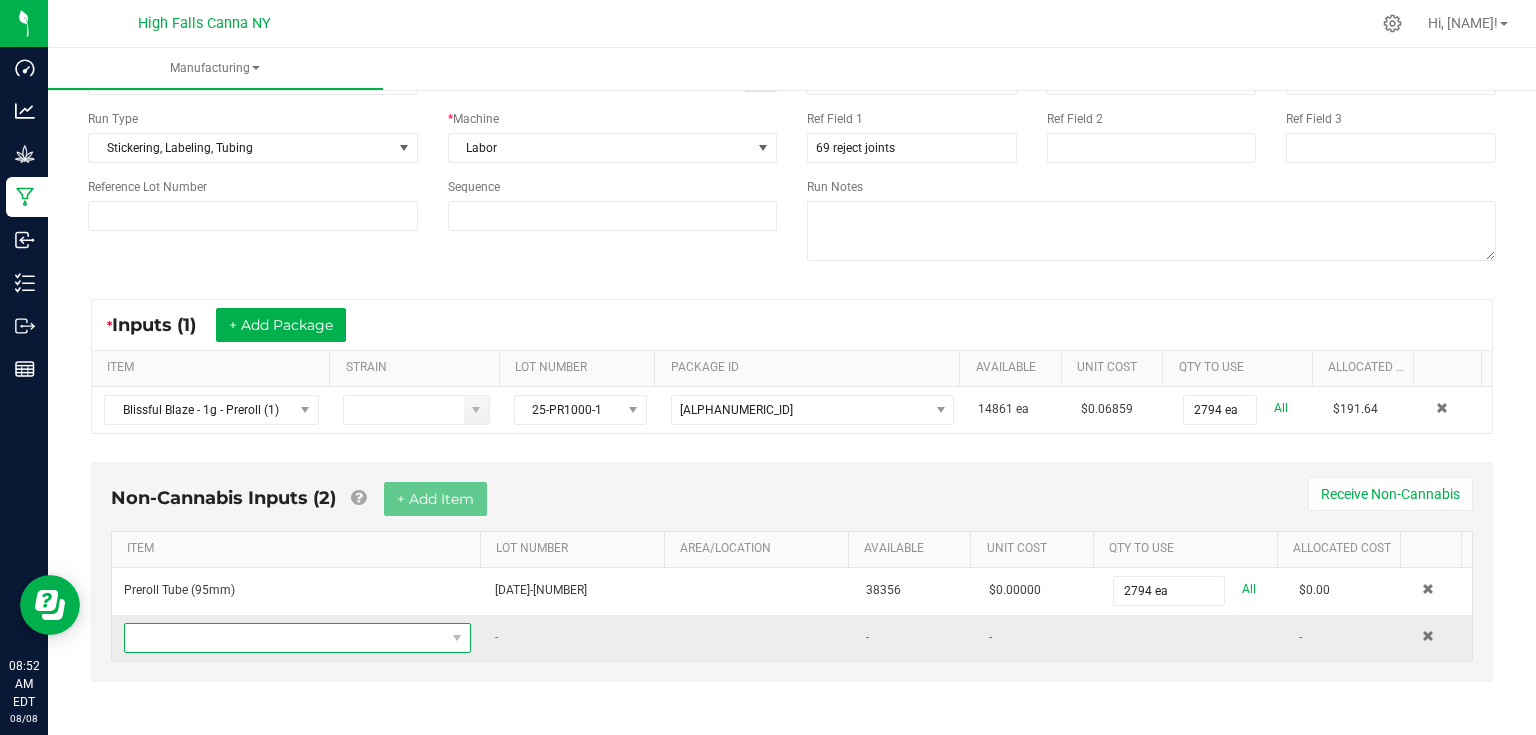 click at bounding box center (285, 638) 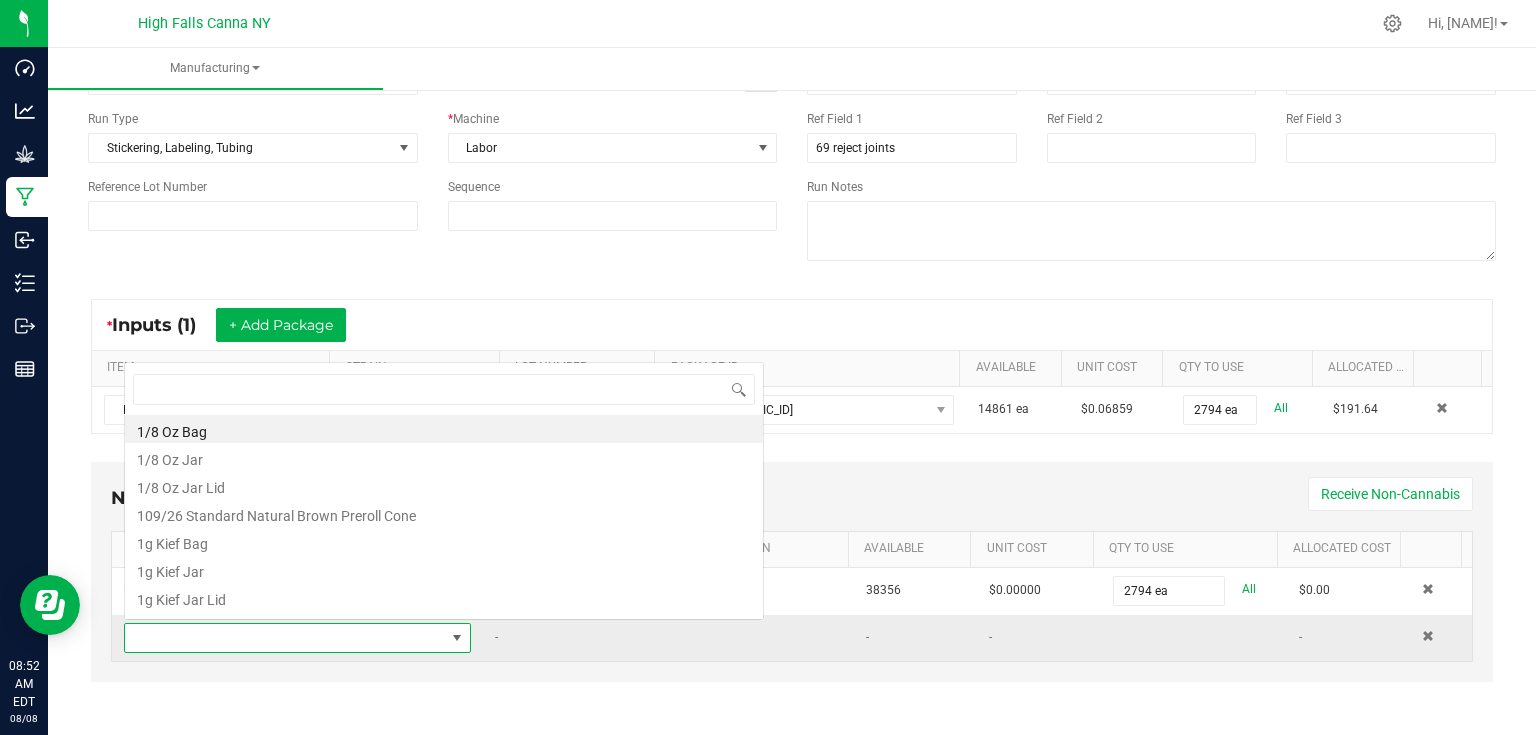 scroll, scrollTop: 0, scrollLeft: 0, axis: both 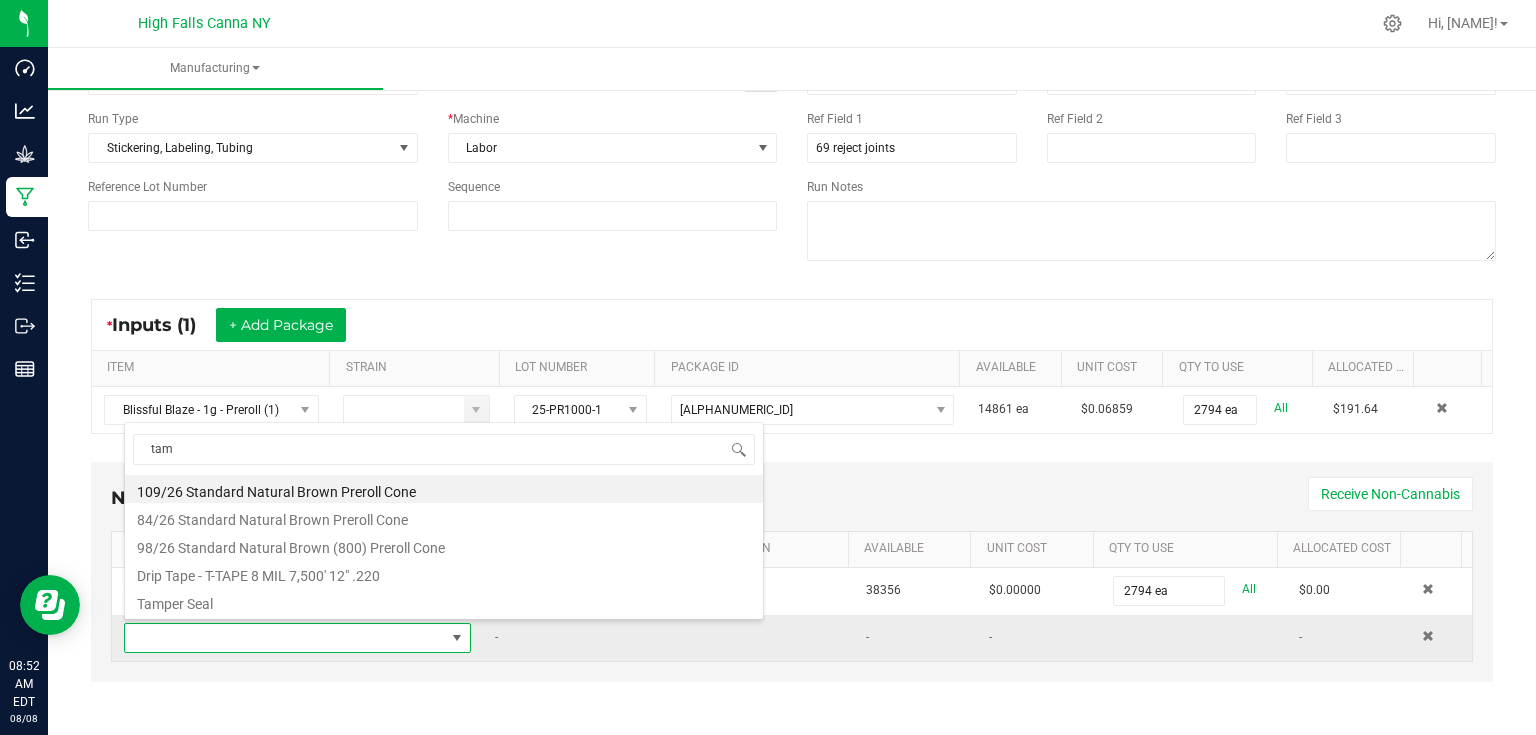 type on "tamp" 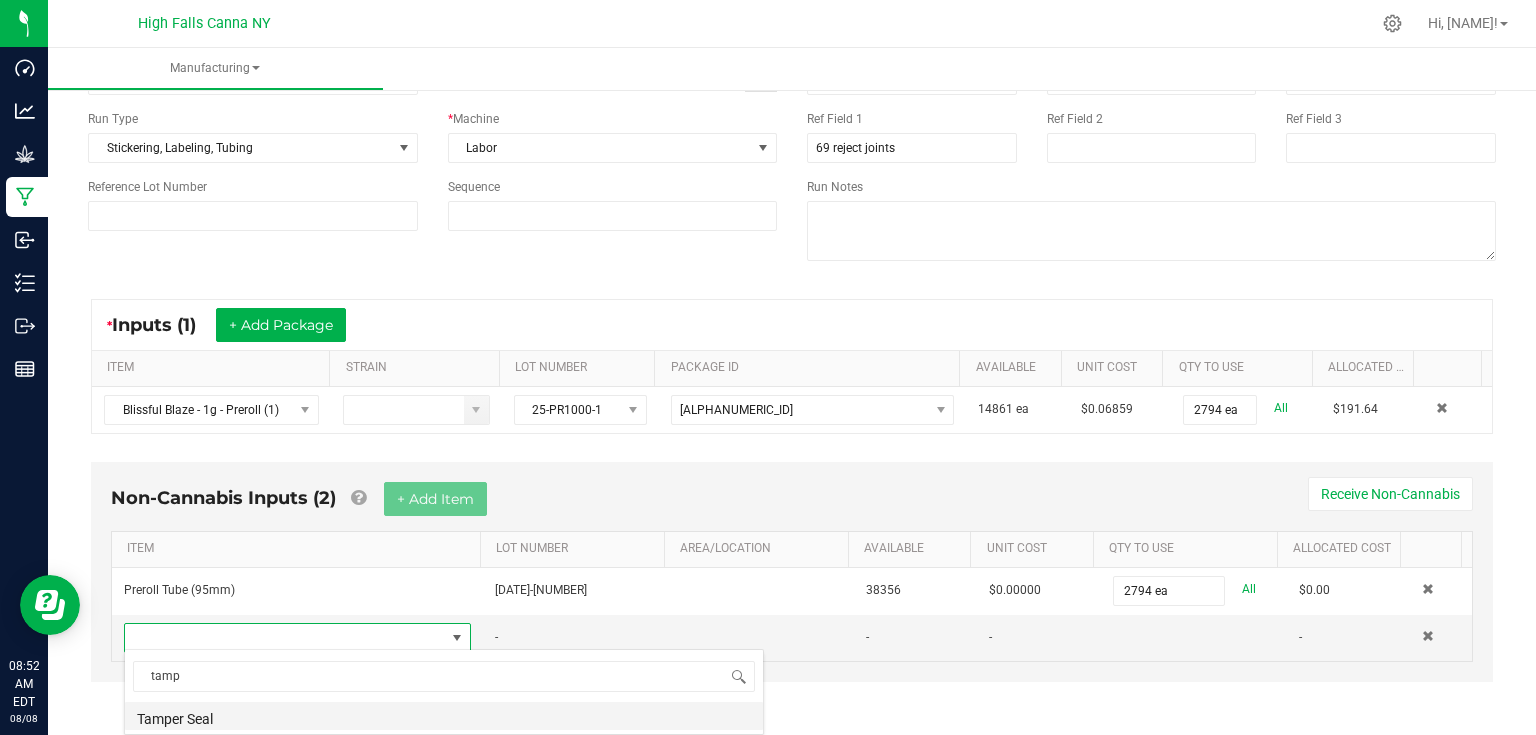 click on "Tamper Seal" at bounding box center (444, 716) 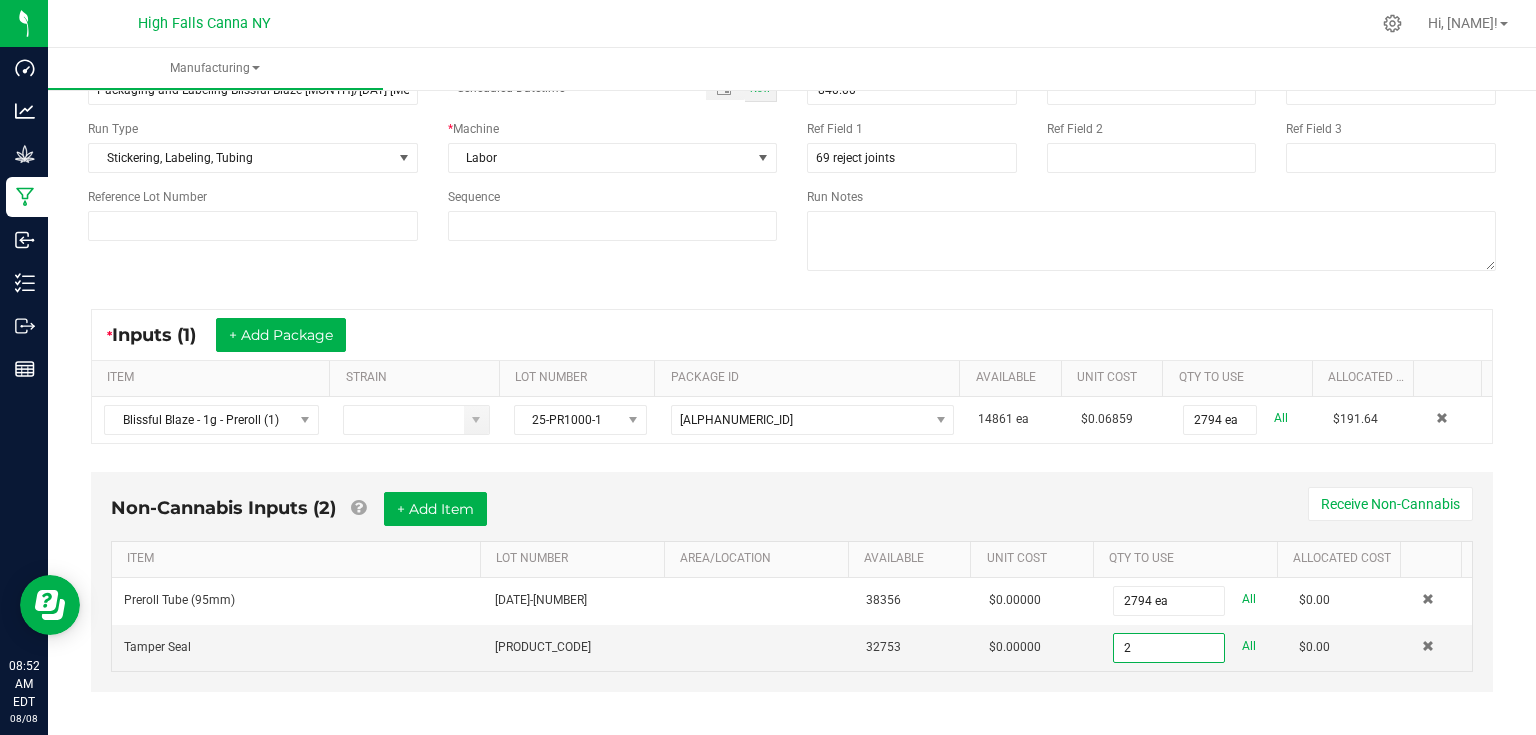 scroll, scrollTop: 142, scrollLeft: 0, axis: vertical 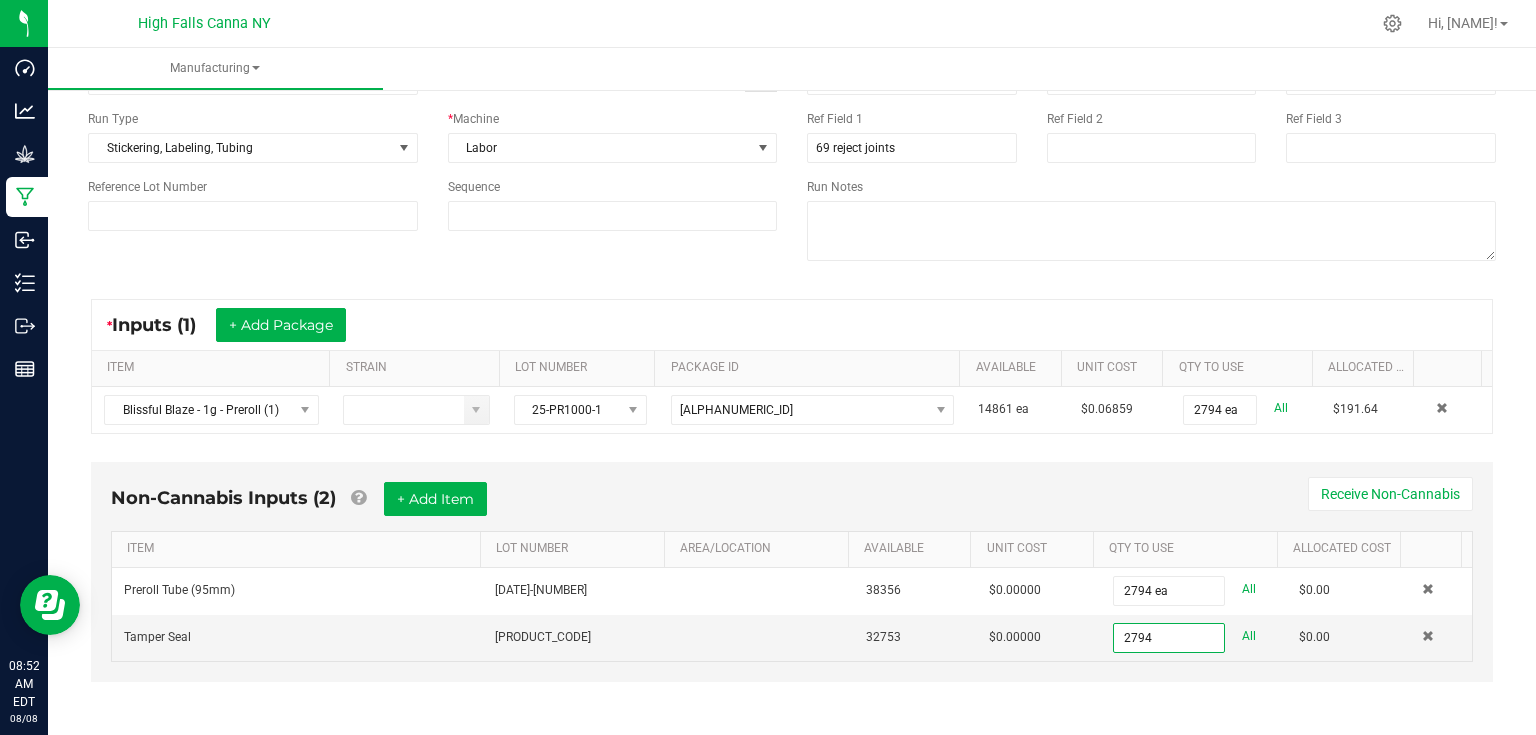 type on "2794 ea" 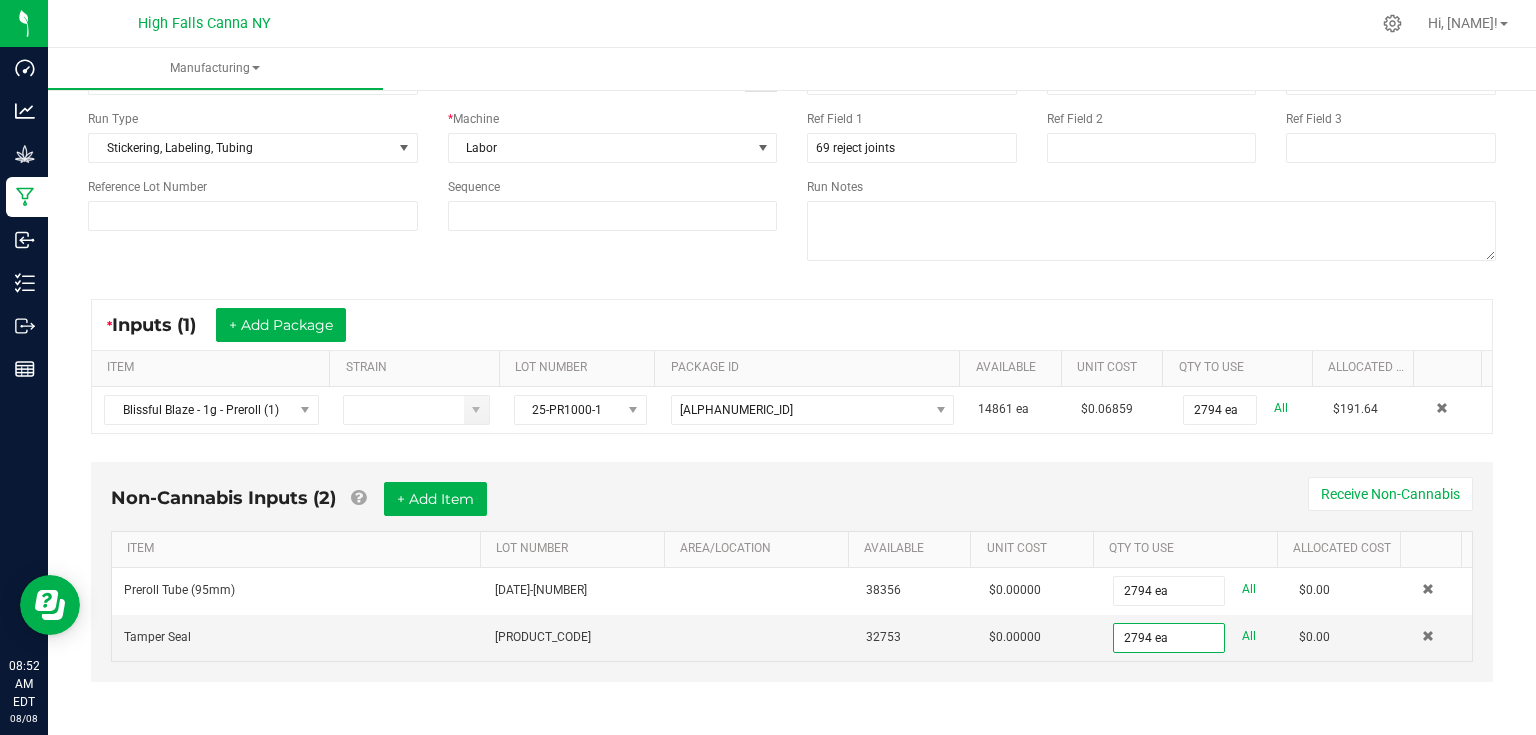 click on "Non-Cannabis Inputs ([QUANTITY])  + Add Item   Receive Non-Cannabis  ITEM LOT NUMBER AREA/LOCATION AVAILABLE Unit Cost QTY TO USE Allocated Cost  Preroll Tube ([QUANTITY])   [DATE]-[NUMBER]      [NUMBER]   [CURRENCY][AMOUNT]  [QUANTITY] ea All  [CURRENCY][AMOUNT]   Tamper Seal   [DATE]-[NUMBER]      [NUMBER]   [CURRENCY][AMOUNT]  [QUANTITY] ea All  [CURRENCY][AMOUNT]" at bounding box center (792, 572) 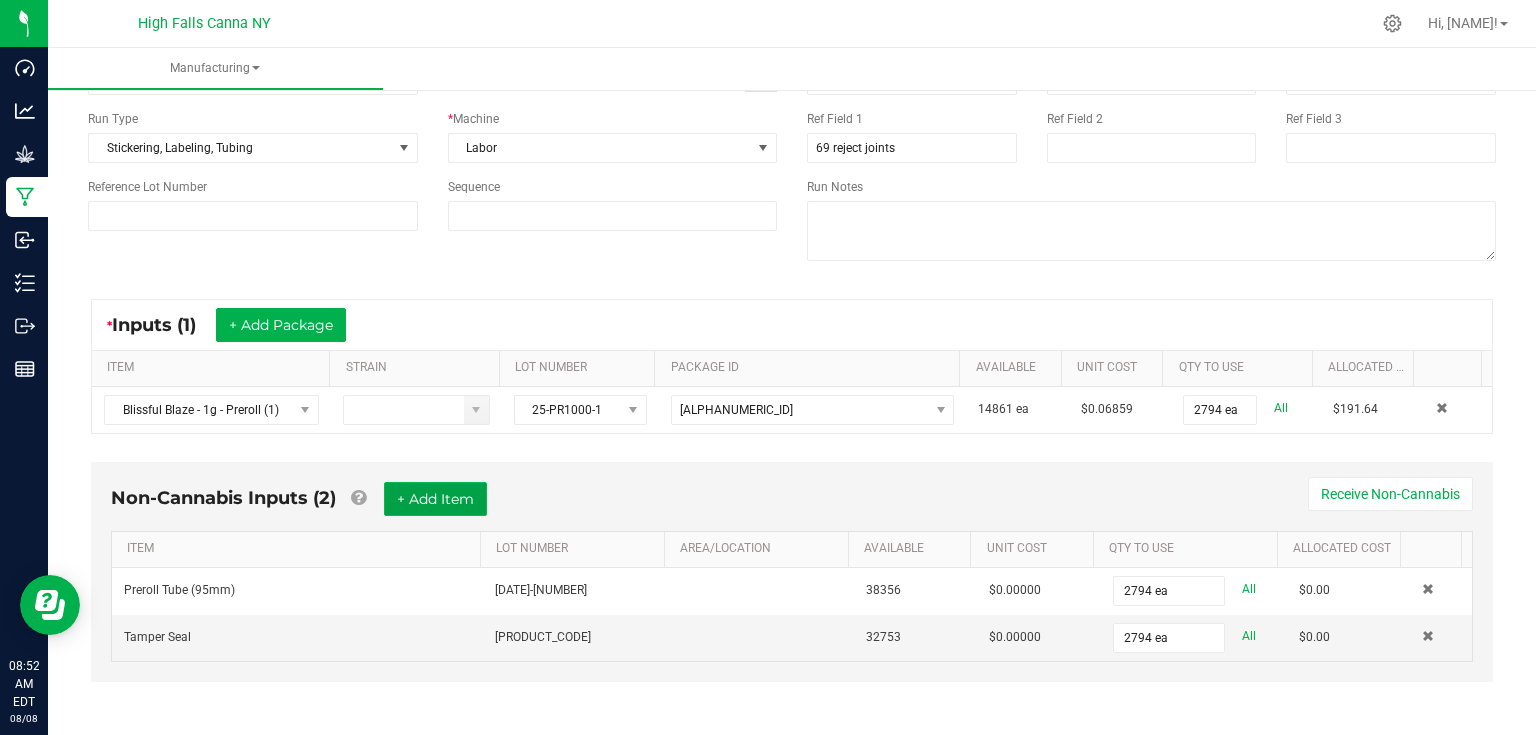 click on "+ Add Item" at bounding box center [435, 499] 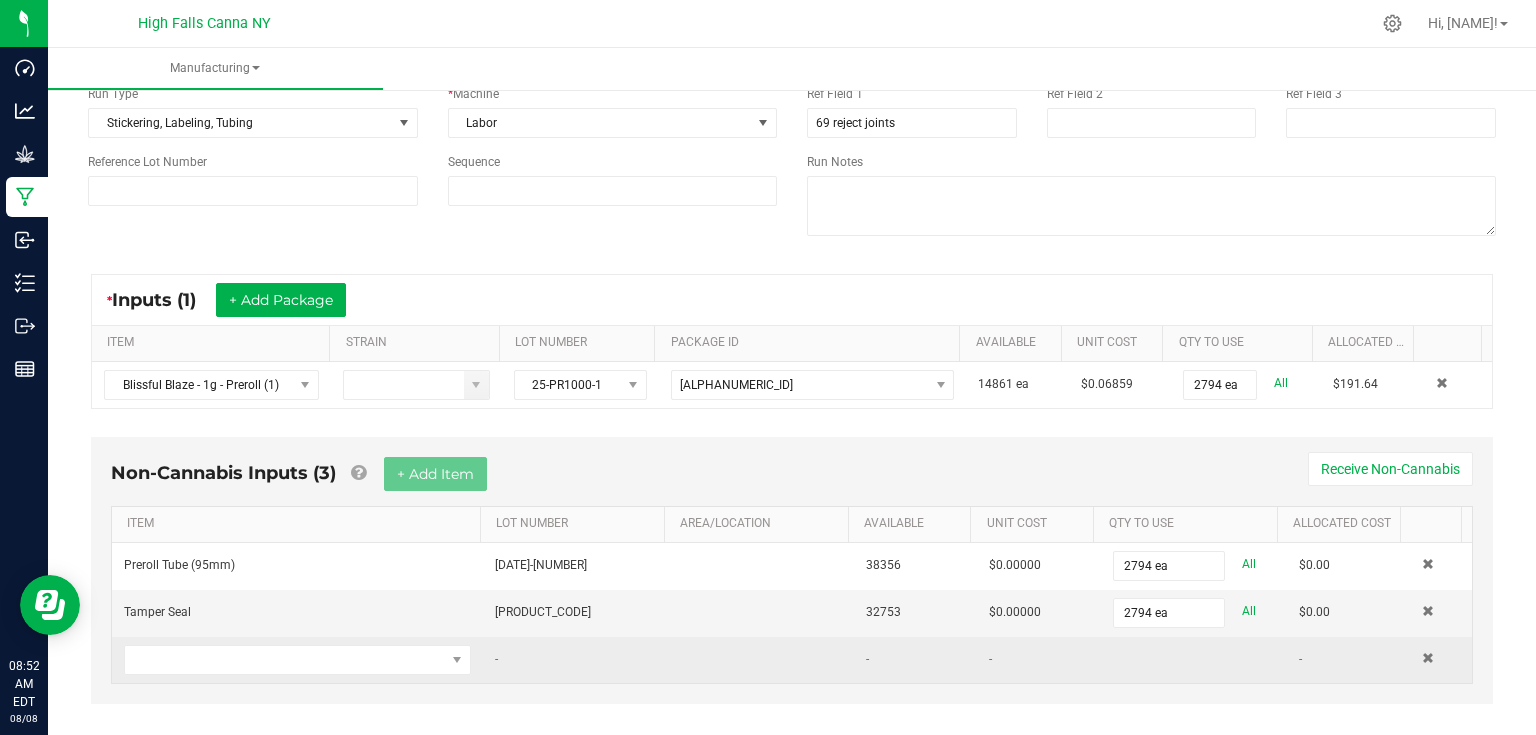 scroll, scrollTop: 188, scrollLeft: 0, axis: vertical 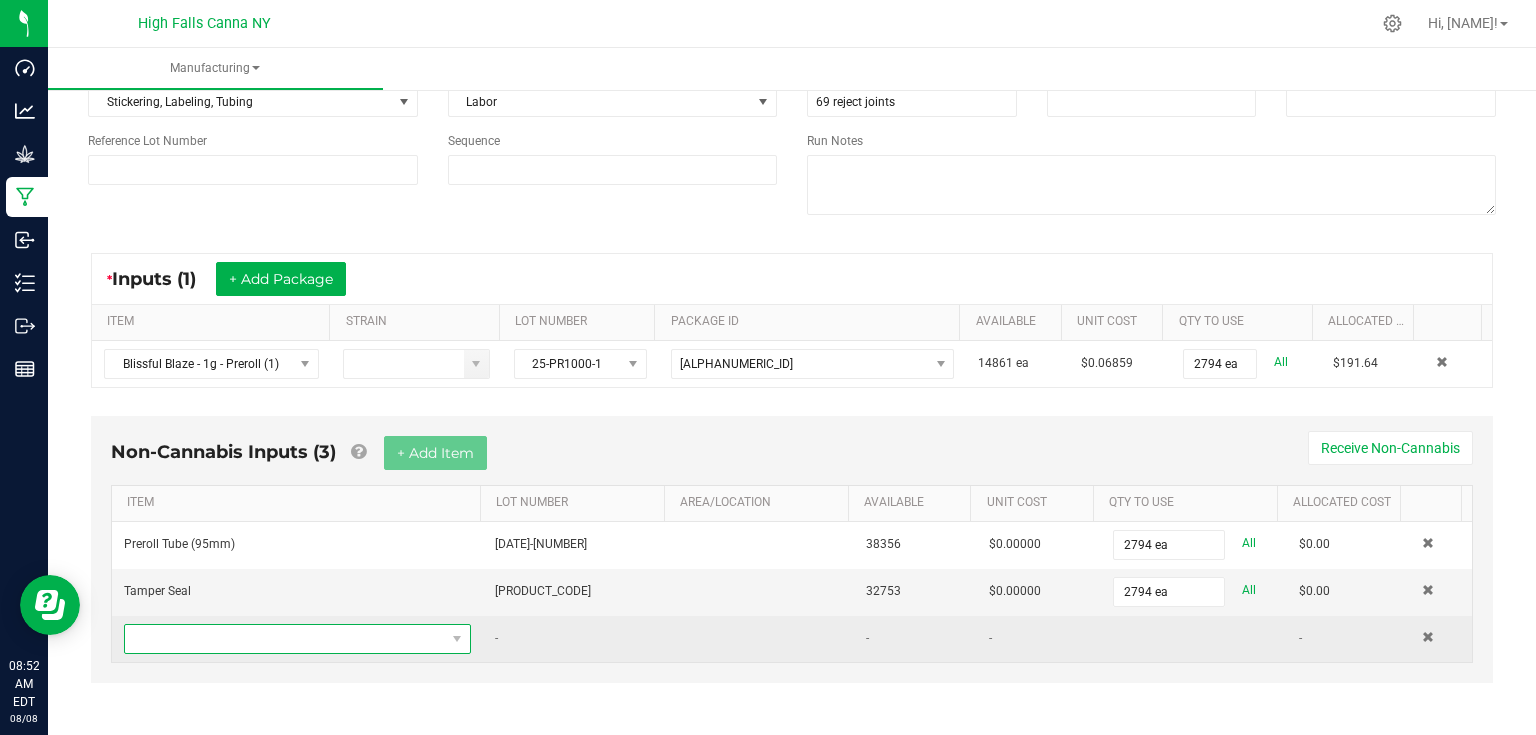 click at bounding box center [285, 639] 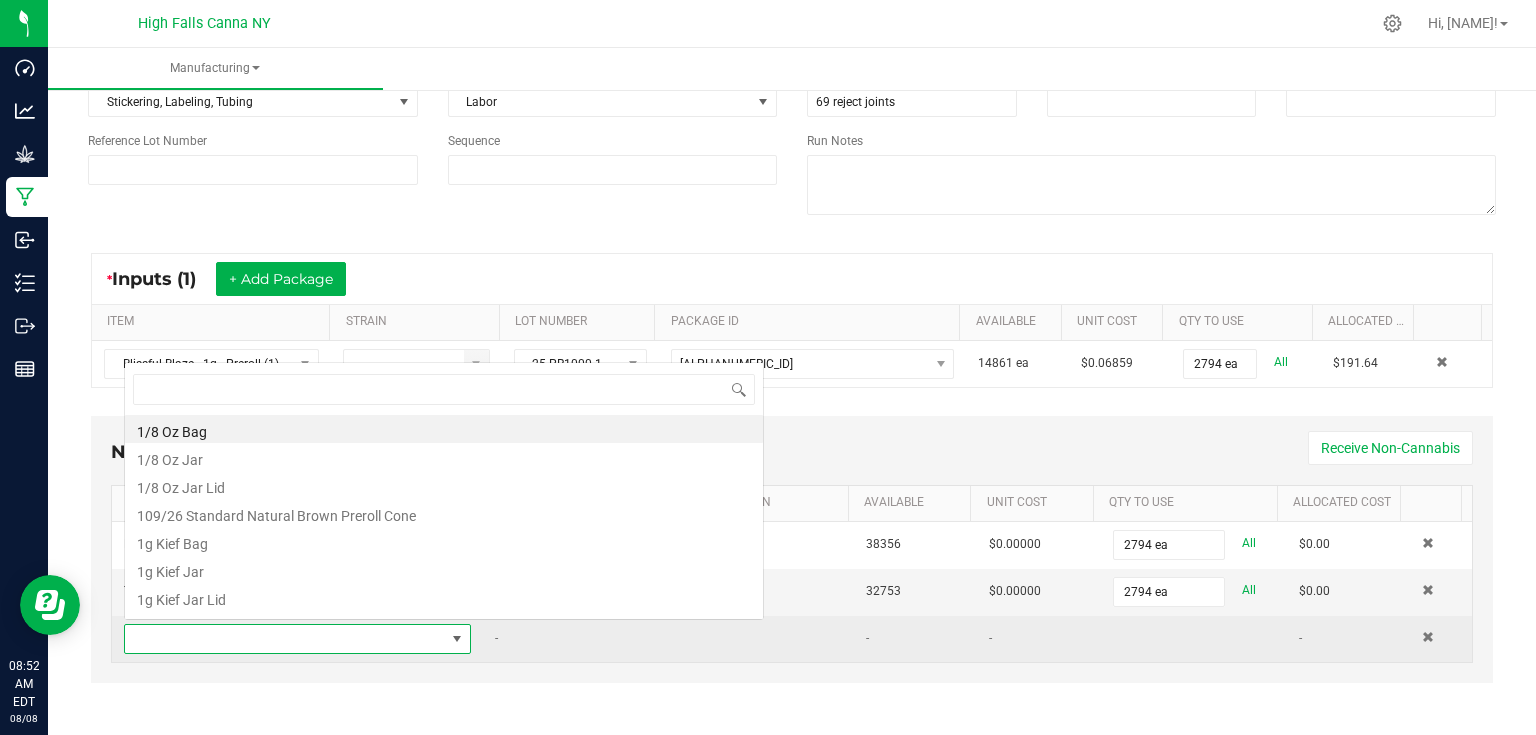 scroll, scrollTop: 0, scrollLeft: 0, axis: both 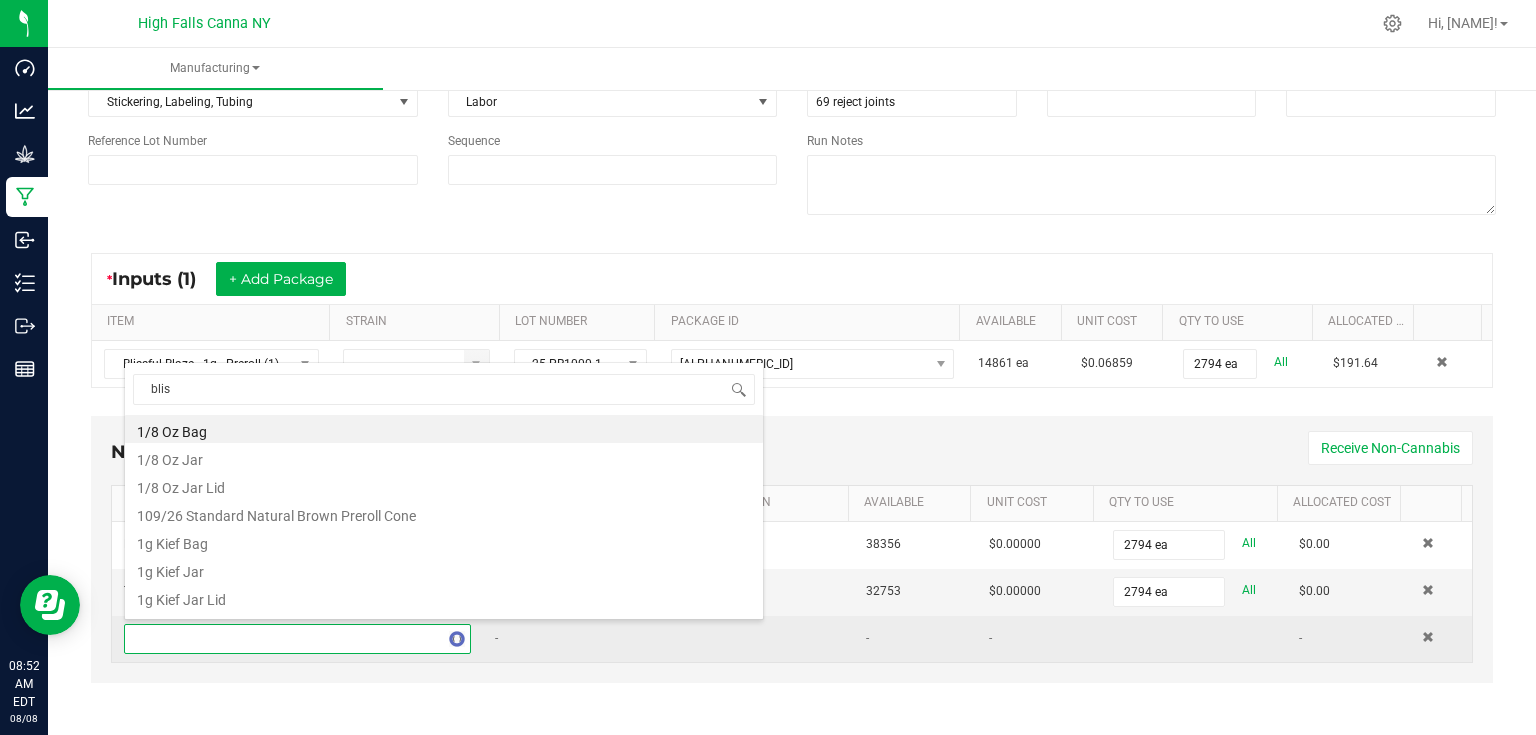 type on "bliss" 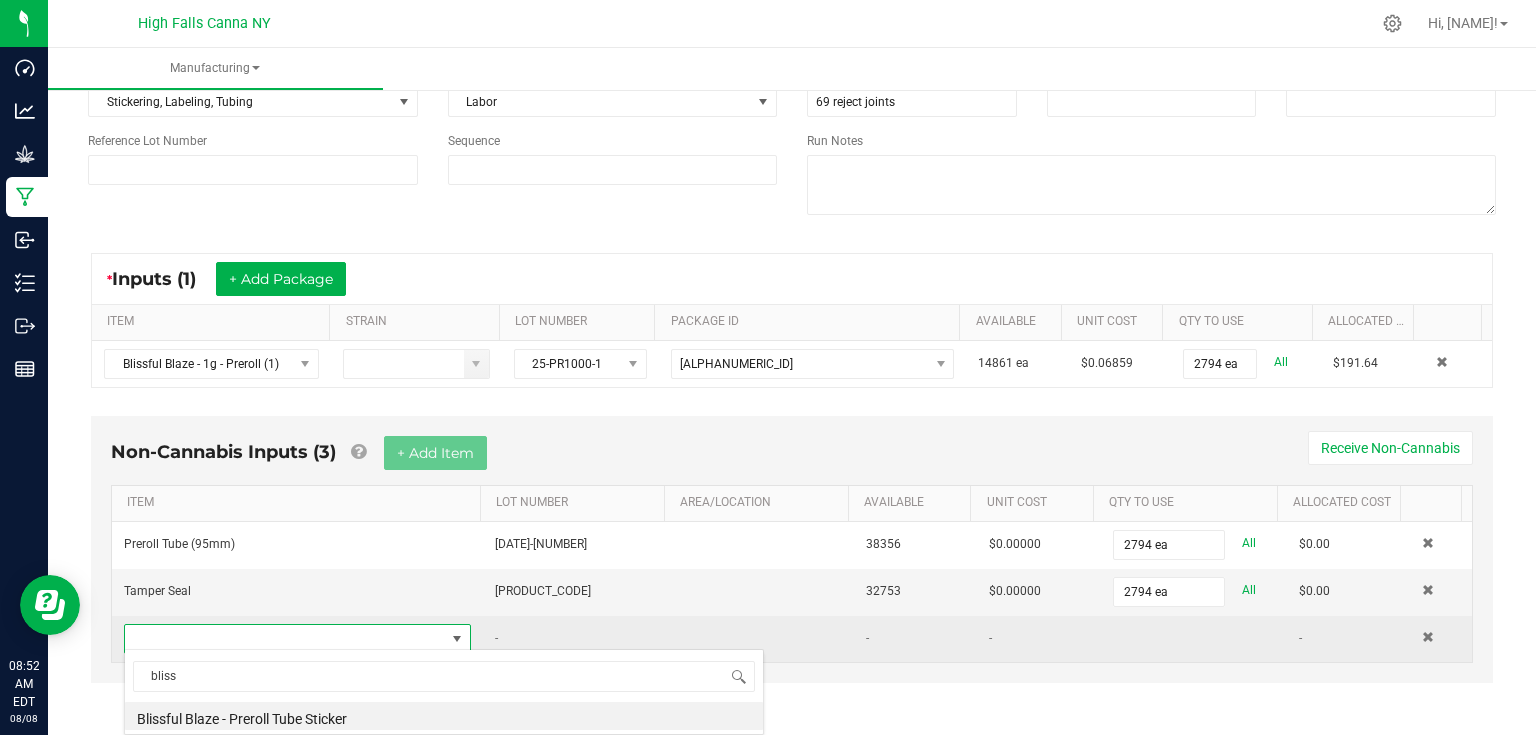 scroll, scrollTop: 0, scrollLeft: 0, axis: both 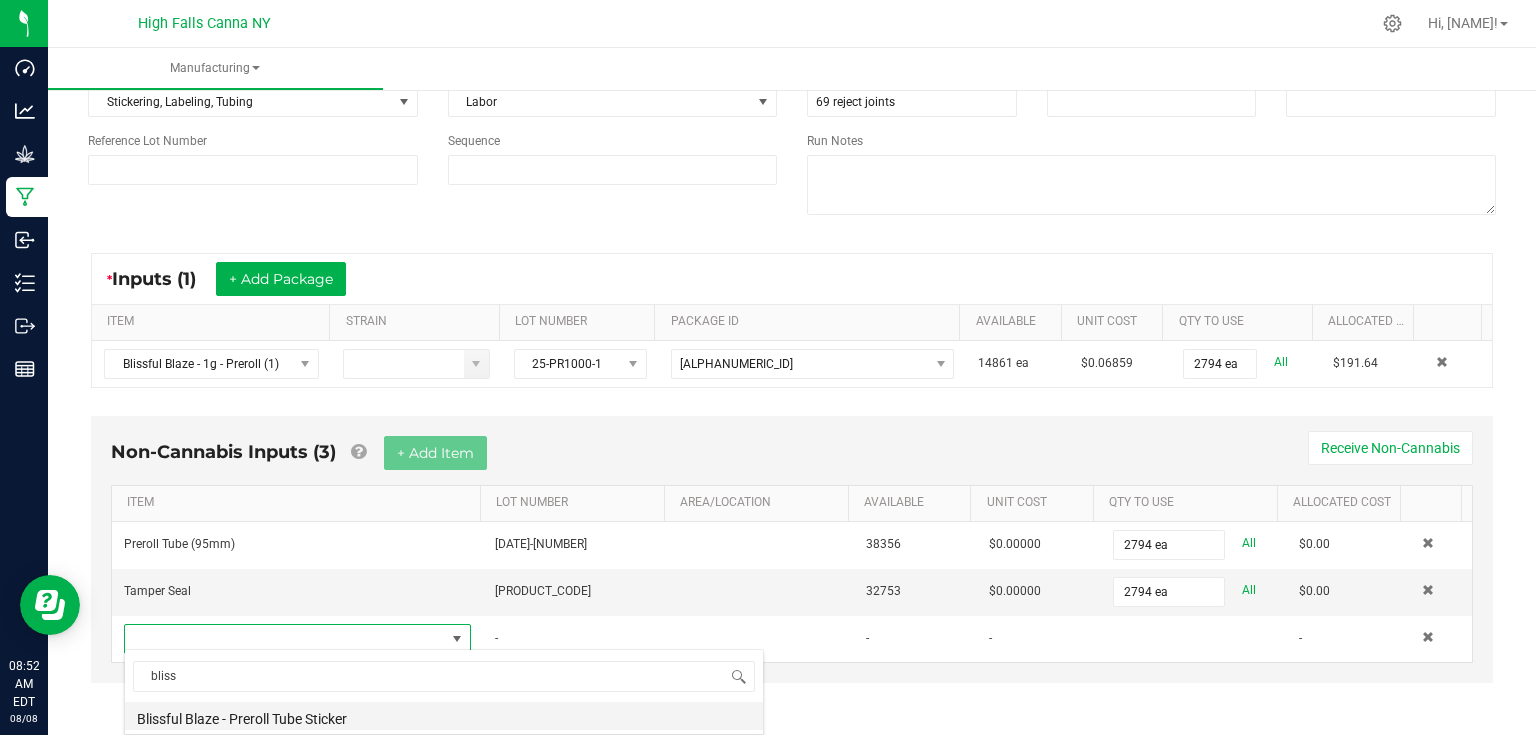 click on "Blissful Blaze - Preroll Tube Sticker" at bounding box center [444, 716] 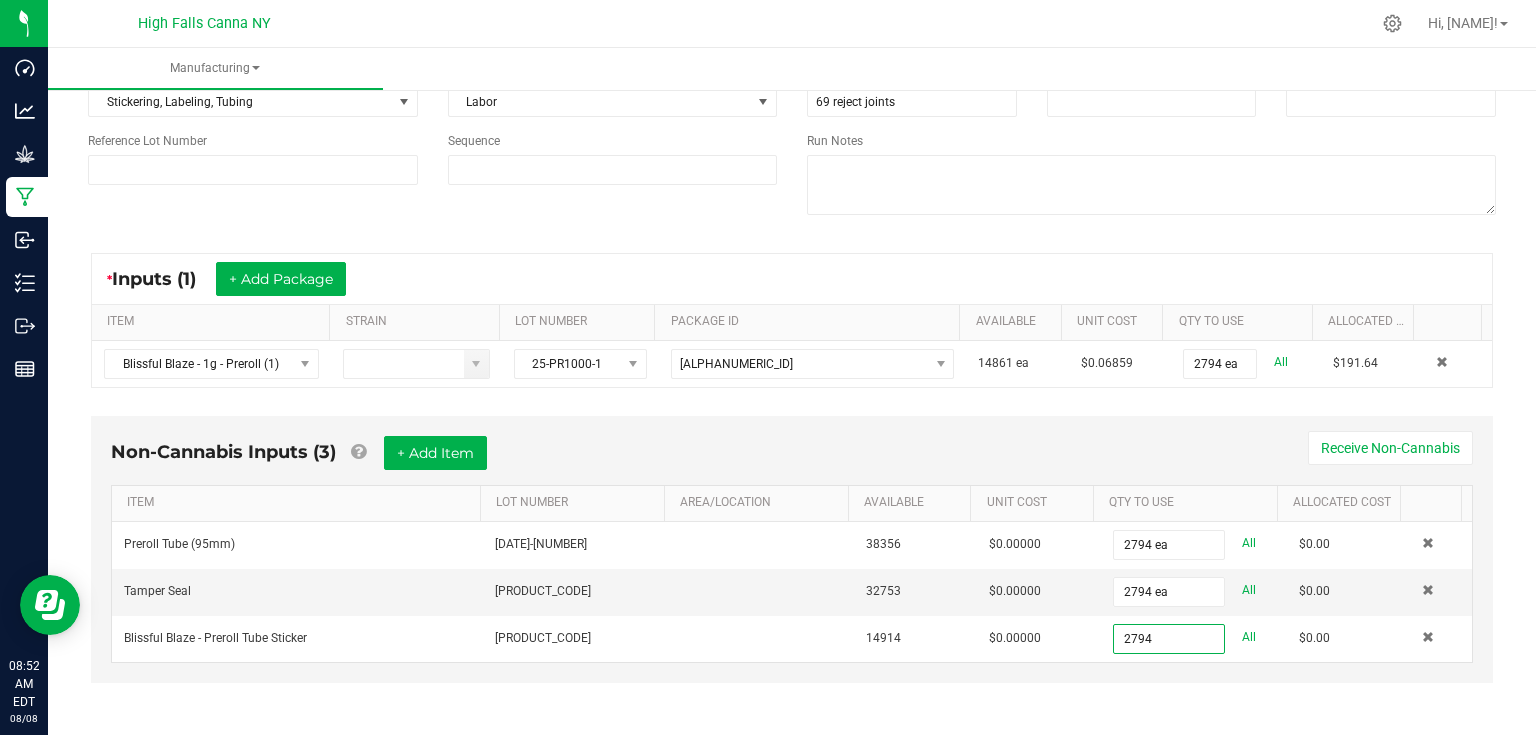 type on "2794 ea" 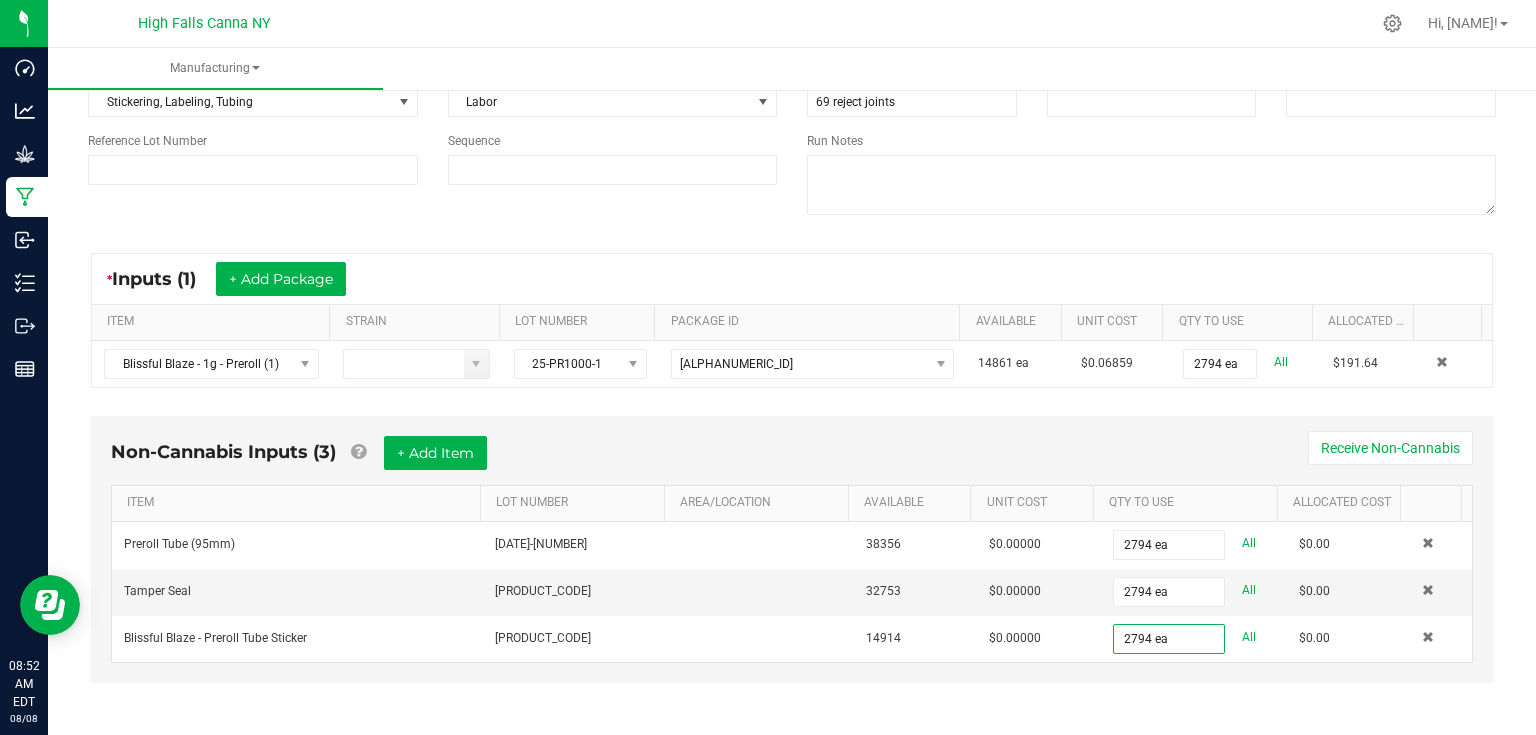 click on "Non-Cannabis Inputs (3)  + Add Item   Receive Non-Cannabis" at bounding box center (792, 460) 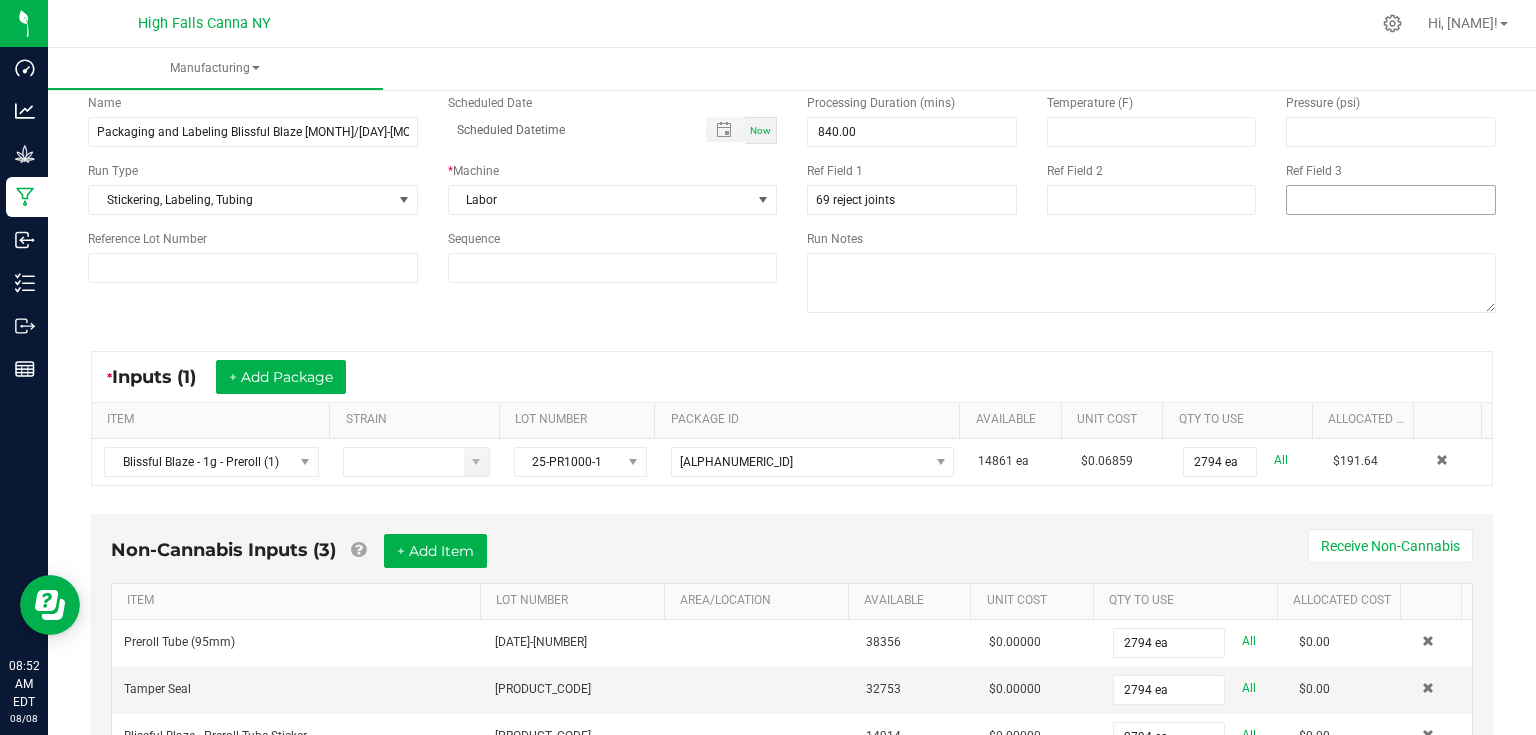 scroll, scrollTop: 0, scrollLeft: 0, axis: both 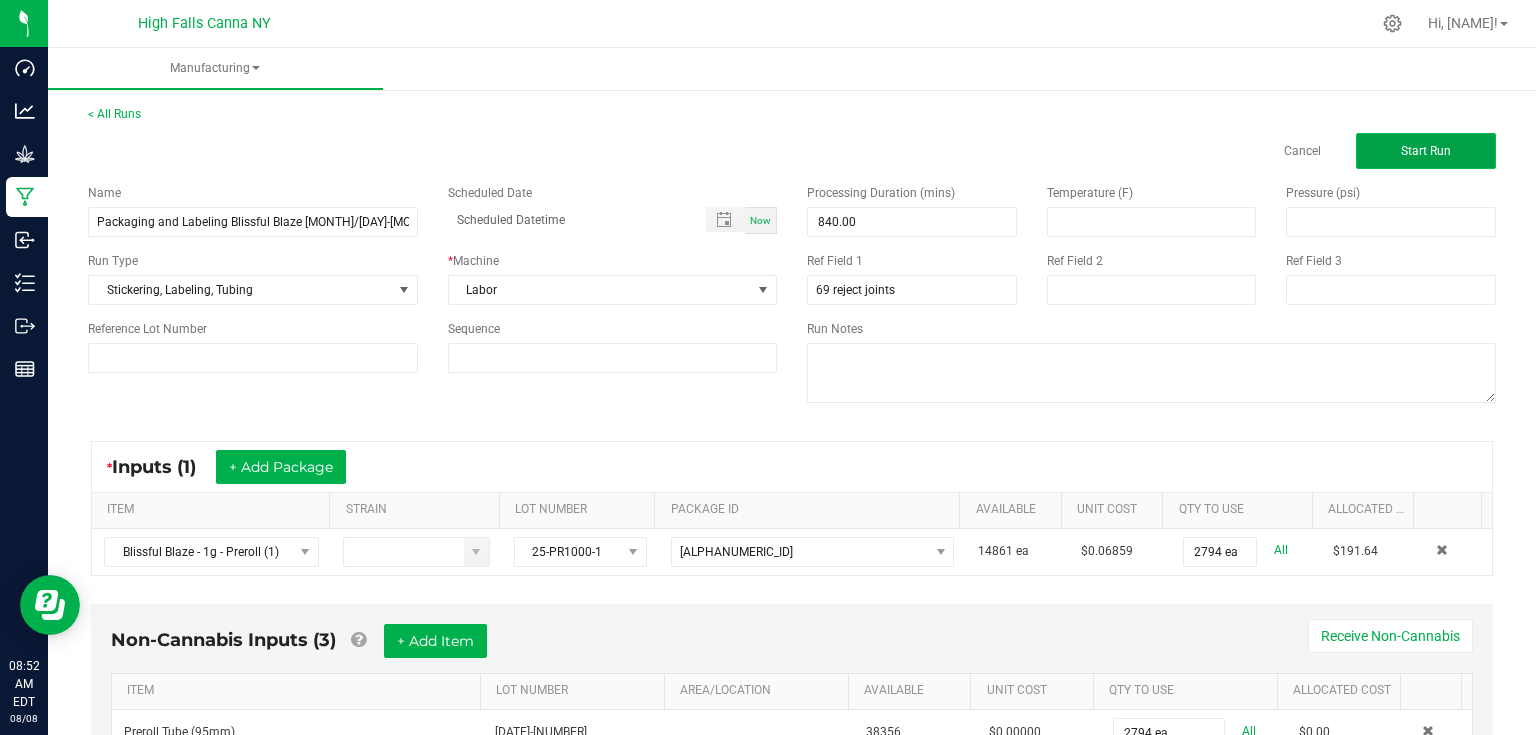 click on "Start Run" 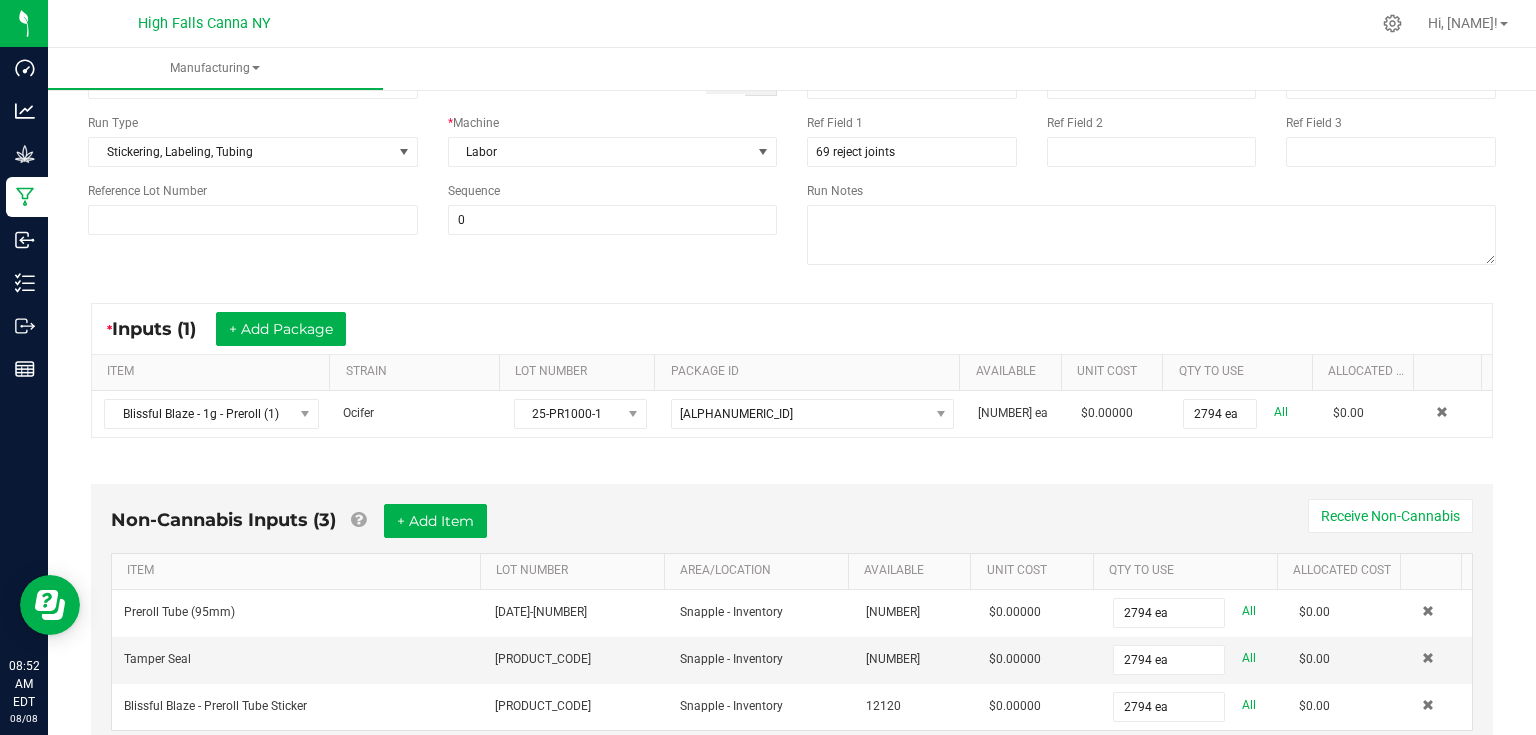 scroll, scrollTop: 320, scrollLeft: 0, axis: vertical 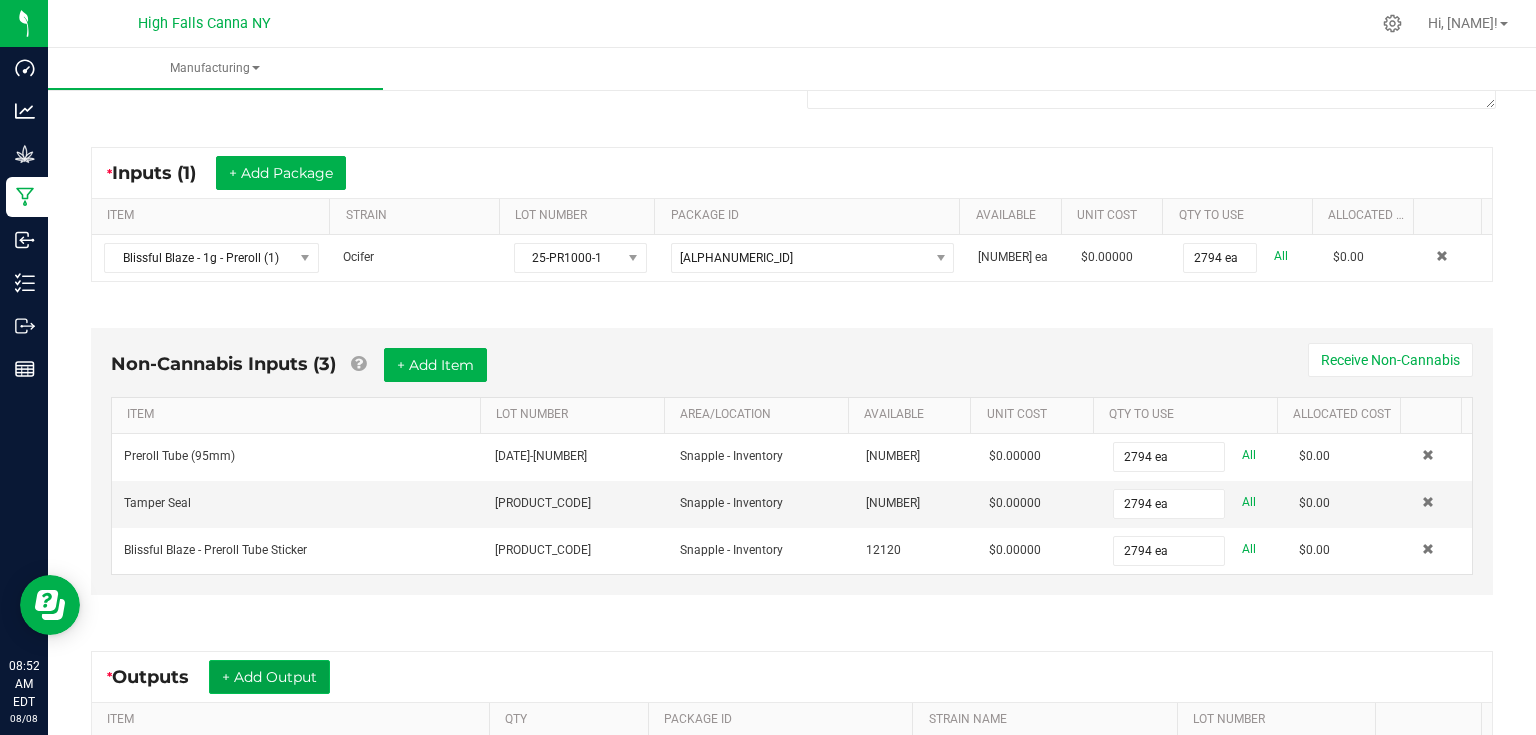 click on "+ Add Output" at bounding box center [269, 677] 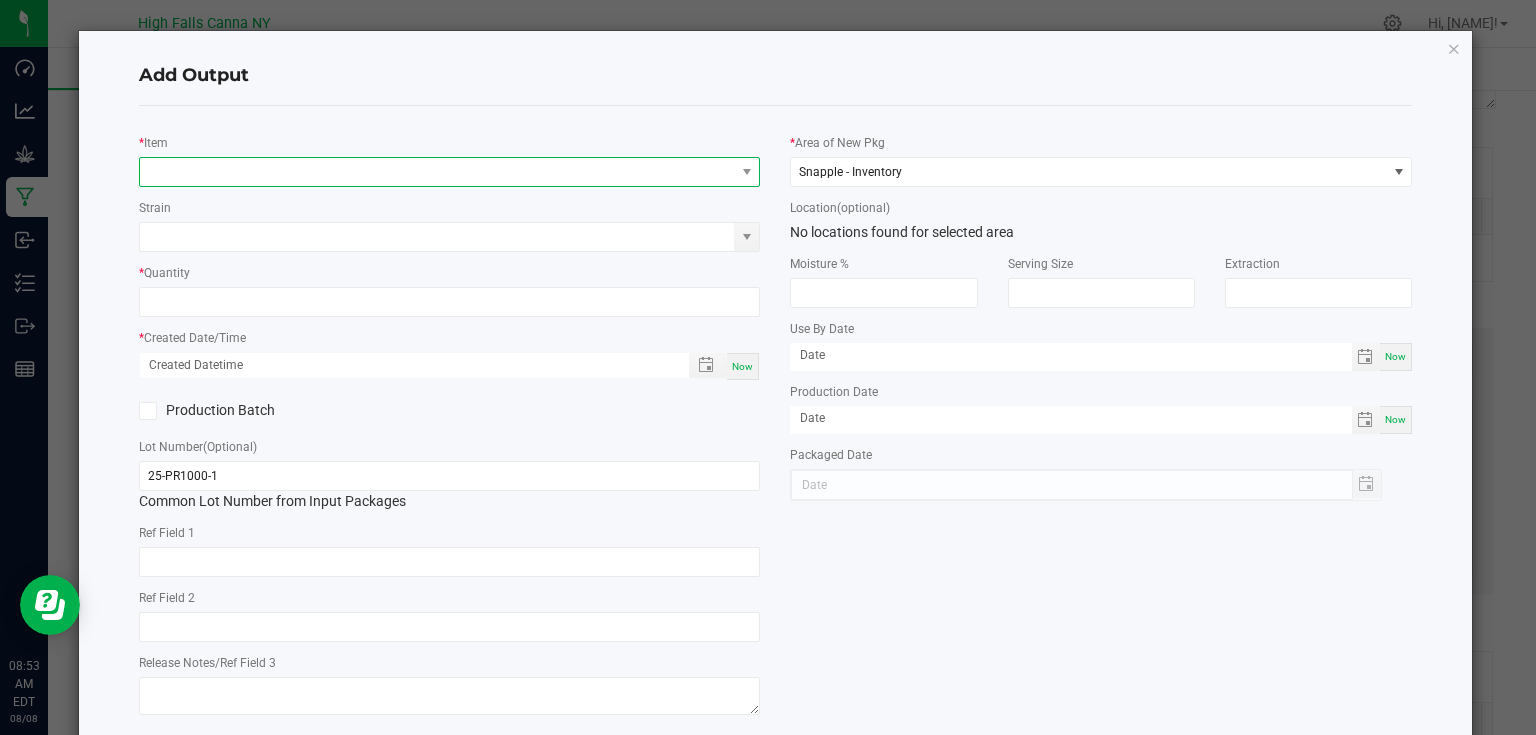 click at bounding box center [437, 172] 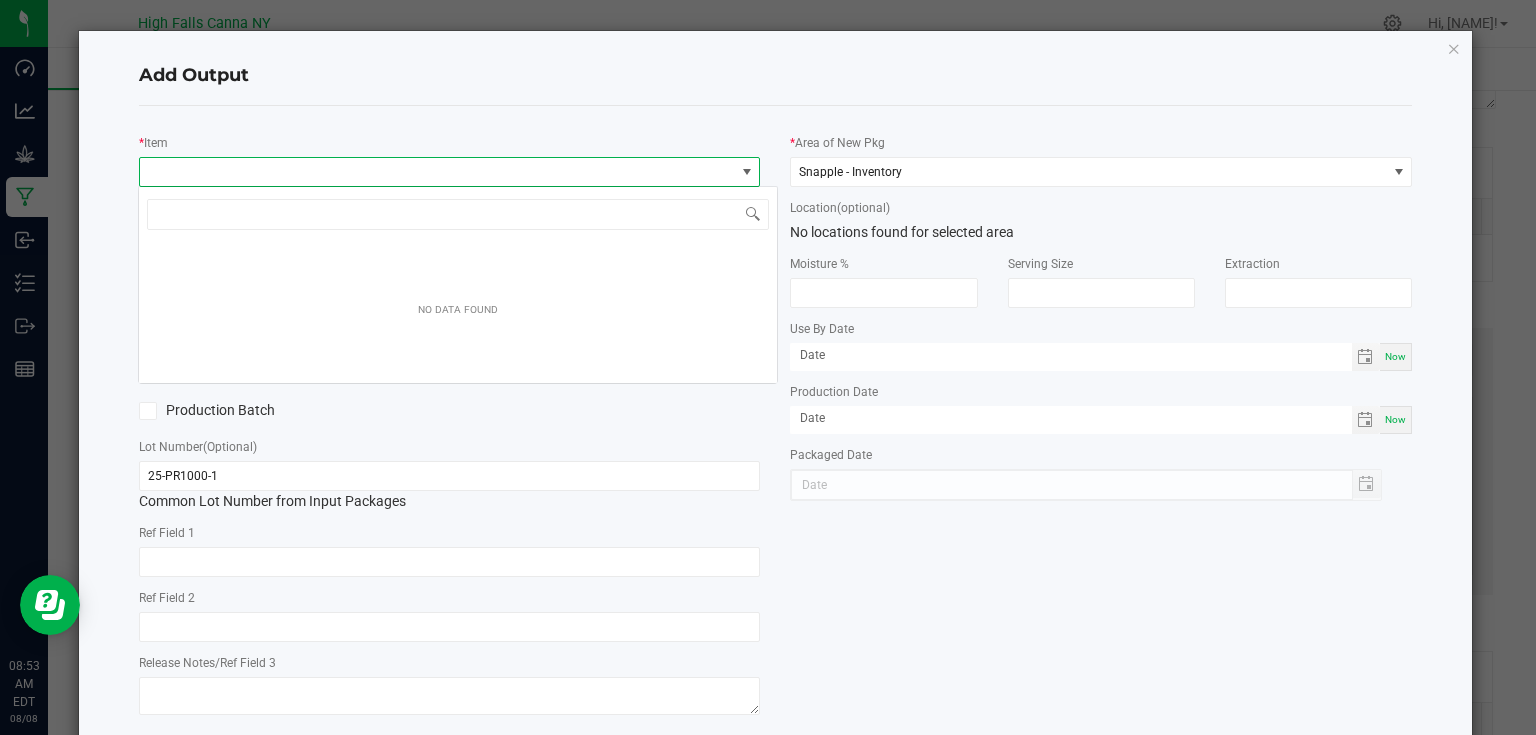 scroll, scrollTop: 99970, scrollLeft: 99383, axis: both 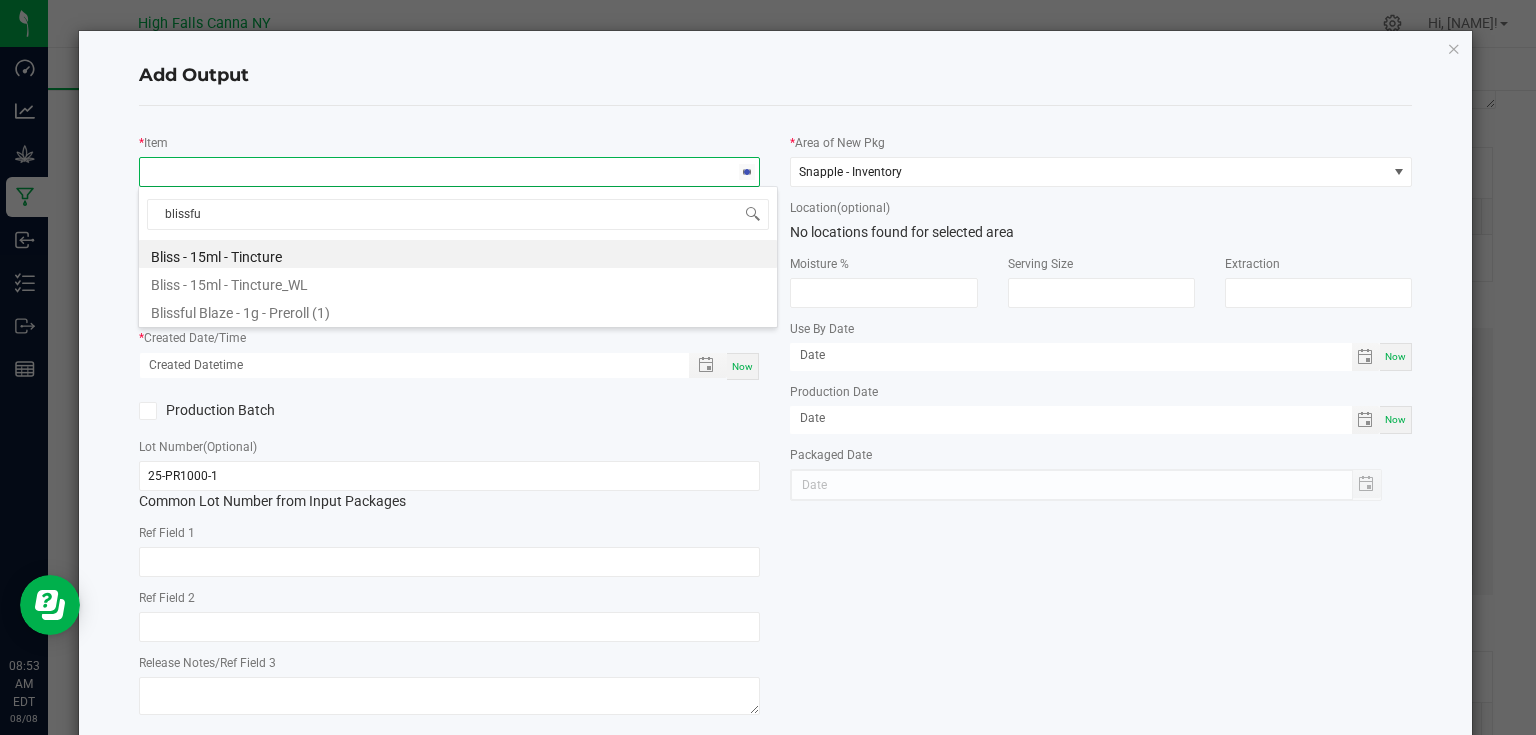 type on "blissful" 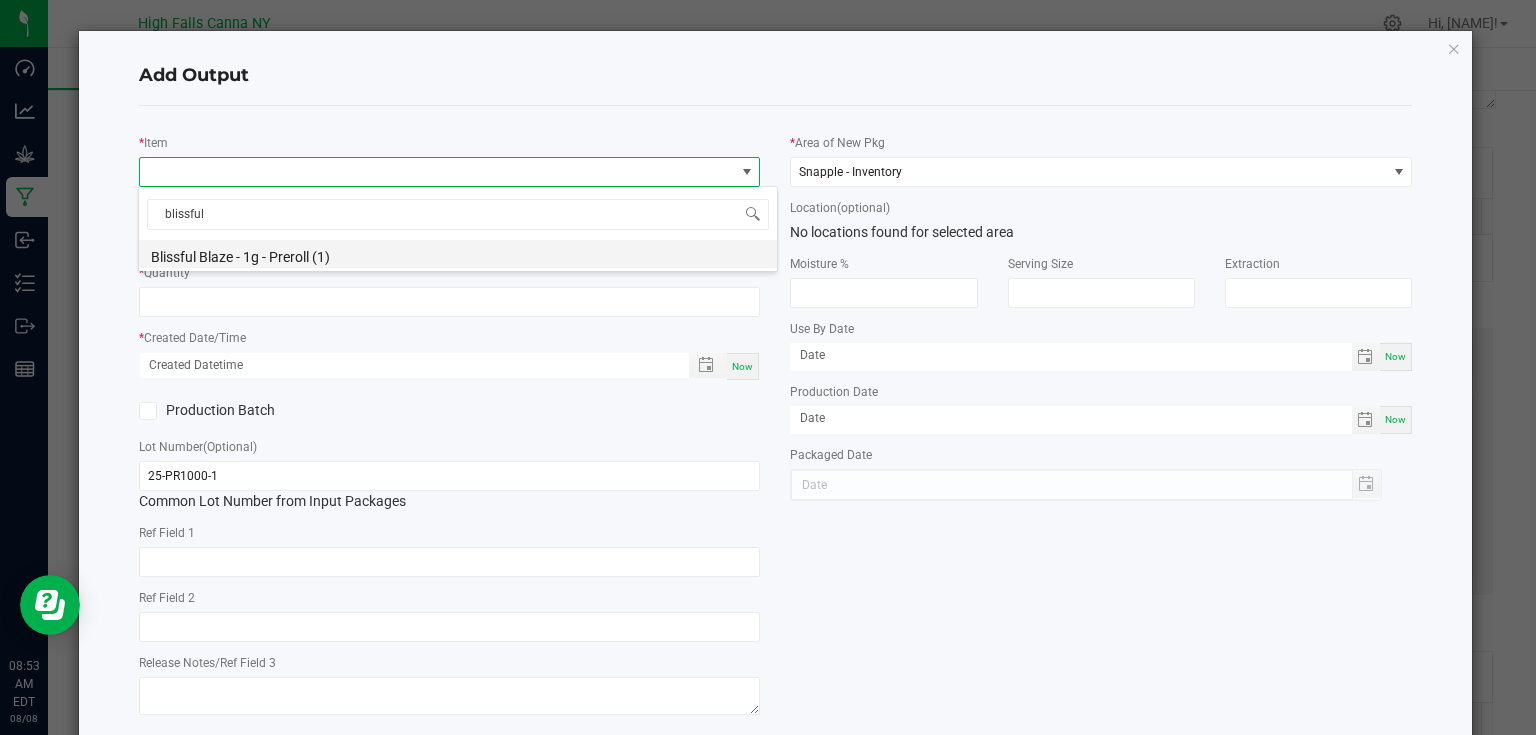 click on "Blissful Blaze - 1g - Preroll (1)" at bounding box center [458, 254] 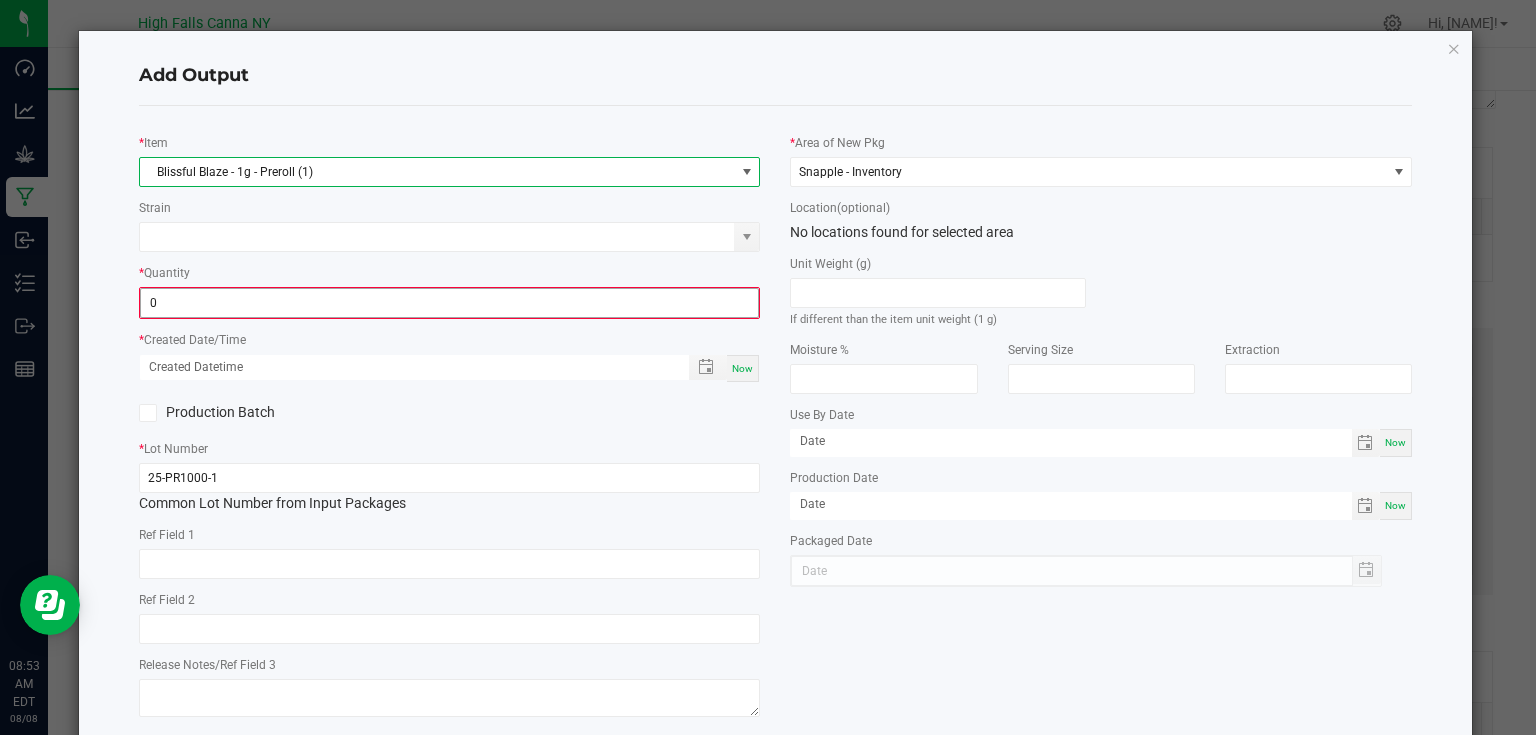click on "0" at bounding box center (450, 303) 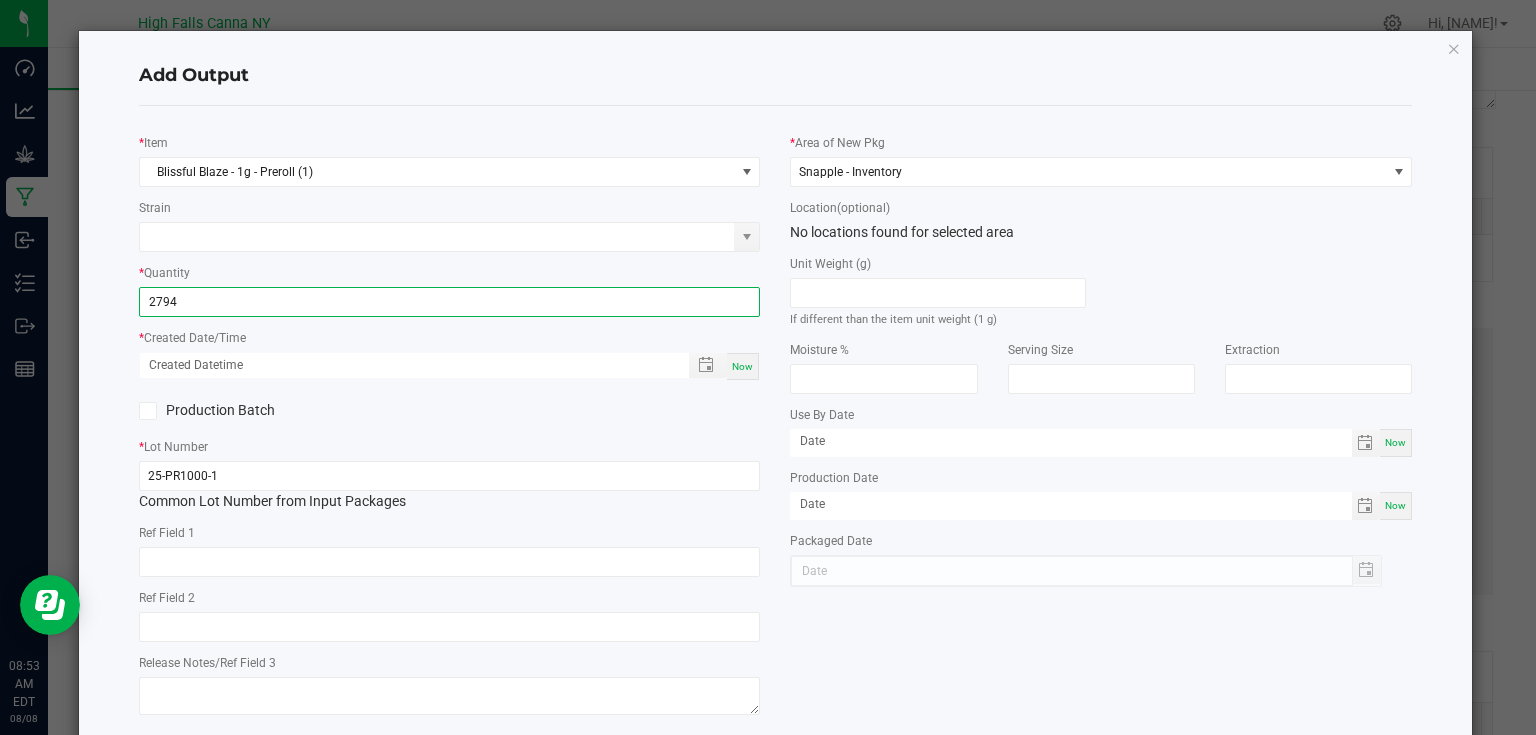 type on "2794 ea" 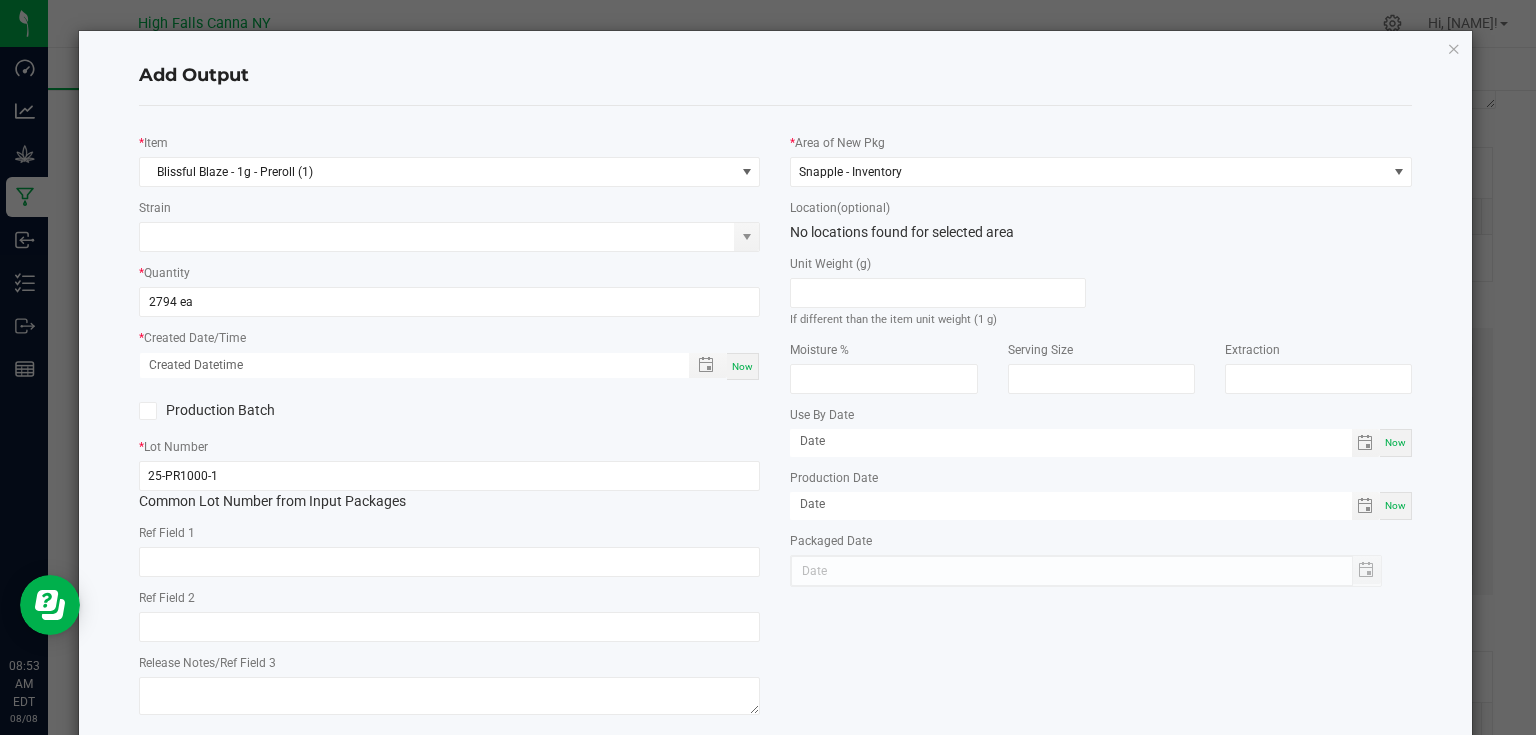 click on "Now" 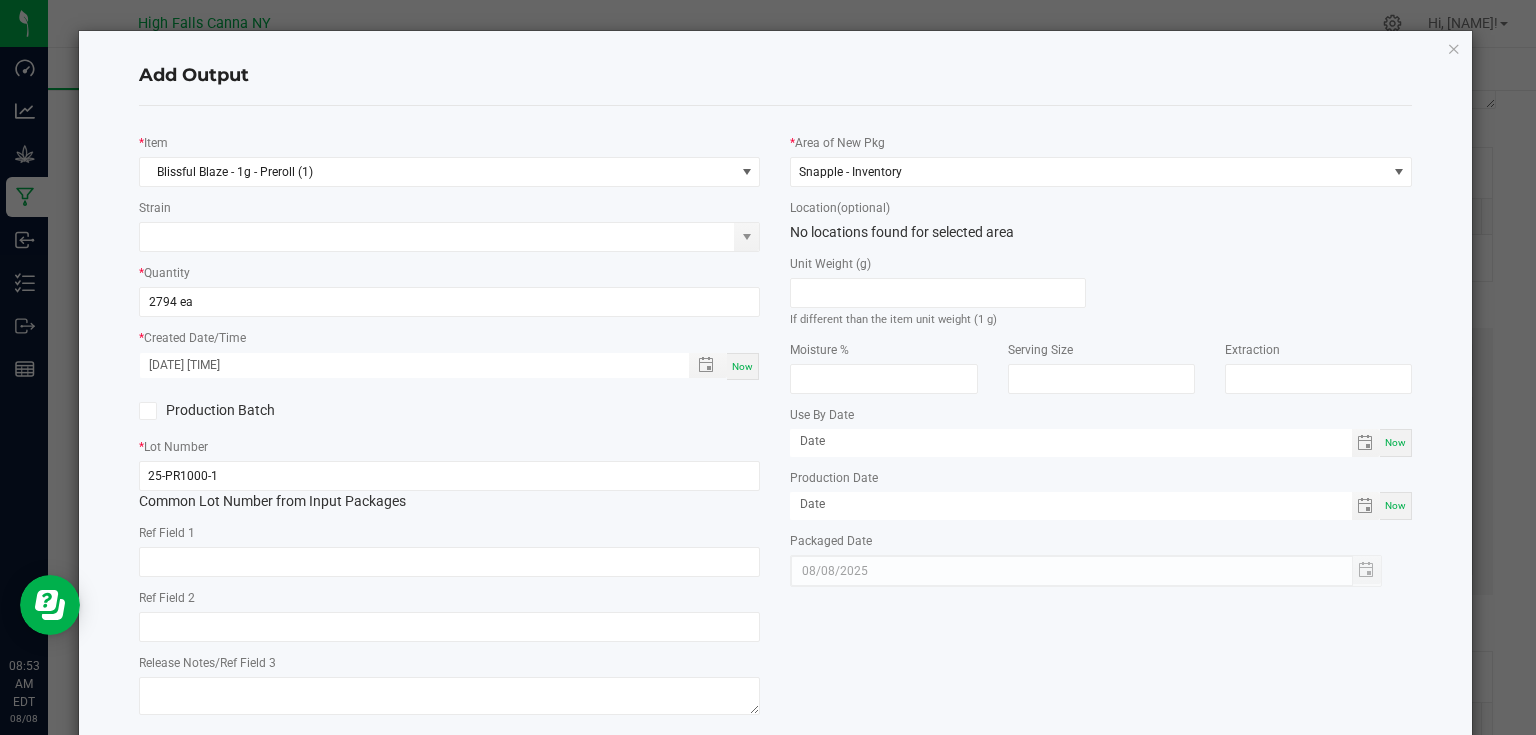 click on "Production Batch" 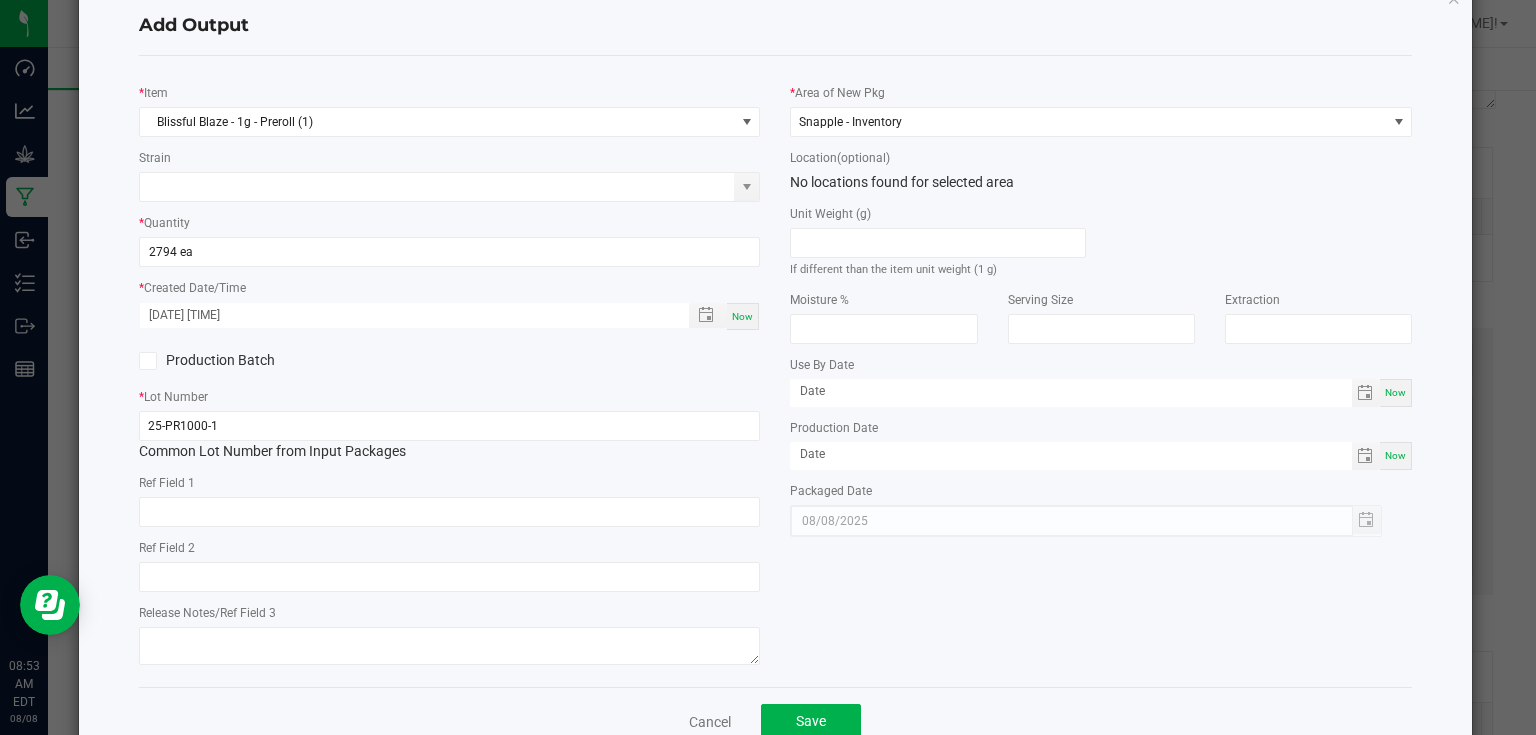 scroll, scrollTop: 102, scrollLeft: 0, axis: vertical 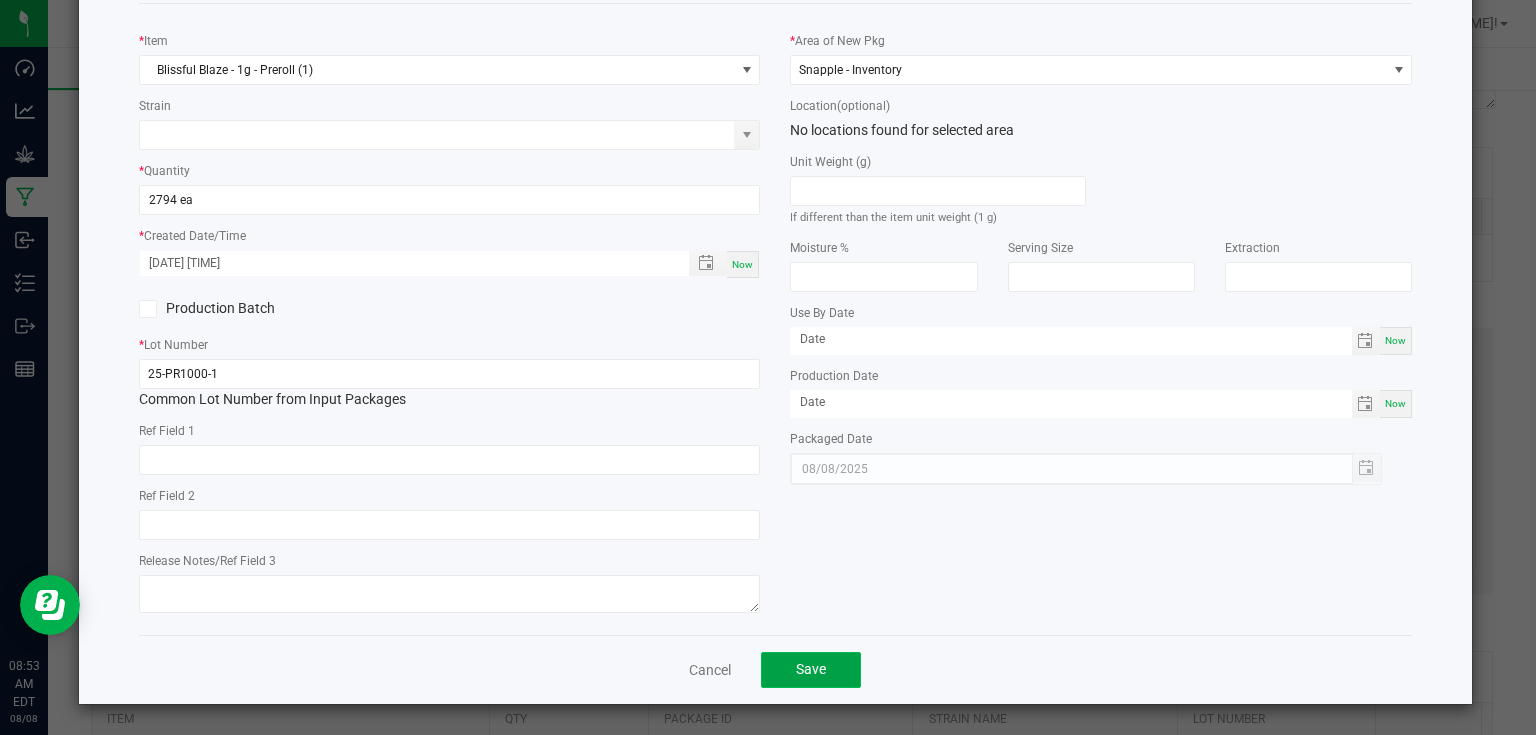 click on "Save" 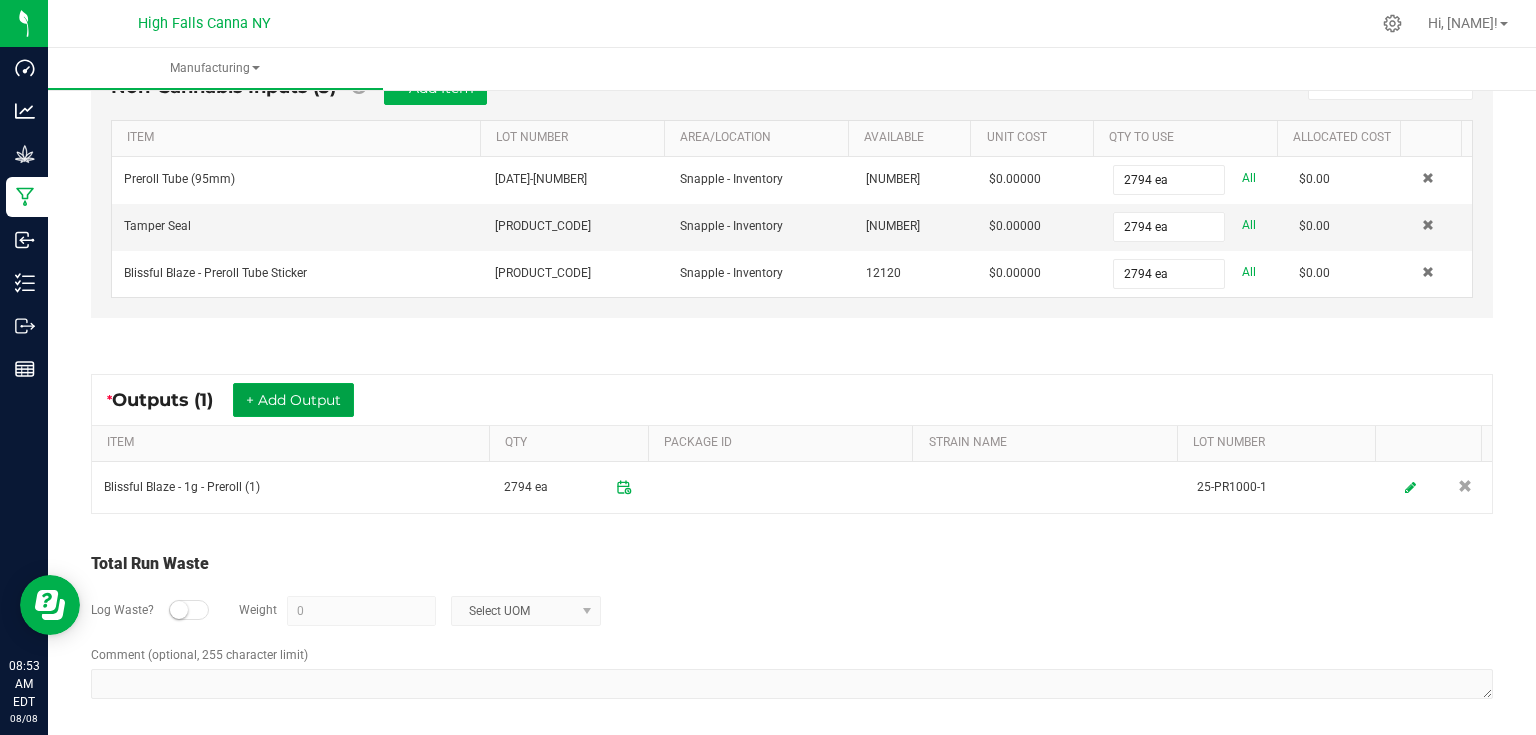 scroll, scrollTop: 0, scrollLeft: 0, axis: both 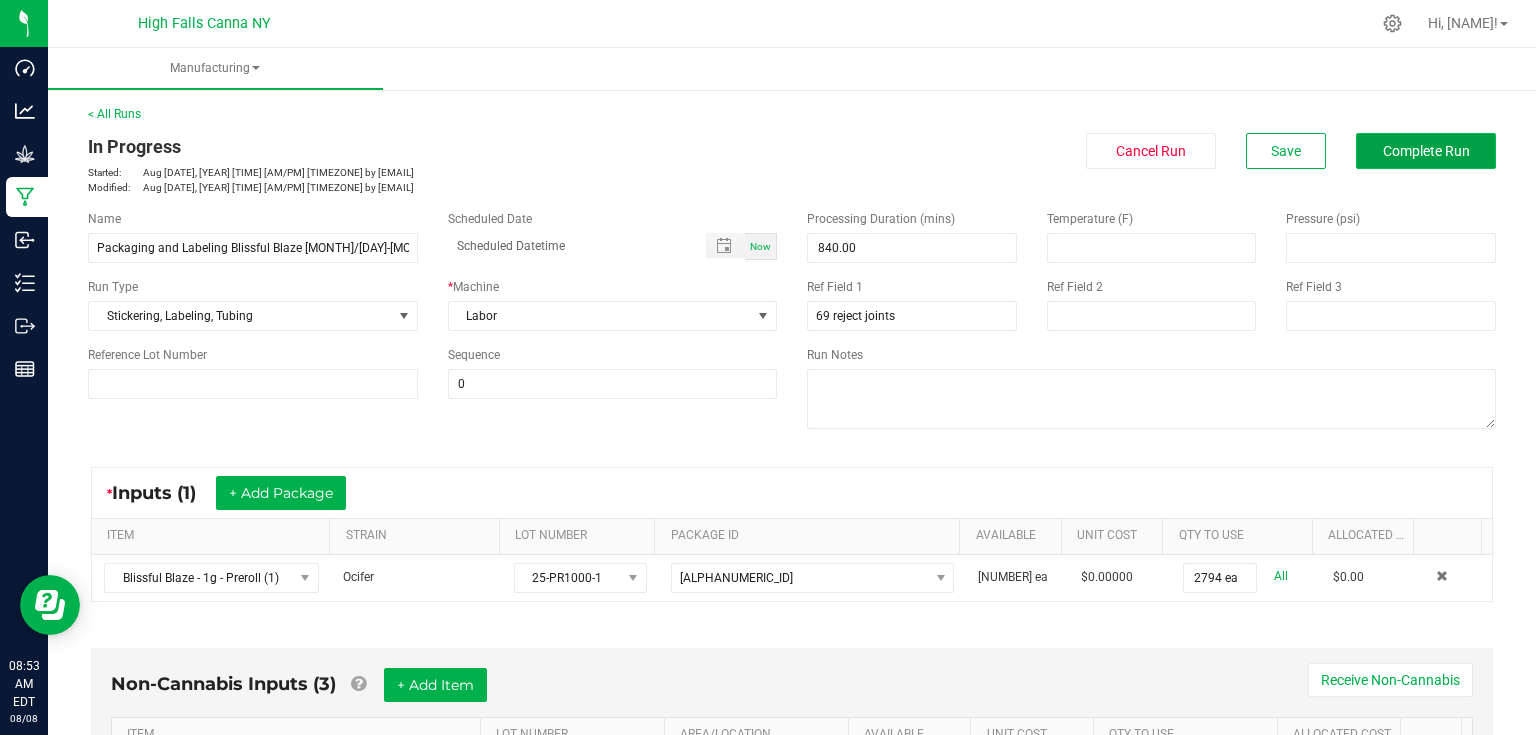 click on "Complete Run" at bounding box center (1426, 151) 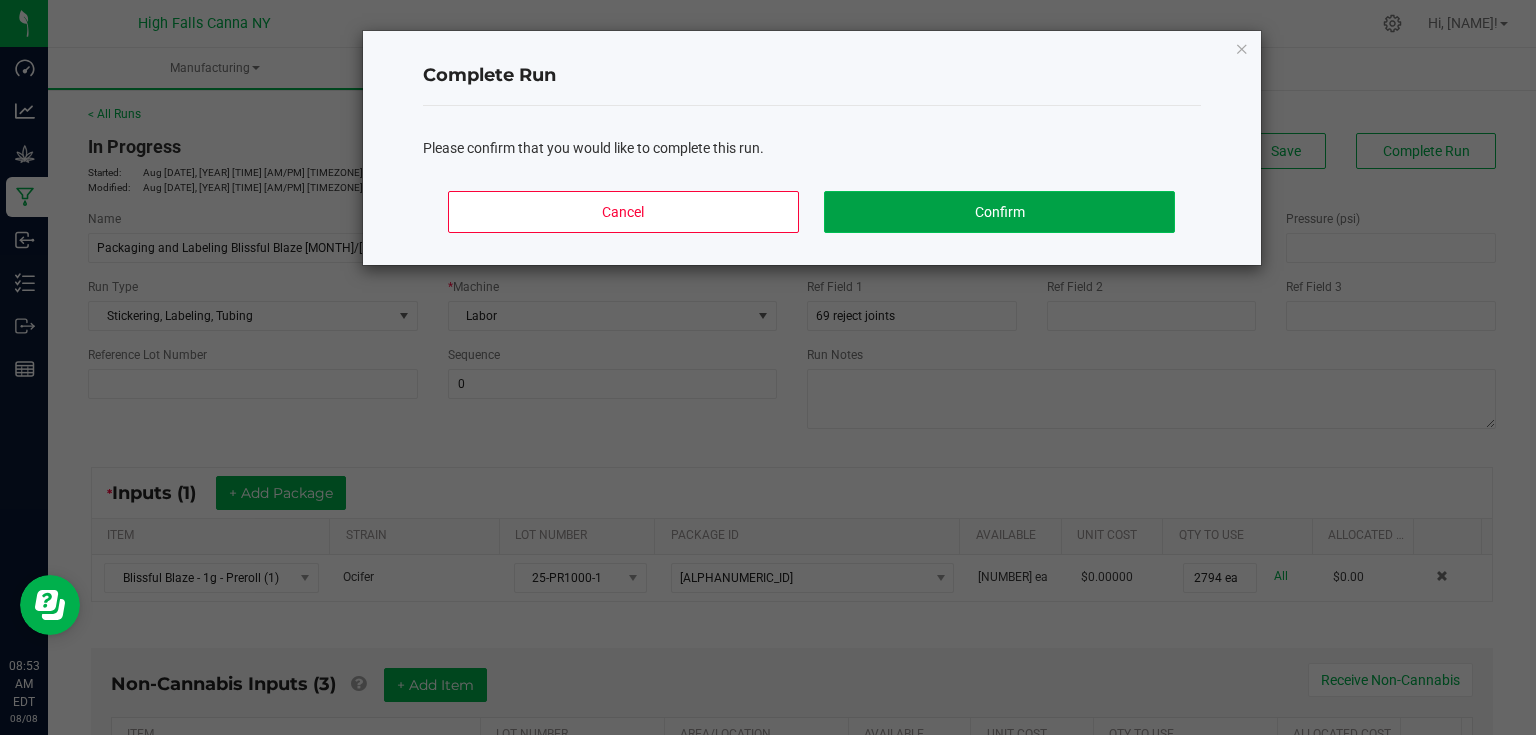 click on "Confirm" 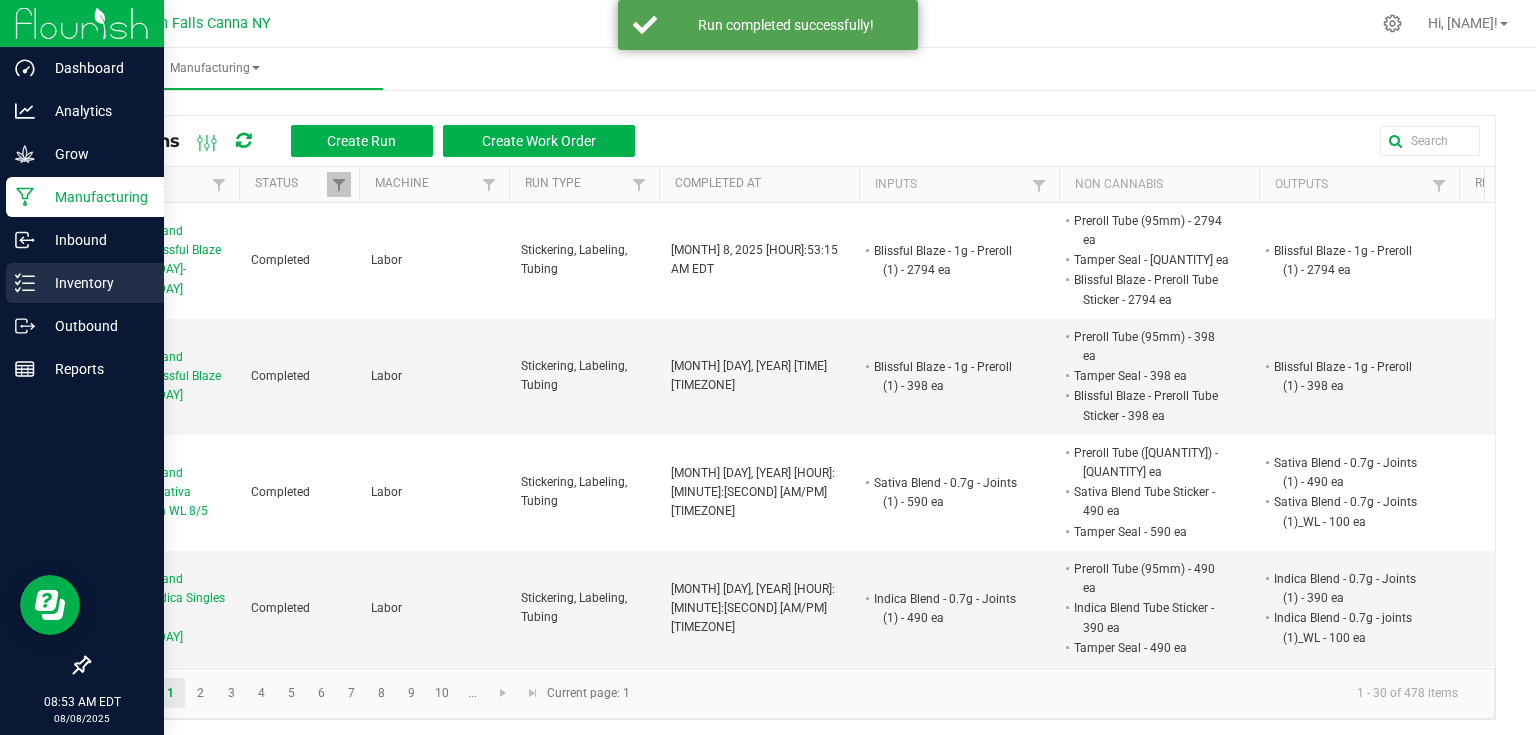 click on "Inventory" at bounding box center (95, 283) 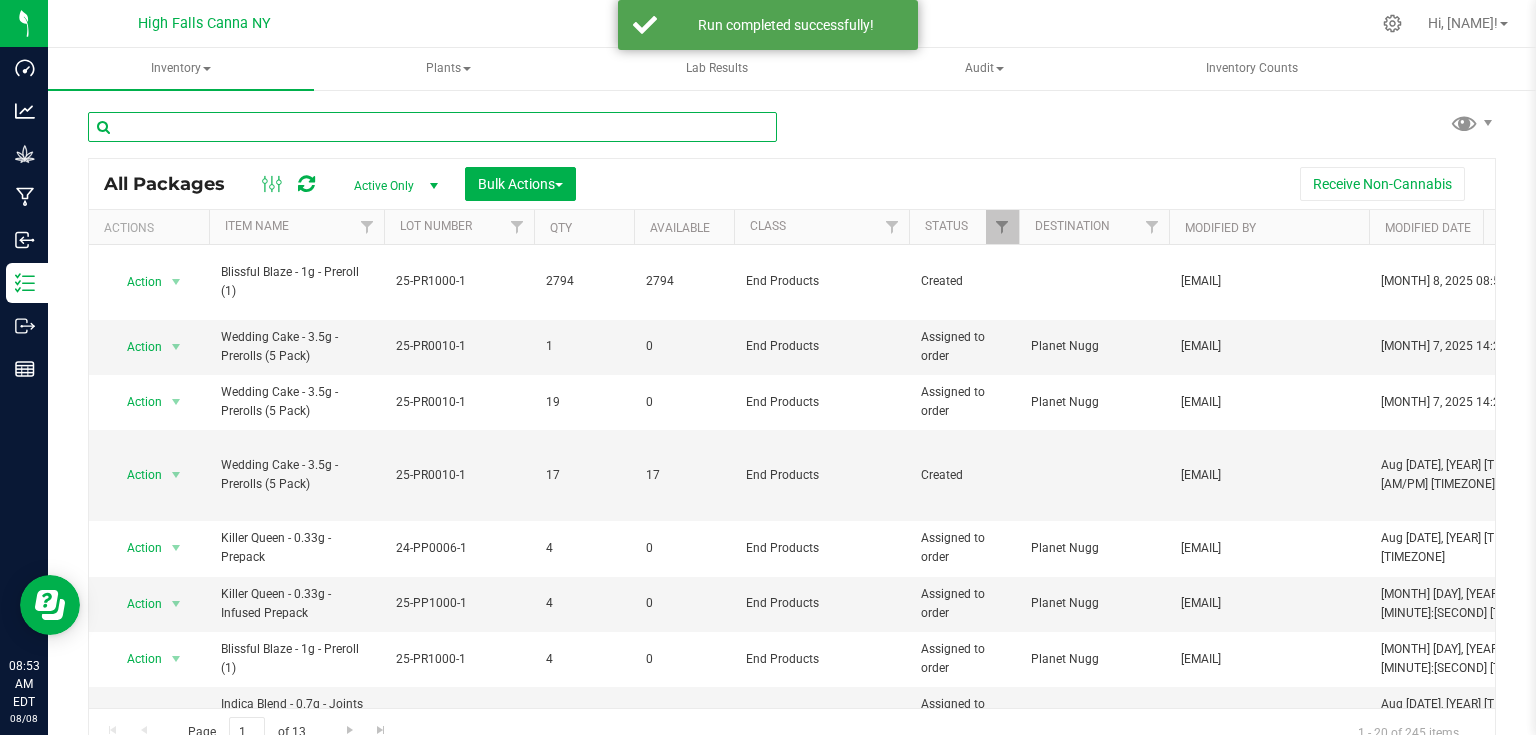 click at bounding box center (432, 127) 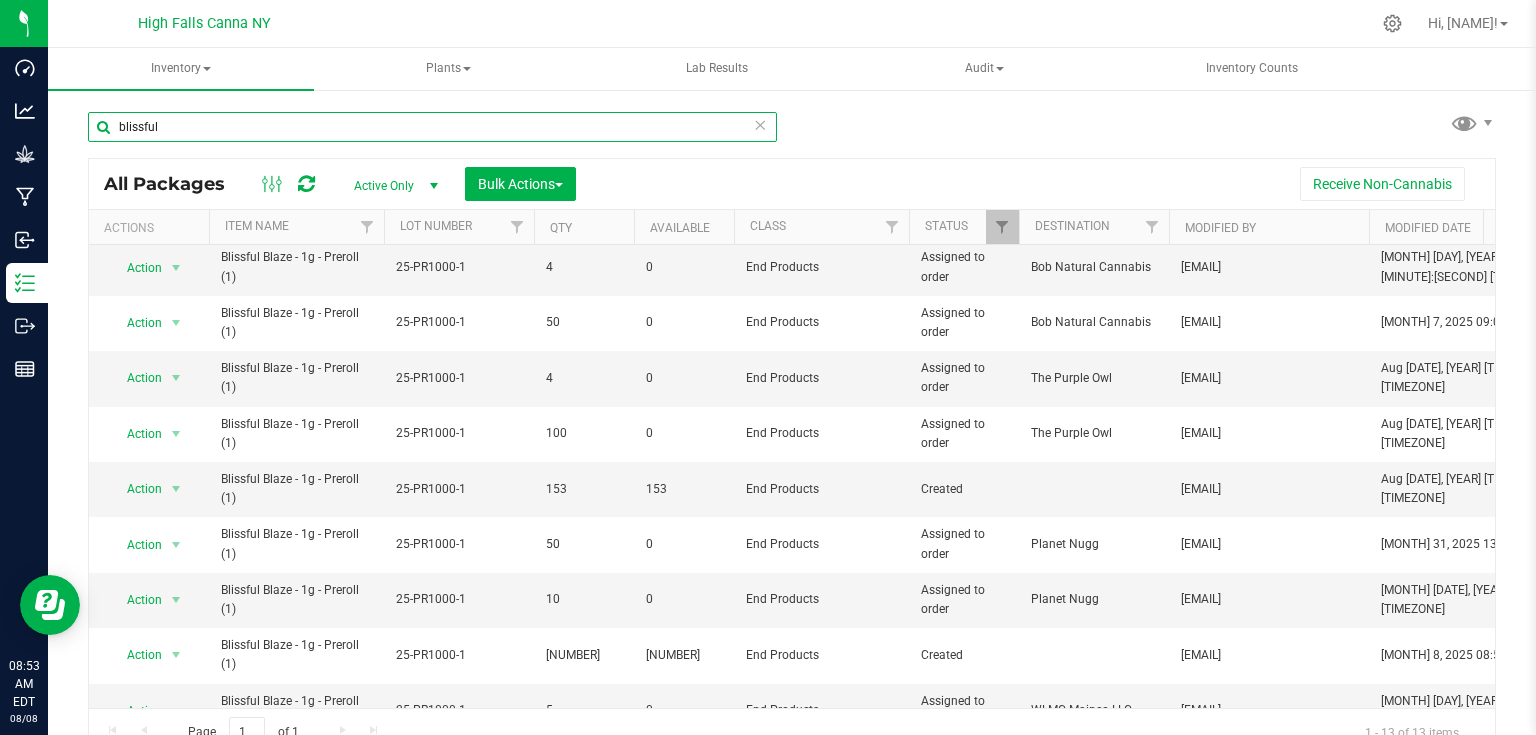 scroll, scrollTop: 240, scrollLeft: 0, axis: vertical 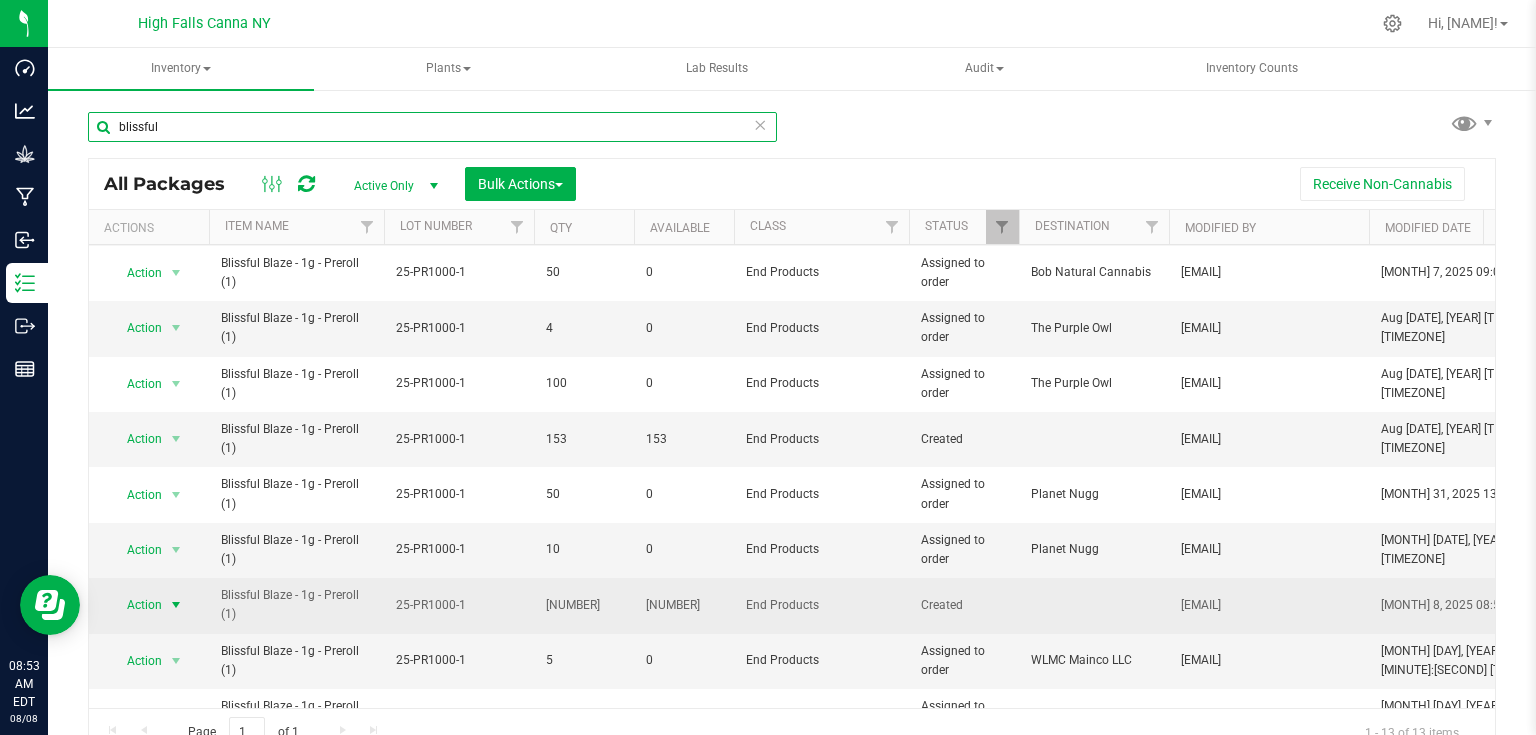 type on "blissful" 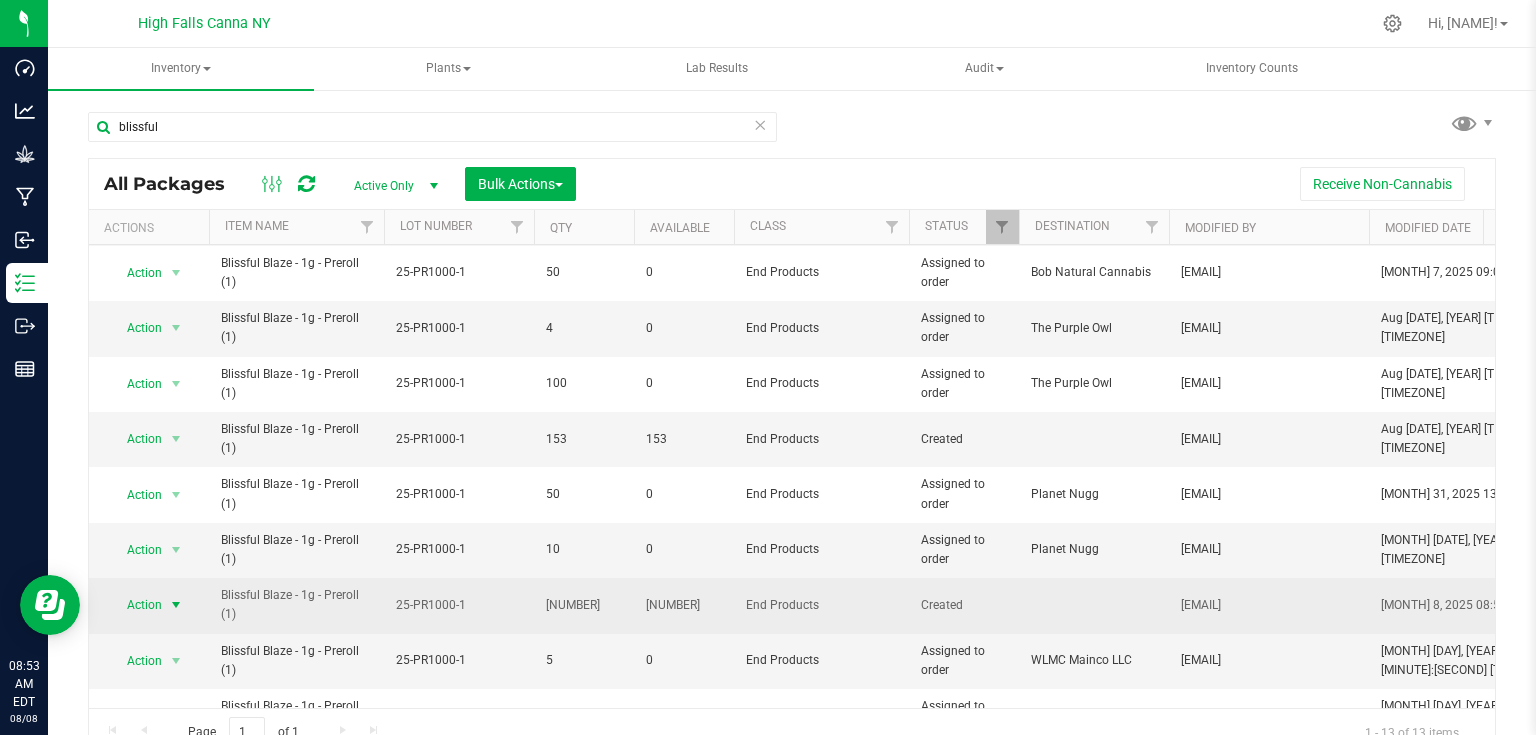 click at bounding box center (176, 605) 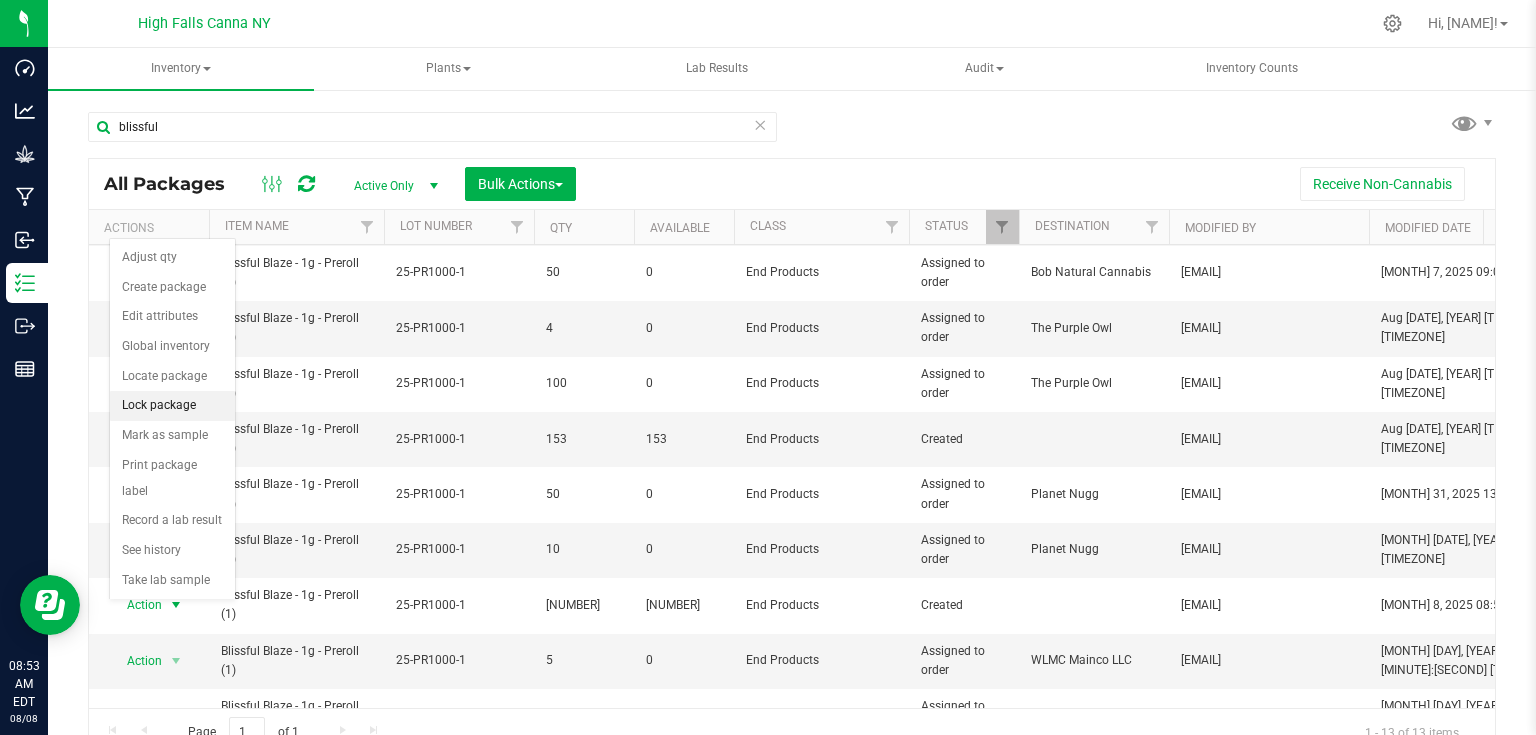 click on "Lock package" at bounding box center (172, 406) 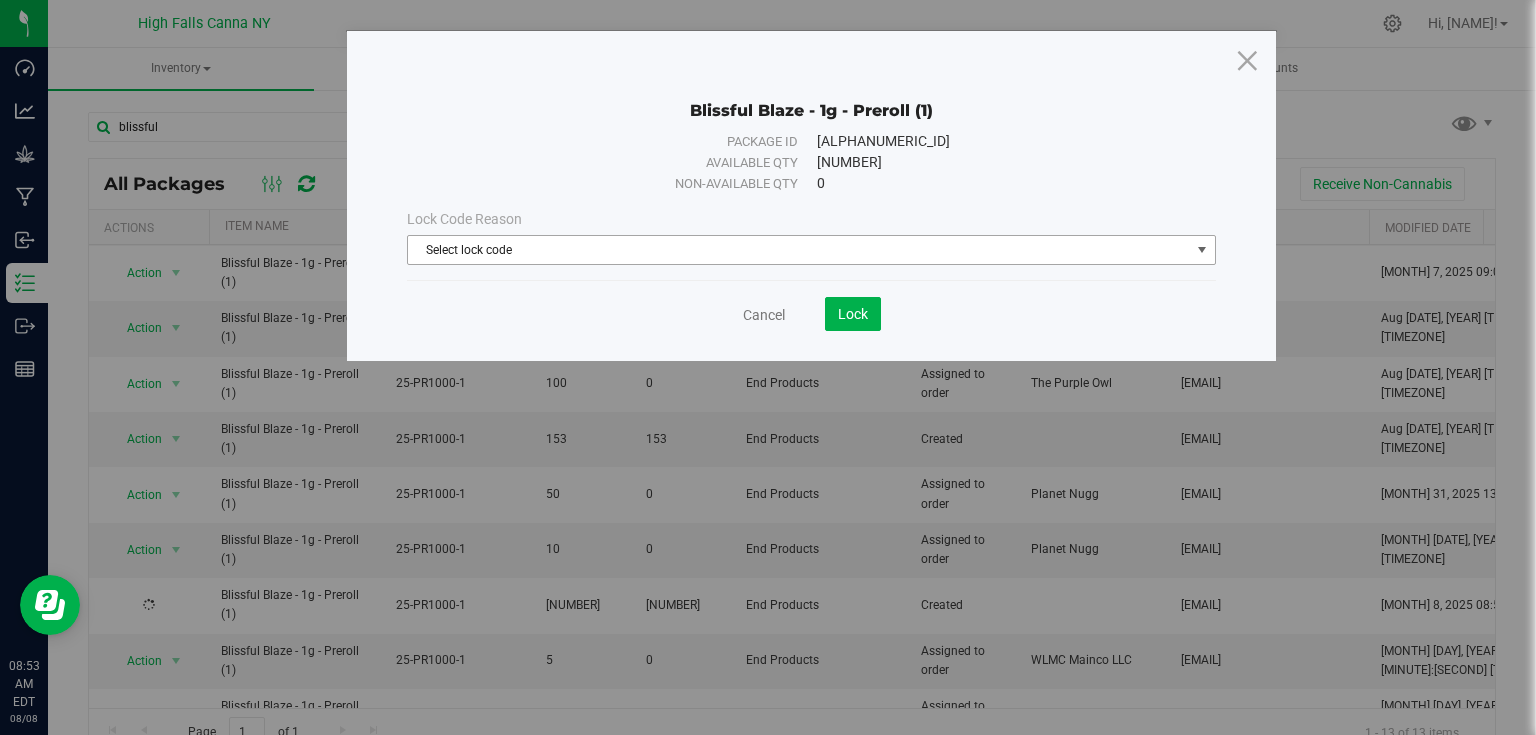click on "Select lock code" at bounding box center [799, 250] 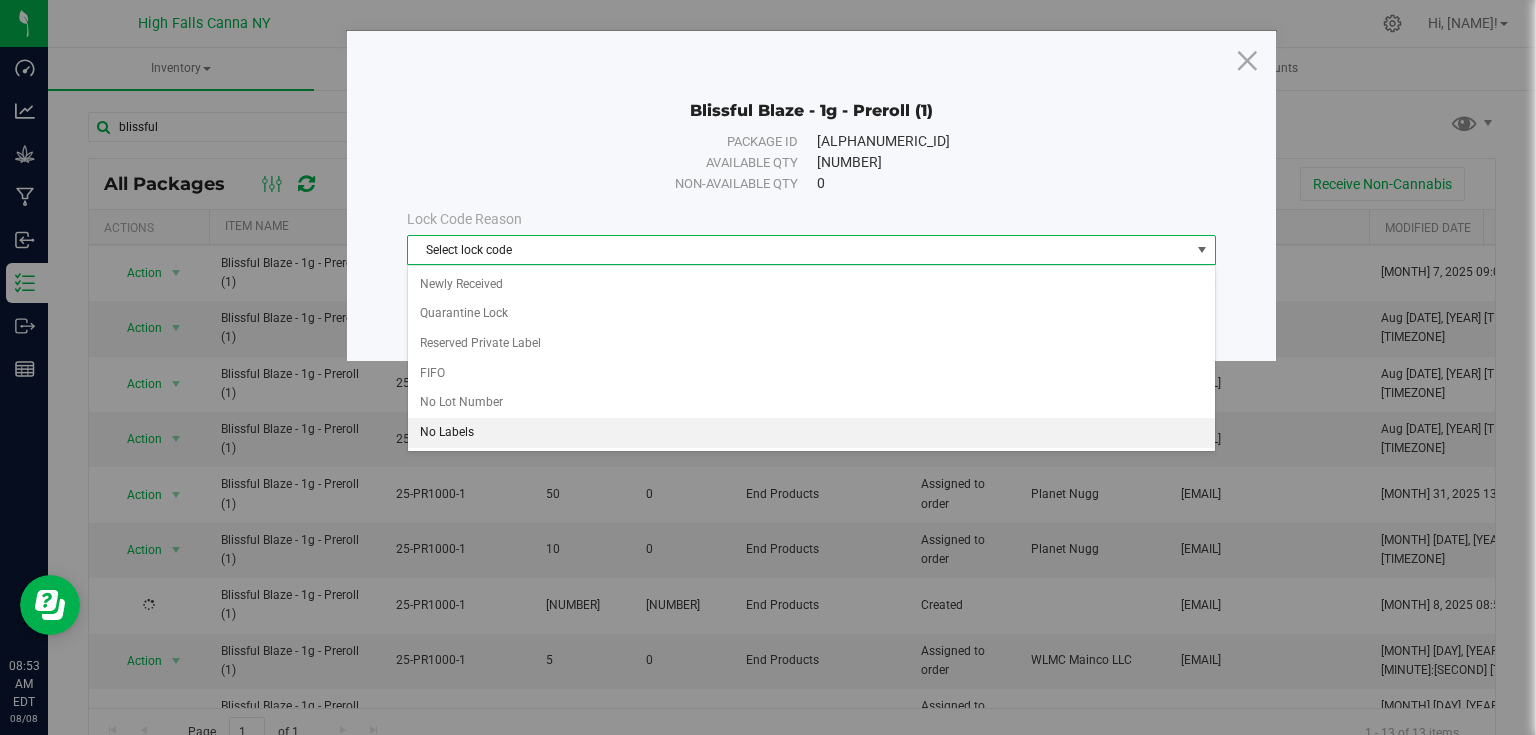 click on "No Labels" at bounding box center [811, 433] 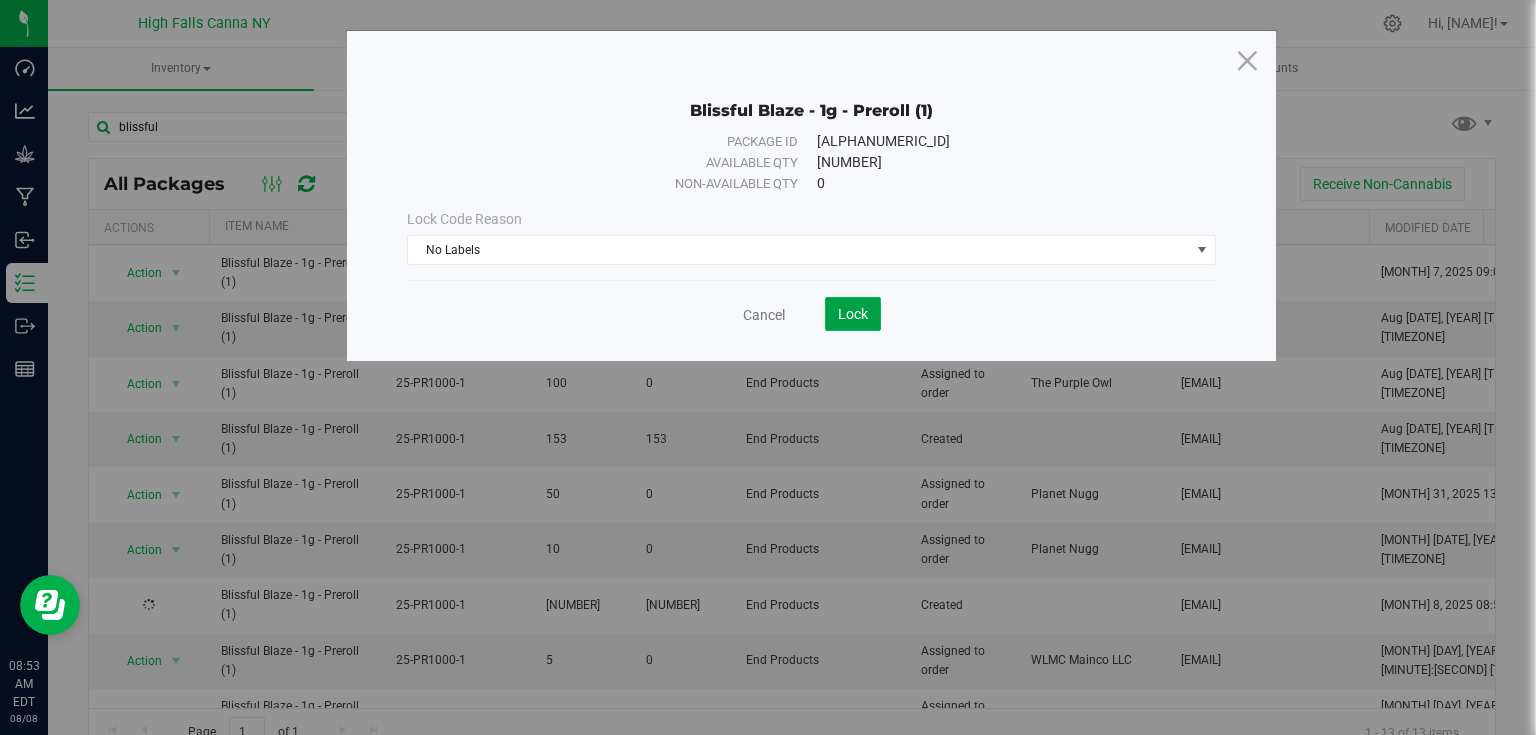 click on "Lock" 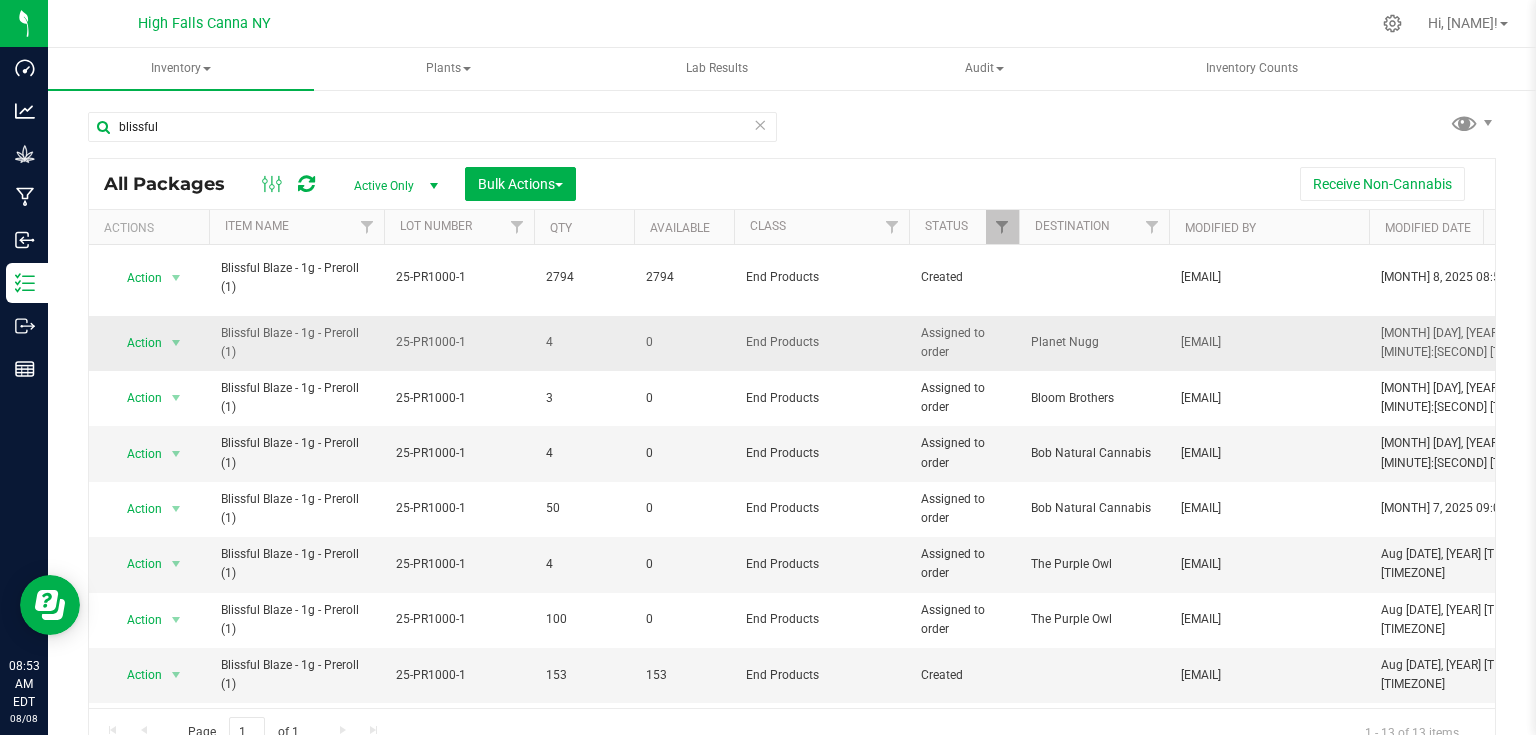 scroll, scrollTop: 0, scrollLeft: 0, axis: both 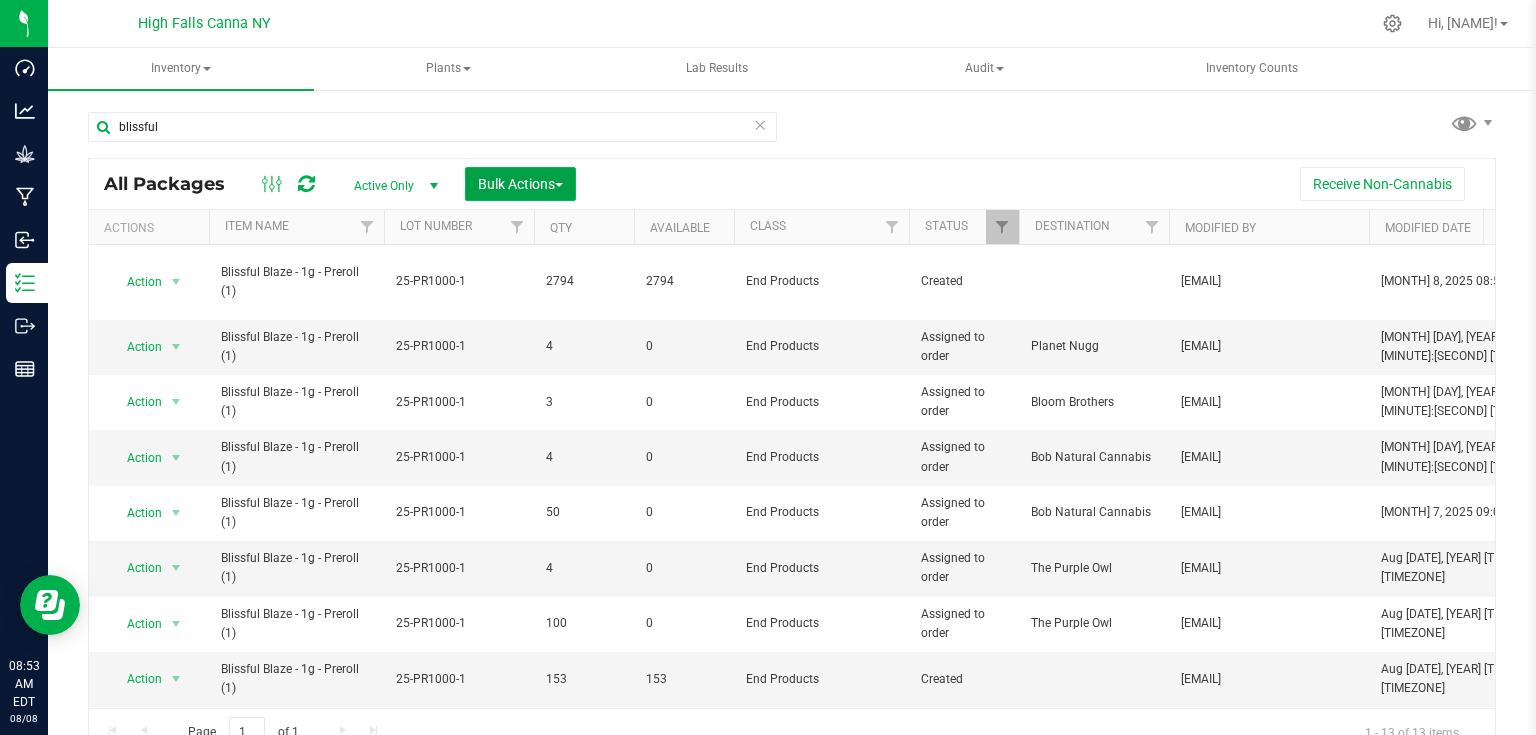 click on "Bulk Actions" at bounding box center (520, 184) 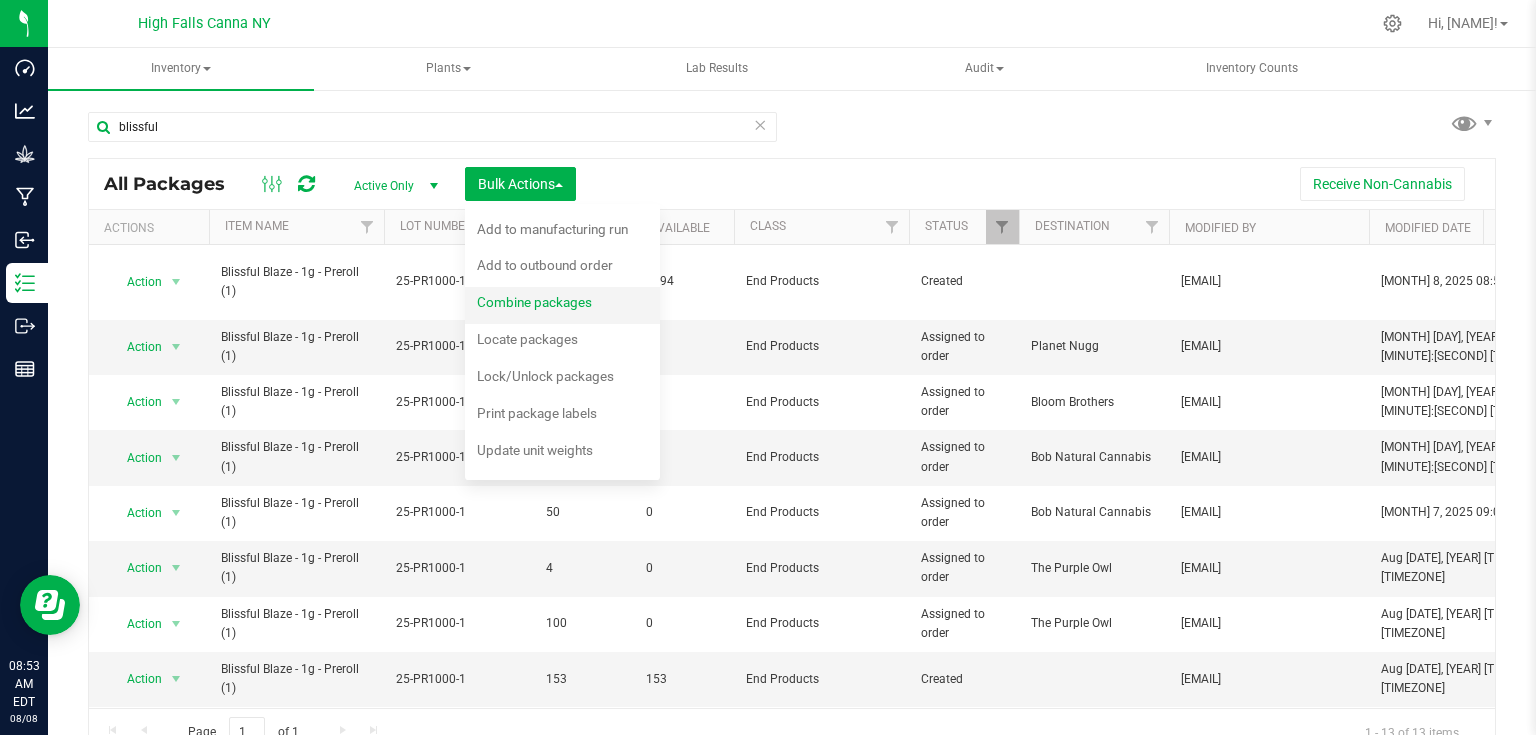 click on "Combine packages" at bounding box center (548, 305) 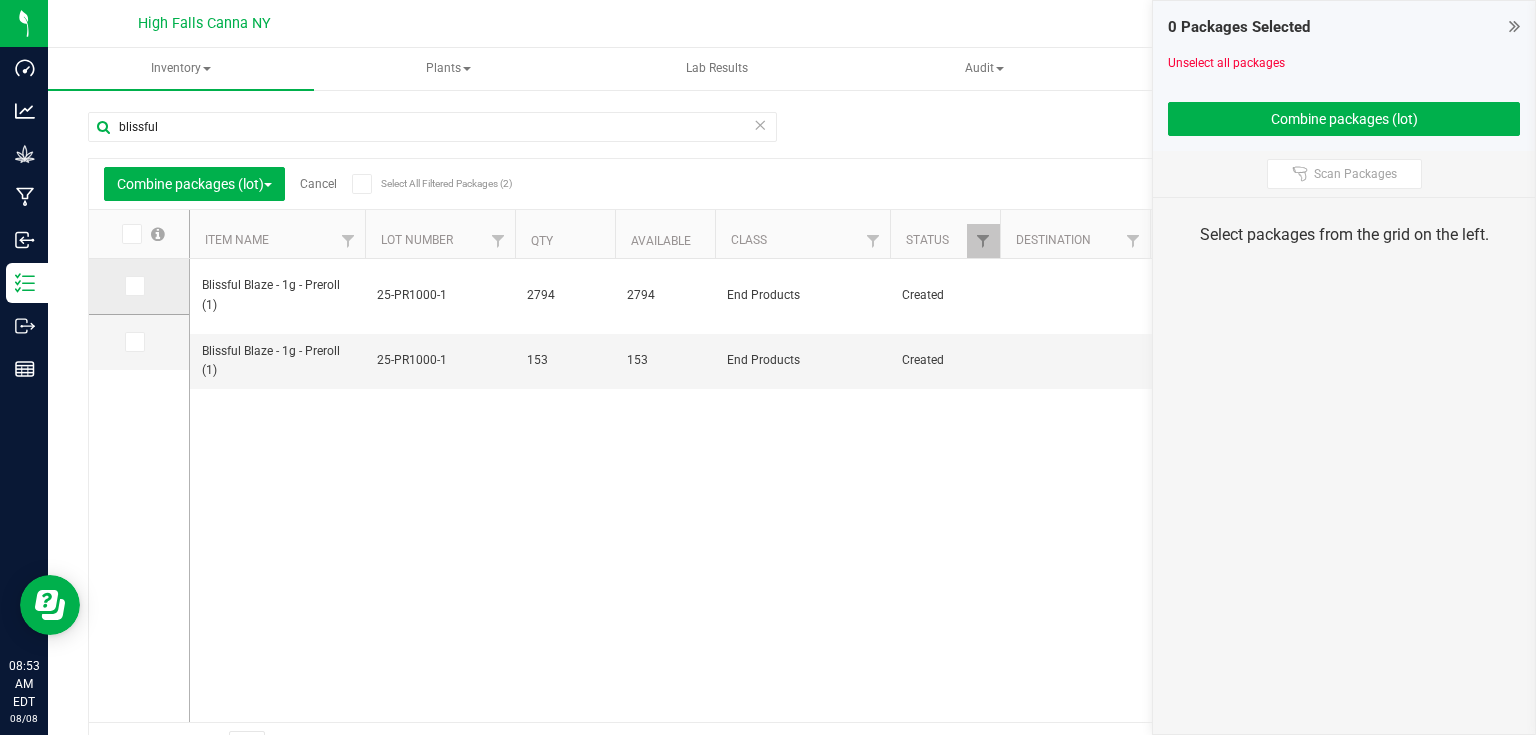 click at bounding box center (133, 286) 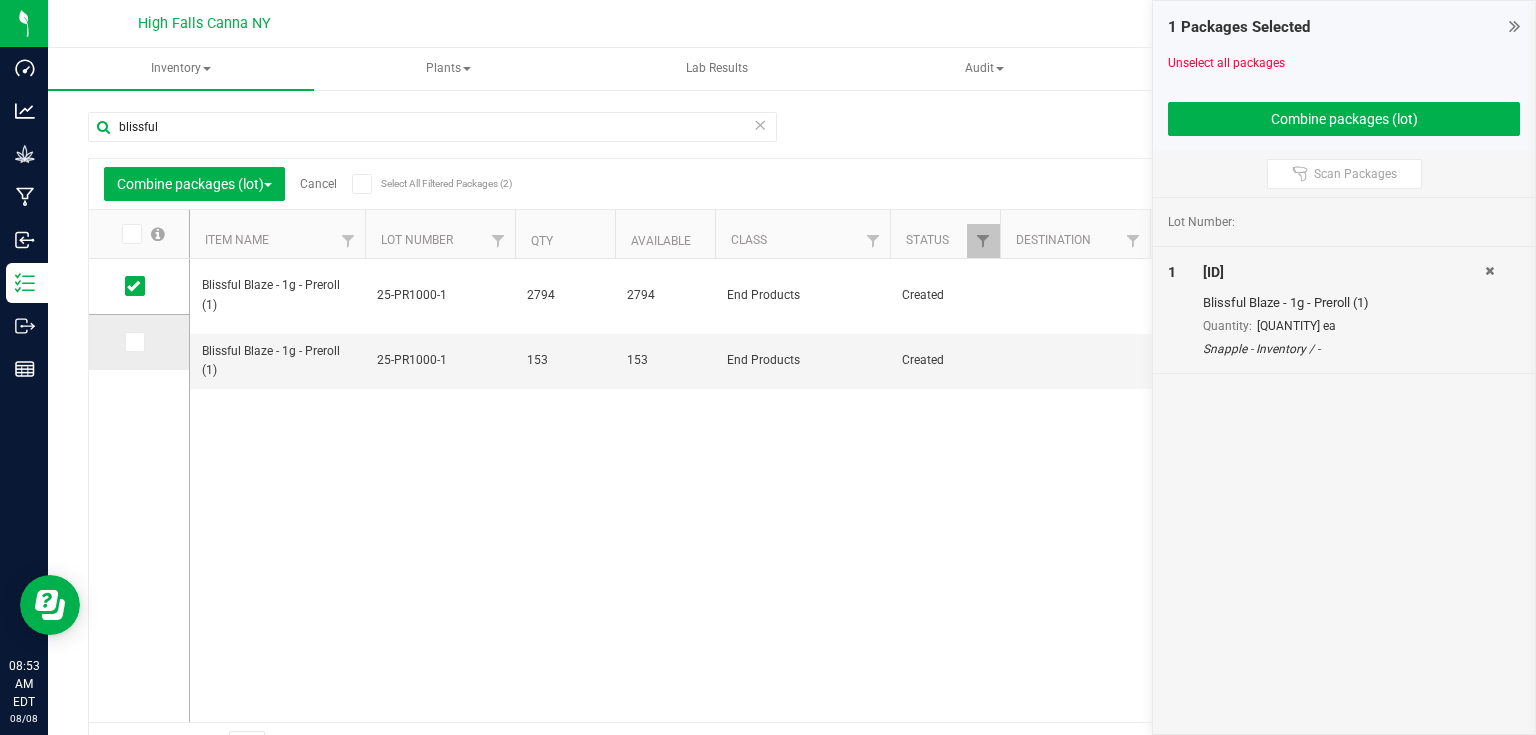 click at bounding box center [133, 342] 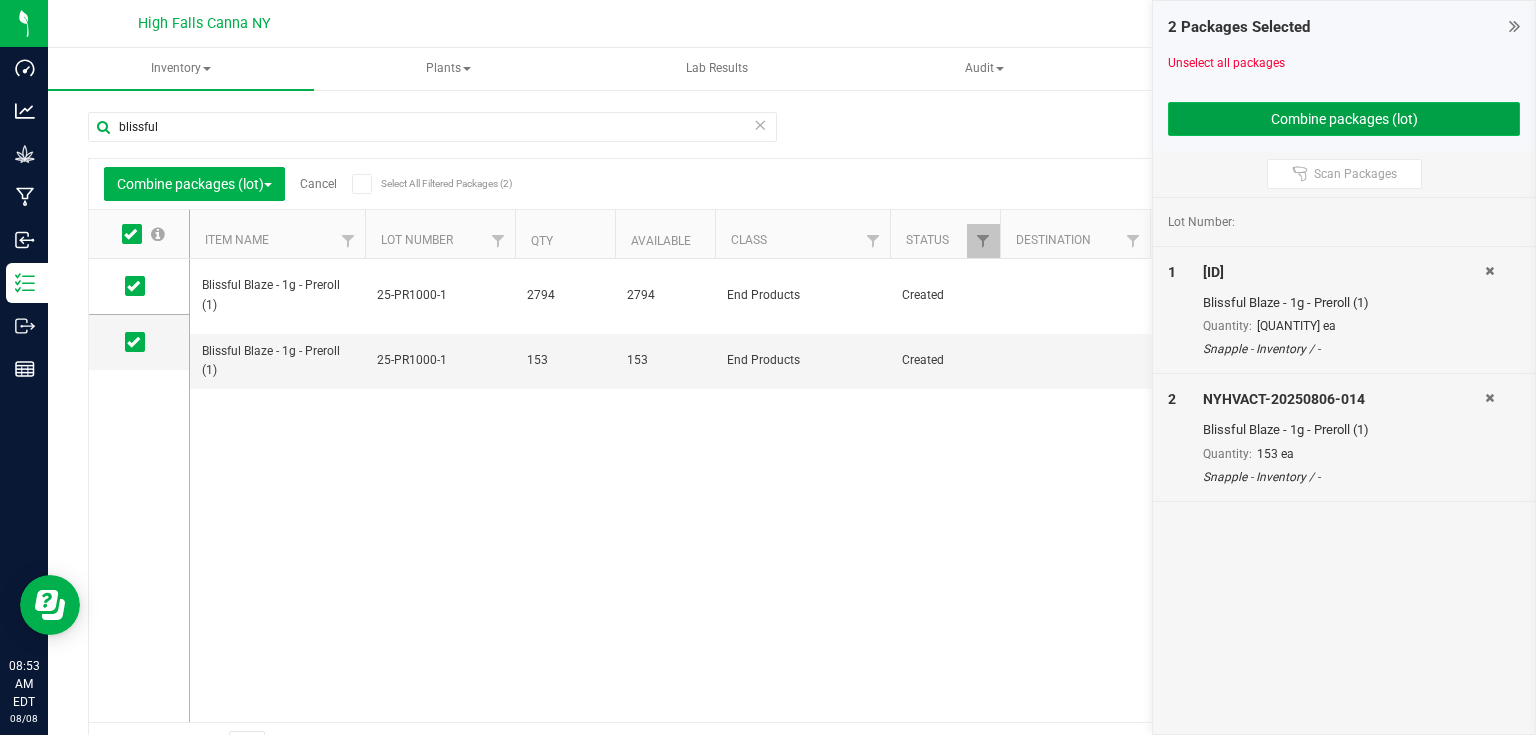 click on "Combine packages (lot)" at bounding box center (1344, 119) 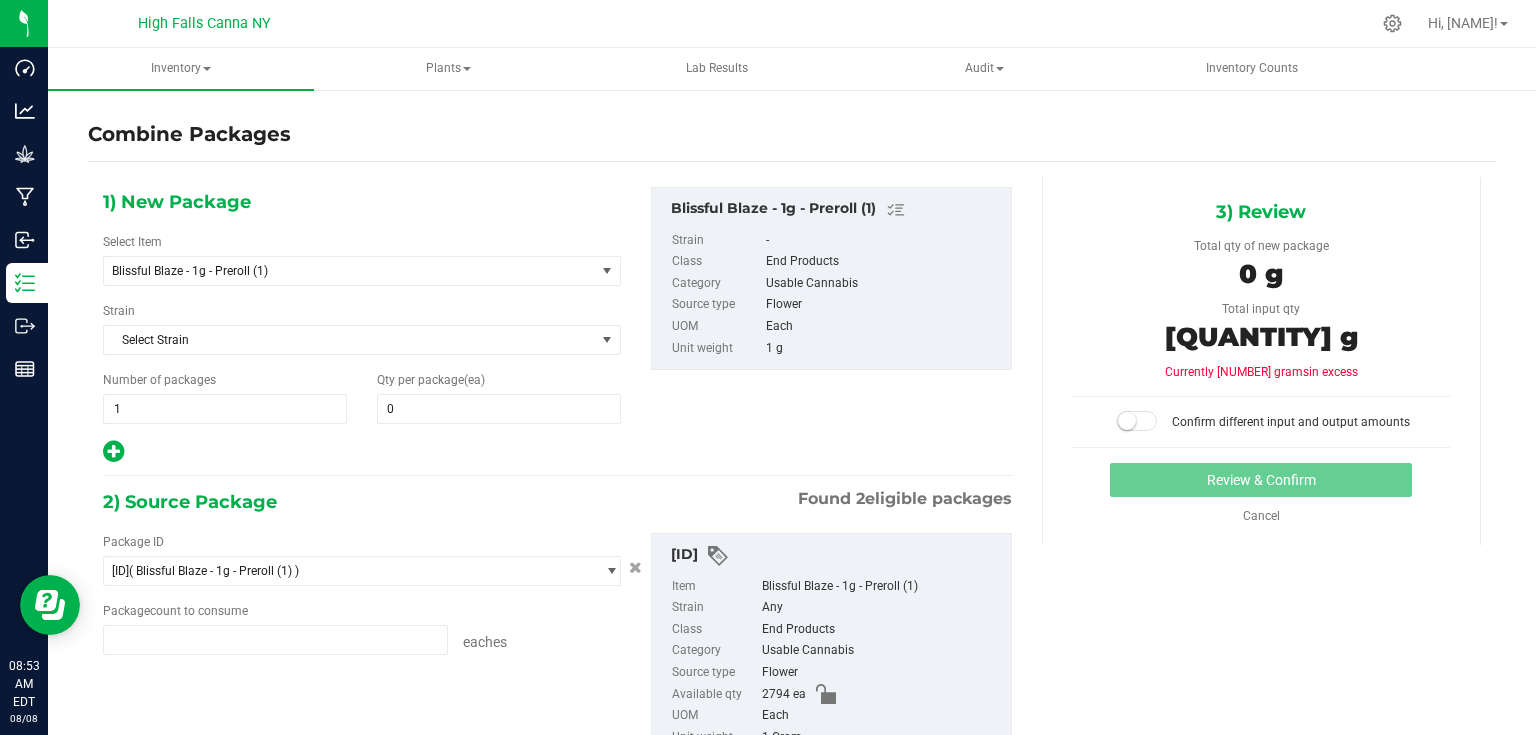 type on "2794 ea" 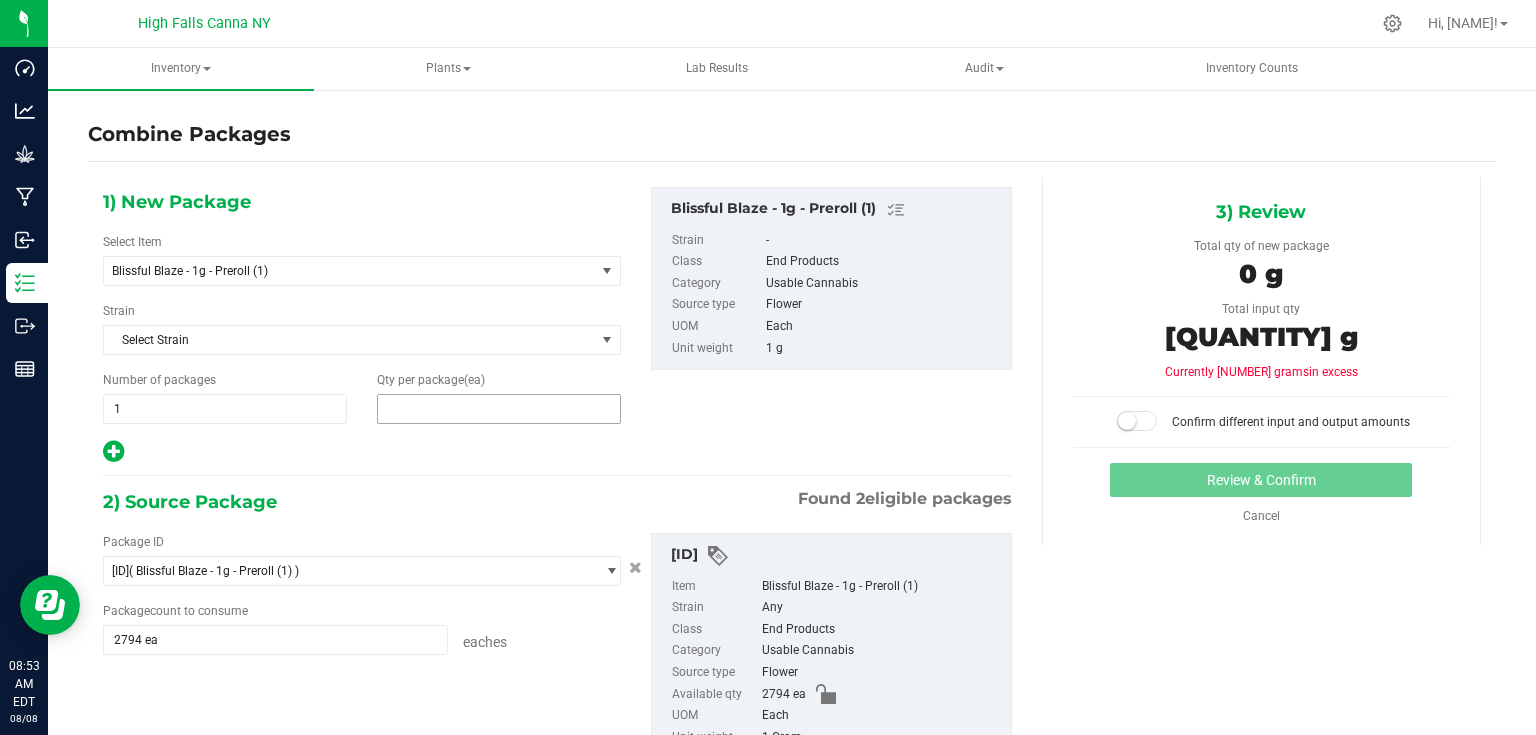 click at bounding box center [499, 409] 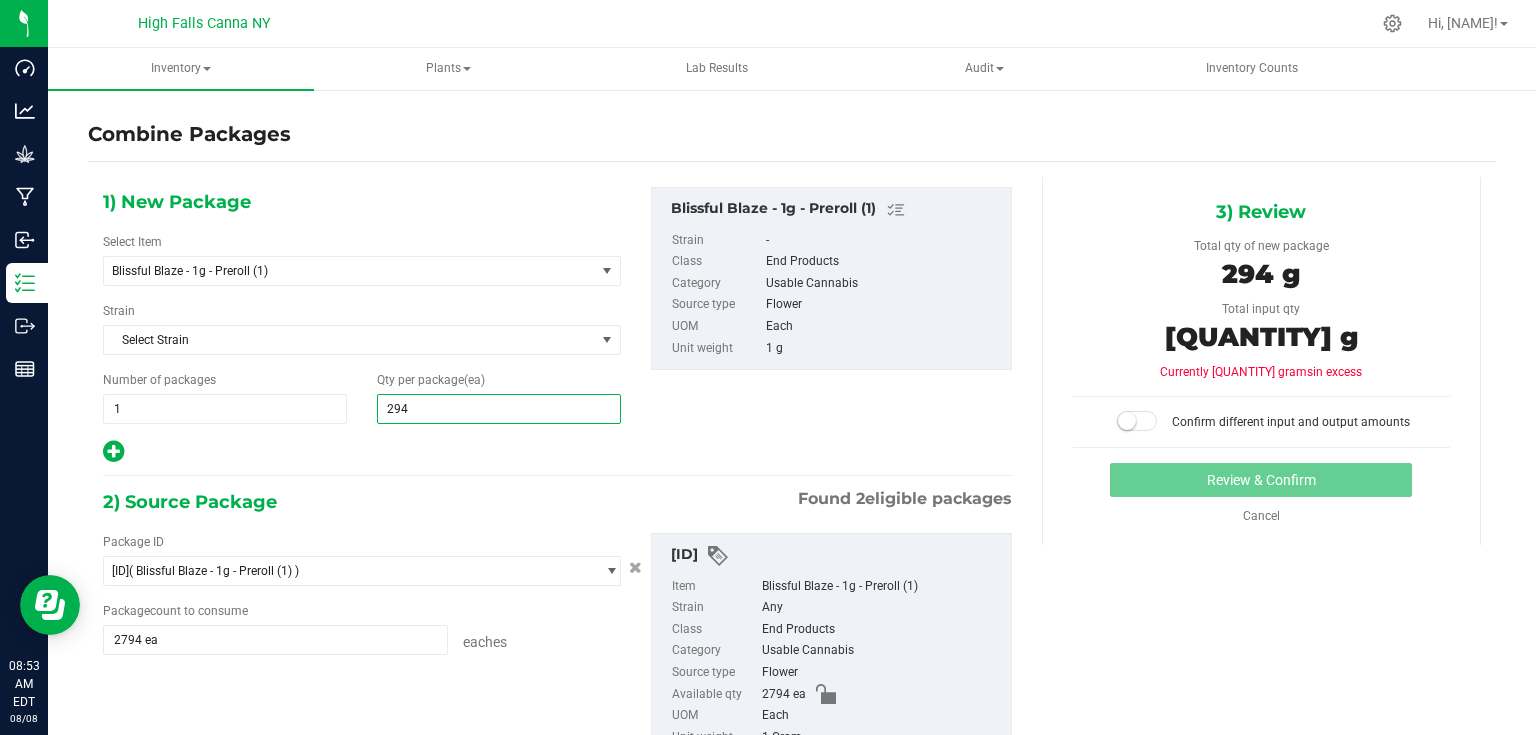 type on "2947" 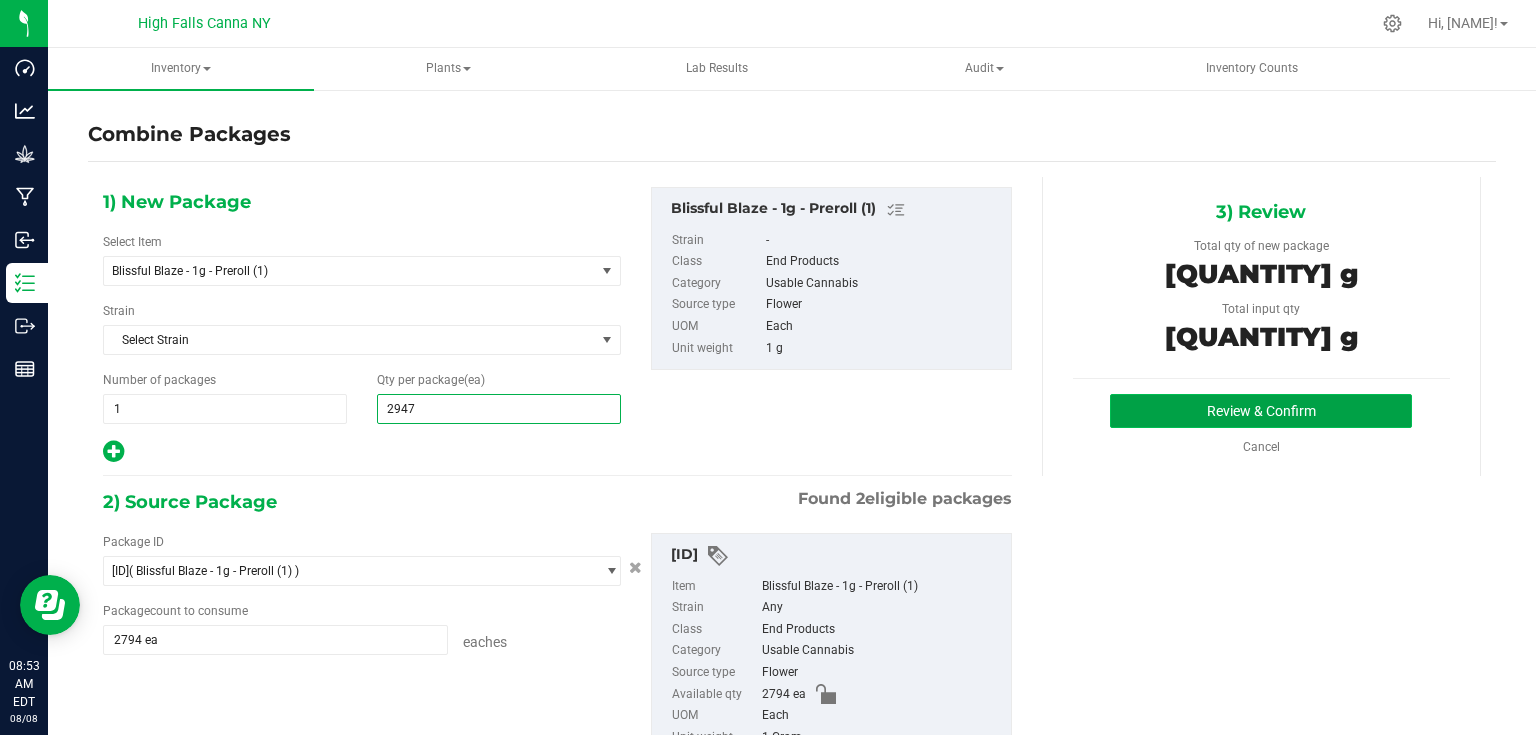 type on "[NUMBER]" 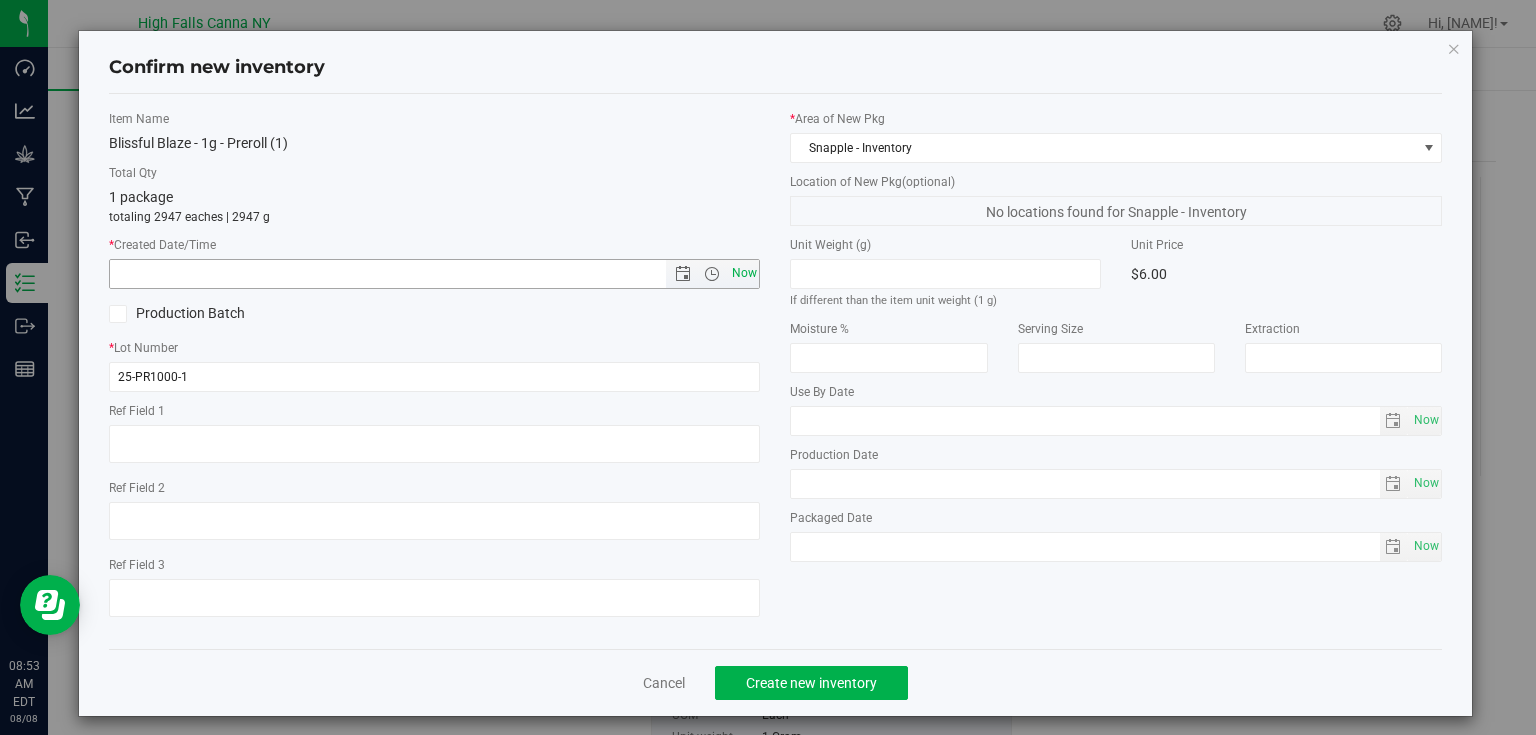 click on "Now" at bounding box center [744, 273] 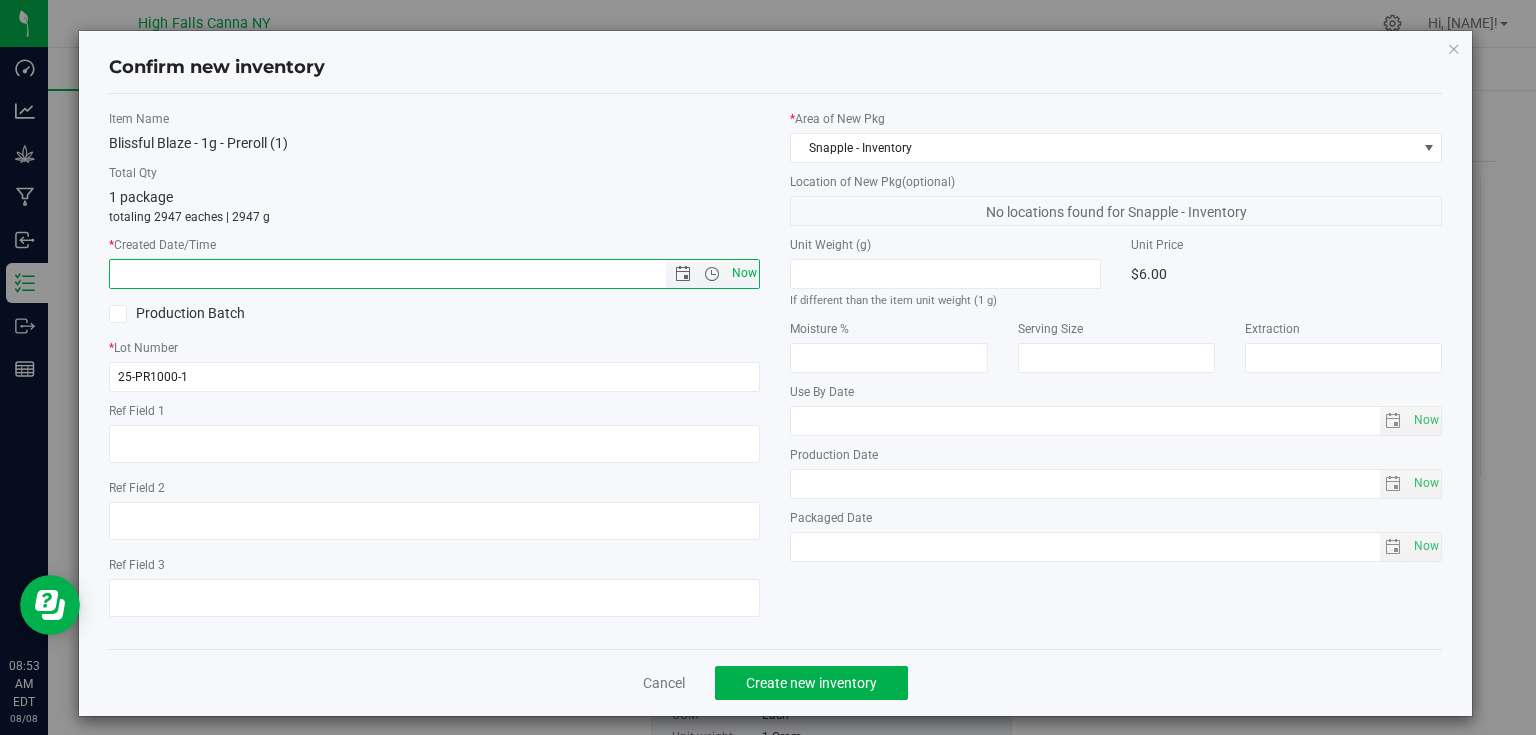 type on "[DATE]/[YEAR] [TIME] [AM/PM]" 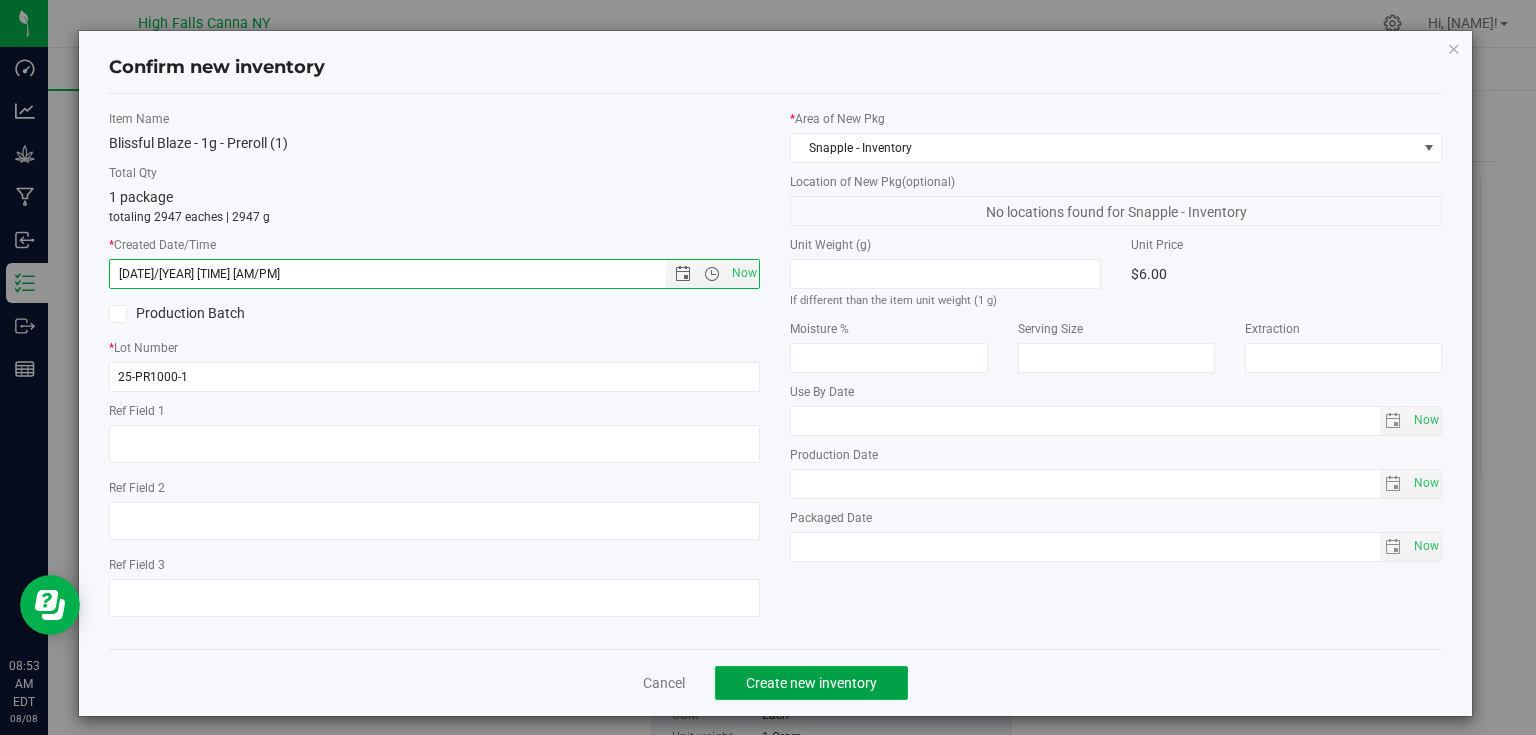 click on "Create new inventory" 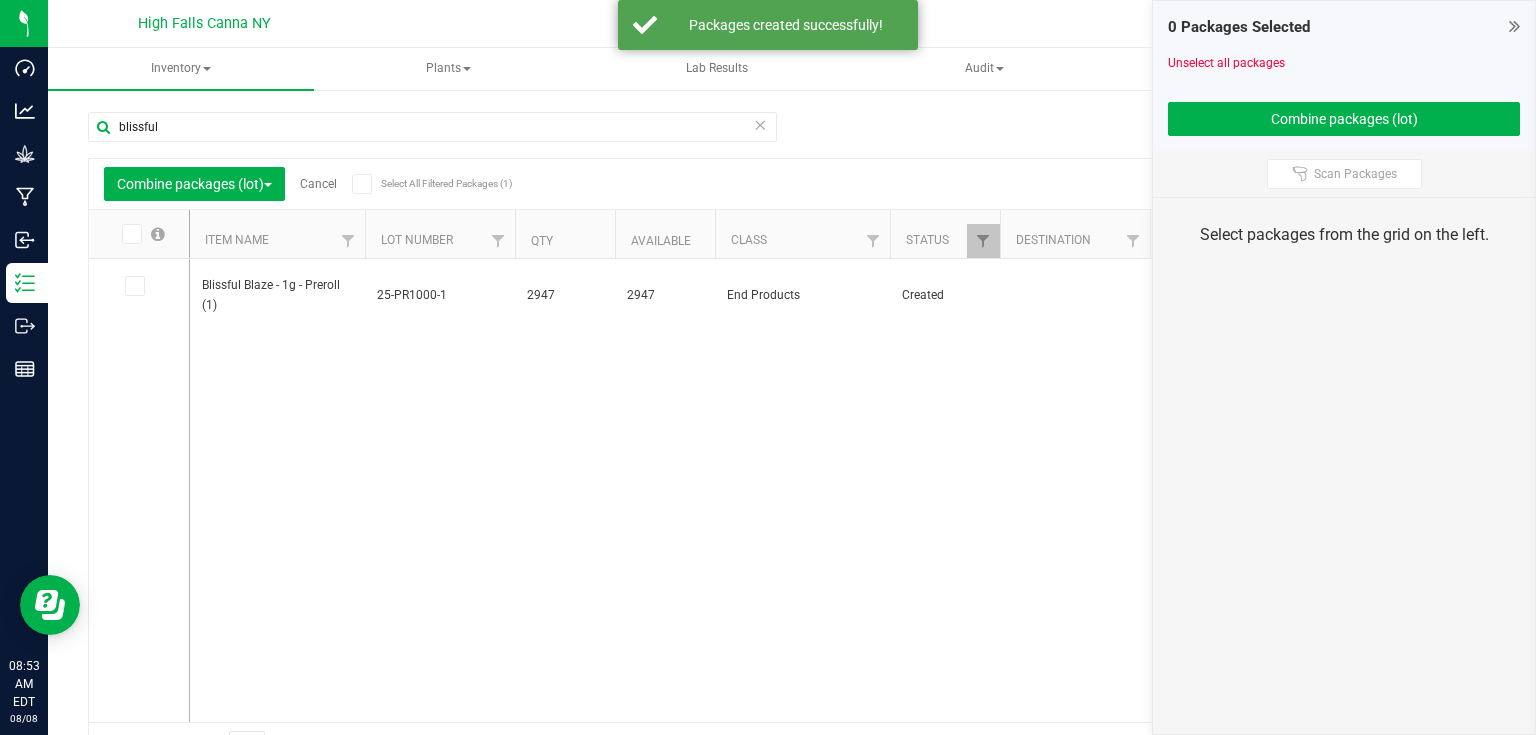 click at bounding box center [1514, 26] 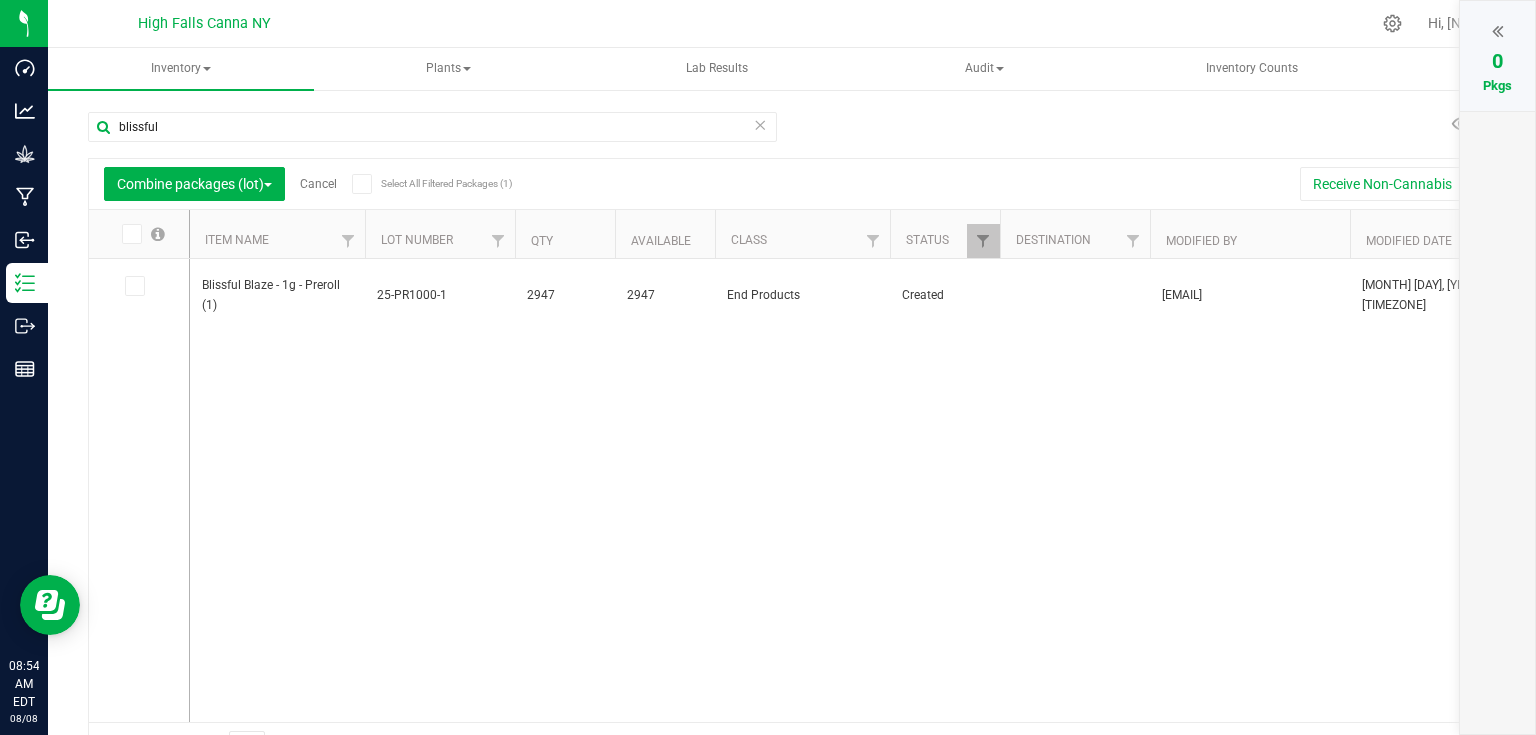 click on "Combine packages (lot)
Cancel
Select All Filtered Packages (1)" at bounding box center (292, 184) 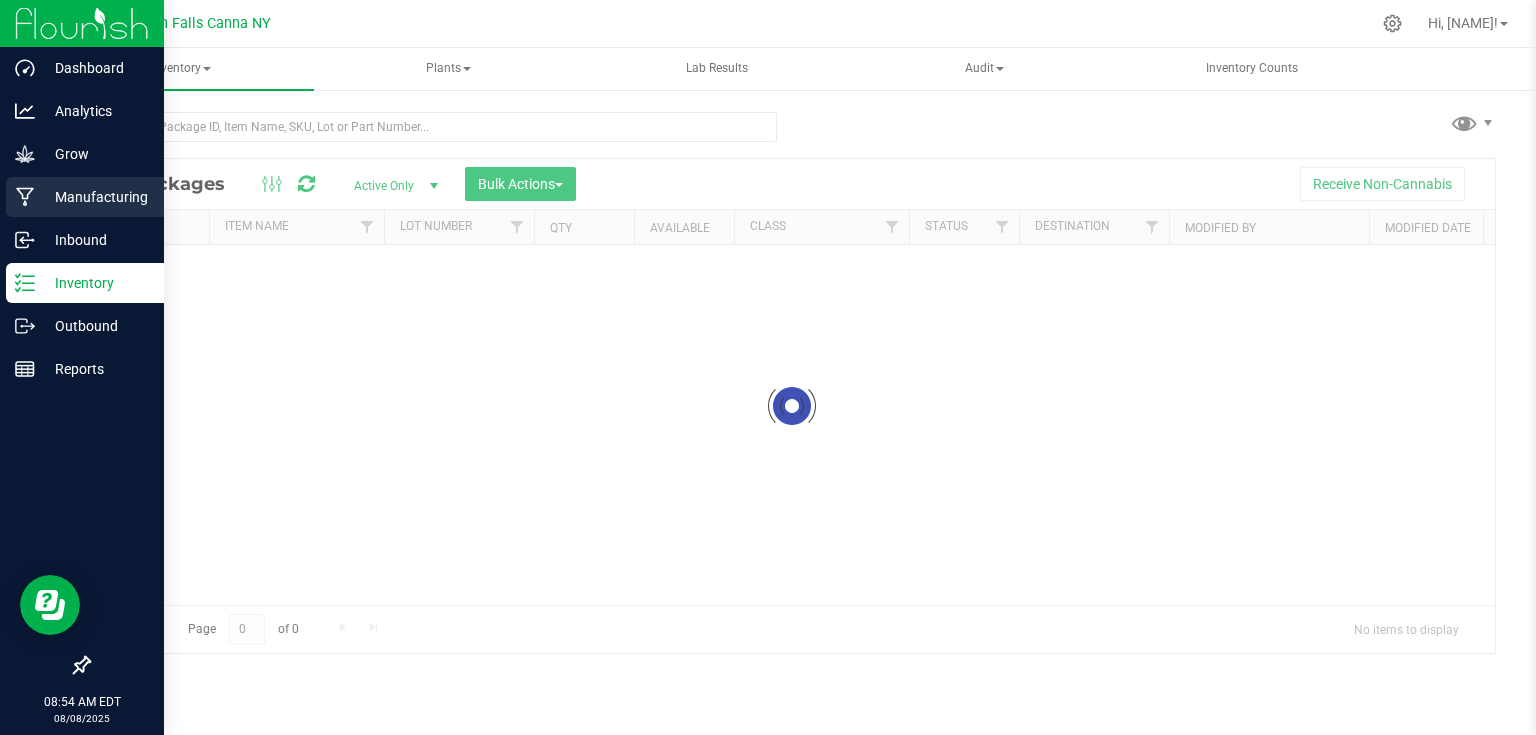 click on "Manufacturing" at bounding box center (95, 197) 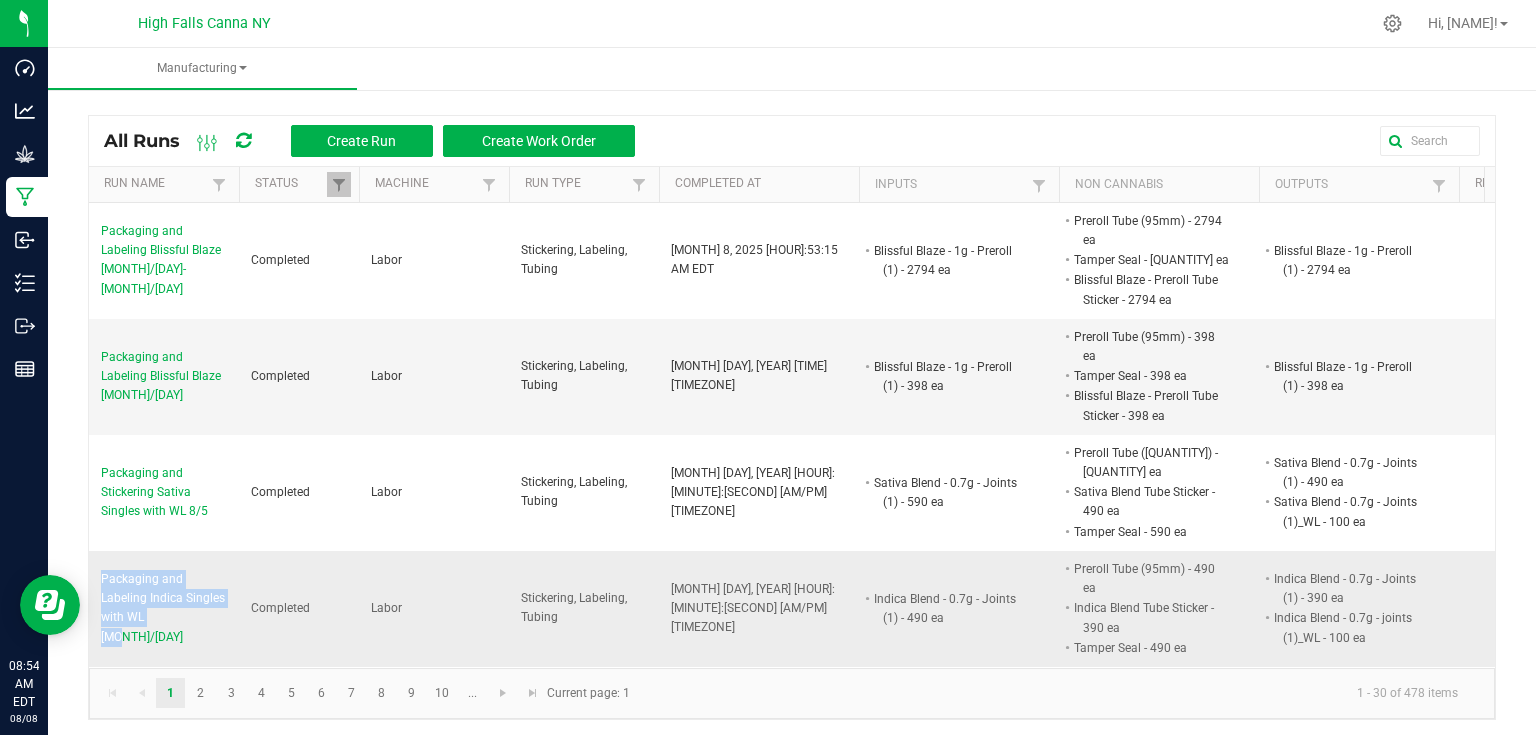 drag, startPoint x: 98, startPoint y: 536, endPoint x: 212, endPoint y: 586, distance: 124.48293 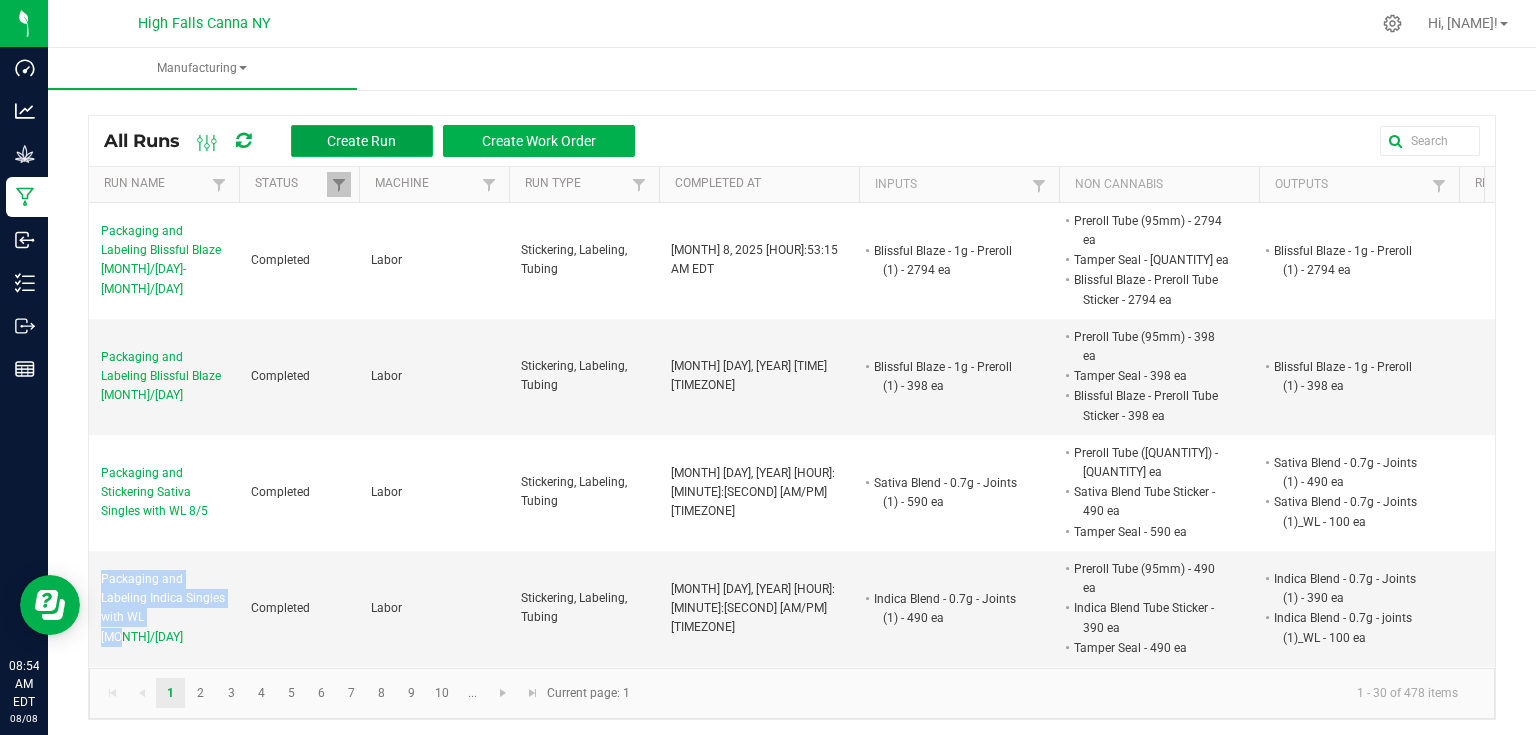click on "Create Run" at bounding box center (361, 141) 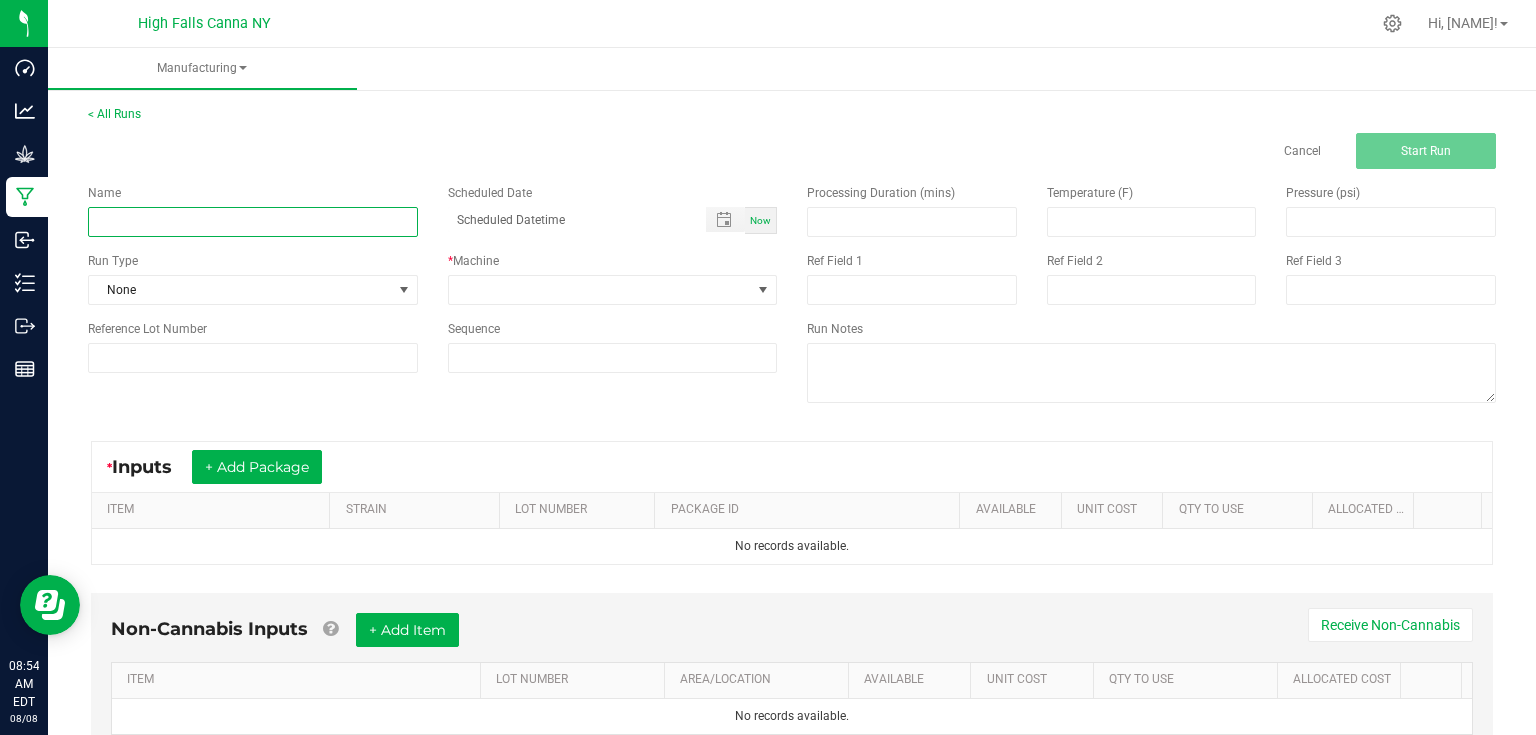 click at bounding box center [253, 222] 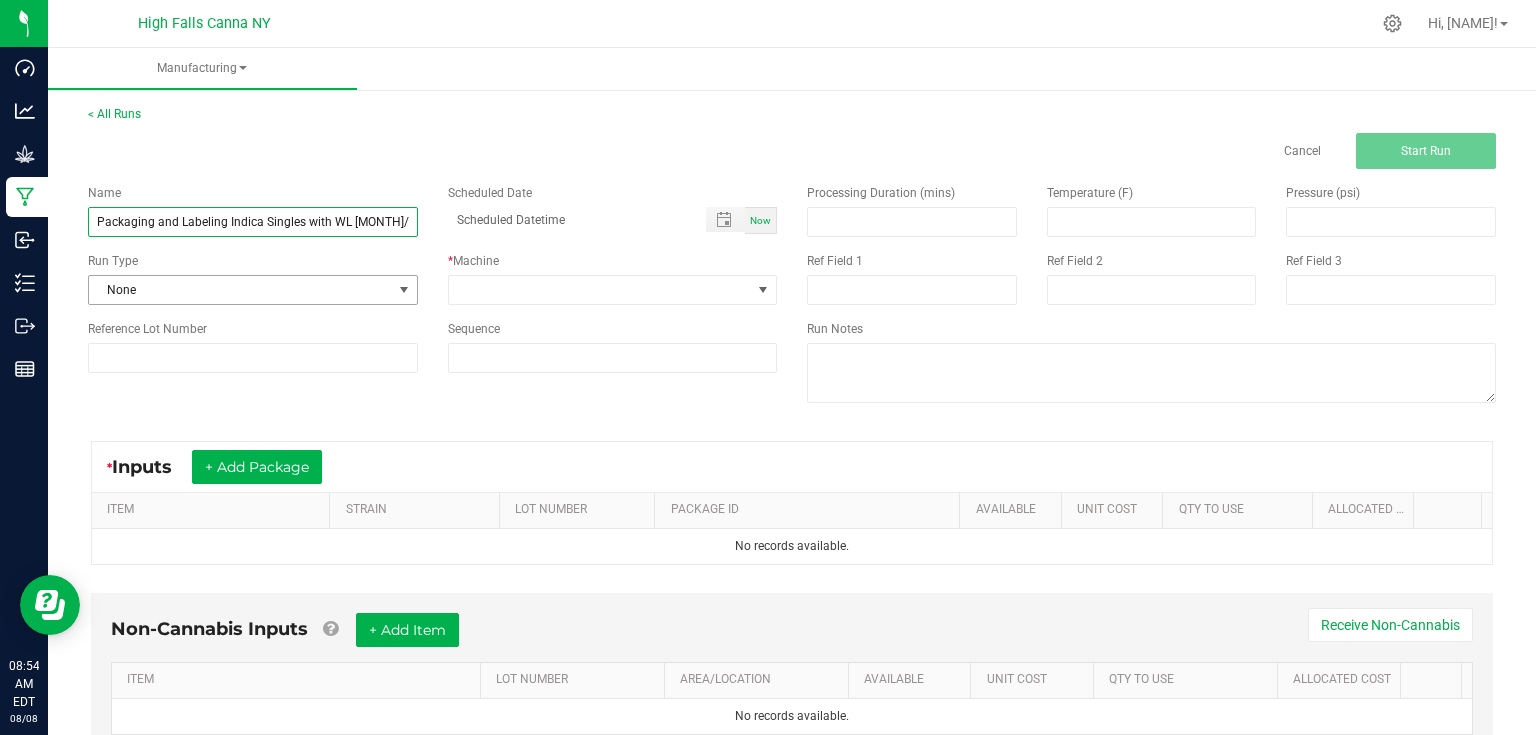 type on "Packaging and Labeling Indica Singles with WL [MONTH]/[DAY]" 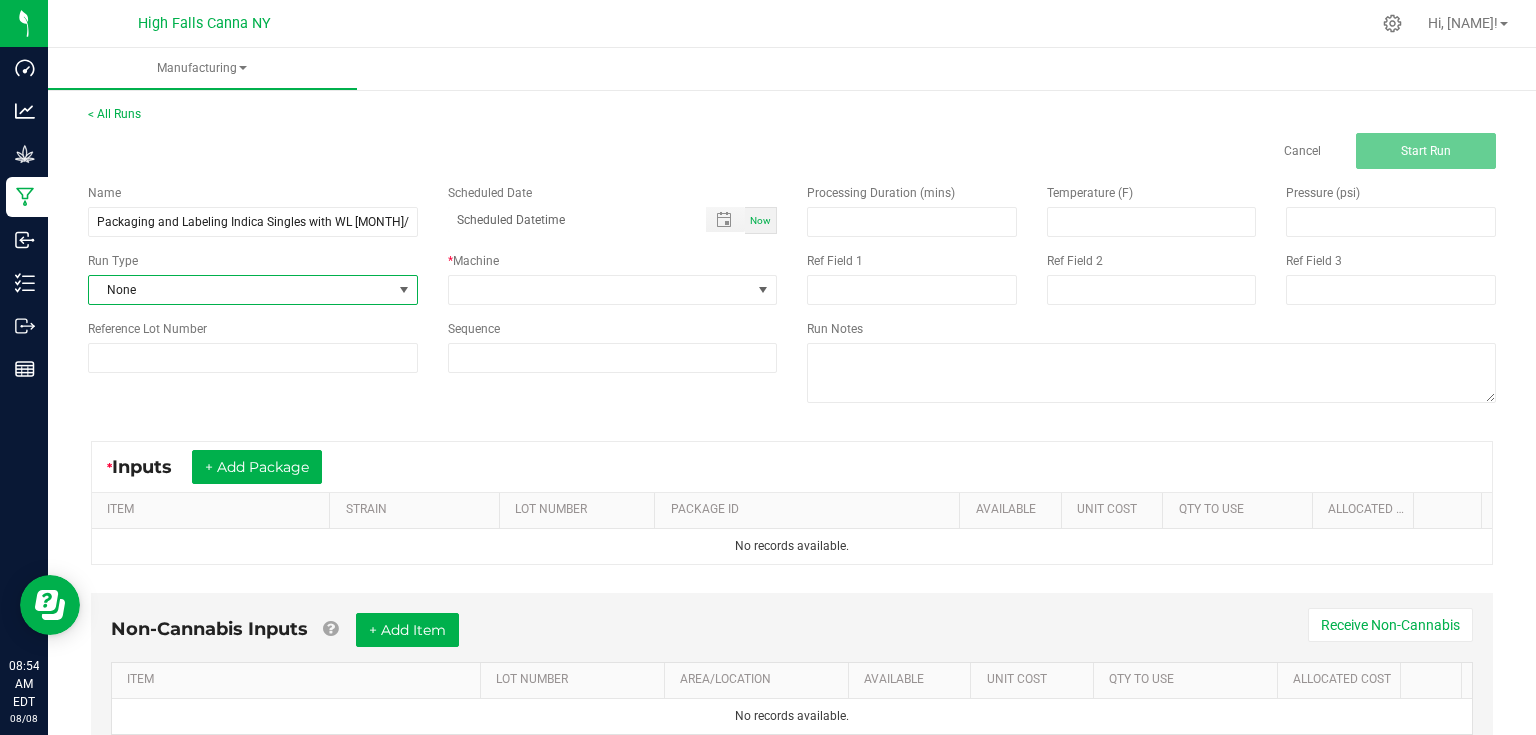 click at bounding box center (404, 290) 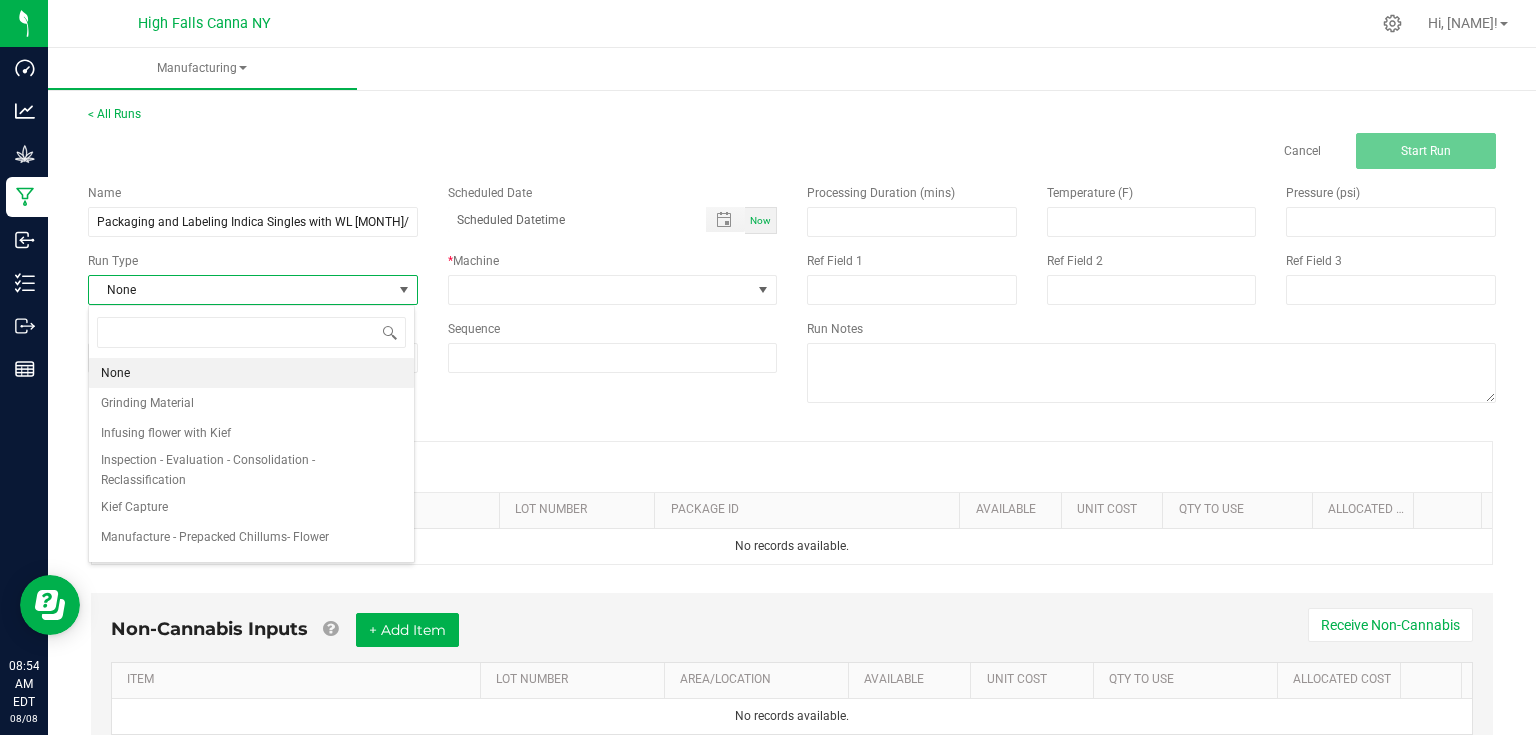scroll, scrollTop: 99970, scrollLeft: 99673, axis: both 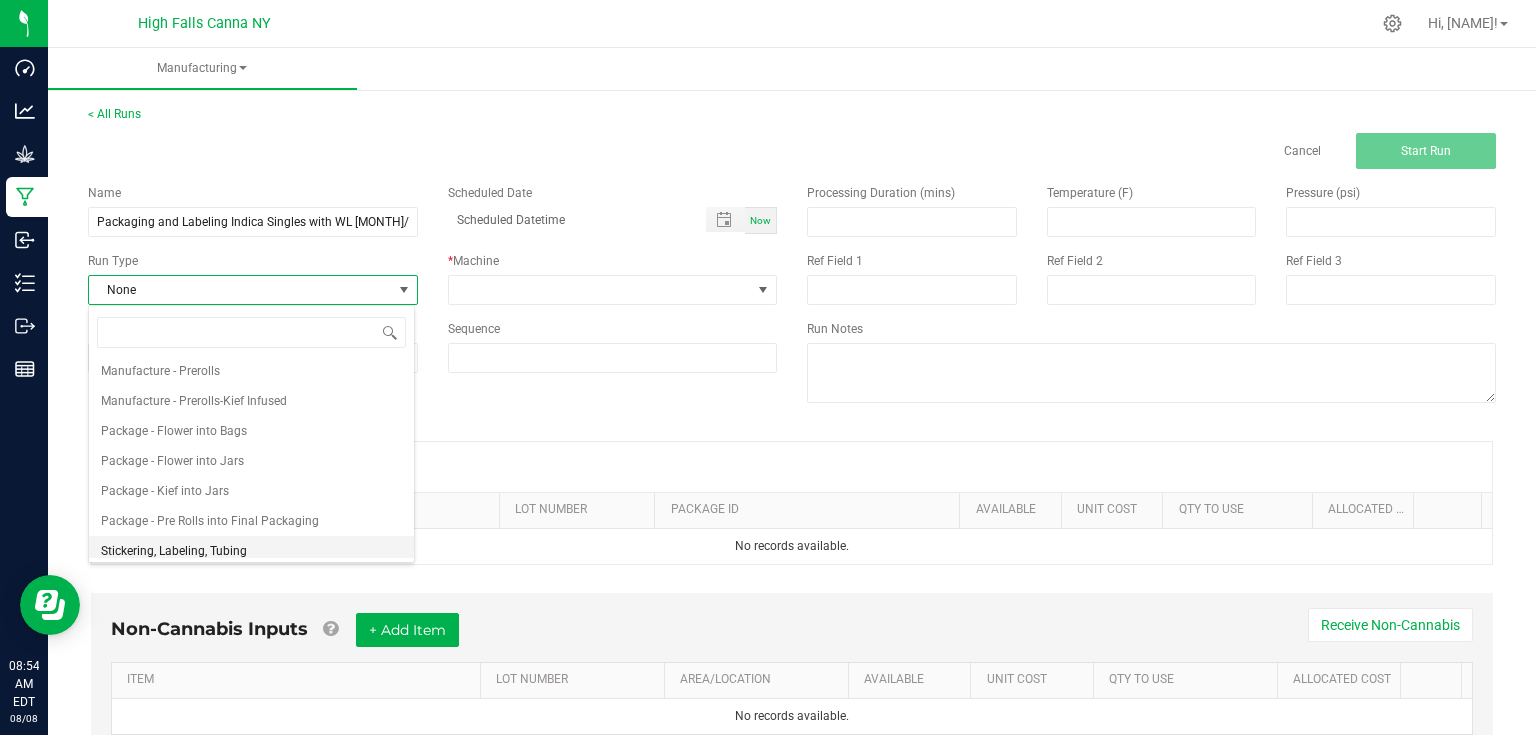 click on "Stickering, Labeling, Tubing" at bounding box center [174, 551] 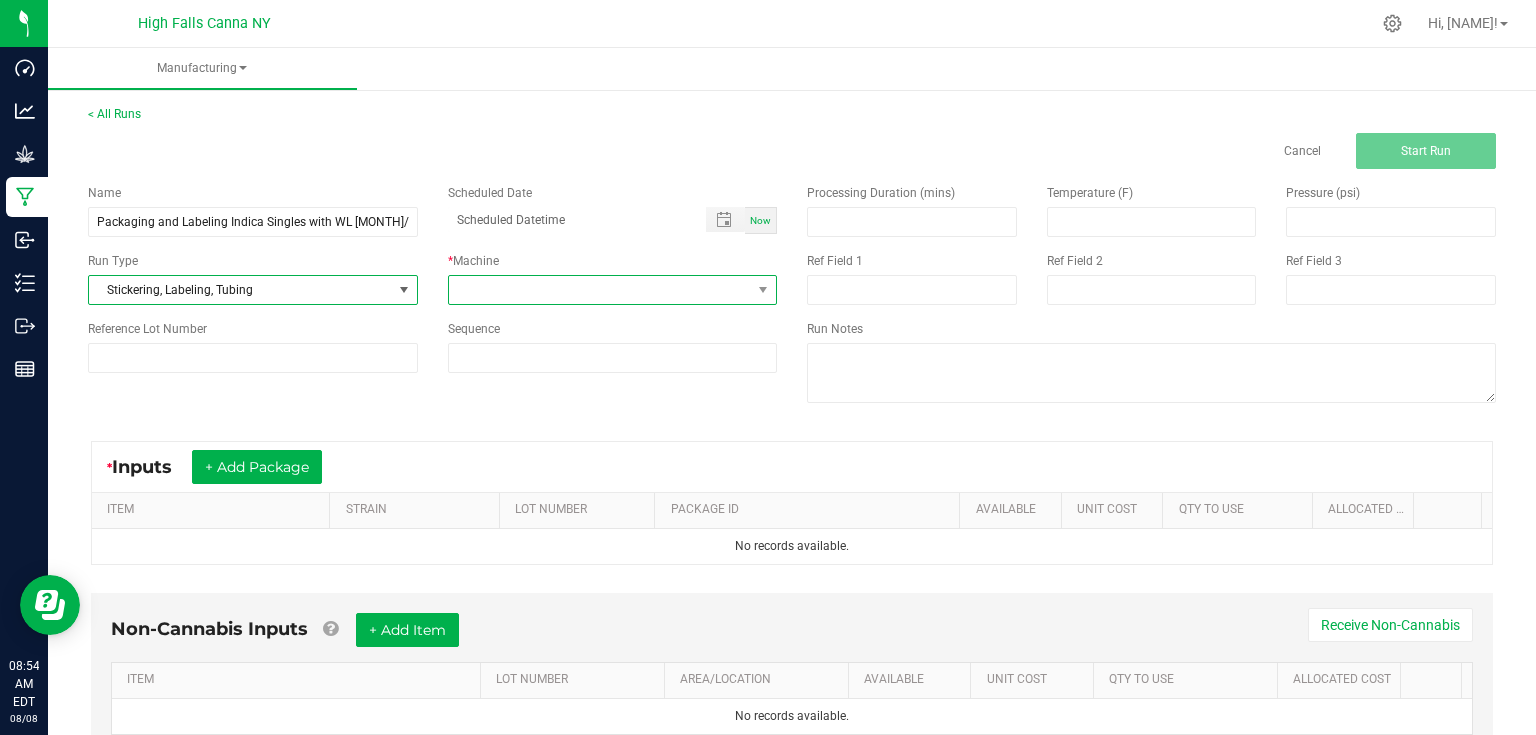 click at bounding box center [600, 290] 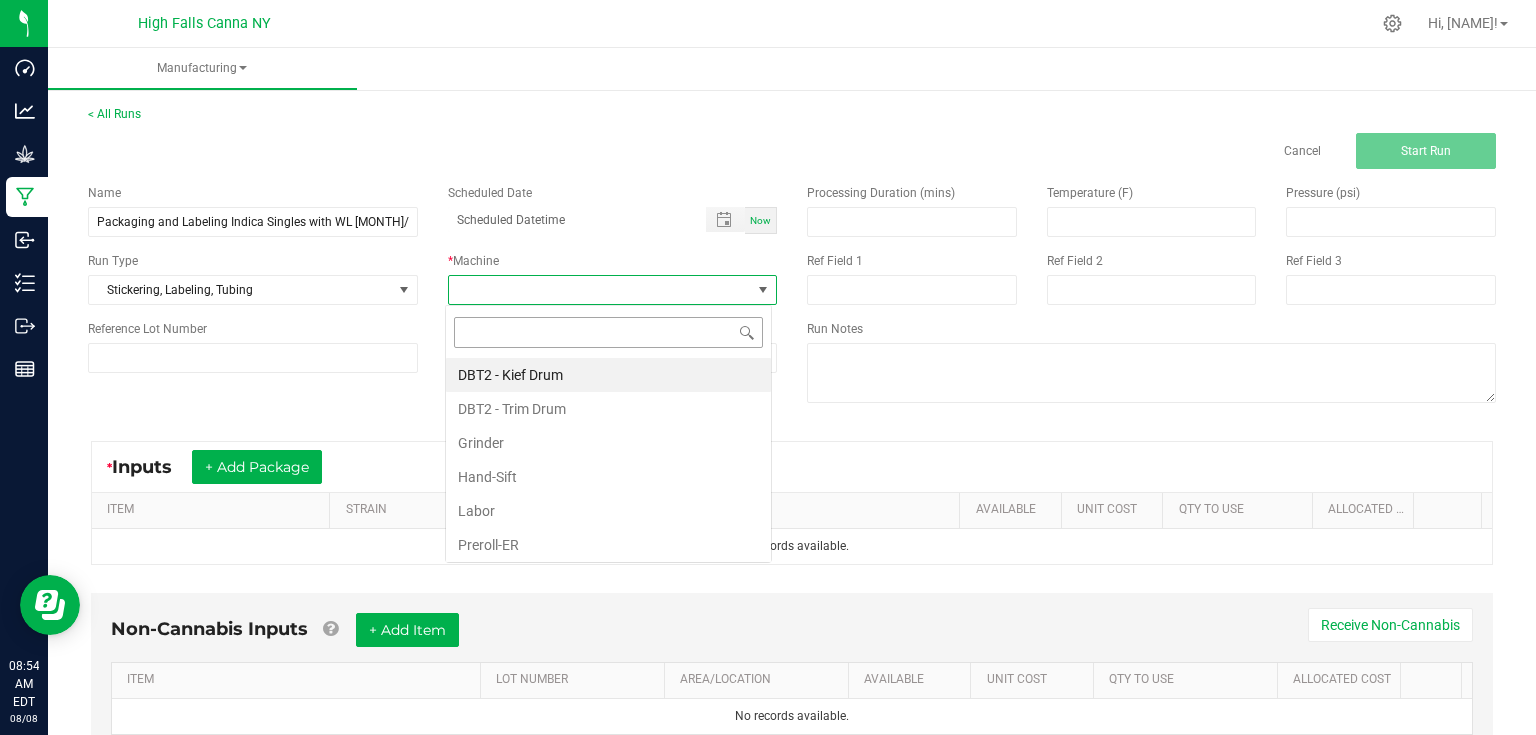 scroll, scrollTop: 99970, scrollLeft: 99673, axis: both 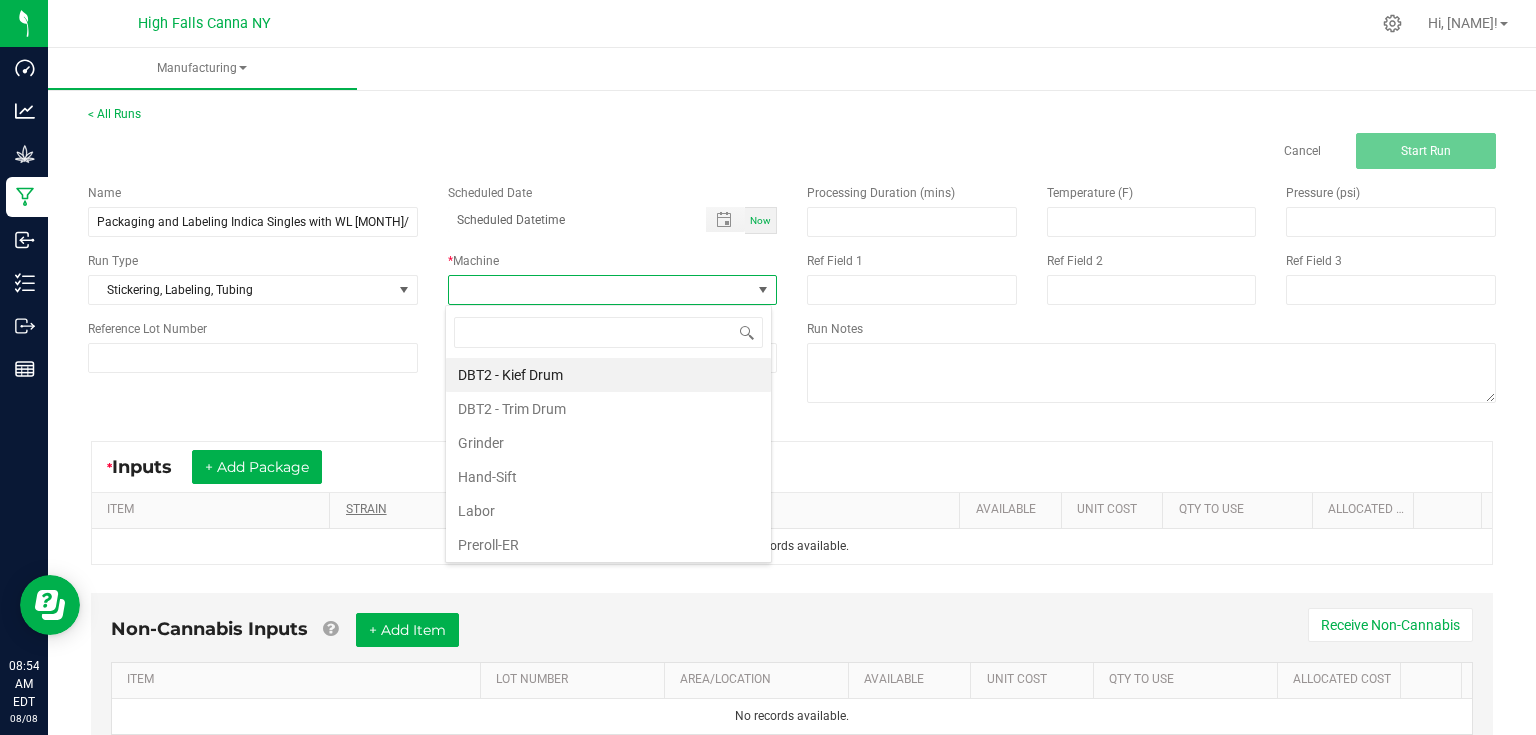 click on "Labor" at bounding box center (608, 511) 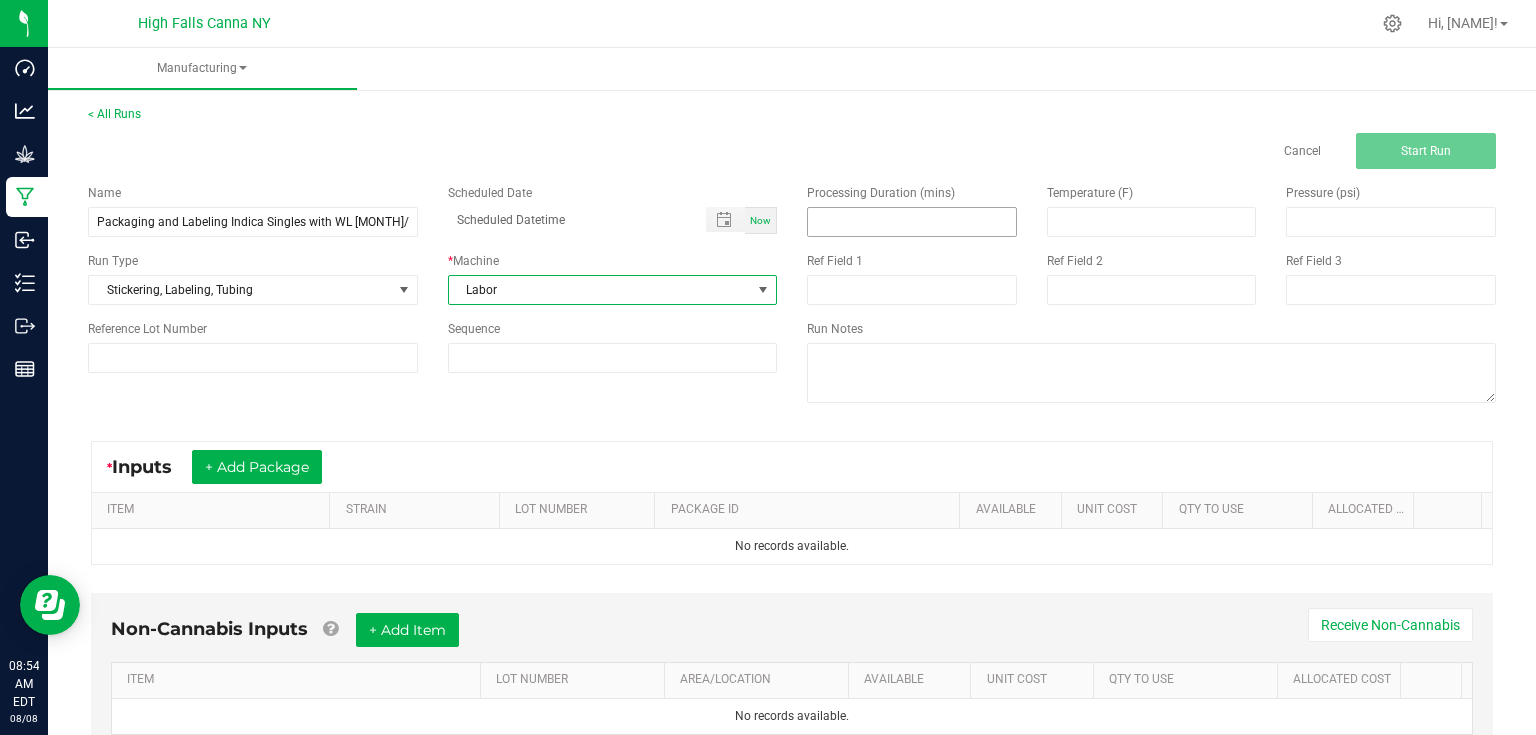 click at bounding box center [912, 222] 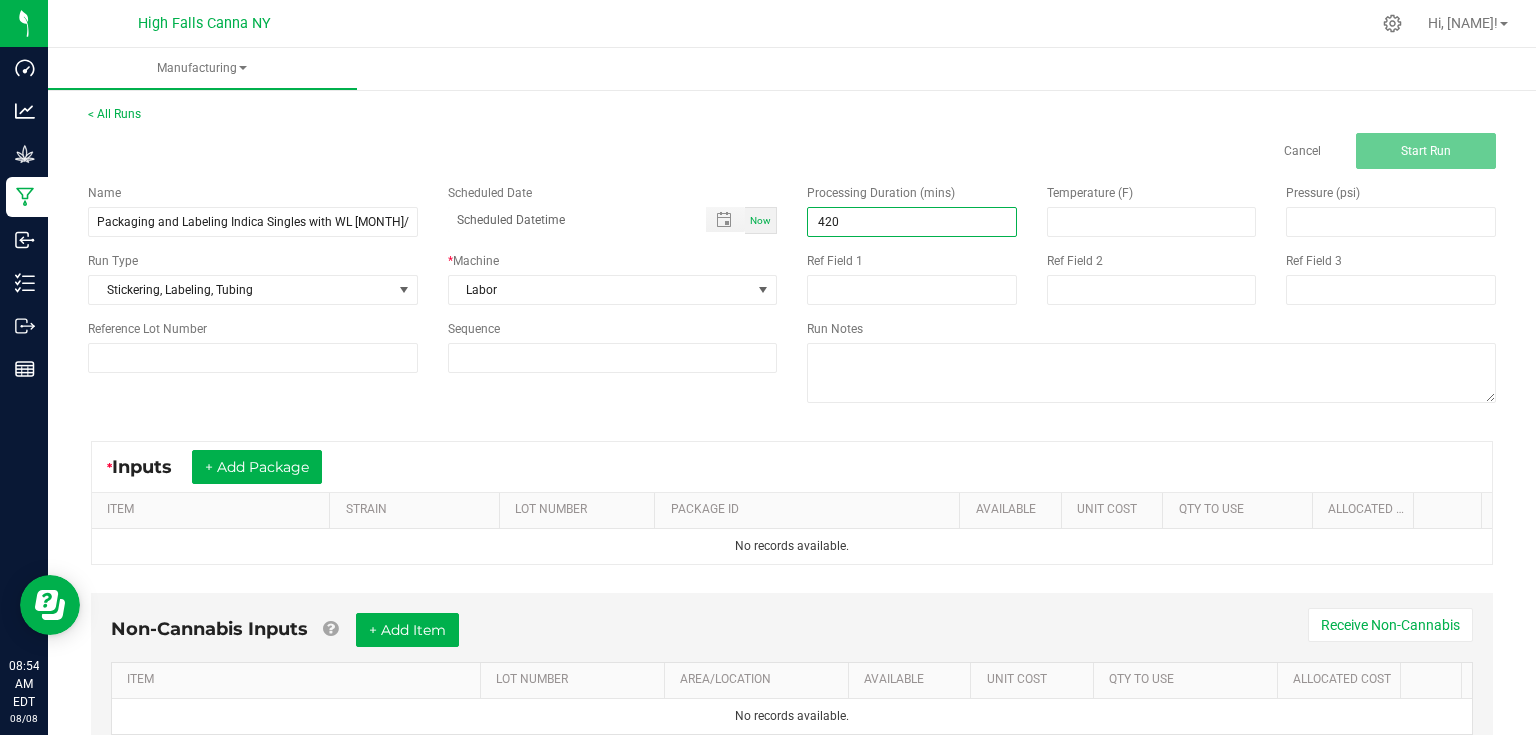 type on "420.00" 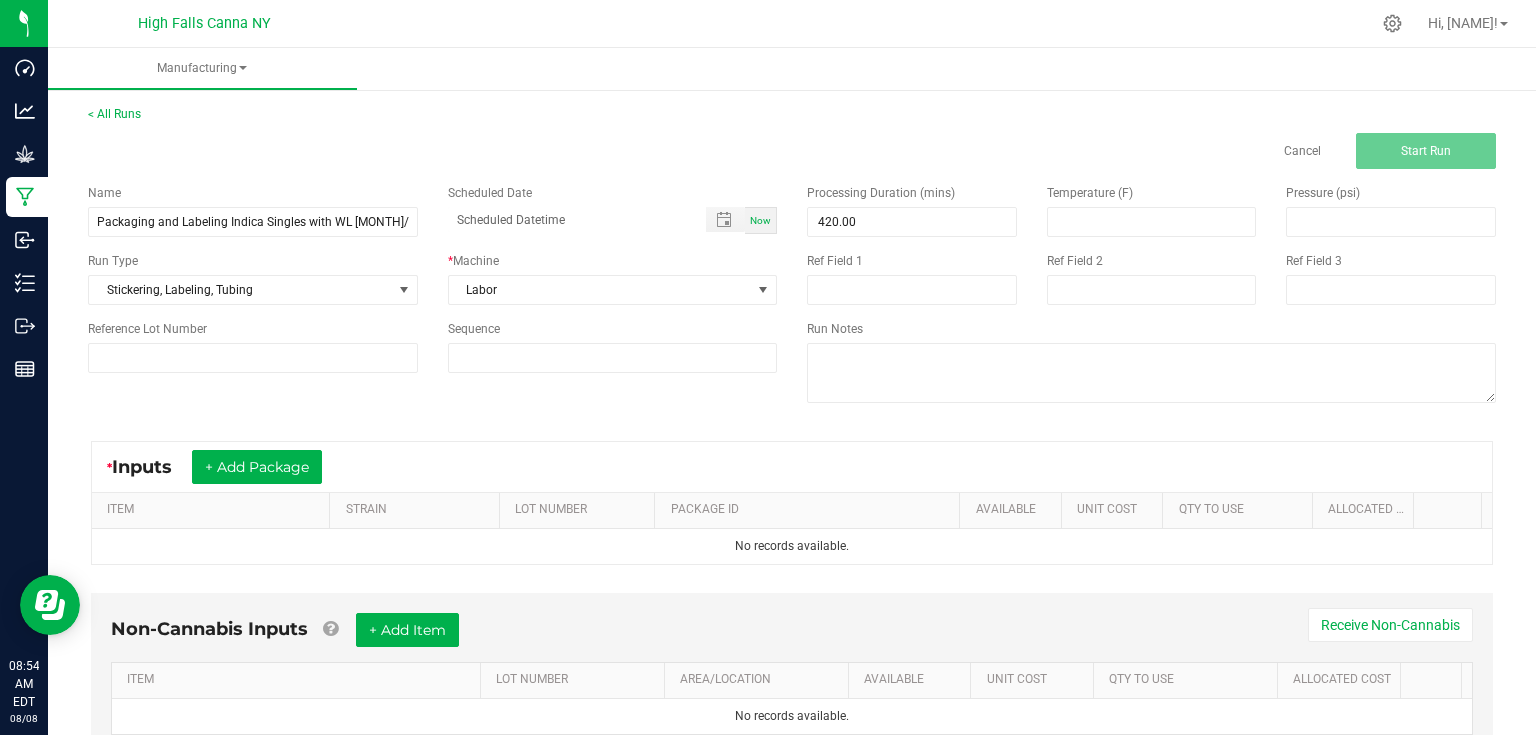 click on "Name  Packaging and Labeling Indica Singles with WL 8/6  Scheduled Date  Now  Run Type  Stickering, Labeling, Tubing  *   Machine  Labor  Reference Lot Number   Sequence   Processing Duration (mins)  420.00  Temperature (F)   Pressure (psi)   Ref Field 1   Ref Field 2   Ref Field 3   Run Notes" at bounding box center (792, 296) 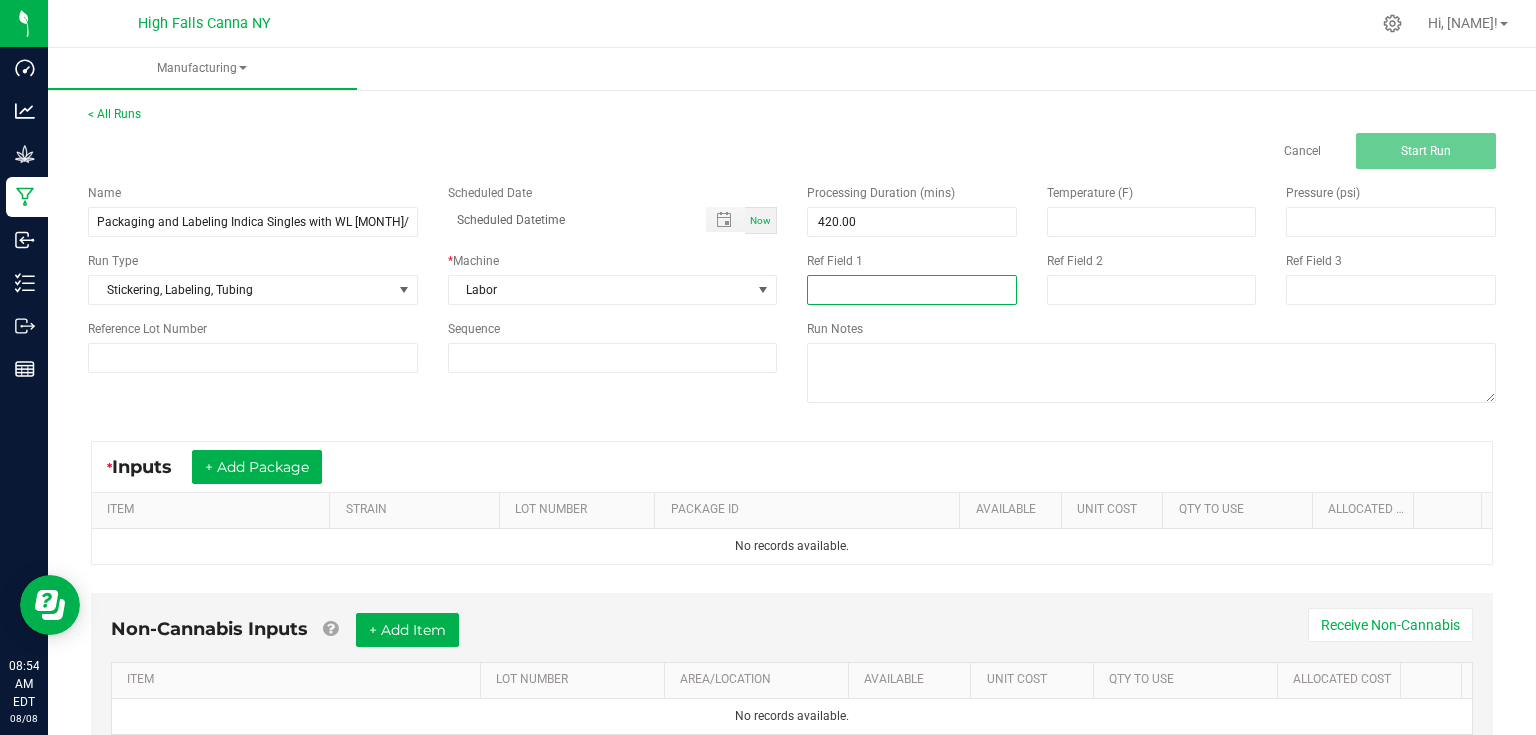 click at bounding box center [912, 290] 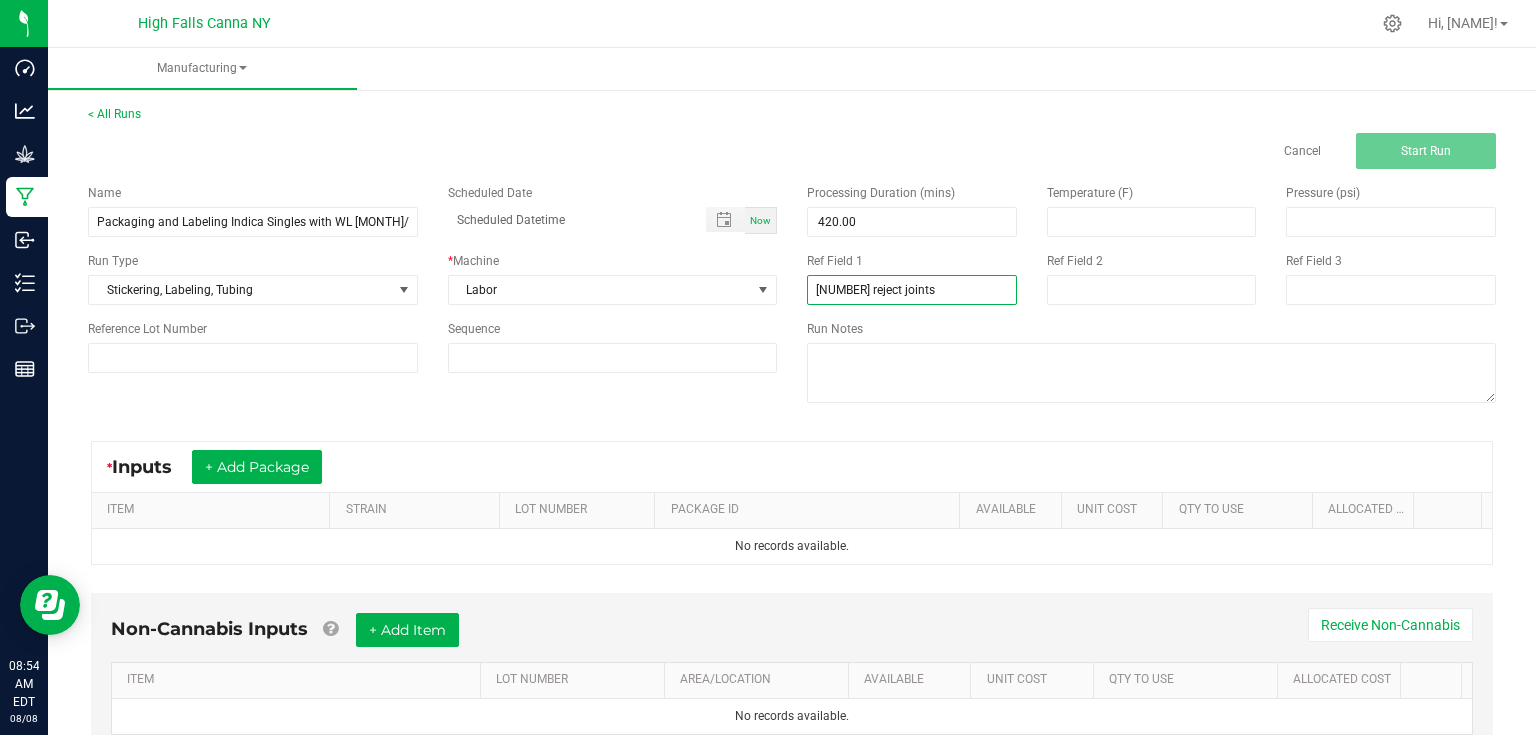 type on "[NUMBER] reject joints" 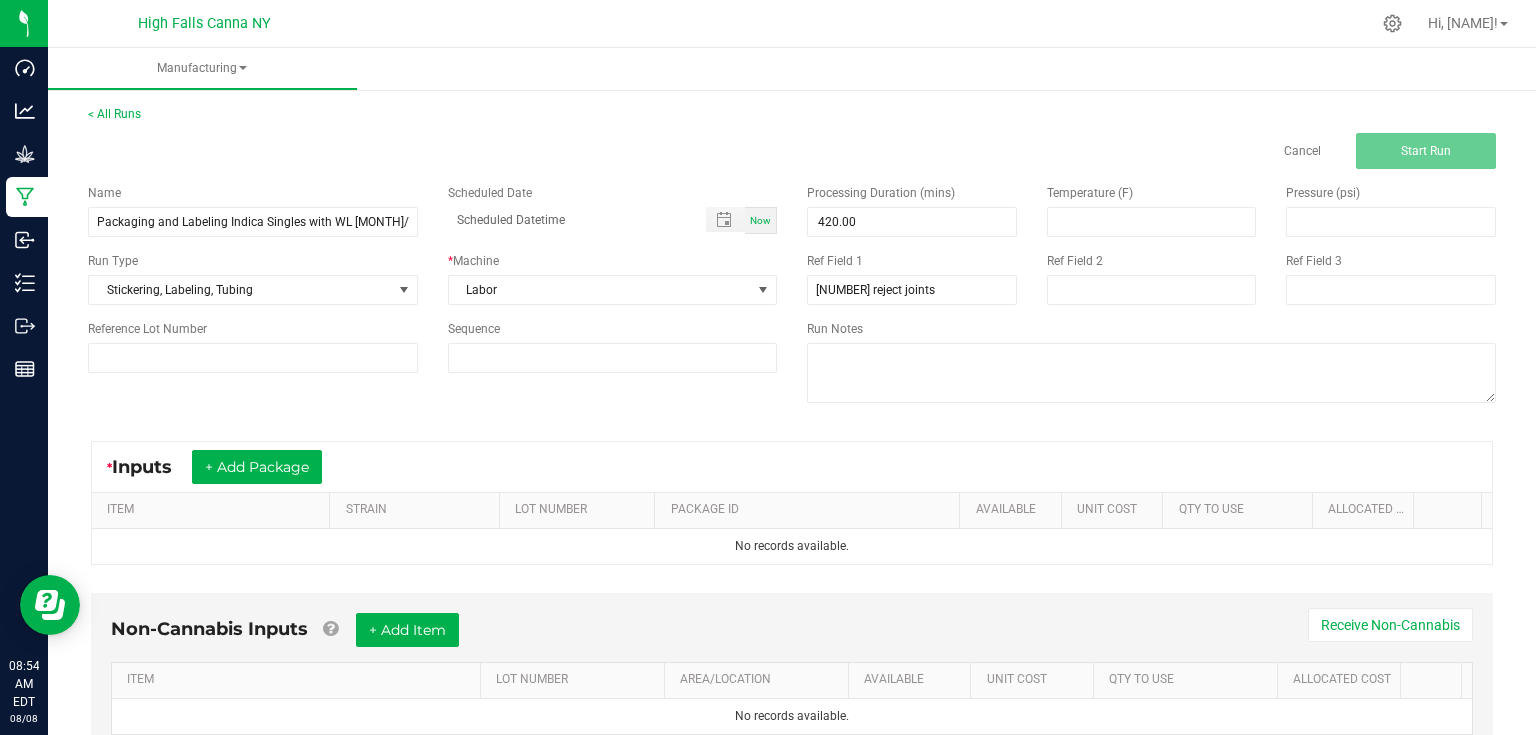 click on "Name Packaging and Labeling Indica Singles with WL 8/[DAY] Scheduled Date Now Run Type Stickering, Labeling, Tubing * Machine Reference Lot Number Sequence" at bounding box center [432, 278] 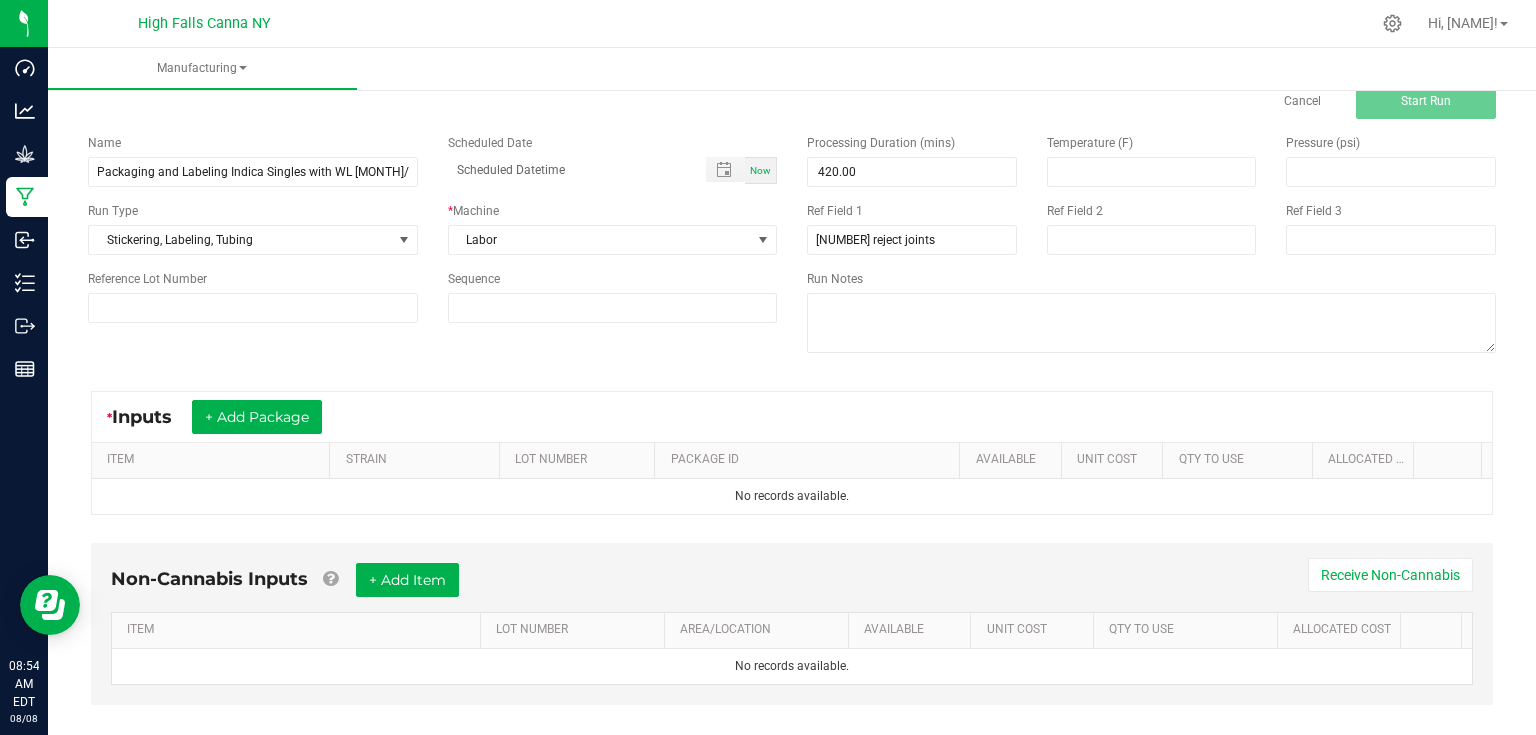 scroll, scrollTop: 75, scrollLeft: 0, axis: vertical 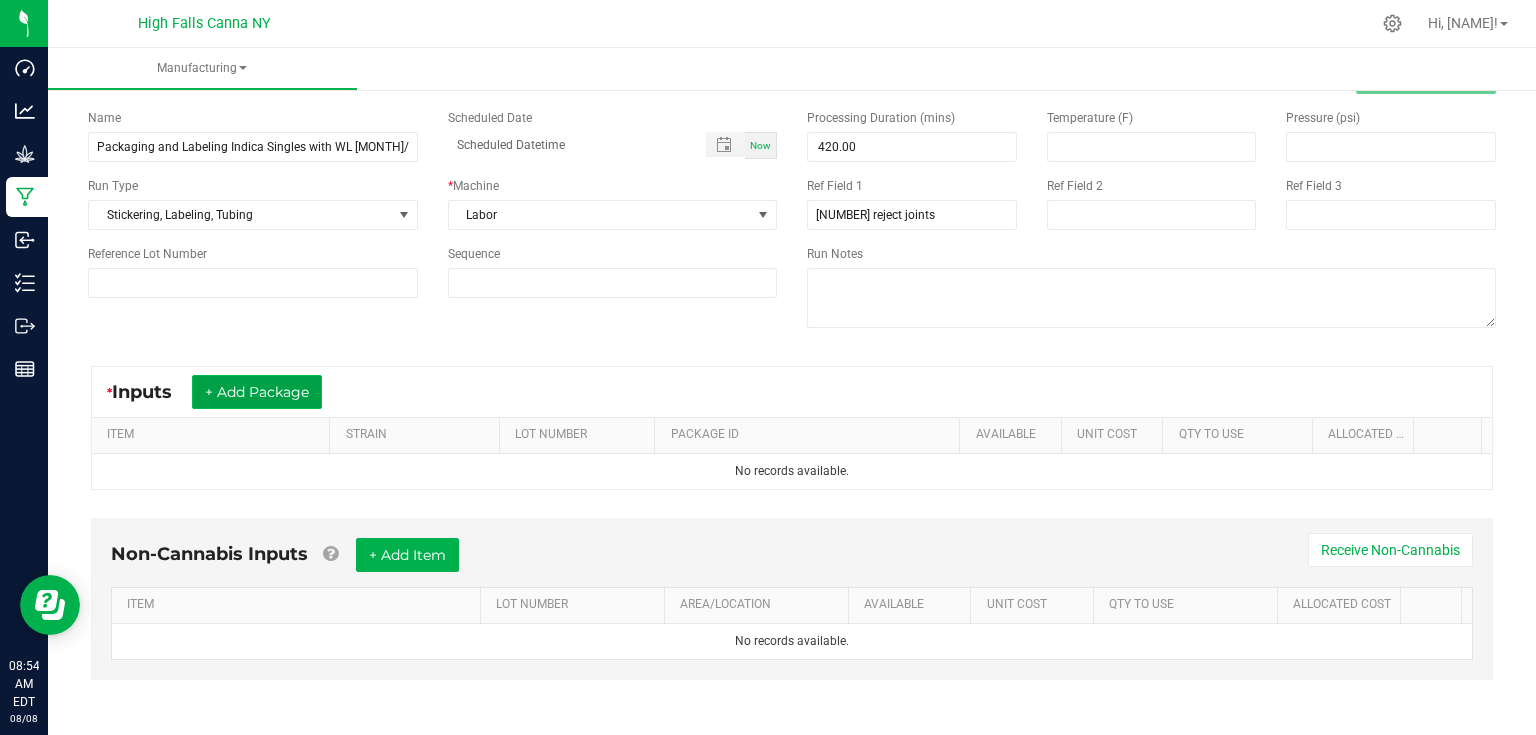 click on "+ Add Package" at bounding box center [257, 392] 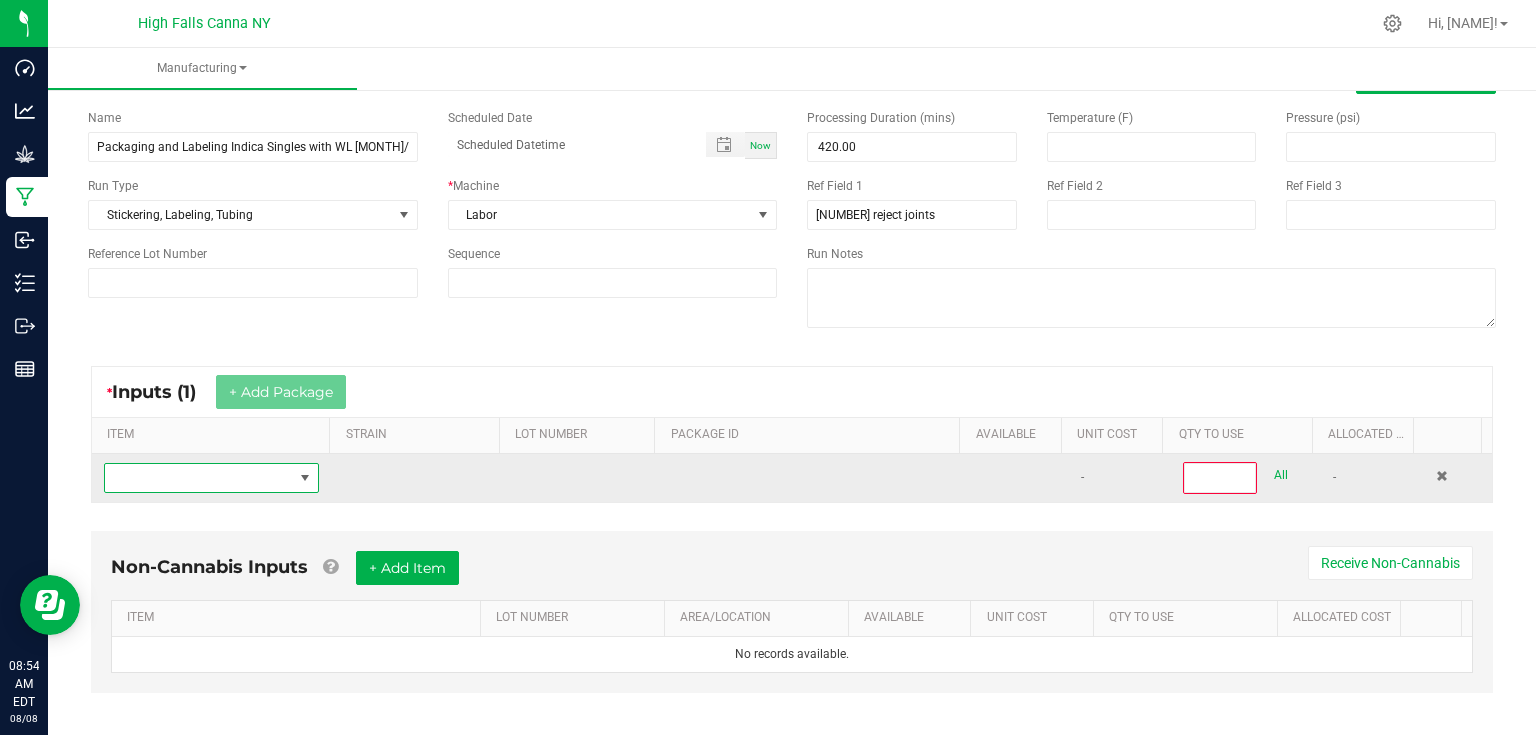 click at bounding box center [199, 478] 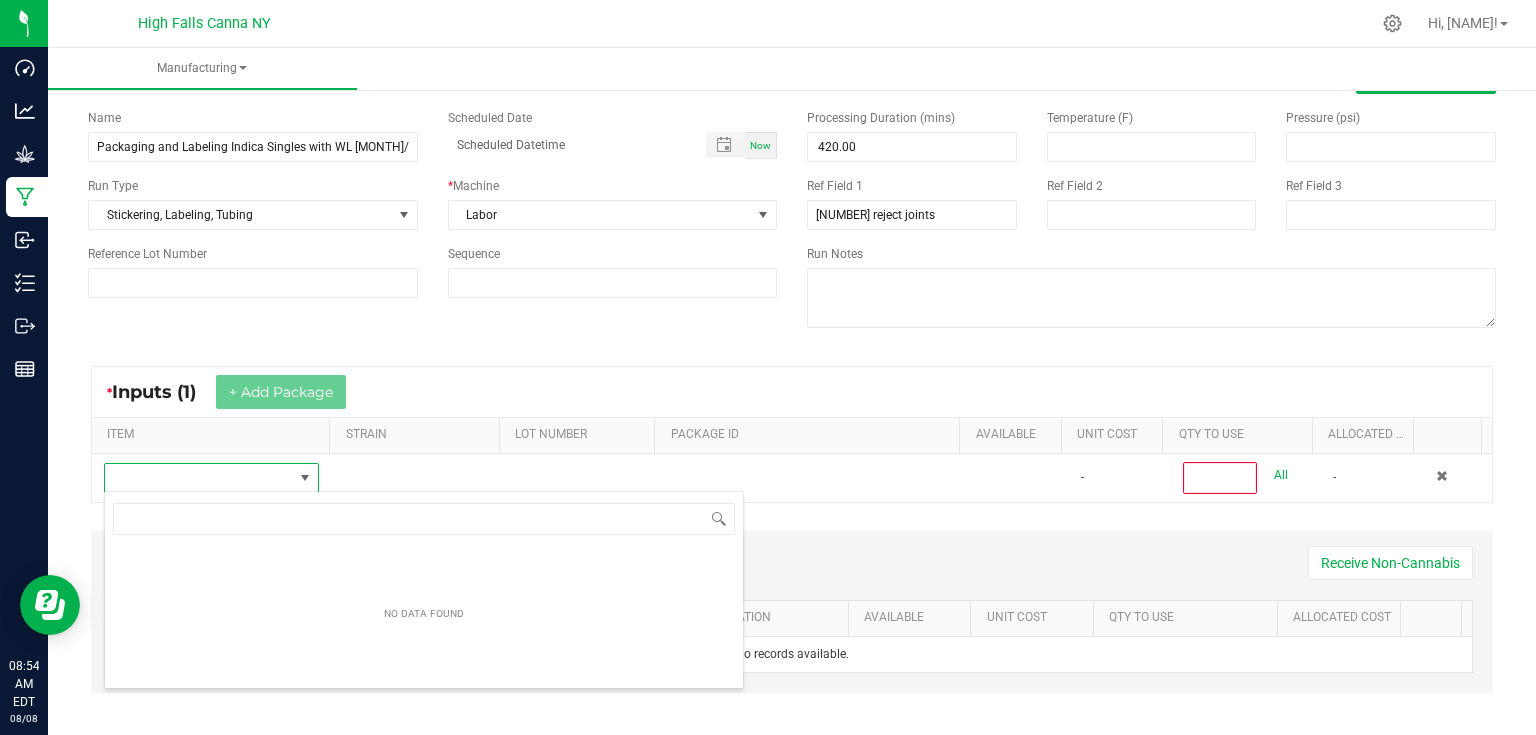 scroll, scrollTop: 99970, scrollLeft: 99788, axis: both 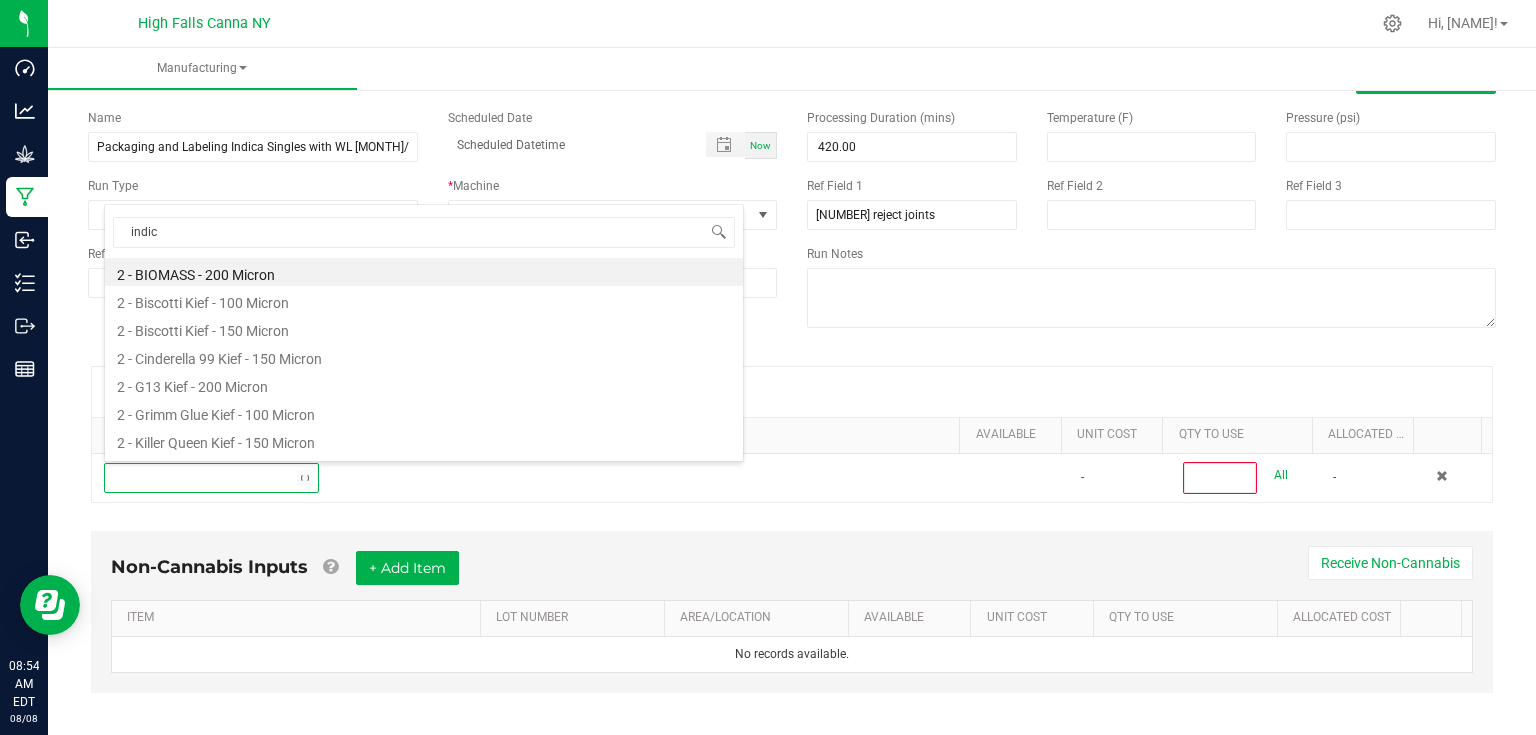 type on "indica" 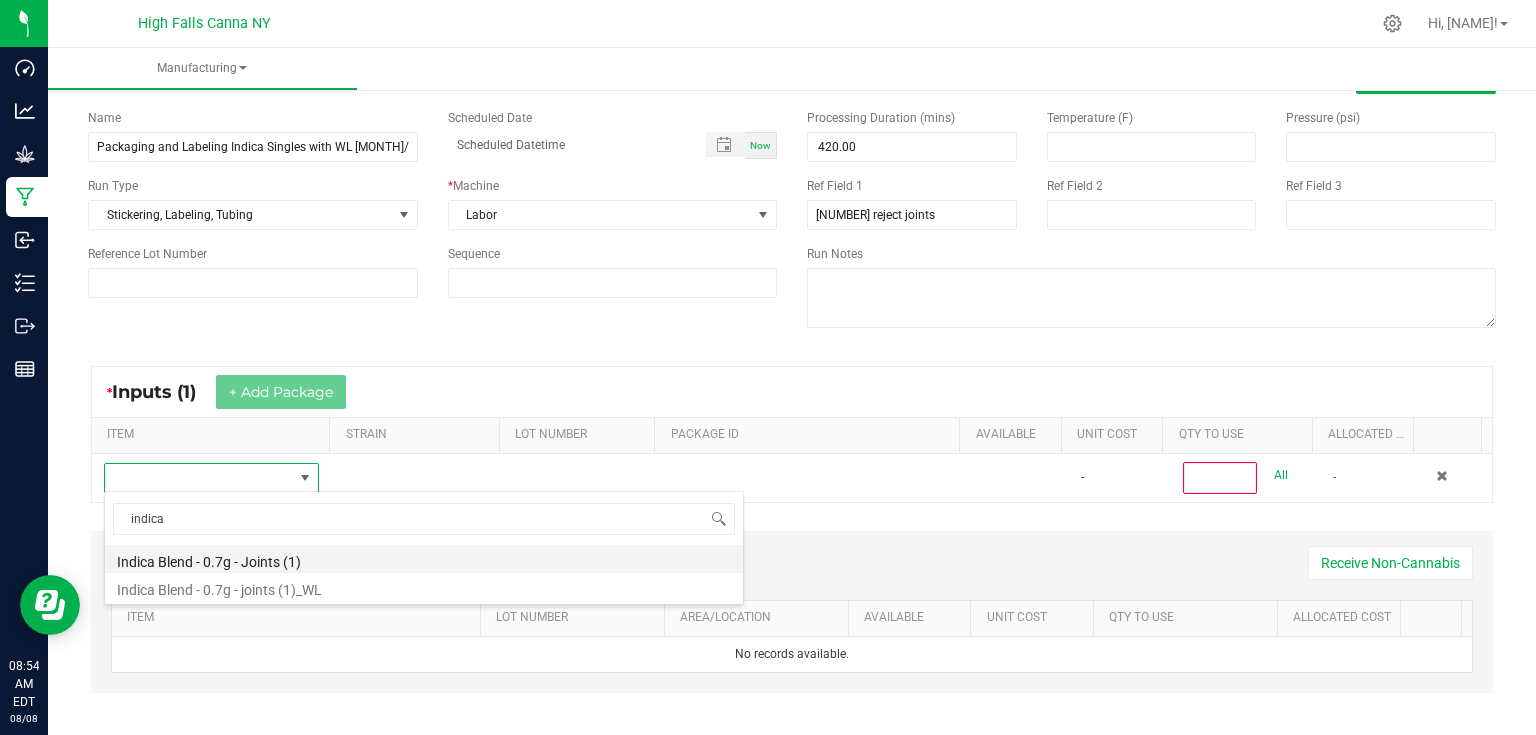 click on "Indica Blend - 0.7g - Joints (1)" at bounding box center [424, 559] 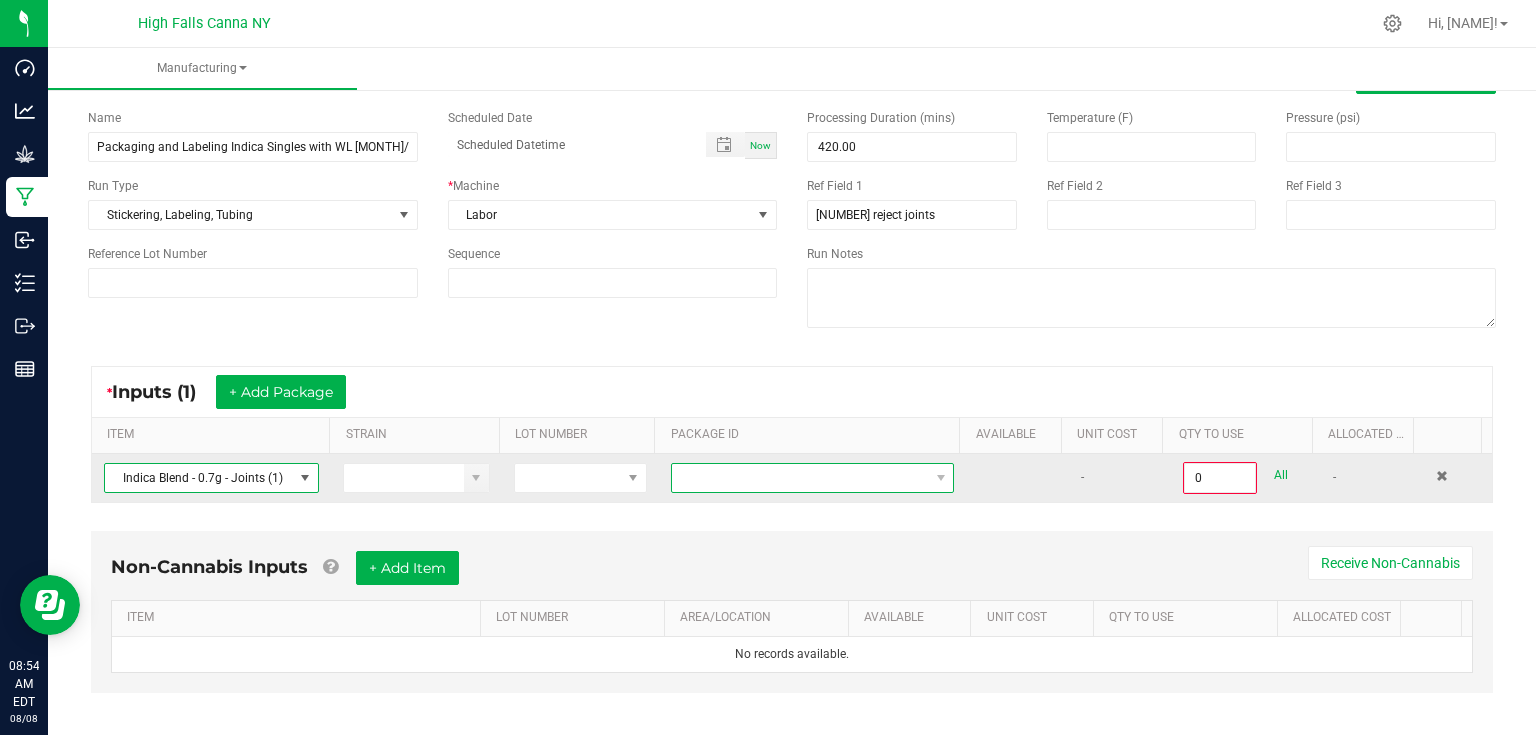 click at bounding box center [800, 478] 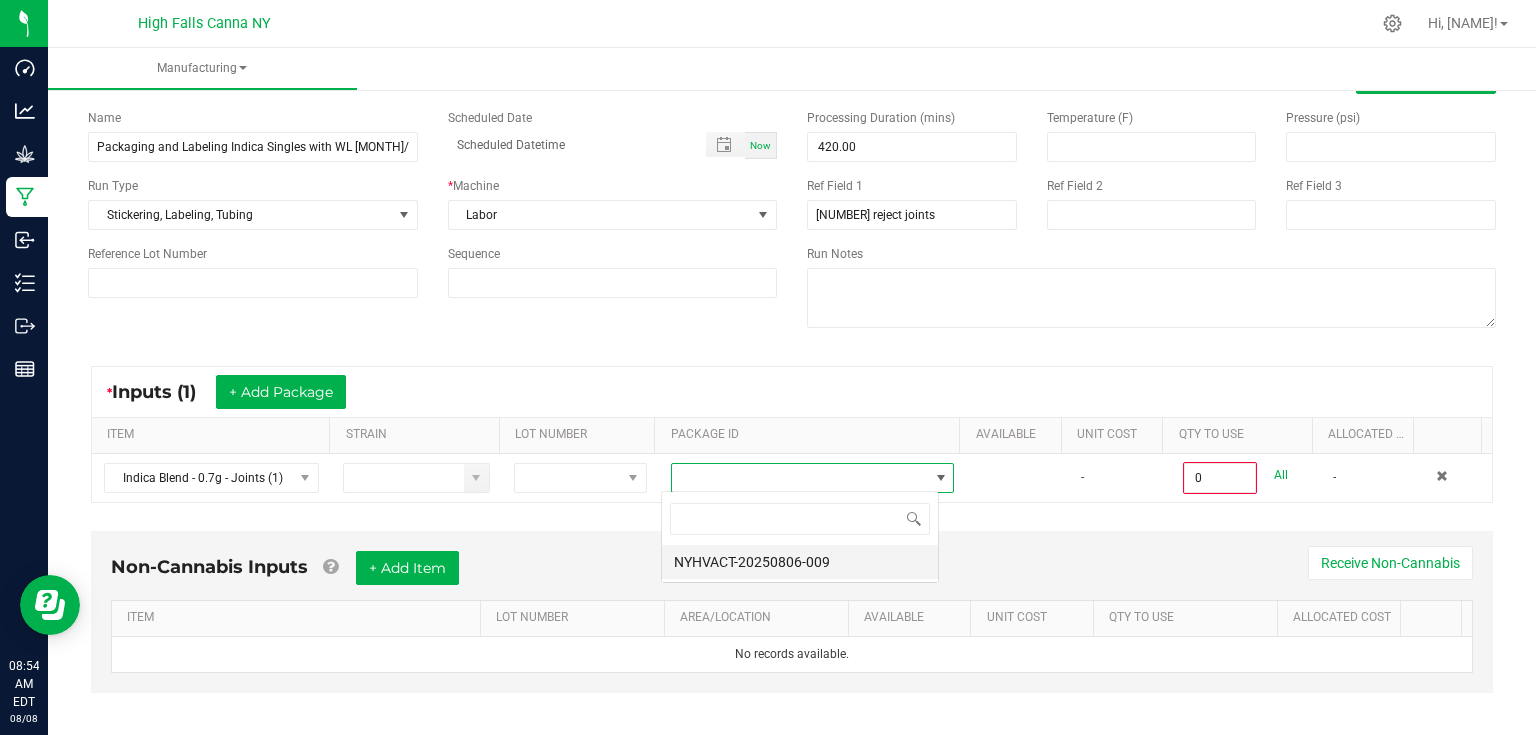 scroll, scrollTop: 99970, scrollLeft: 99721, axis: both 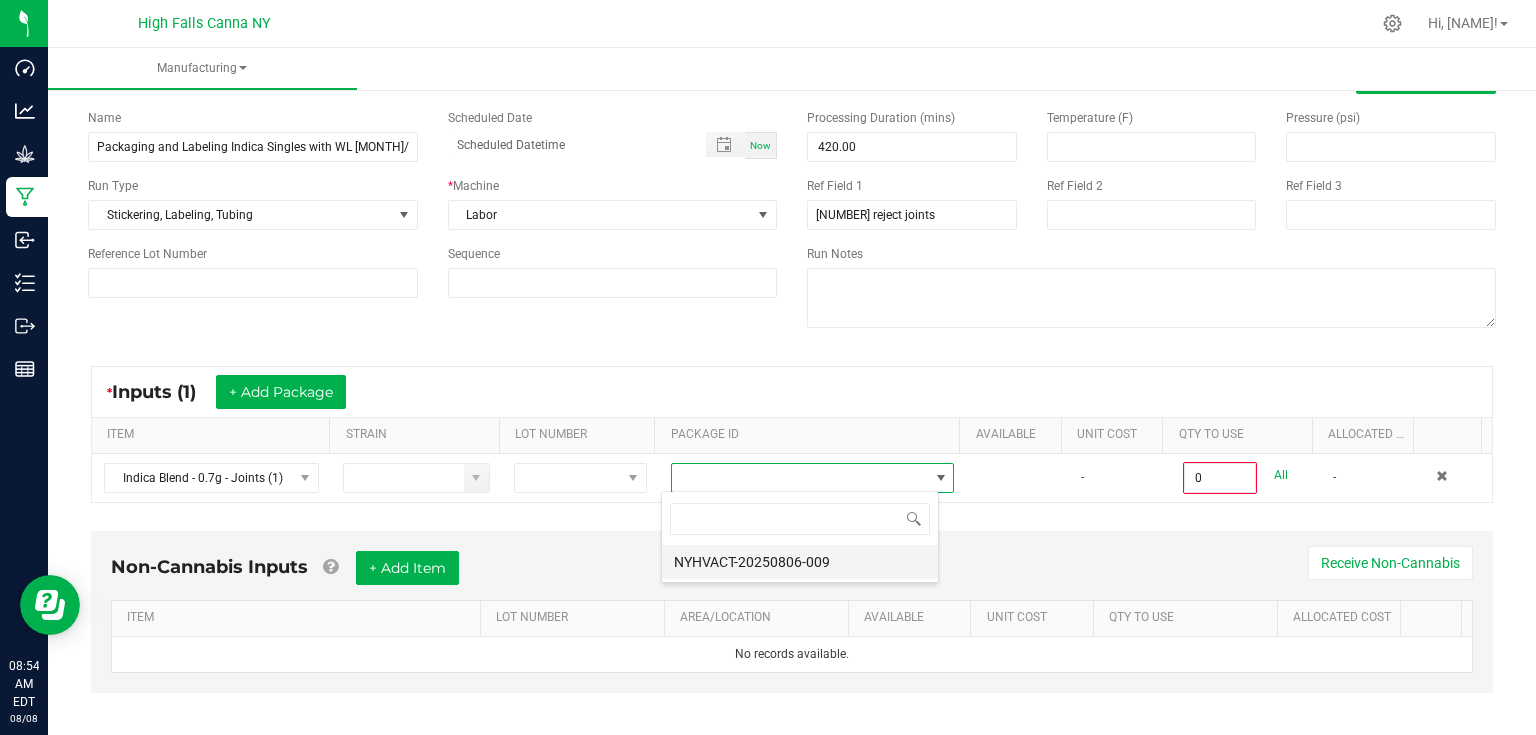 click on "NYHVACT-20250806-009" at bounding box center [800, 562] 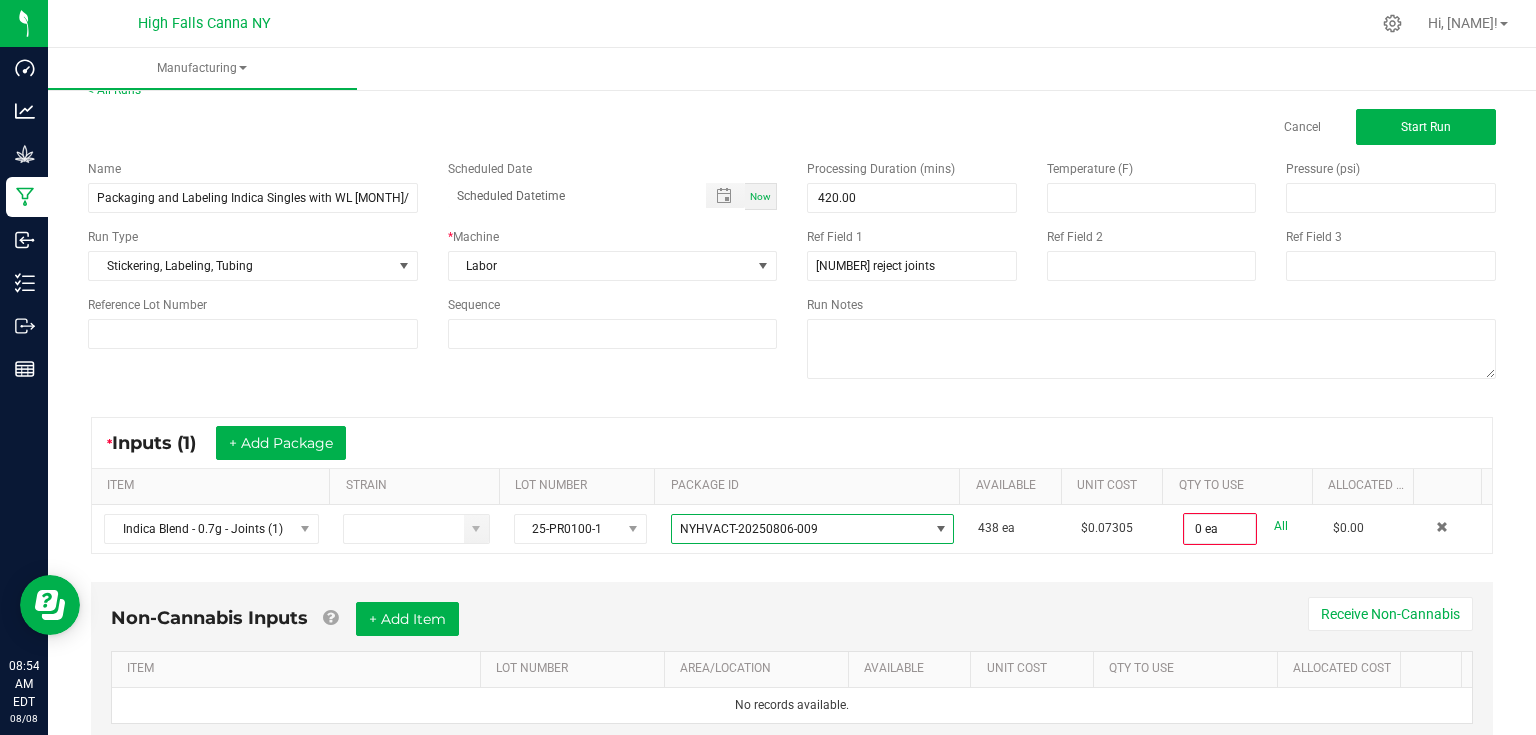 scroll, scrollTop: 0, scrollLeft: 0, axis: both 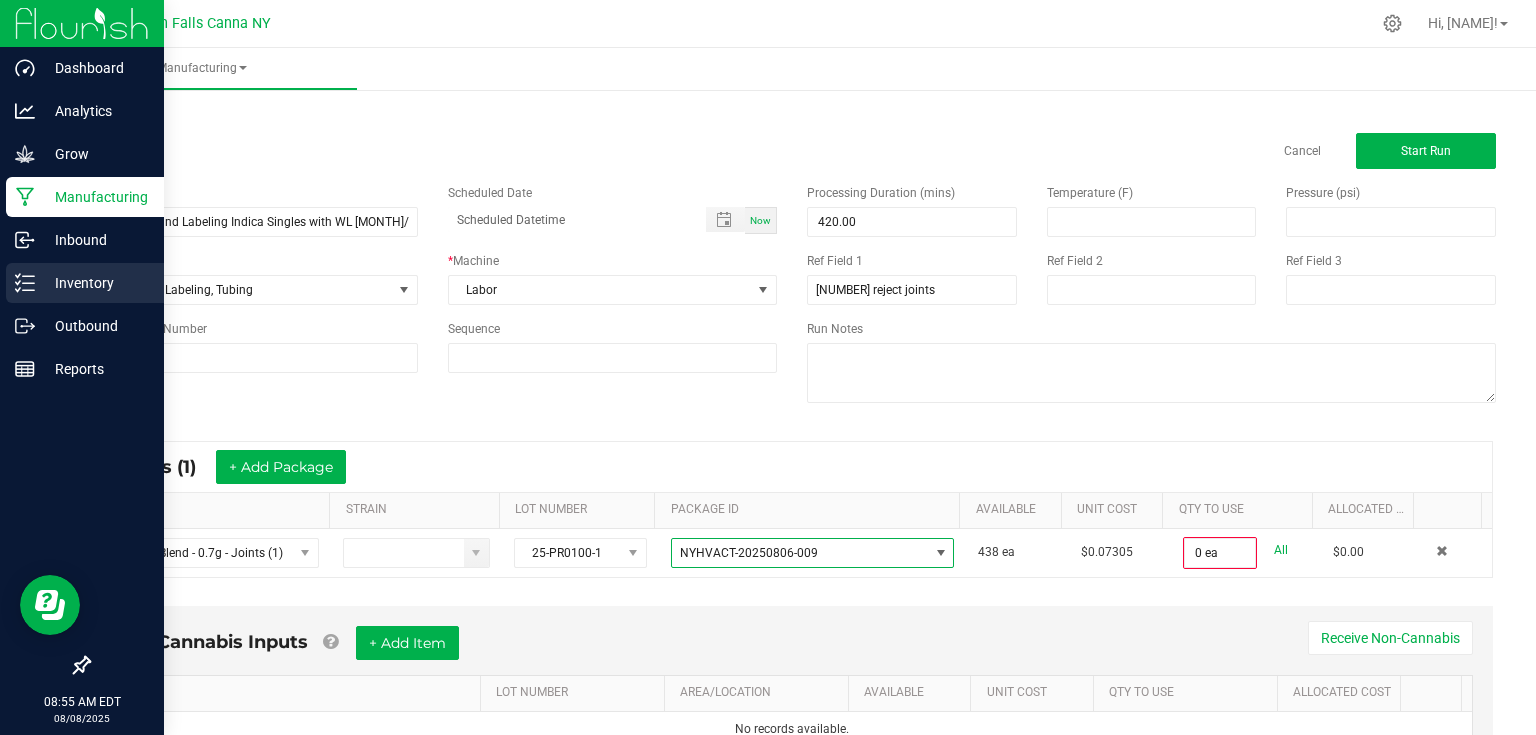 click on "Inventory" at bounding box center [85, 283] 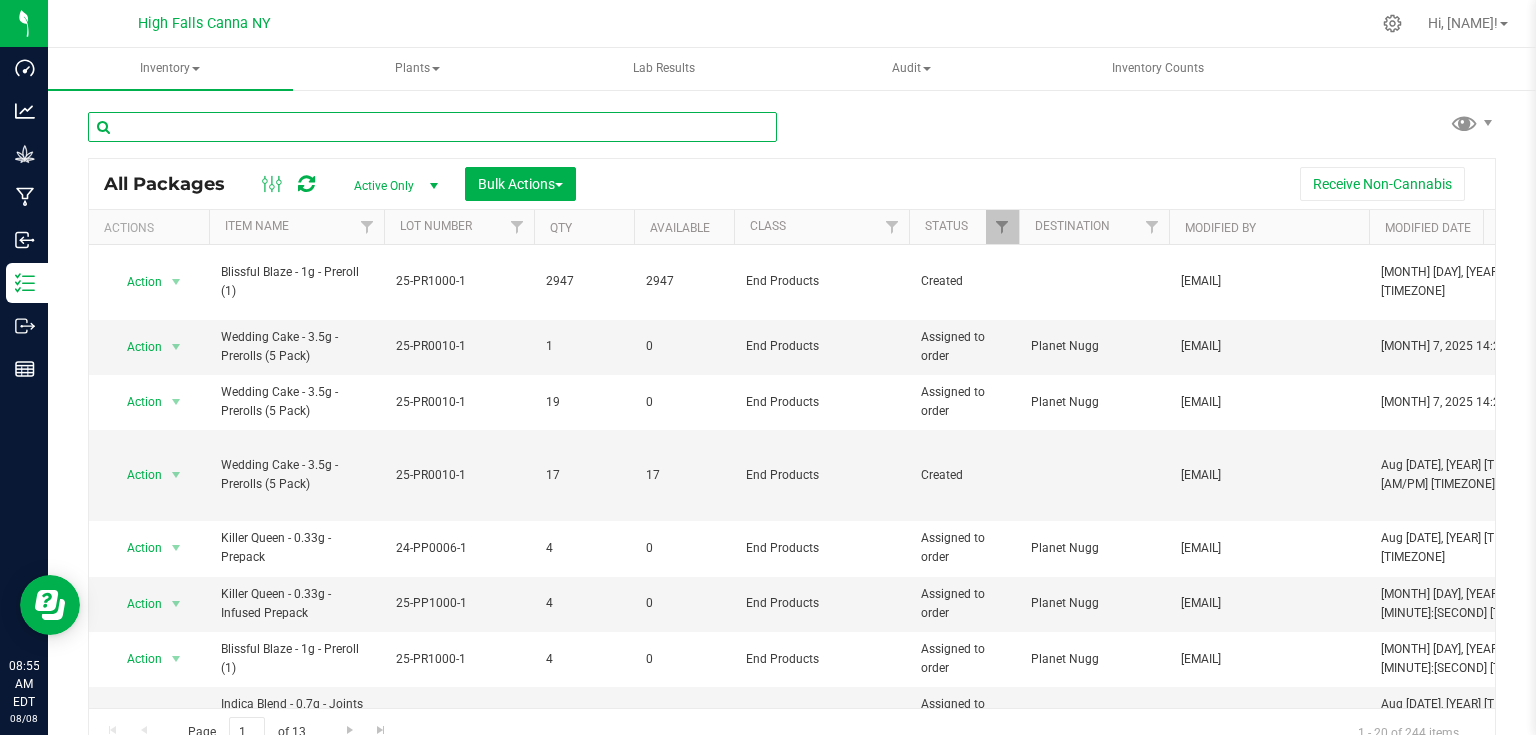 click at bounding box center [432, 127] 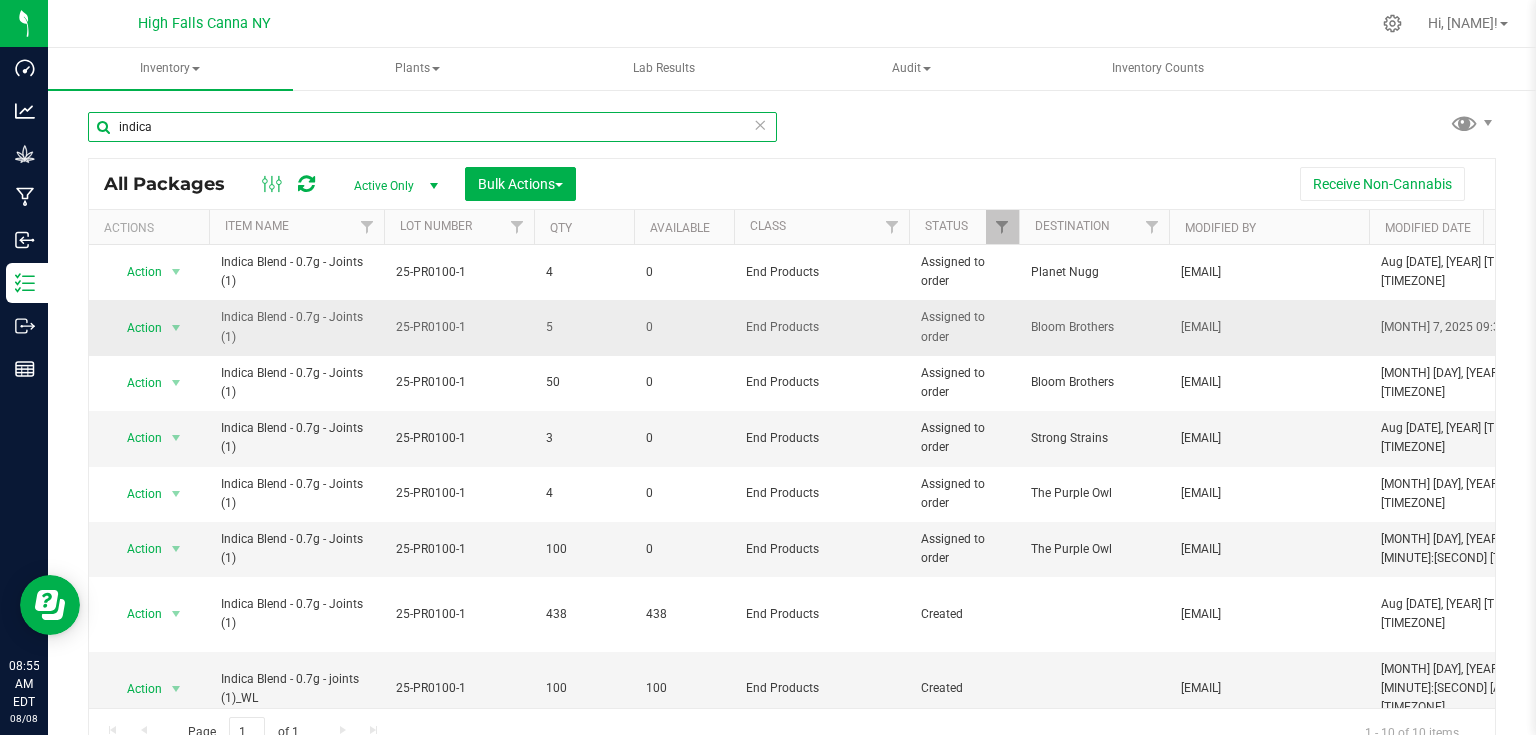 scroll, scrollTop: 100, scrollLeft: 0, axis: vertical 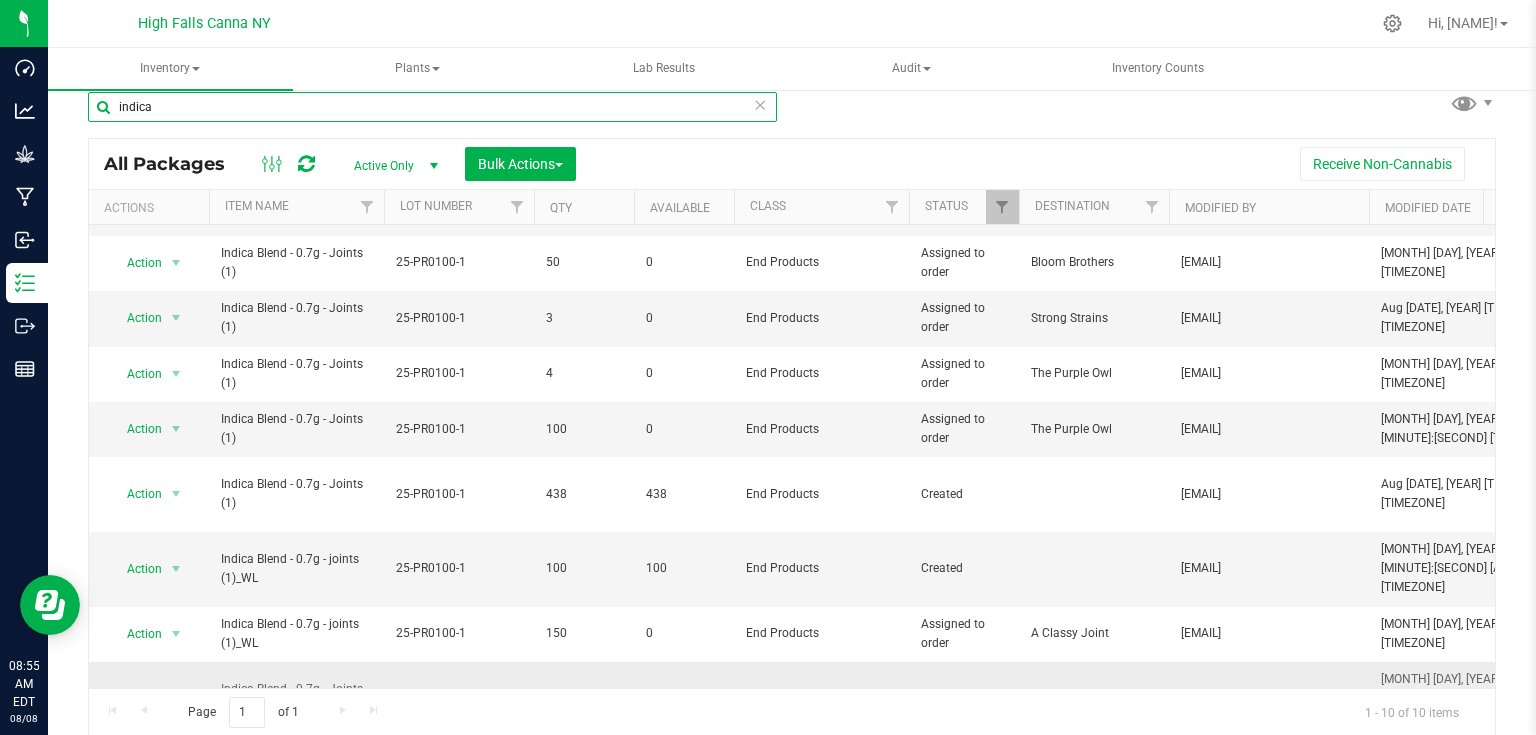 type on "indica" 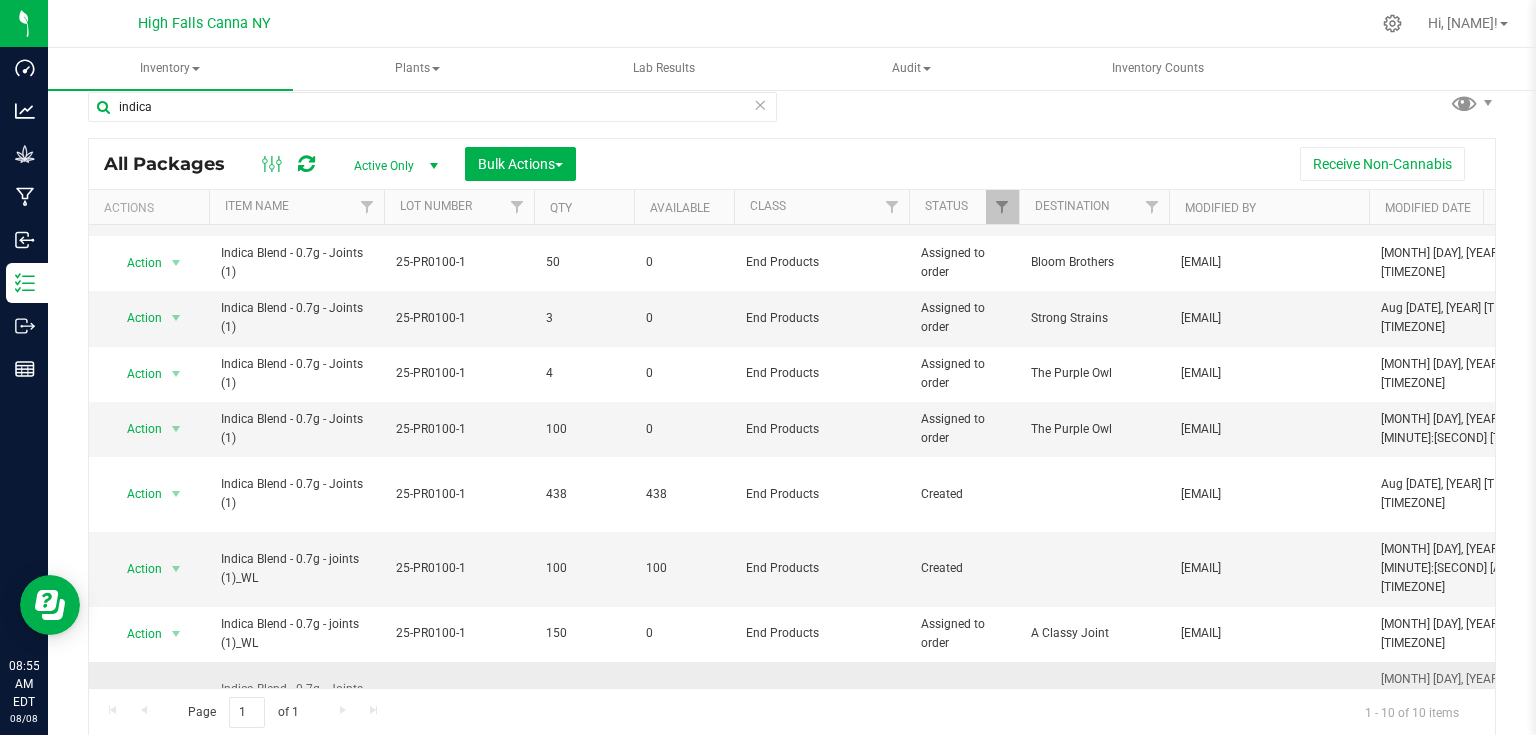 click on "Action Action Edit attributes Global inventory Locate package Mark as sample Print package label Record a lab result See history Unlock package" at bounding box center [149, 699] 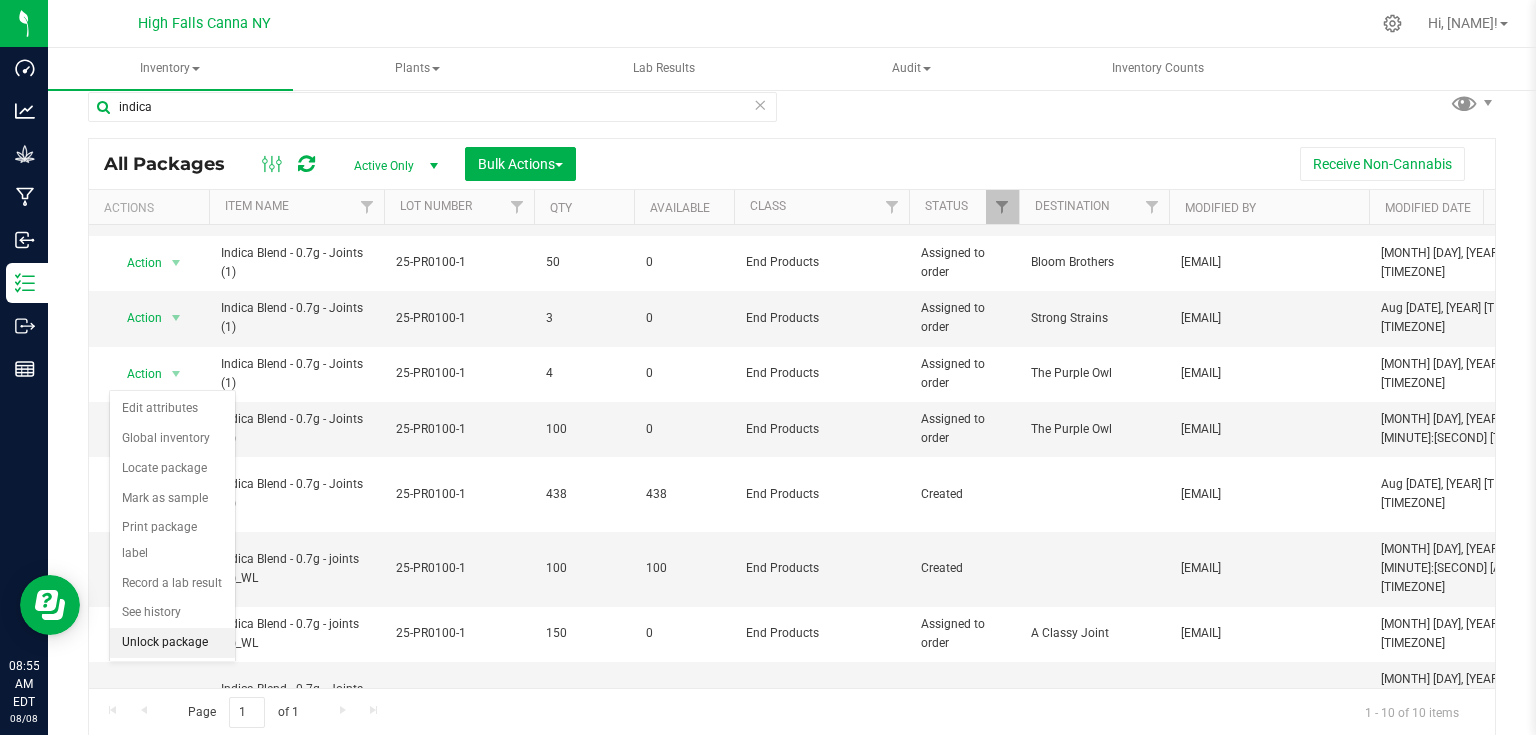 click on "Unlock package" at bounding box center (172, 643) 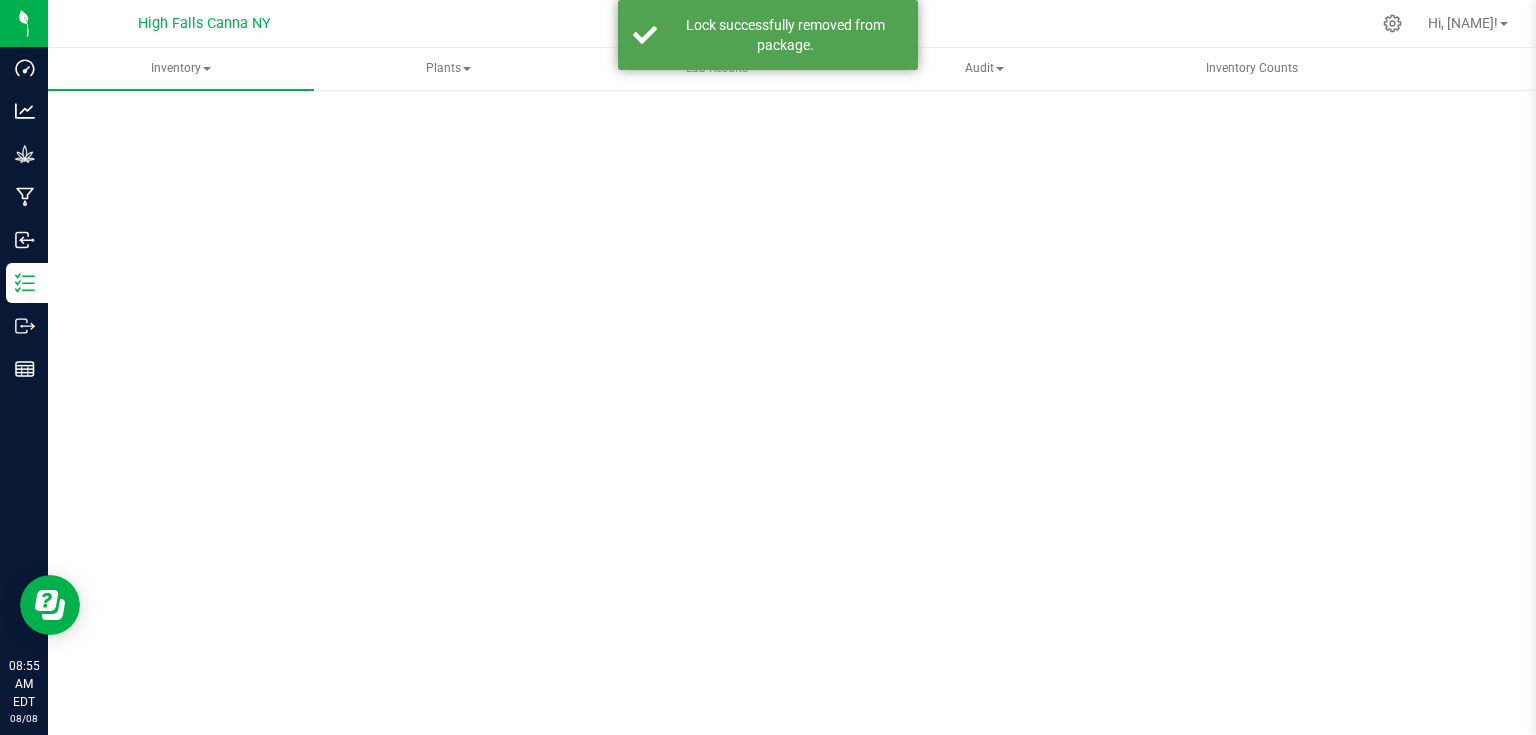 scroll, scrollTop: 0, scrollLeft: 0, axis: both 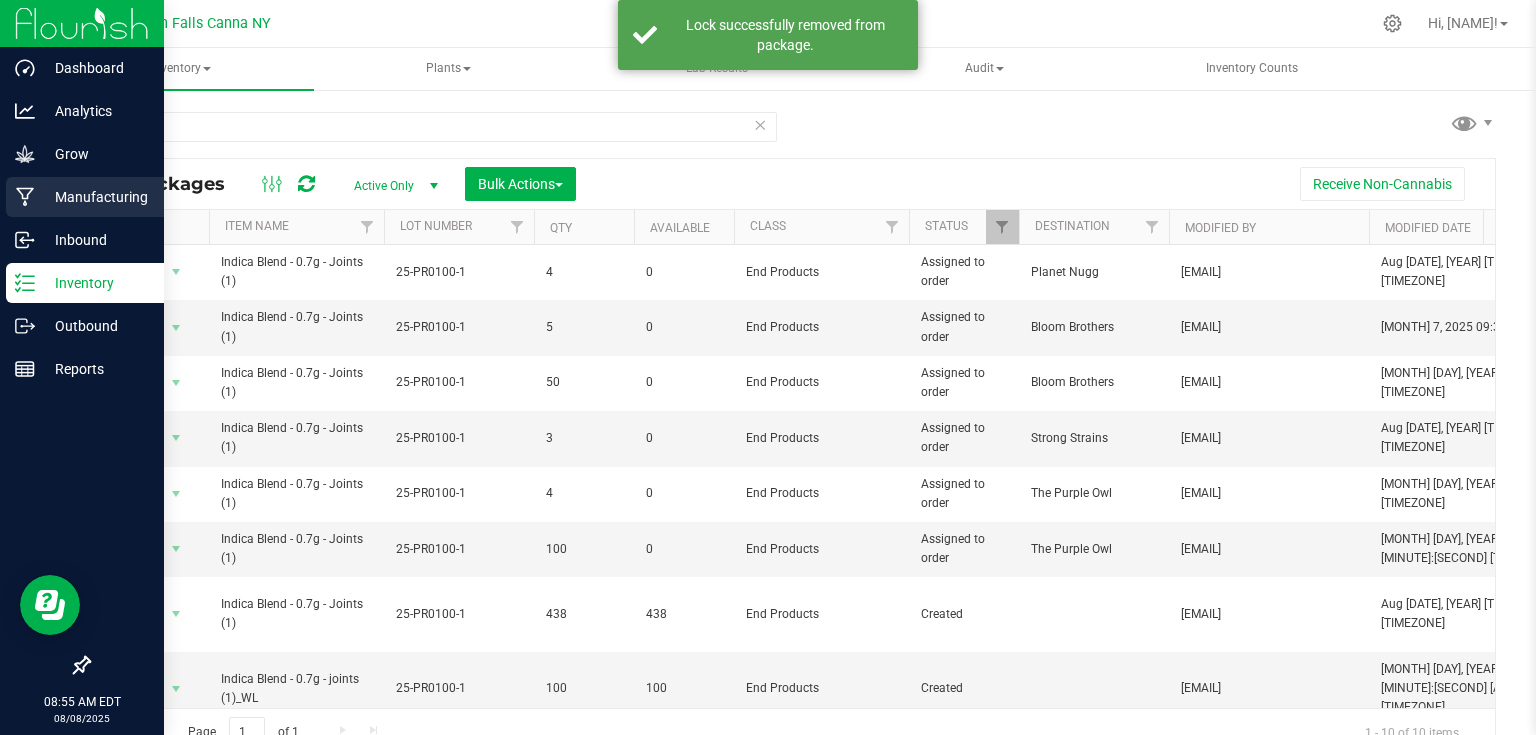 click 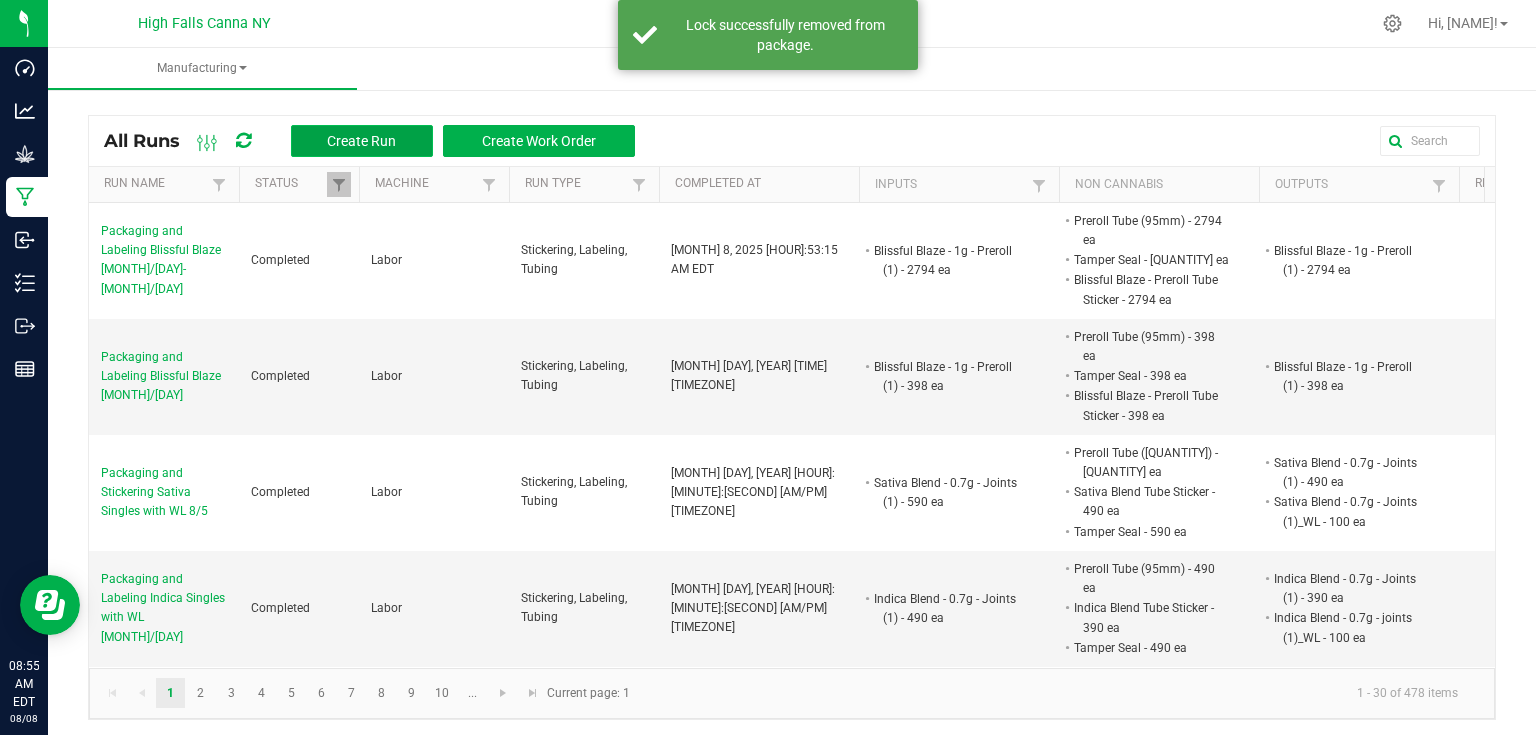 click on "Create Run" at bounding box center [361, 141] 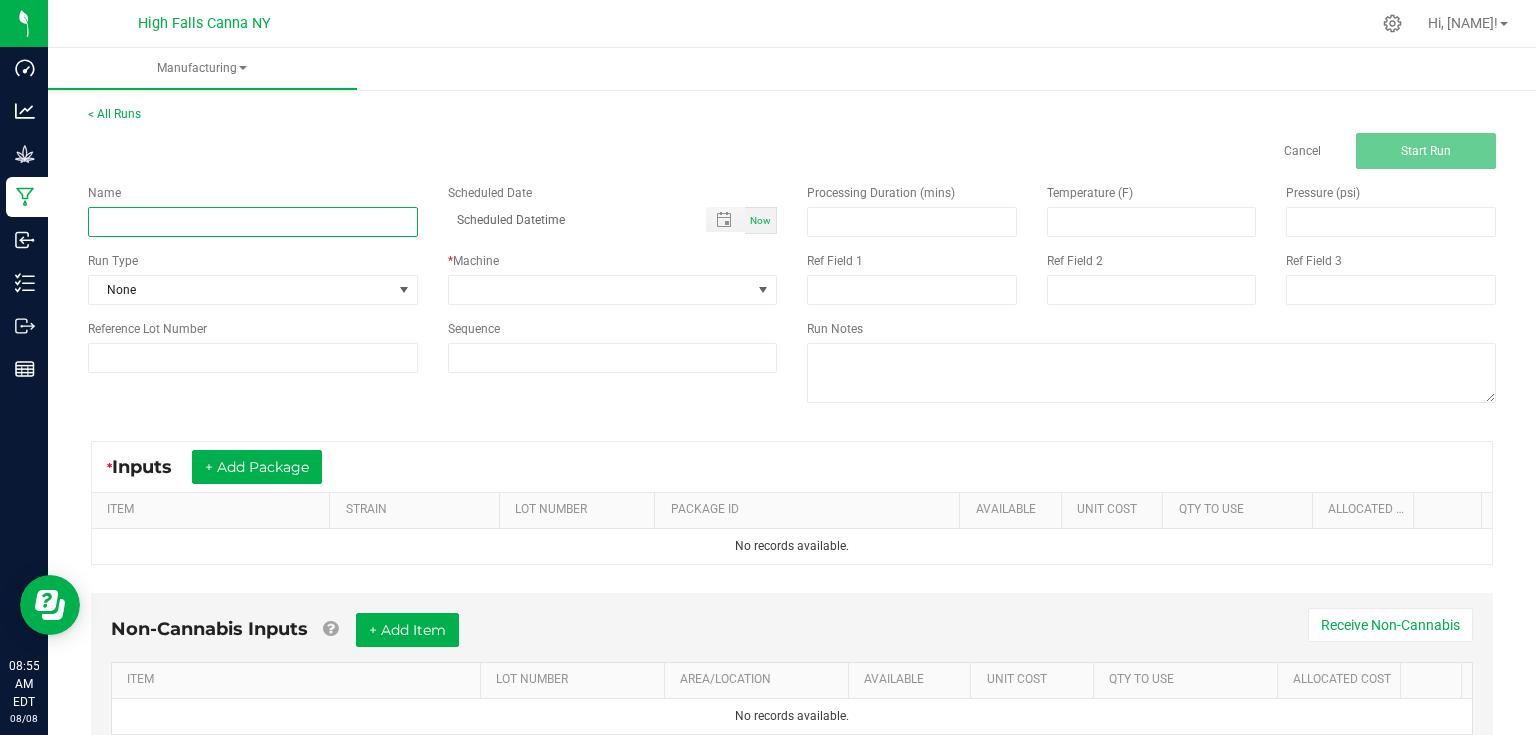 click at bounding box center [253, 222] 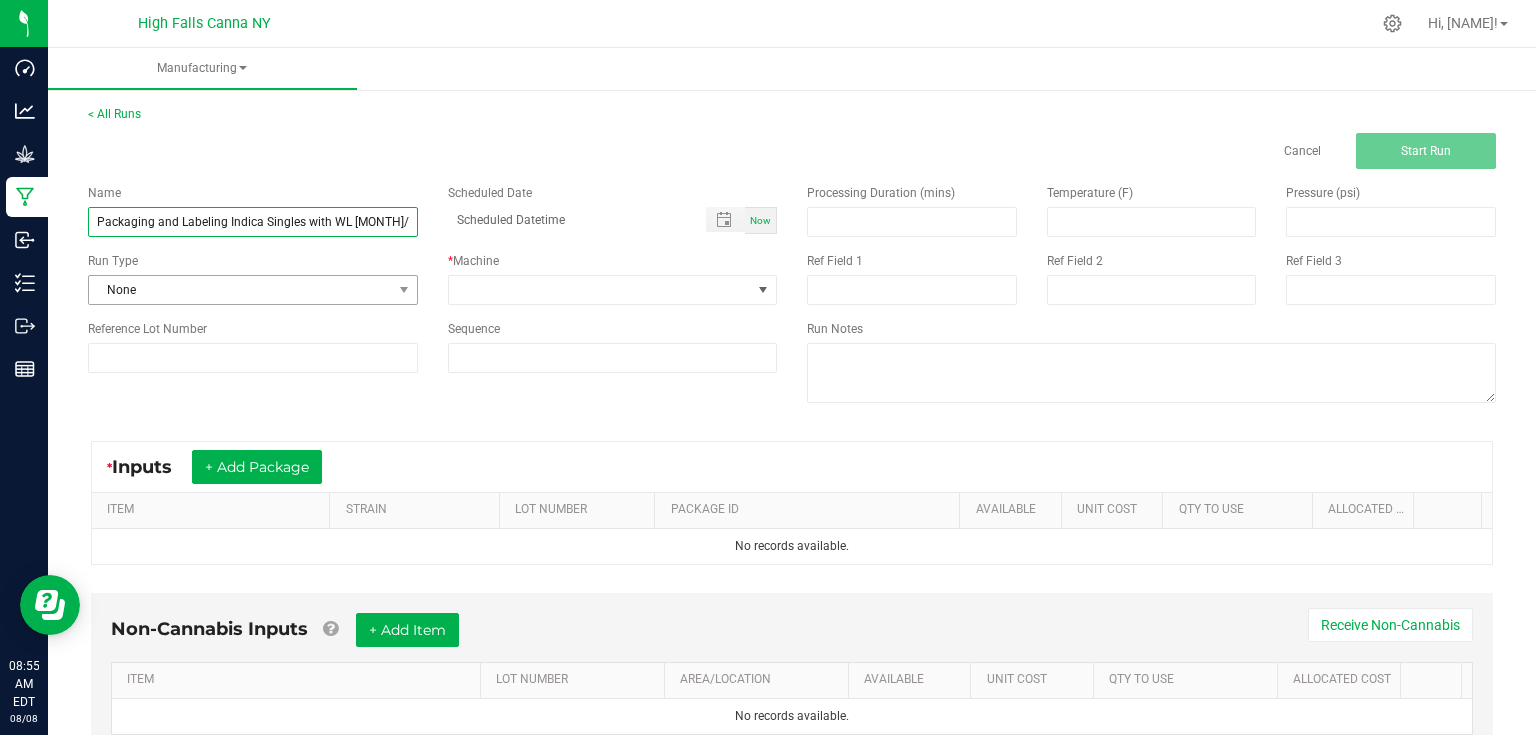 type on "Packaging and Labeling Indica Singles with WL [MONTH]/[DAY]" 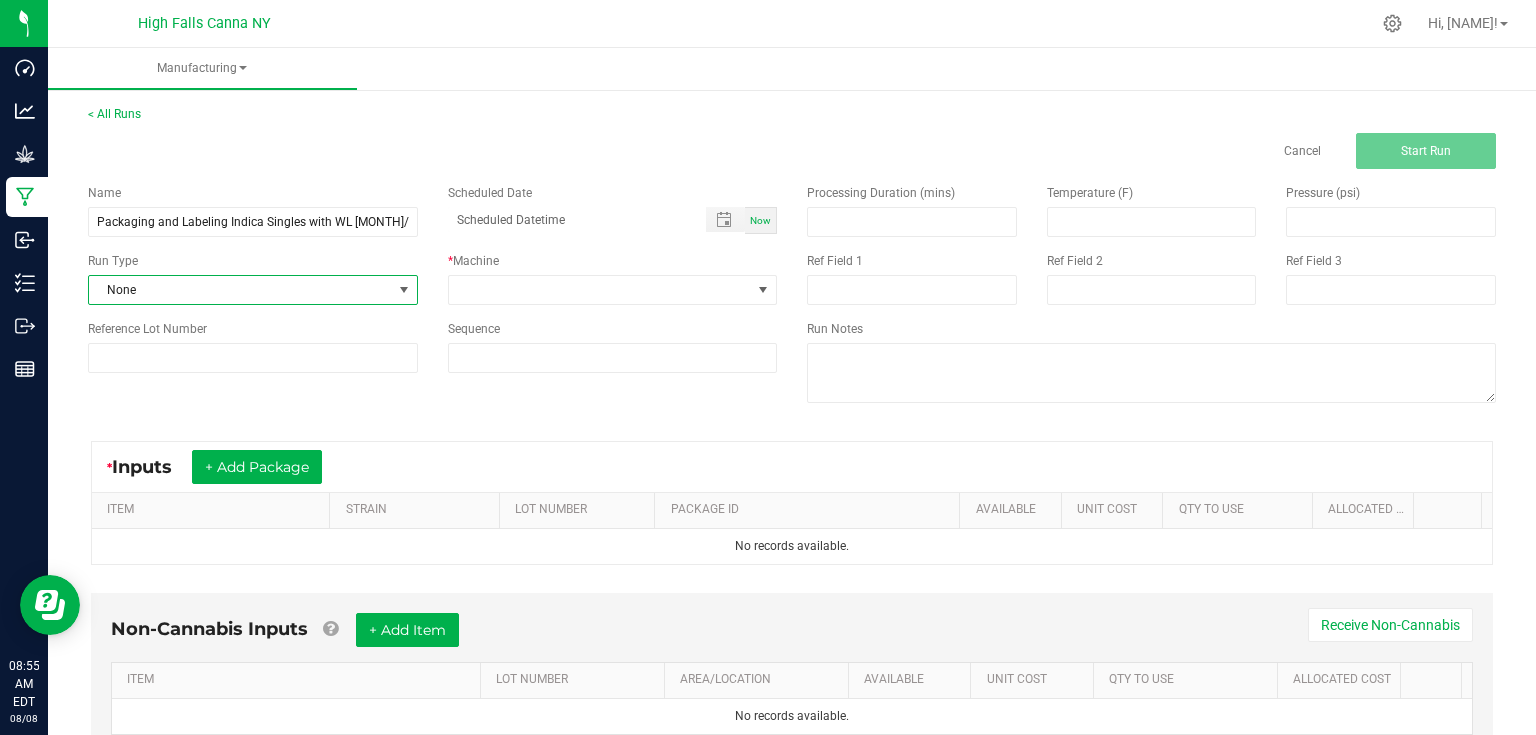 click on "None" at bounding box center (240, 290) 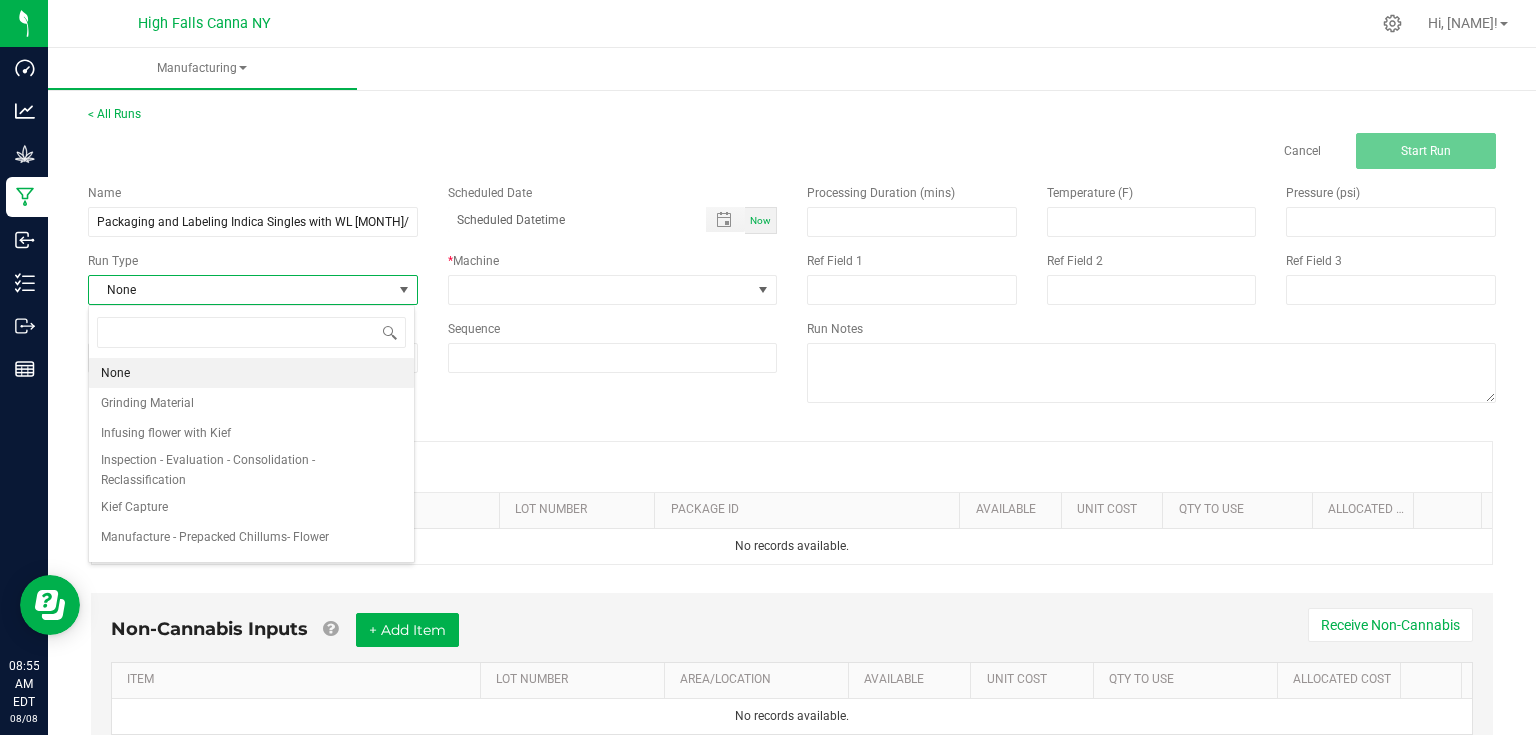 scroll, scrollTop: 99970, scrollLeft: 99673, axis: both 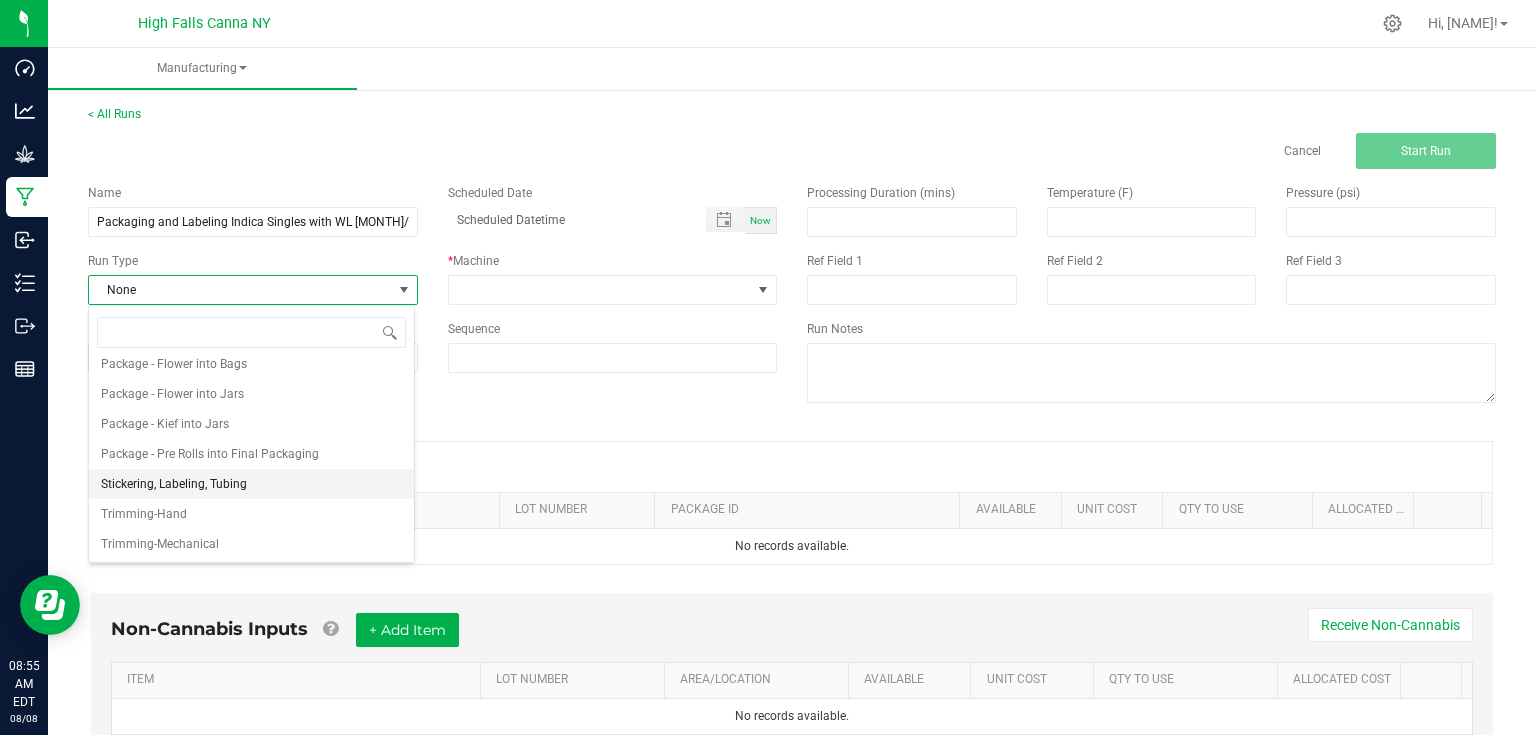 click on "Stickering, Labeling, Tubing" at bounding box center [174, 484] 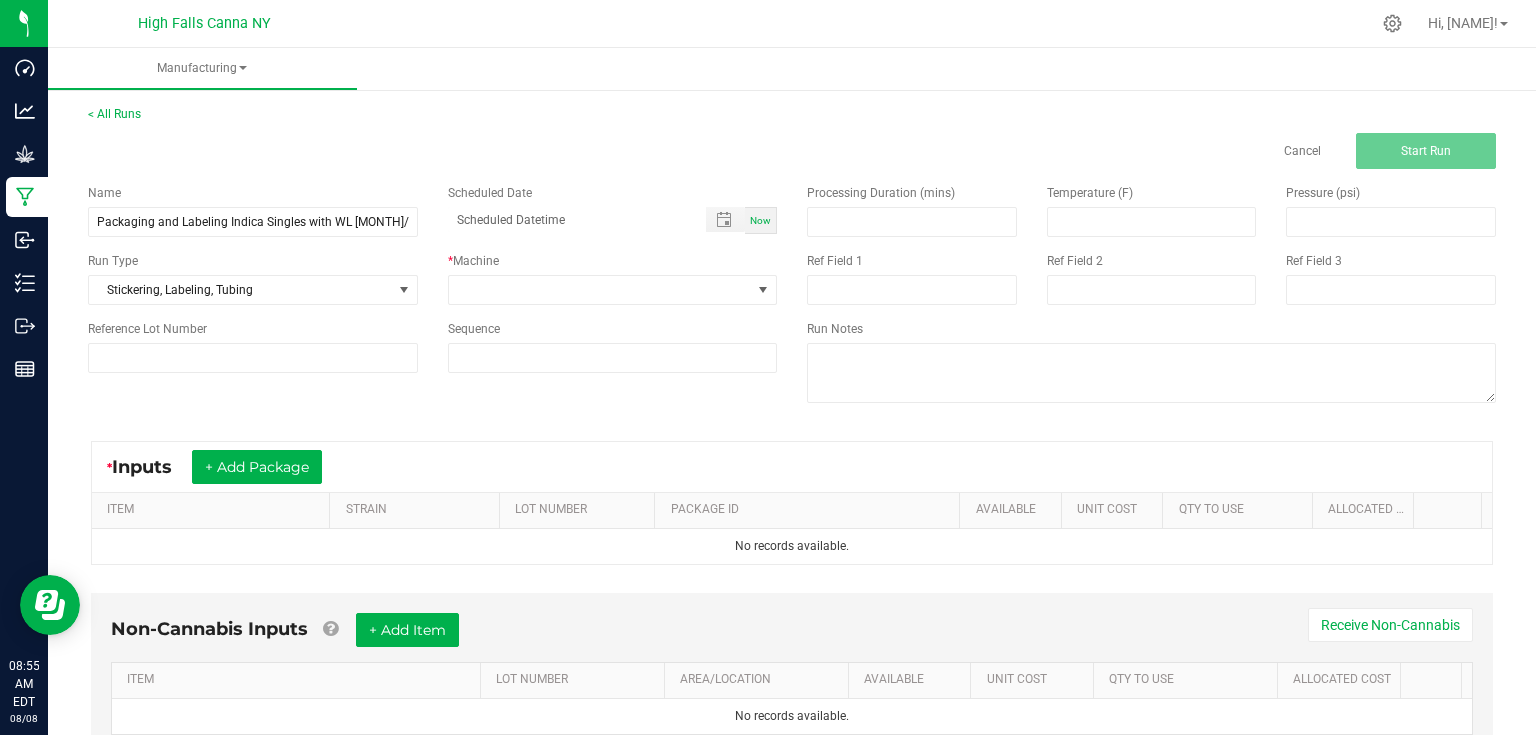 click on "Name Packaging and Labeling Indica Singles with WL 8/[DAY] Scheduled Date Now Run Type Stickering, Labeling, Tubing * Machine Reference Lot Number Sequence" at bounding box center (432, 278) 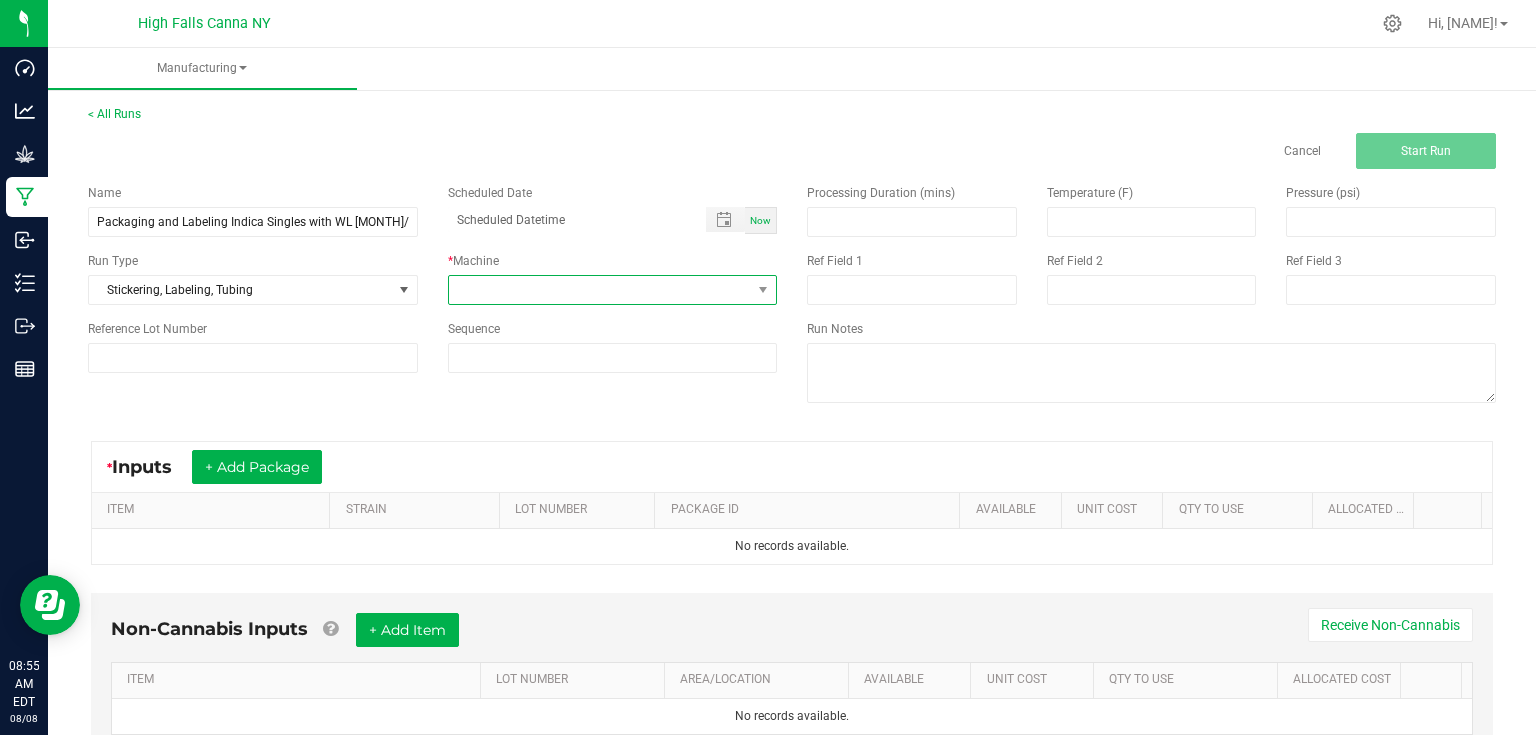 click at bounding box center [600, 290] 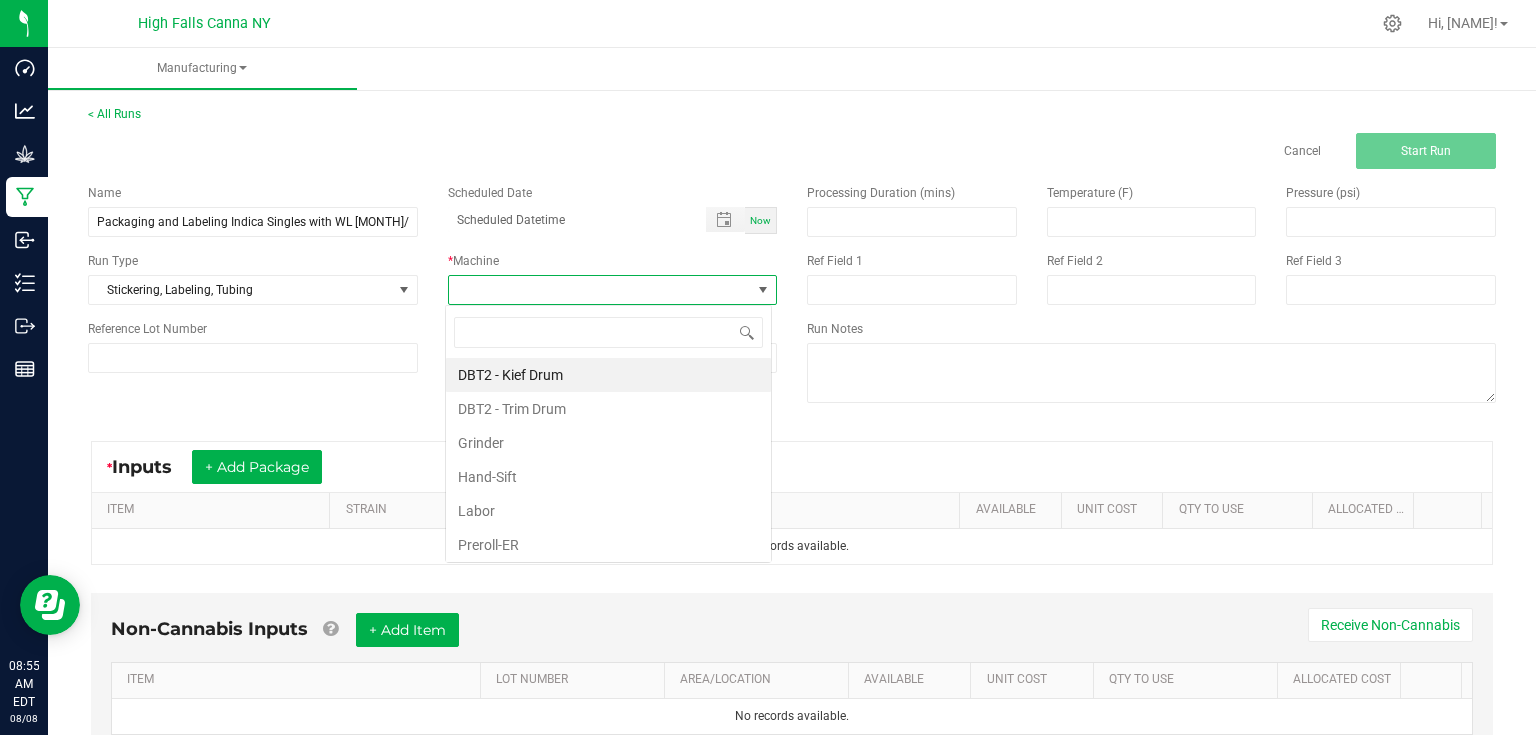 scroll, scrollTop: 99970, scrollLeft: 99673, axis: both 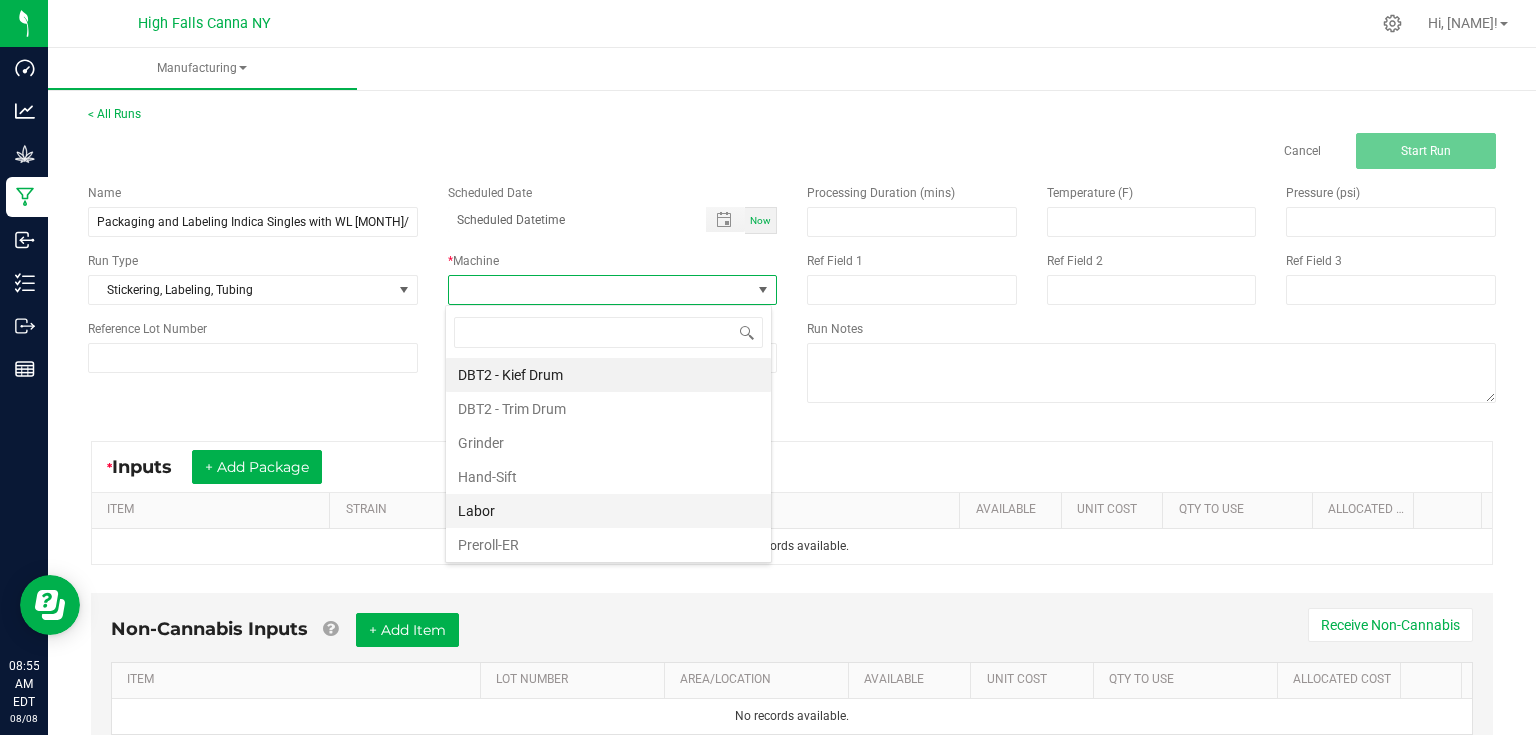 click on "Labor" at bounding box center [608, 511] 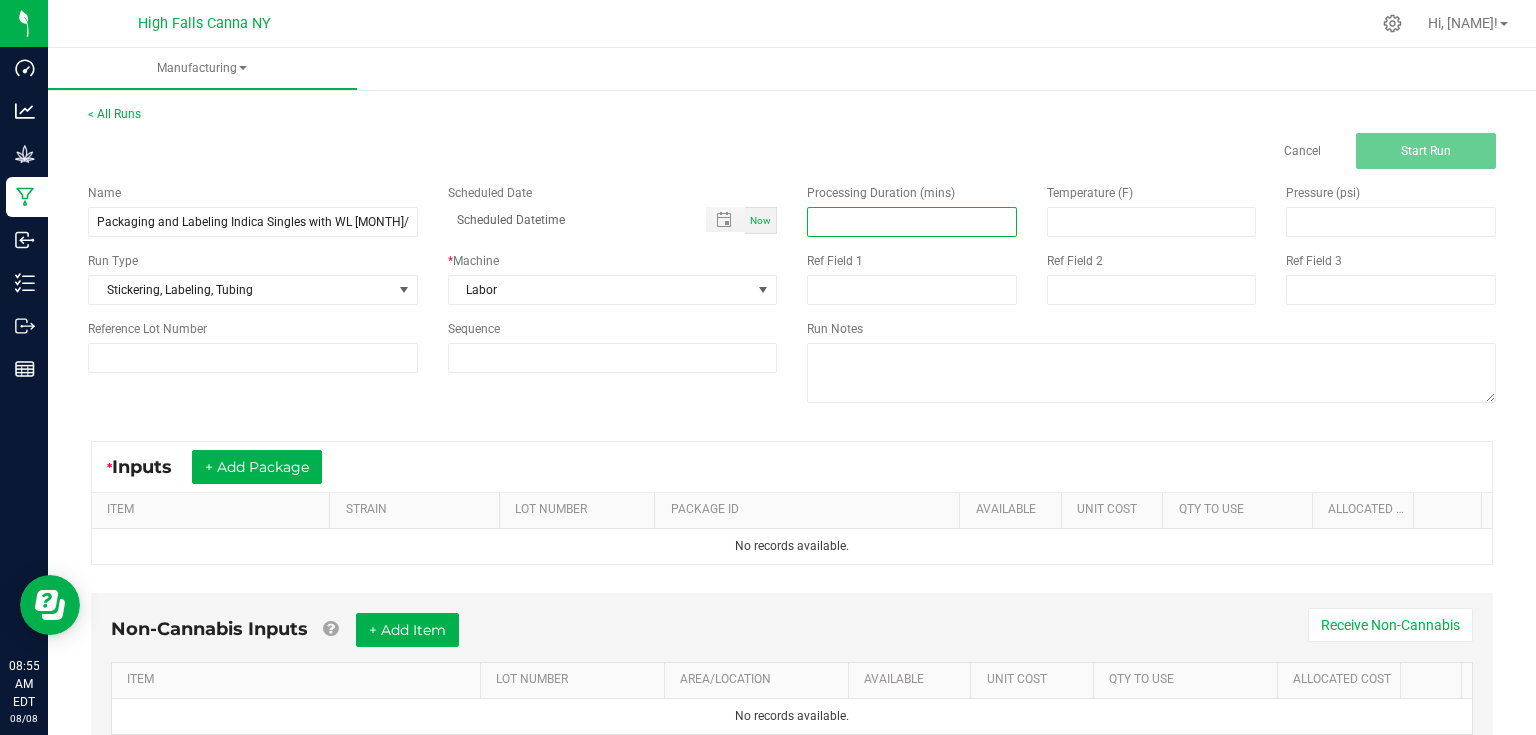 click at bounding box center [912, 222] 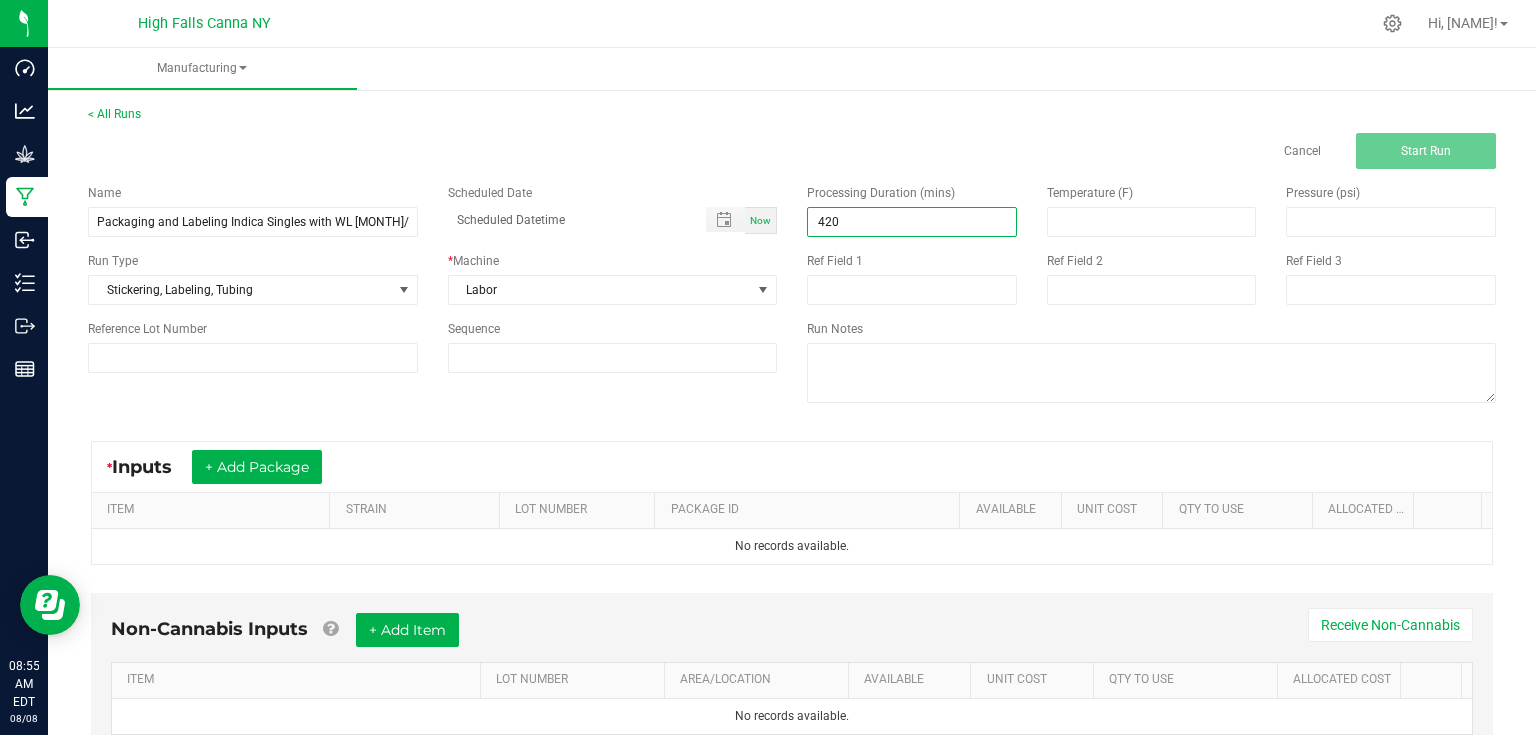 type on "420.00" 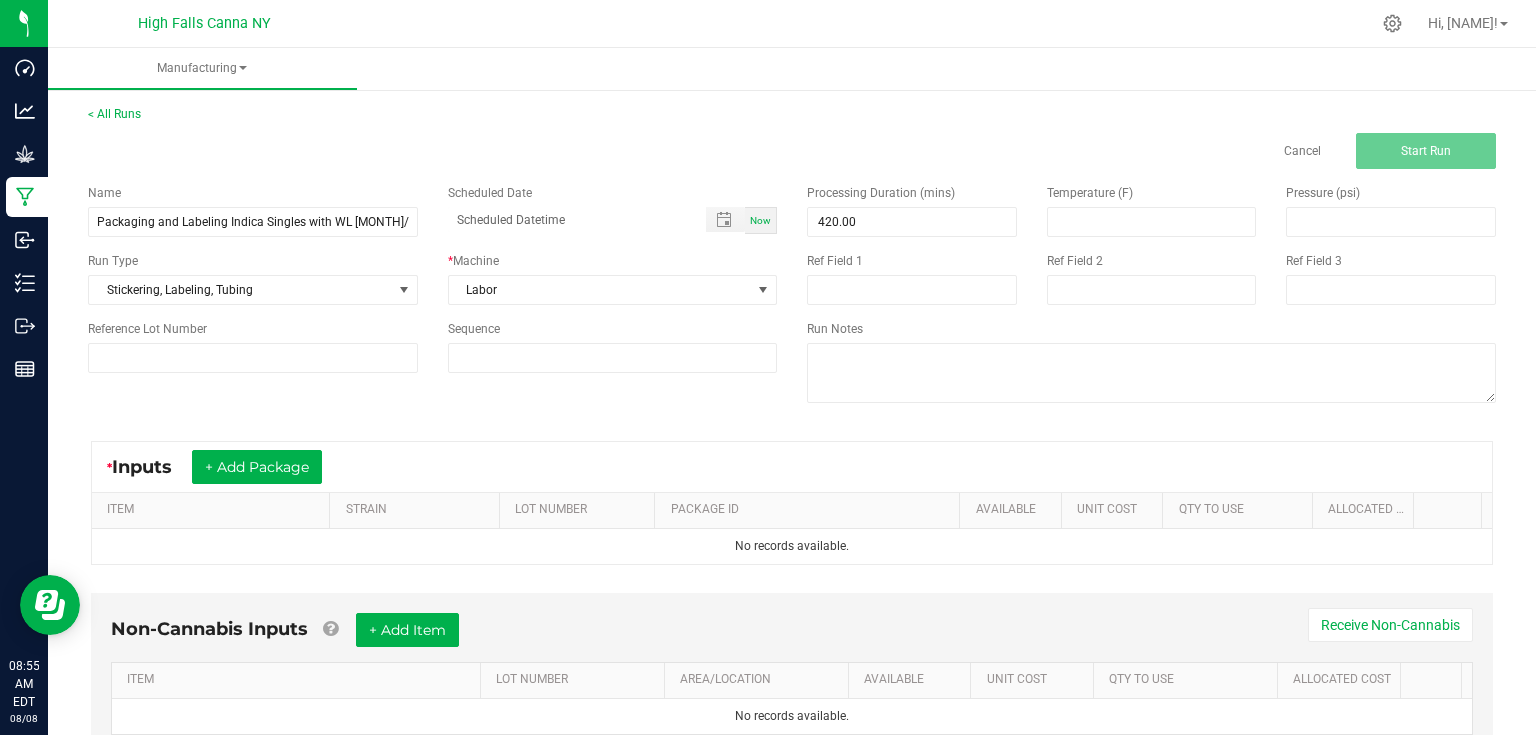 click on "Name Packaging and Labeling Indica Singles with WL 8/[DAY] Scheduled Date Now Run Type Stickering, Labeling, Tubing * Machine Reference Lot Number Sequence" at bounding box center [432, 278] 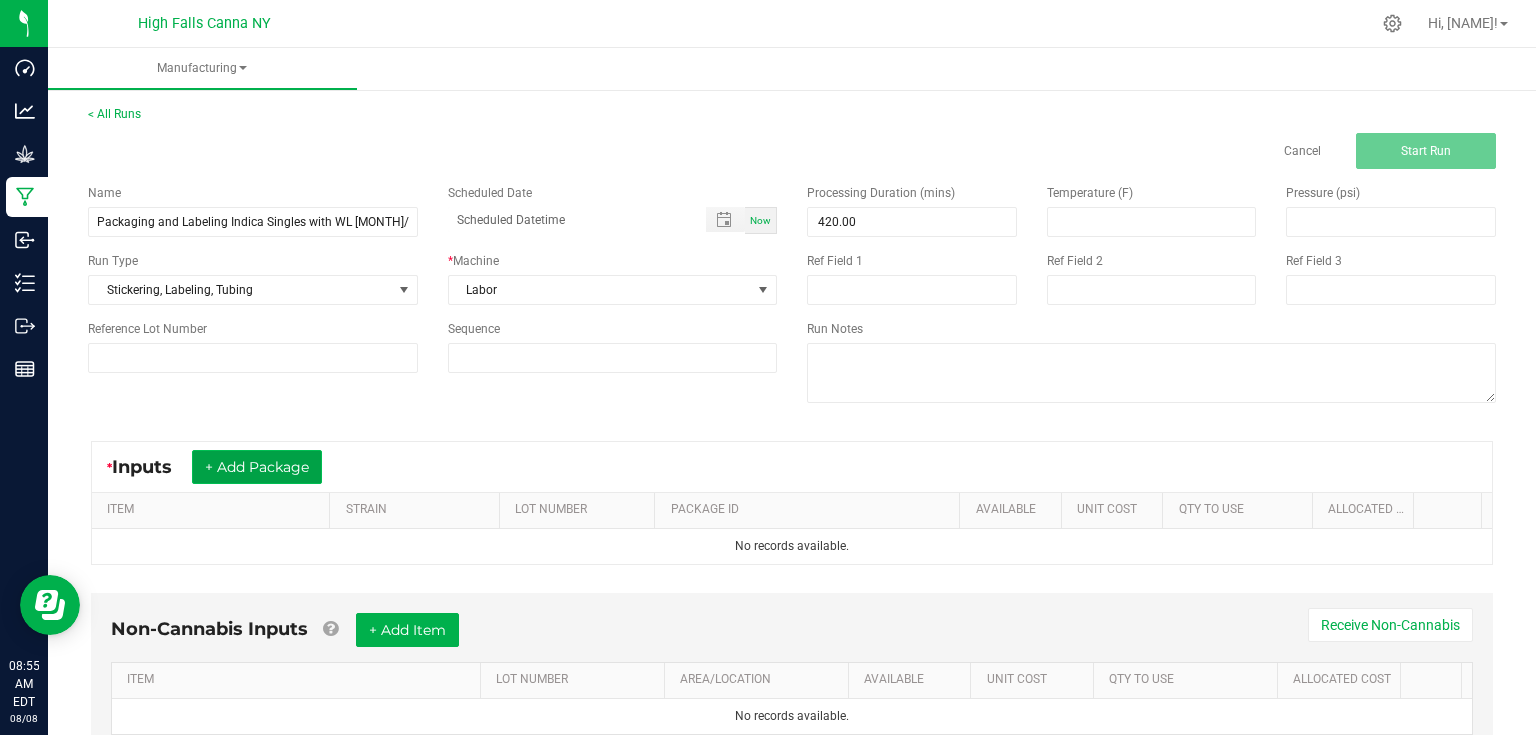 click on "+ Add Package" at bounding box center [257, 467] 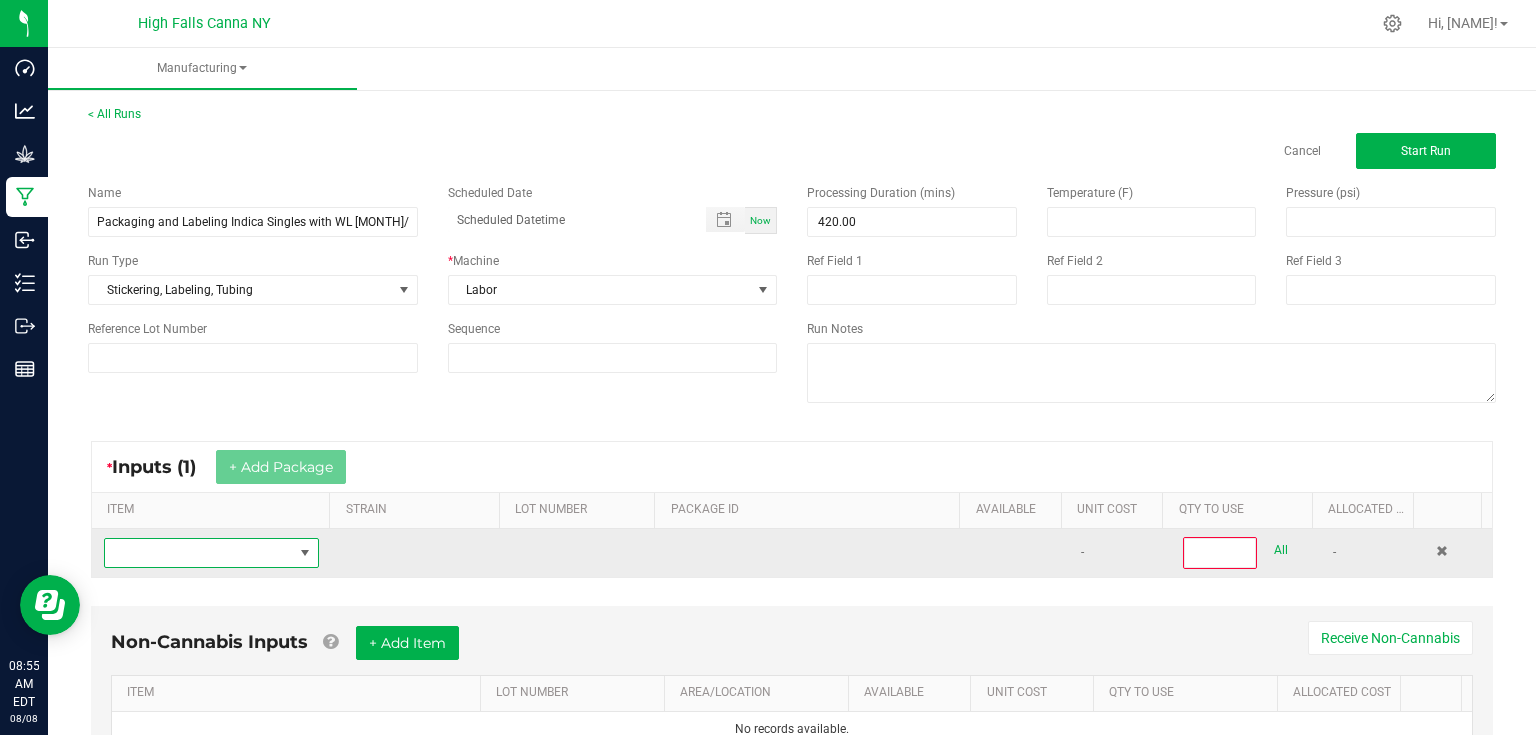 click at bounding box center [199, 553] 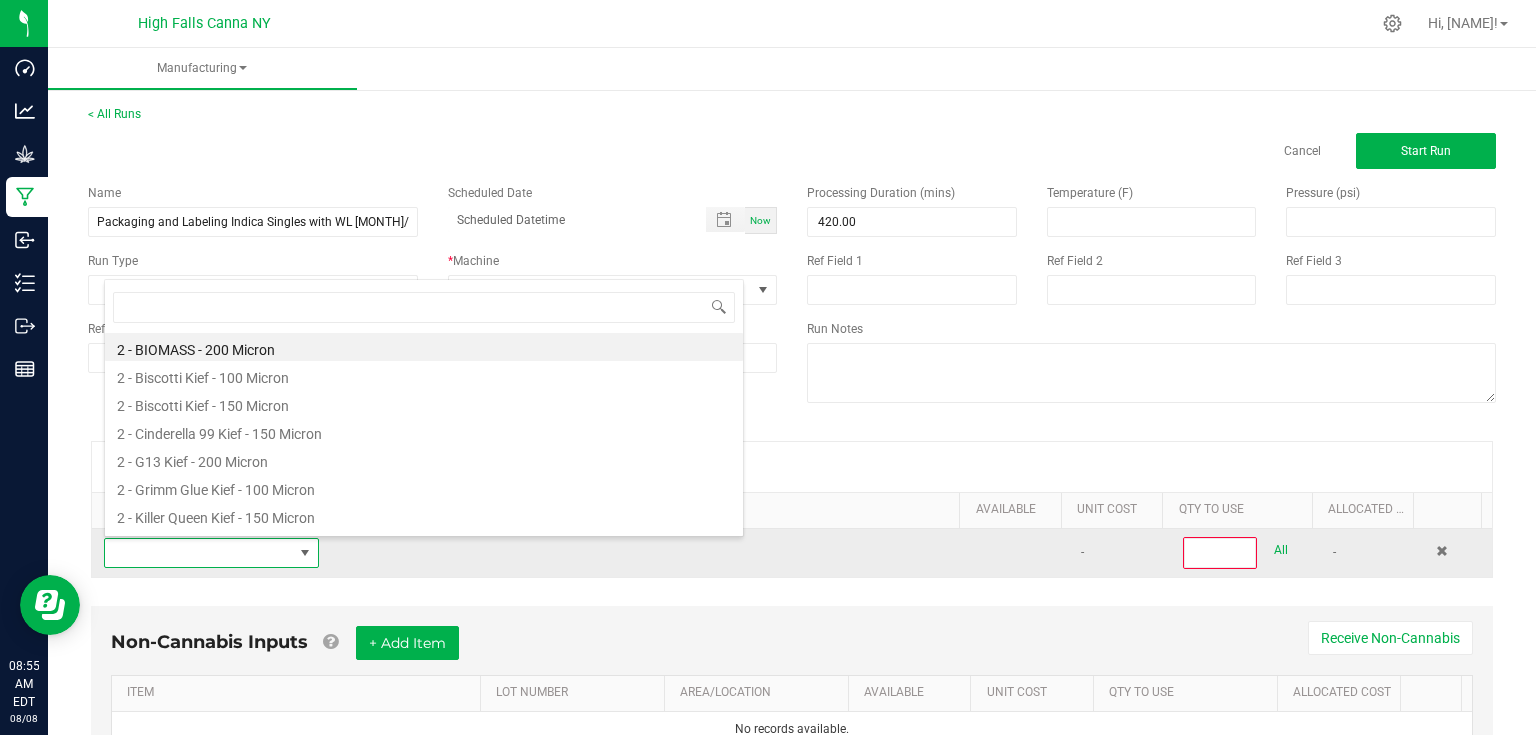 scroll, scrollTop: 99970, scrollLeft: 99788, axis: both 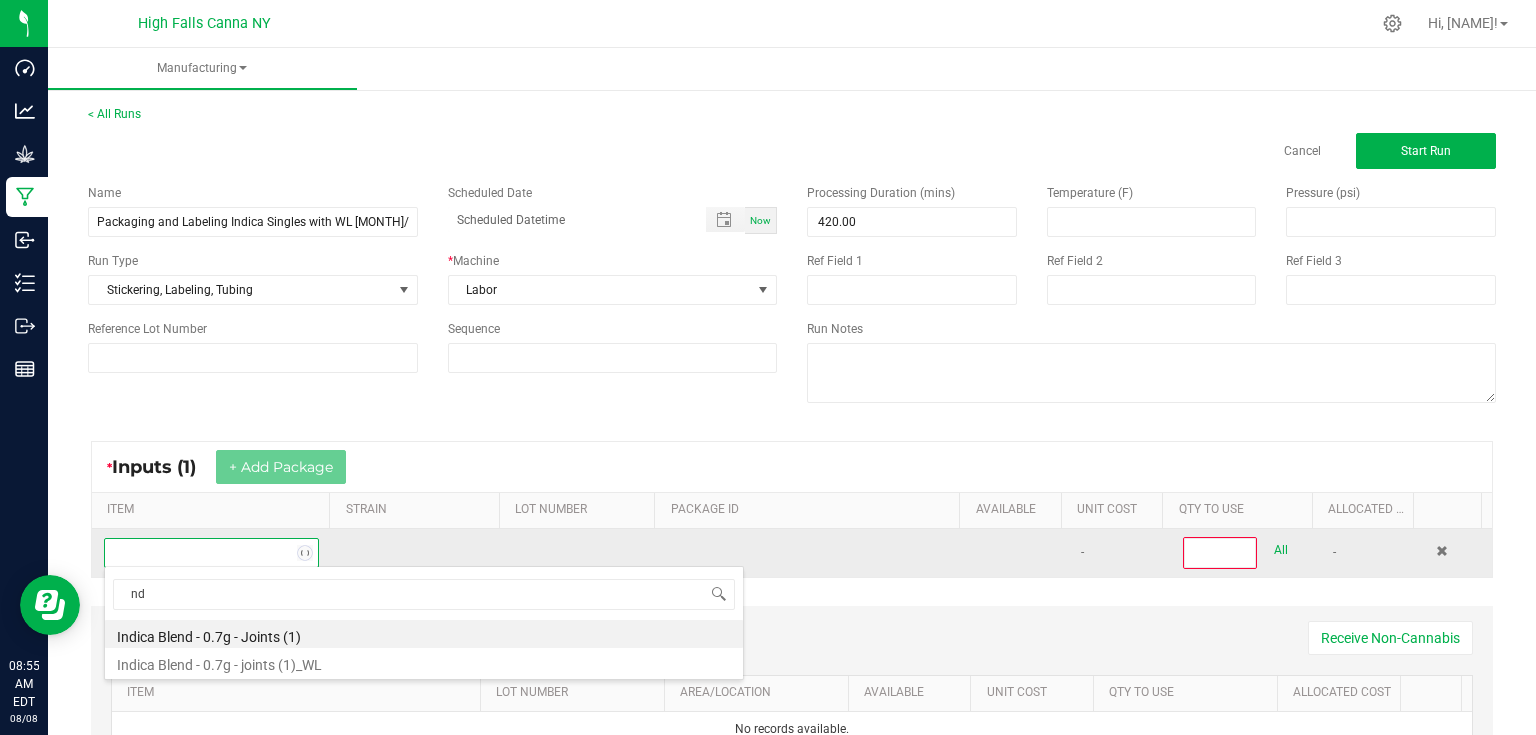 type on "n" 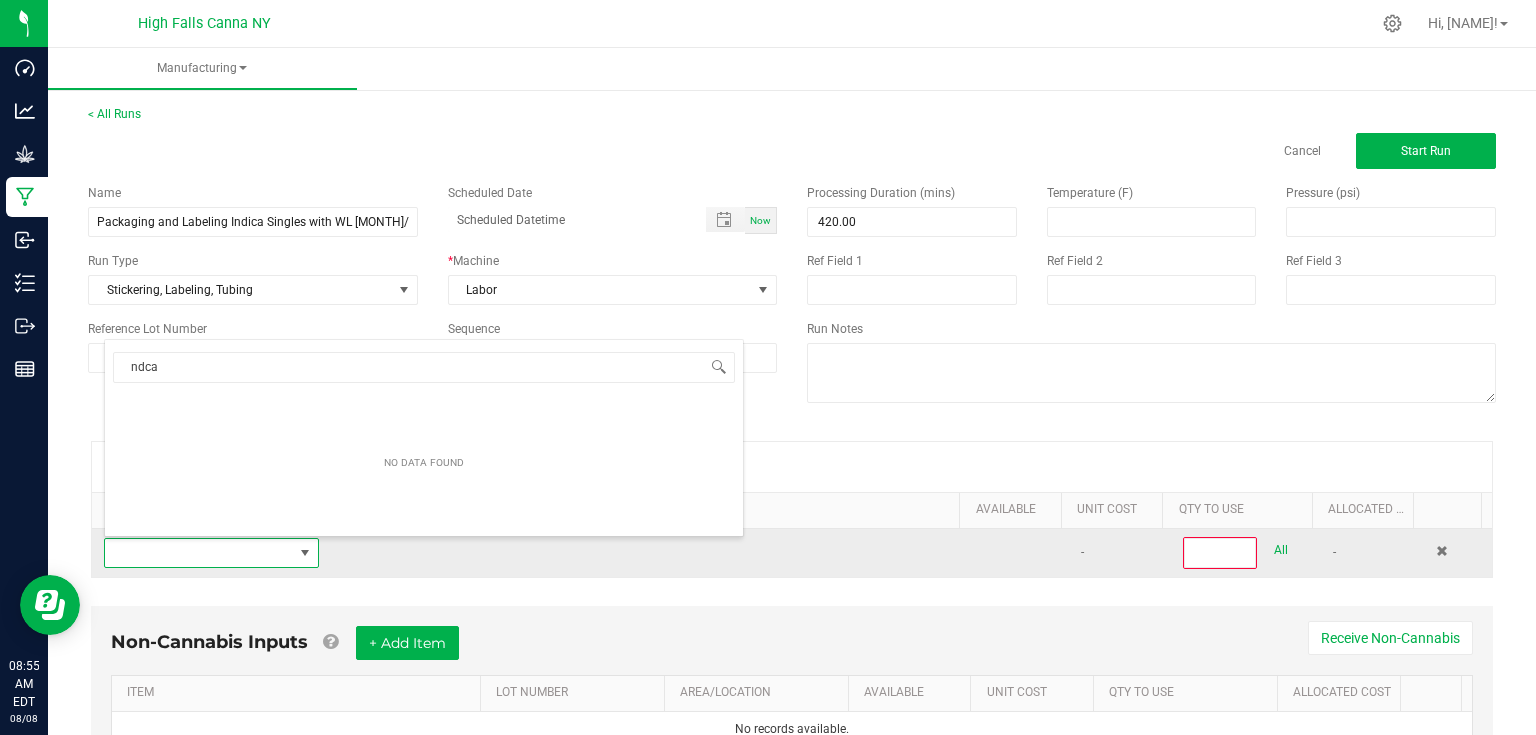 type on "ndica" 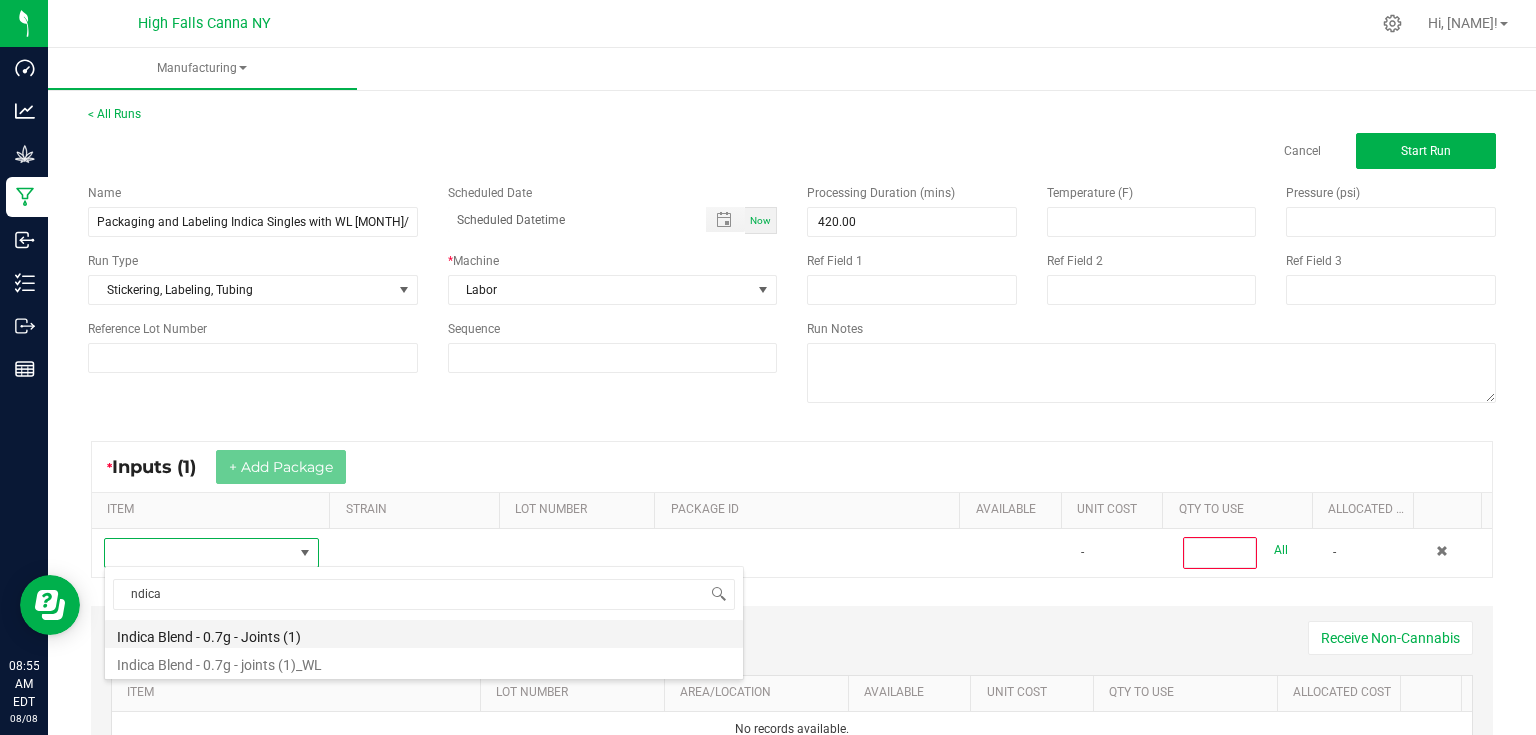 click on "Indica Blend - 0.7g - Joints (1)" at bounding box center (424, 634) 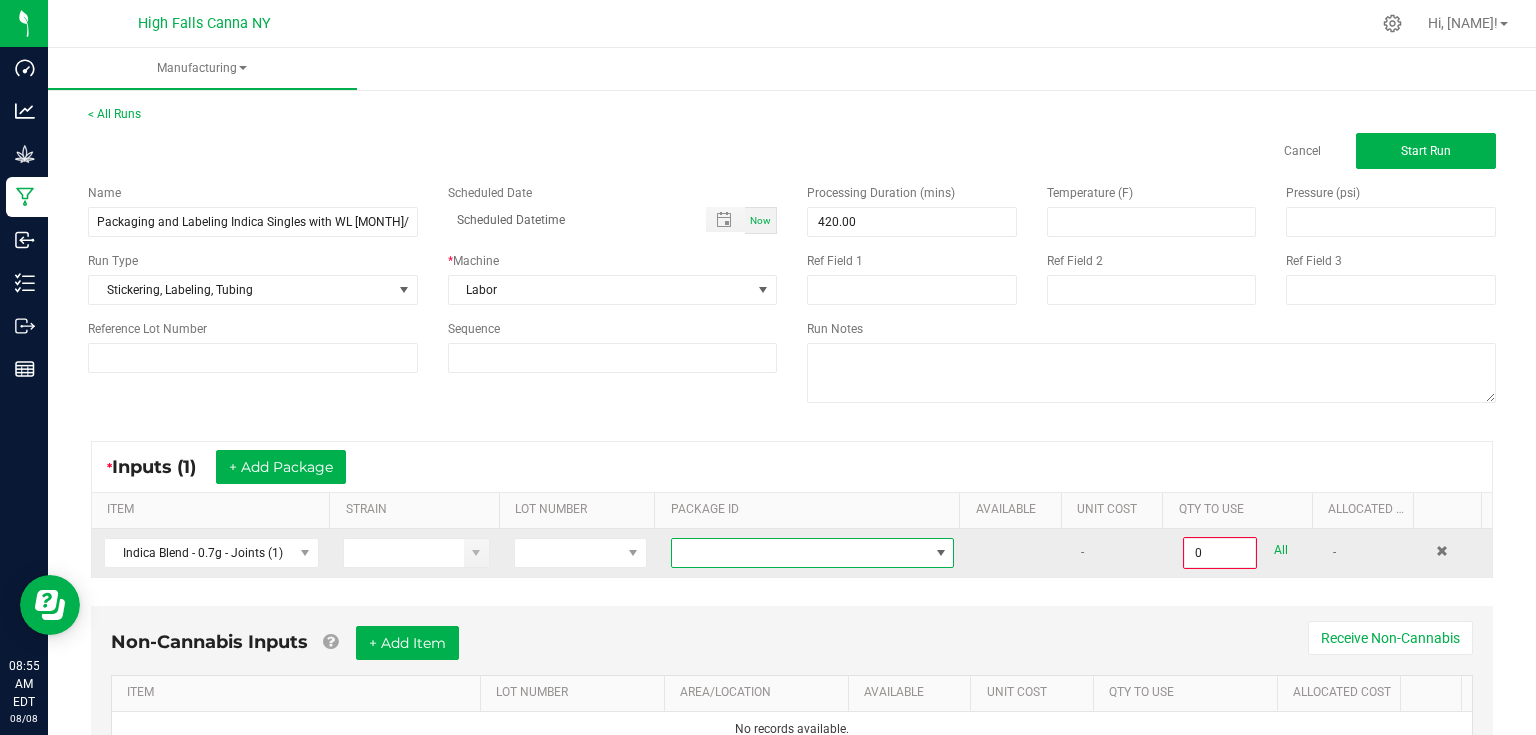 click at bounding box center [800, 553] 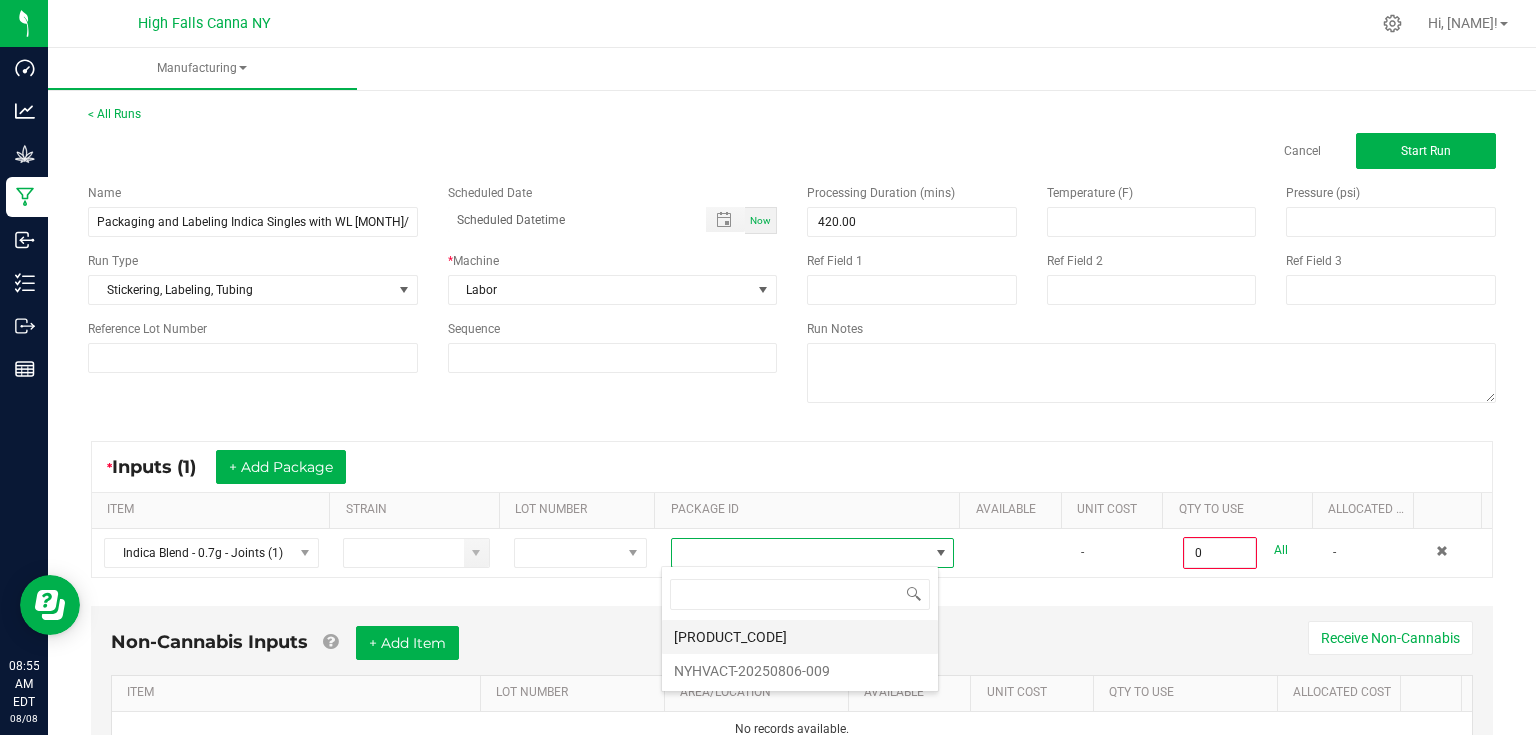 scroll, scrollTop: 99970, scrollLeft: 99721, axis: both 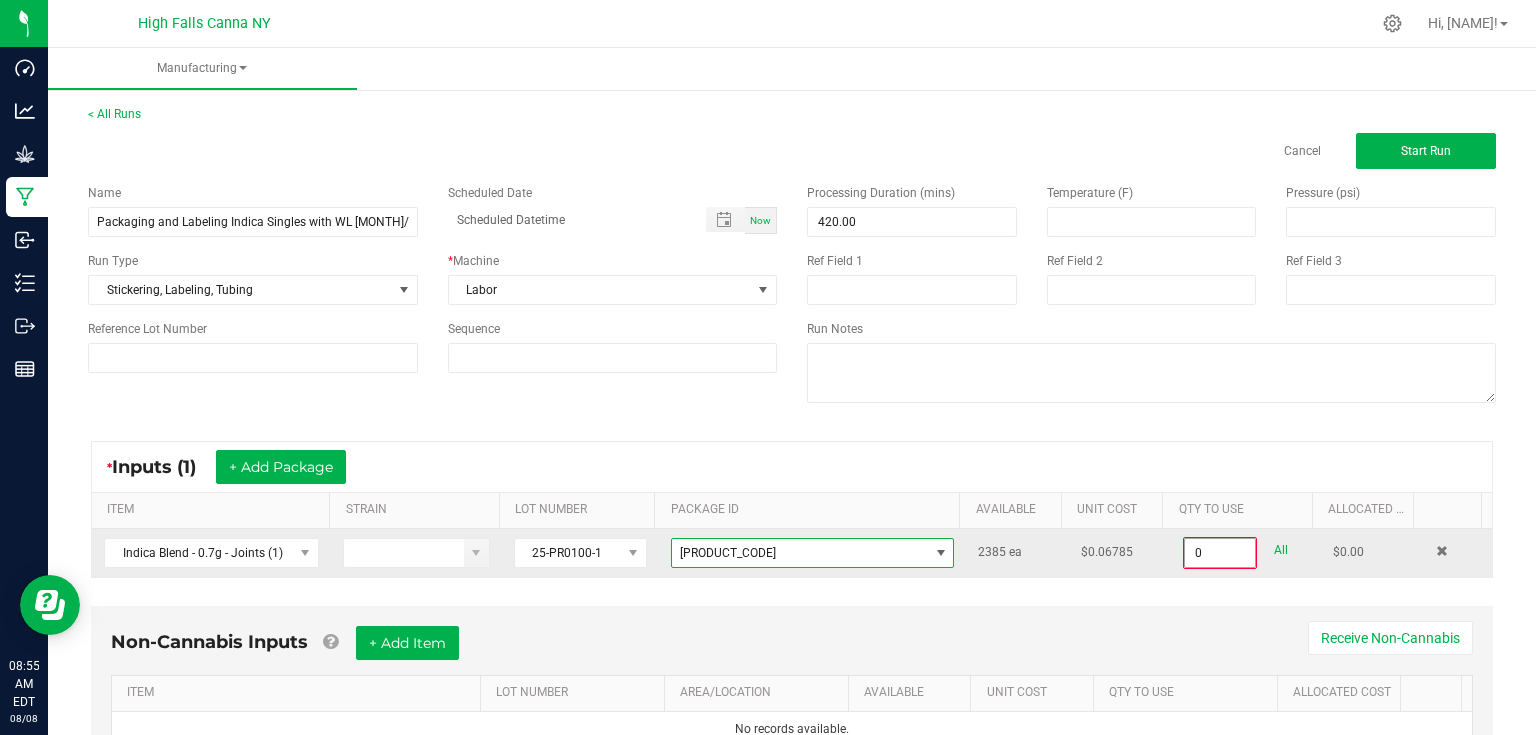 click on "0" at bounding box center [1220, 553] 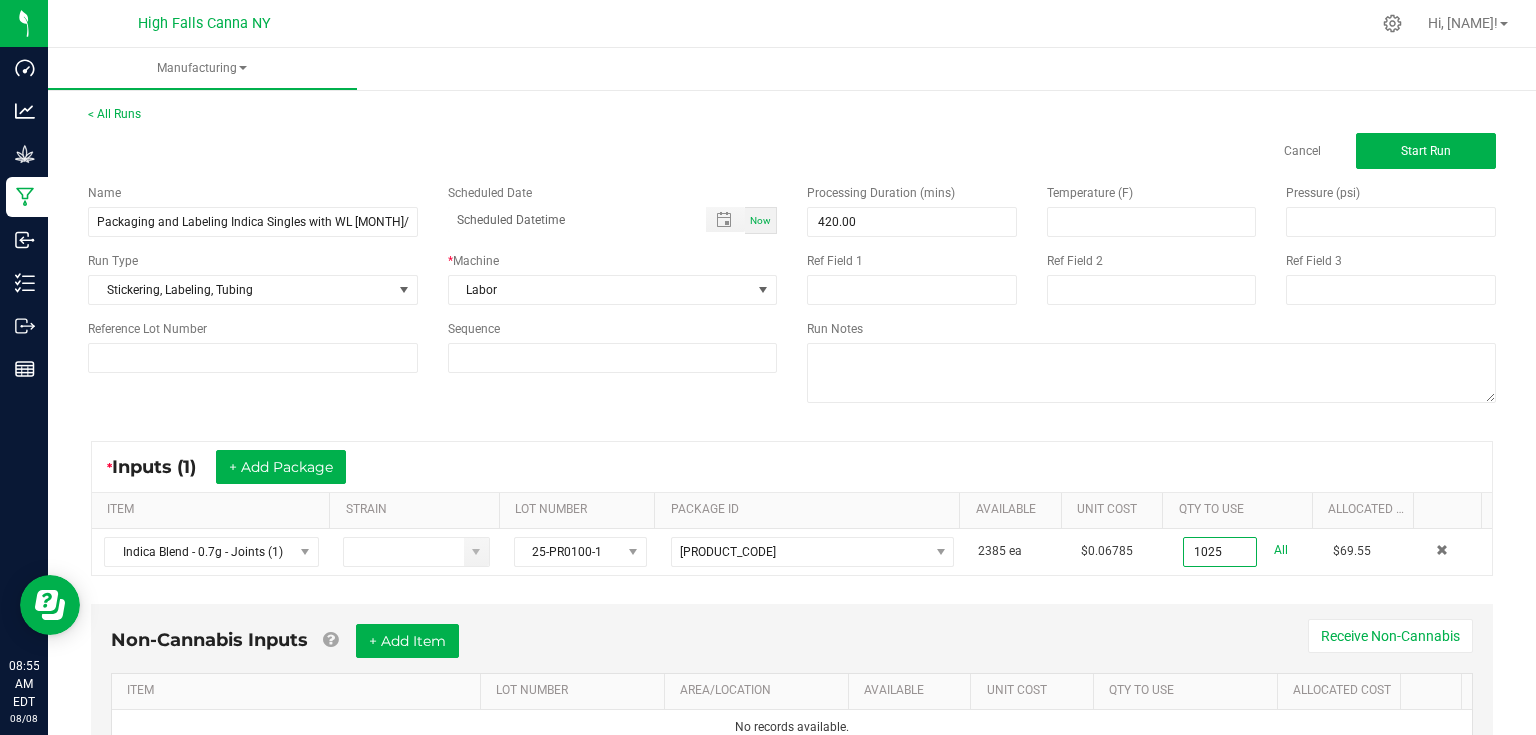 type on "1025 ea" 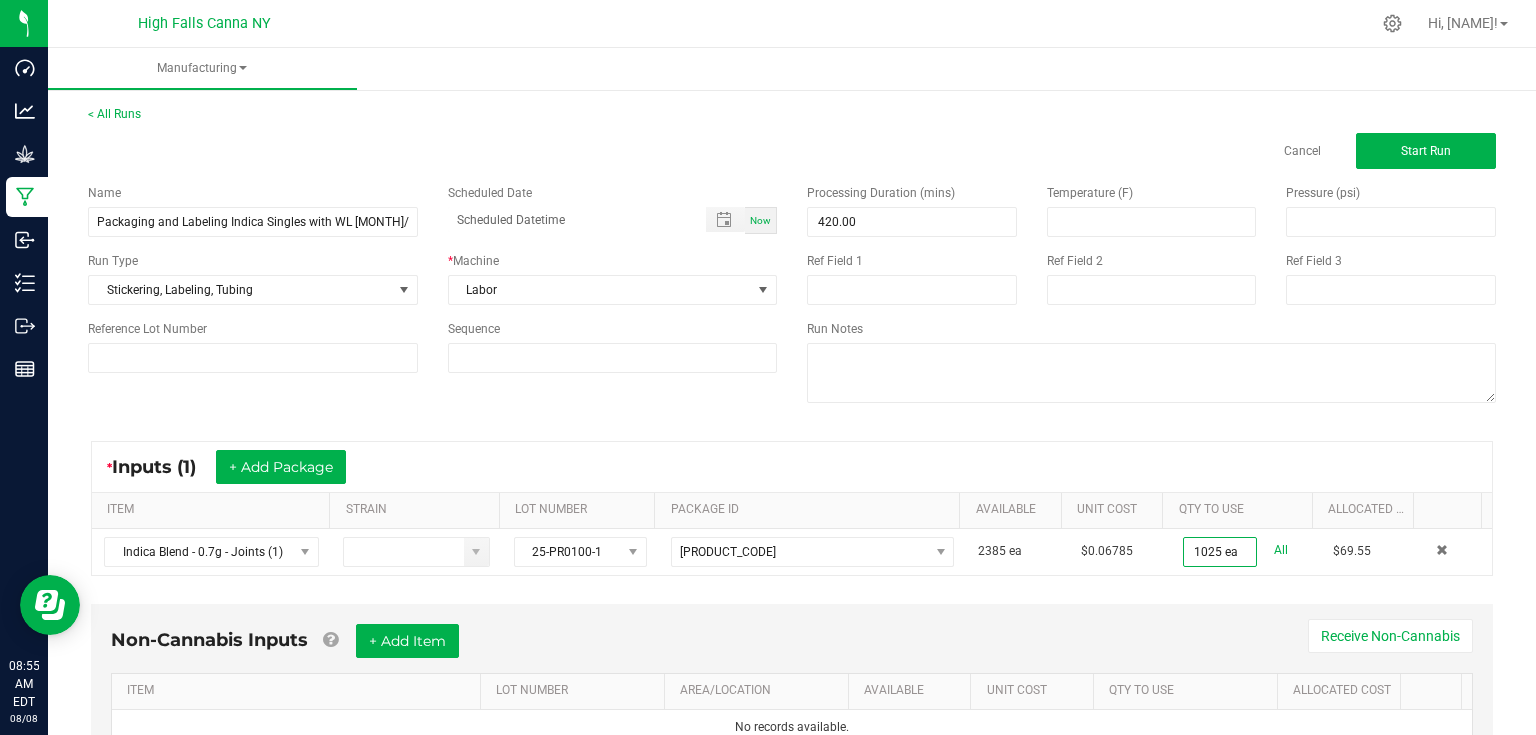 click on "Non-Cannabis Inputs   + Add Item   Receive Non-Cannabis  ITEM LOT NUMBER AREA/LOCATION AVAILABLE Unit Cost QTY TO USE Allocated Cost  No records available." at bounding box center [792, 699] 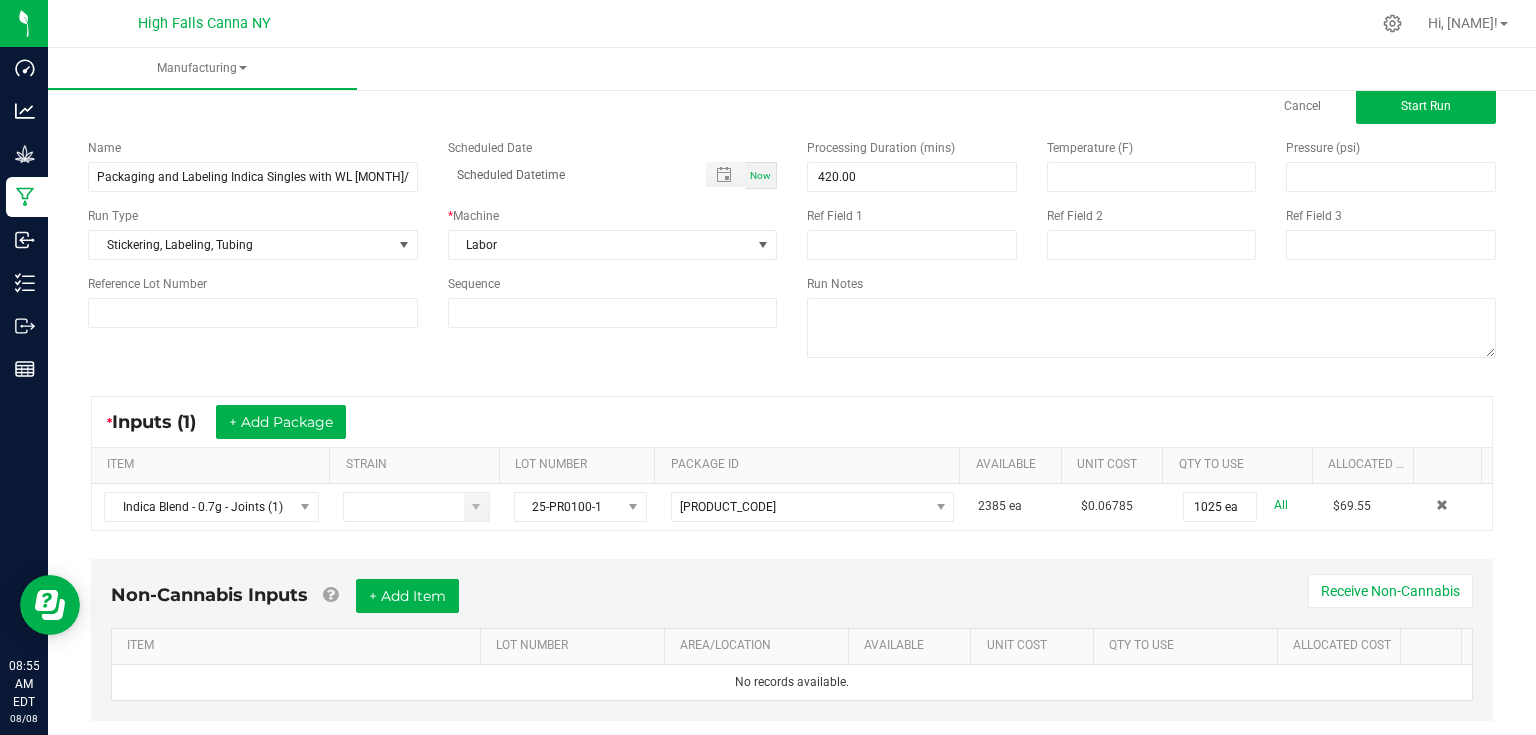 scroll, scrollTop: 85, scrollLeft: 0, axis: vertical 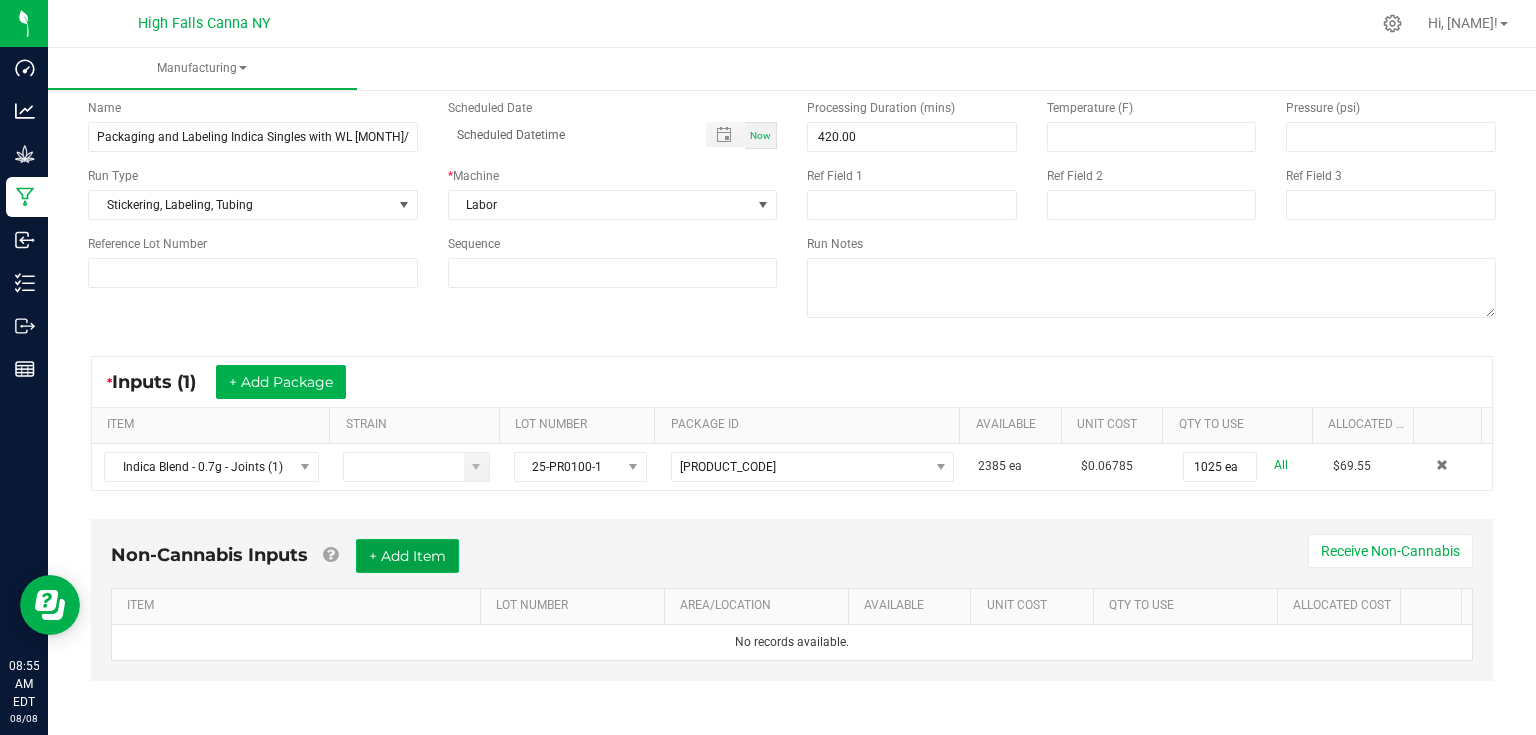 click on "+ Add Item" at bounding box center [407, 556] 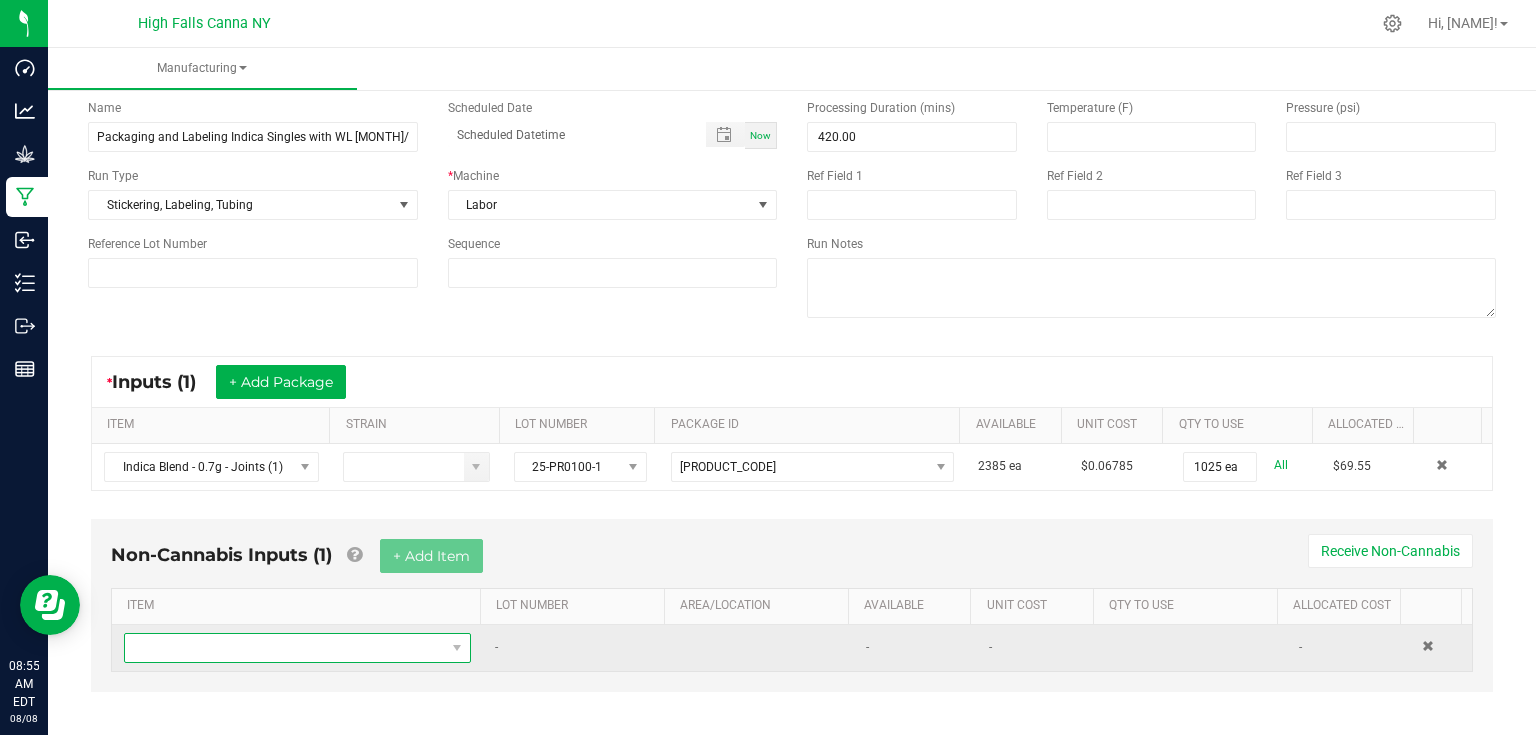 click at bounding box center (285, 648) 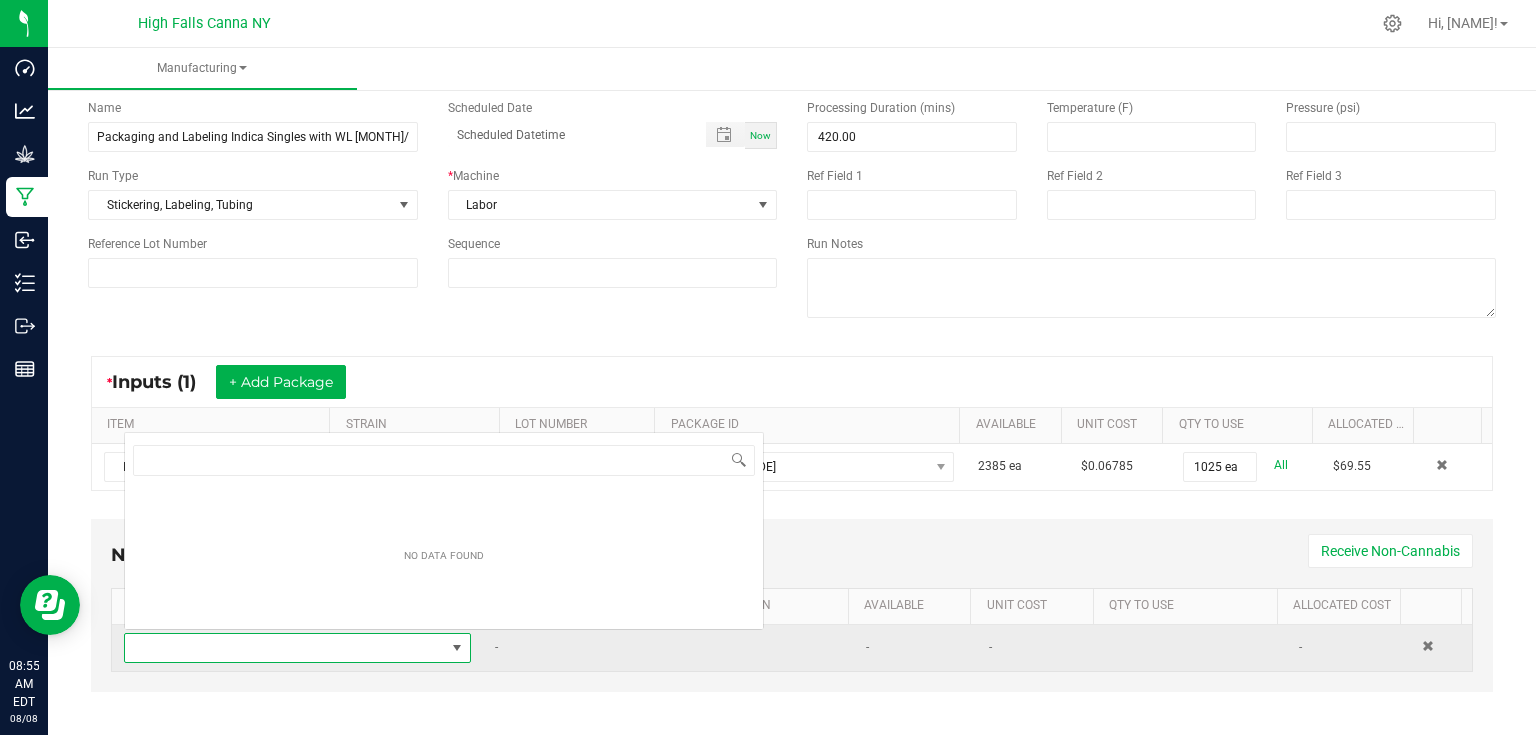scroll, scrollTop: 0, scrollLeft: 0, axis: both 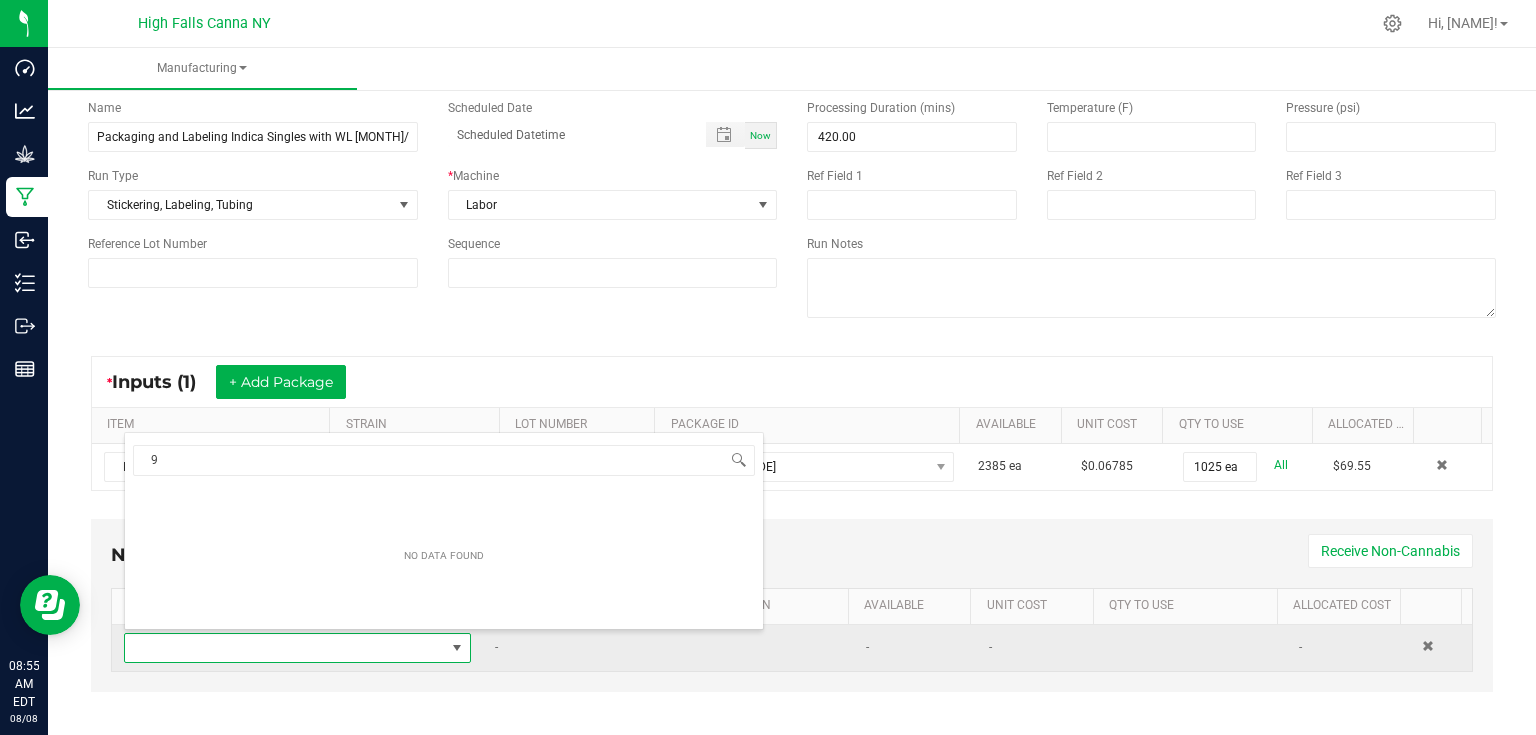 type on "95" 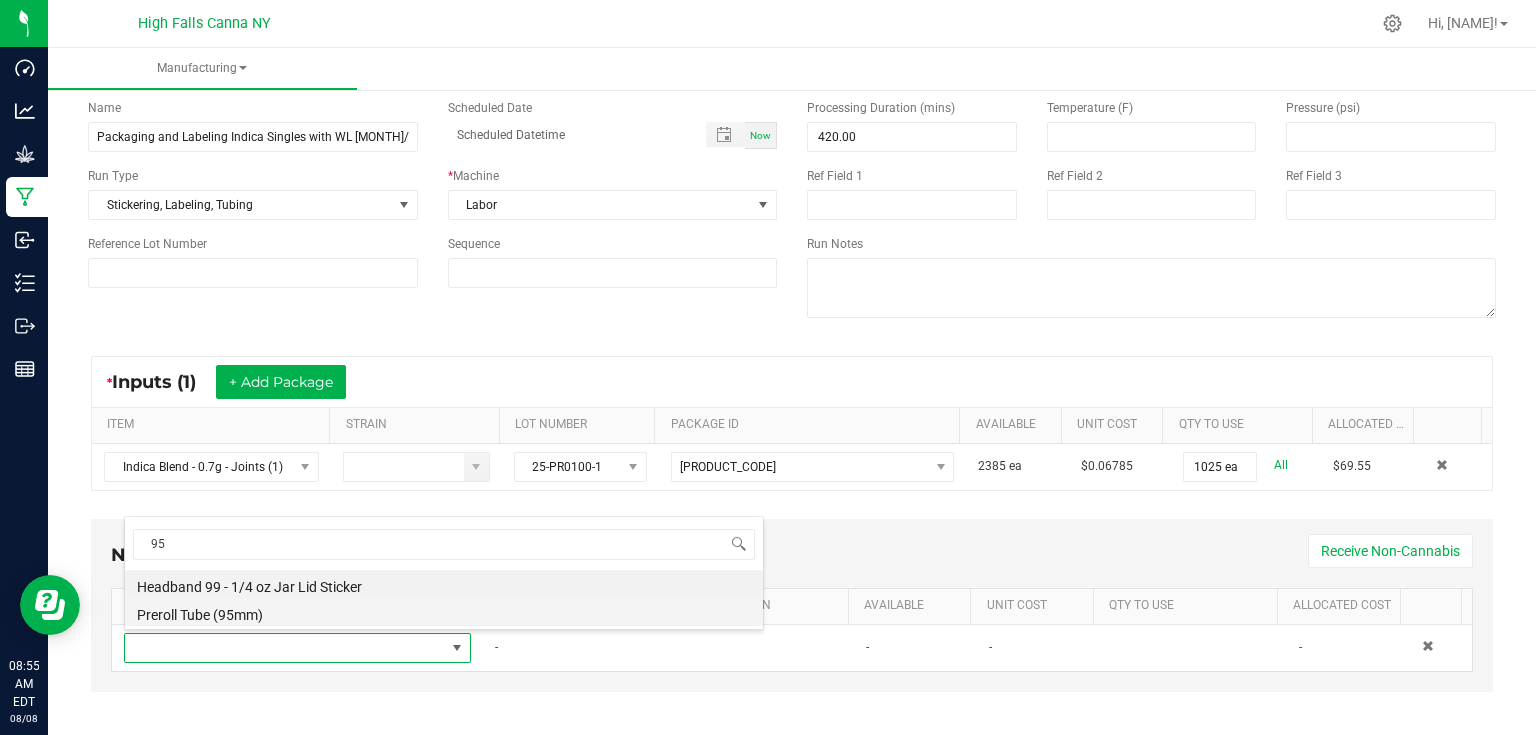 click on "Preroll Tube (95mm)" at bounding box center [444, 612] 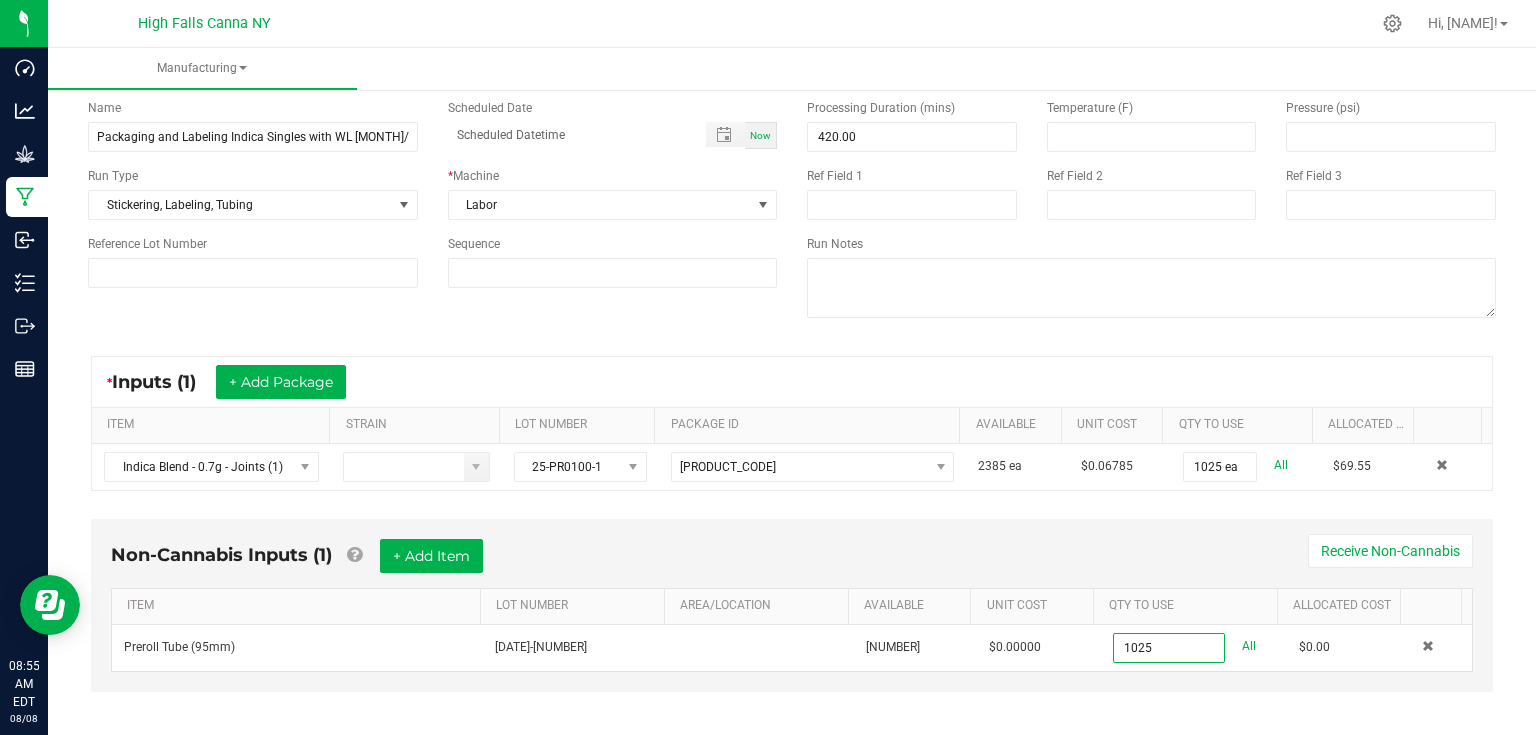 type on "1025 ea" 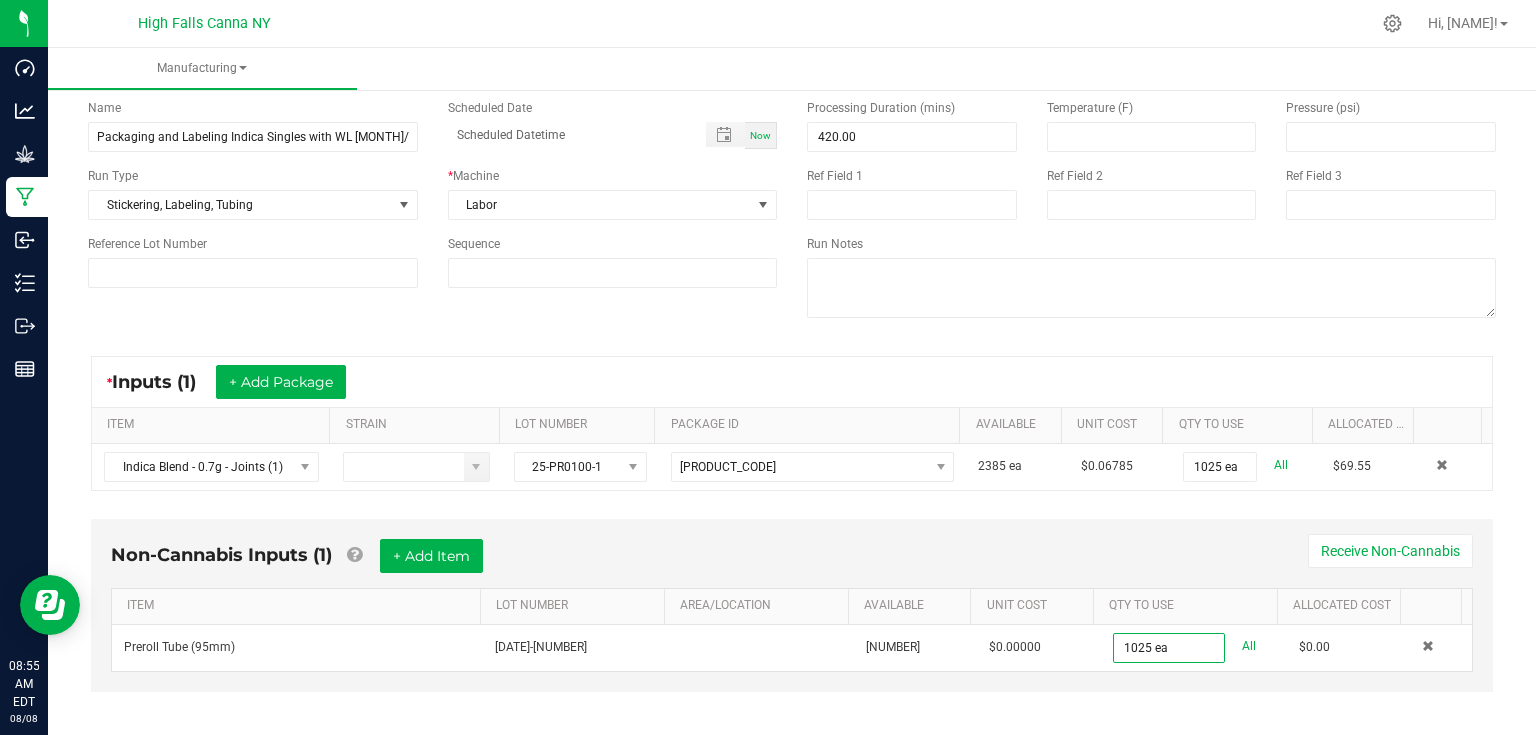 click on "Non-Cannabis Inputs (1)  + Add Item   Receive Non-Cannabis" at bounding box center [792, 563] 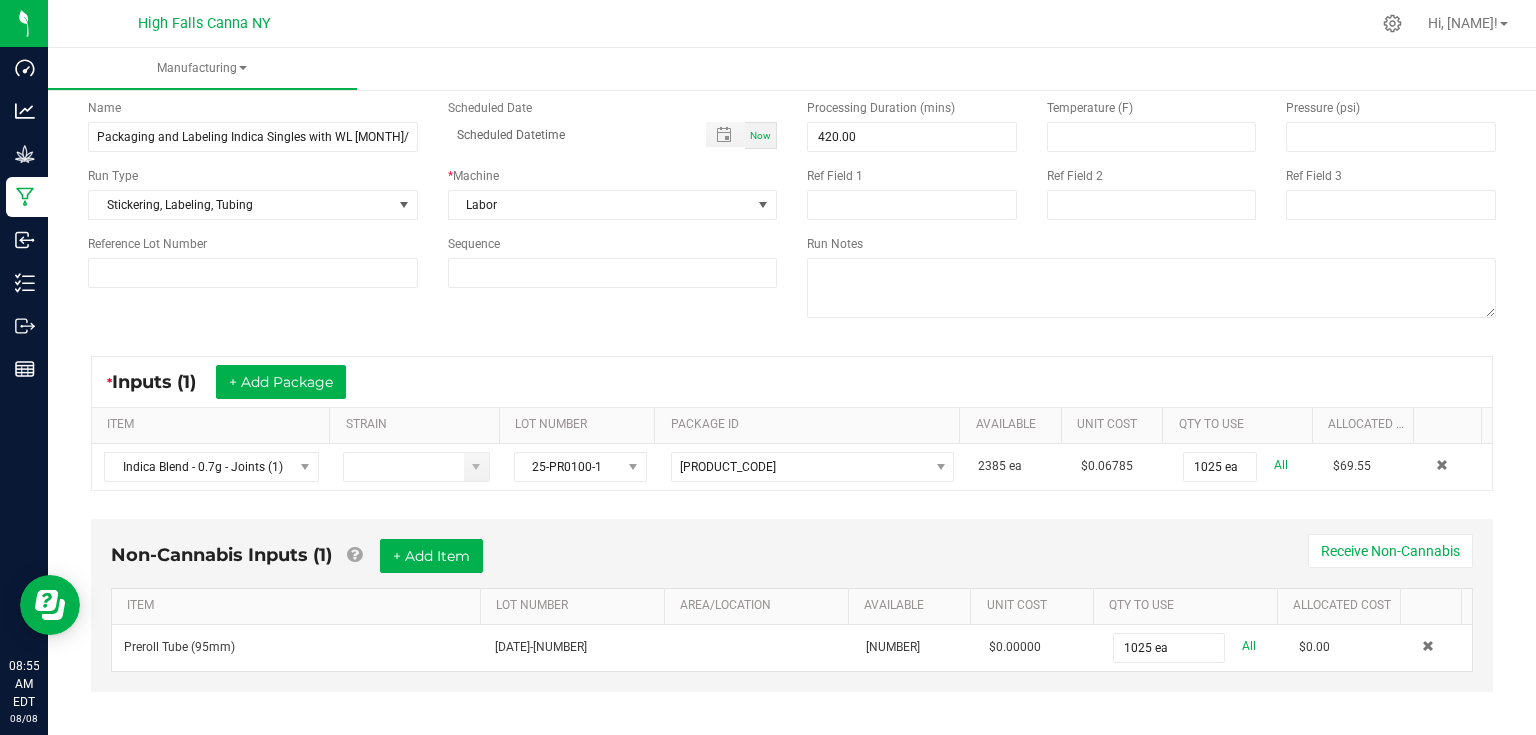 scroll, scrollTop: 96, scrollLeft: 0, axis: vertical 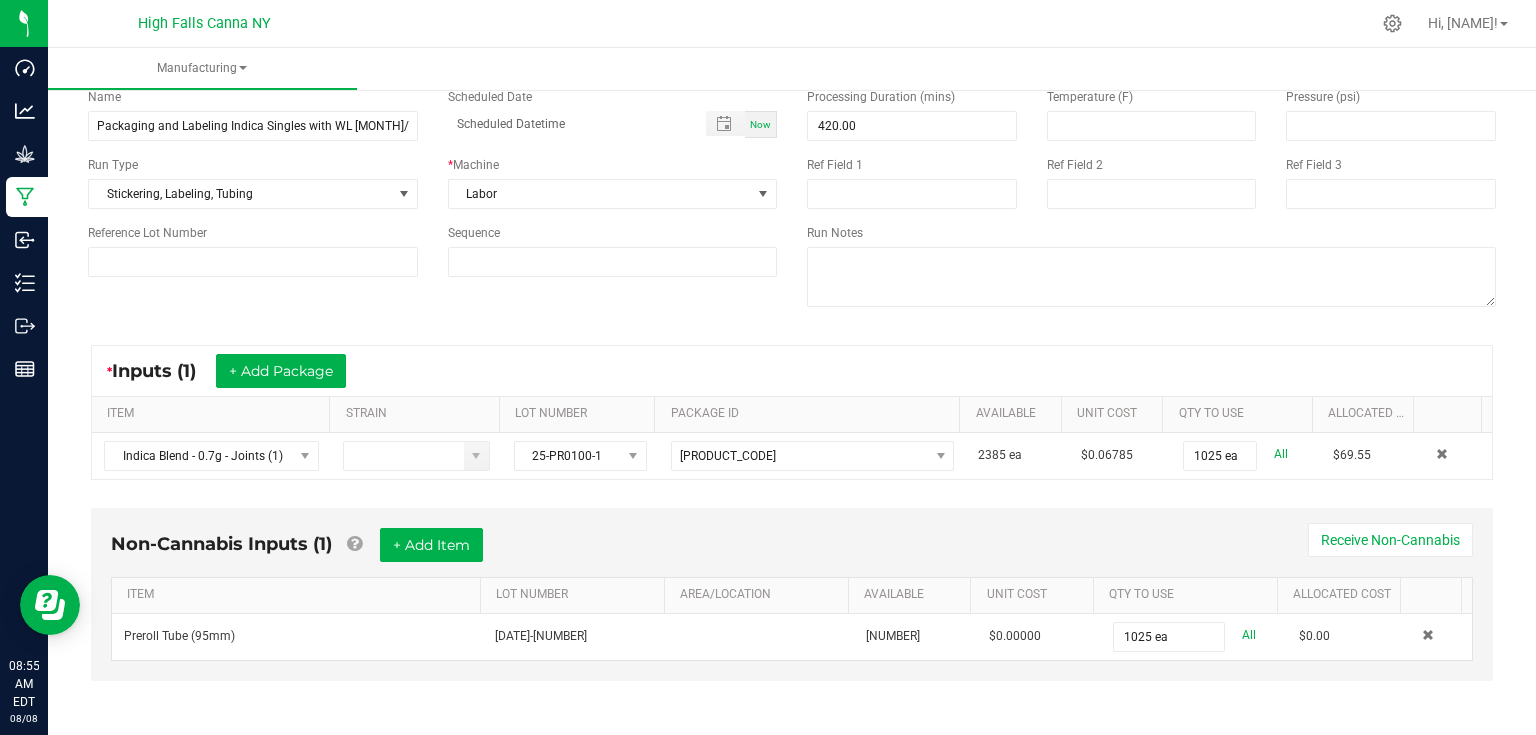 click on "Non-Cannabis Inputs (1)  + Add Item   Receive Non-Cannabis" at bounding box center (792, 552) 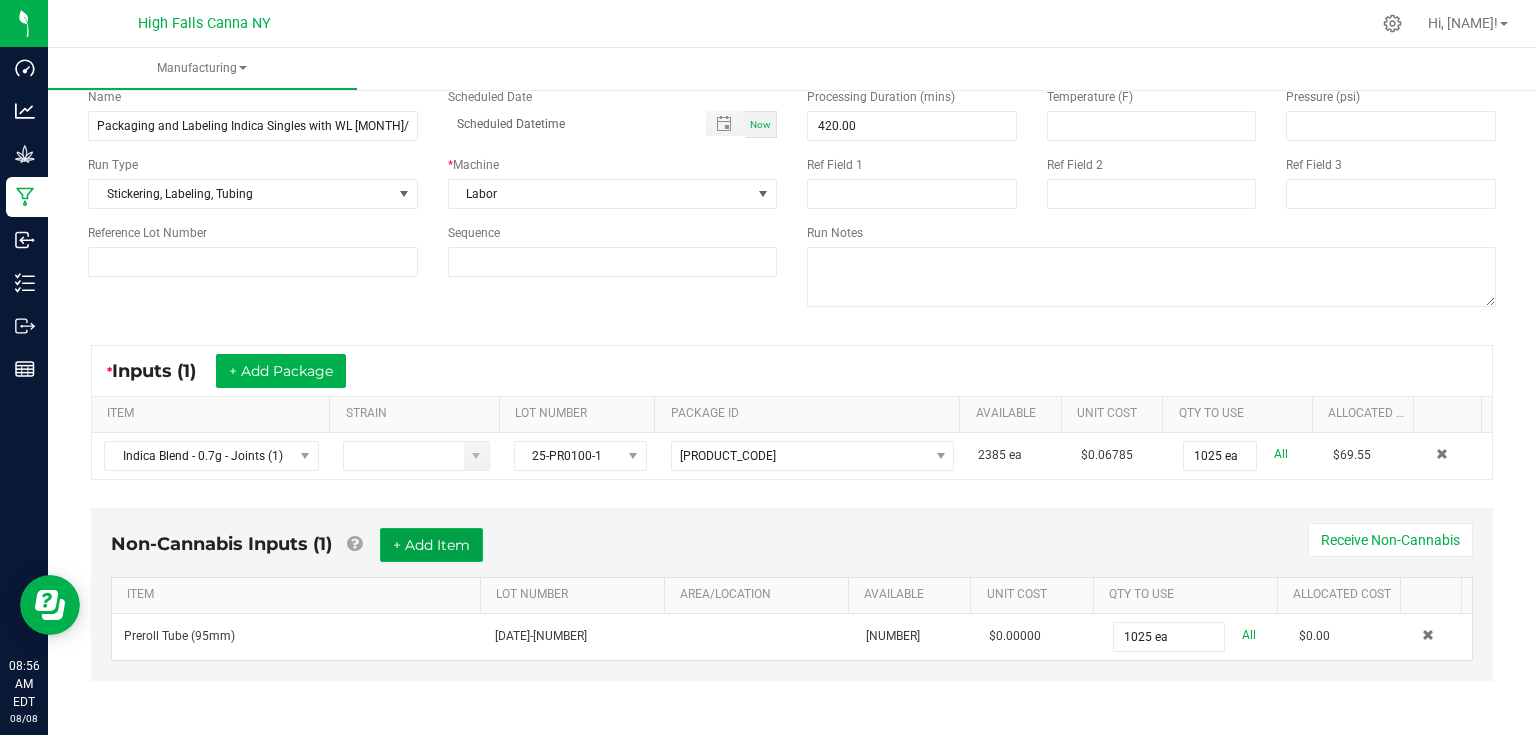 click on "+ Add Item" at bounding box center [431, 545] 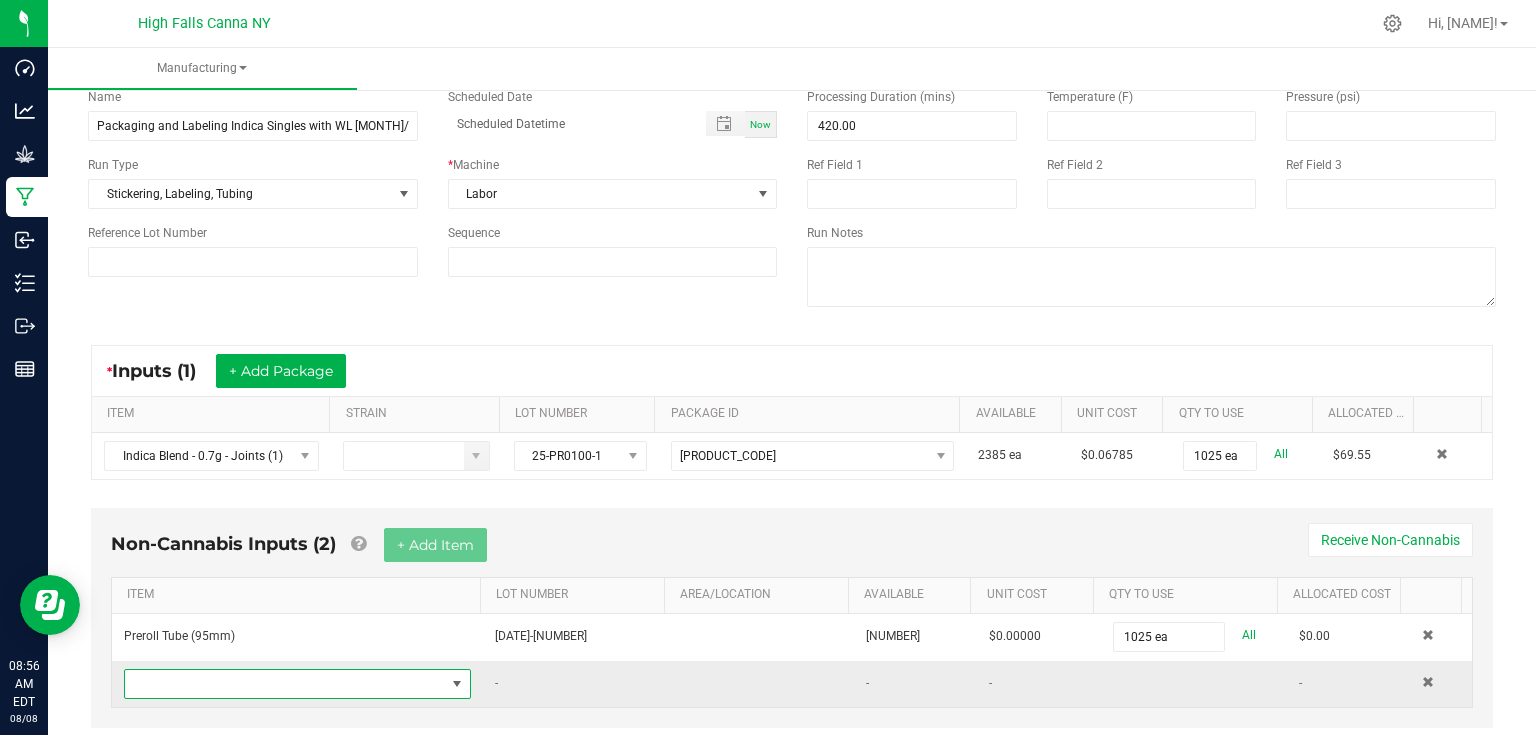 click at bounding box center [285, 684] 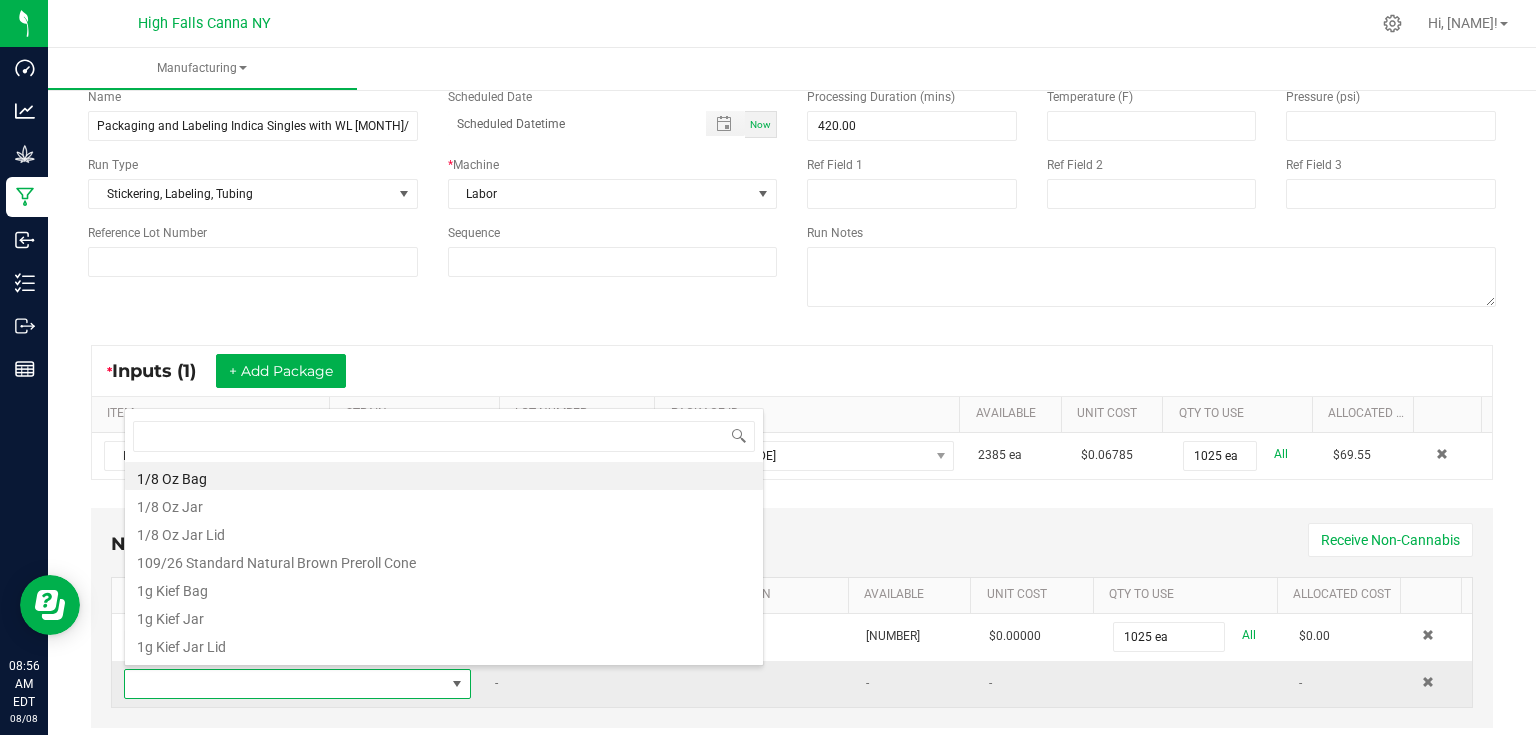 scroll, scrollTop: 99970, scrollLeft: 99659, axis: both 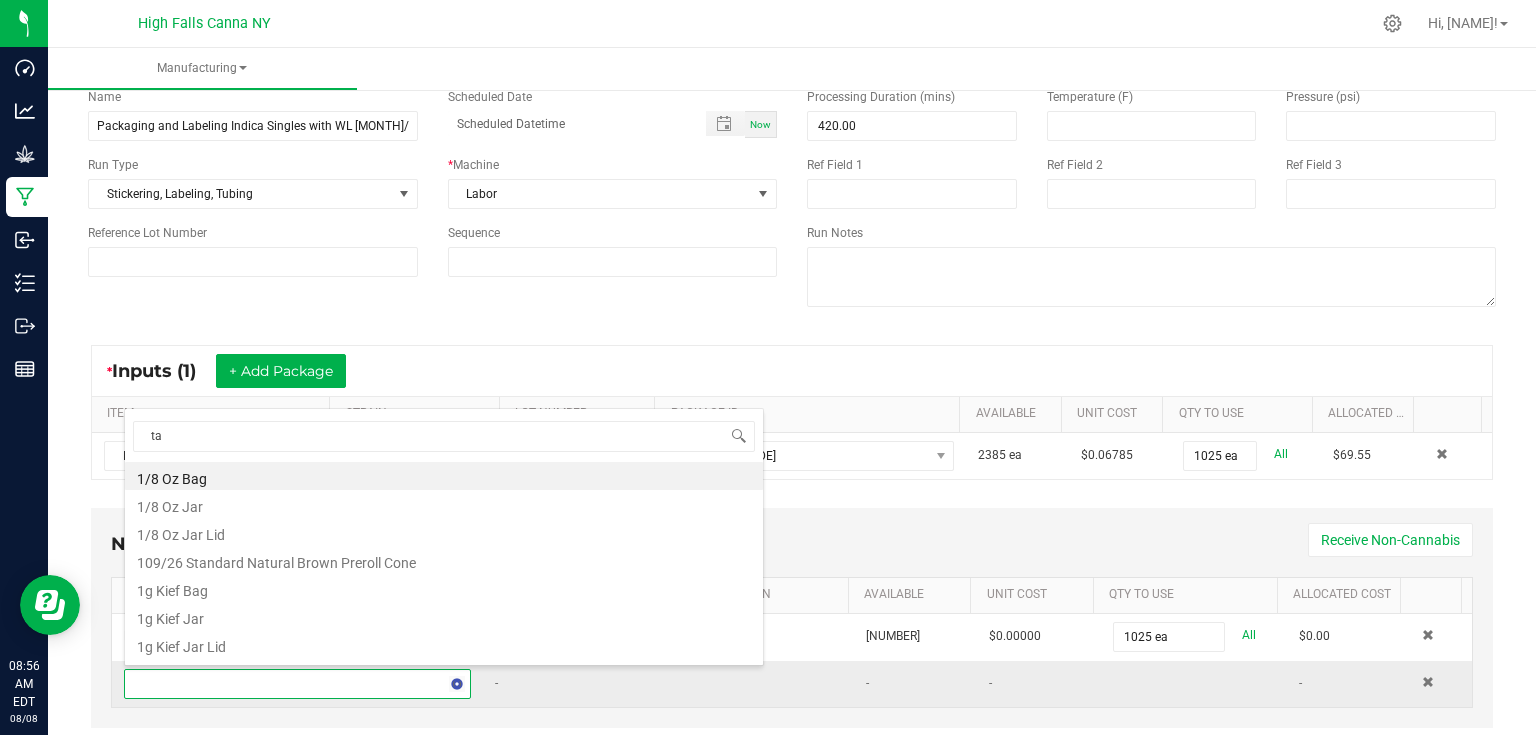 type on "tam" 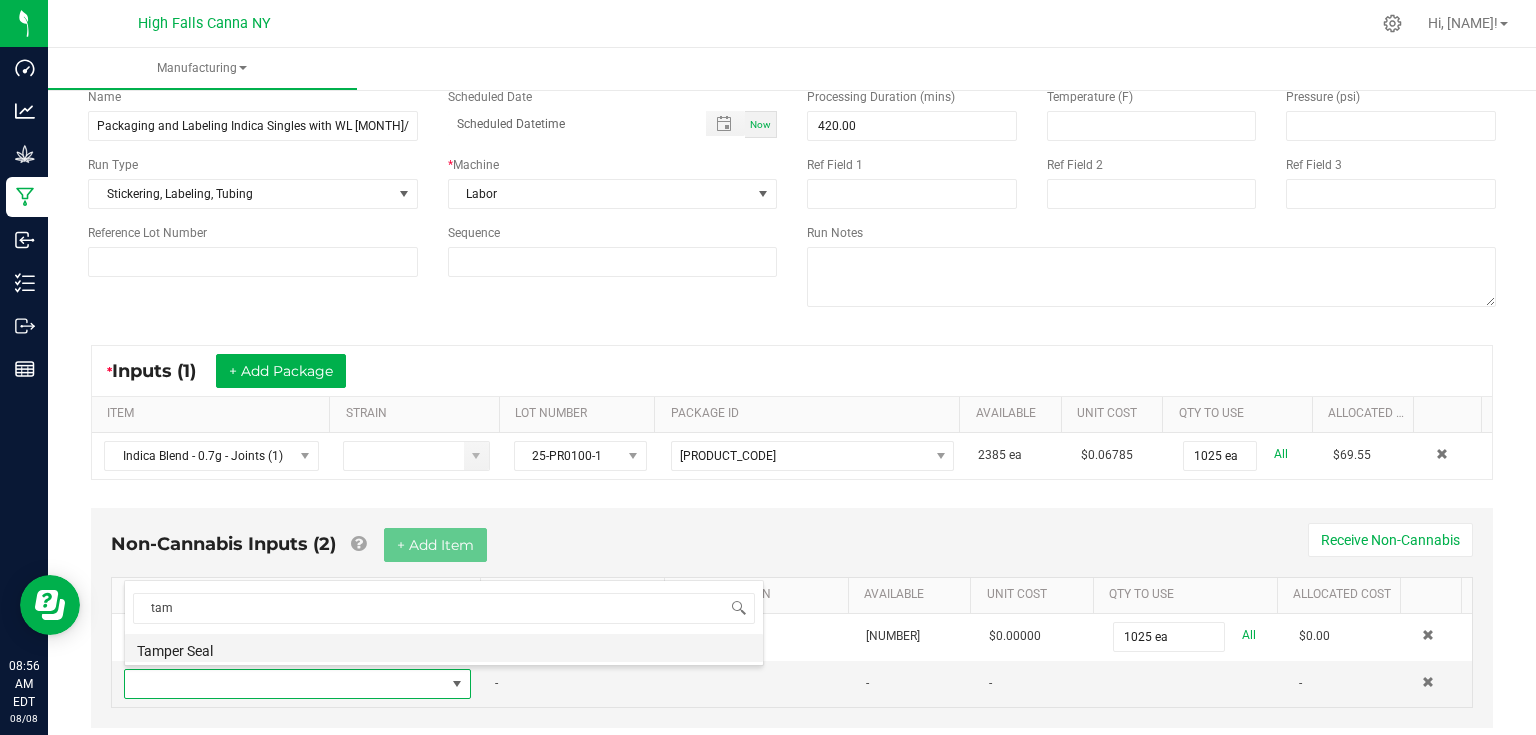 click on "Tamper Seal" at bounding box center [444, 648] 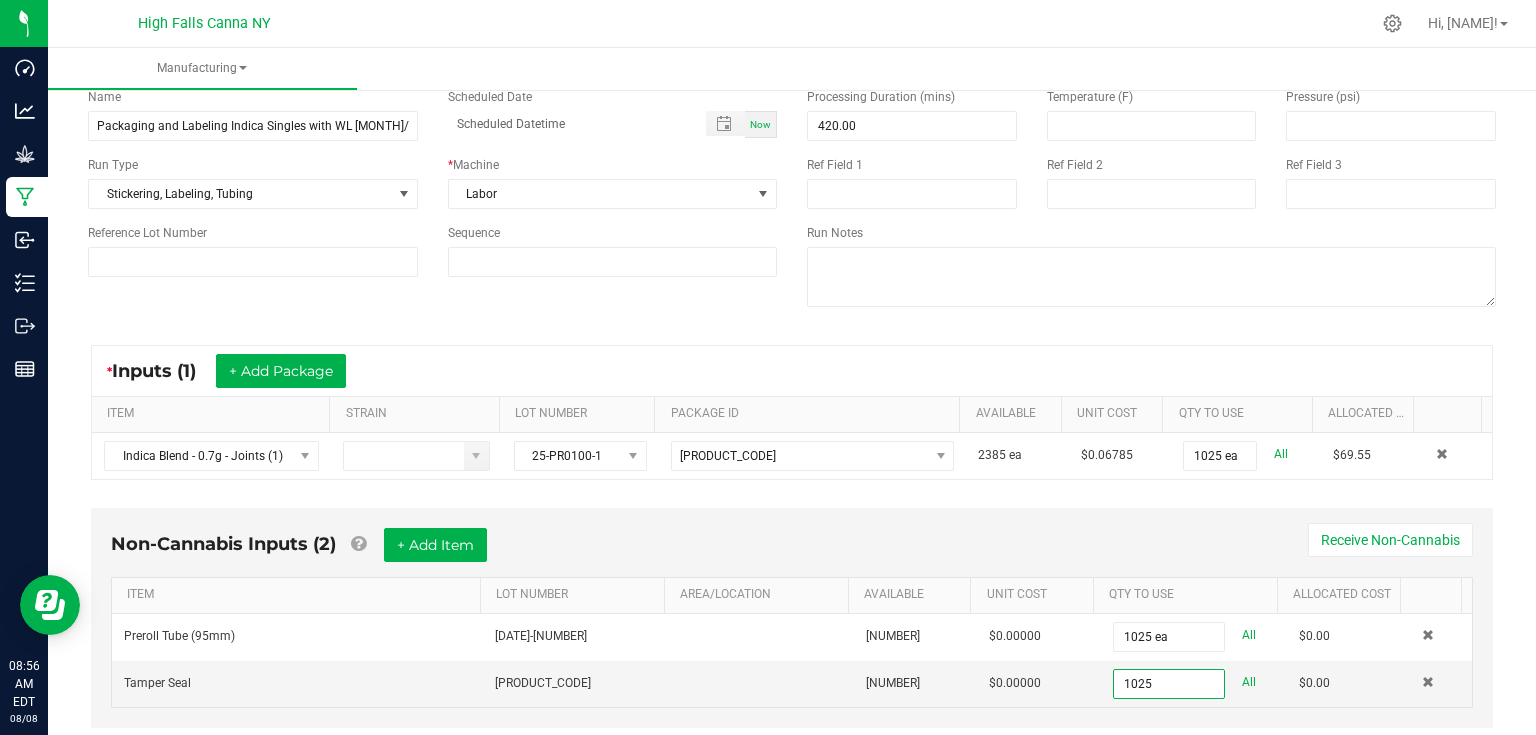 type on "1025 ea" 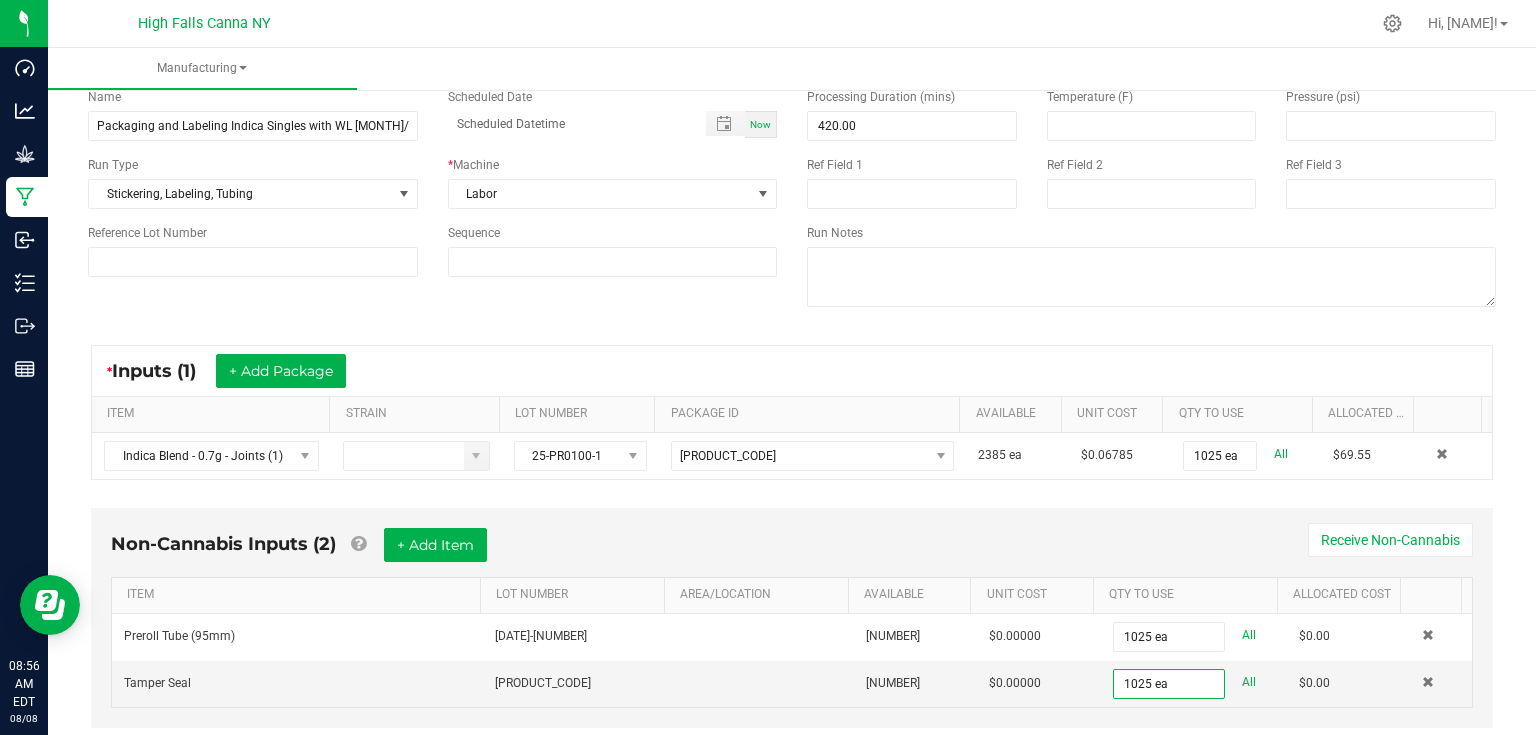click on "Non-Cannabis Inputs (2)  + Add Item   Receive Non-Cannabis  ITEM LOT NUMBER AREA/LOCATION AVAILABLE Unit Cost QTY TO USE Allocated Cost  Preroll Tube (95mm)   [DATE]-[NUMBER]      [NUMBER]   $0.00000  1025 ea All  $0.00   Tamper Seal   [DATE]-[NUMBER]      [NUMBER]   $0.00000  1025 ea All  $0.00" at bounding box center [792, 632] 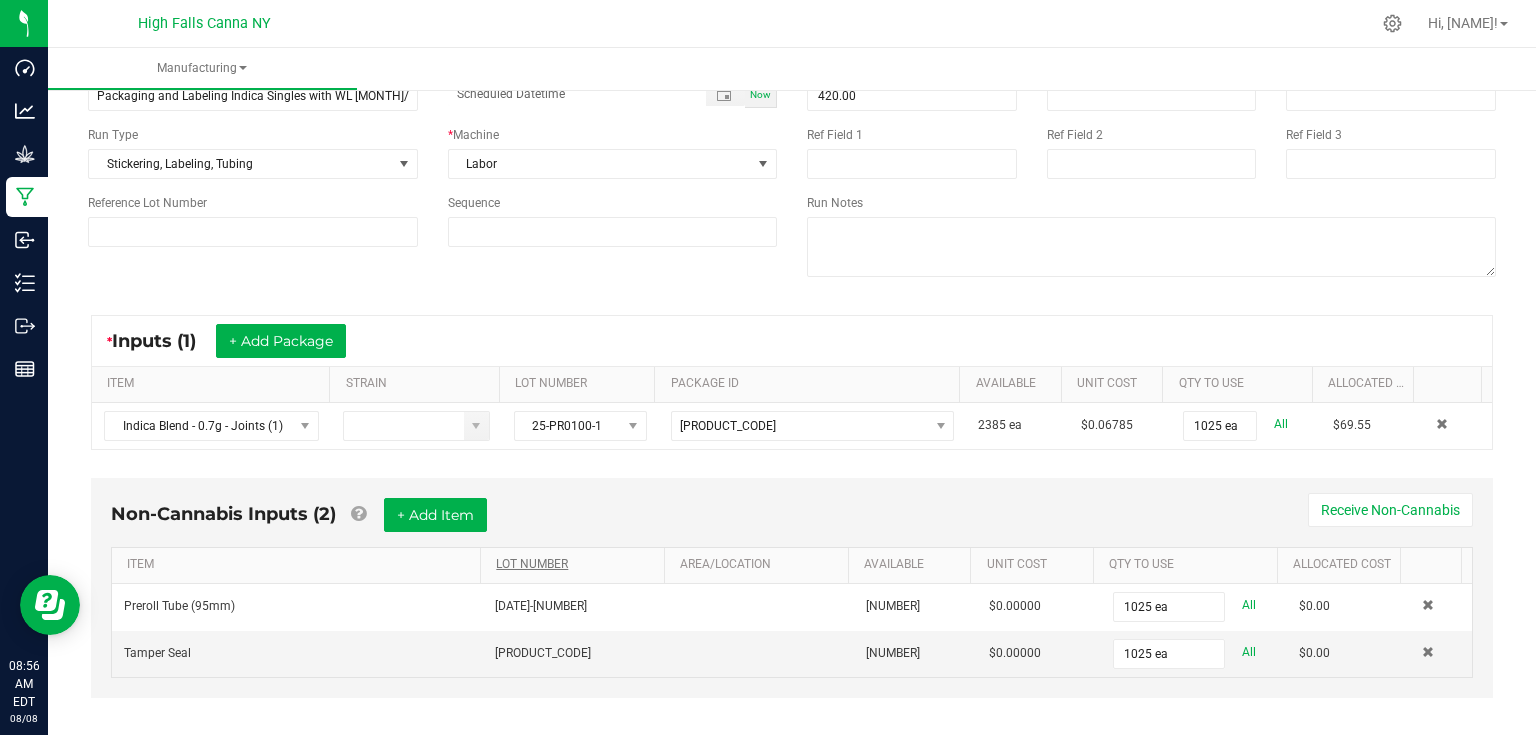 scroll, scrollTop: 142, scrollLeft: 0, axis: vertical 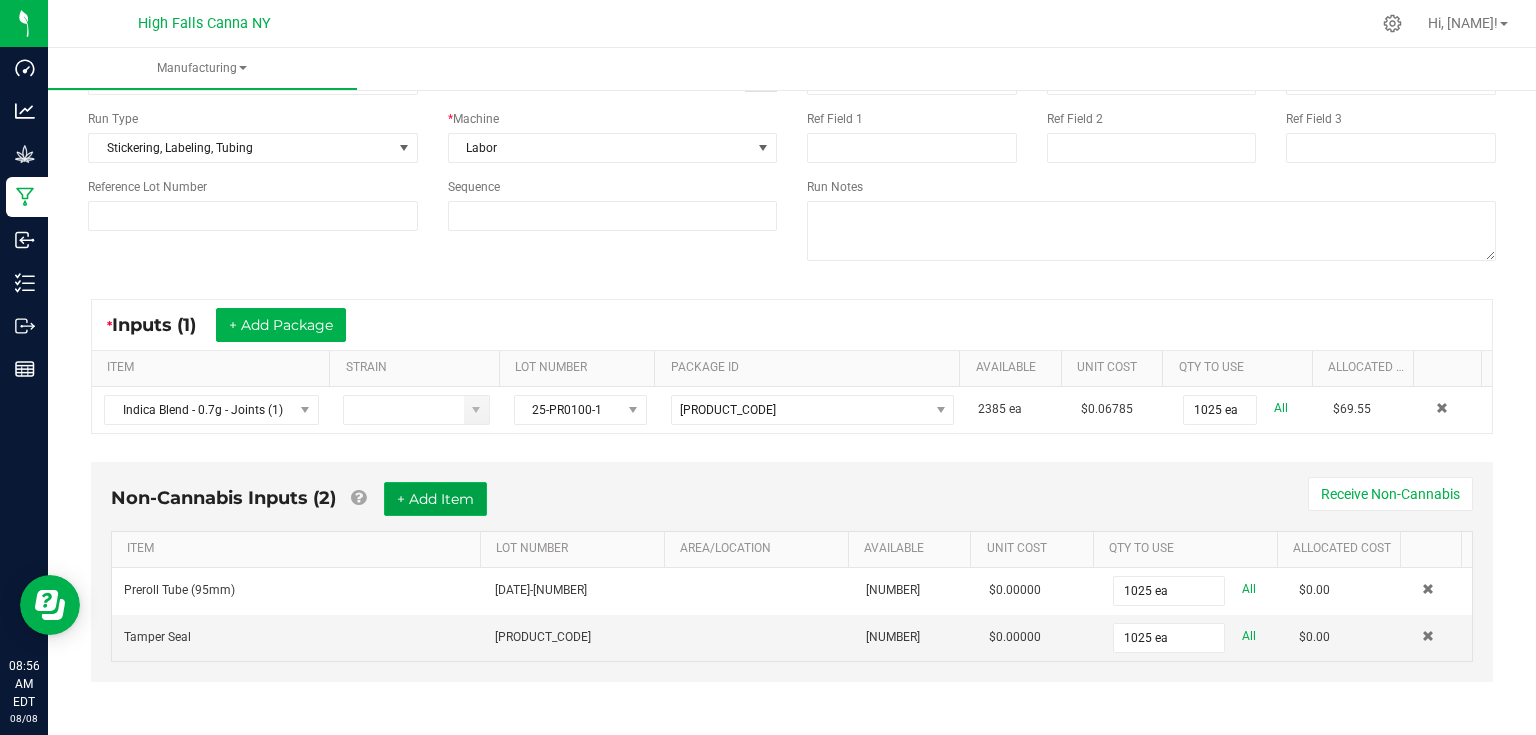 click on "+ Add Item" at bounding box center [435, 499] 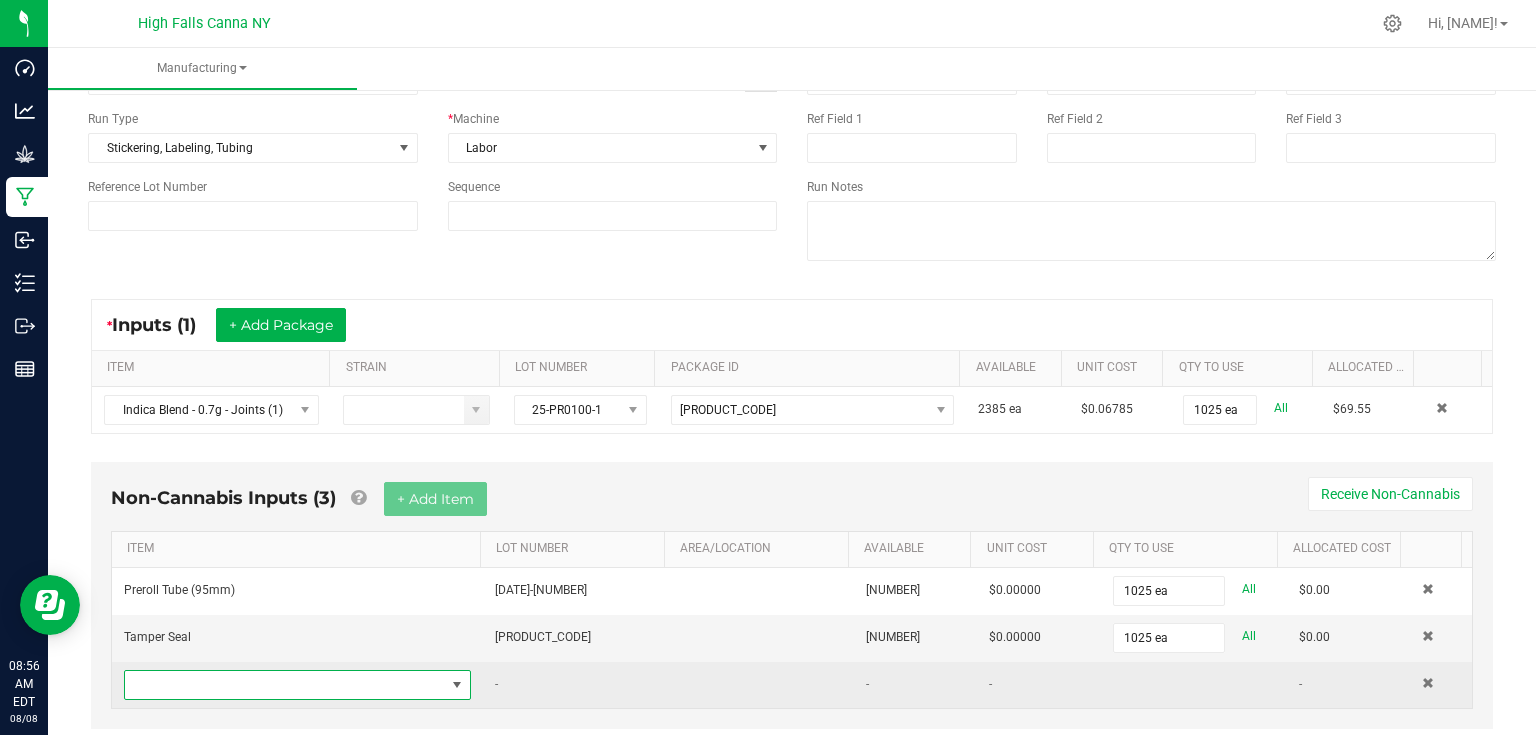 click at bounding box center (285, 685) 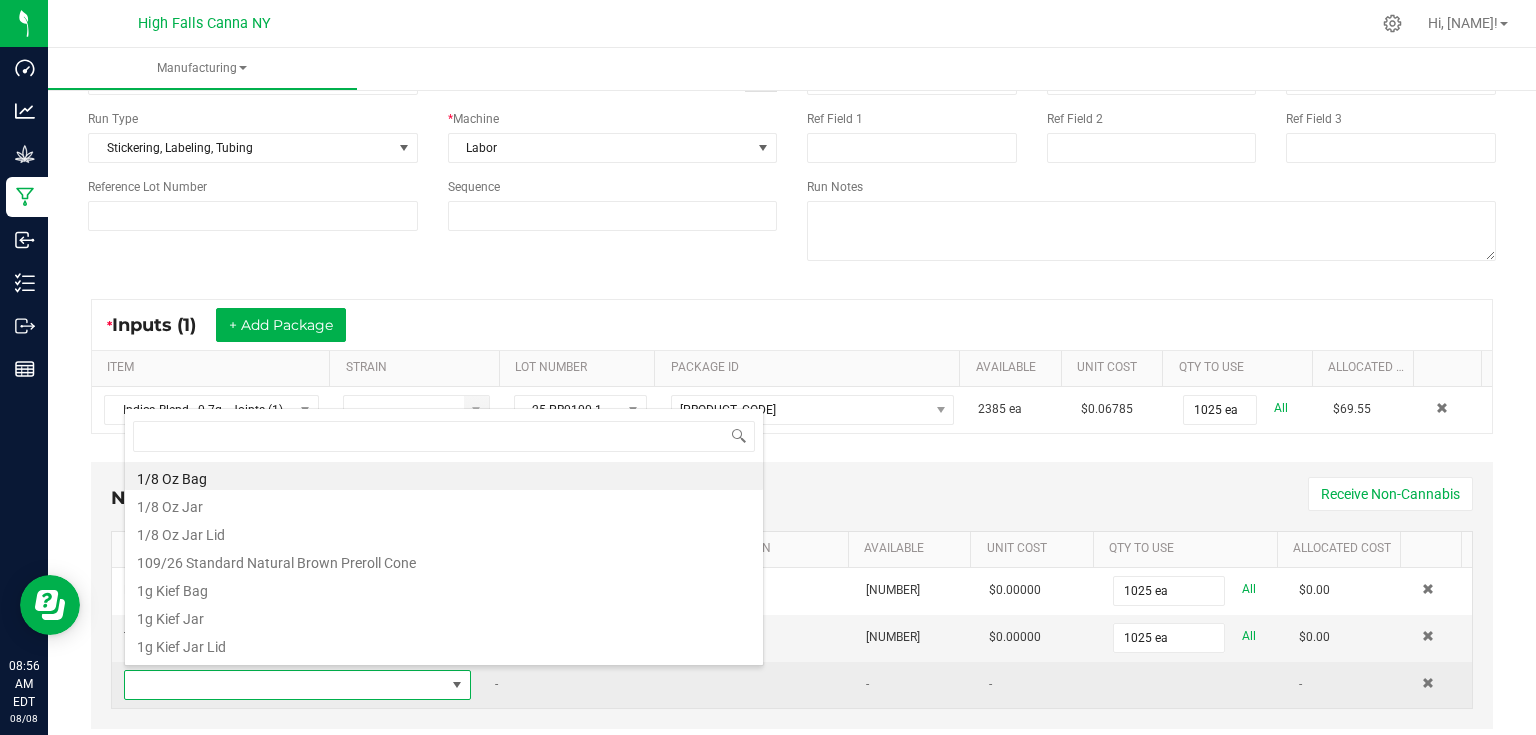 scroll, scrollTop: 99970, scrollLeft: 99659, axis: both 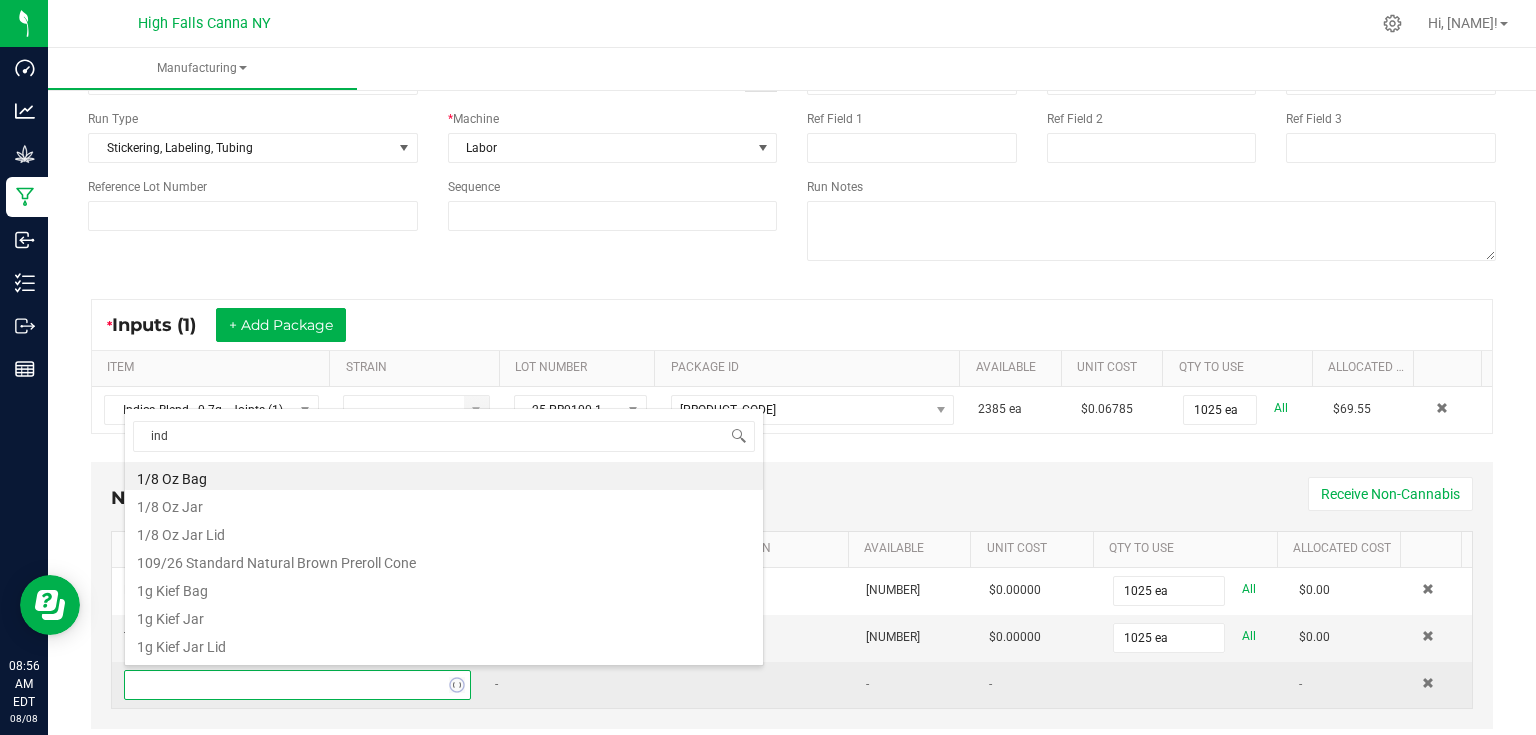 type on "indi" 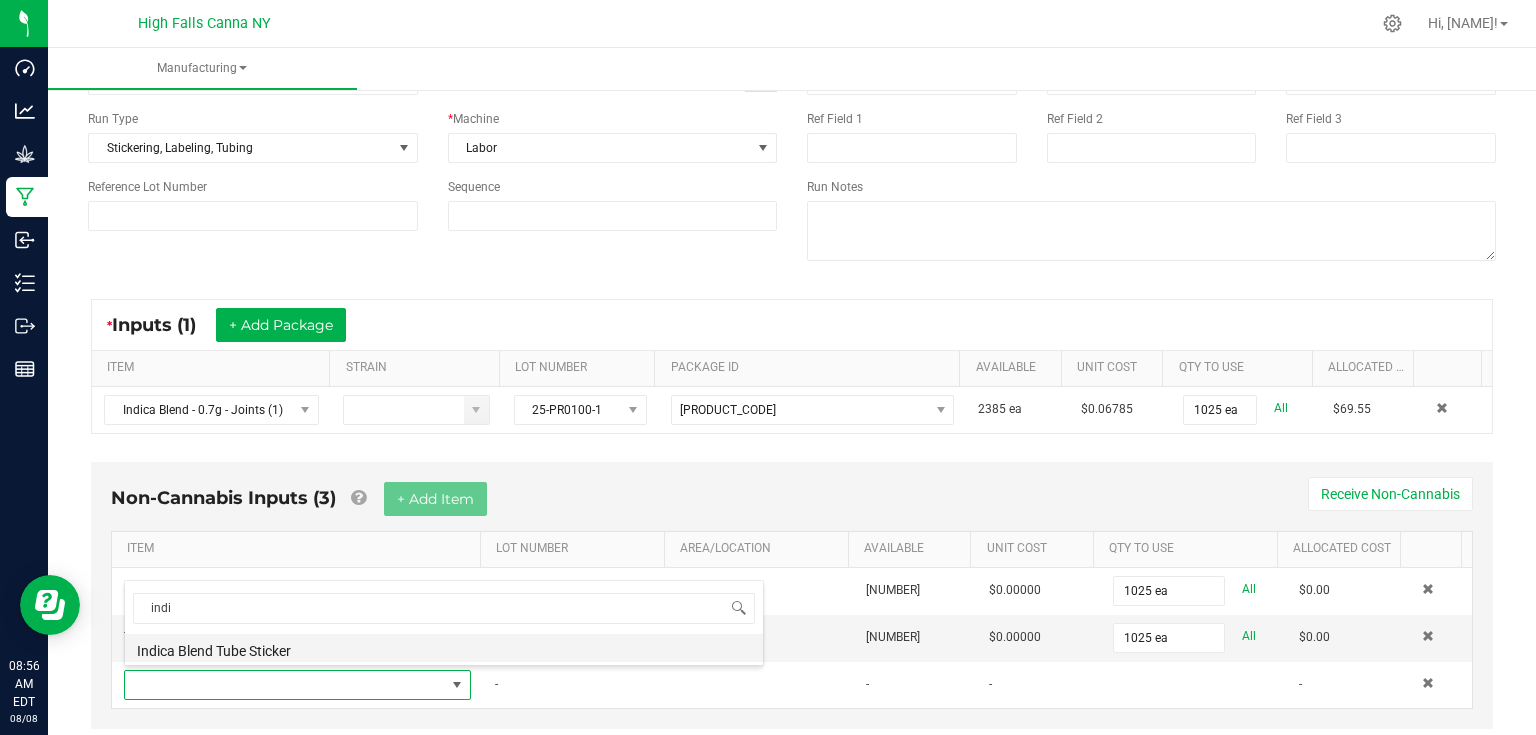 click on "Indica Blend Tube Sticker" at bounding box center (444, 648) 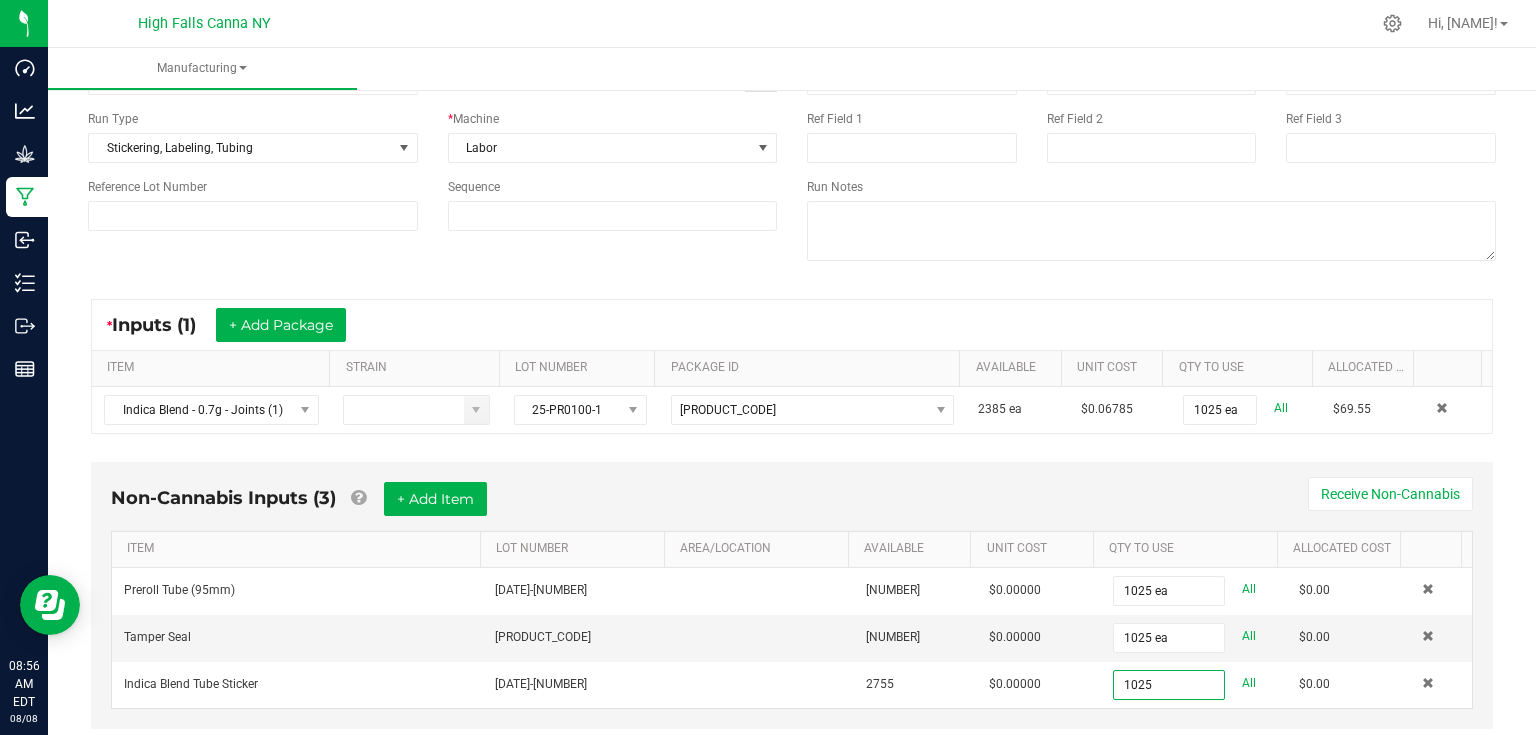 type on "1025 ea" 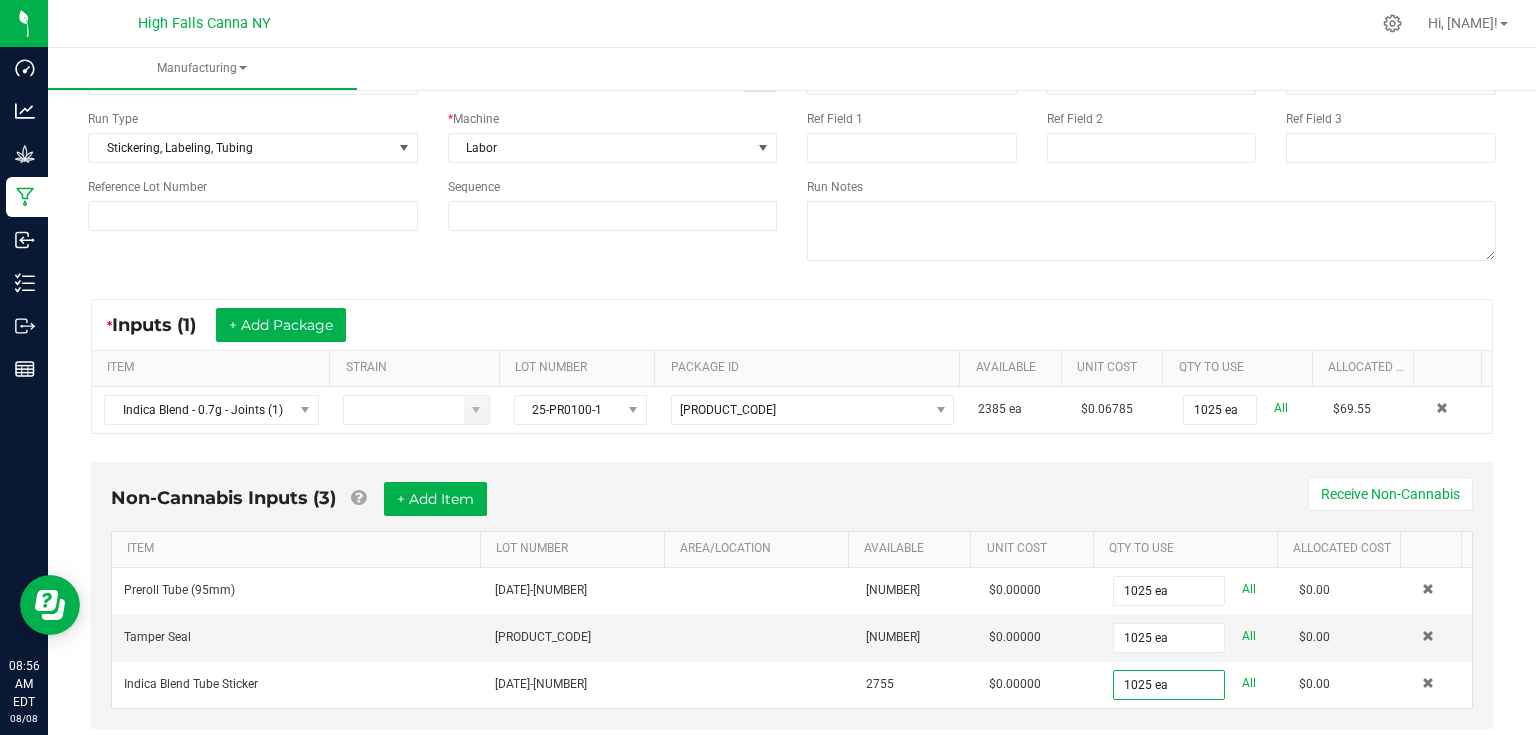 click on "Non-Cannabis Inputs ([QUANTITY])  + Add Item   Receive Non-Cannabis  ITEM LOT NUMBER AREA/LOCATION AVAILABLE Unit Cost QTY TO USE Allocated Cost  Preroll Tube ([QUANTITY])   [DATE]-[NUMBER]      [NUMBER]   [CURRENCY][AMOUNT]  [QUANTITY] ea All  [CURRENCY][AMOUNT]   Tamper Seal   [DATE]-[NUMBER]      [NUMBER]   [CURRENCY][AMOUNT]  [QUANTITY] ea All  [CURRENCY][AMOUNT]   Indica Blend Tube Sticker   [DATE]-[NUMBER]      [NUMBER]   [CURRENCY][AMOUNT]  [QUANTITY] ea All  [CURRENCY][AMOUNT]" at bounding box center (792, 609) 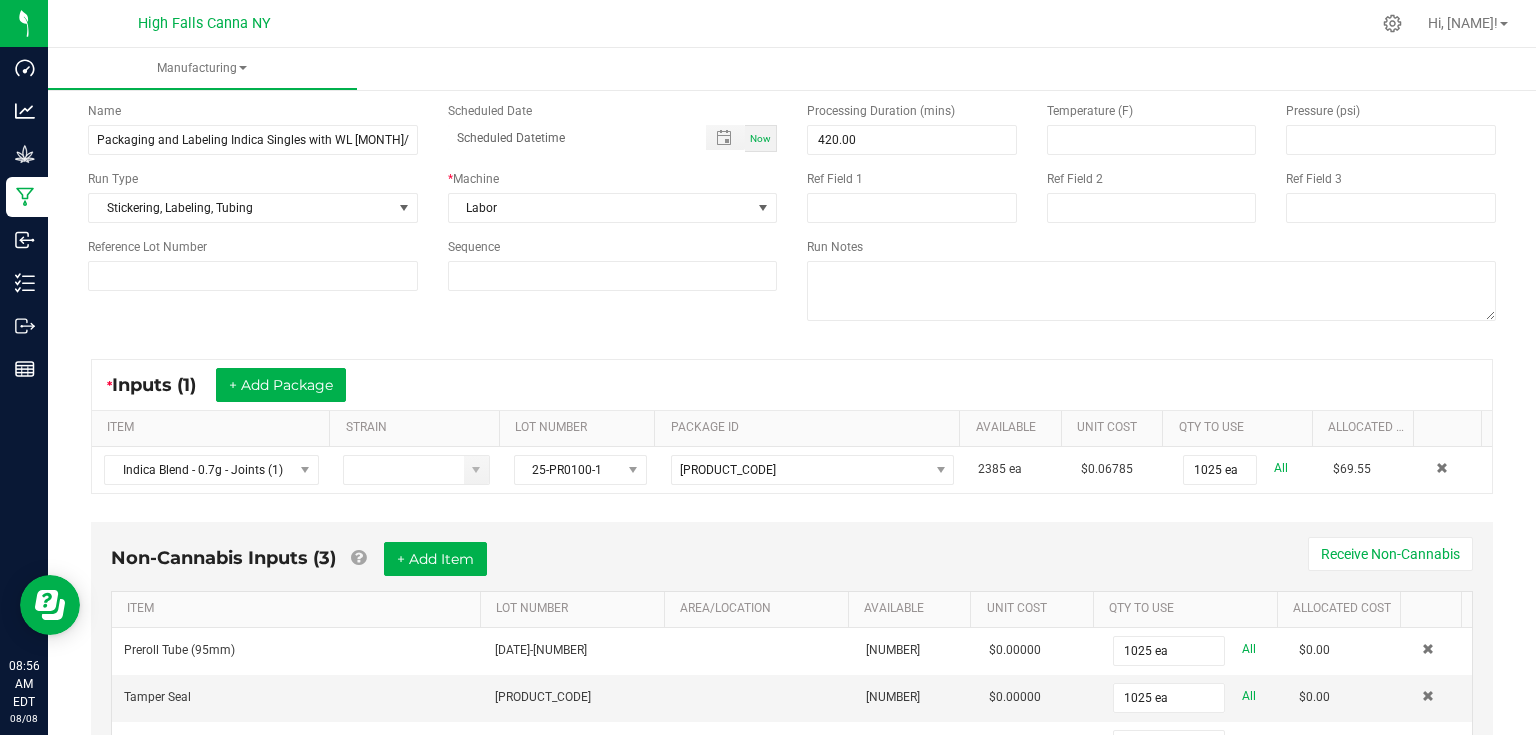 scroll, scrollTop: 0, scrollLeft: 0, axis: both 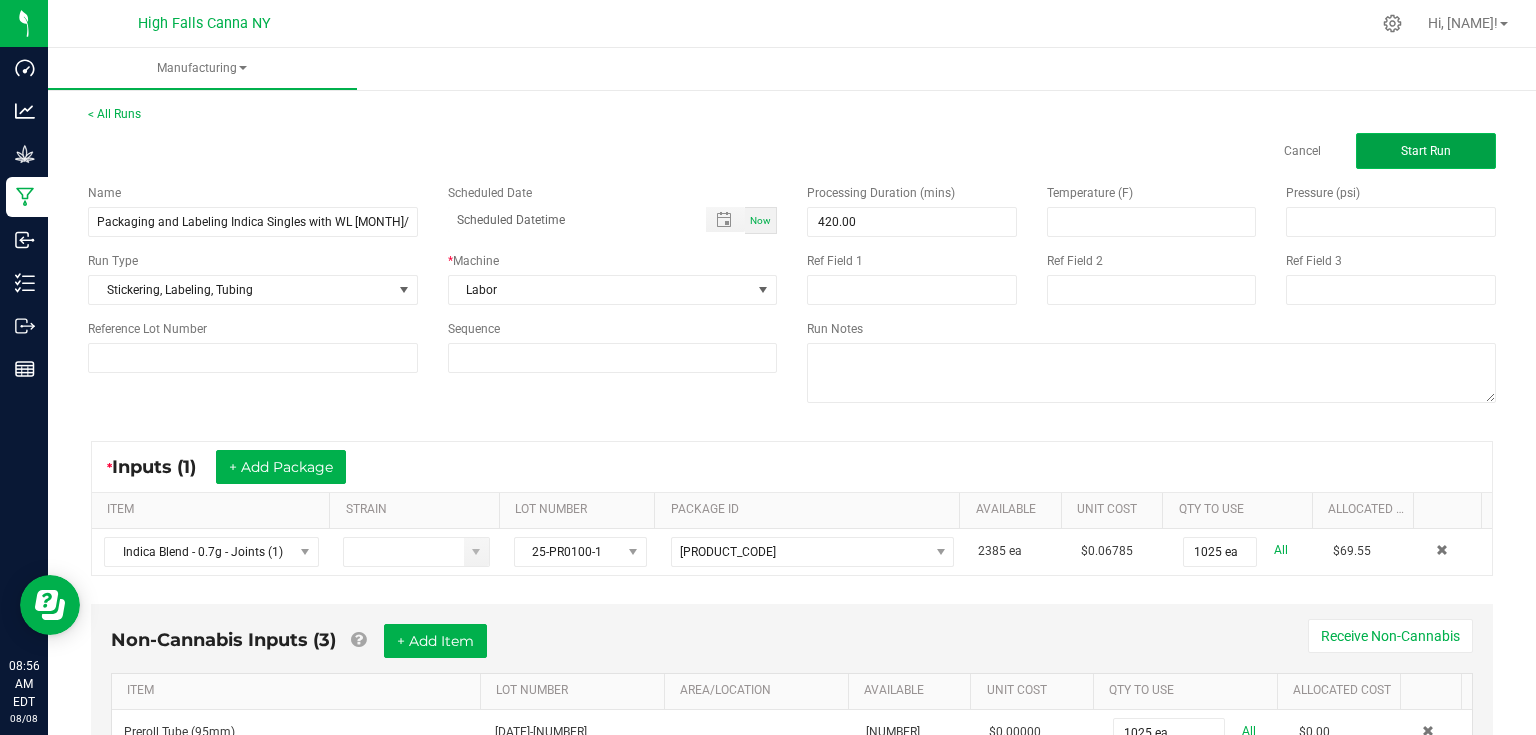 click on "Start Run" 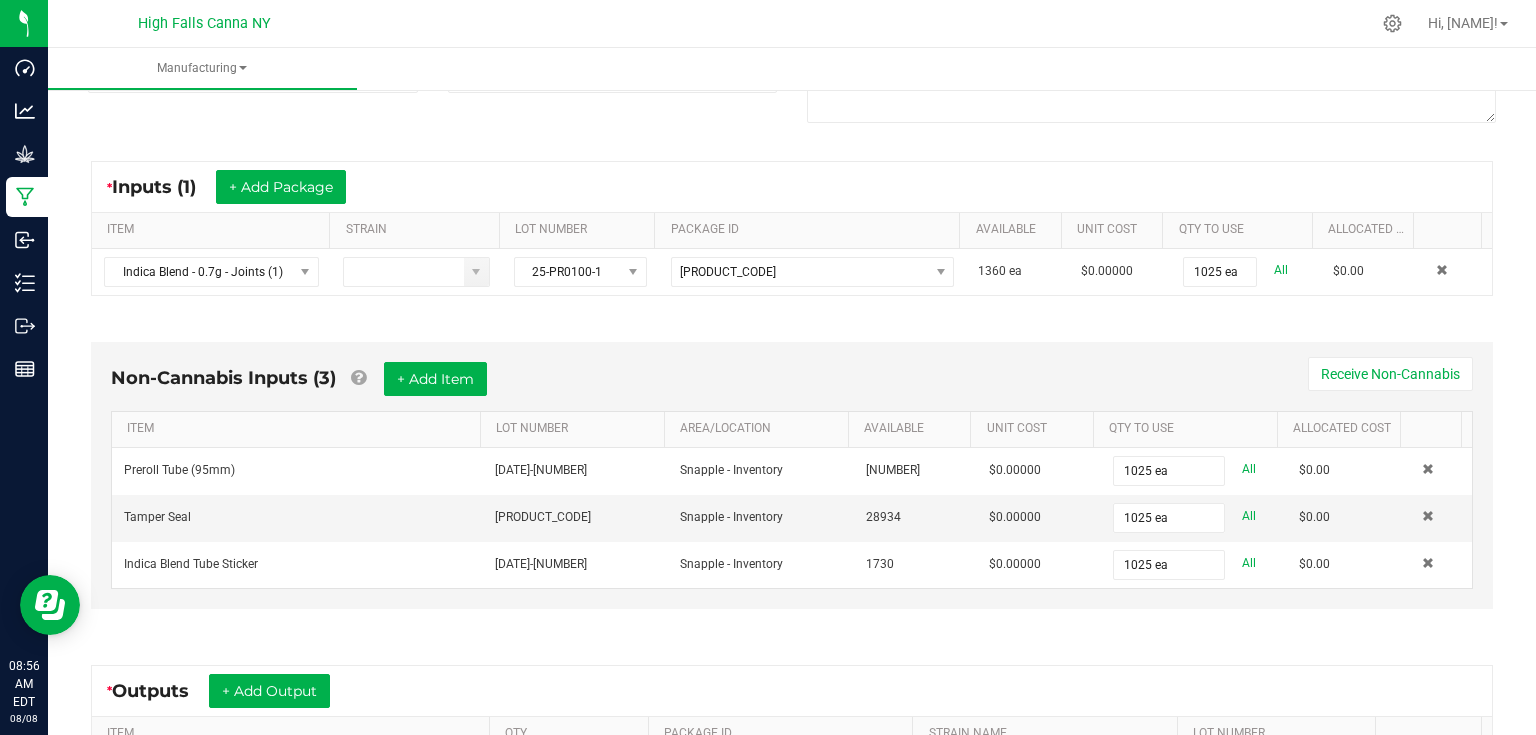 scroll, scrollTop: 320, scrollLeft: 0, axis: vertical 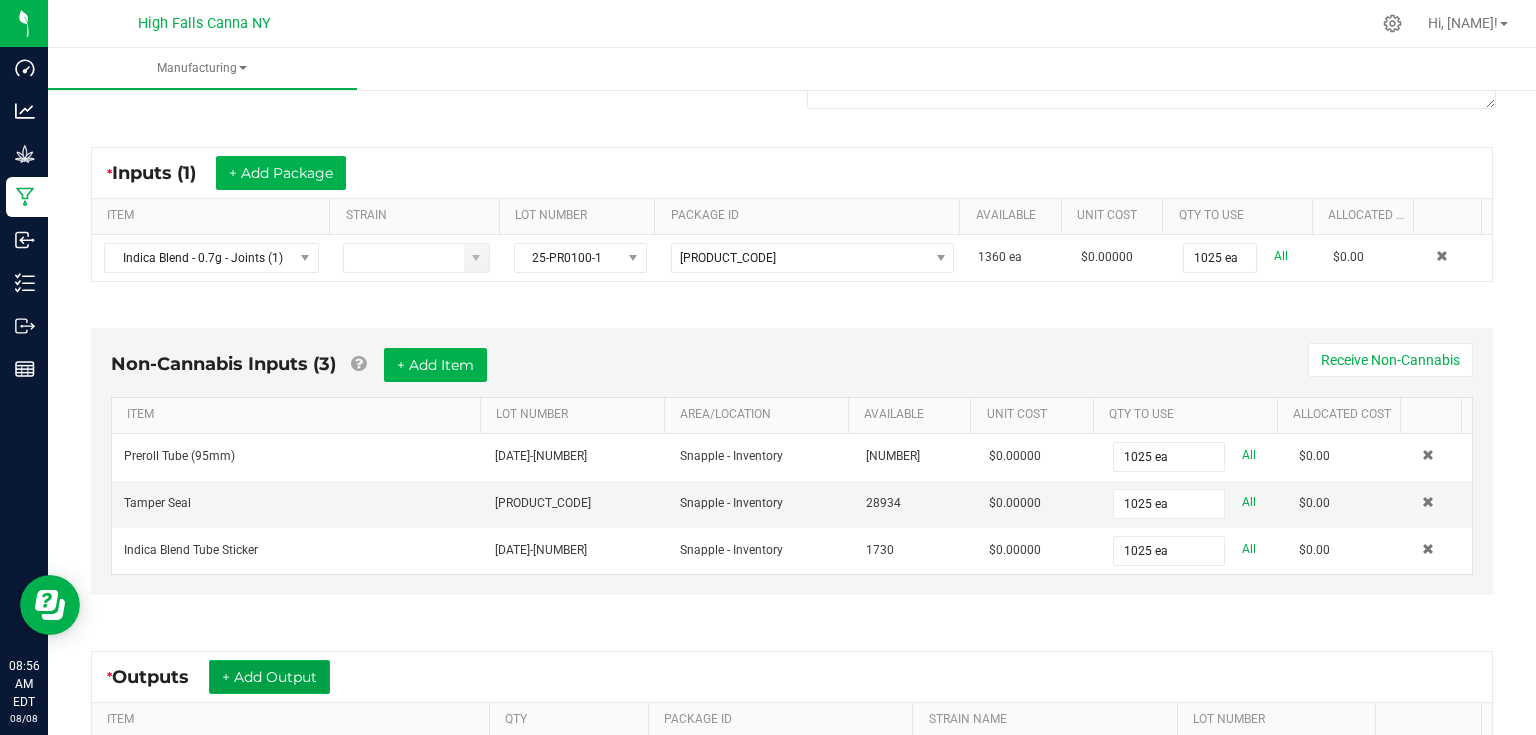 click on "+ Add Output" at bounding box center [269, 677] 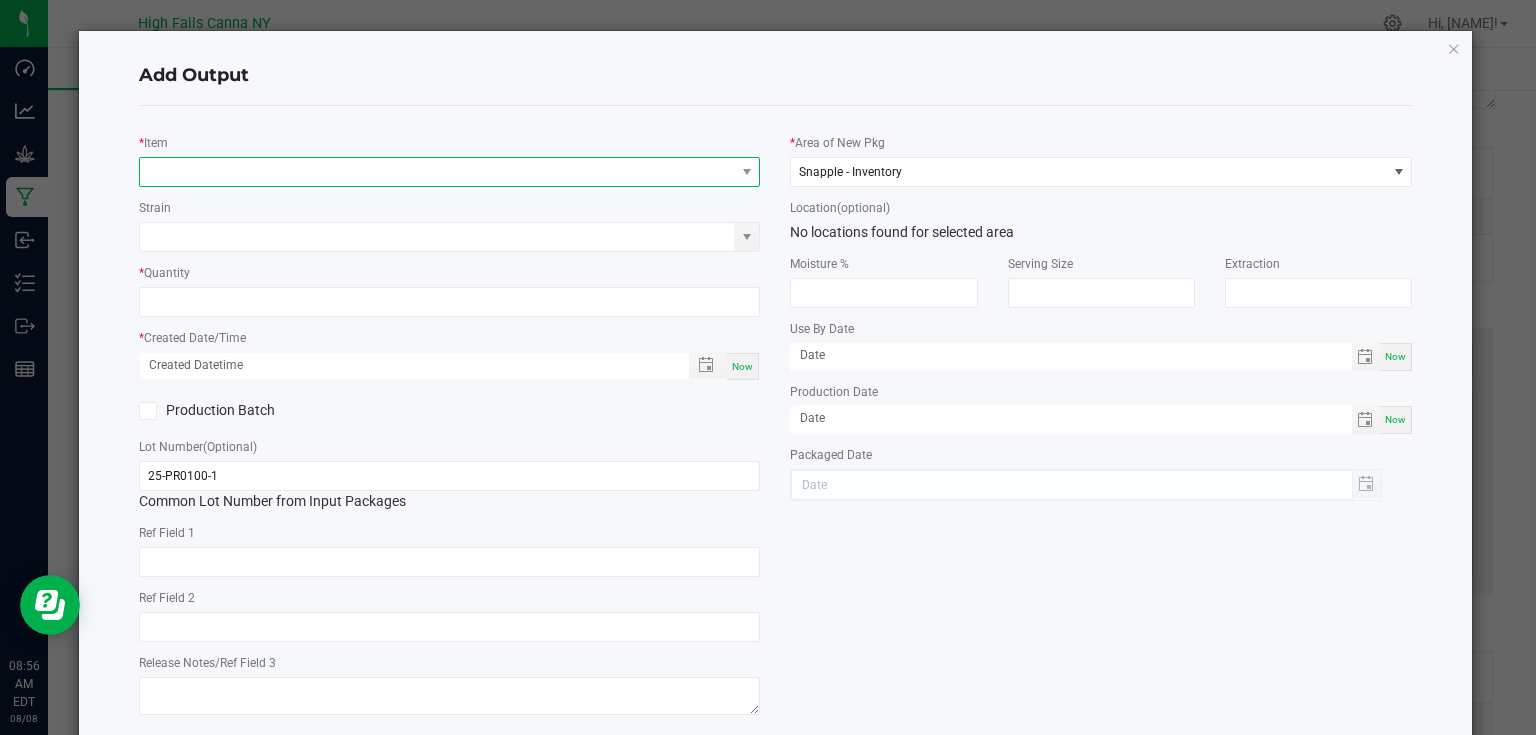 click at bounding box center [437, 172] 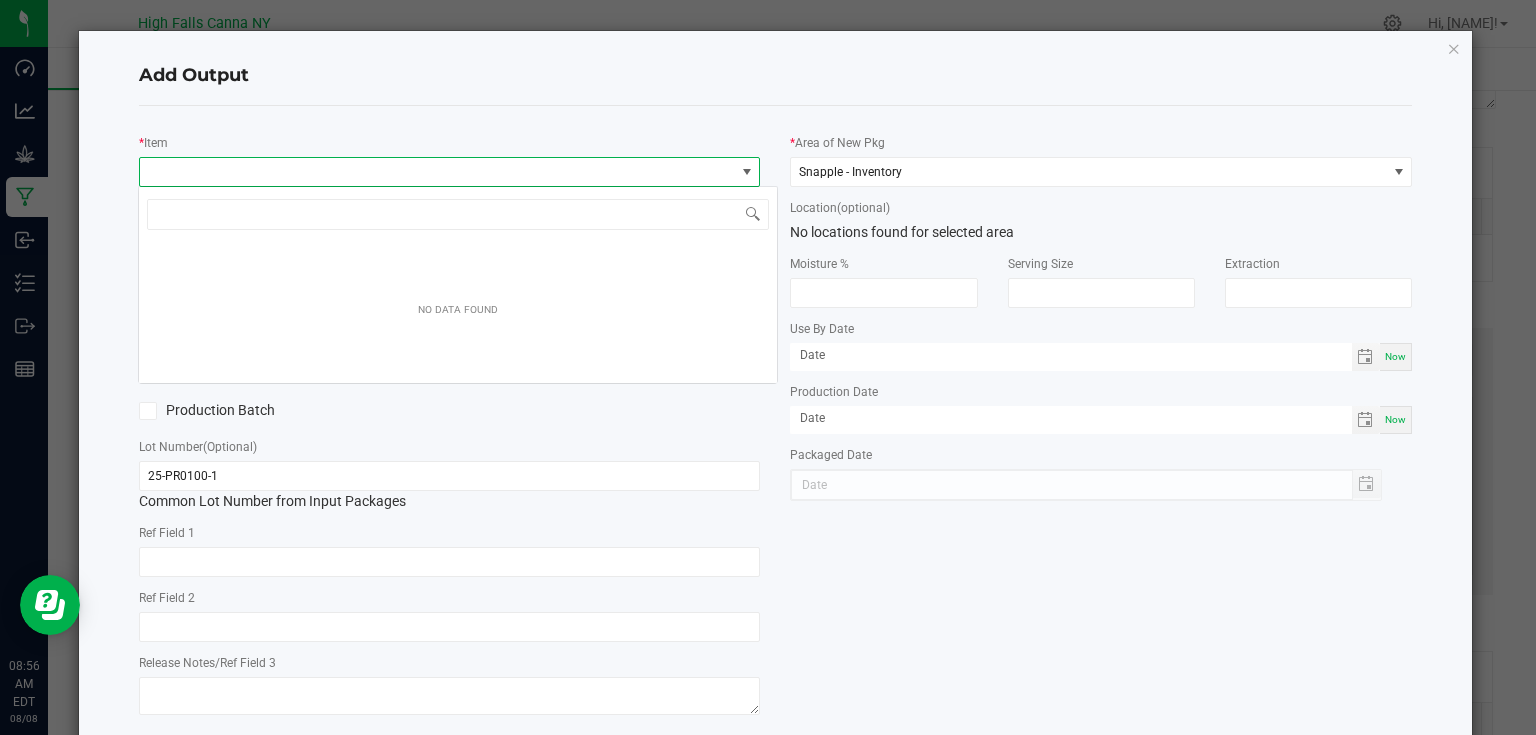 scroll, scrollTop: 99970, scrollLeft: 99383, axis: both 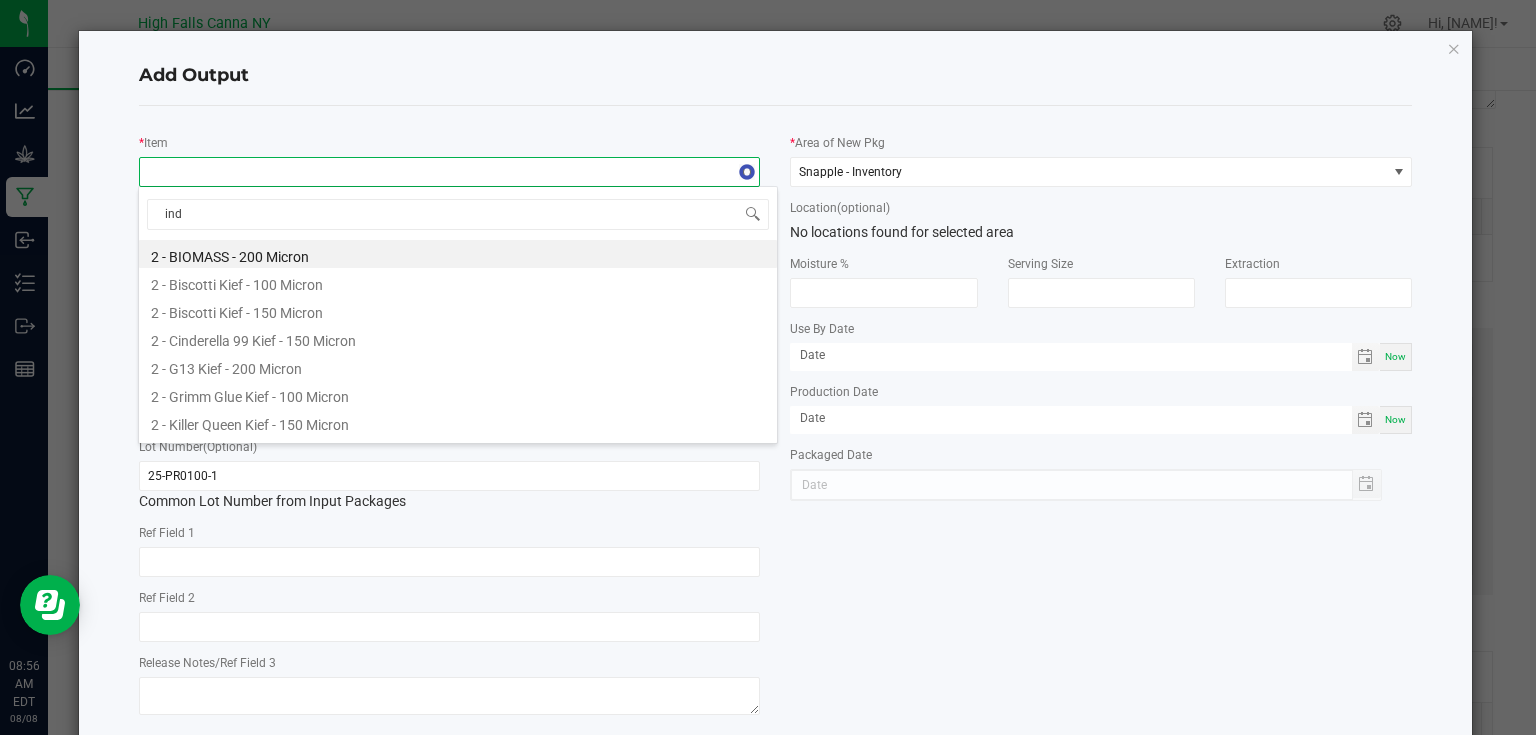 type on "indi" 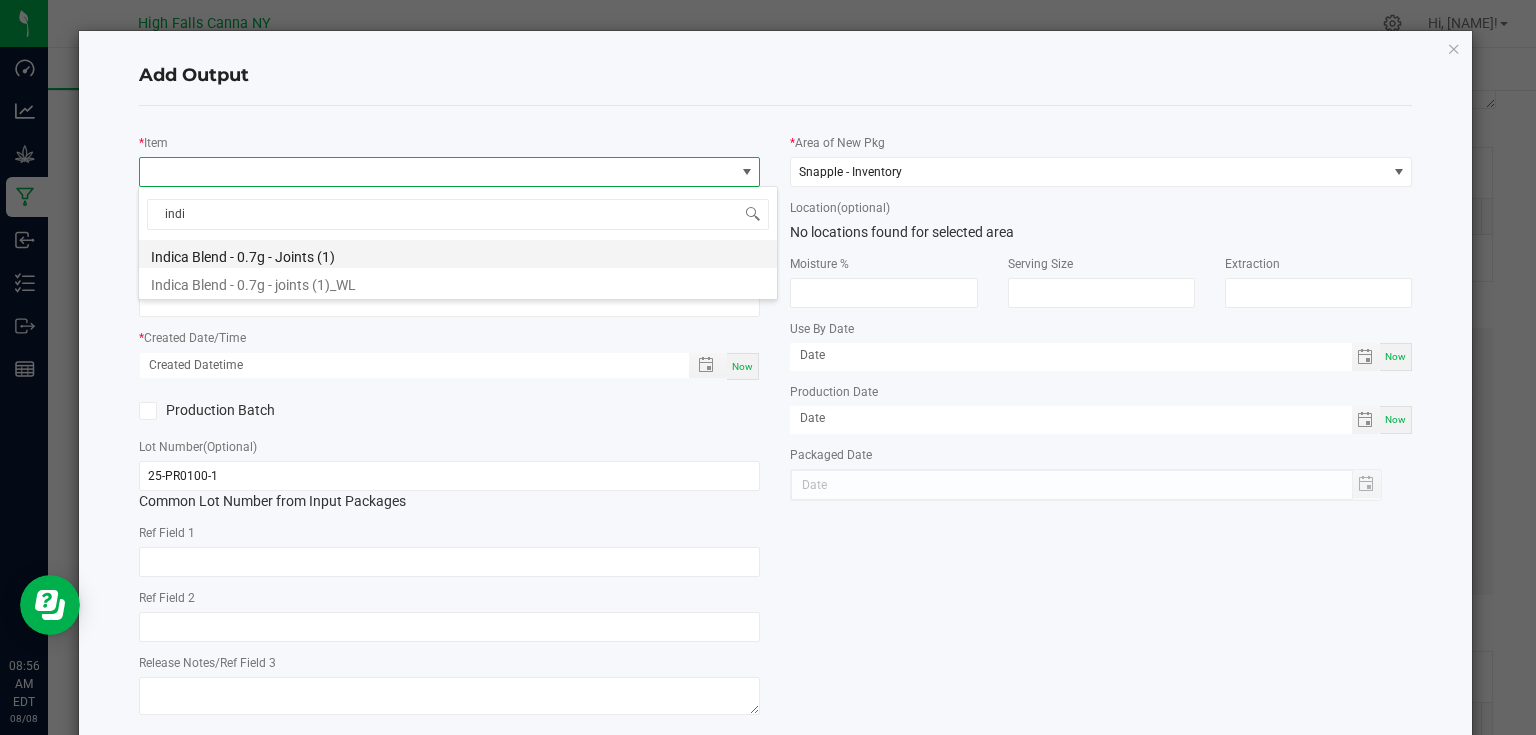 click on "Indica Blend - 0.7g - Joints (1)" at bounding box center (458, 254) 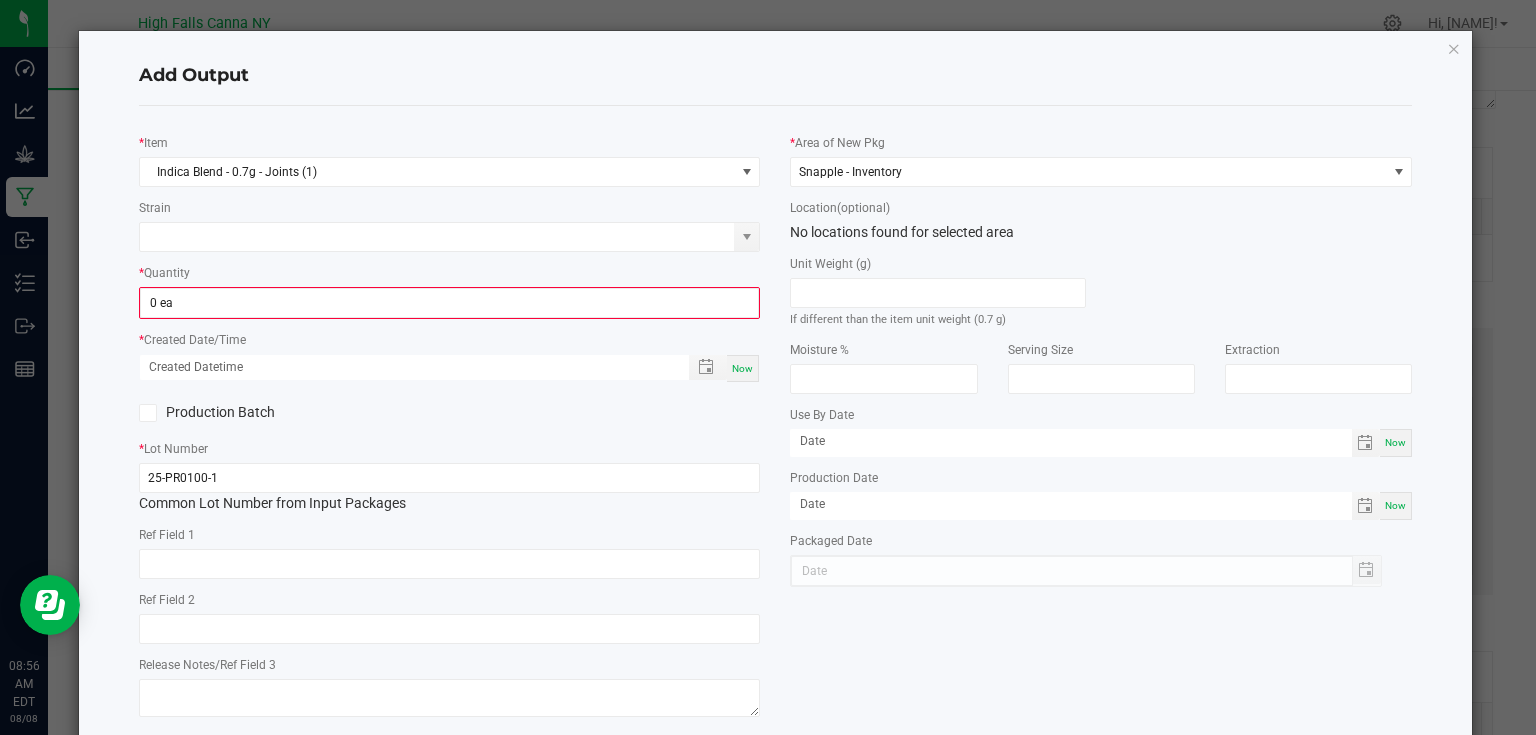 click on "*   Quantity  0 ea" 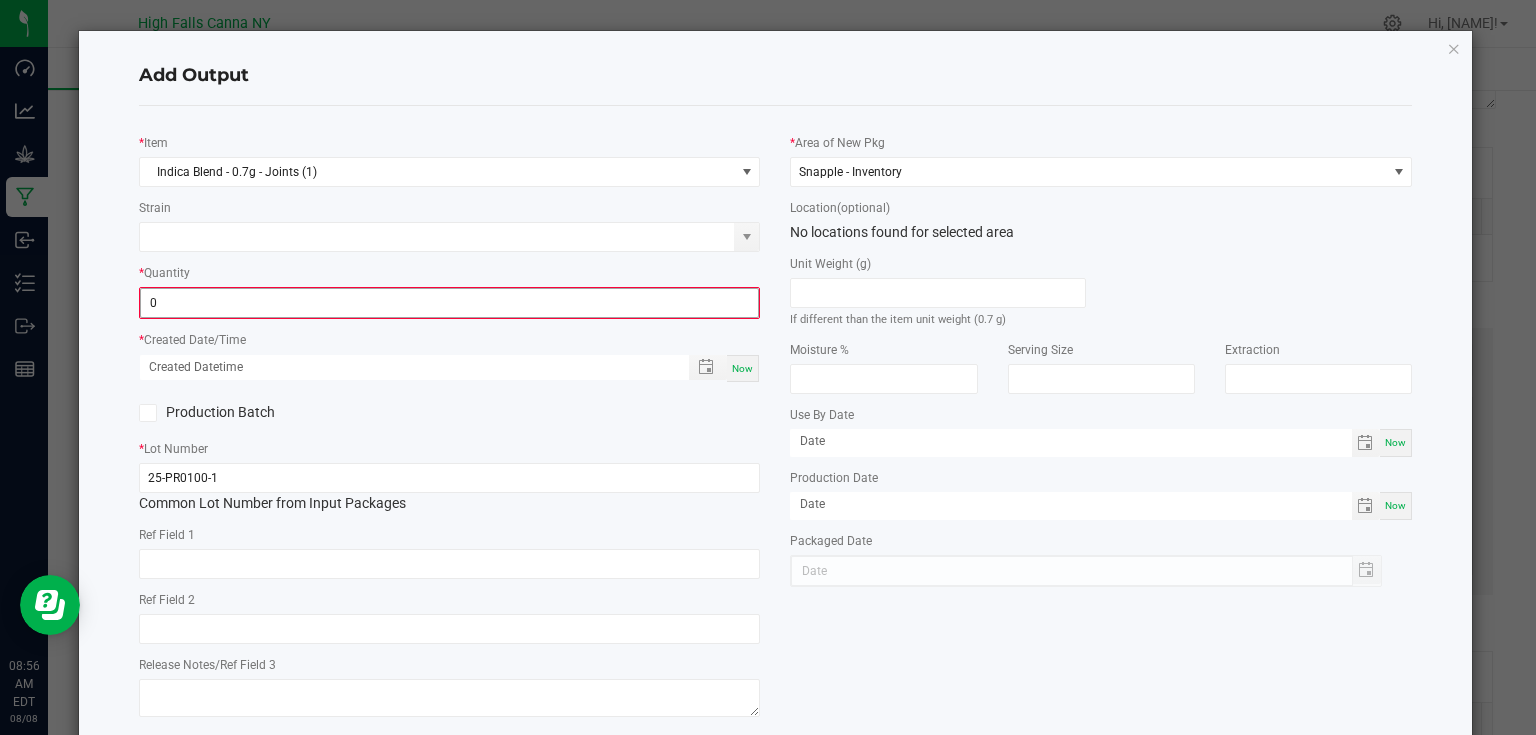 click on "0" at bounding box center [450, 303] 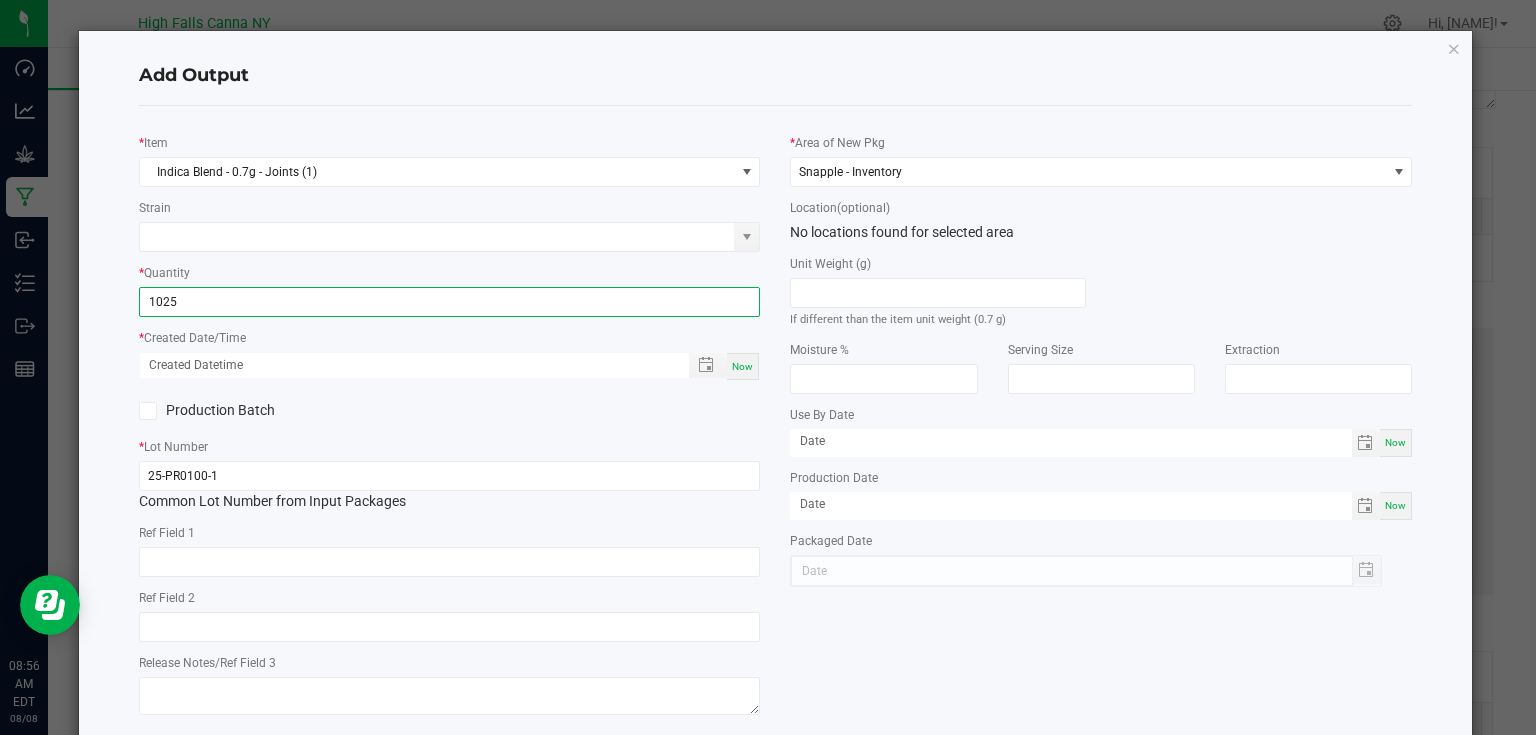 type on "1025 ea" 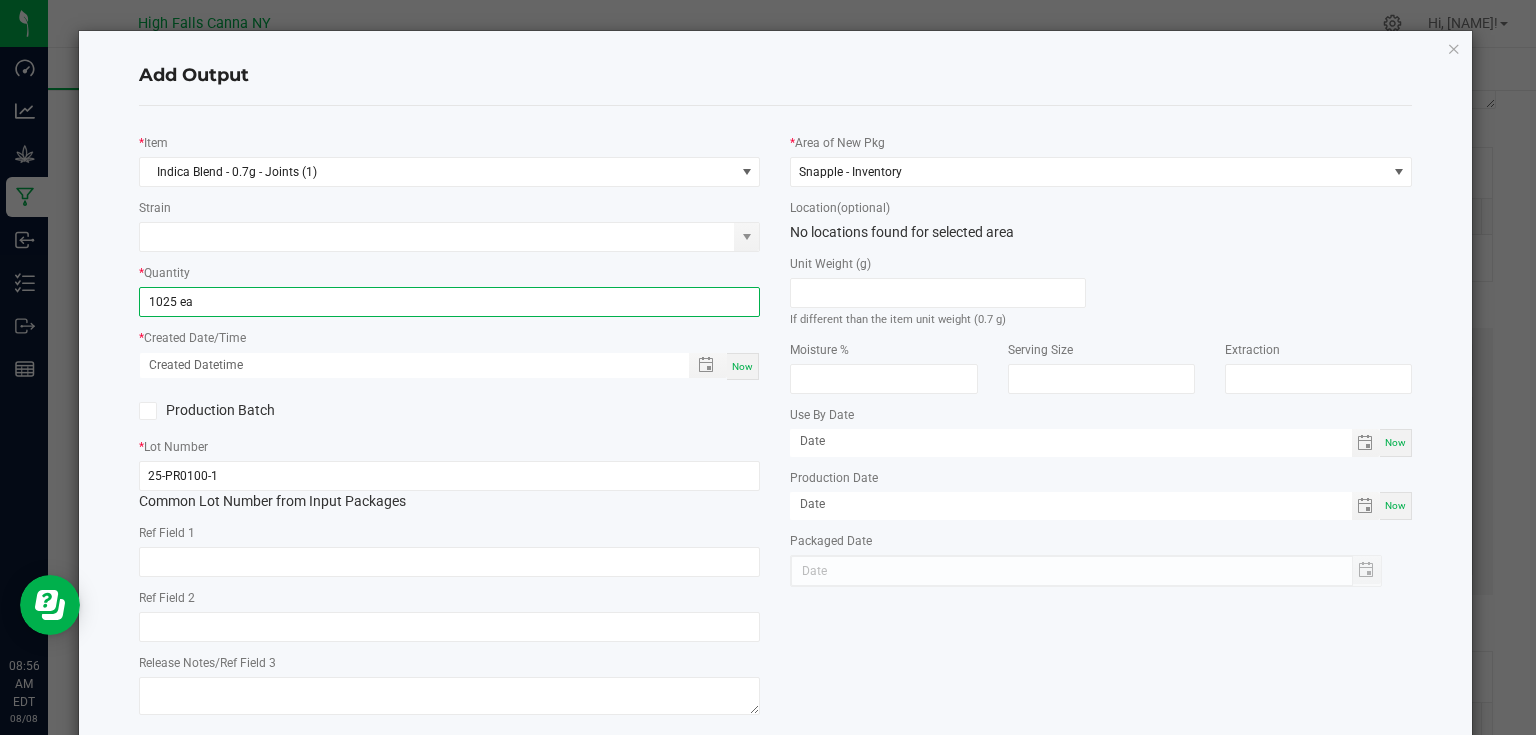 click on "Now" at bounding box center [742, 366] 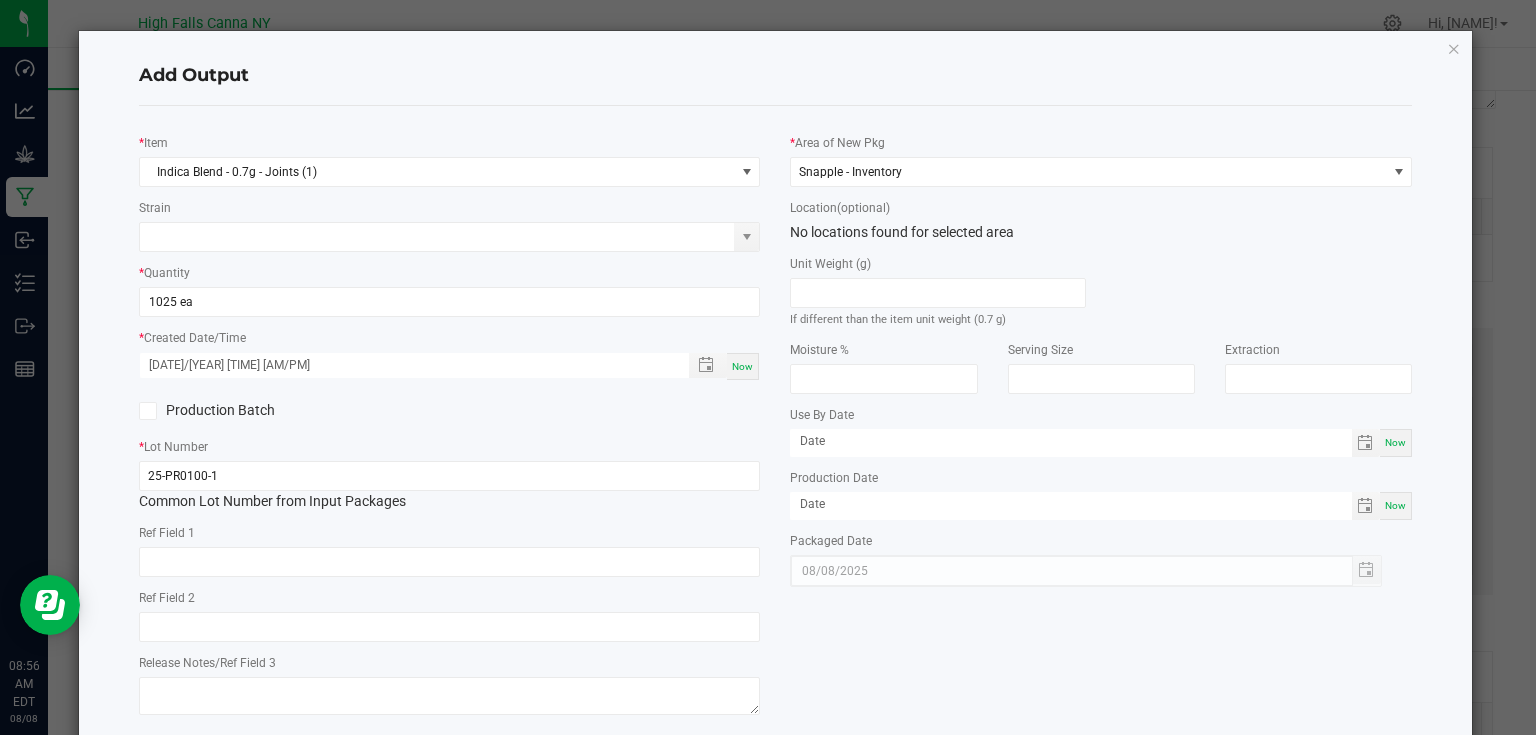 drag, startPoint x: 733, startPoint y: 400, endPoint x: 738, endPoint y: 411, distance: 12.083046 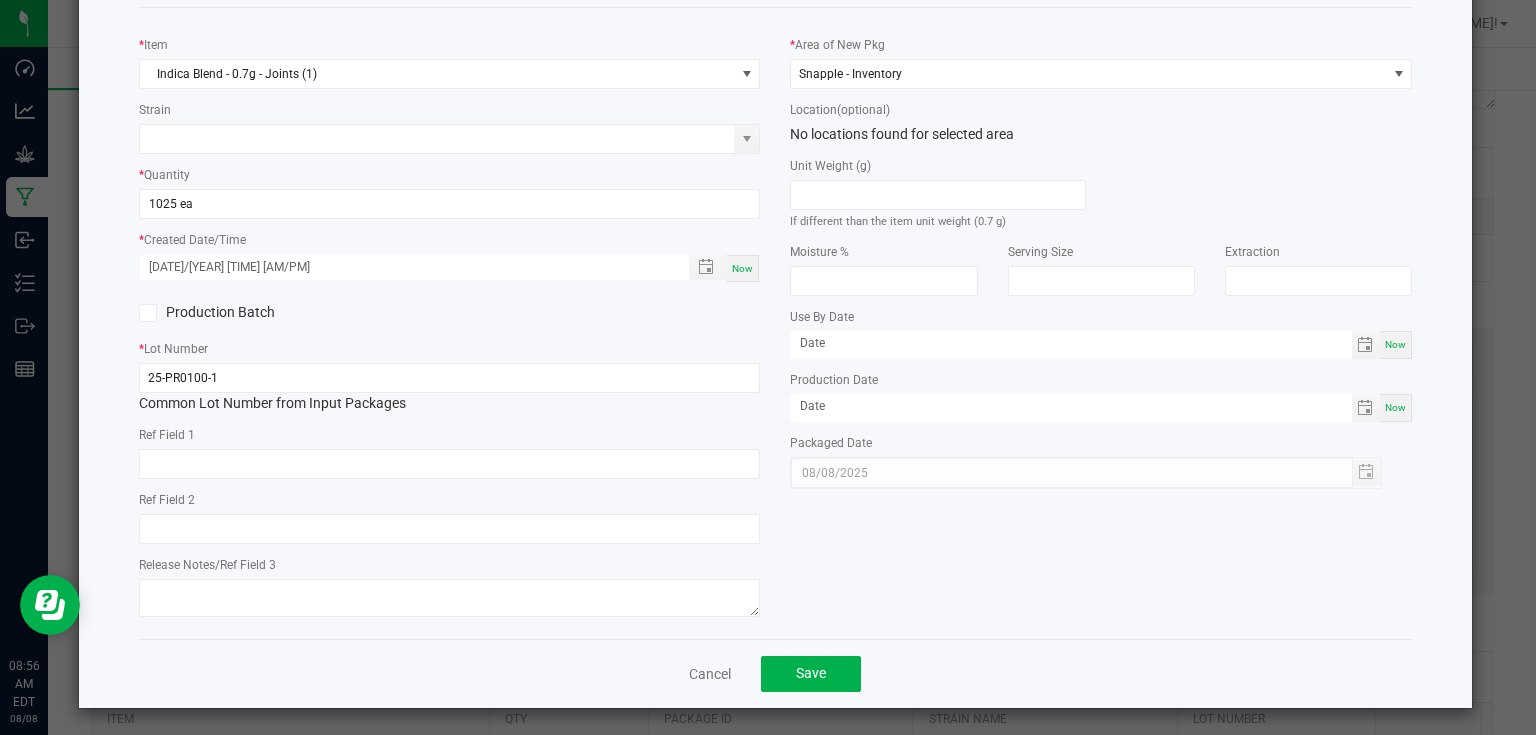 scroll, scrollTop: 102, scrollLeft: 0, axis: vertical 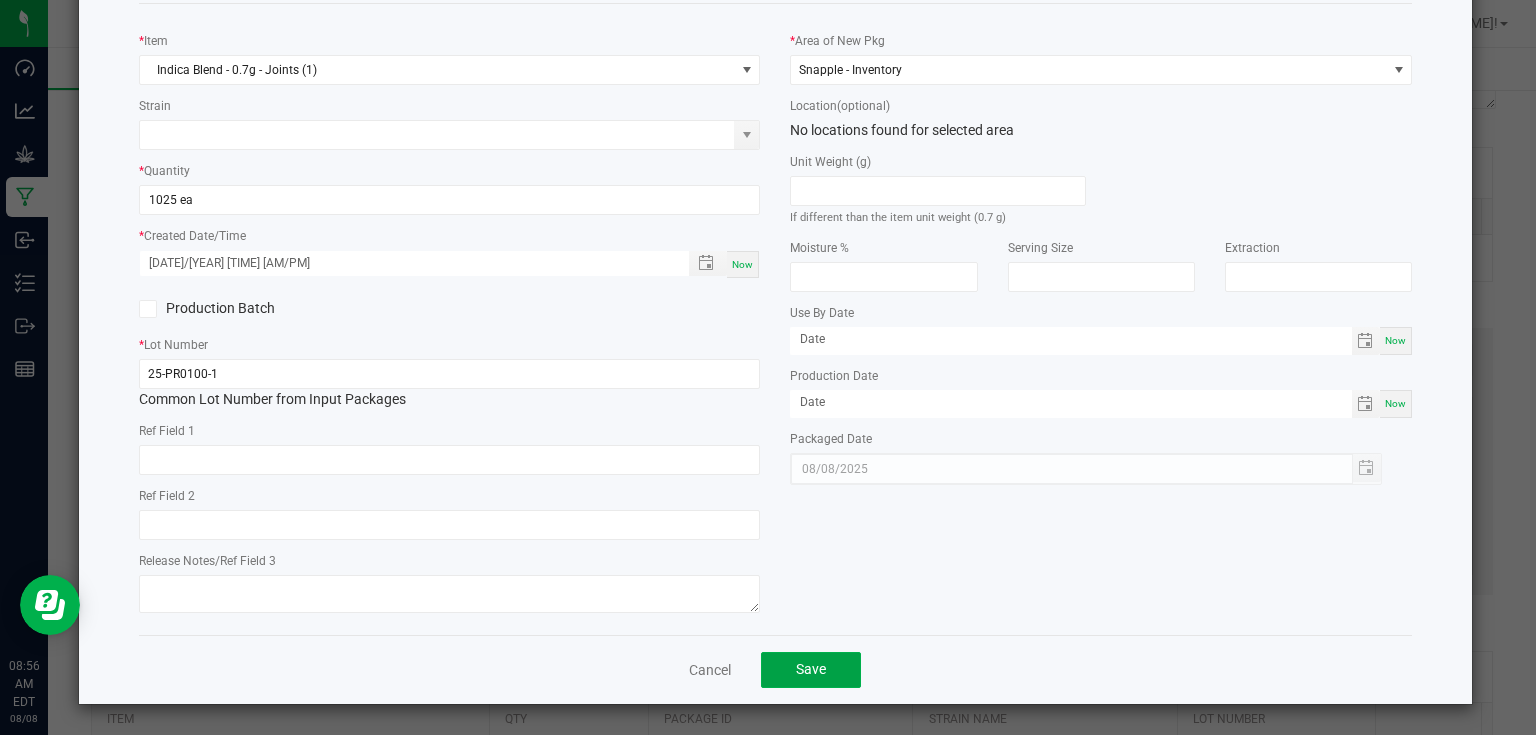 click on "Save" 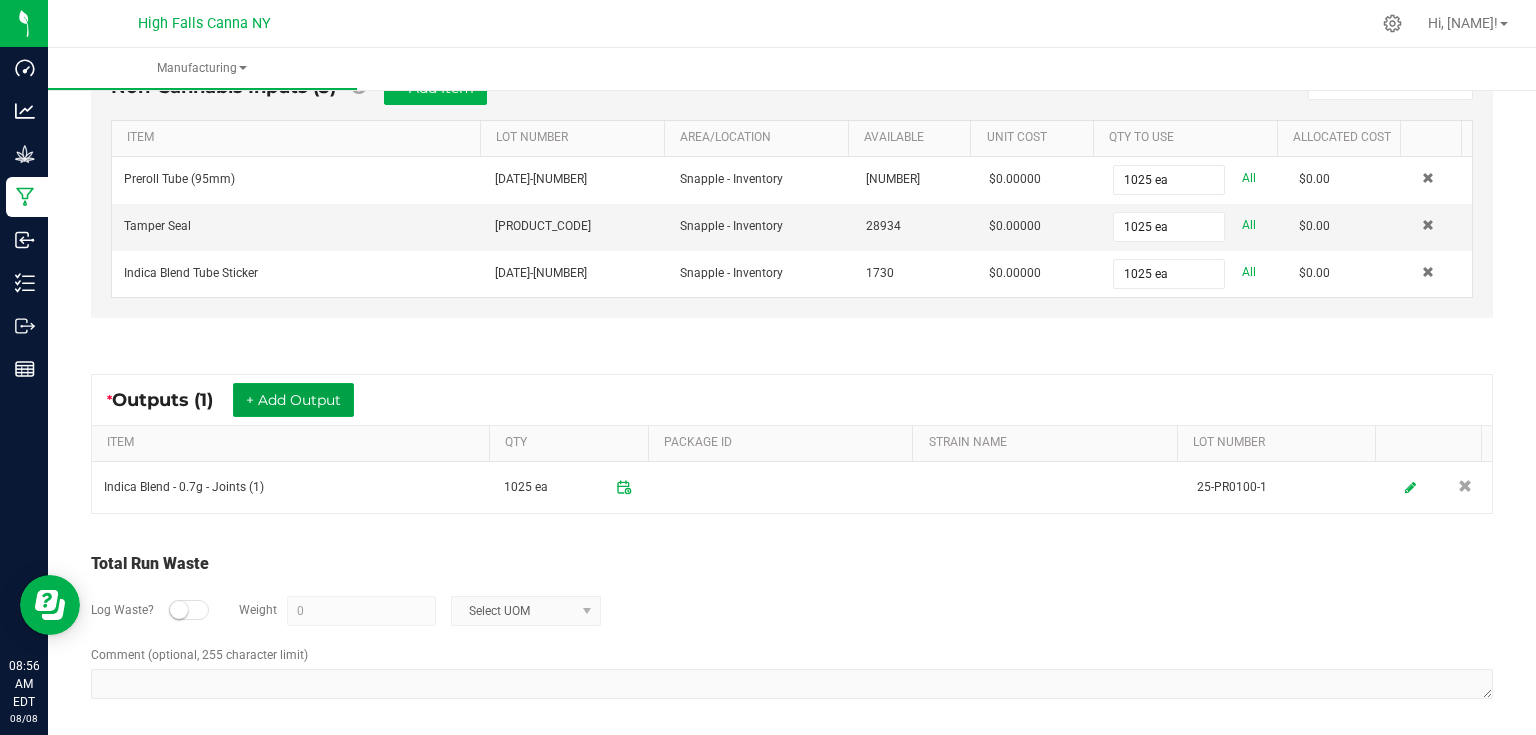 scroll, scrollTop: 0, scrollLeft: 0, axis: both 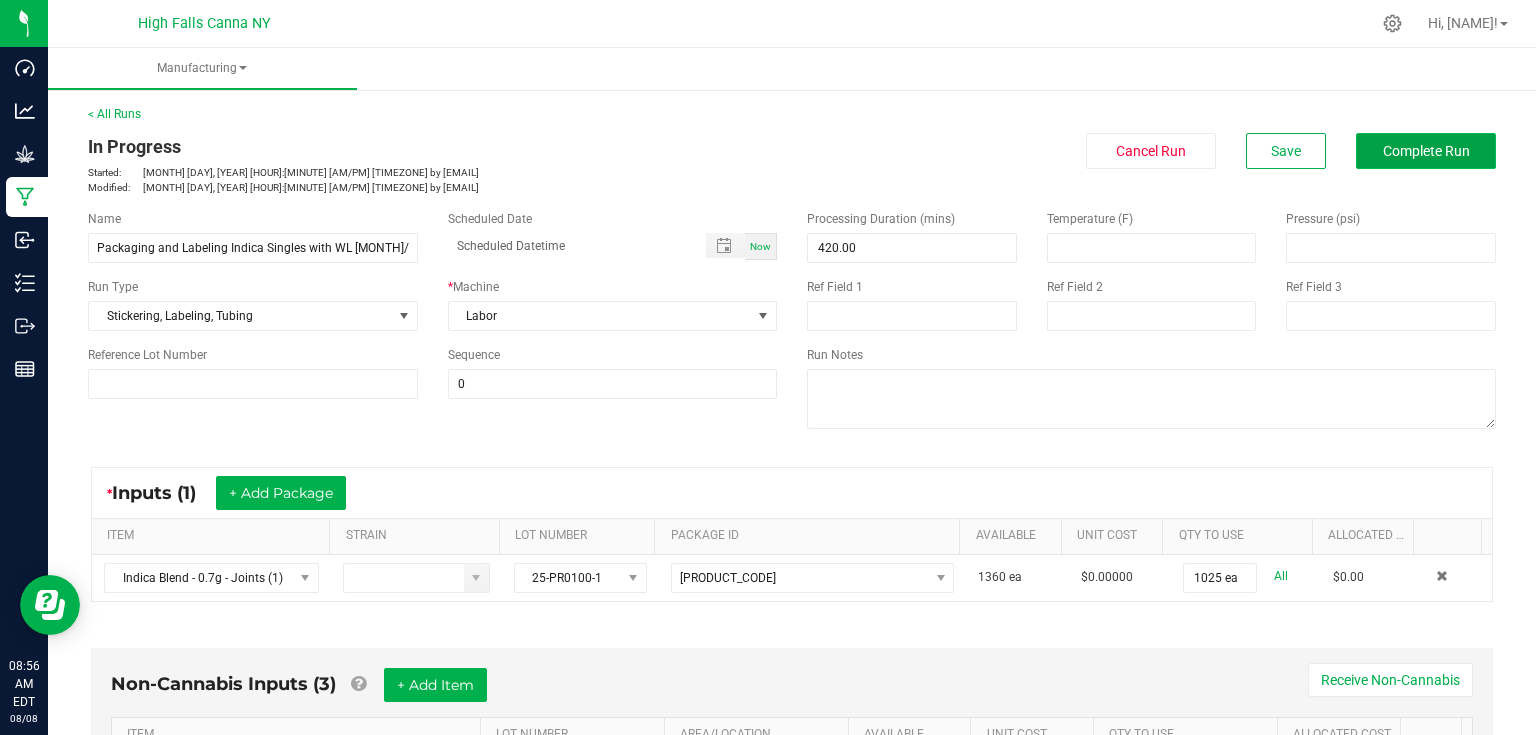 click on "Complete Run" at bounding box center (1426, 151) 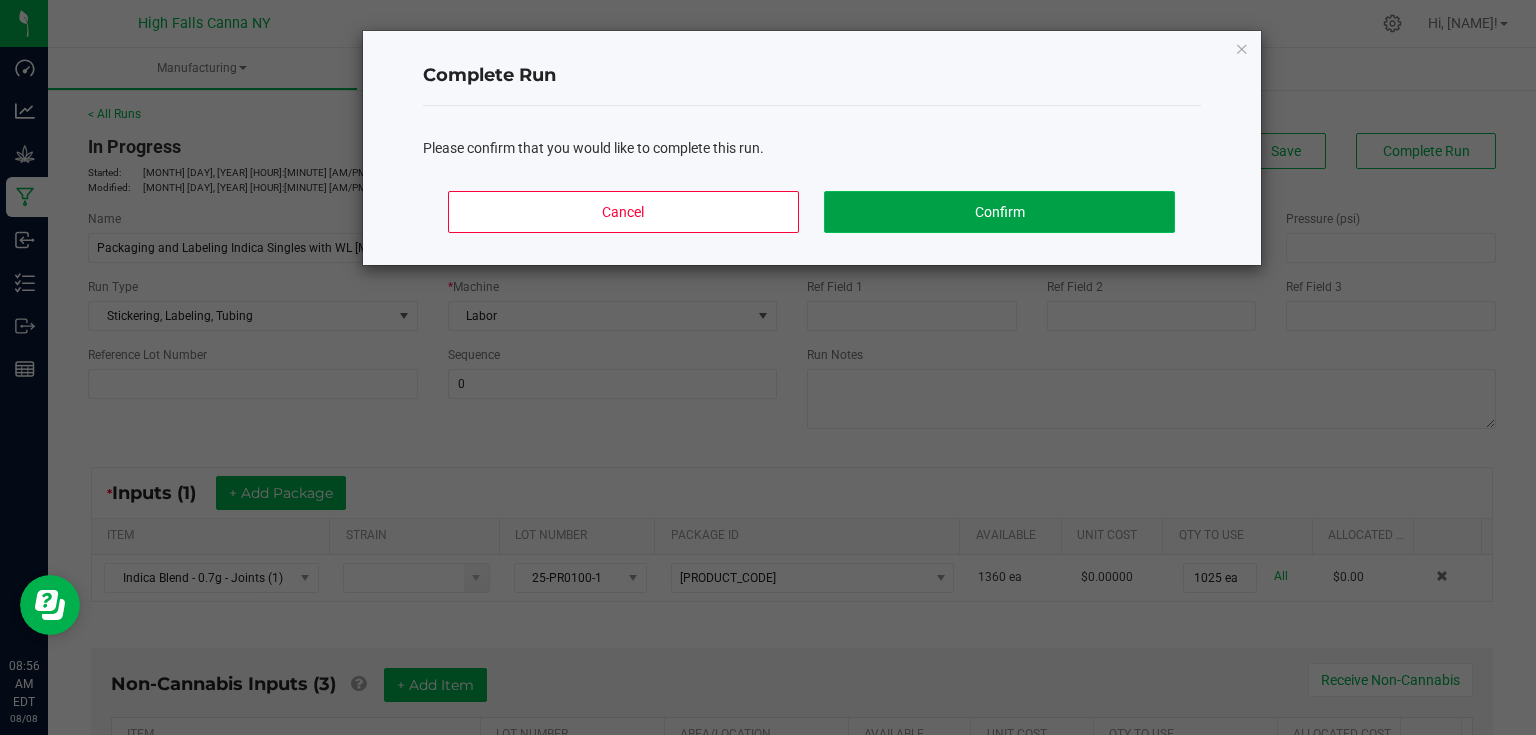 click on "Confirm" 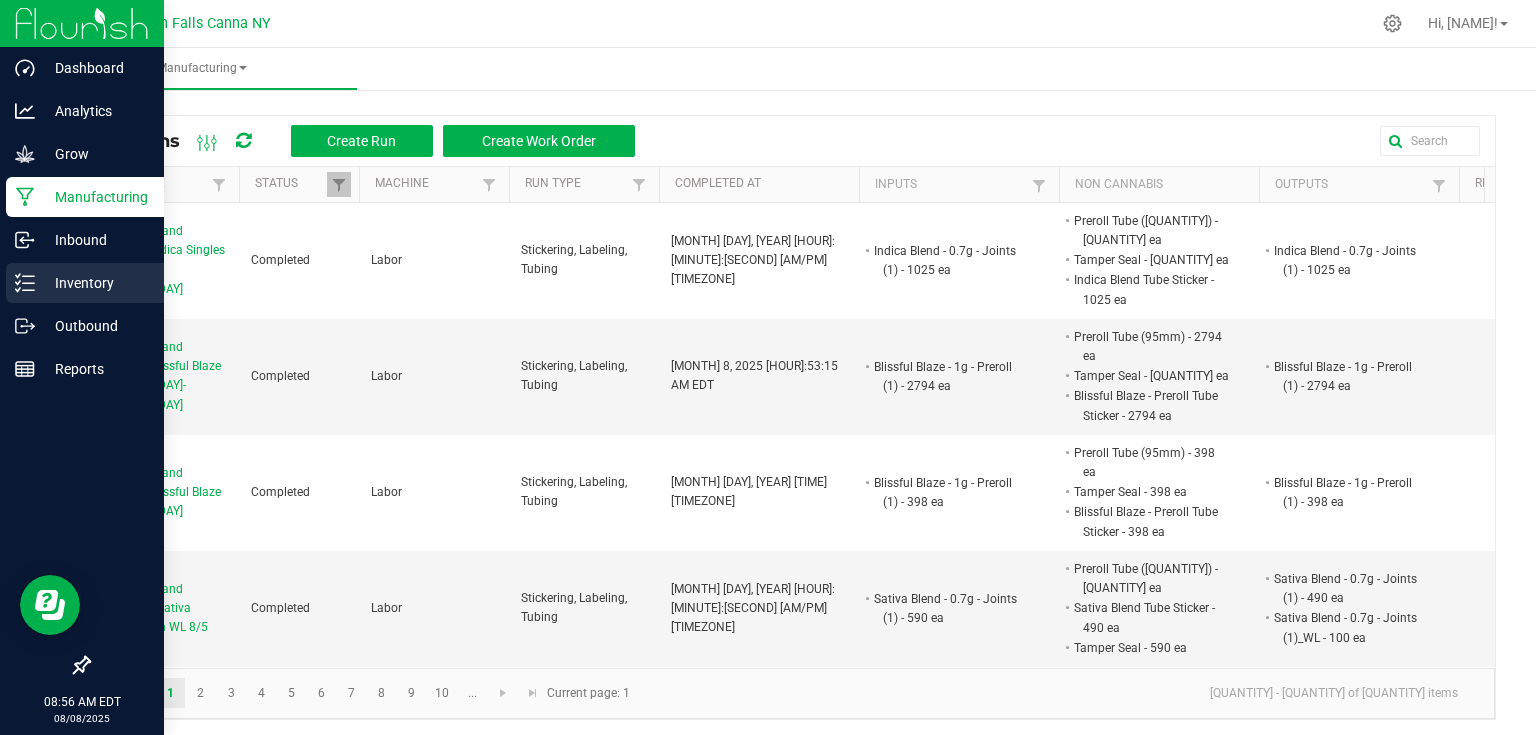 click on "Inventory" at bounding box center (95, 283) 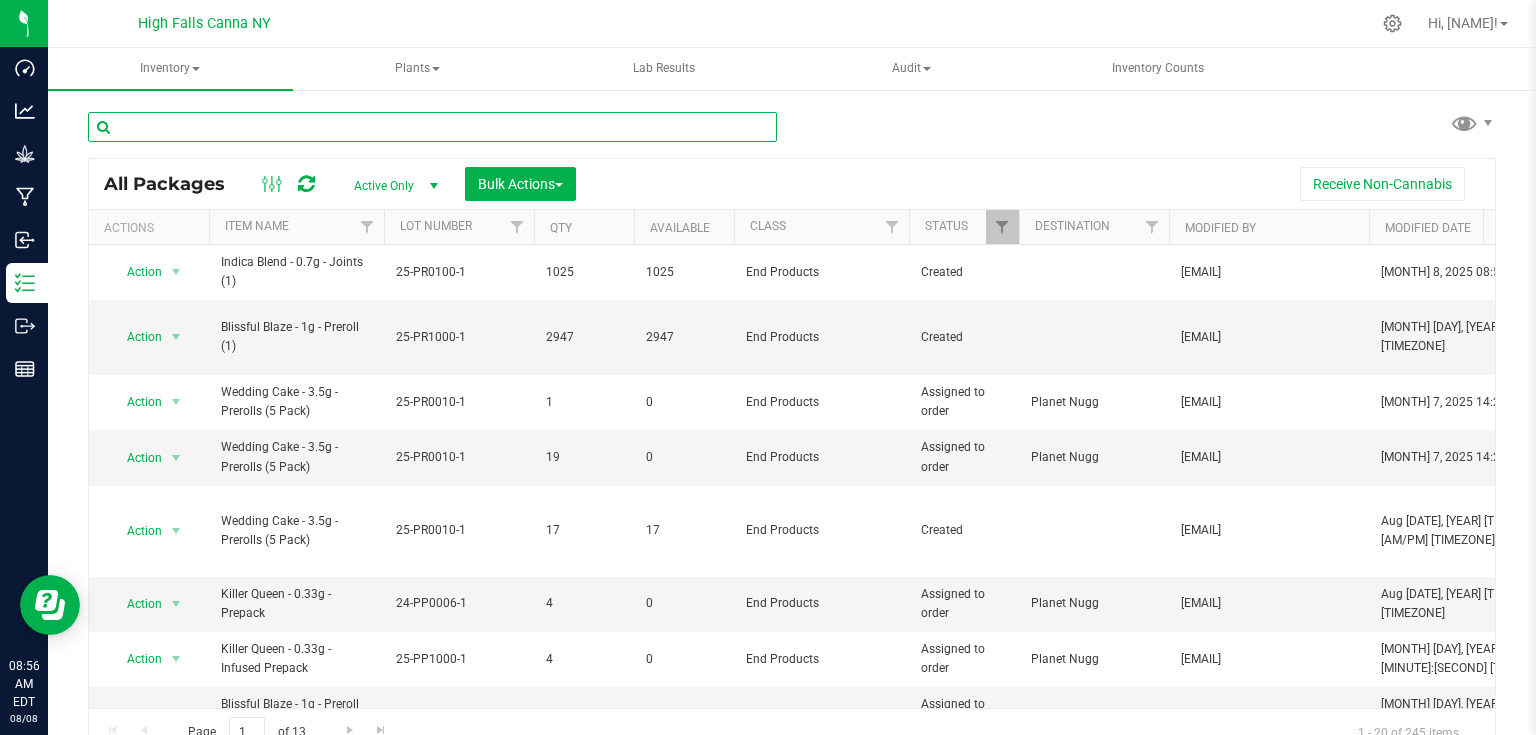 click at bounding box center (432, 127) 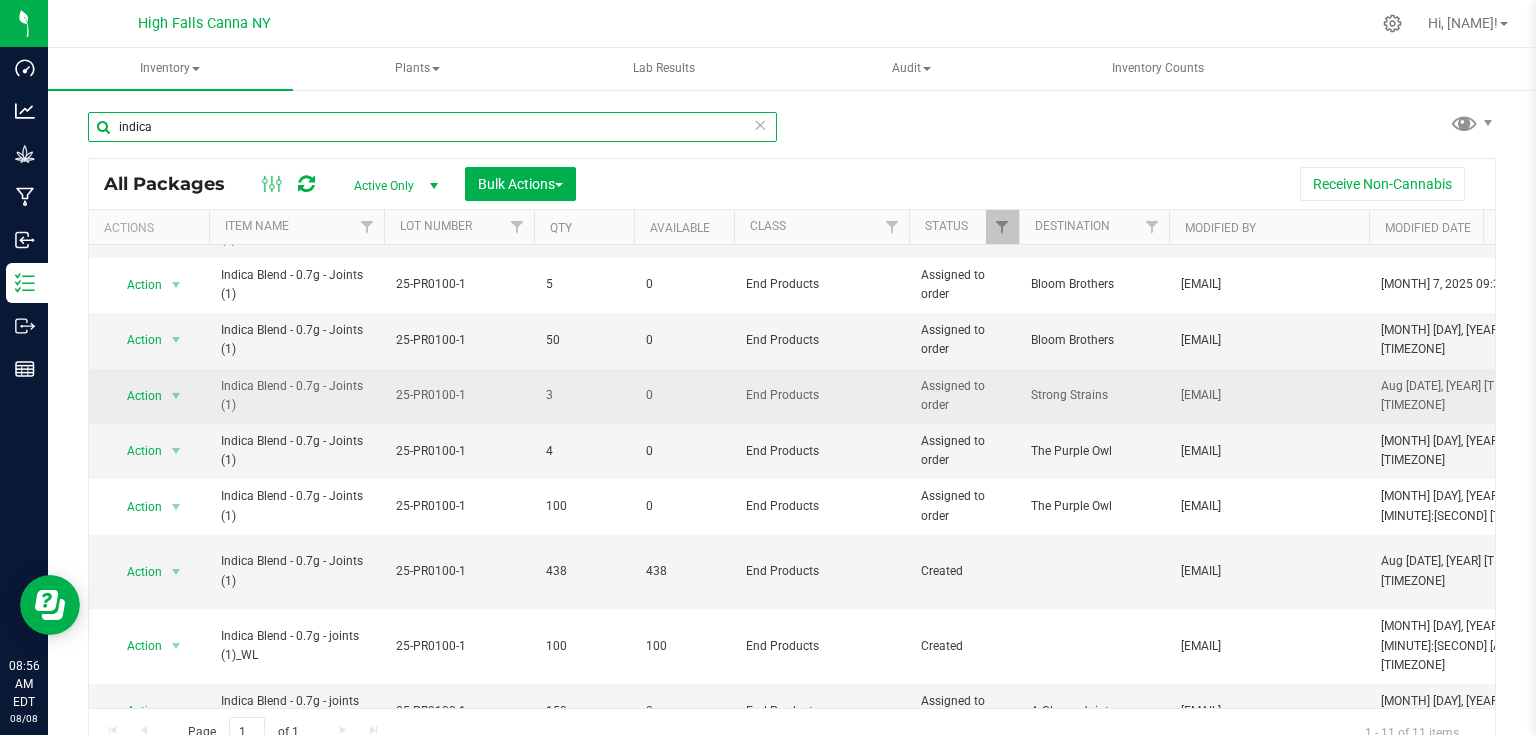 scroll, scrollTop: 155, scrollLeft: 0, axis: vertical 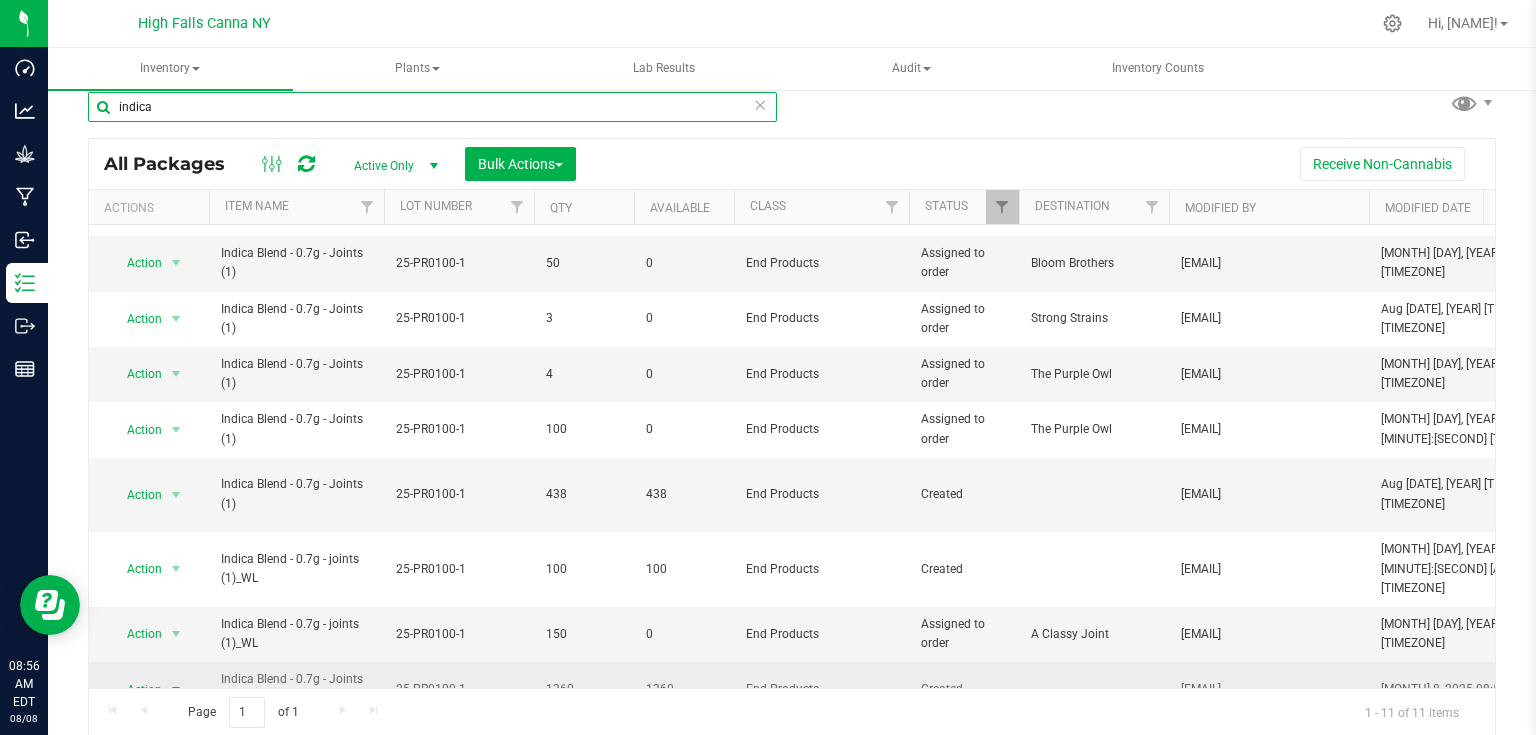 type on "indica" 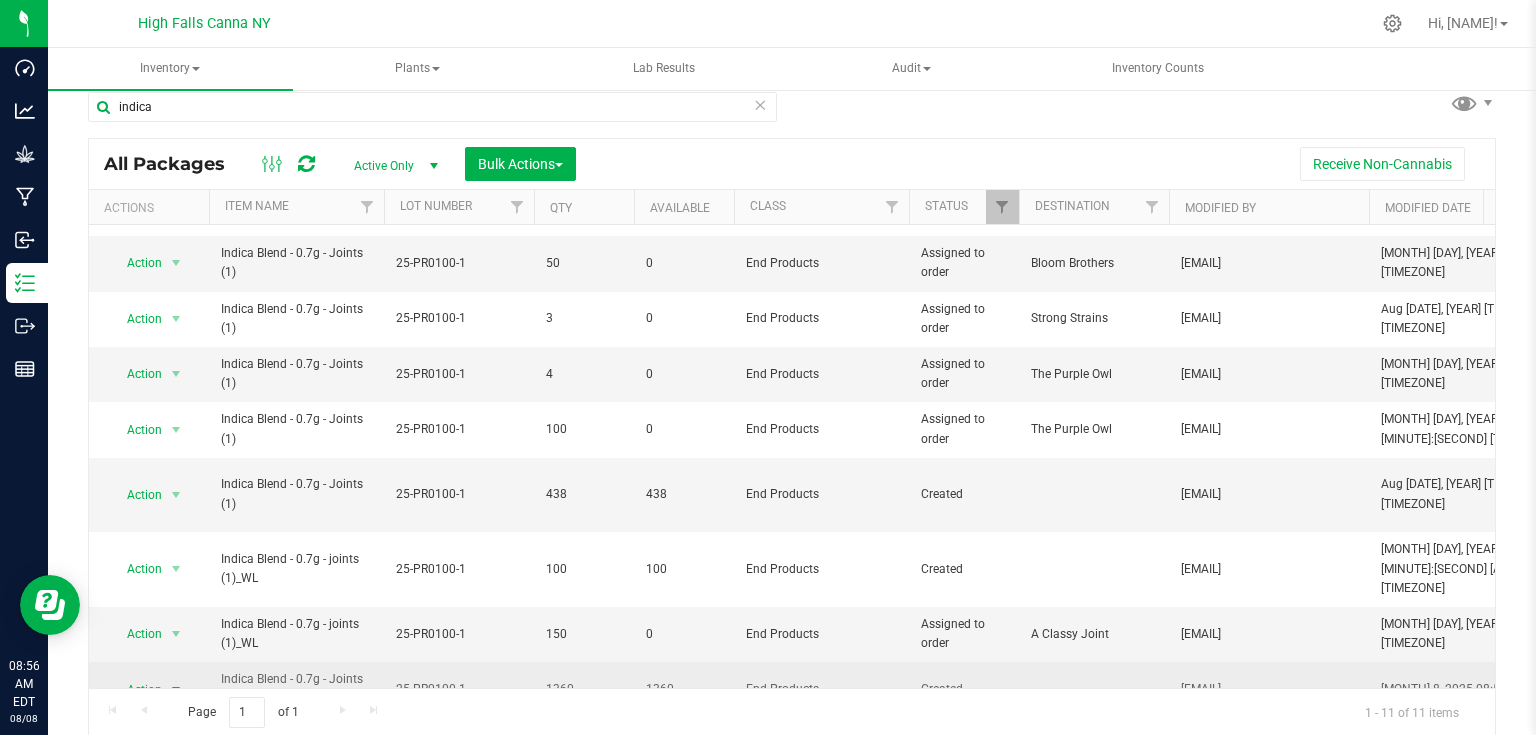 click at bounding box center [176, 690] 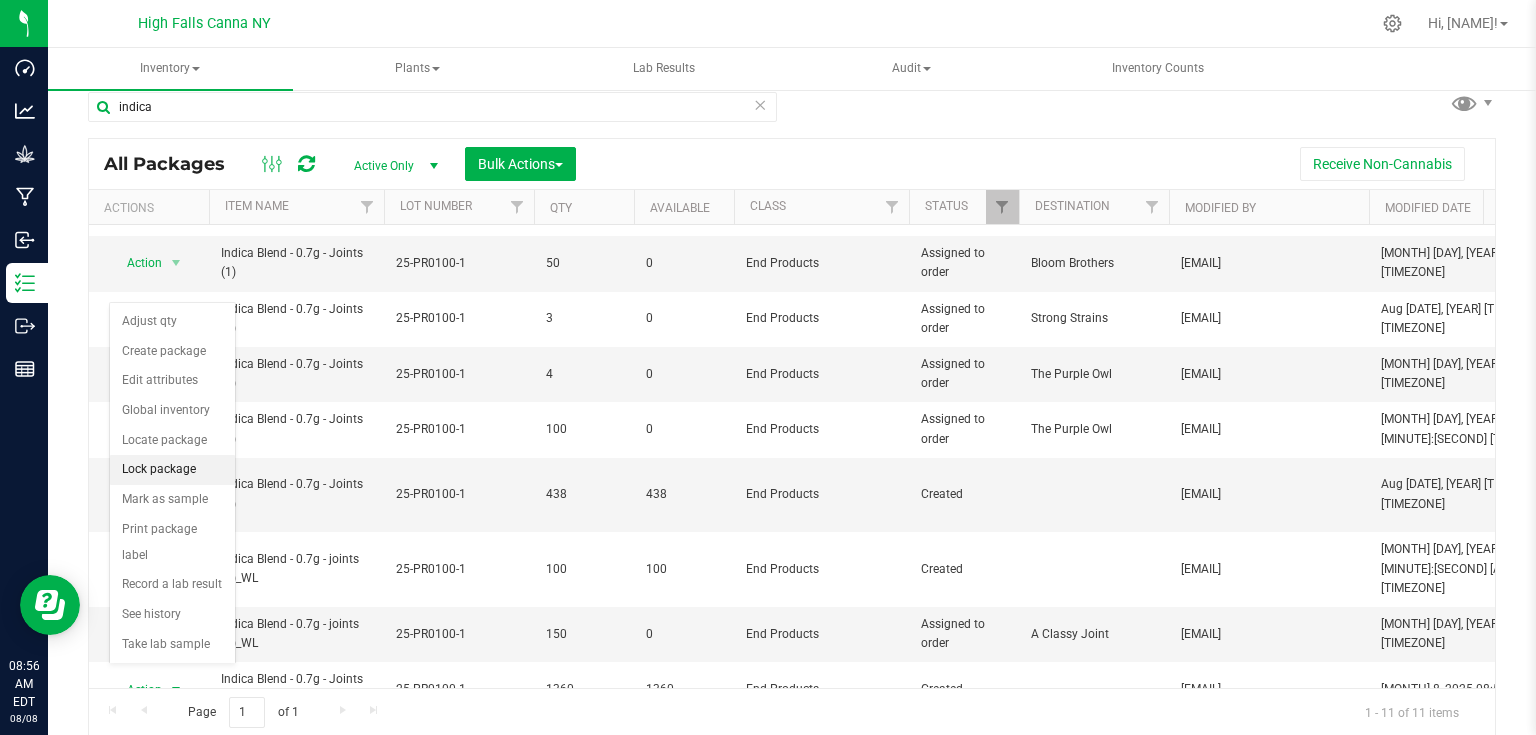 click on "Lock package" at bounding box center [172, 470] 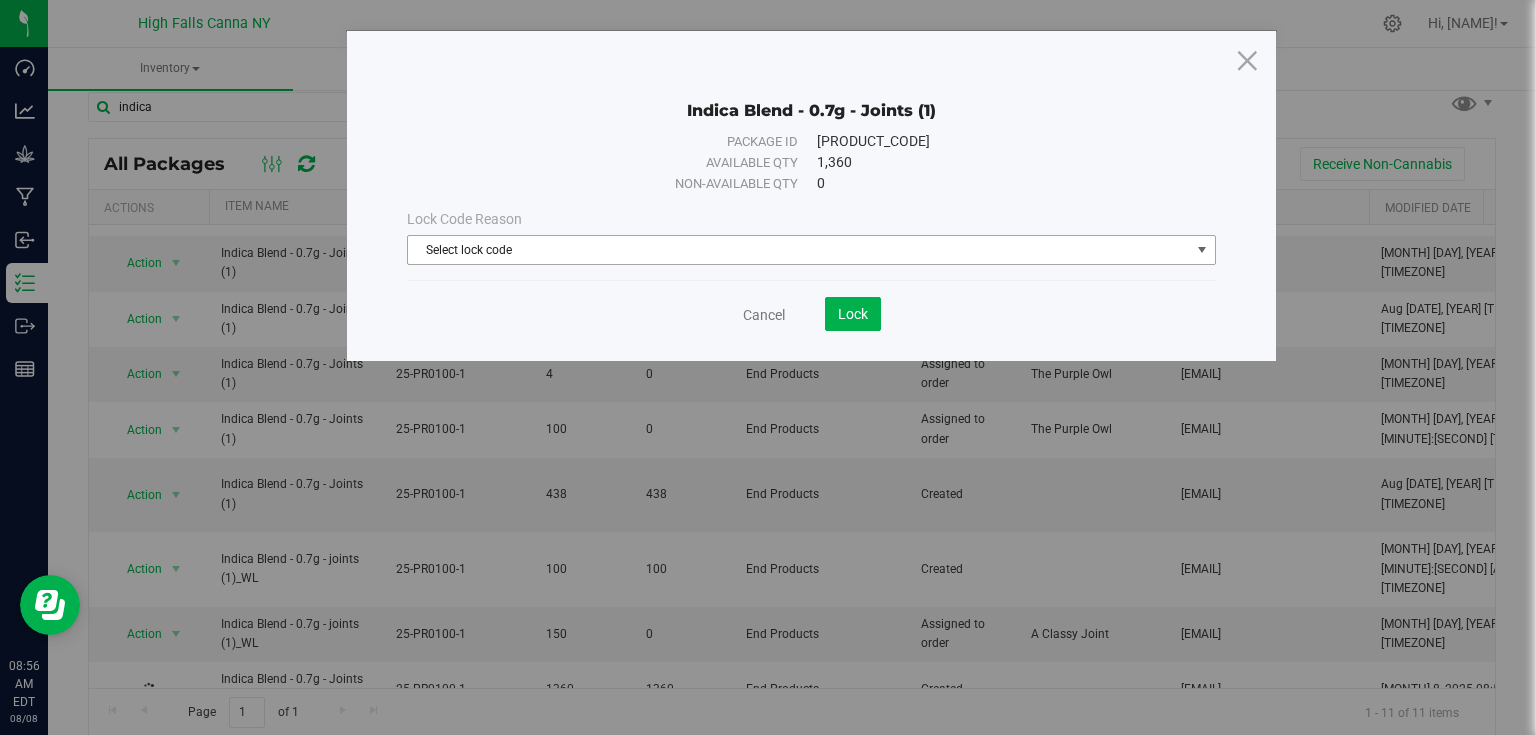 click on "Select lock code" at bounding box center (799, 250) 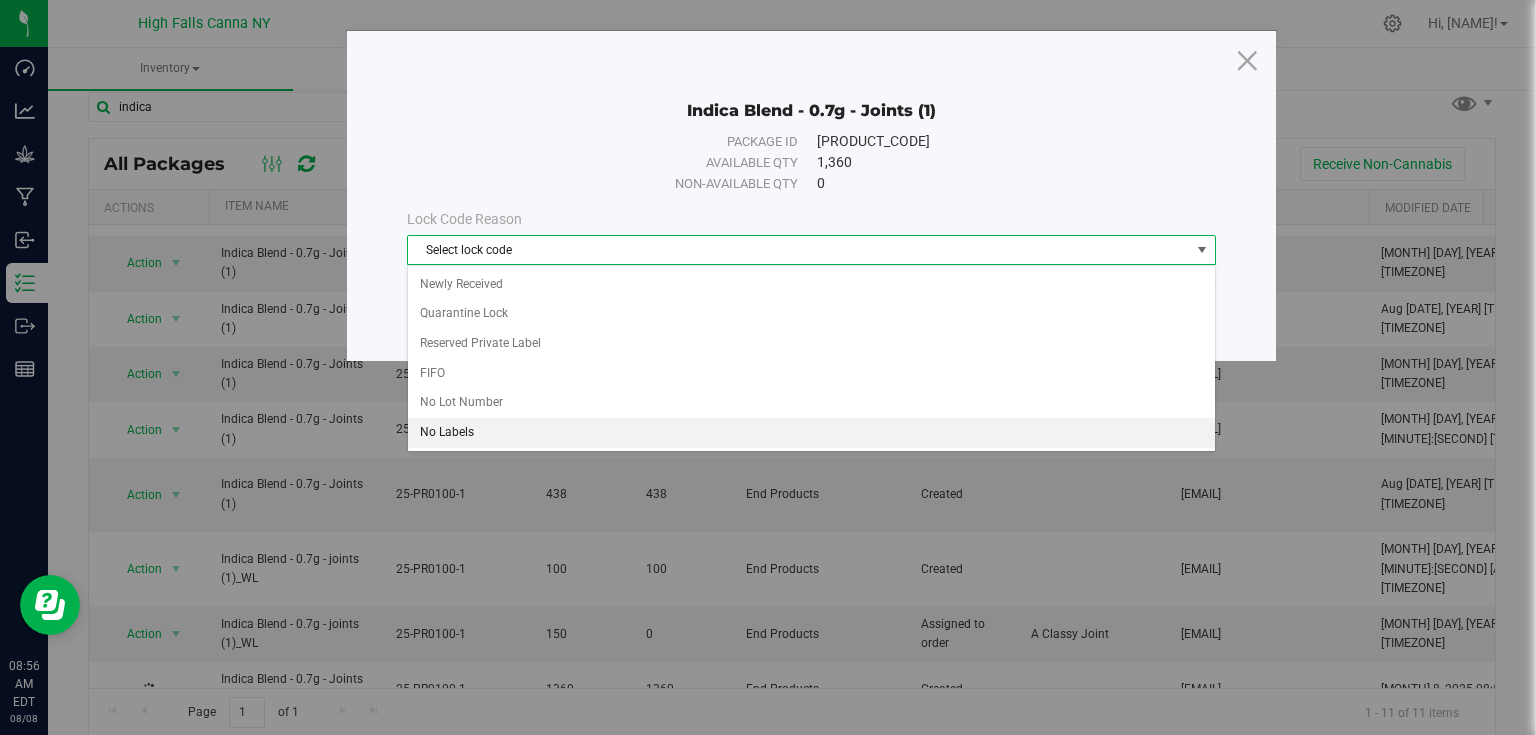 click on "No Labels" at bounding box center (811, 433) 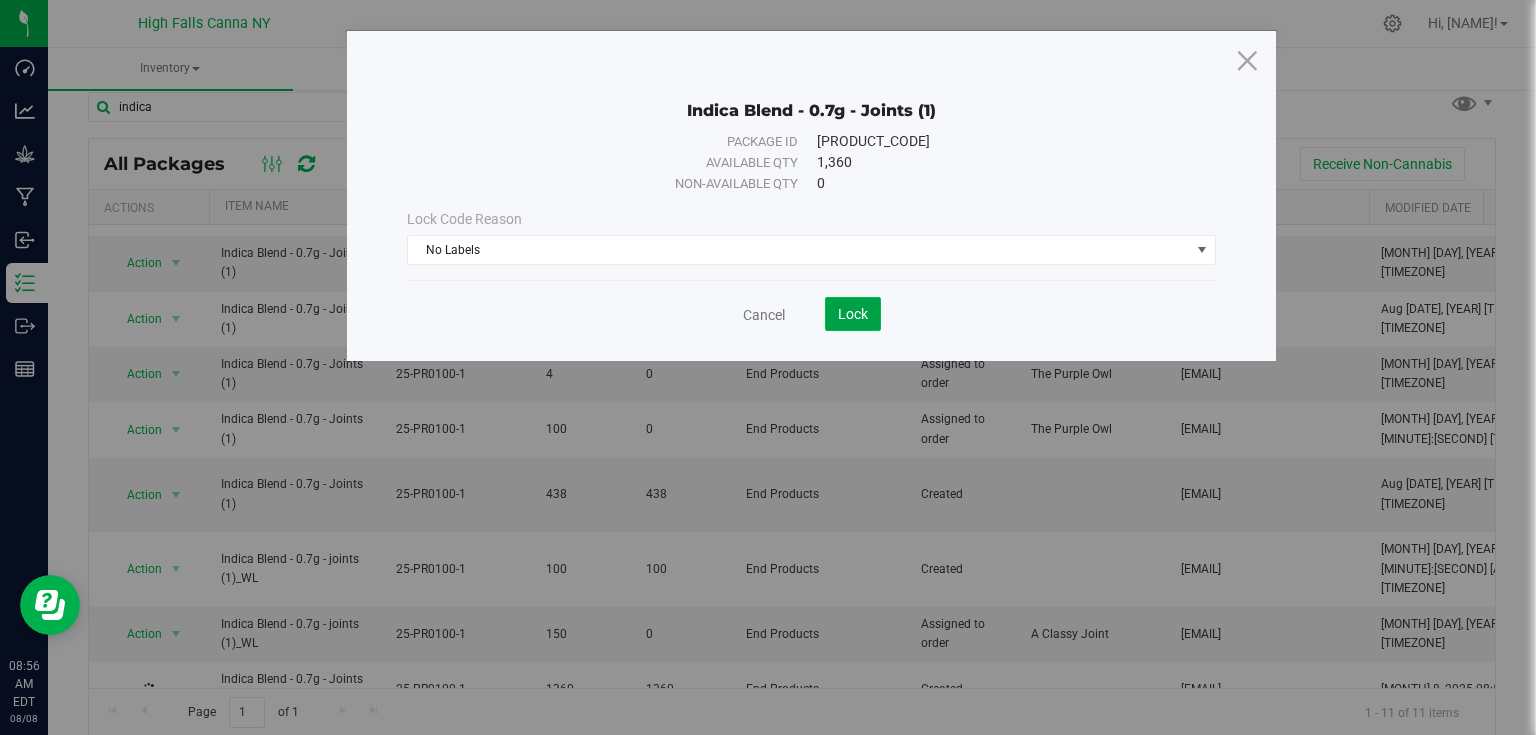 click on "Lock" 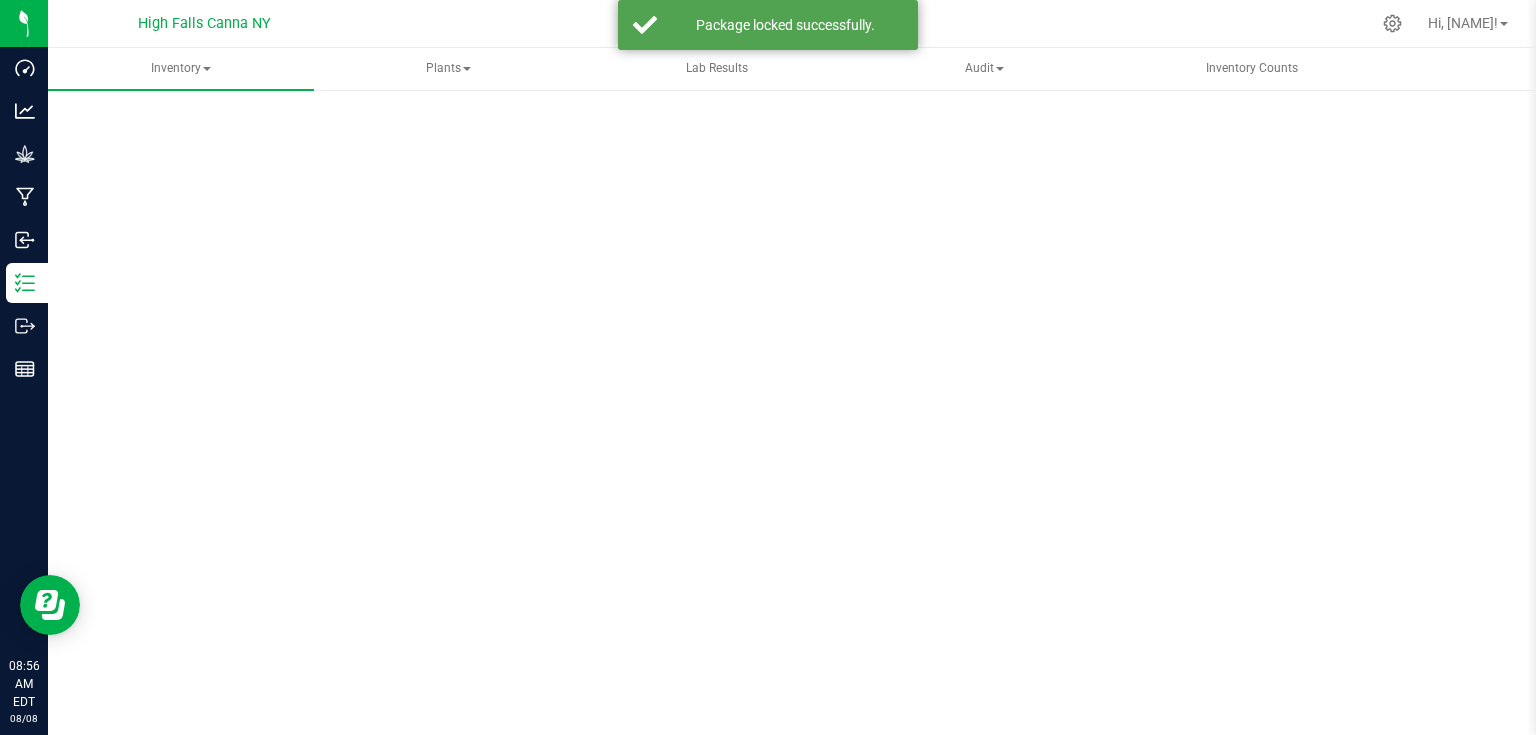 scroll, scrollTop: 0, scrollLeft: 0, axis: both 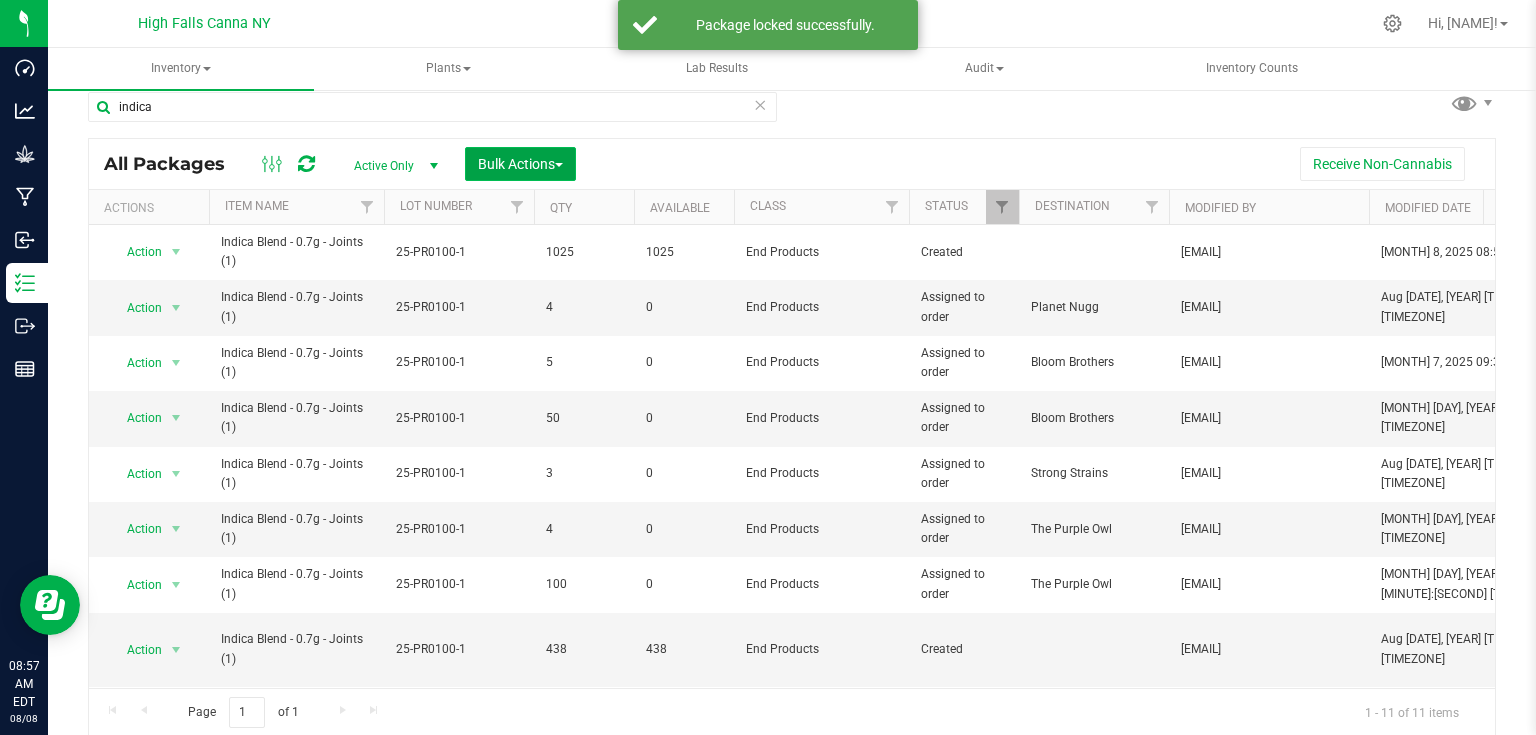 click on "Bulk Actions" at bounding box center [520, 164] 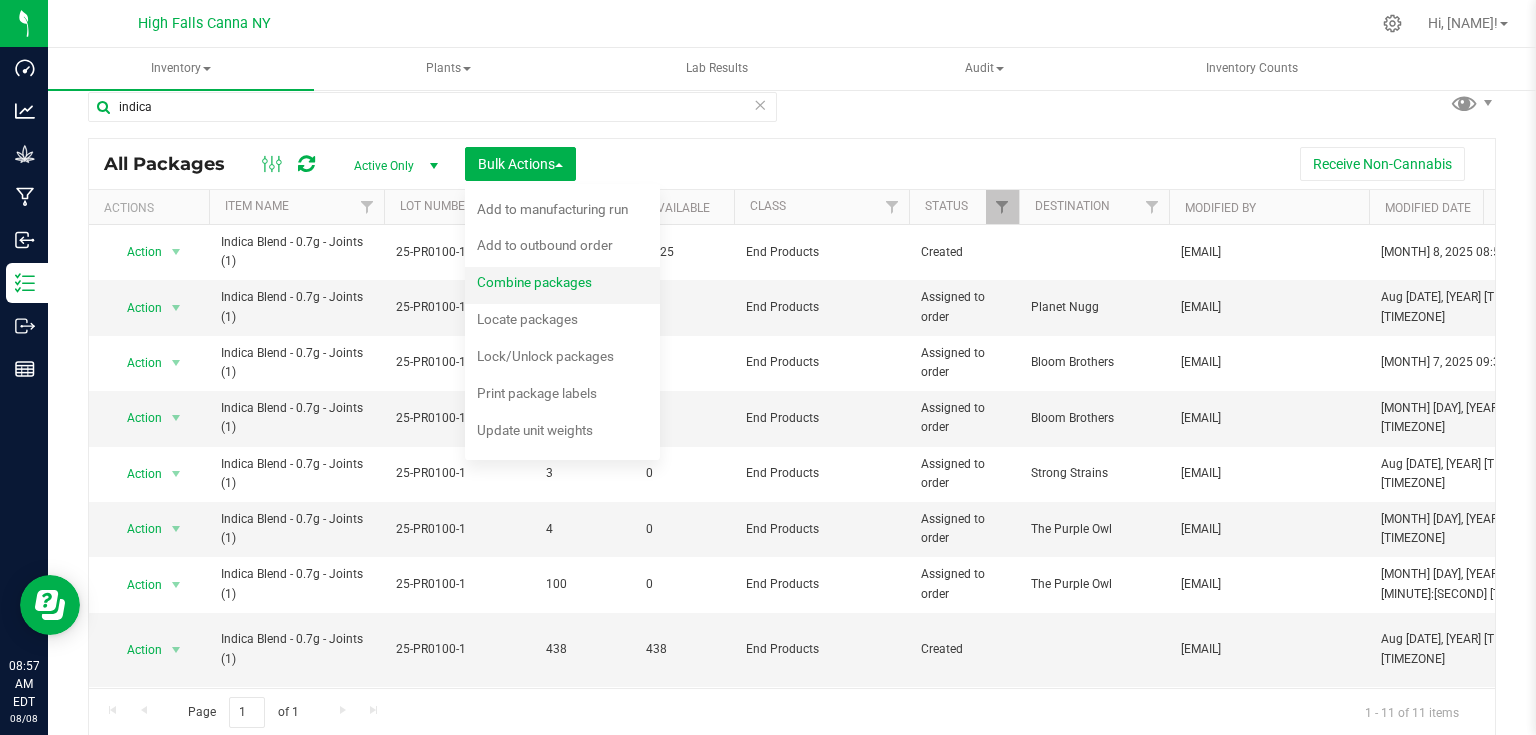 click on "Combine packages" at bounding box center (534, 282) 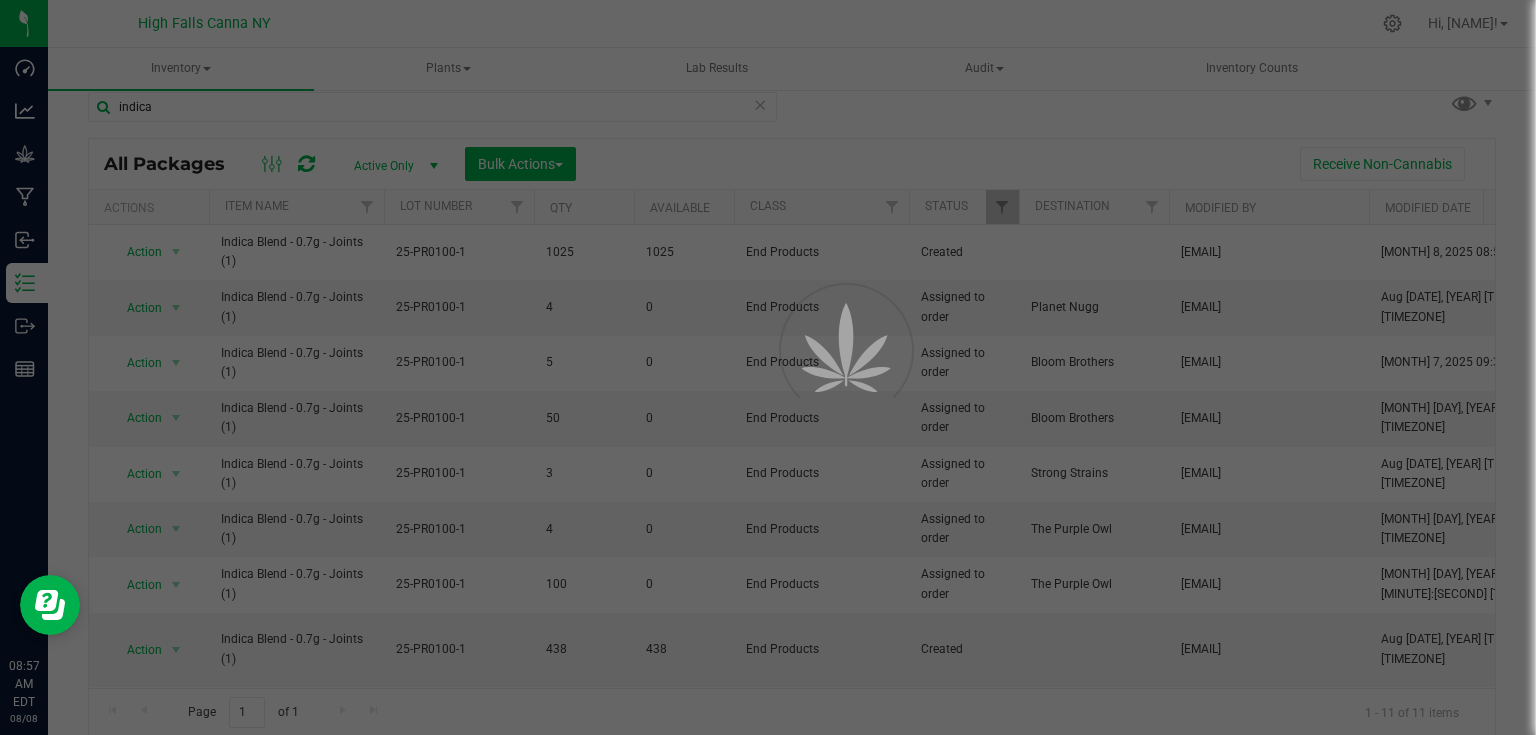 scroll, scrollTop: 0, scrollLeft: 0, axis: both 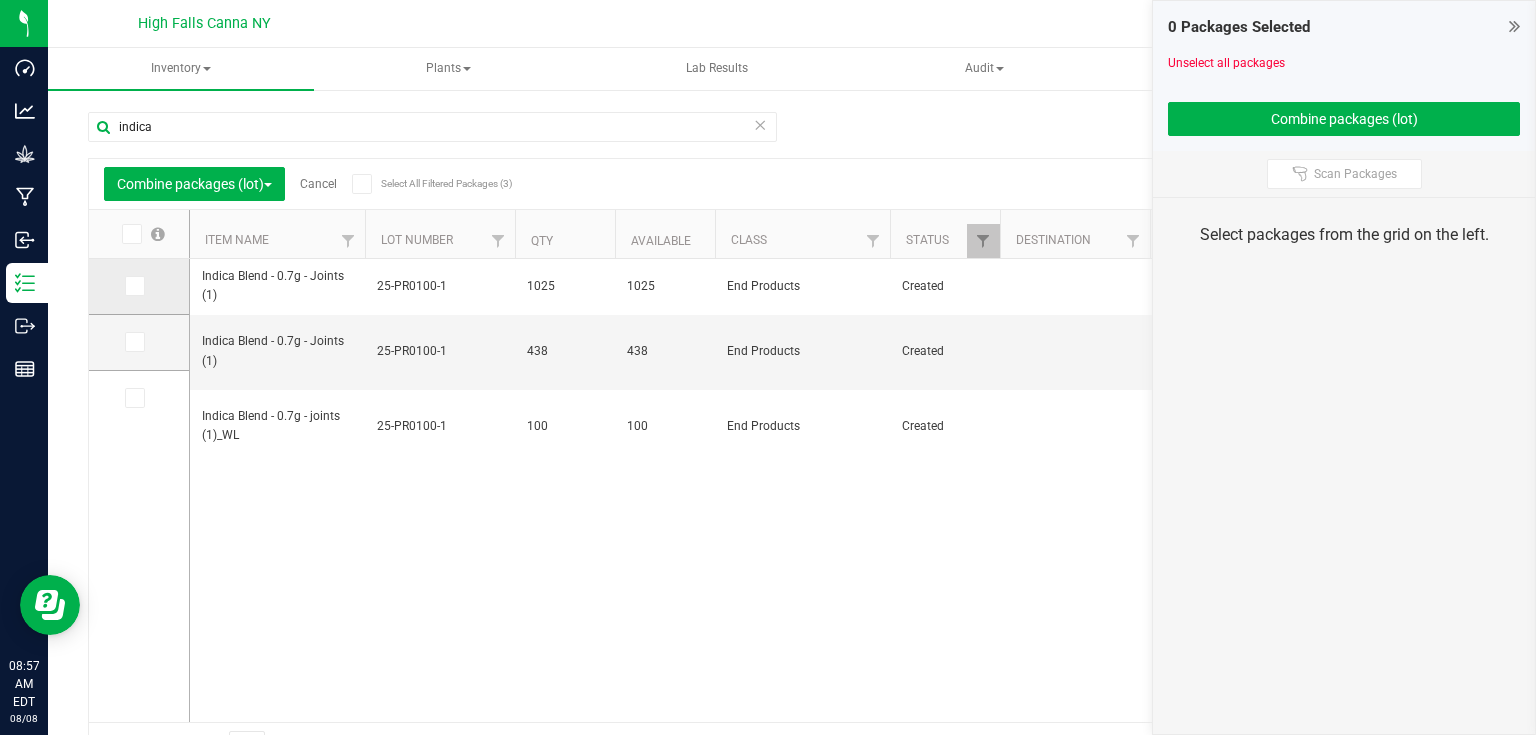 click at bounding box center [135, 286] 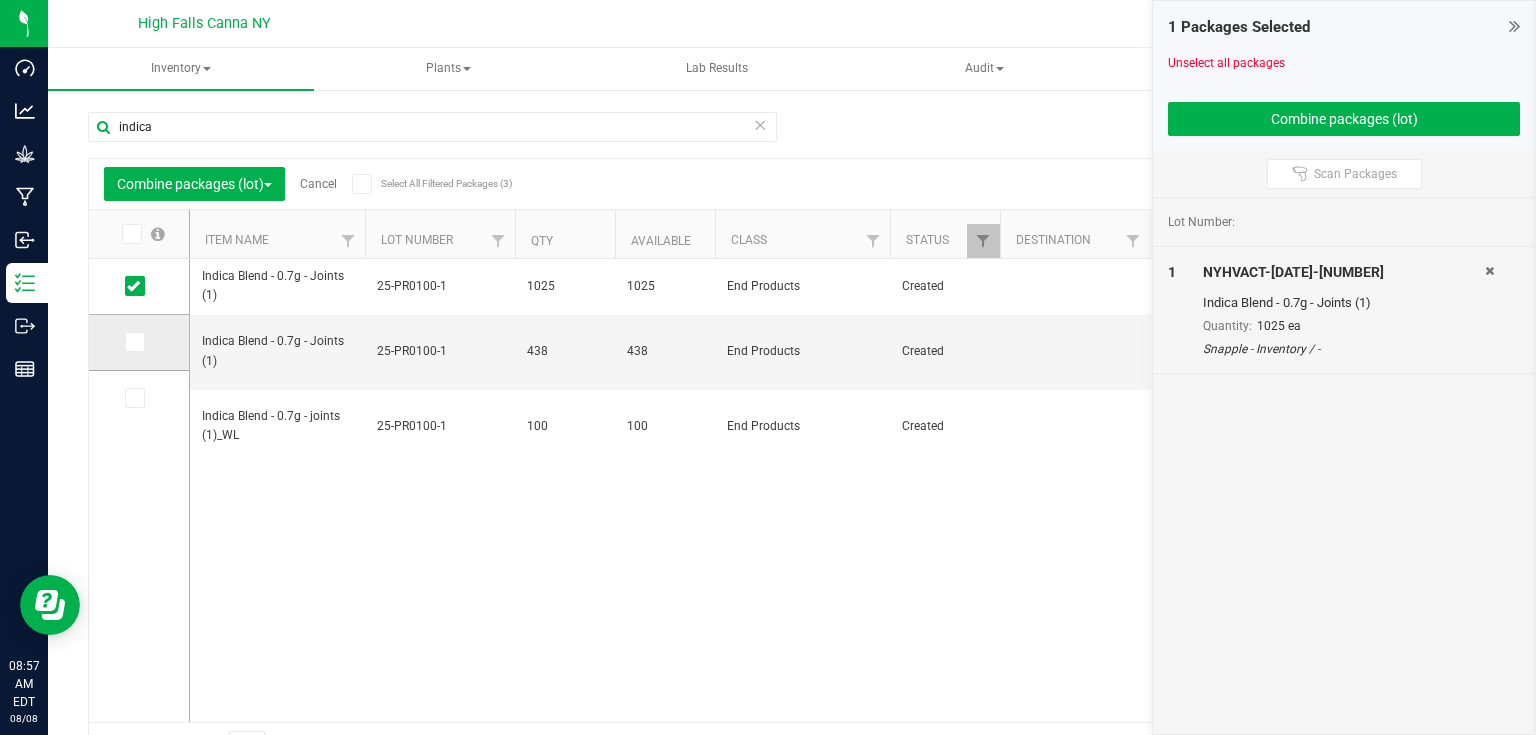click at bounding box center [133, 342] 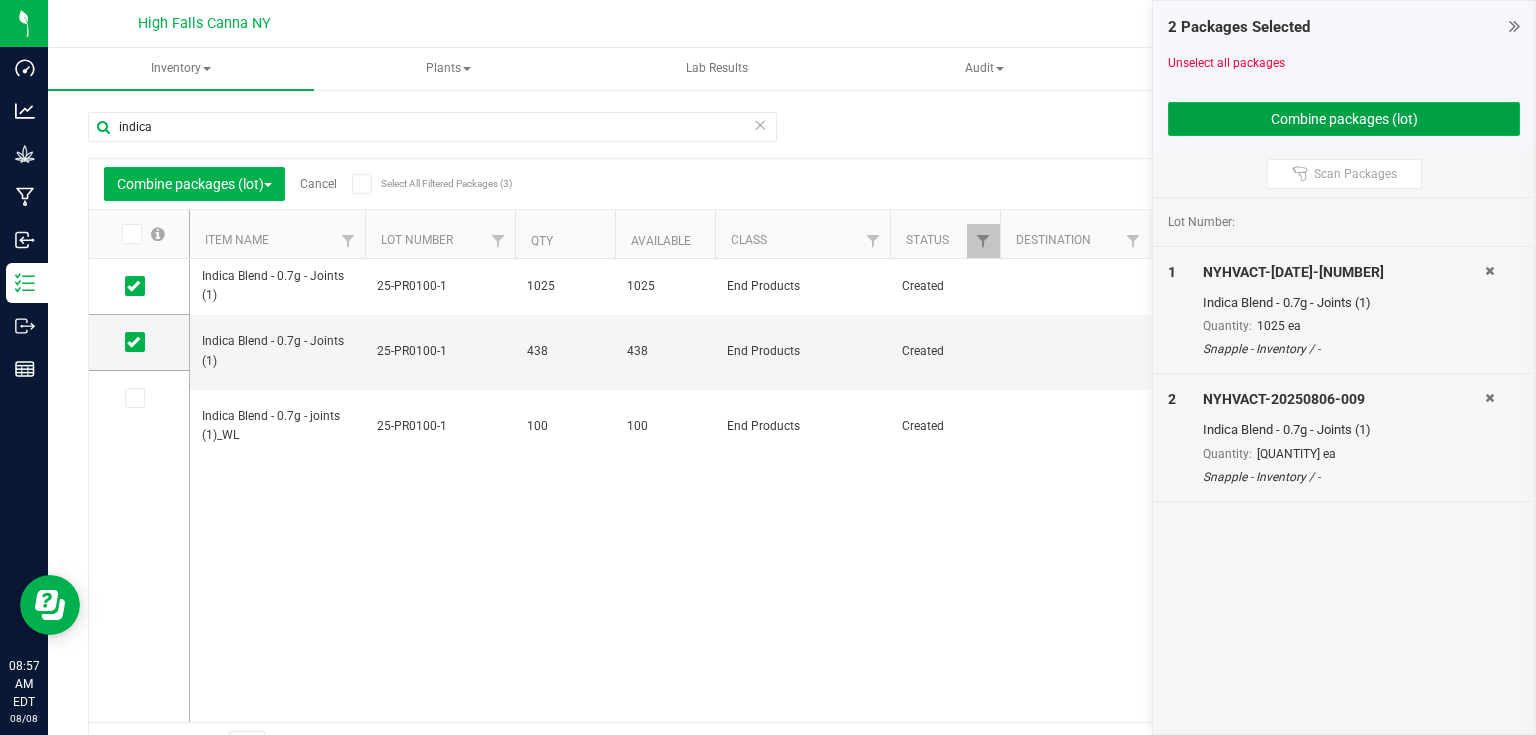 click on "Combine packages (lot)" at bounding box center (1344, 119) 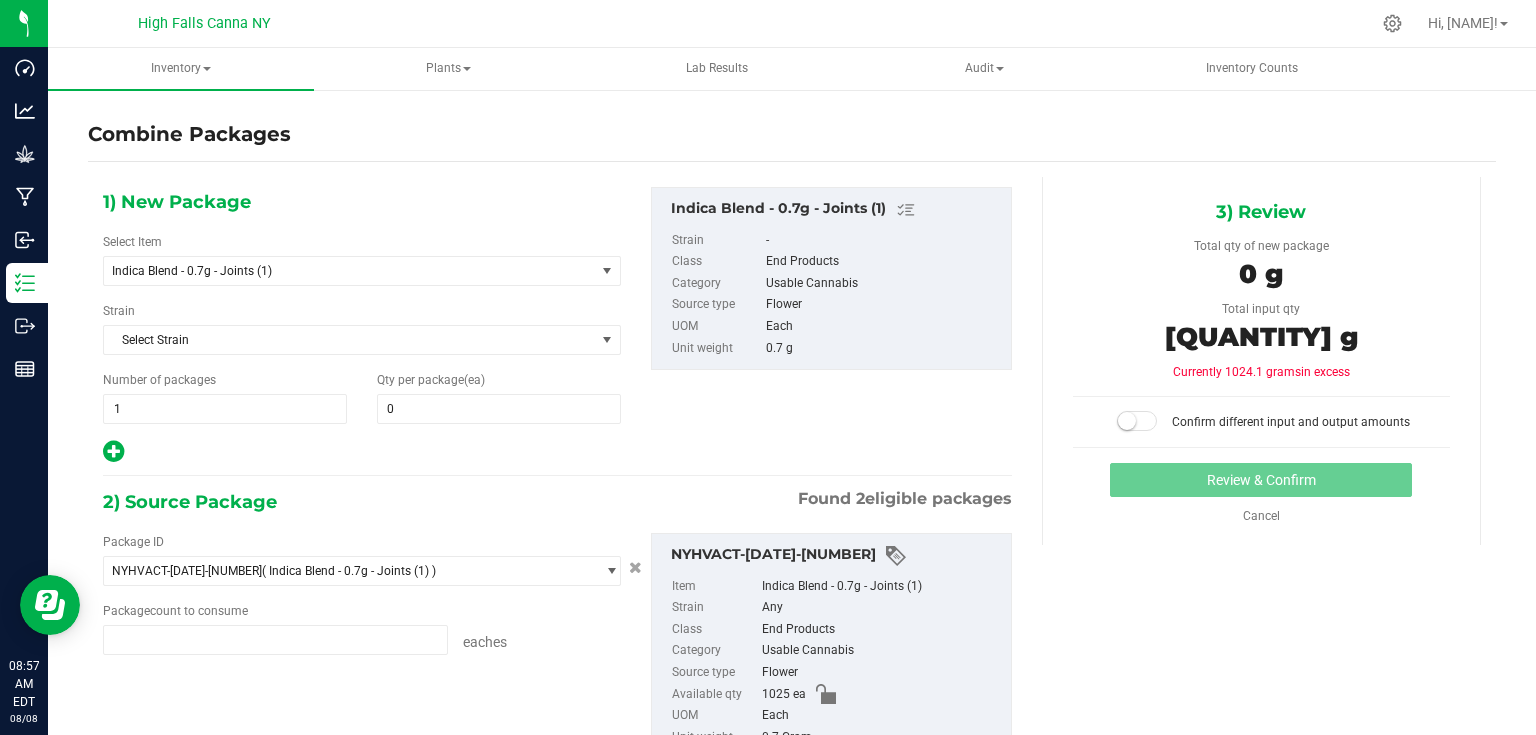 type on "1025 ea" 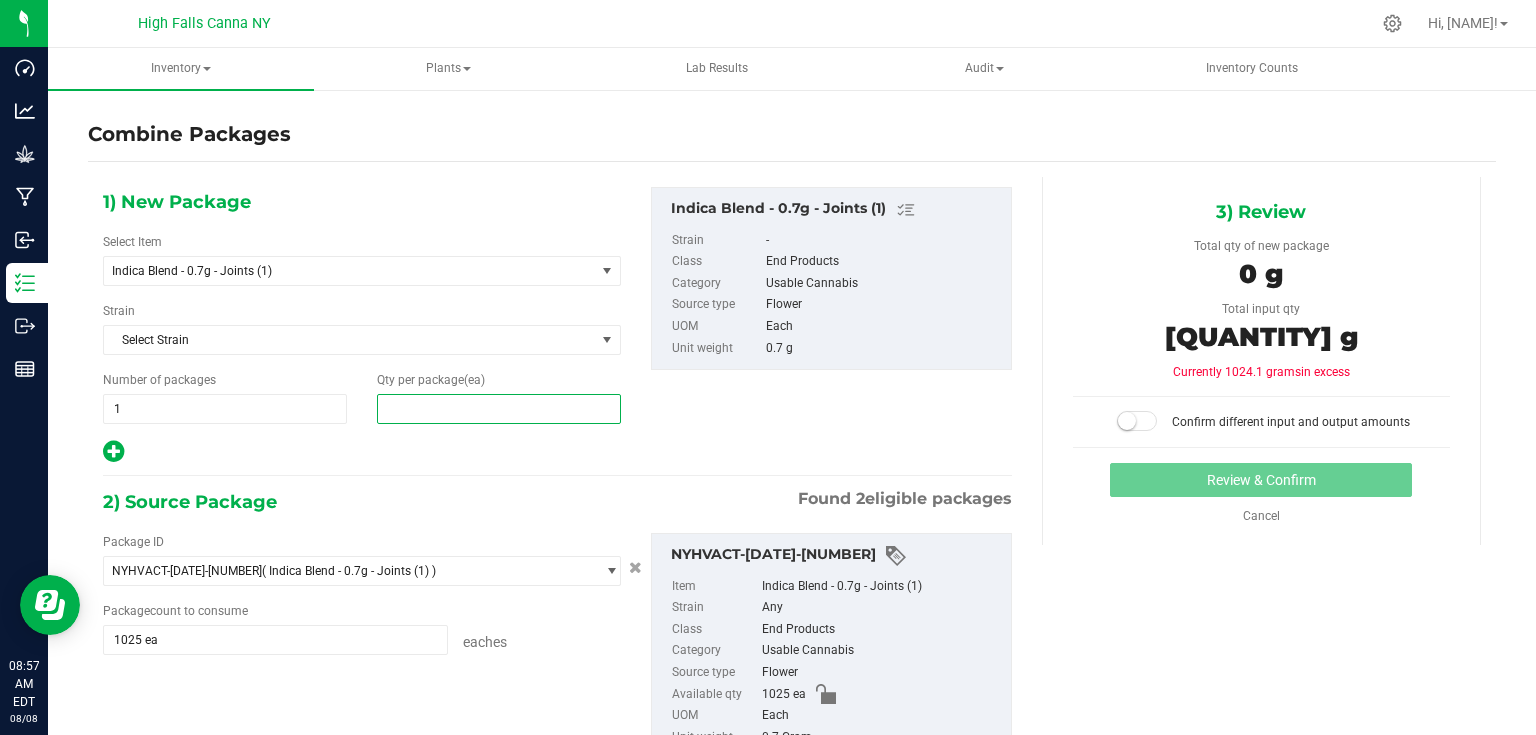 click at bounding box center (499, 409) 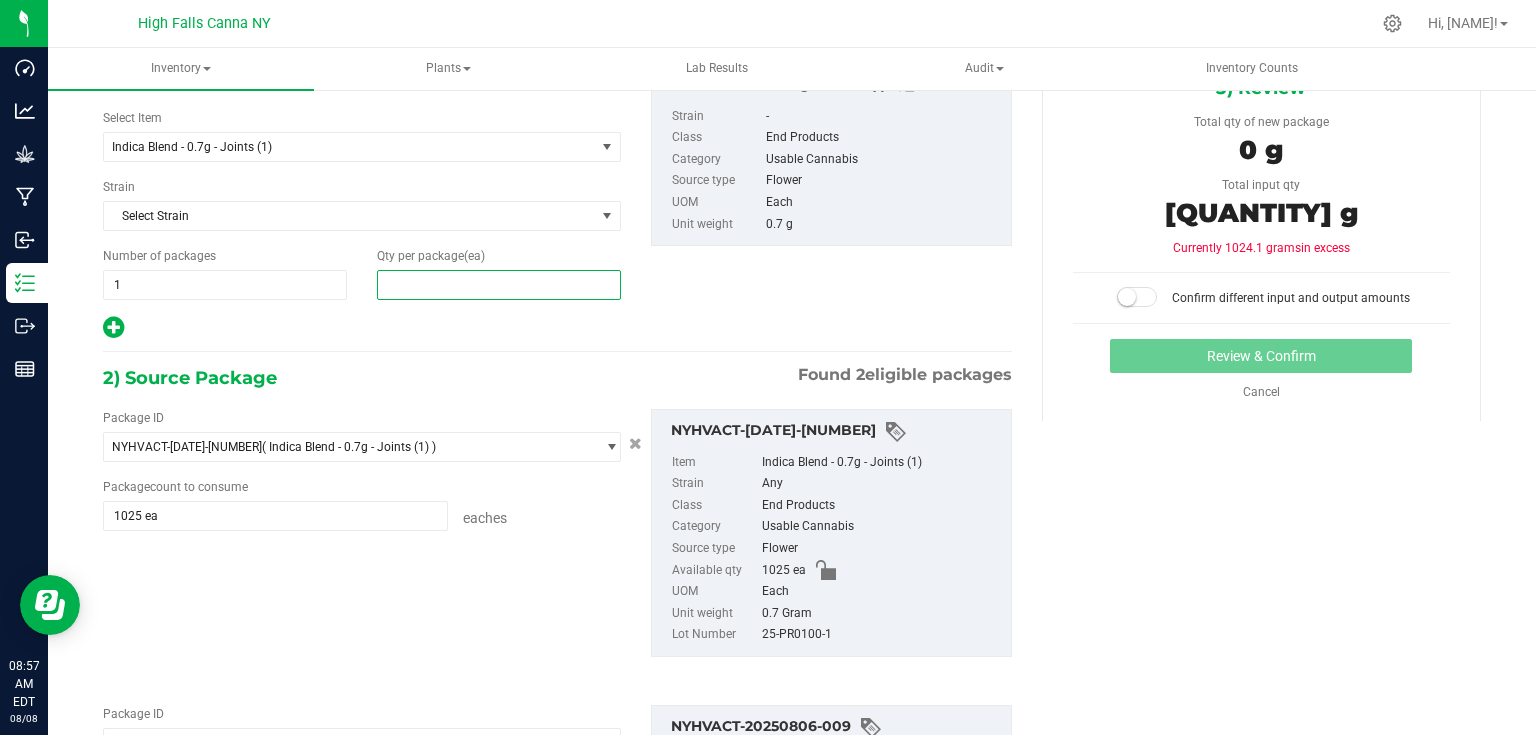 scroll, scrollTop: 320, scrollLeft: 0, axis: vertical 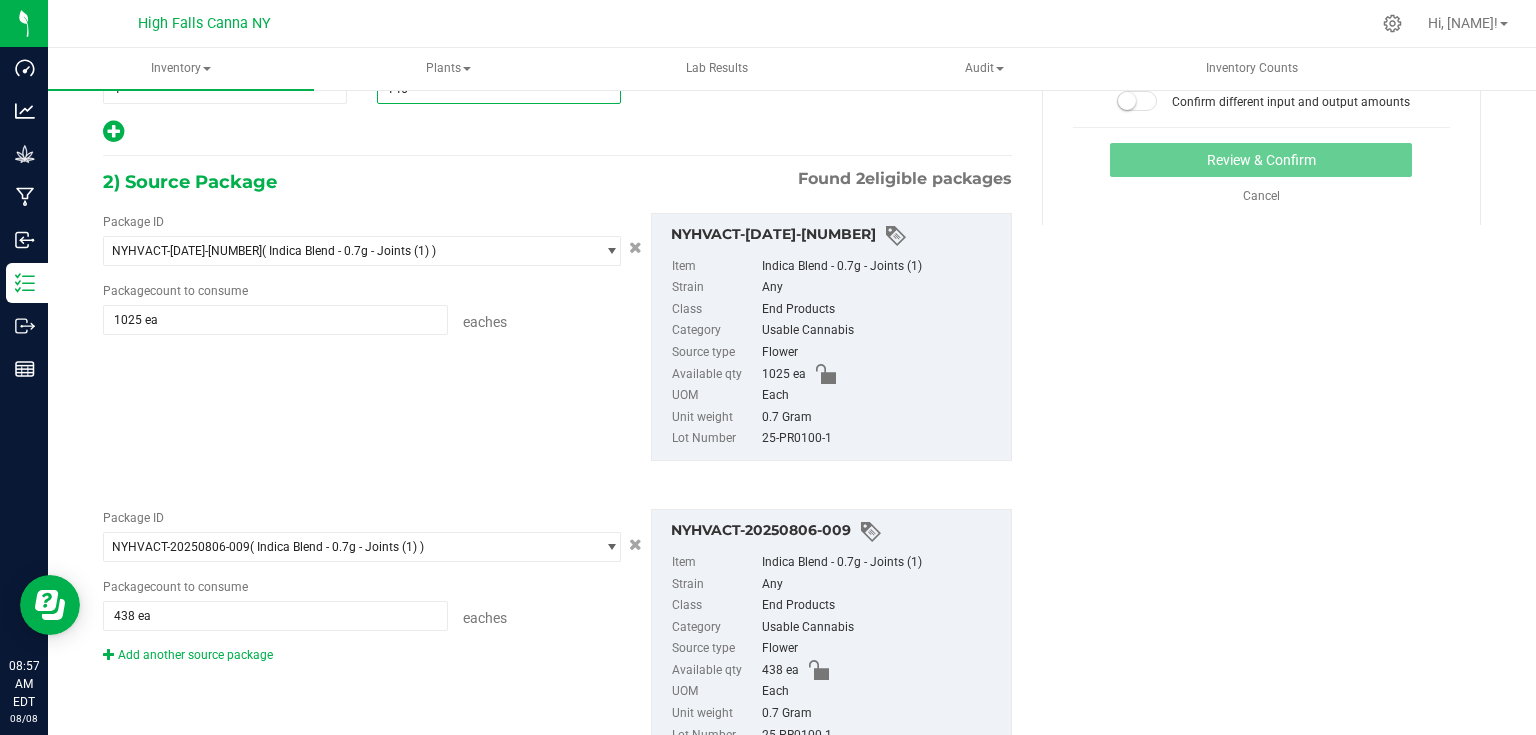 type on "1463" 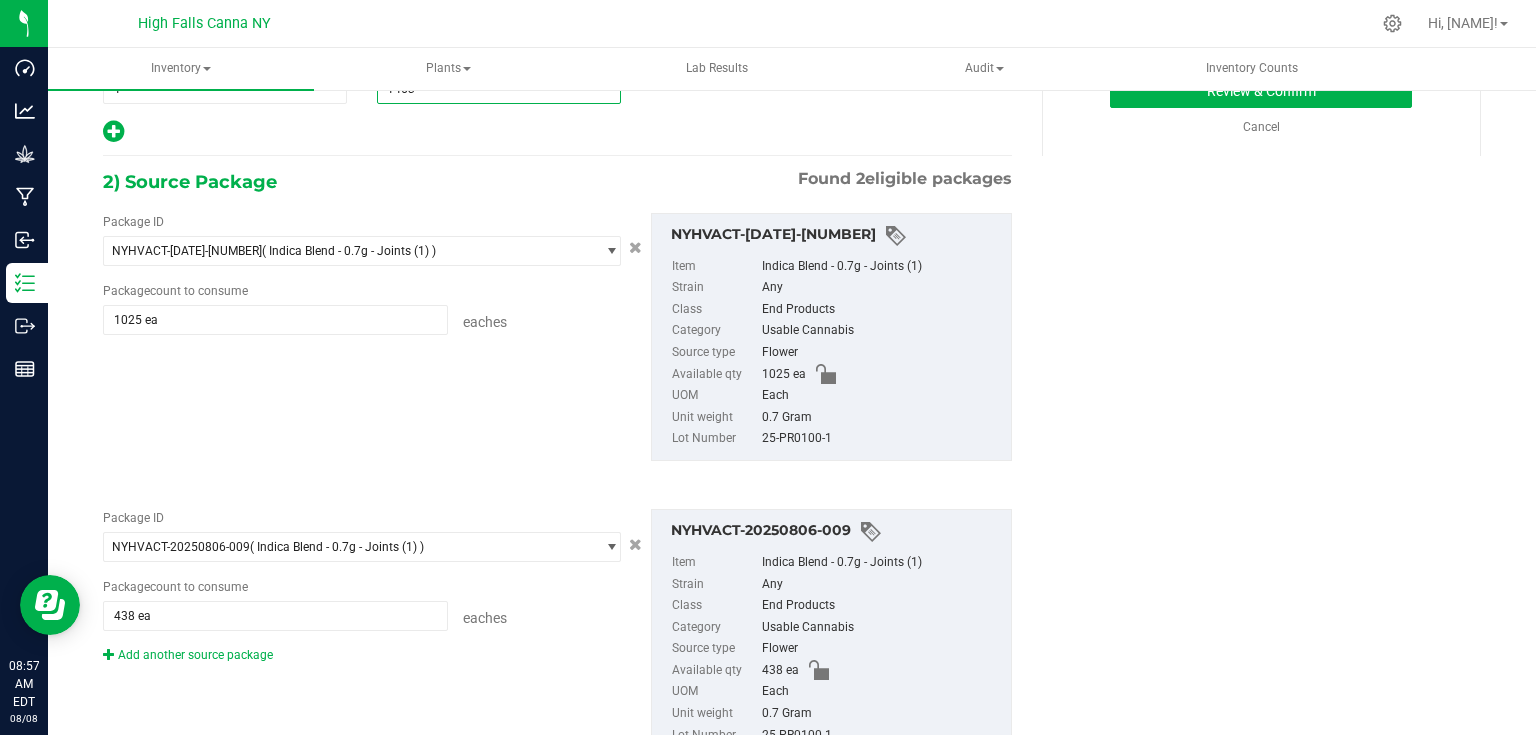 type on "1,463" 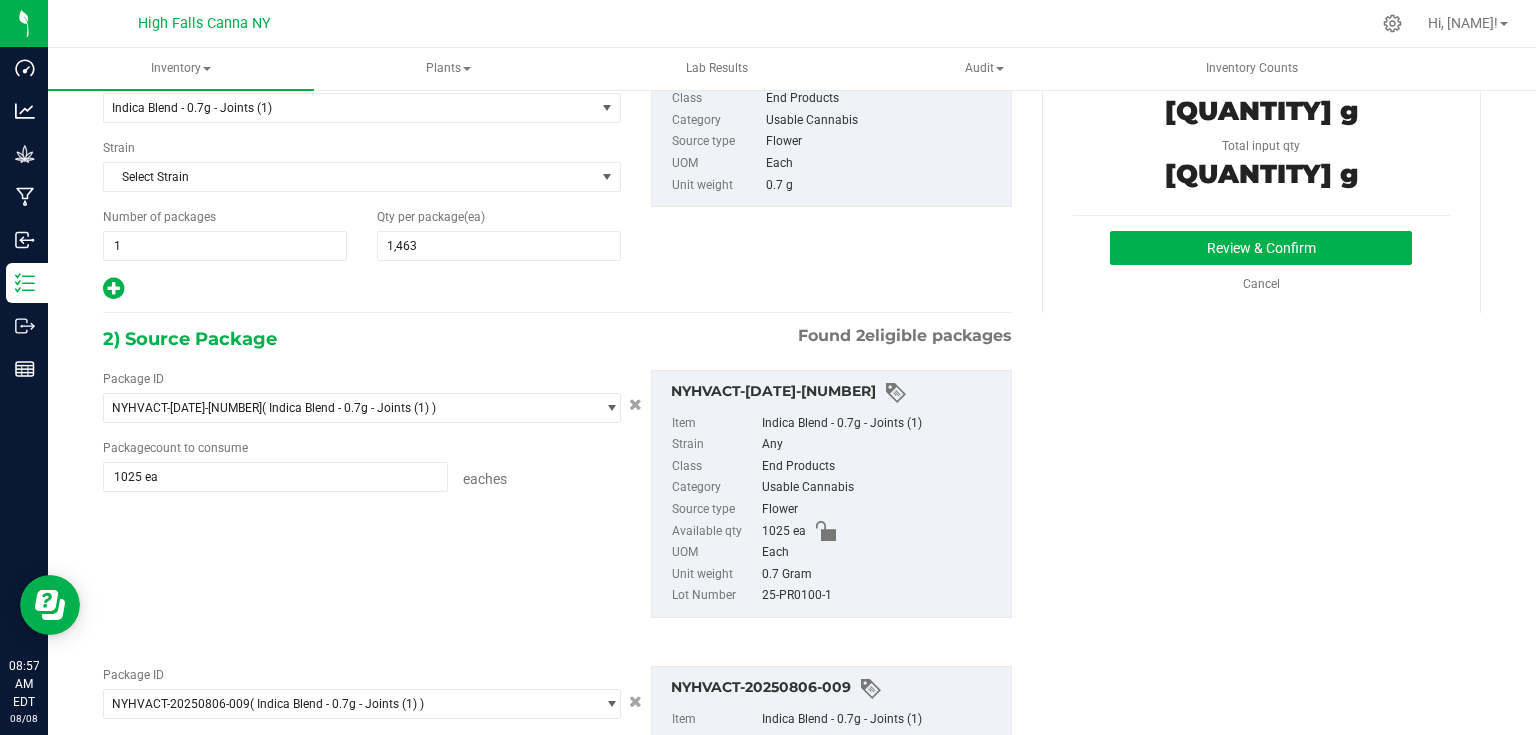 scroll, scrollTop: 0, scrollLeft: 0, axis: both 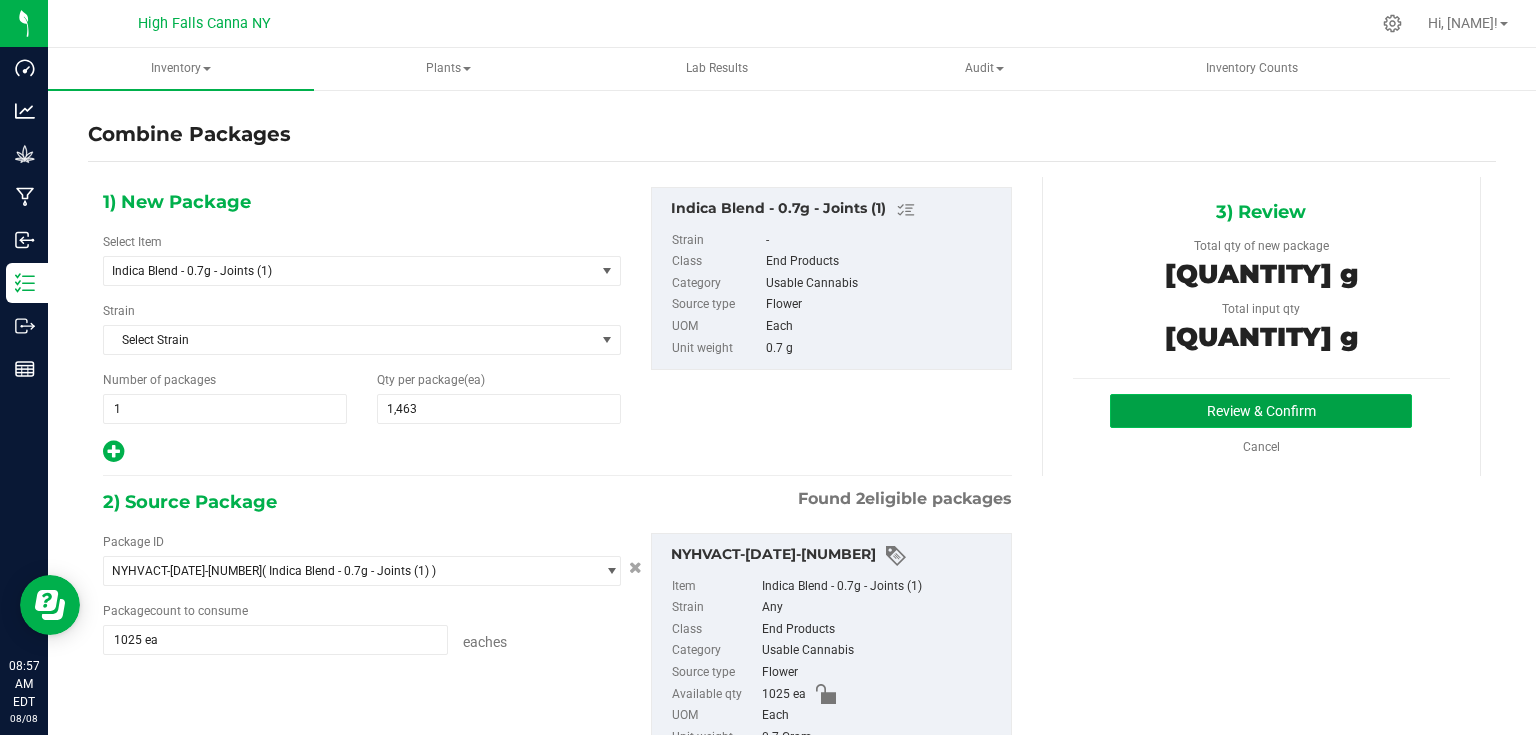 click on "Review & Confirm" at bounding box center (1261, 411) 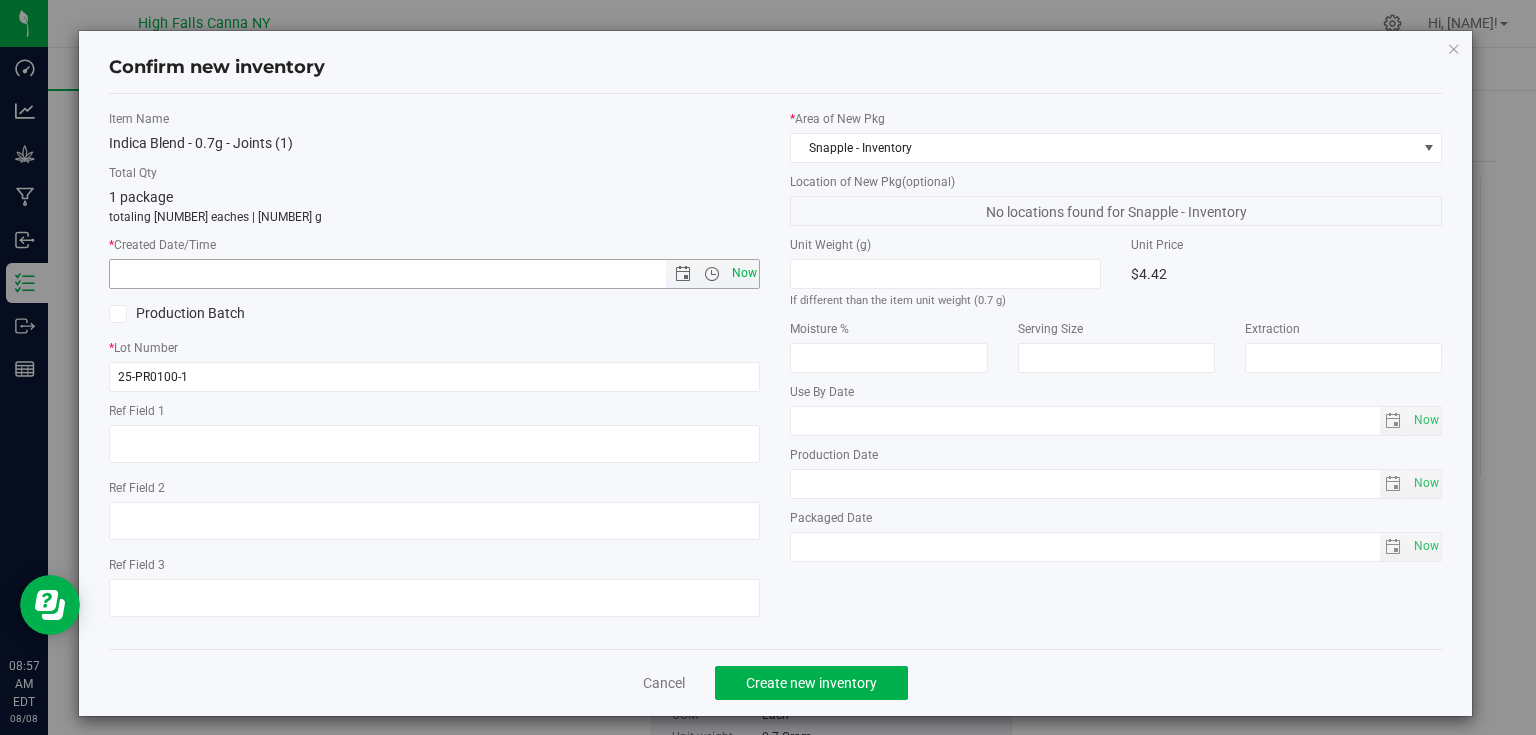 click on "Now" at bounding box center [744, 273] 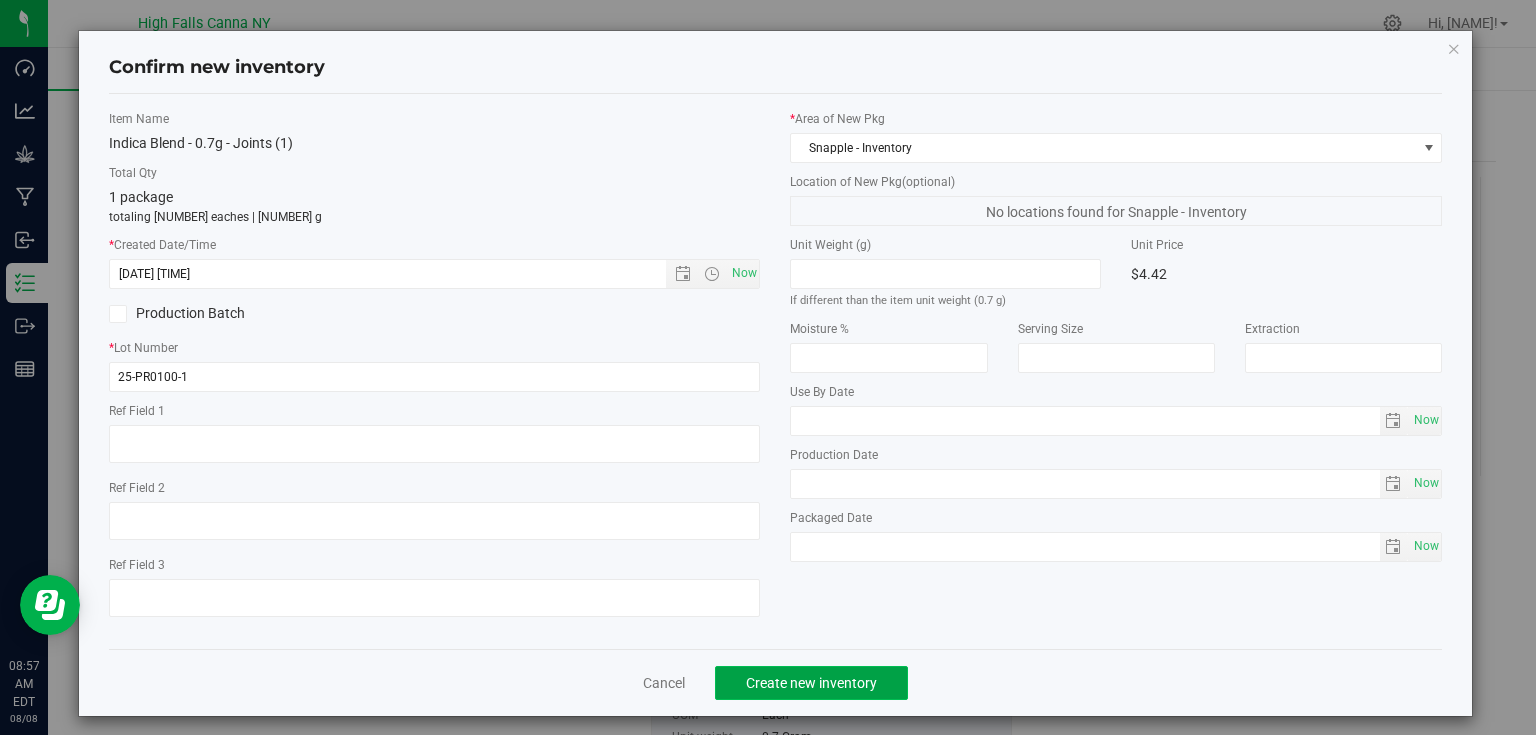 click on "Create new inventory" 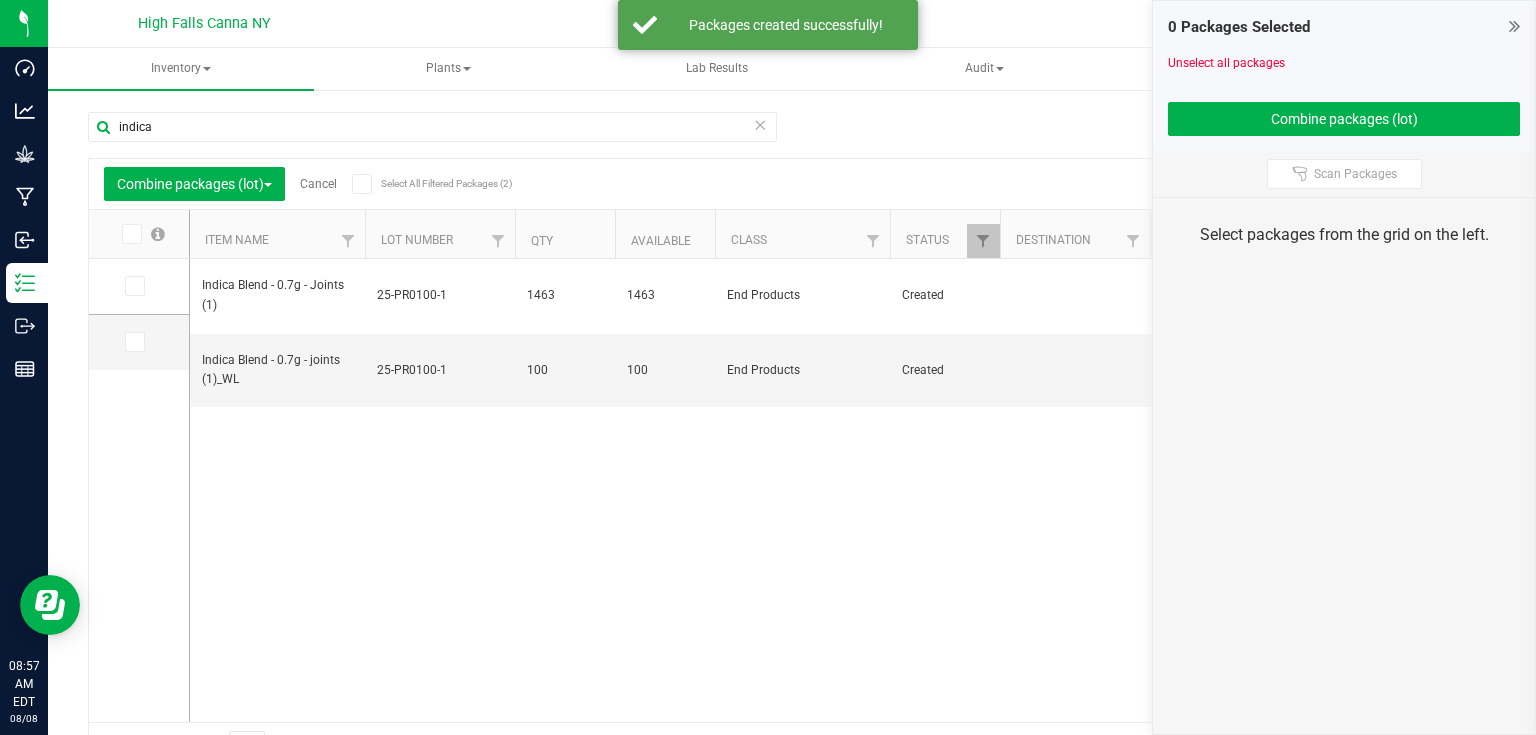 click at bounding box center (1514, 26) 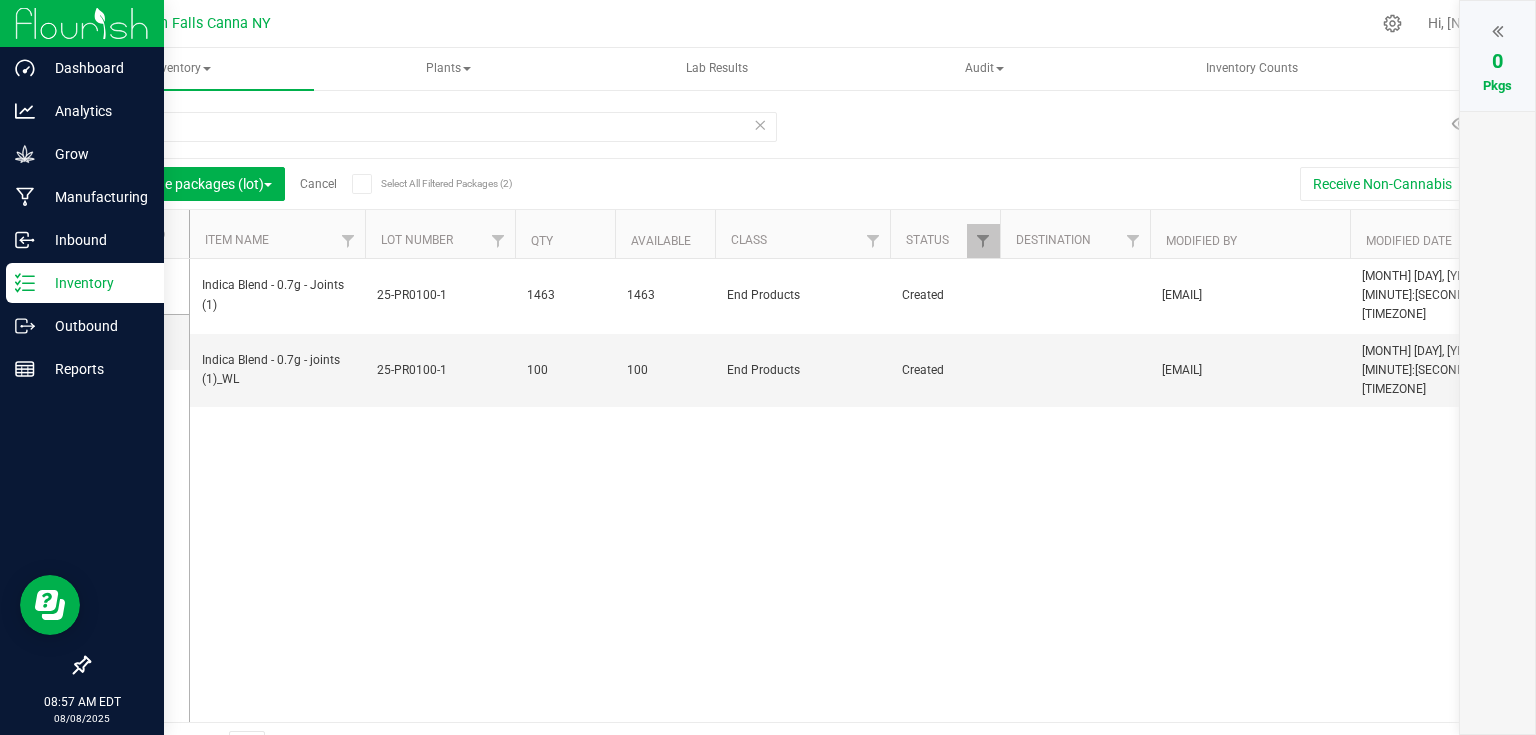 click at bounding box center (82, 23) 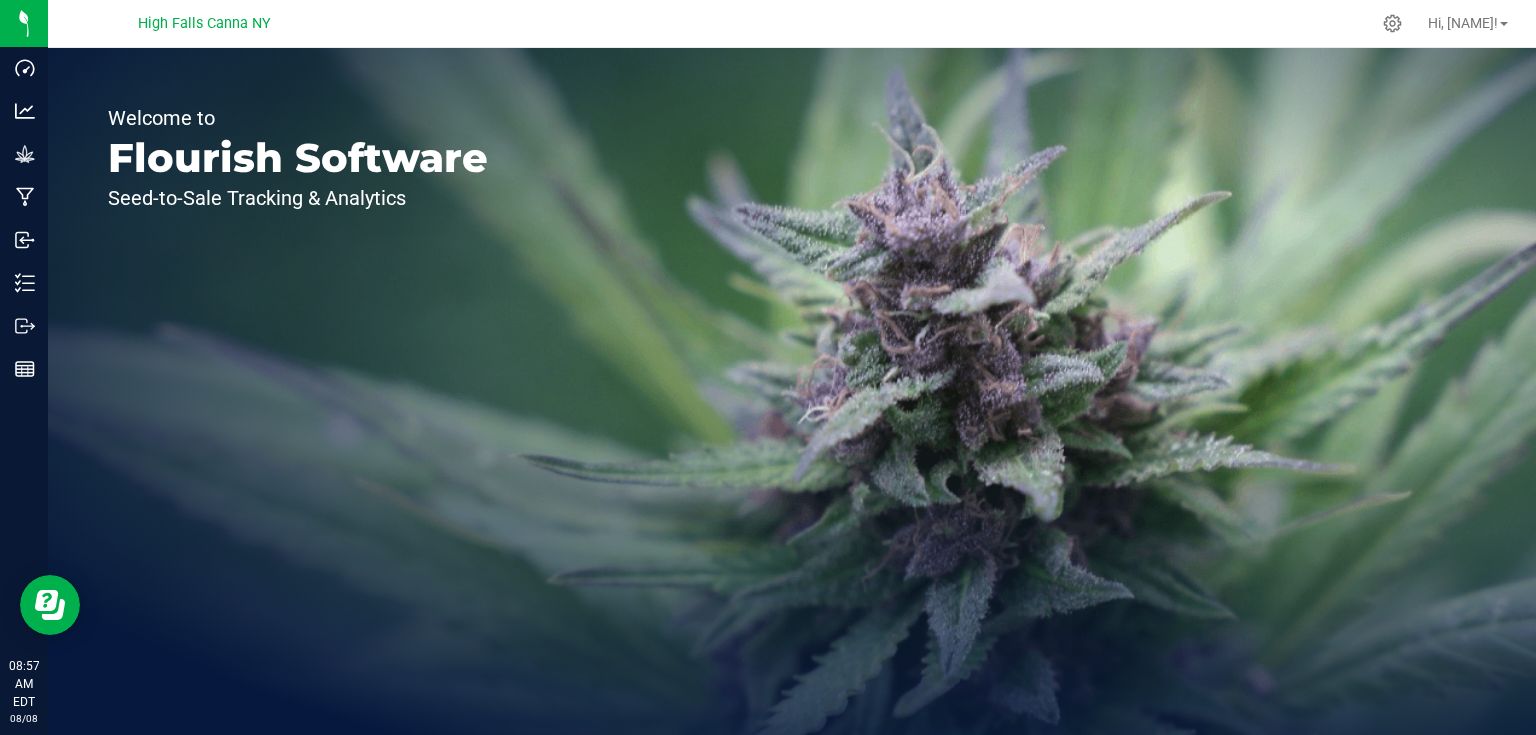 drag, startPoint x: 20, startPoint y: 12, endPoint x: 232, endPoint y: 299, distance: 356.80948 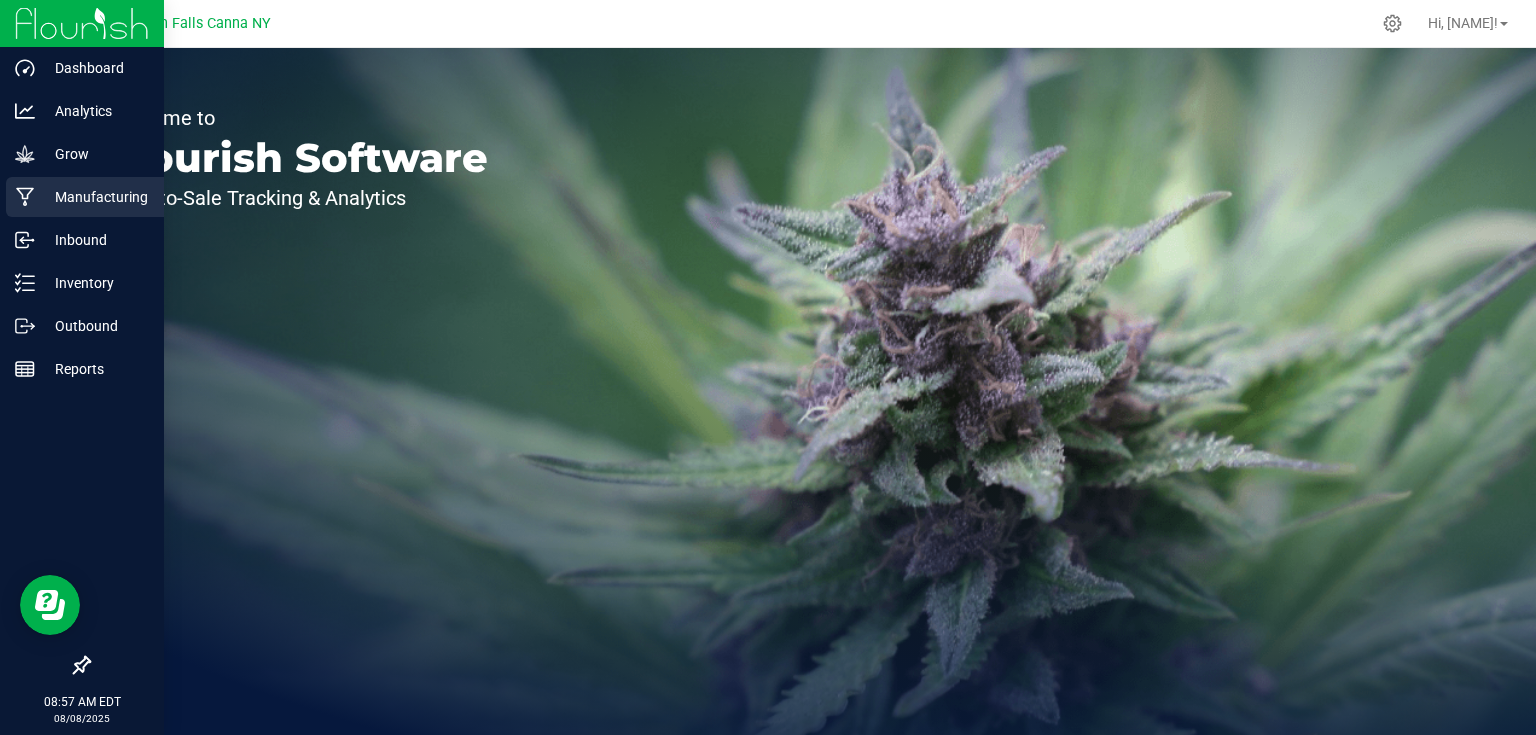 click on "Manufacturing" at bounding box center [95, 197] 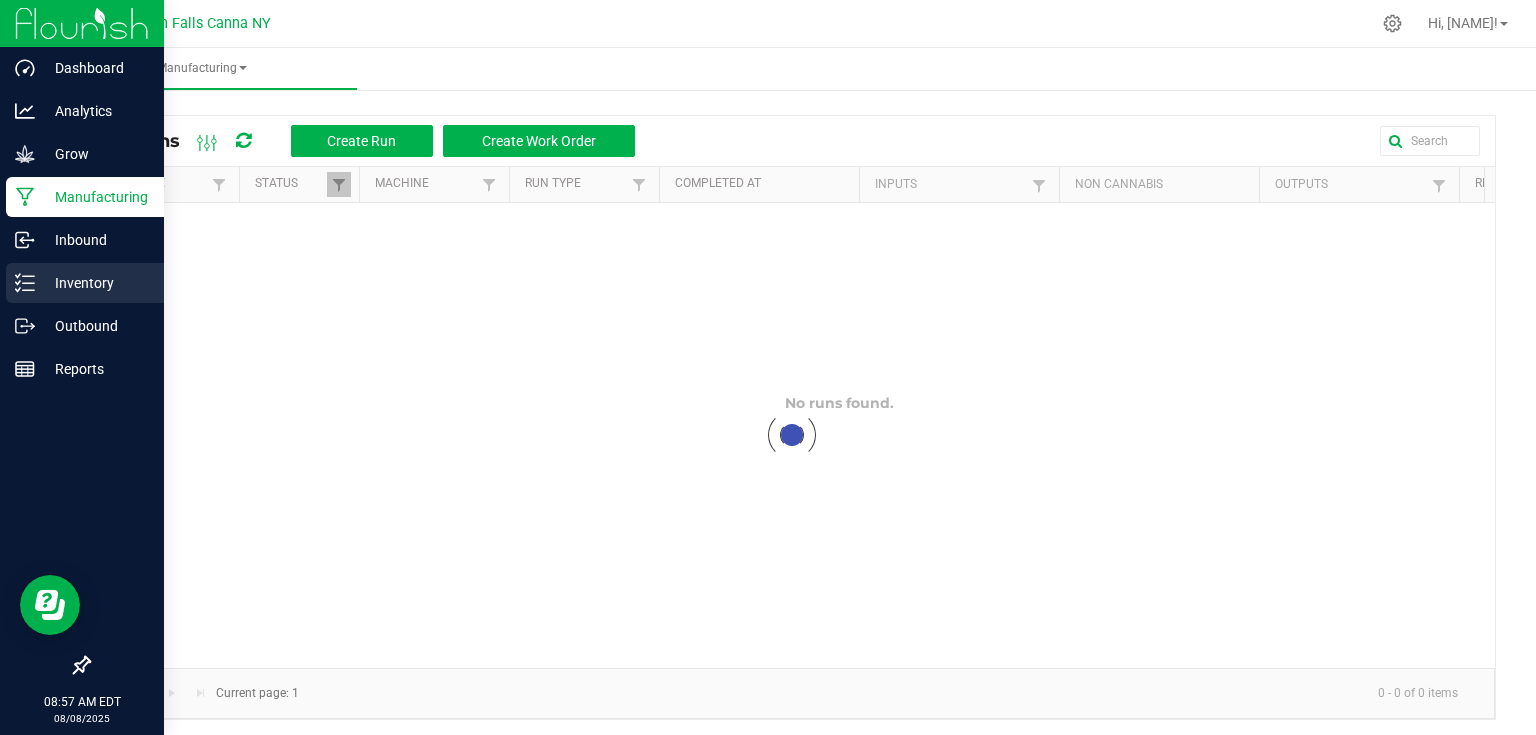 click on "Inventory" at bounding box center (95, 283) 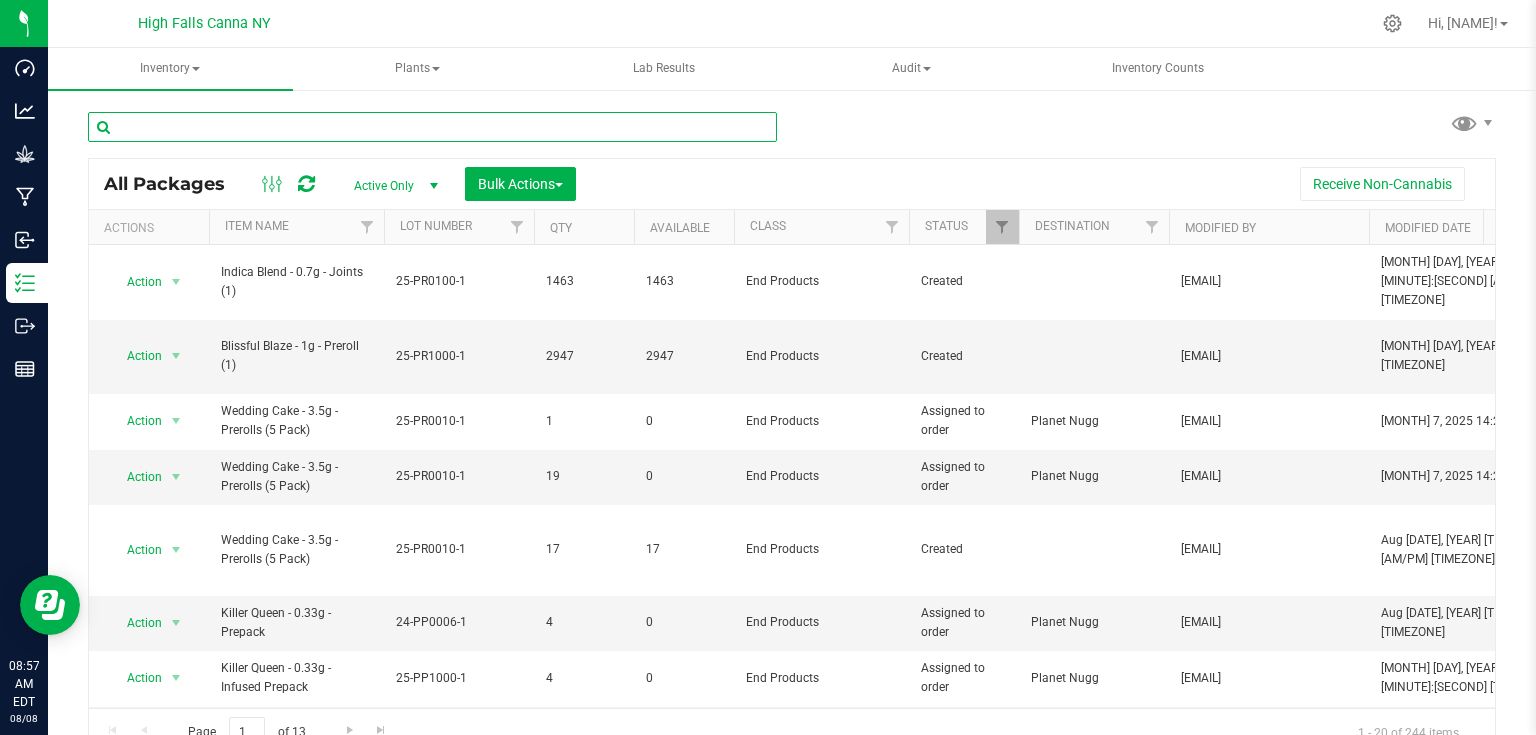 click at bounding box center (432, 127) 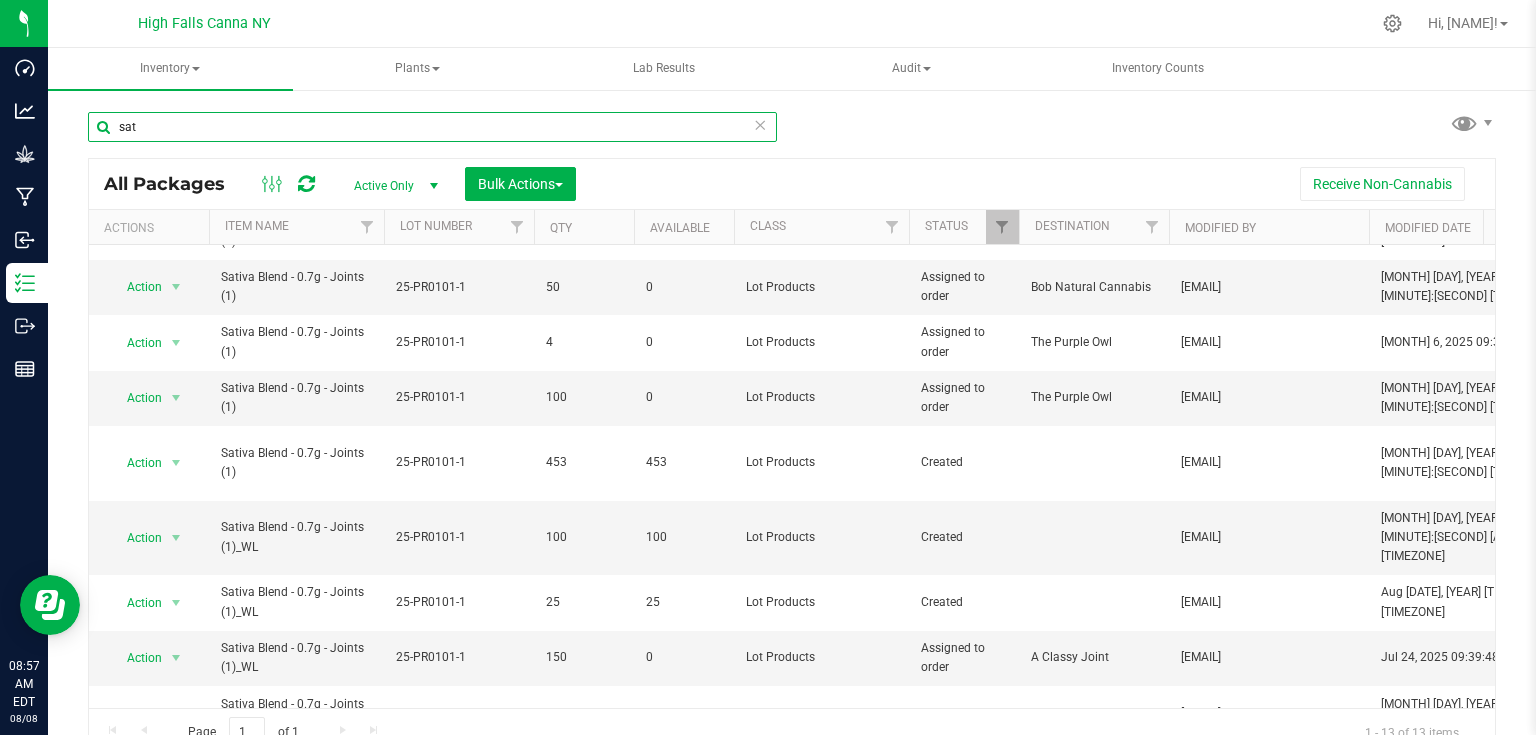 scroll, scrollTop: 266, scrollLeft: 0, axis: vertical 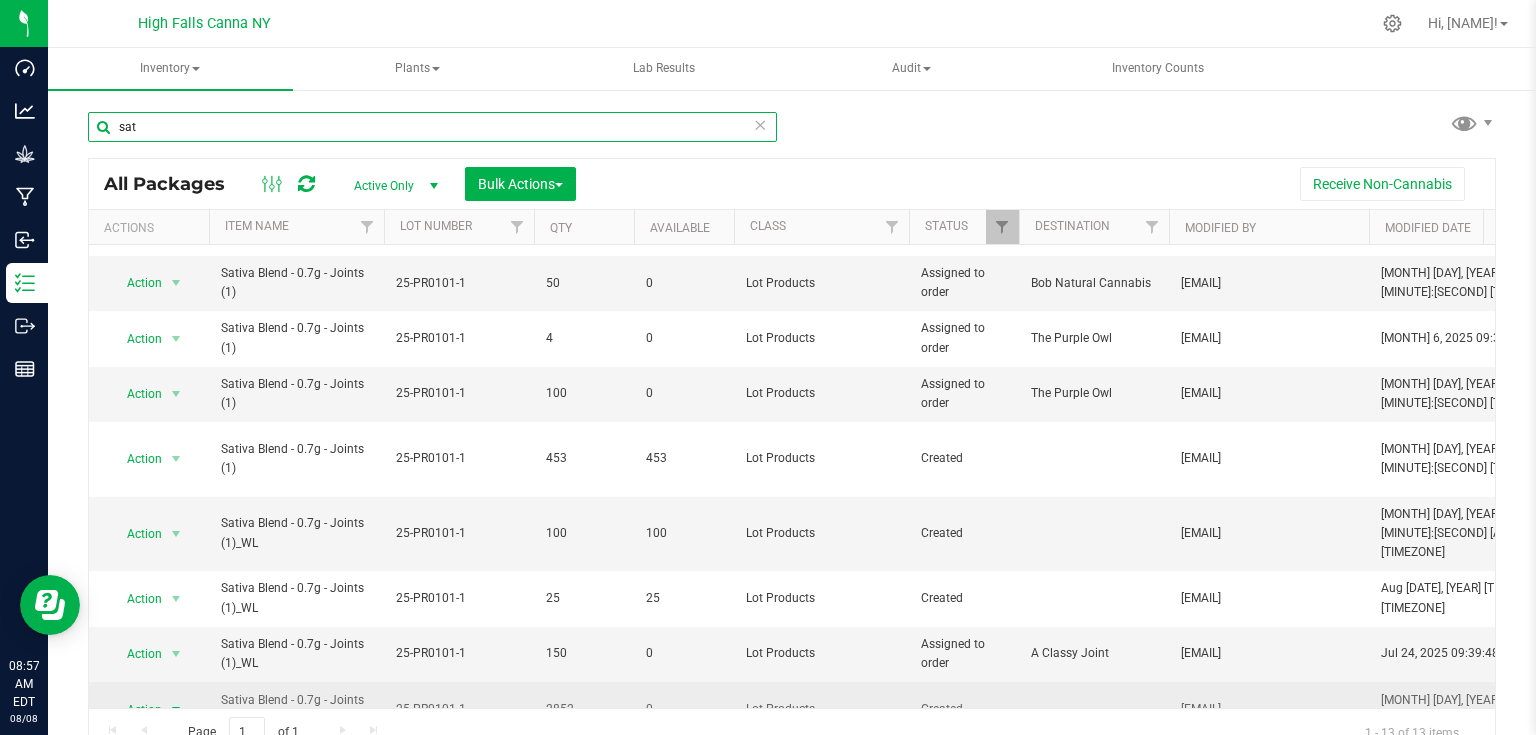 type on "sat" 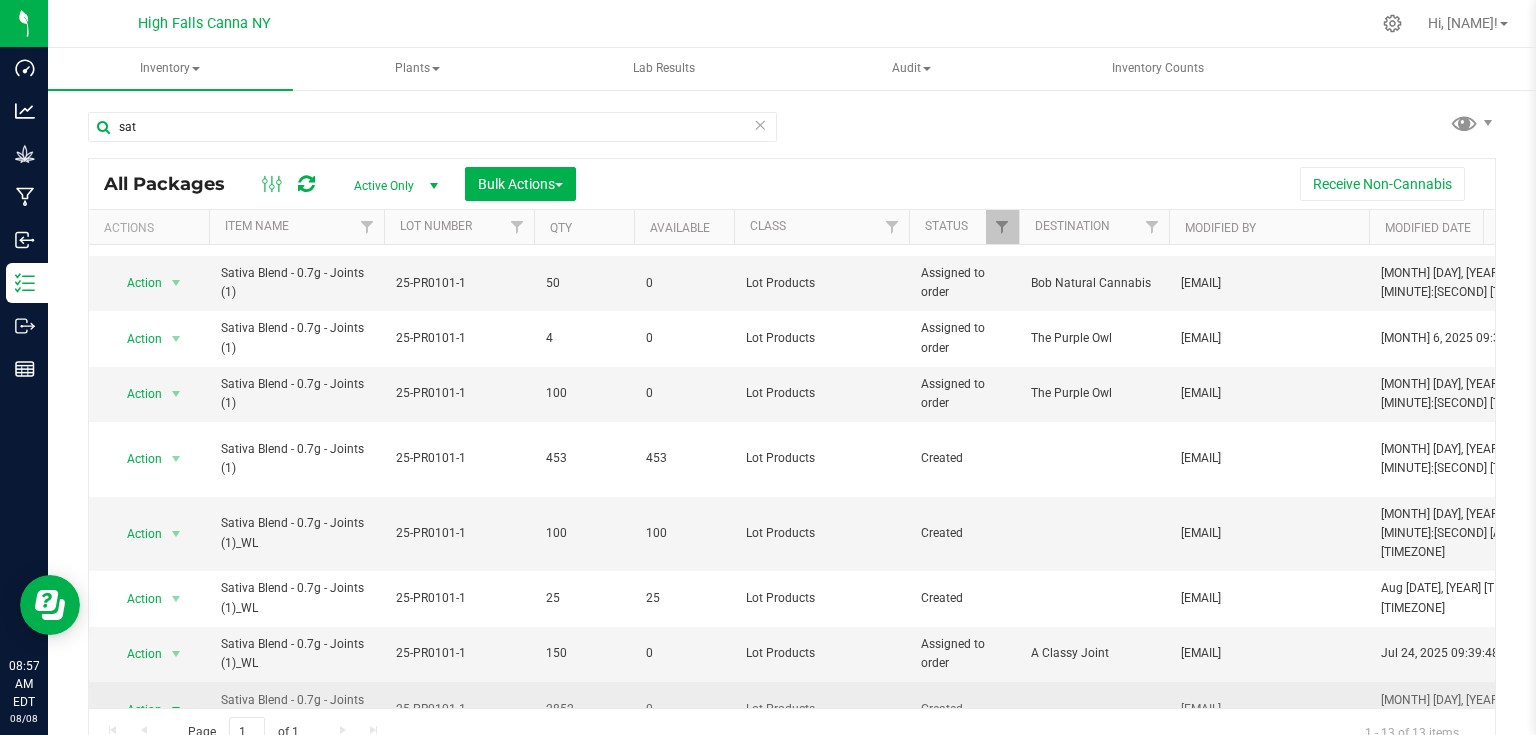 click at bounding box center [176, 710] 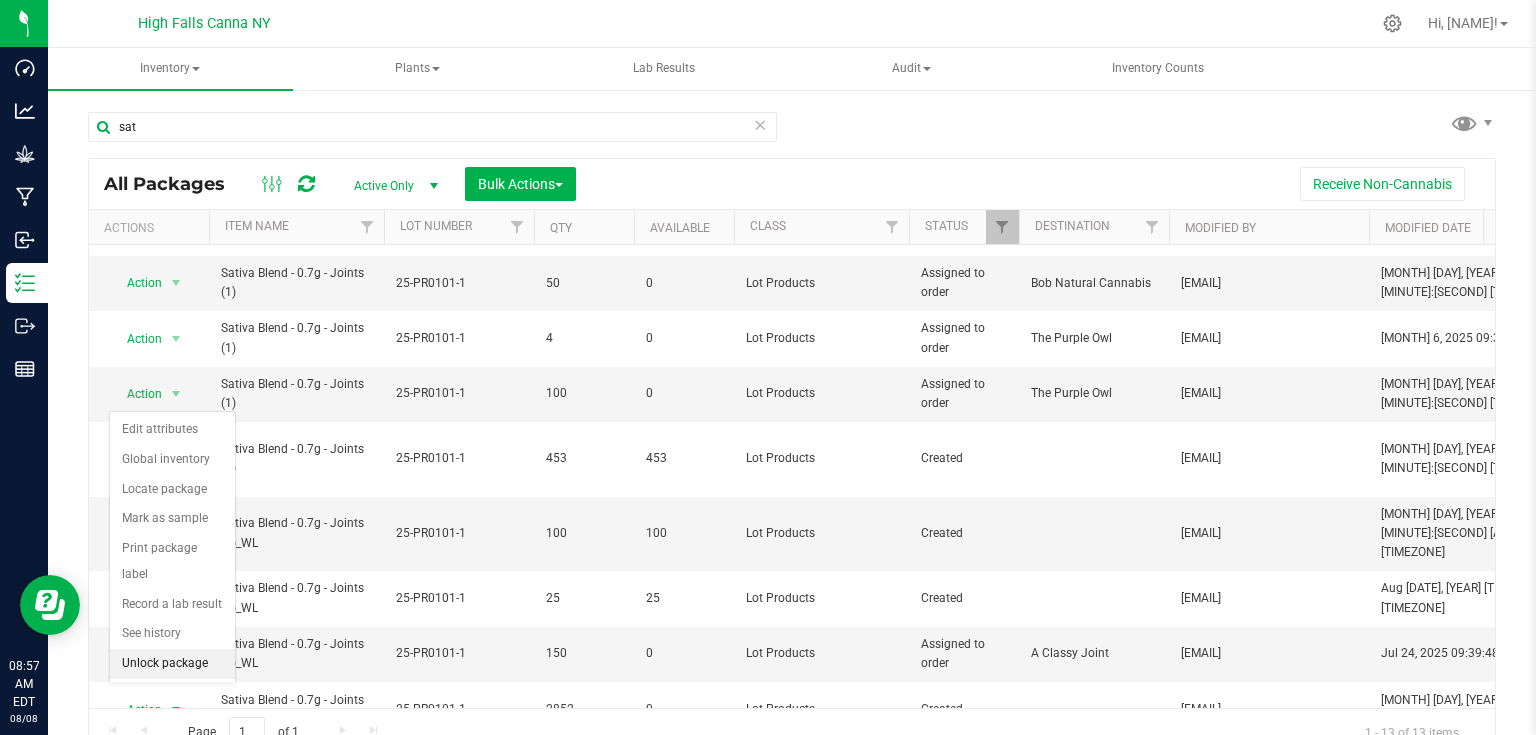 click on "Unlock package" at bounding box center [172, 664] 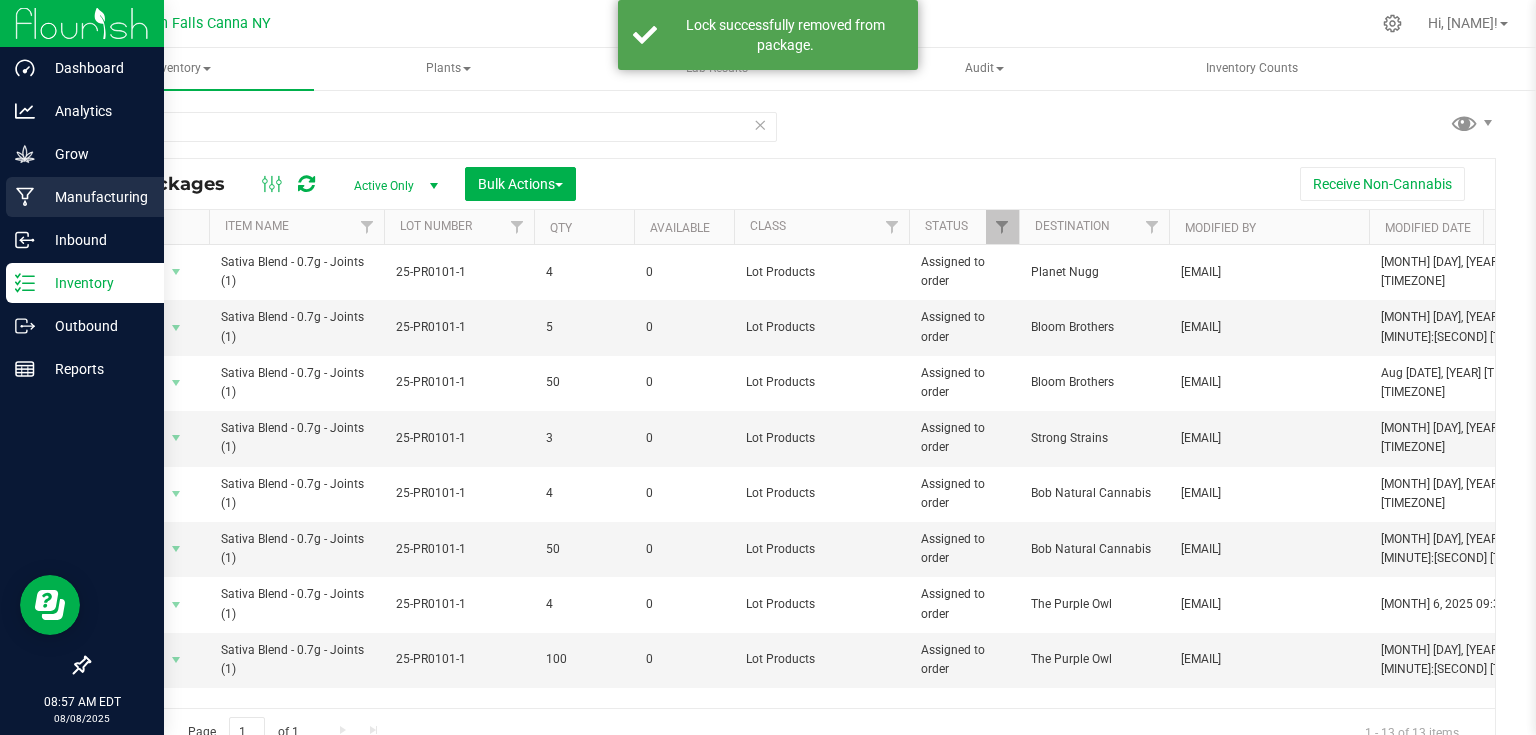 drag, startPoint x: 3, startPoint y: 181, endPoint x: 23, endPoint y: 190, distance: 21.931713 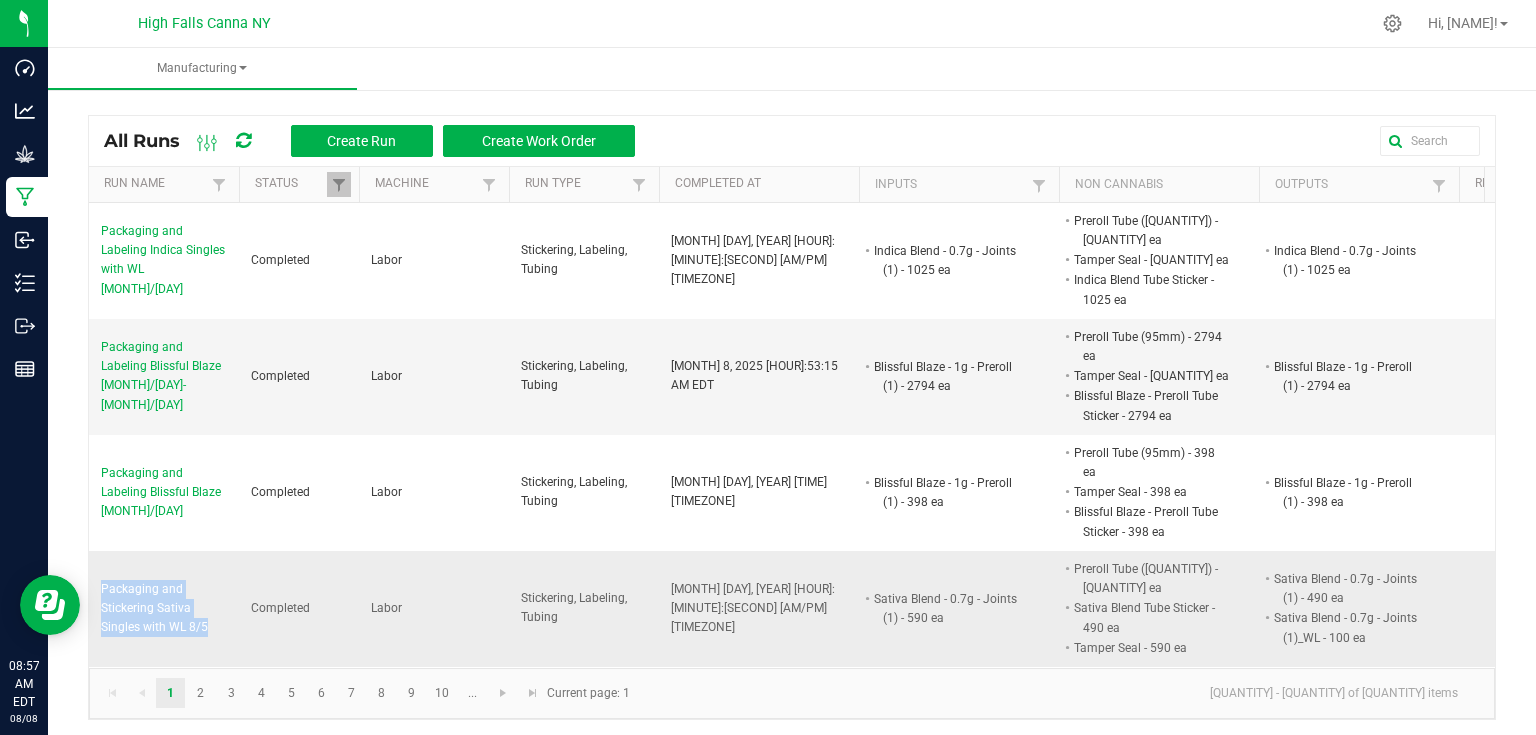 drag, startPoint x: 96, startPoint y: 556, endPoint x: 211, endPoint y: 600, distance: 123.13001 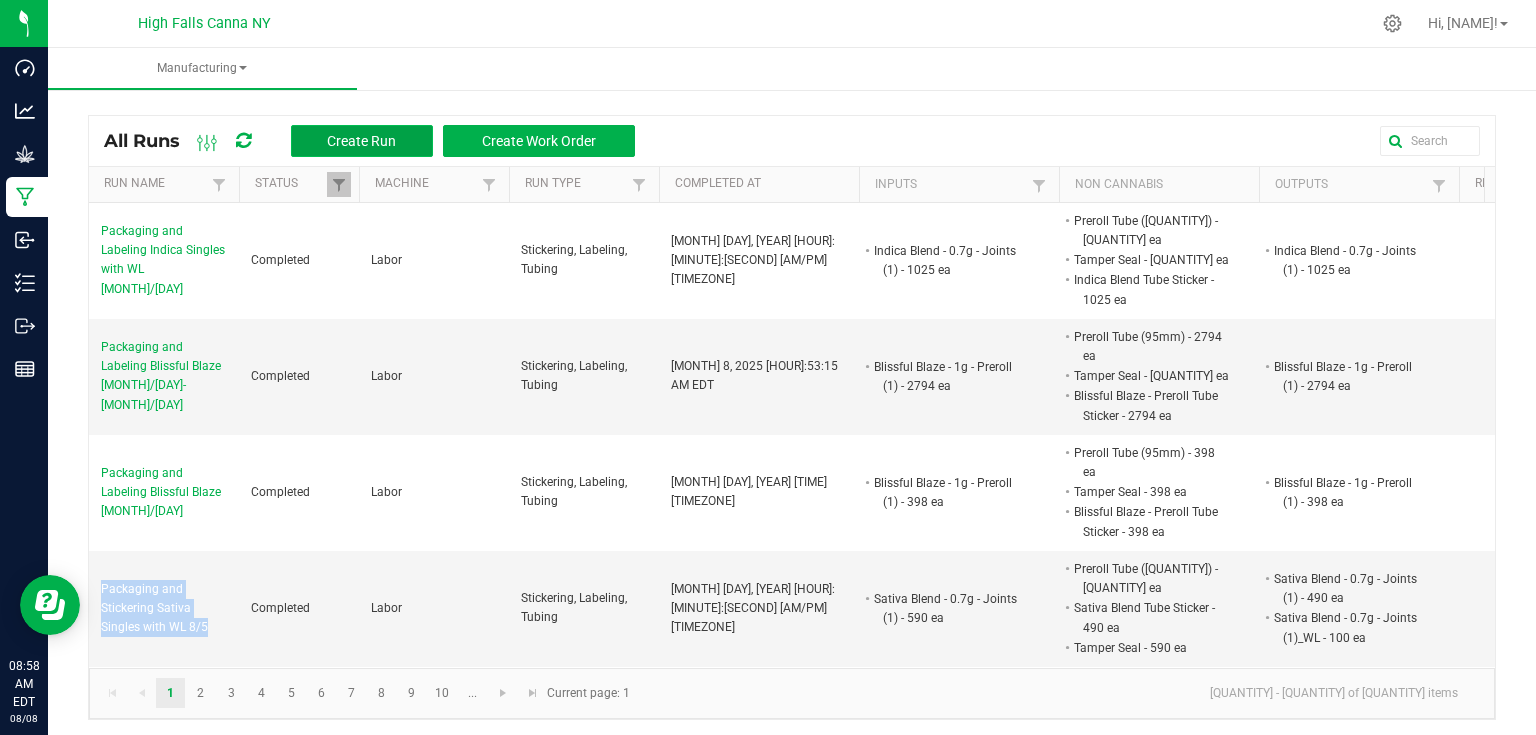 click on "Create Run" at bounding box center [361, 141] 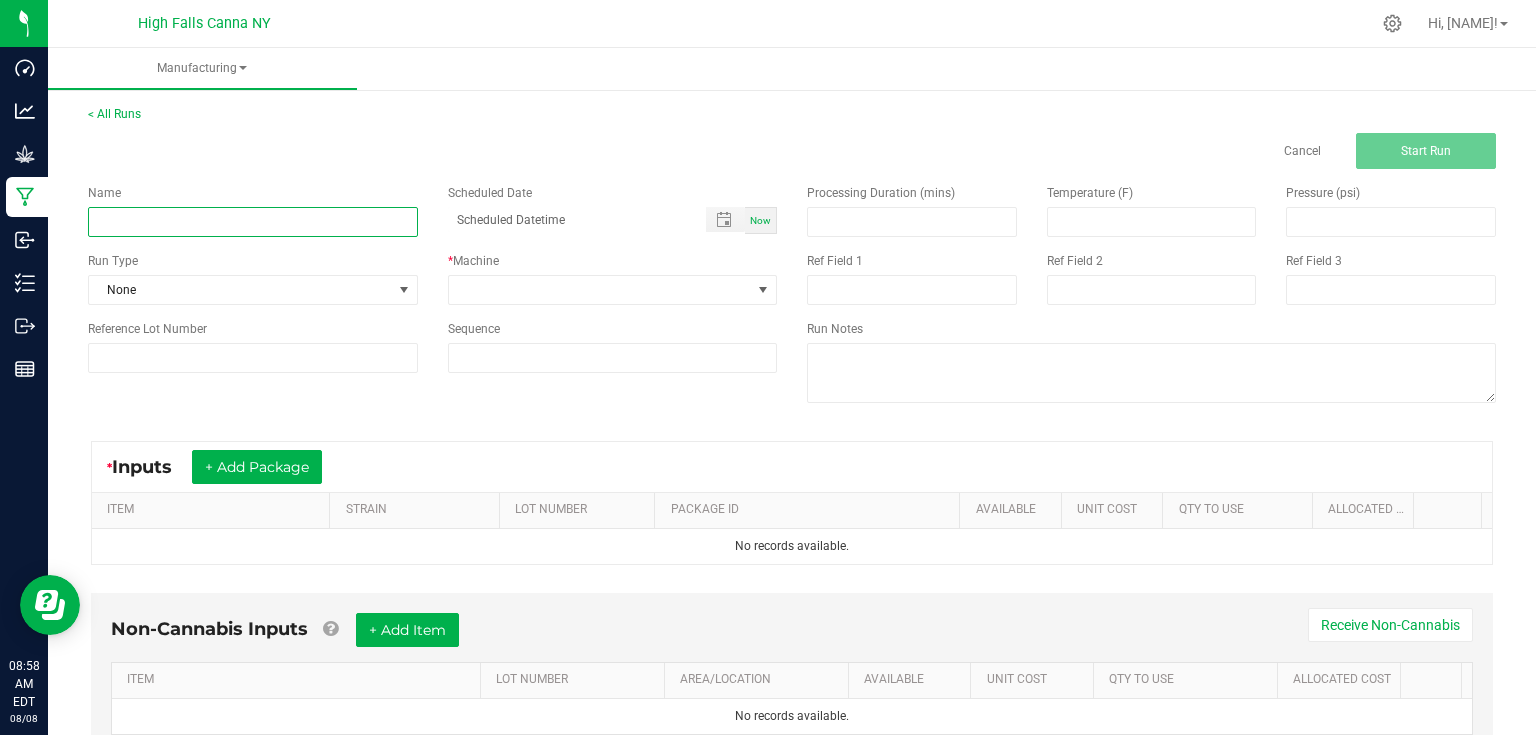click at bounding box center (253, 222) 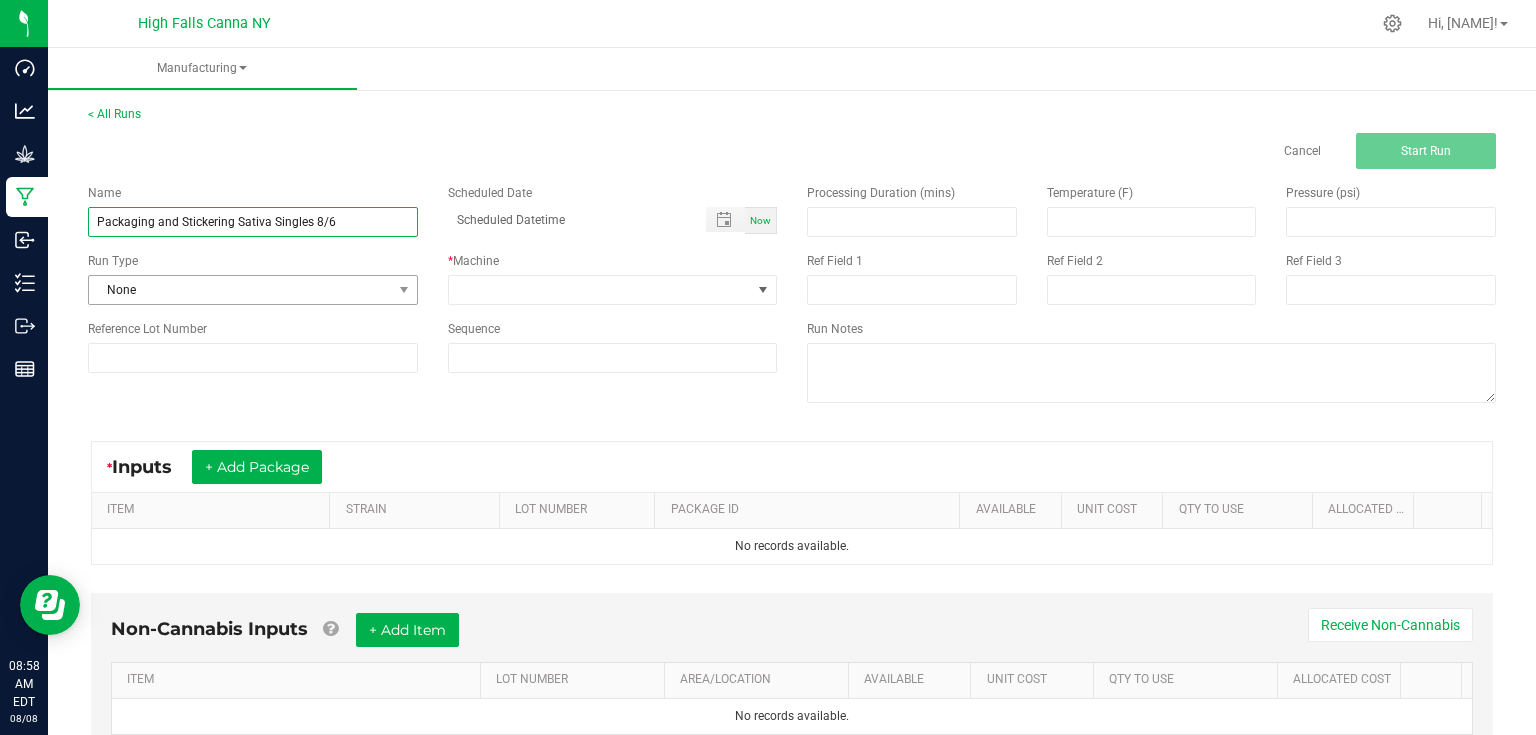 type on "Packaging and Stickering Sativa Singles 8/6" 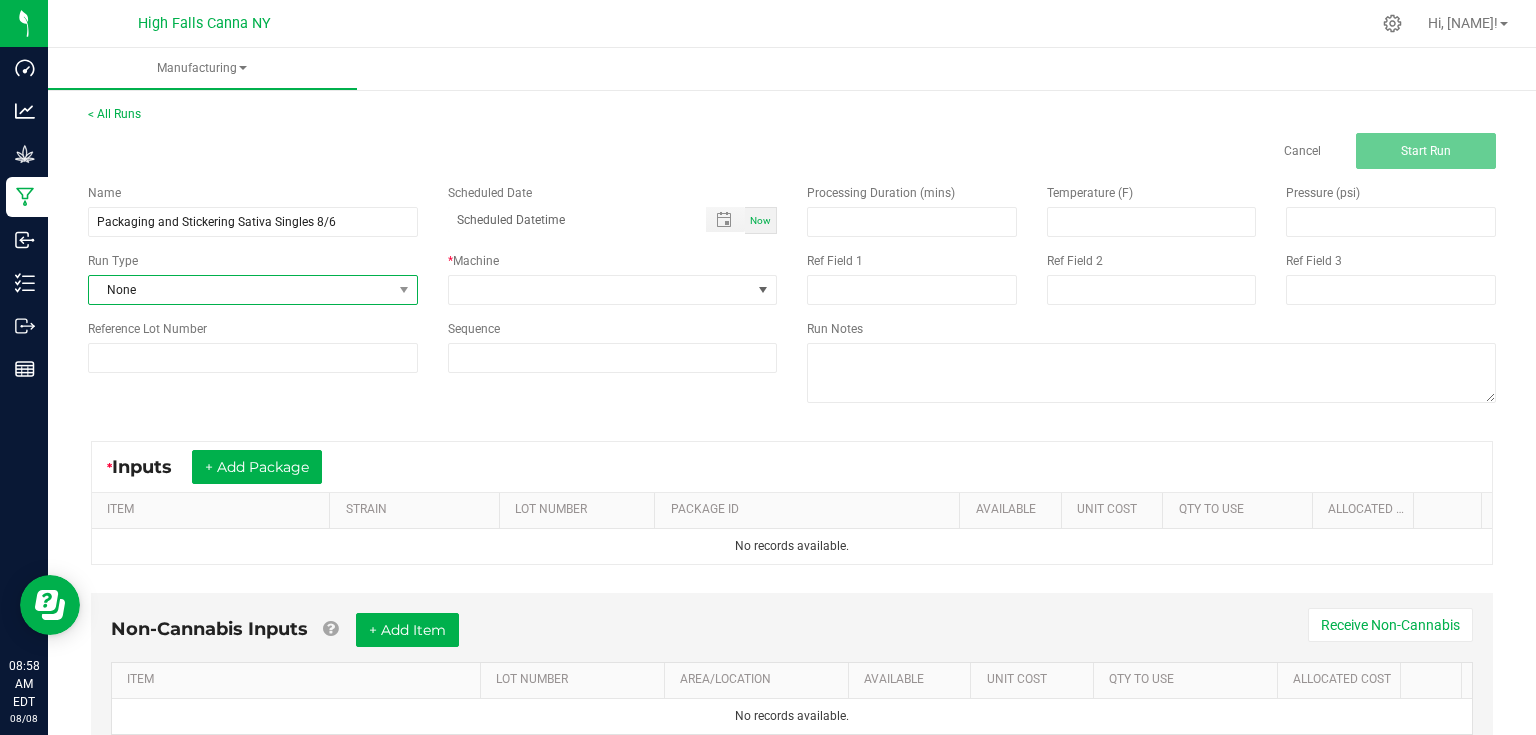 click at bounding box center [403, 290] 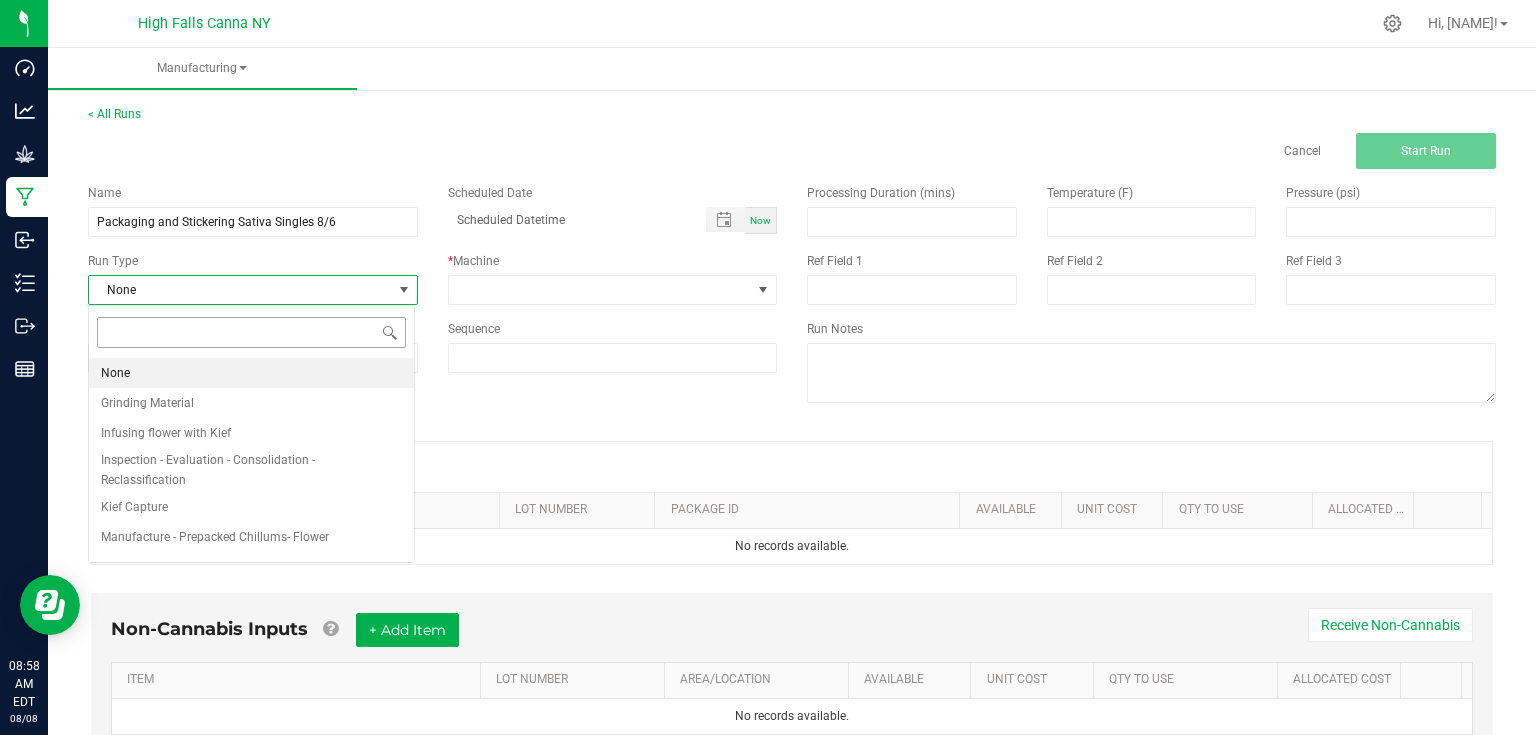 scroll, scrollTop: 99970, scrollLeft: 99673, axis: both 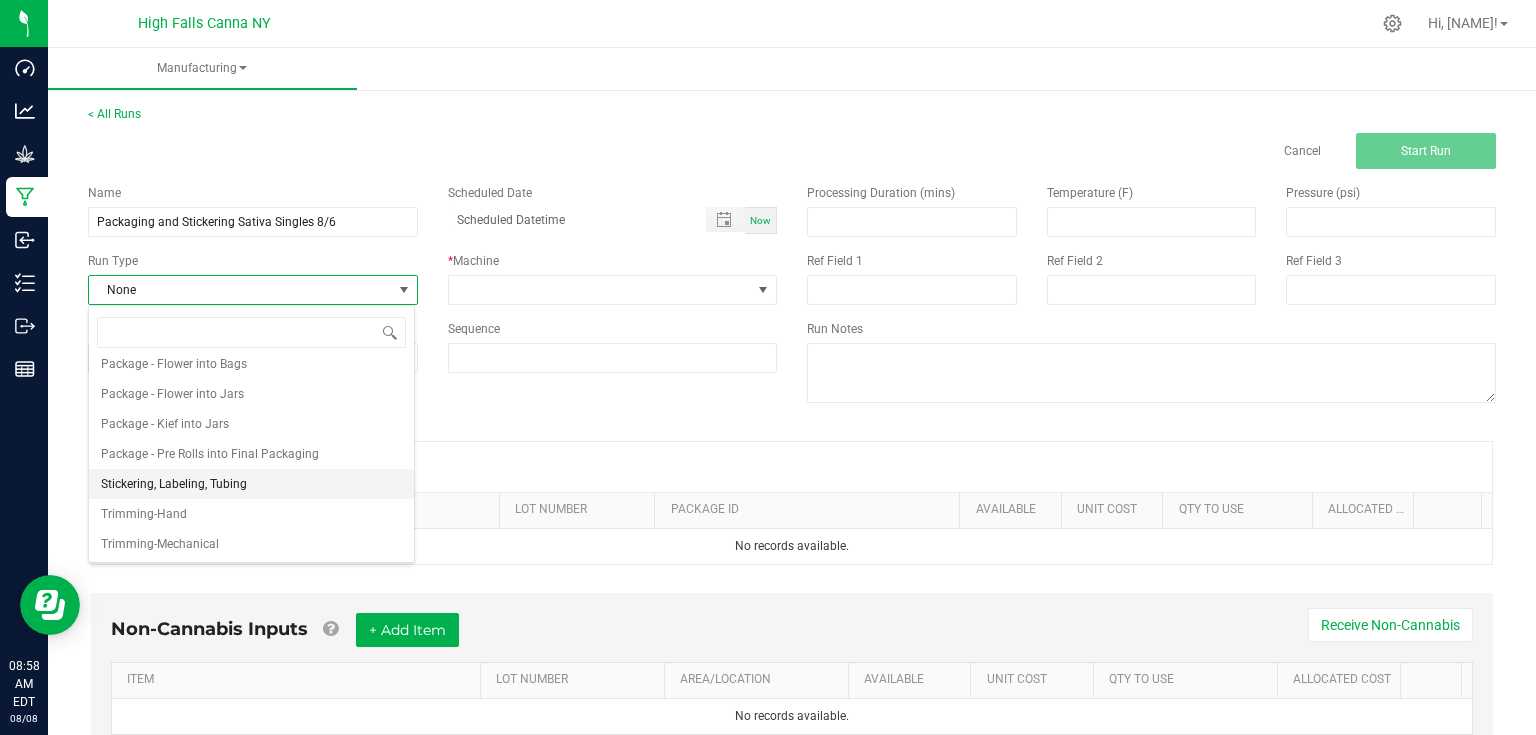 click on "Stickering, Labeling, Tubing" at bounding box center (174, 484) 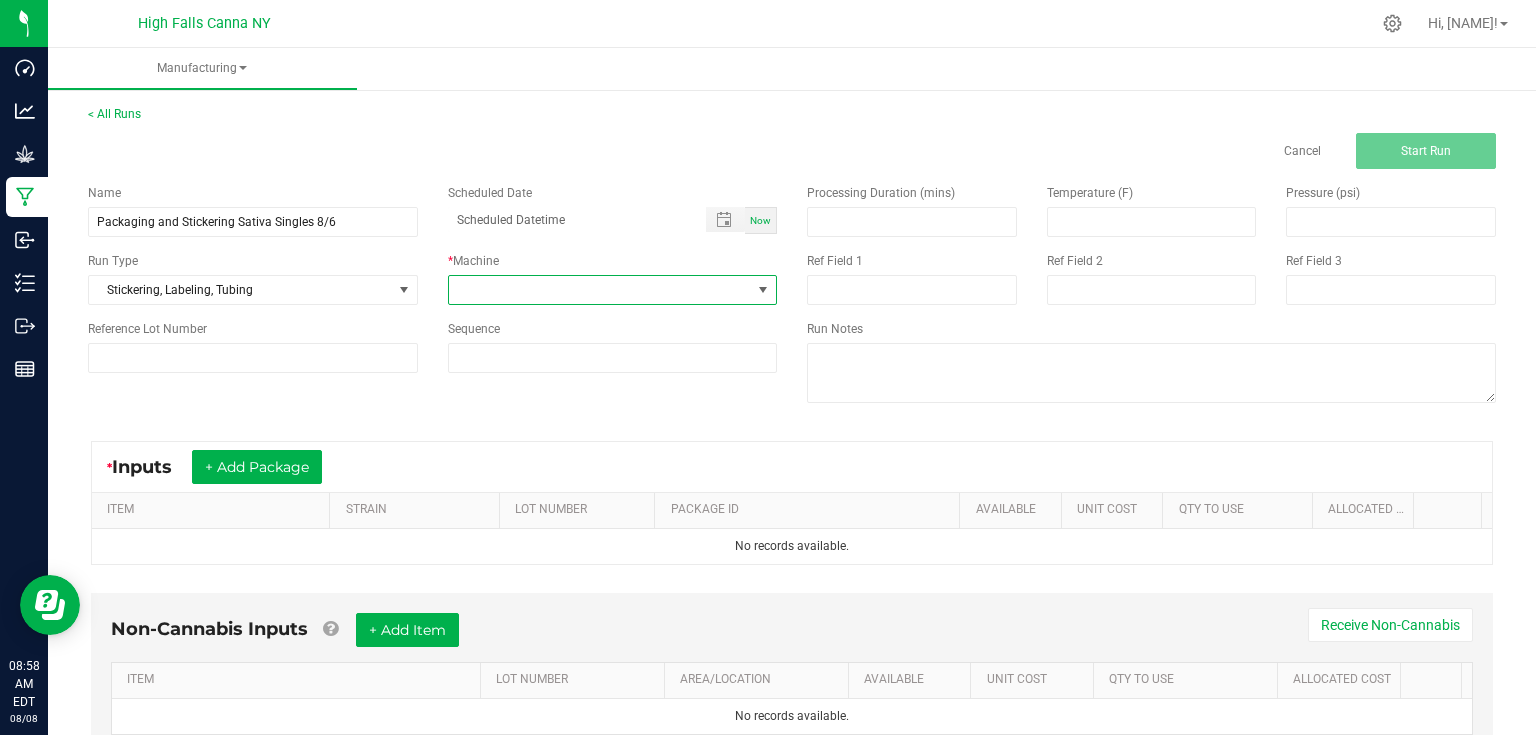 click at bounding box center (600, 290) 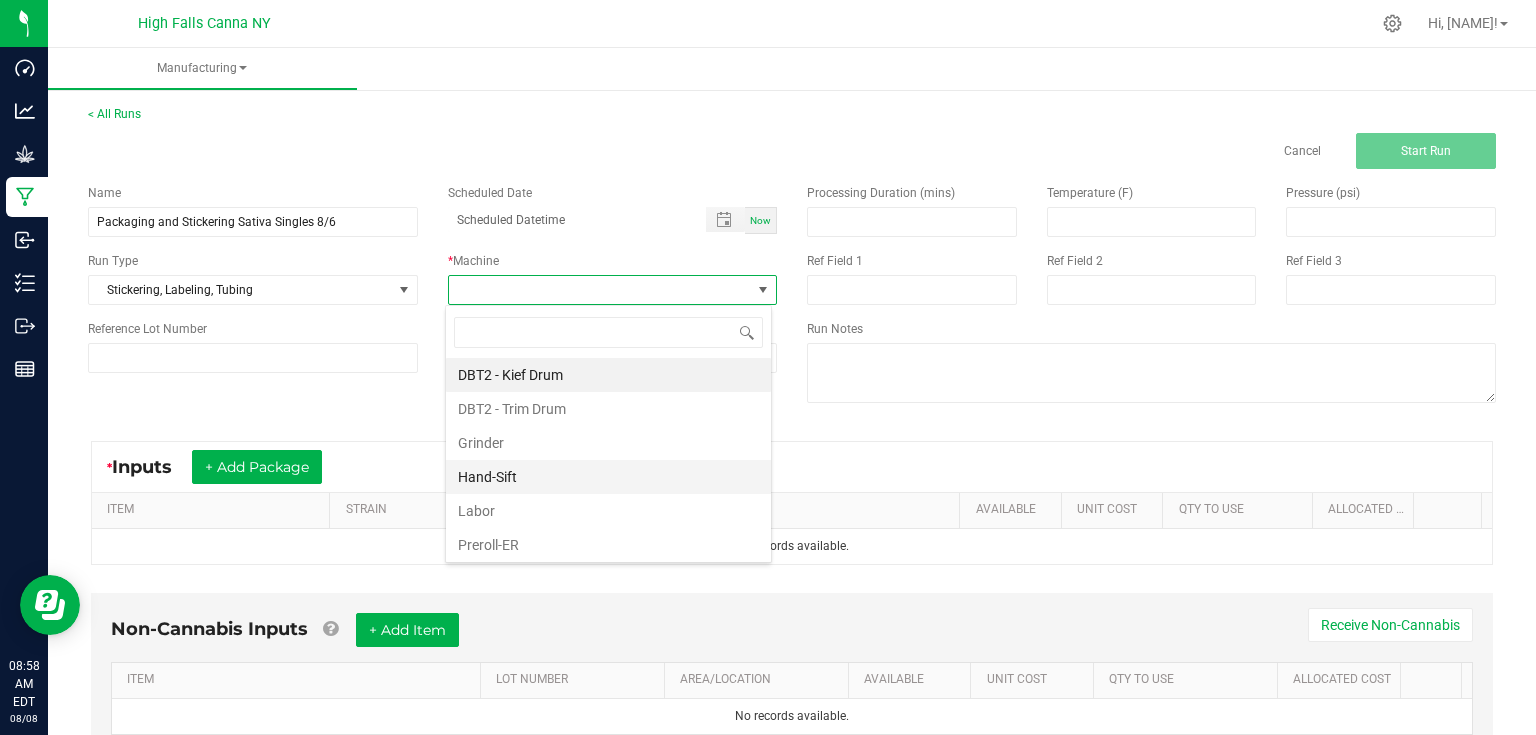scroll, scrollTop: 99970, scrollLeft: 99673, axis: both 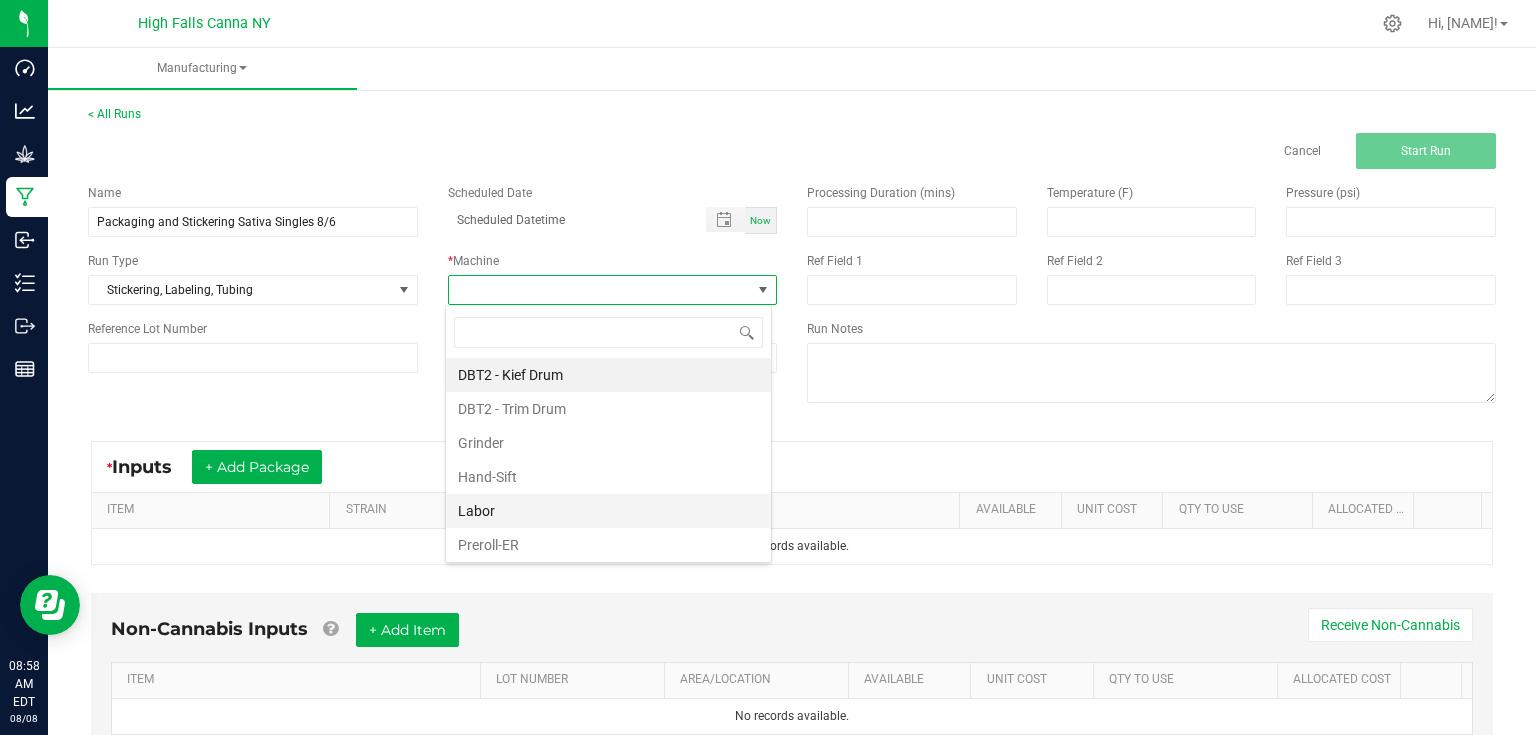 click on "Labor" at bounding box center [608, 511] 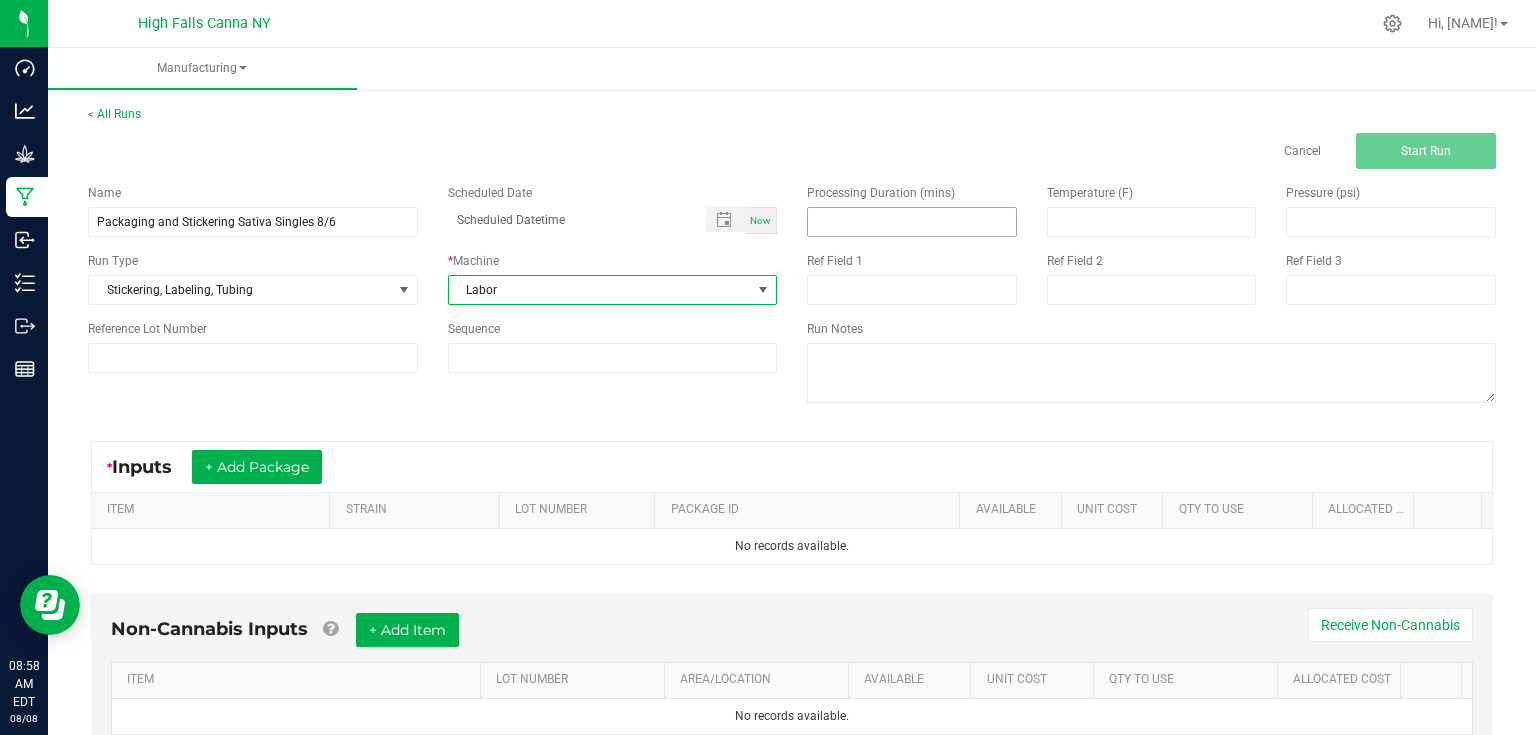 click at bounding box center (912, 222) 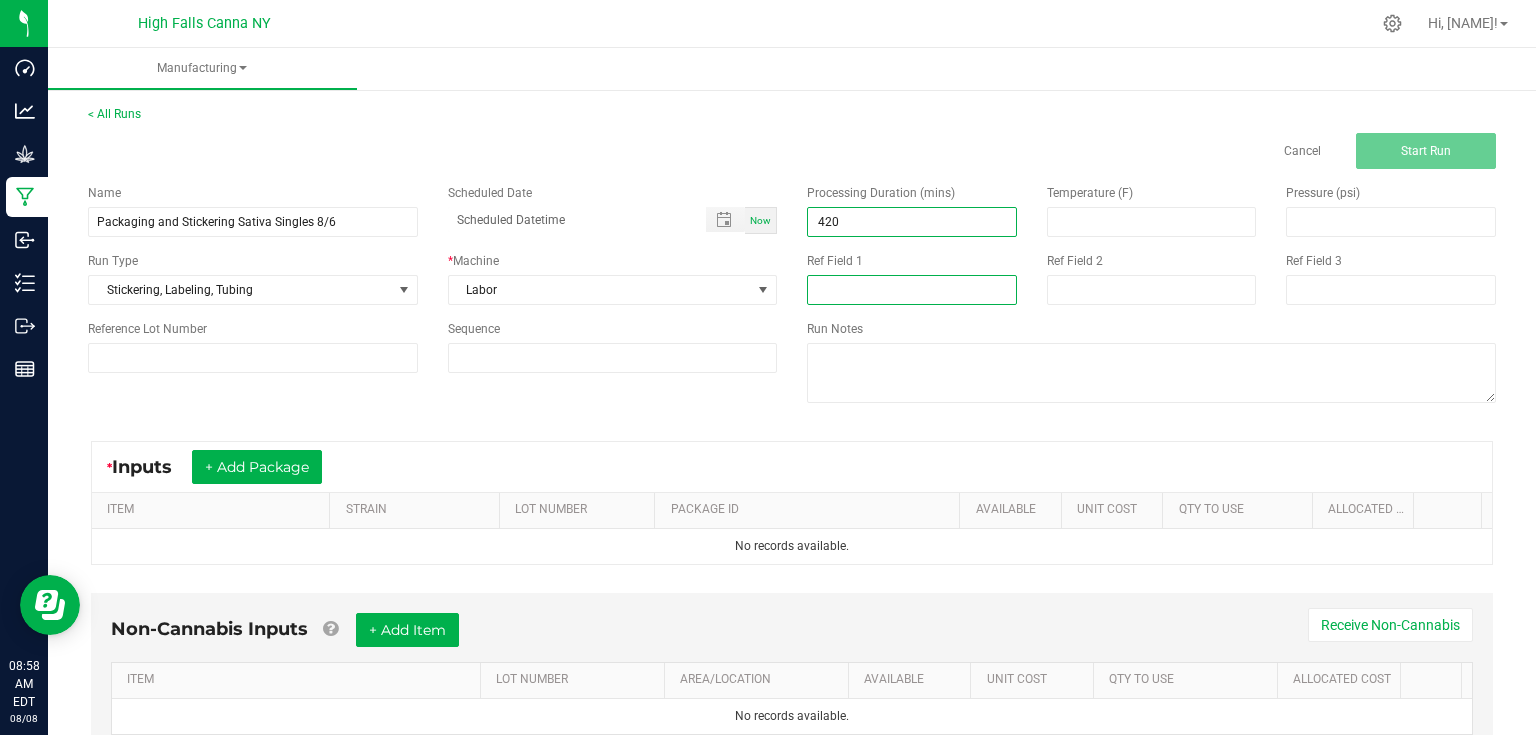 type on "420.00" 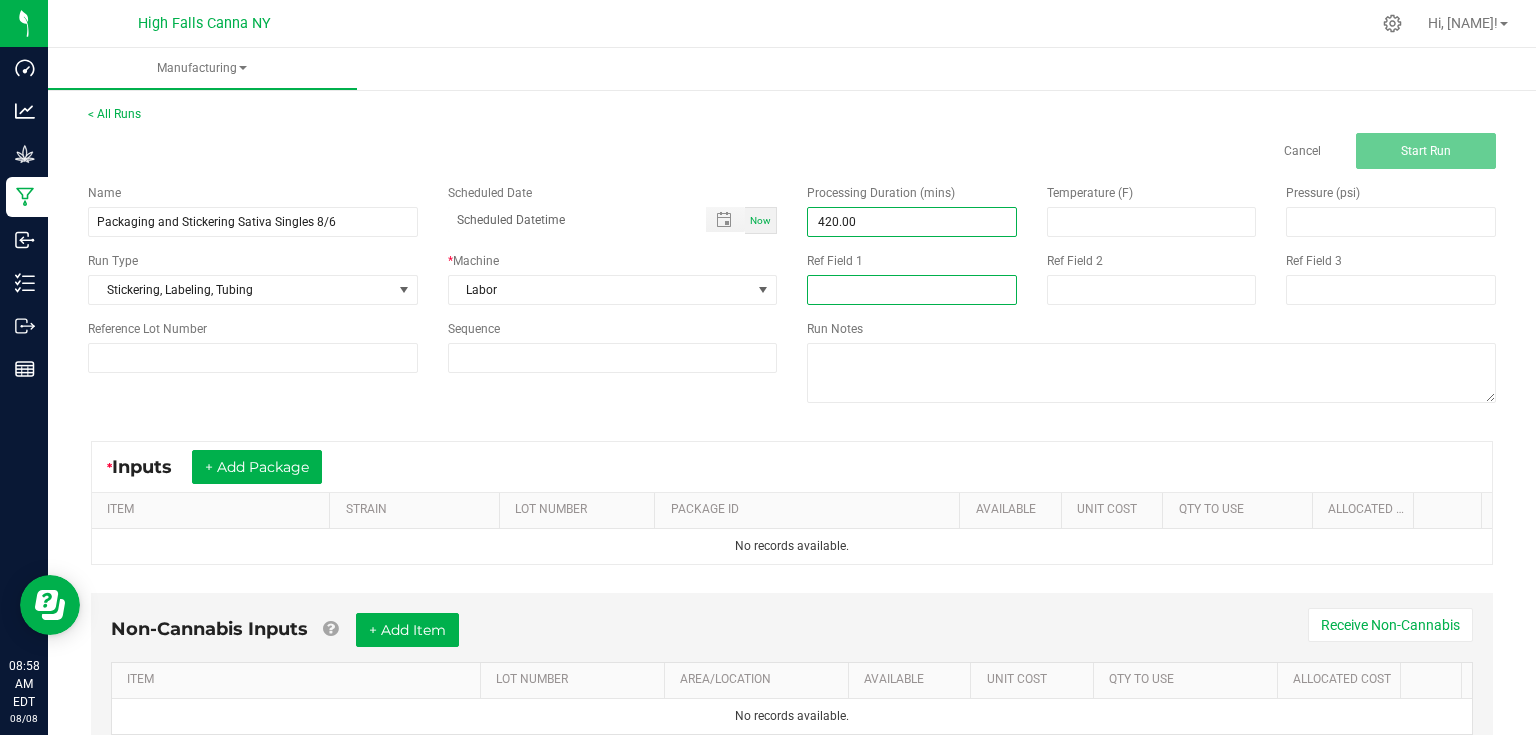 click at bounding box center [912, 290] 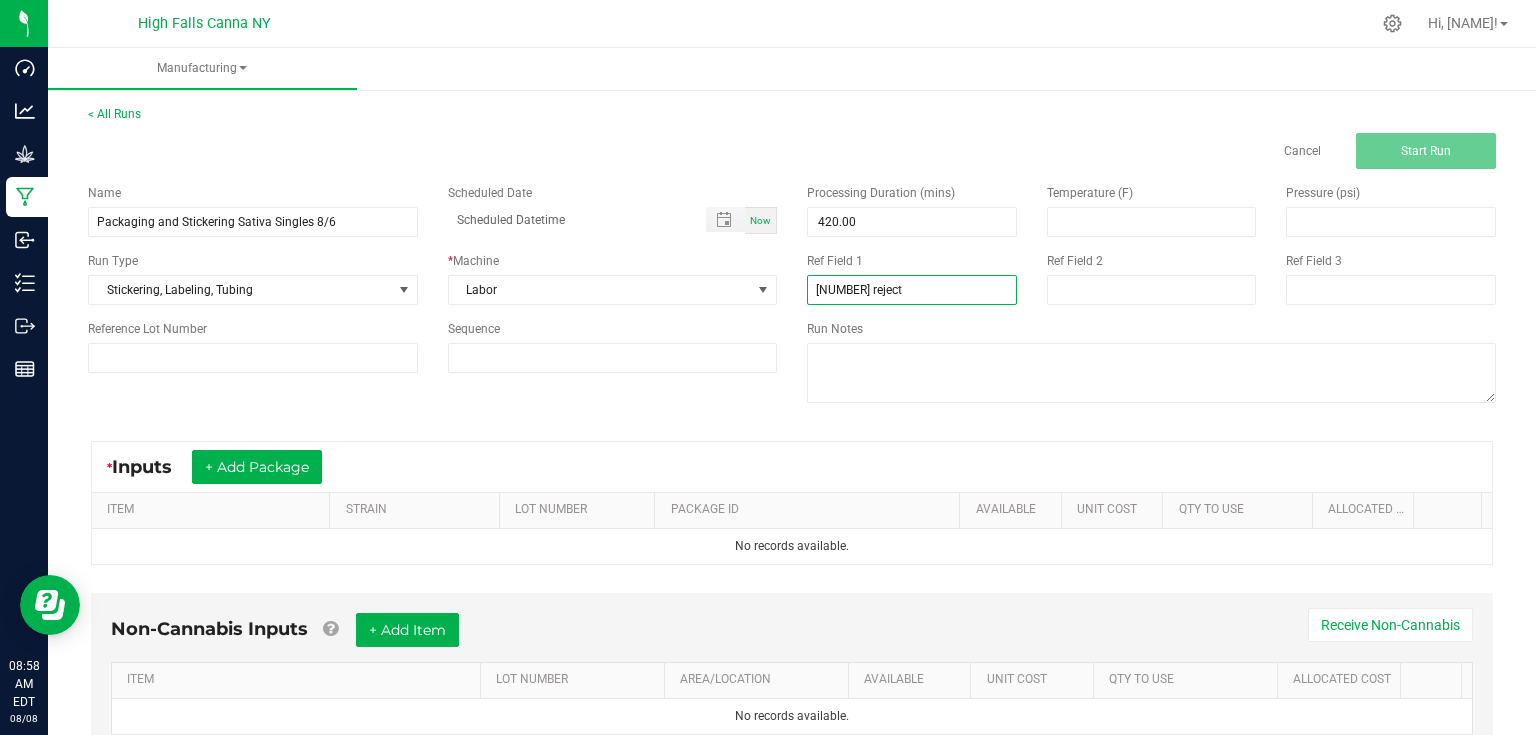 type on "[NUMBER] reject" 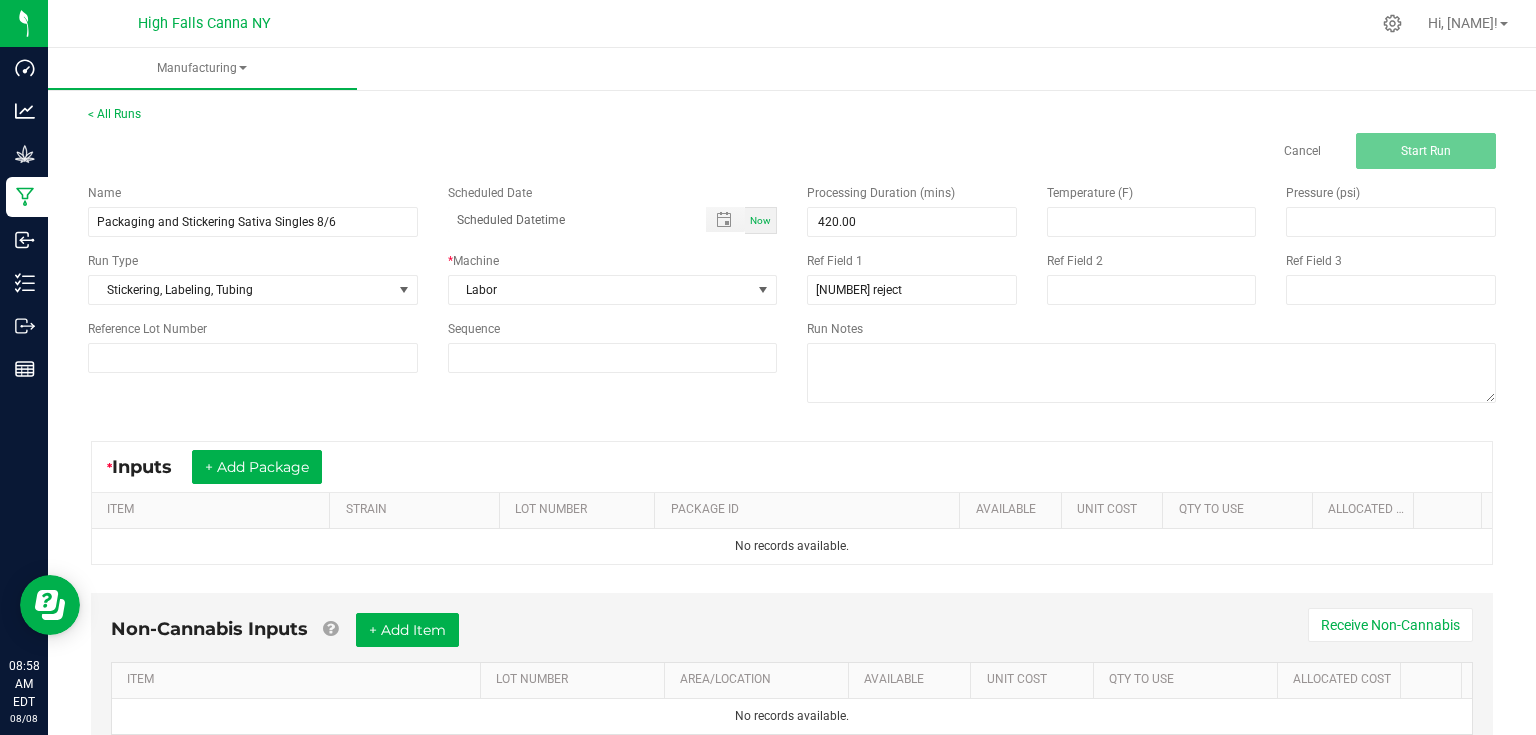 click on "Name  Packaging and Stickering Sativa Singles 8/6  Scheduled Date  Now  Run Type  Stickering, Labeling, Tubing  *   Machine  Labor  Reference Lot Number   Sequence   Processing Duration (mins)  420.00  Temperature (F)   Pressure (psi)   Ref Field 1  1 reject  Ref Field 2   Ref Field 3   Run Notes" at bounding box center (792, 296) 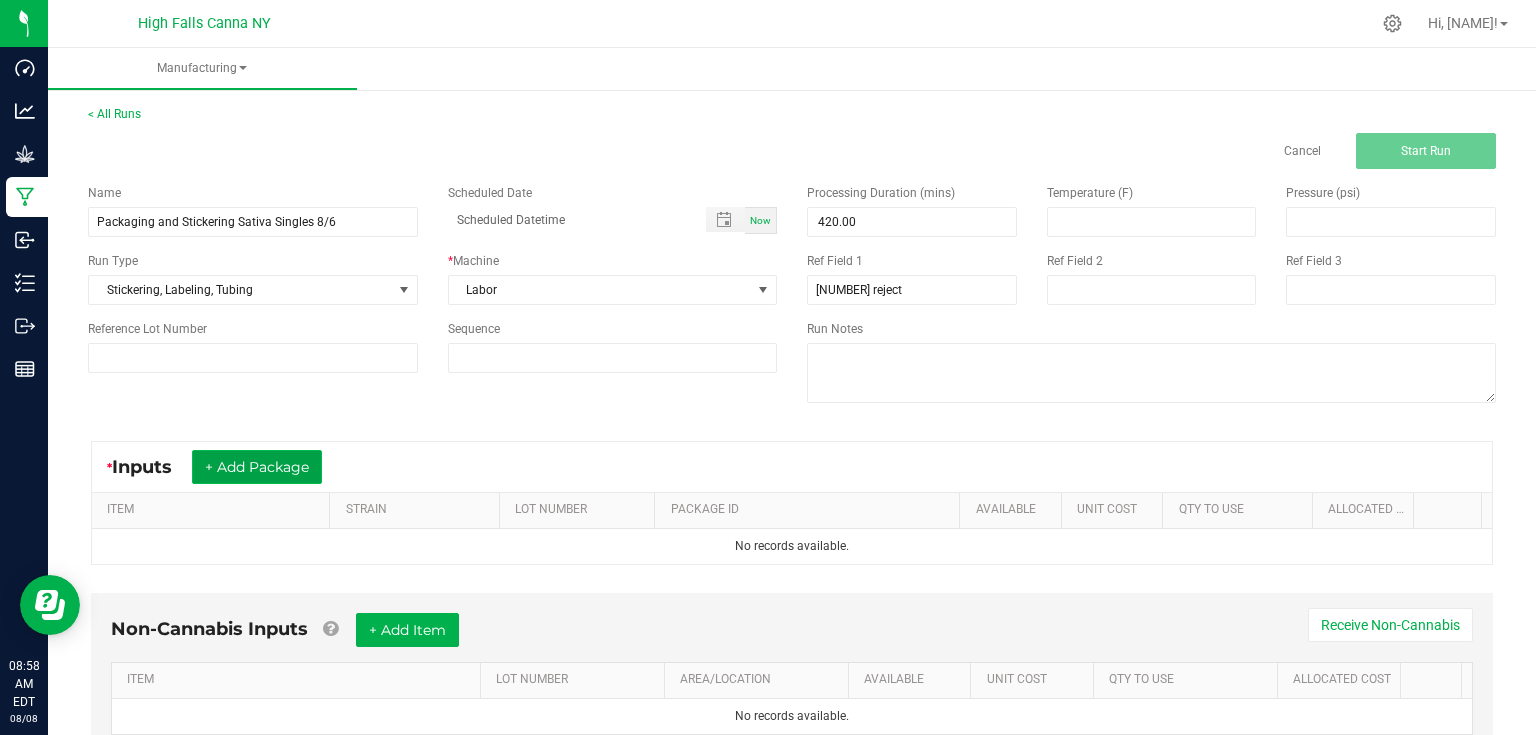 click on "+ Add Package" at bounding box center [257, 467] 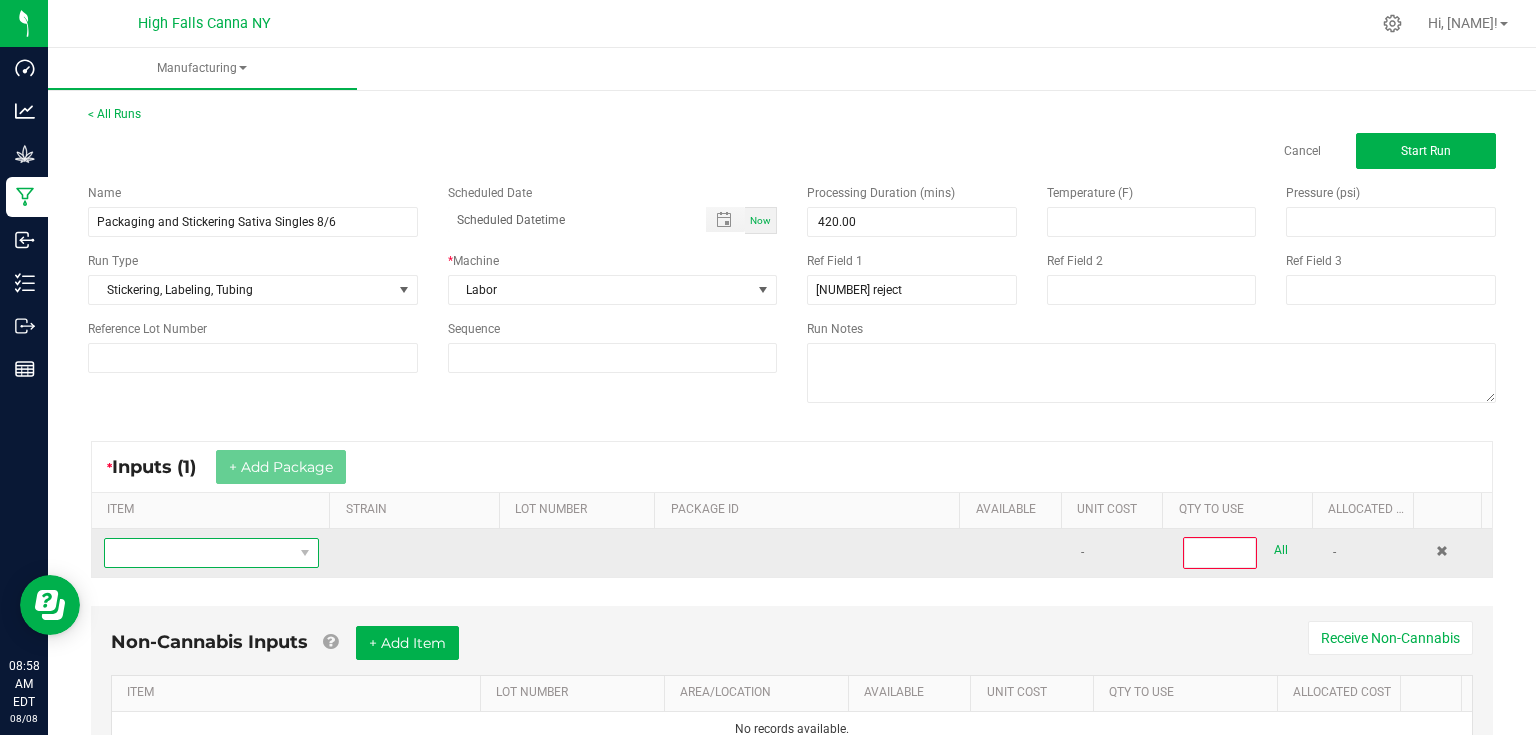 click at bounding box center [199, 553] 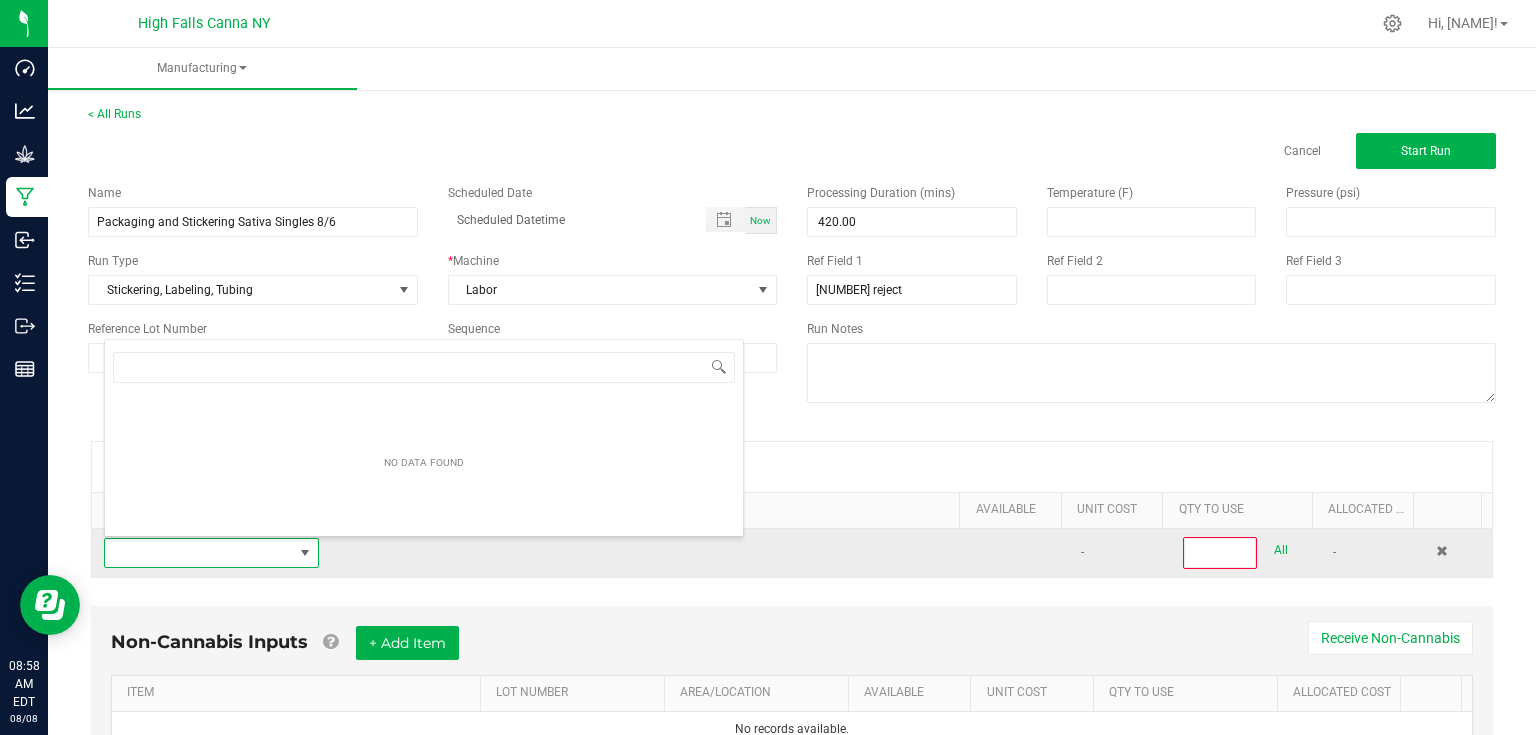 scroll, scrollTop: 99970, scrollLeft: 99788, axis: both 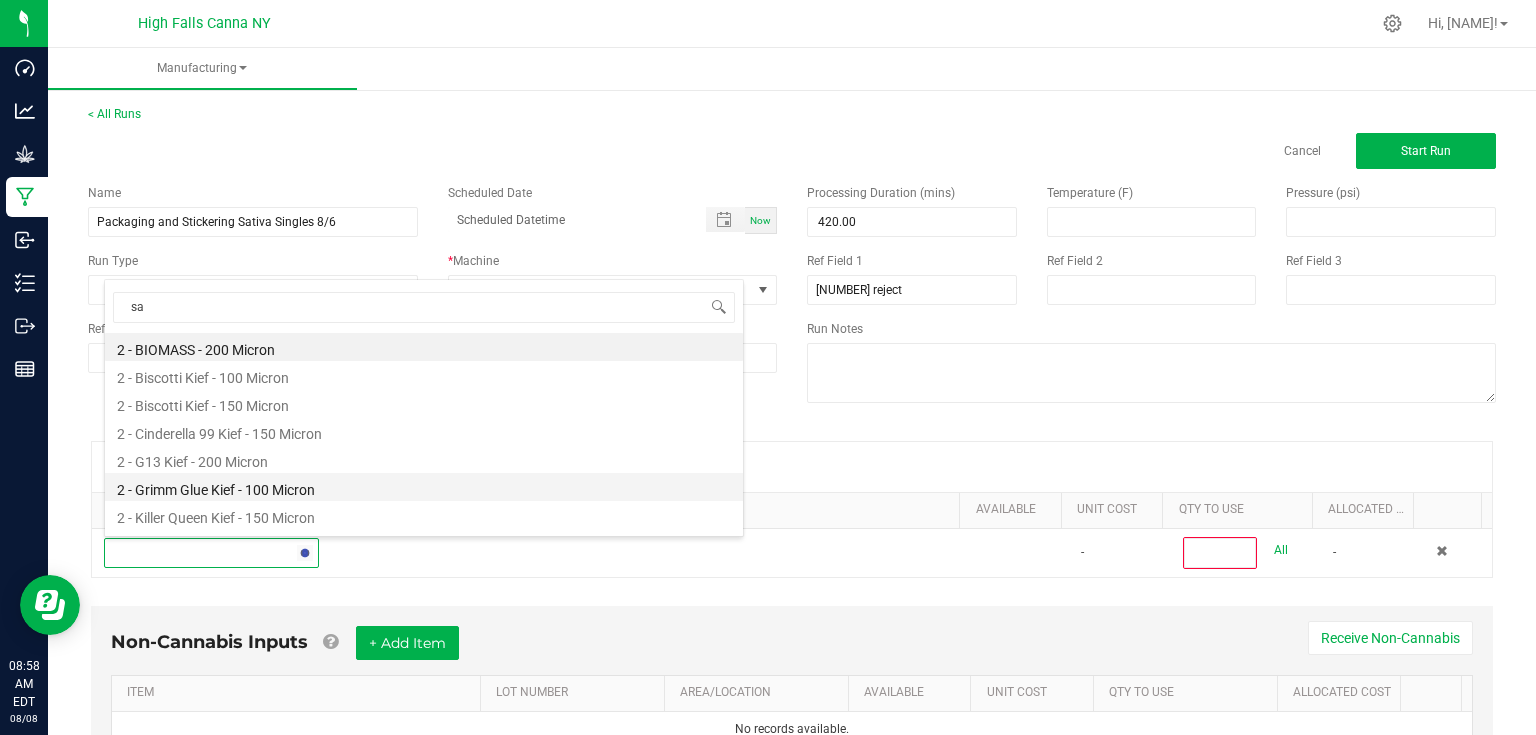 type on "sat" 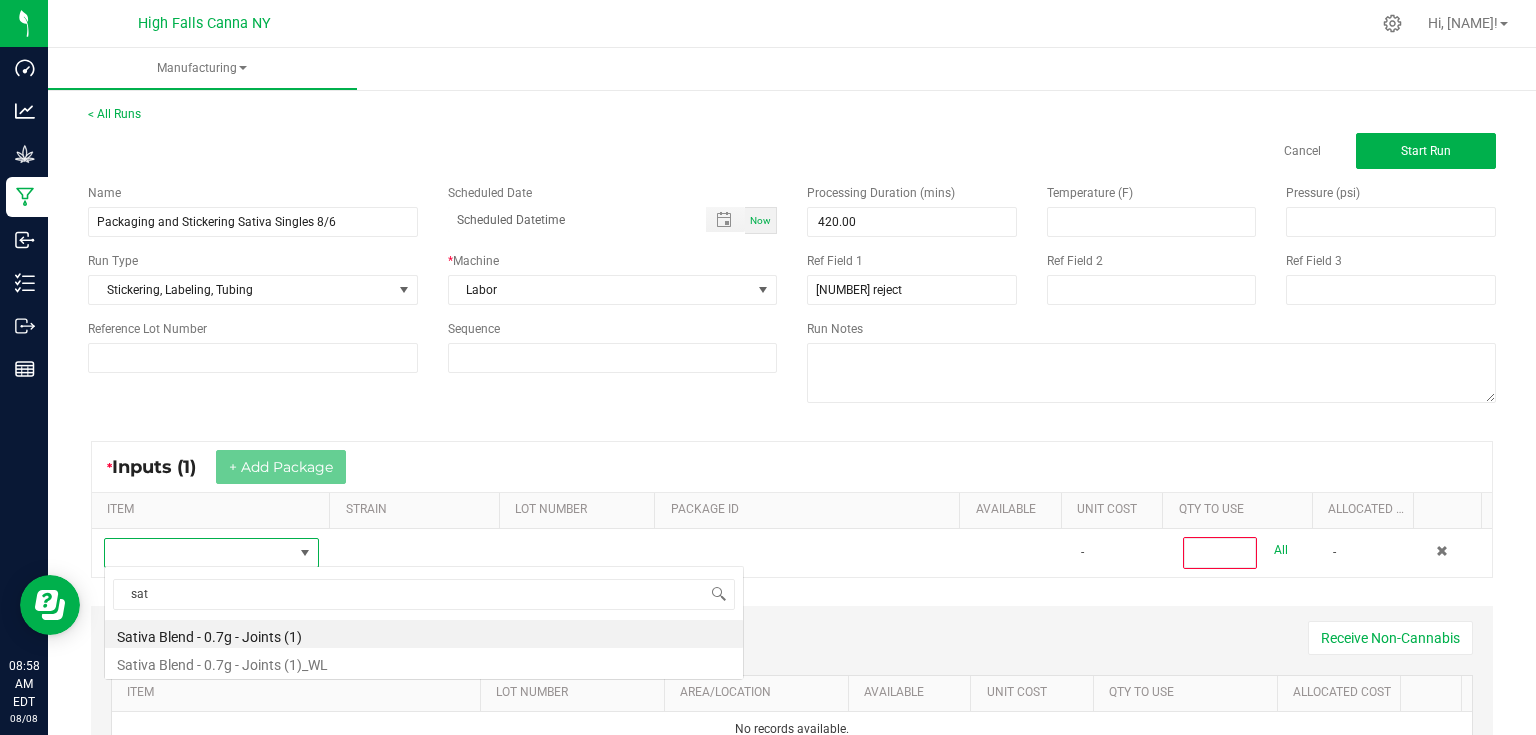 scroll, scrollTop: 0, scrollLeft: 0, axis: both 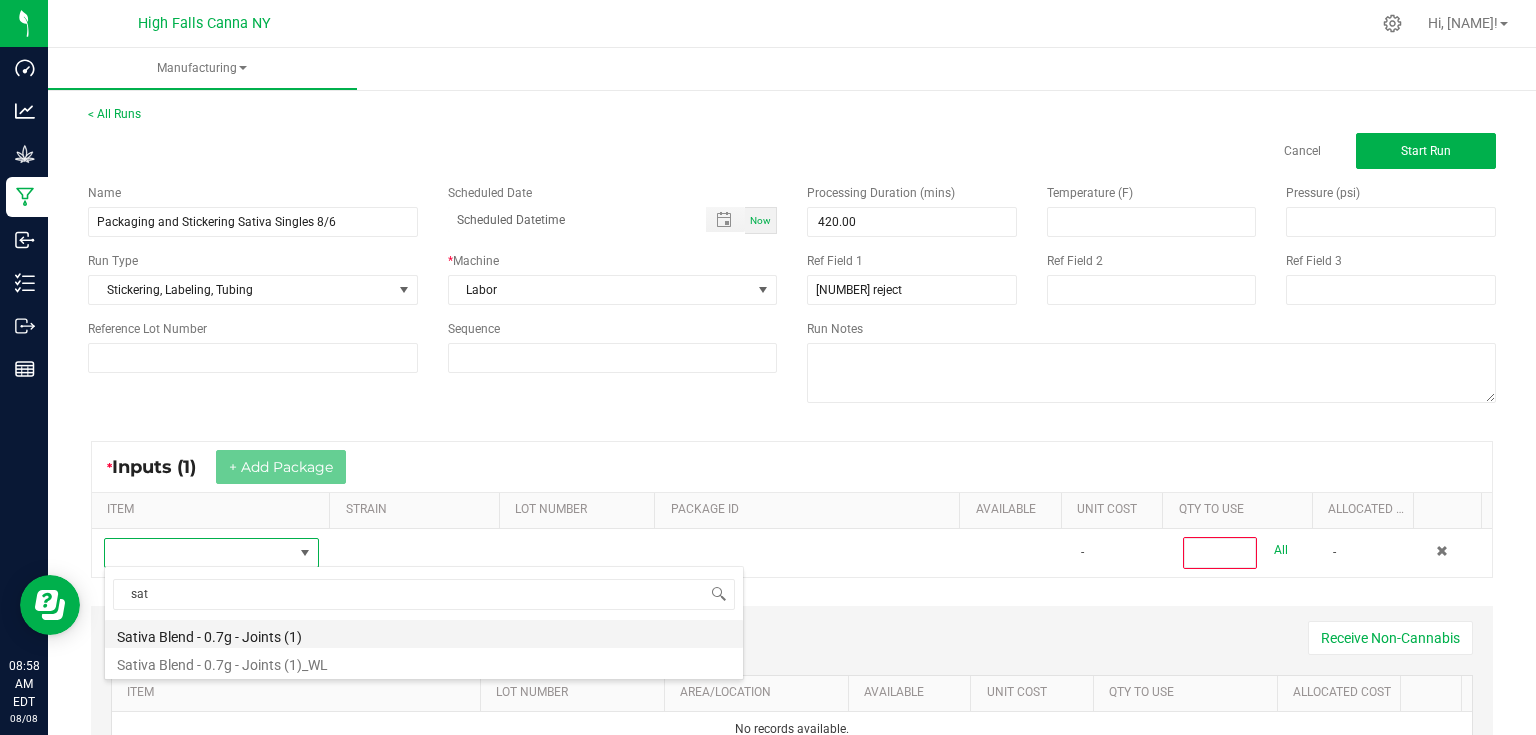 click on "Sativa Blend - 0.7g - Joints (1)" at bounding box center (424, 634) 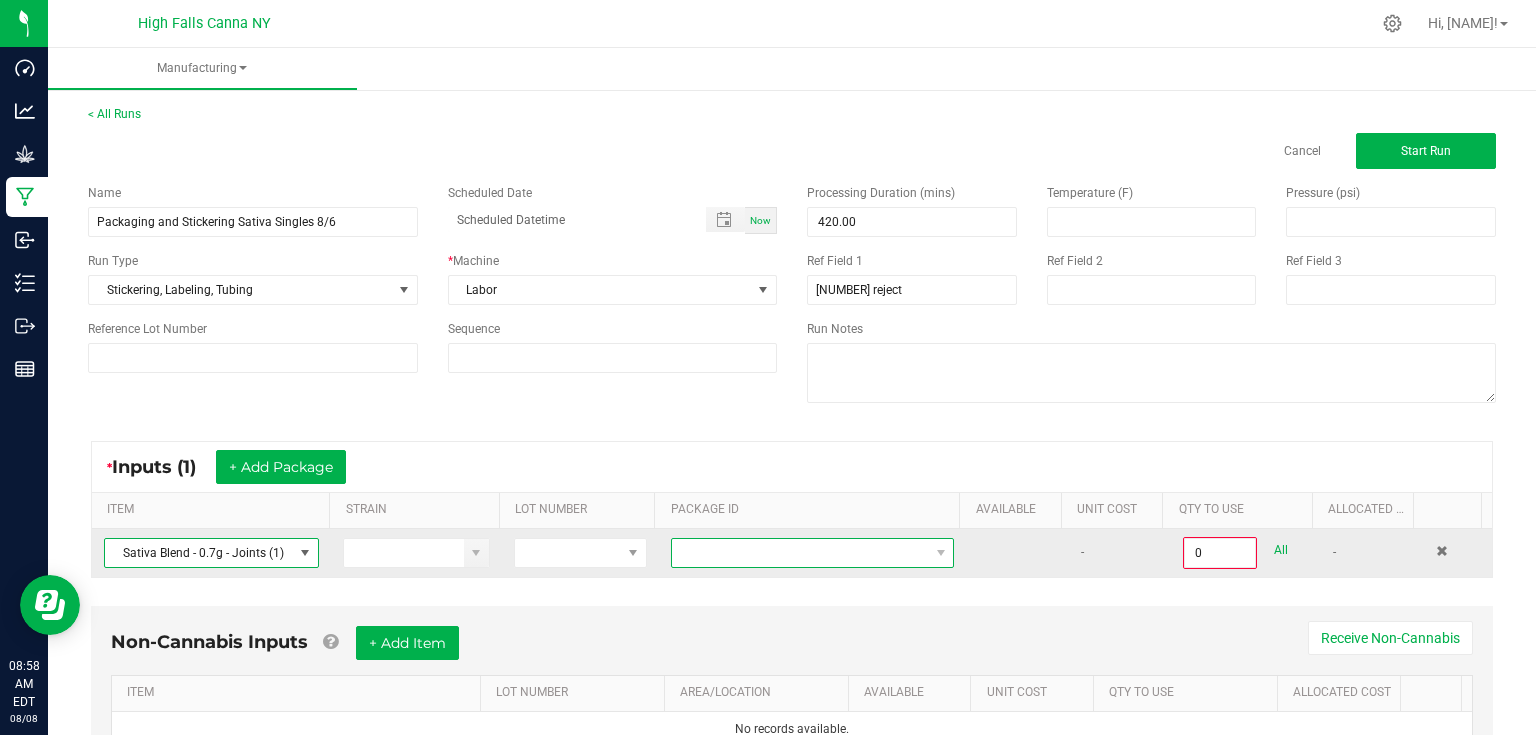 click at bounding box center (800, 553) 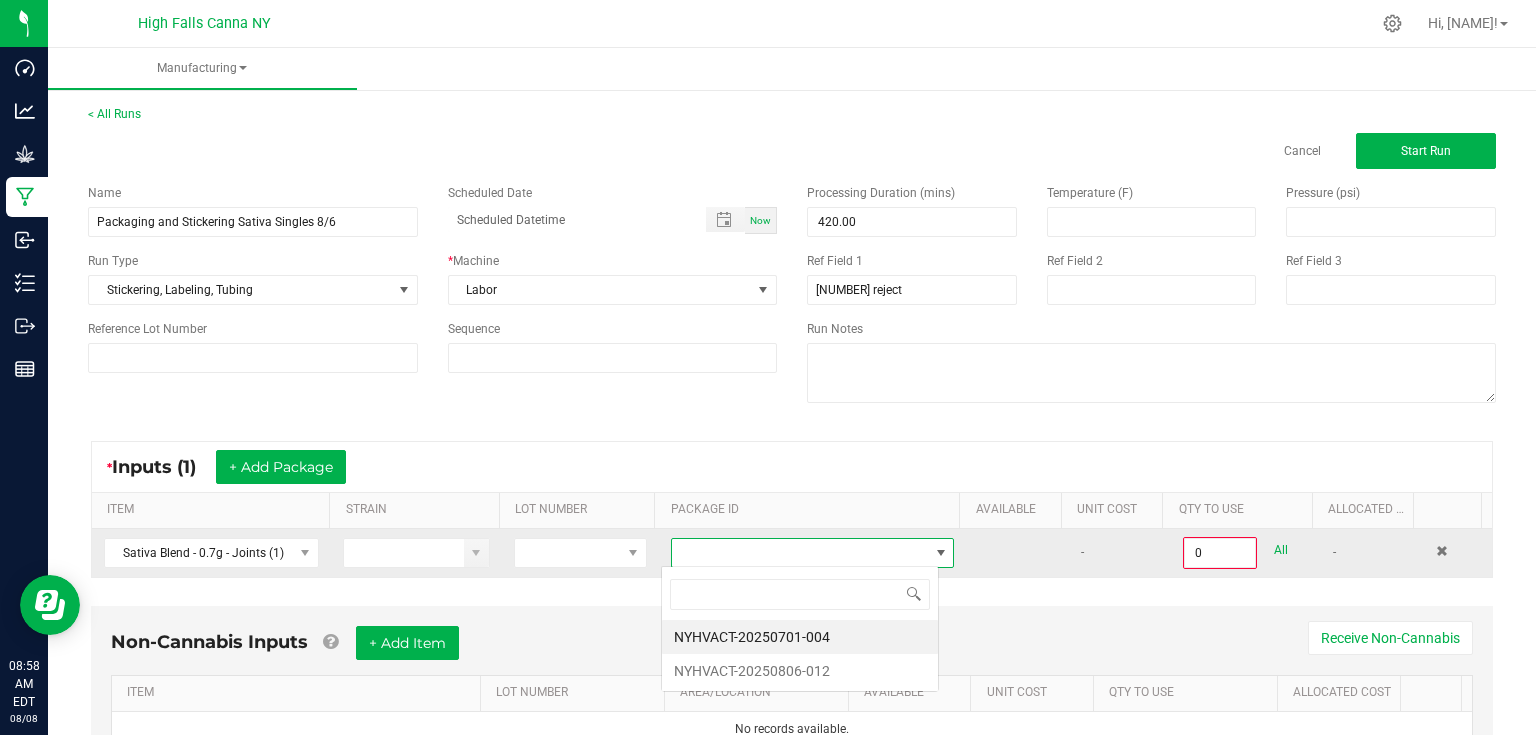 scroll, scrollTop: 99970, scrollLeft: 99721, axis: both 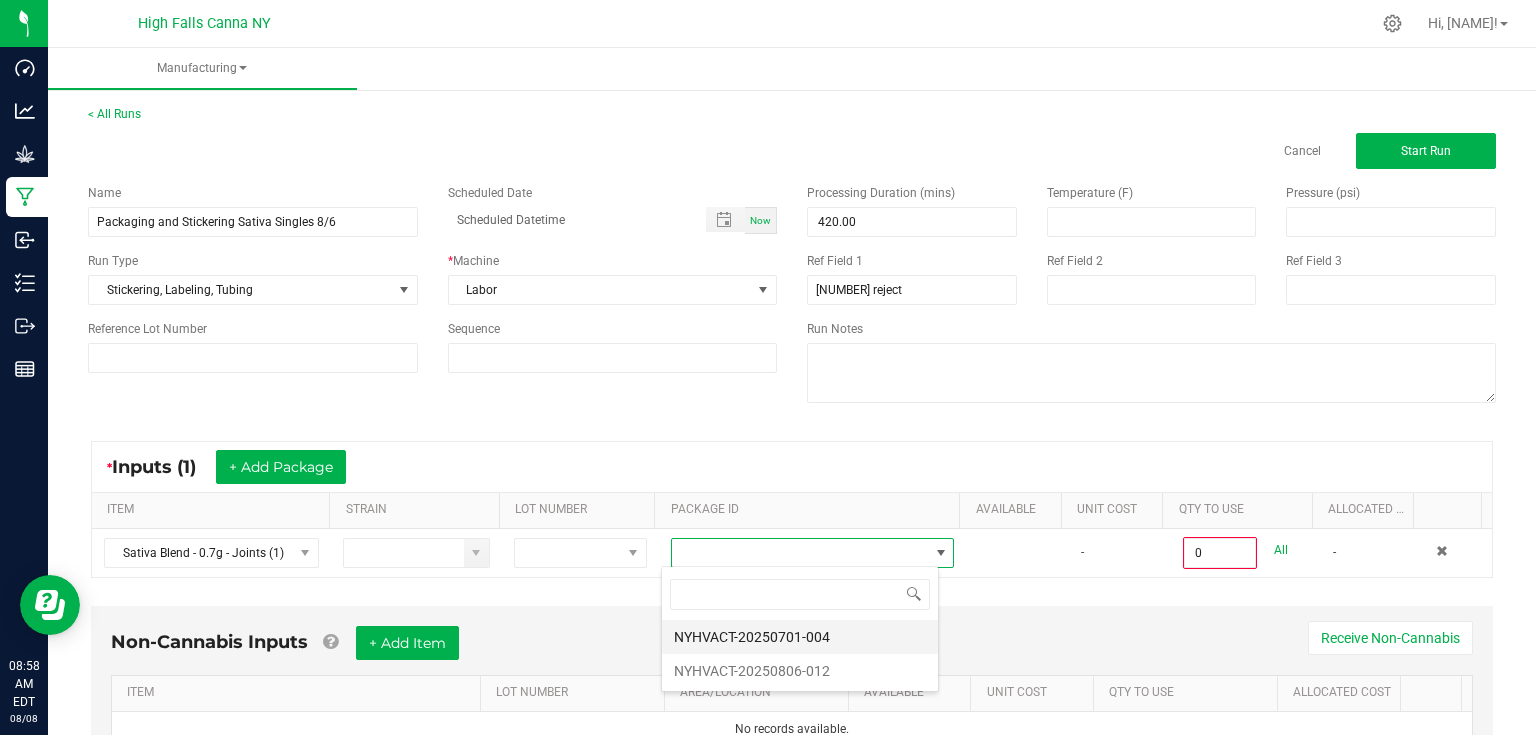 click on "NYHVACT-20250701-004" at bounding box center (800, 637) 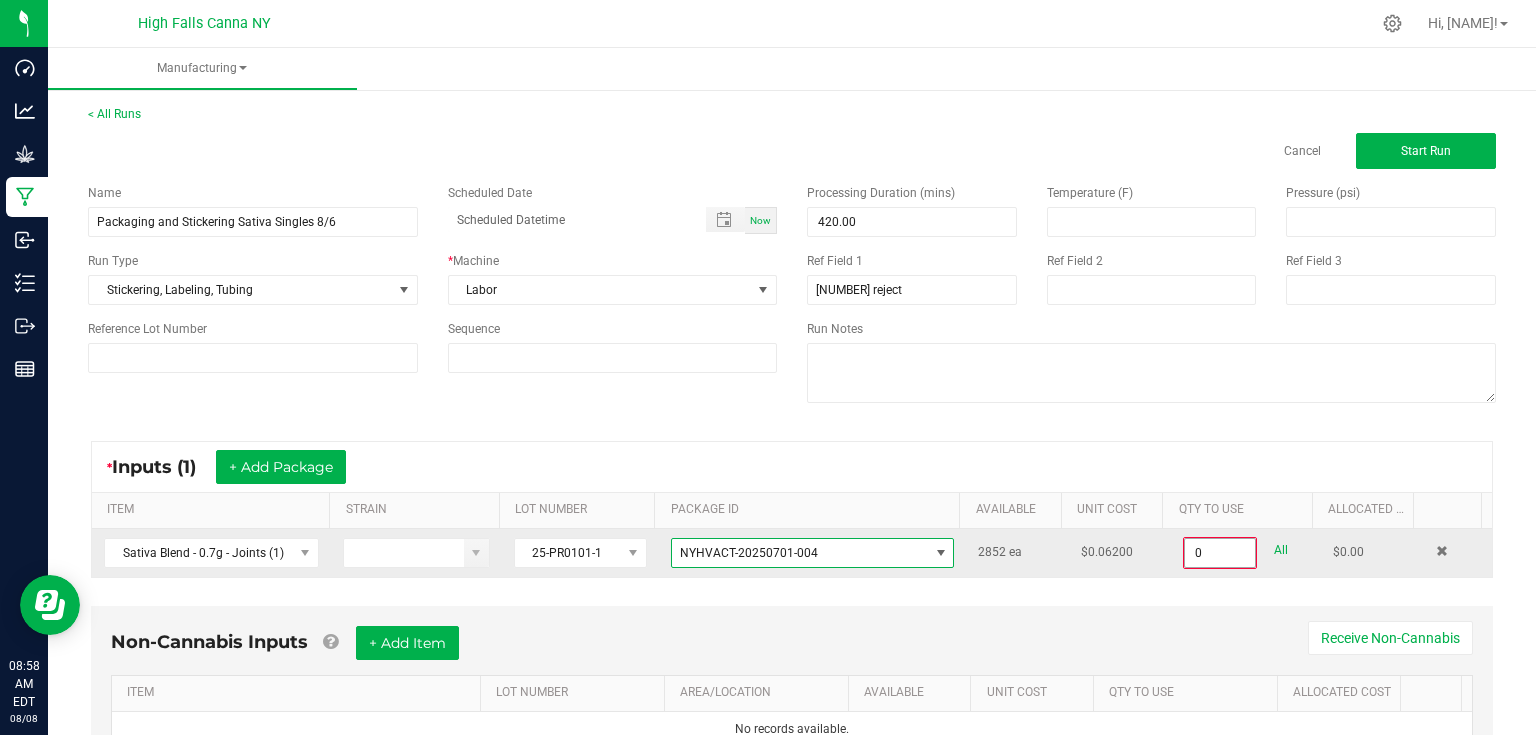 click on "0" at bounding box center (1220, 553) 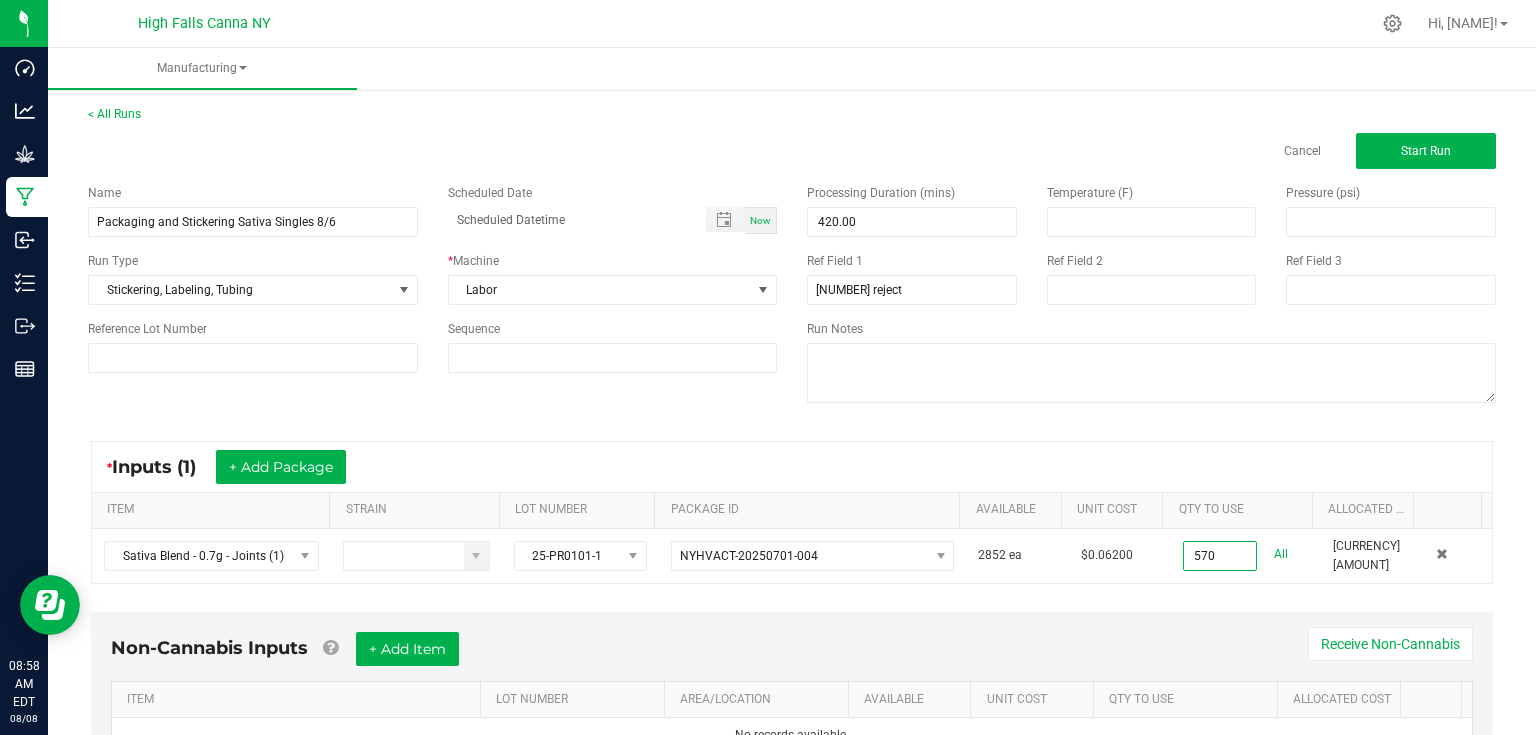 type on "570 ea" 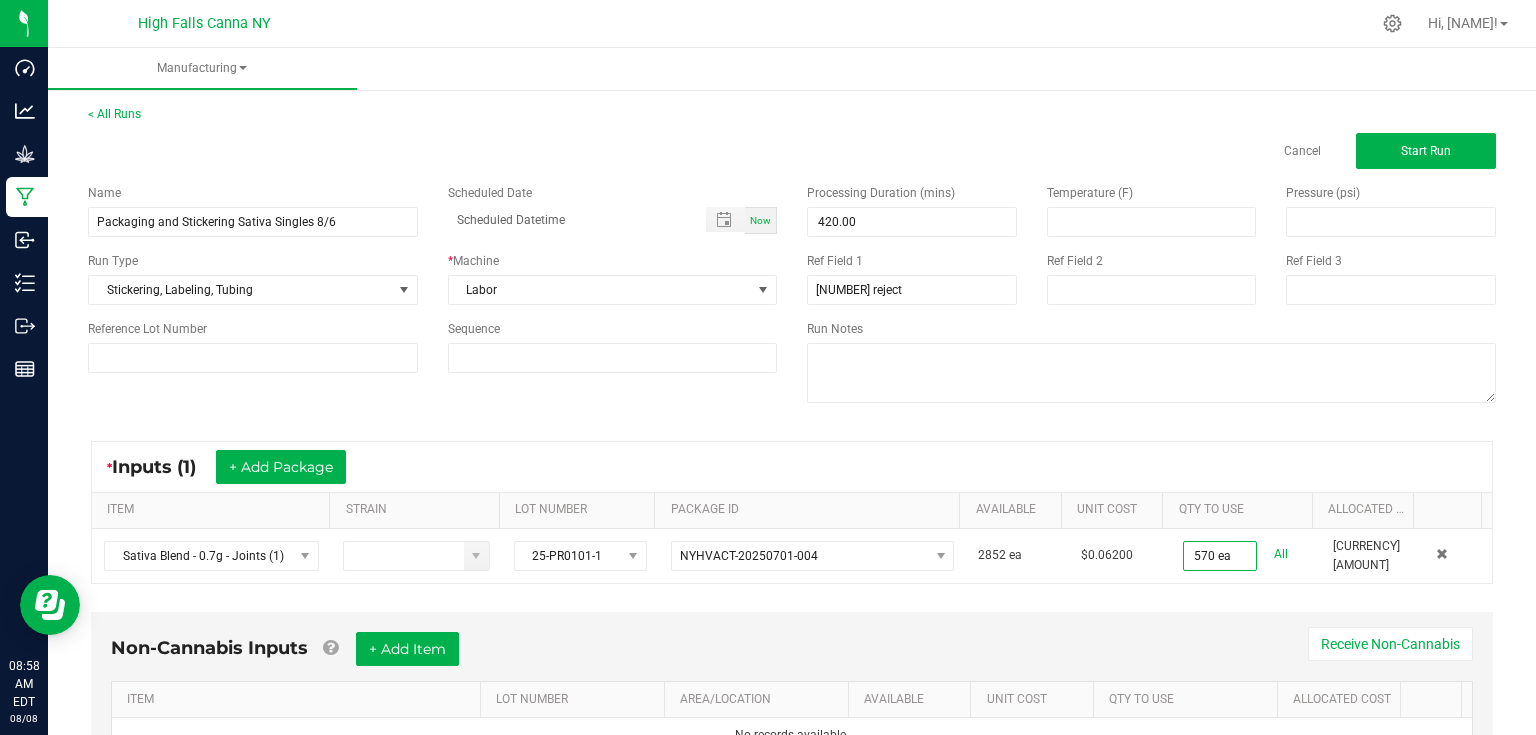click on "Non-Cannabis Inputs   + Add Item   Receive Non-Cannabis  ITEM LOT NUMBER AREA/LOCATION AVAILABLE Unit Cost QTY TO USE Allocated Cost  No records available." at bounding box center (792, 707) 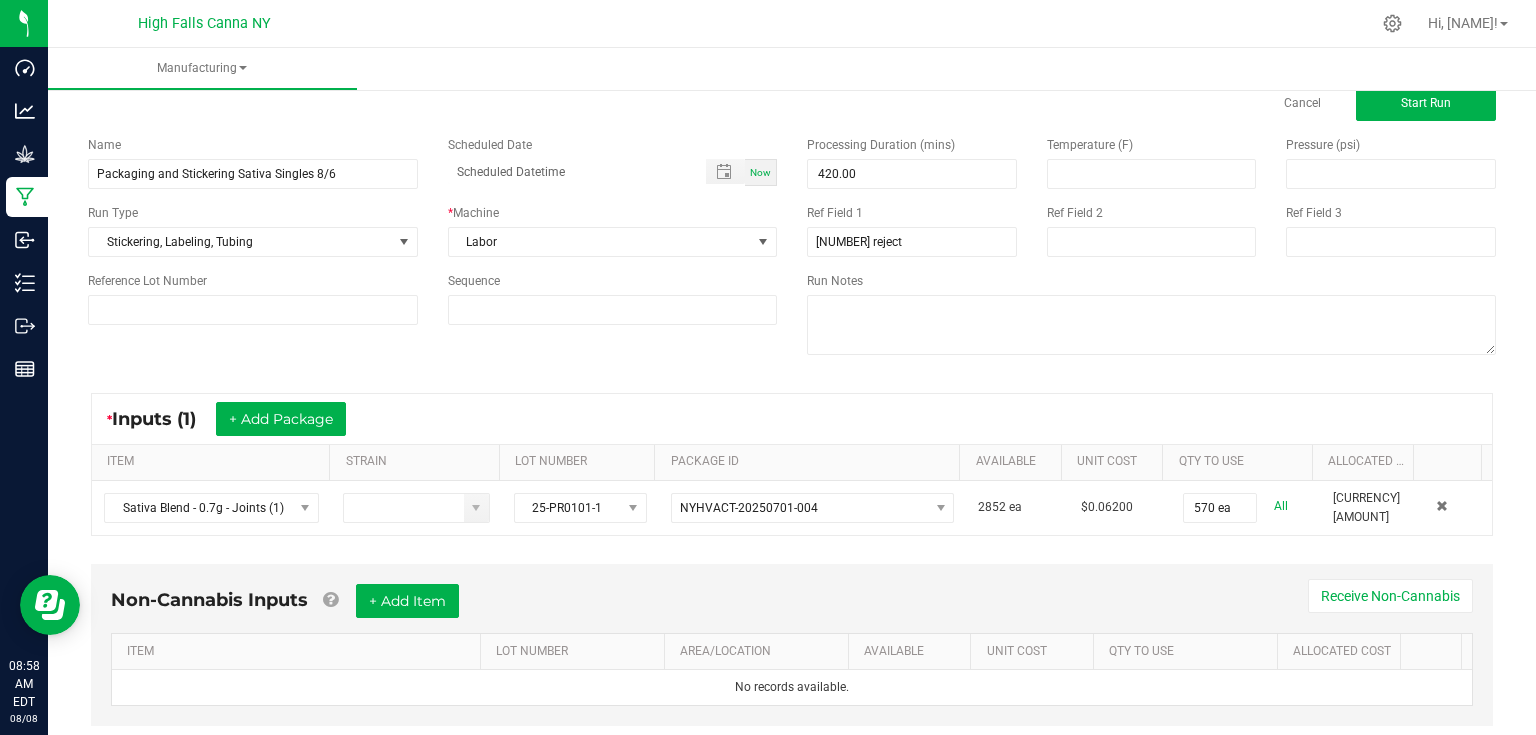 scroll, scrollTop: 85, scrollLeft: 0, axis: vertical 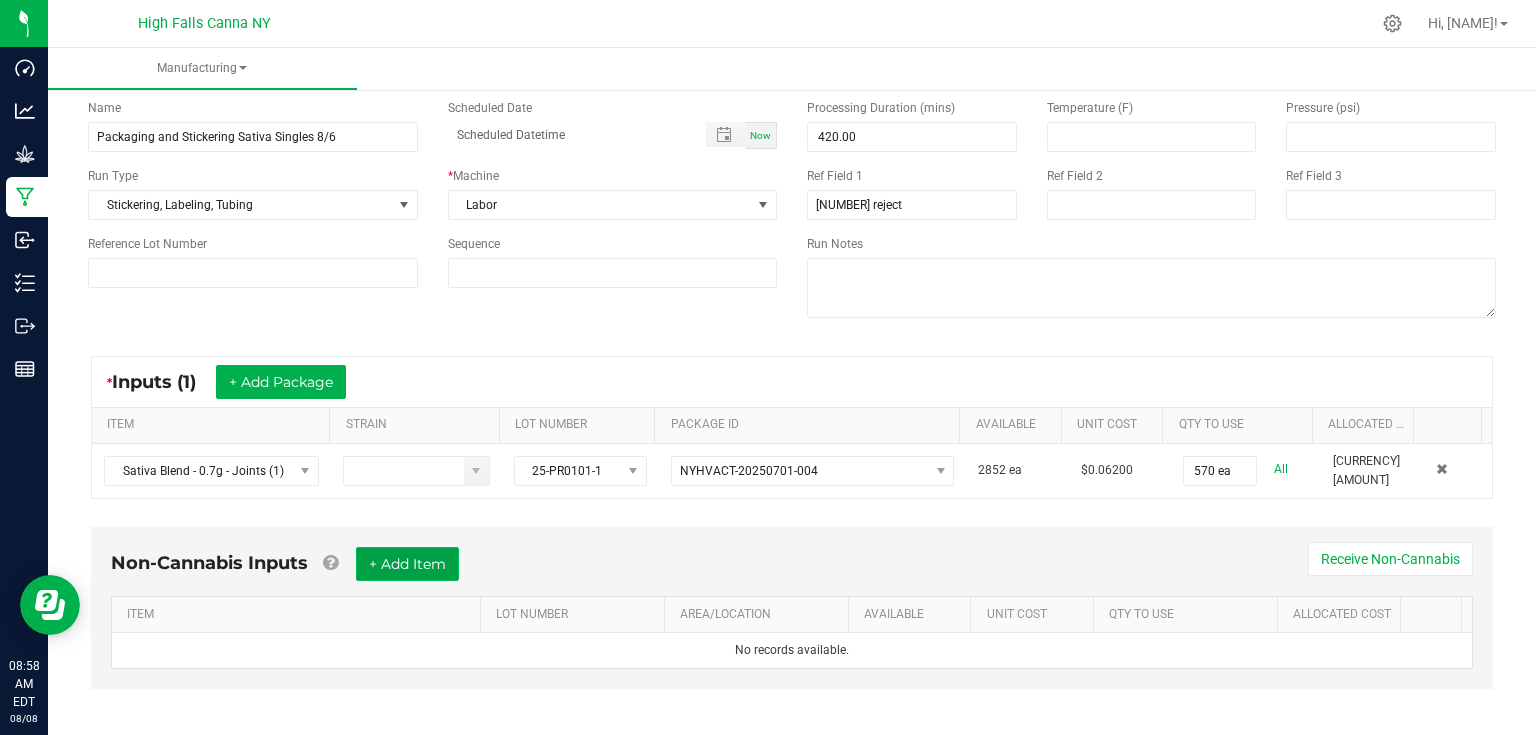 click on "+ Add Item" at bounding box center [407, 564] 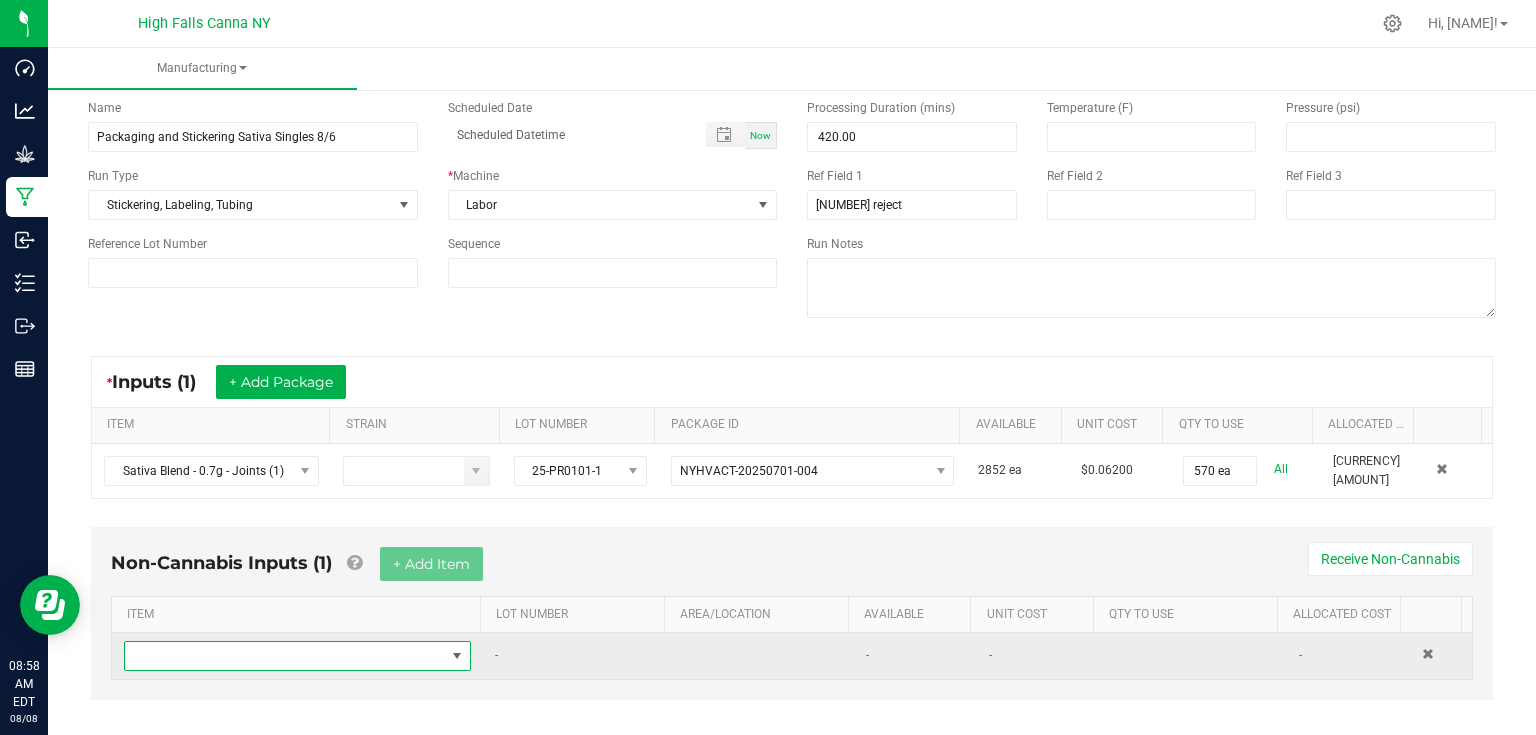 drag, startPoint x: 235, startPoint y: 641, endPoint x: 220, endPoint y: 647, distance: 16.155495 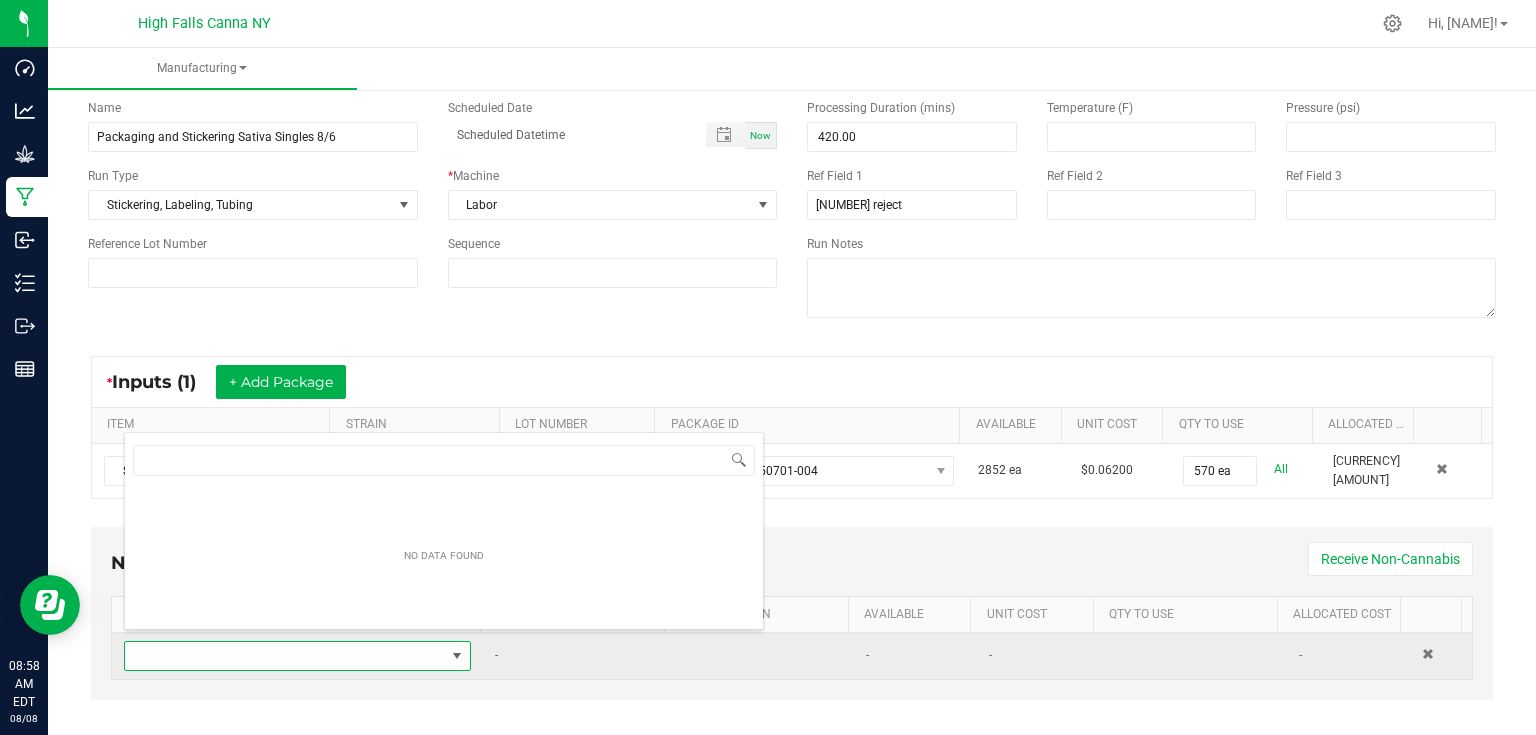 scroll, scrollTop: 99970, scrollLeft: 99659, axis: both 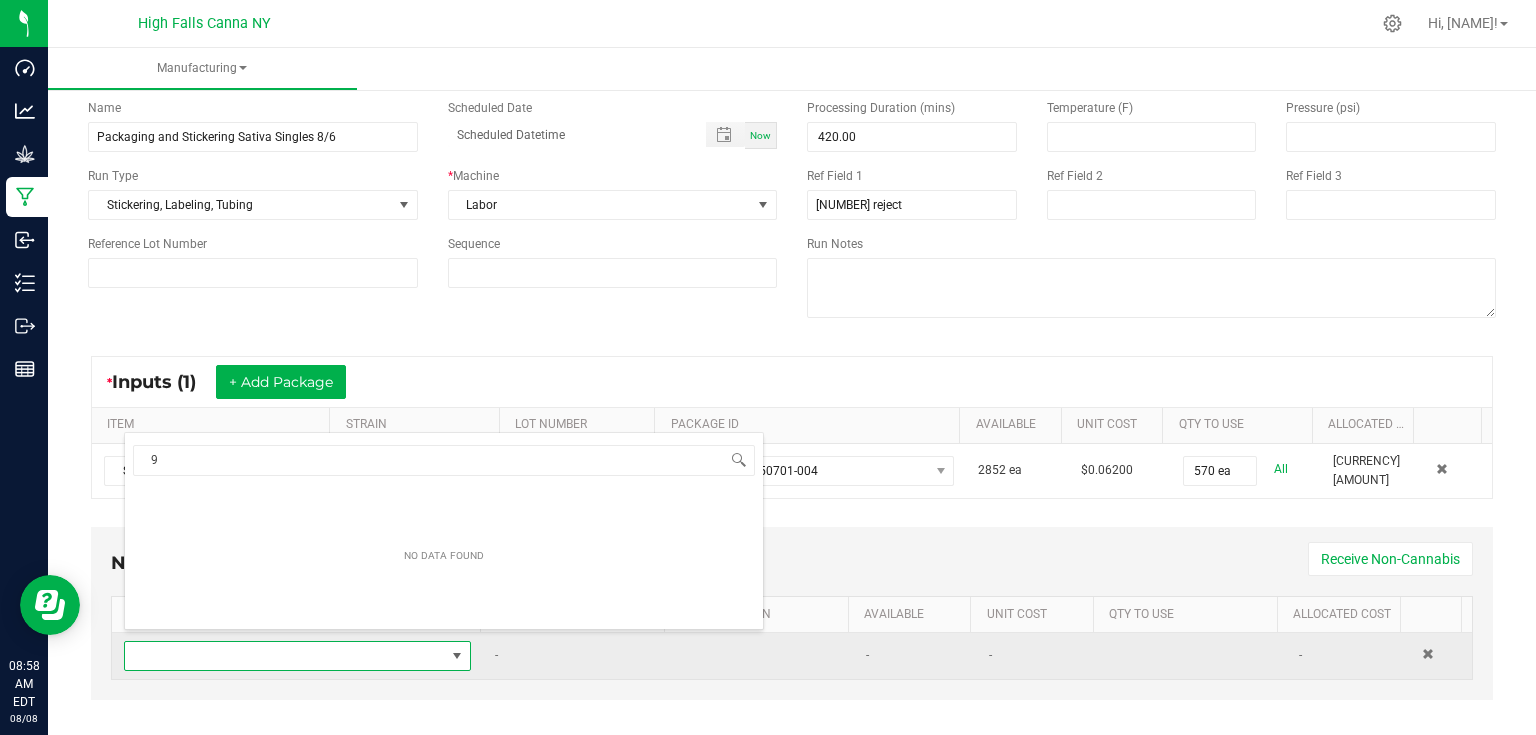 type on "95" 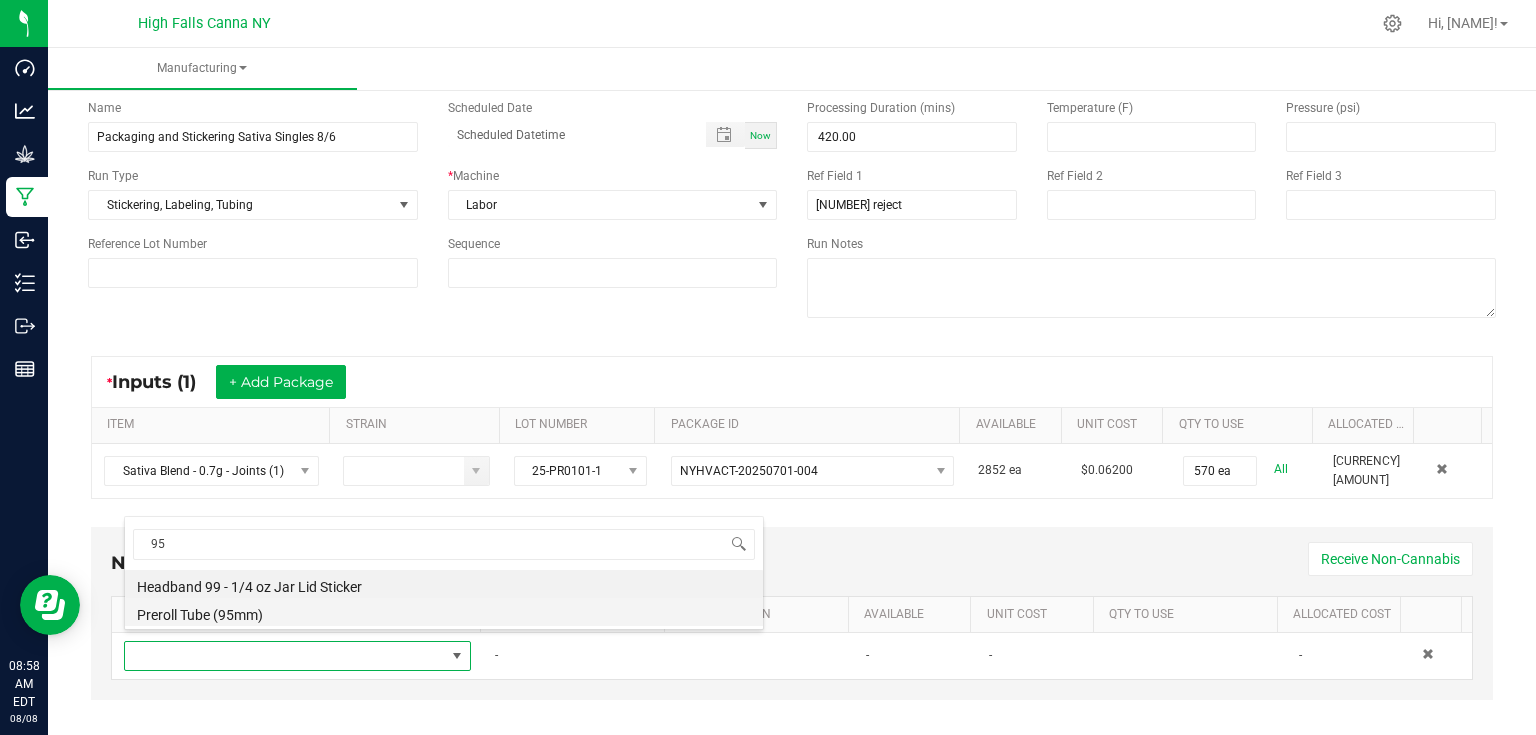 click on "Preroll Tube (95mm)" at bounding box center (444, 612) 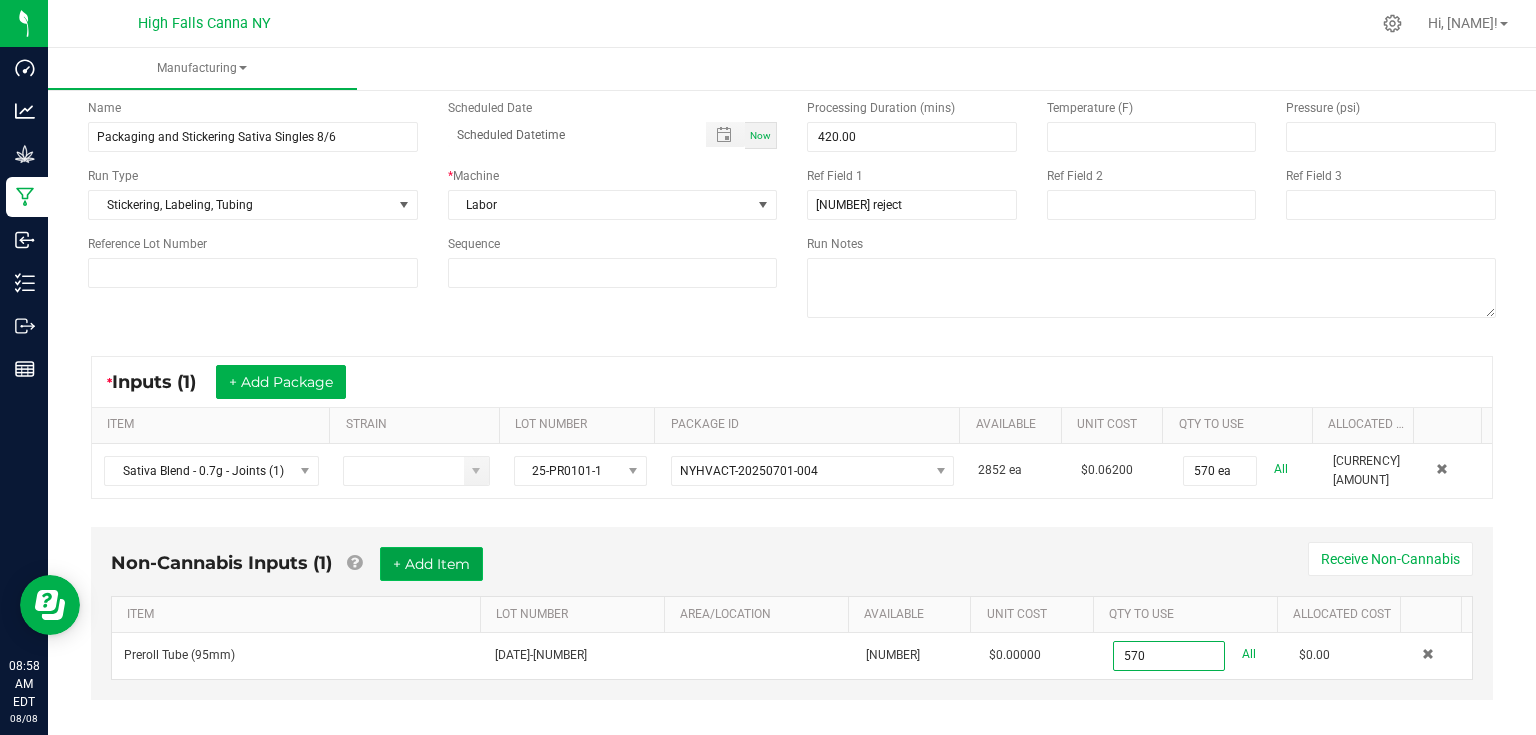 type on "570 ea" 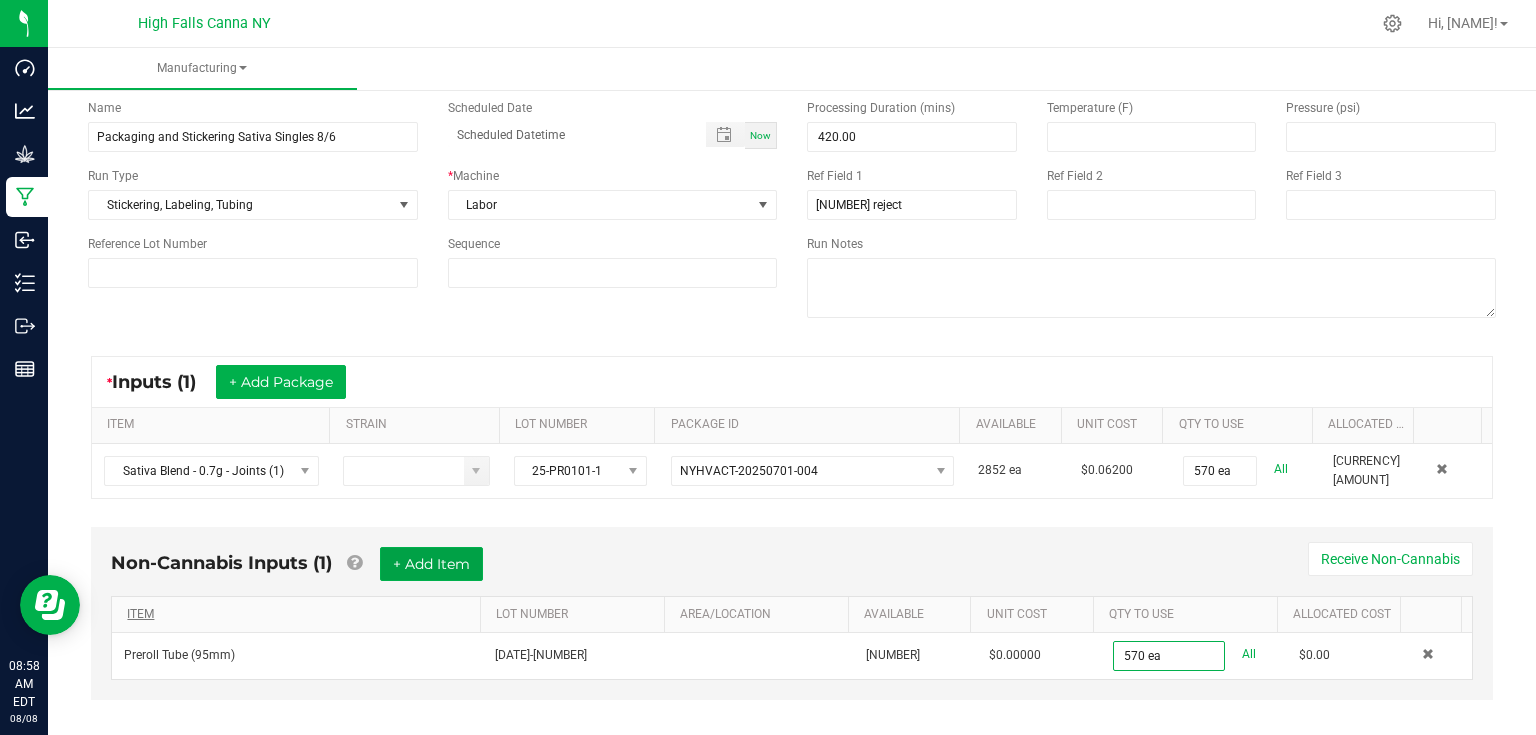 drag, startPoint x: 480, startPoint y: 558, endPoint x: 349, endPoint y: 596, distance: 136.40015 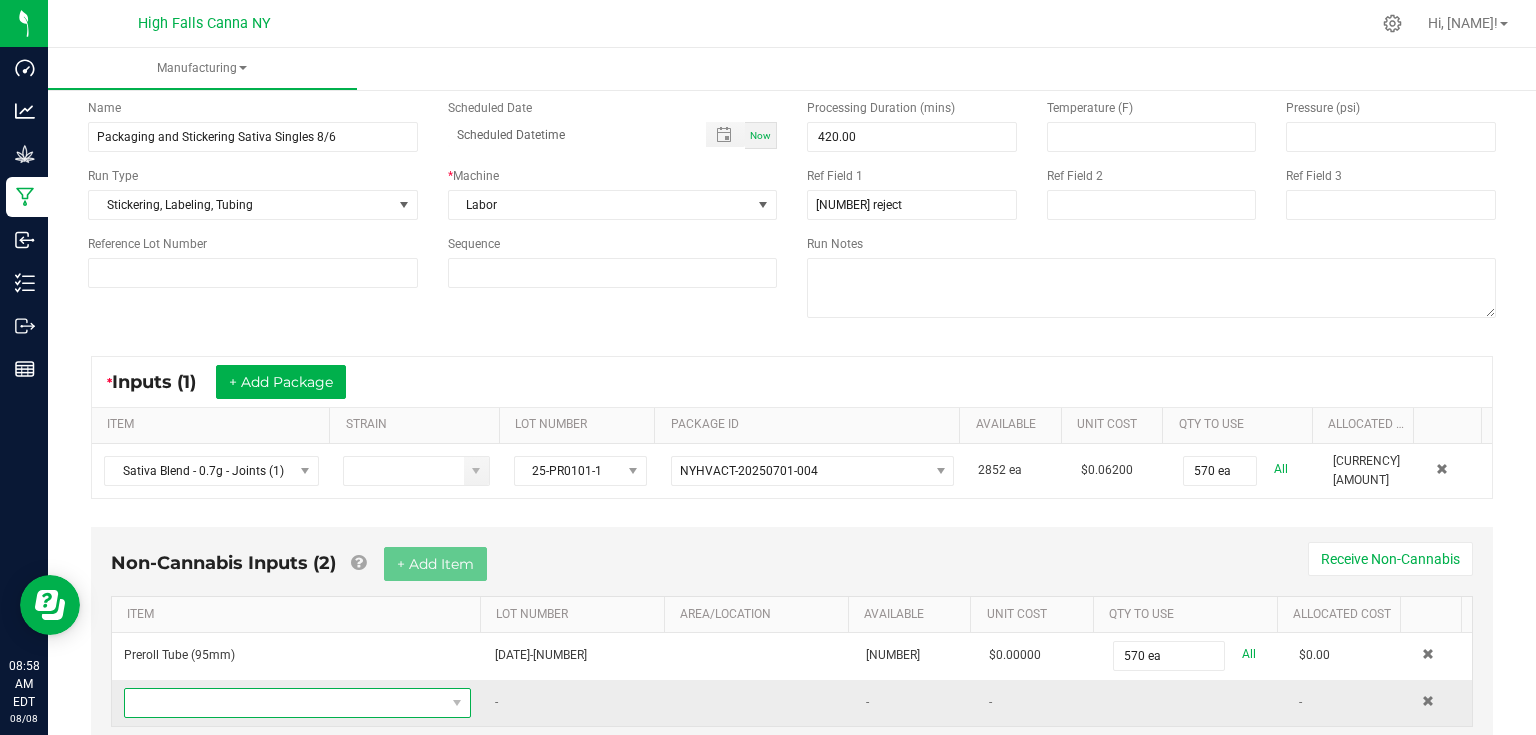 click at bounding box center [285, 703] 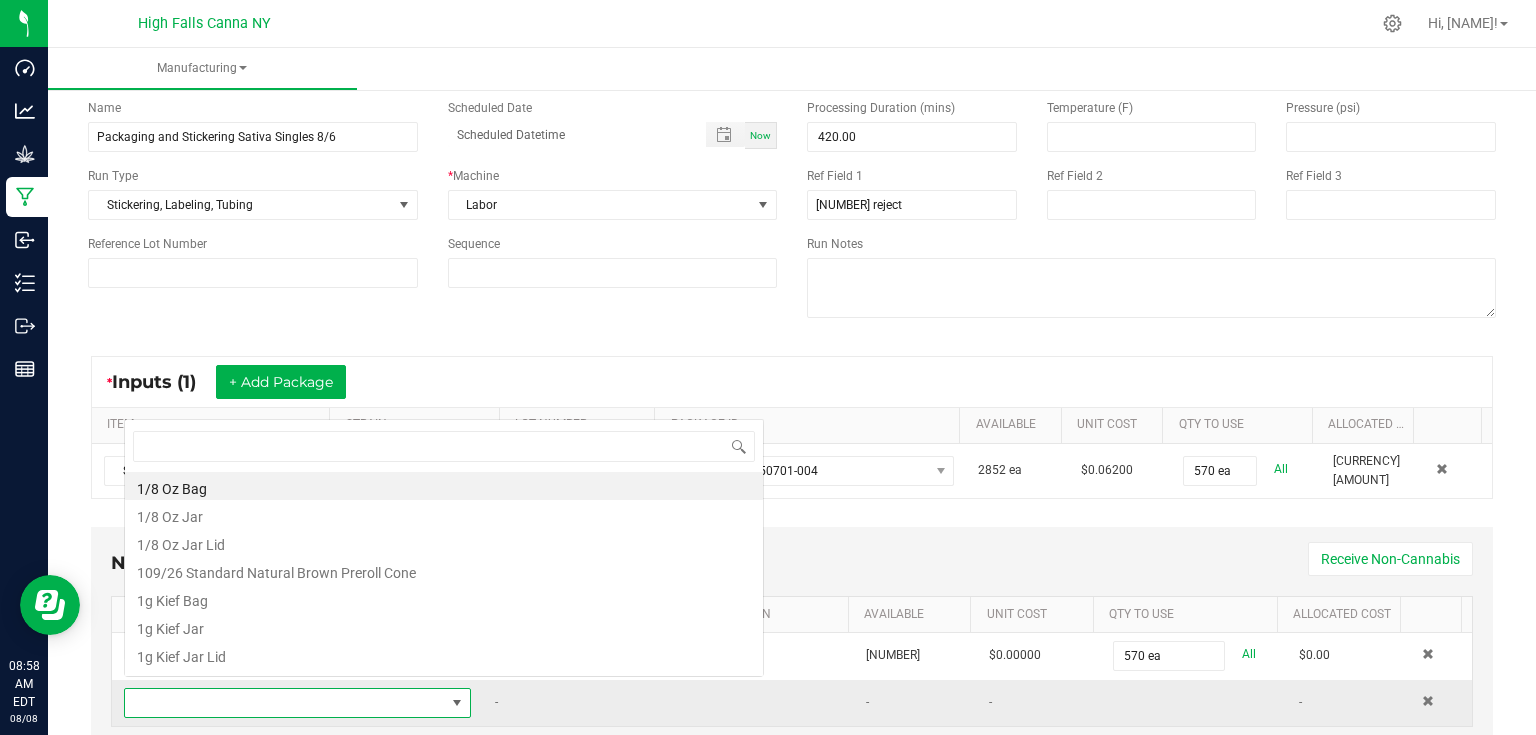 scroll, scrollTop: 0, scrollLeft: 0, axis: both 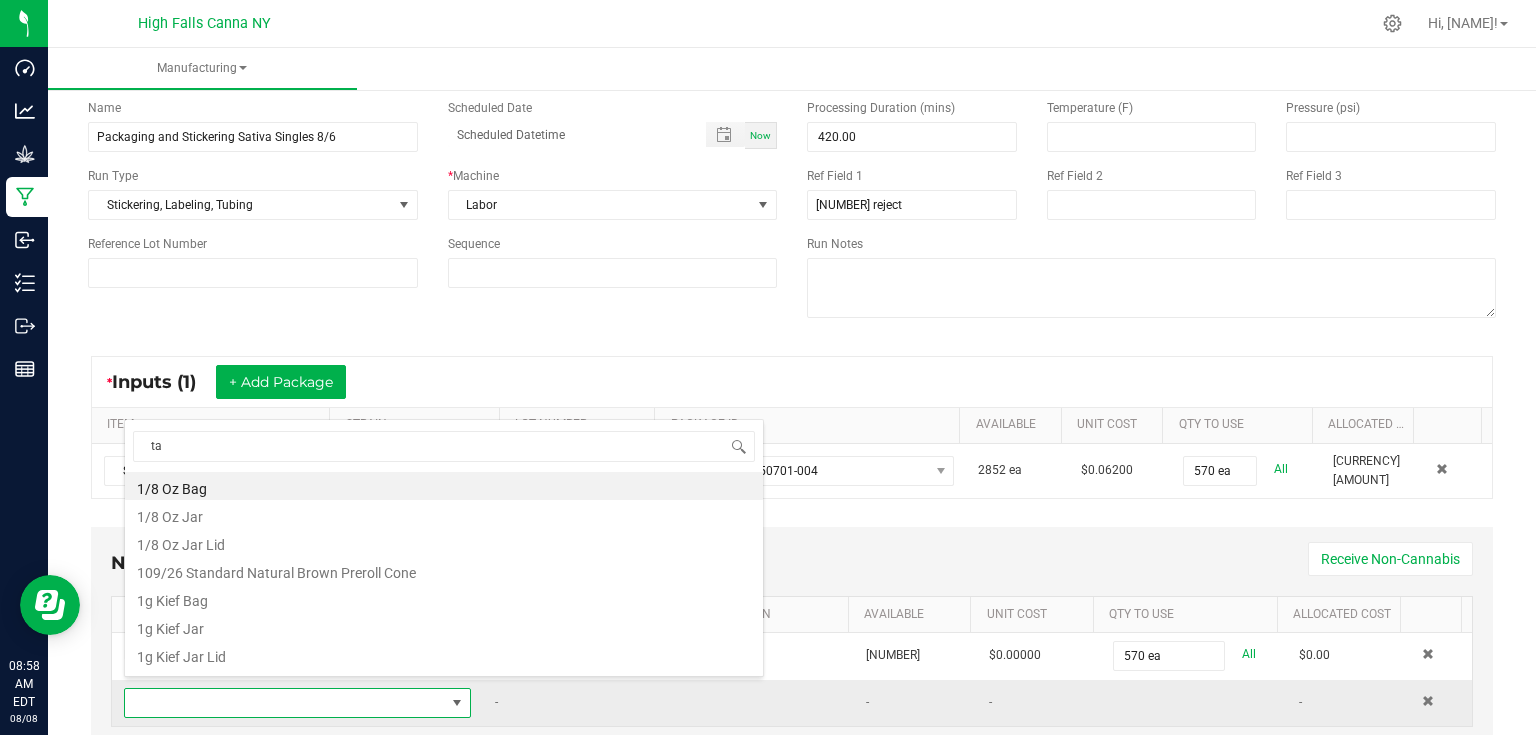 type on "tam" 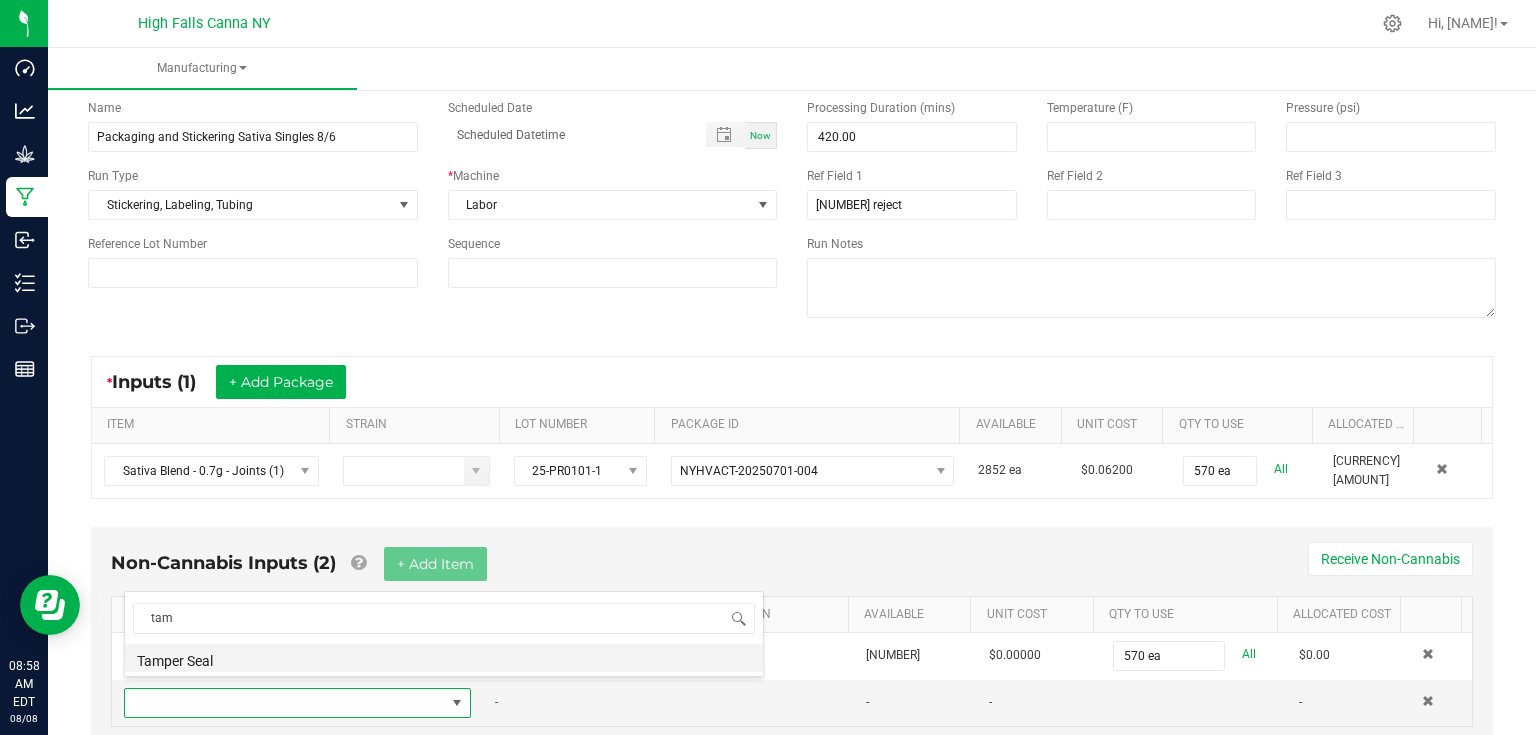 click on "Tamper Seal" at bounding box center [444, 658] 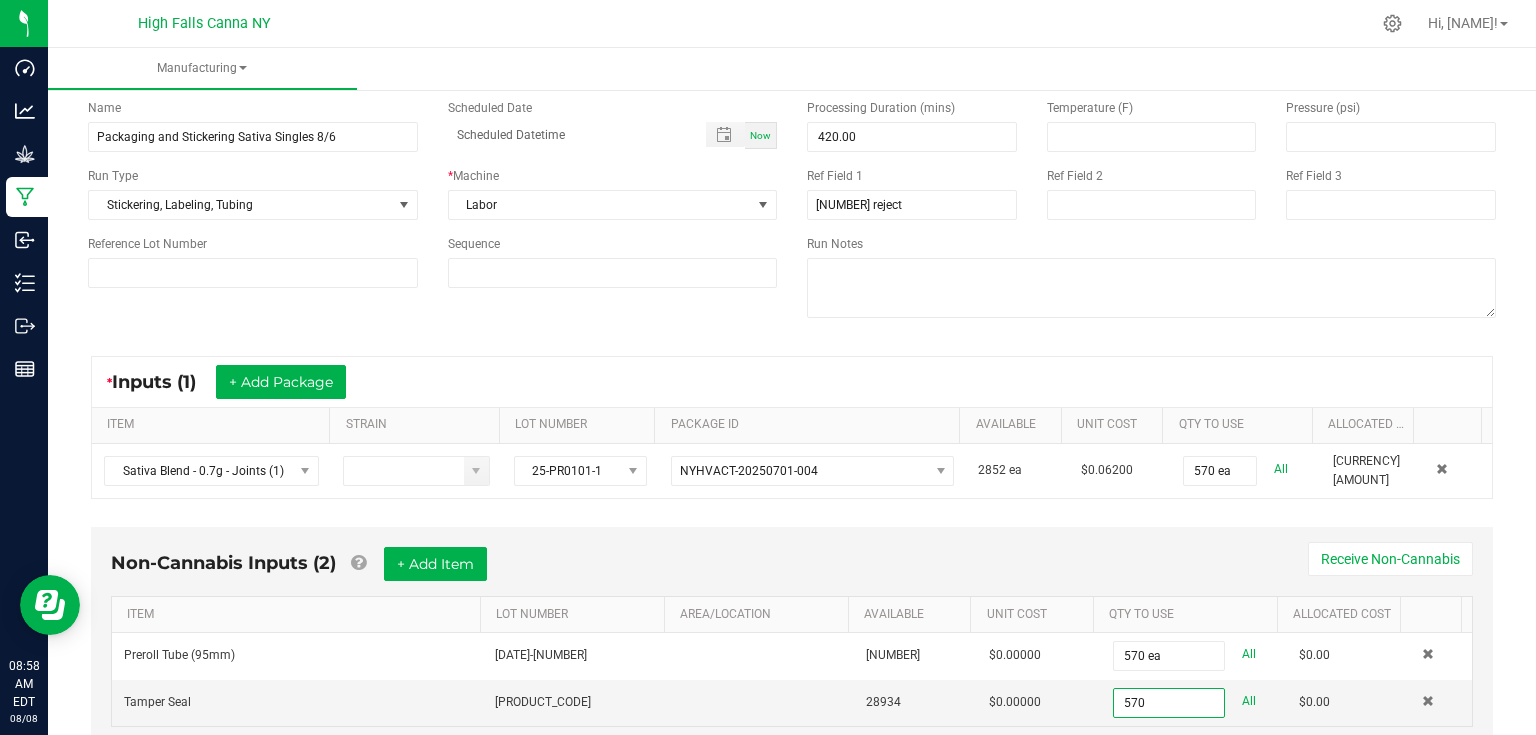 type on "570 ea" 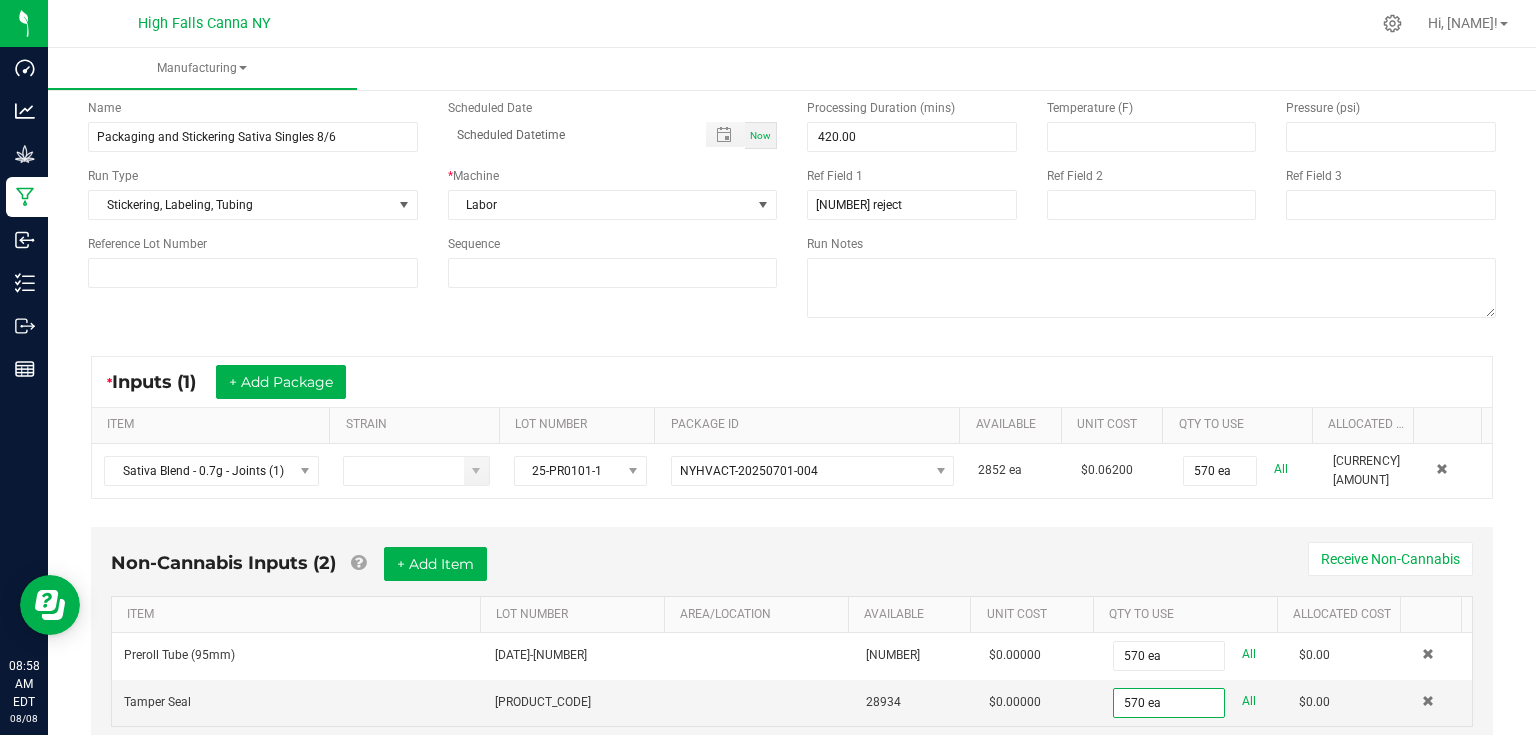 click on "Non-Cannabis Inputs (2)  + Add Item   Receive Non-Cannabis" at bounding box center [792, 571] 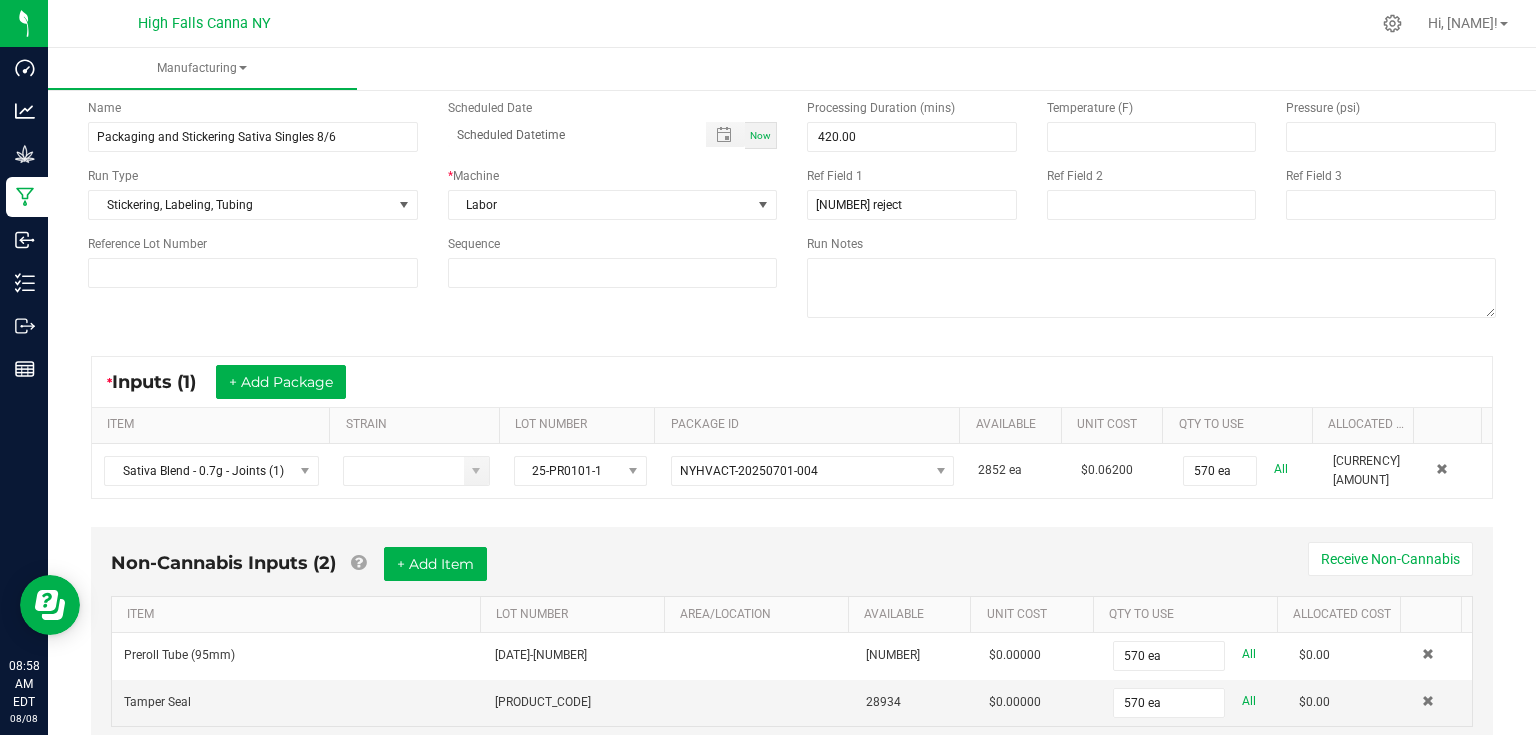 scroll, scrollTop: 142, scrollLeft: 0, axis: vertical 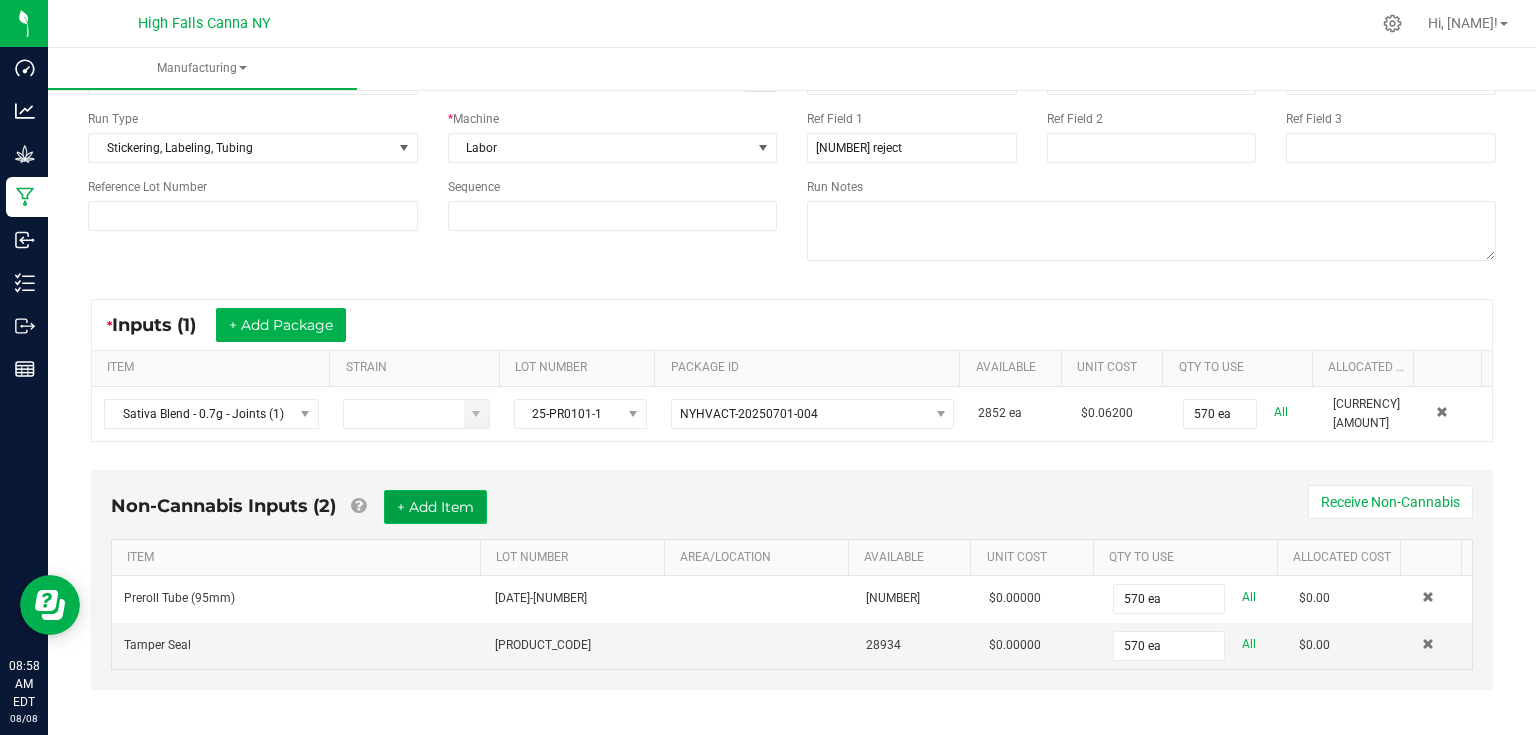 click on "+ Add Item" at bounding box center [435, 507] 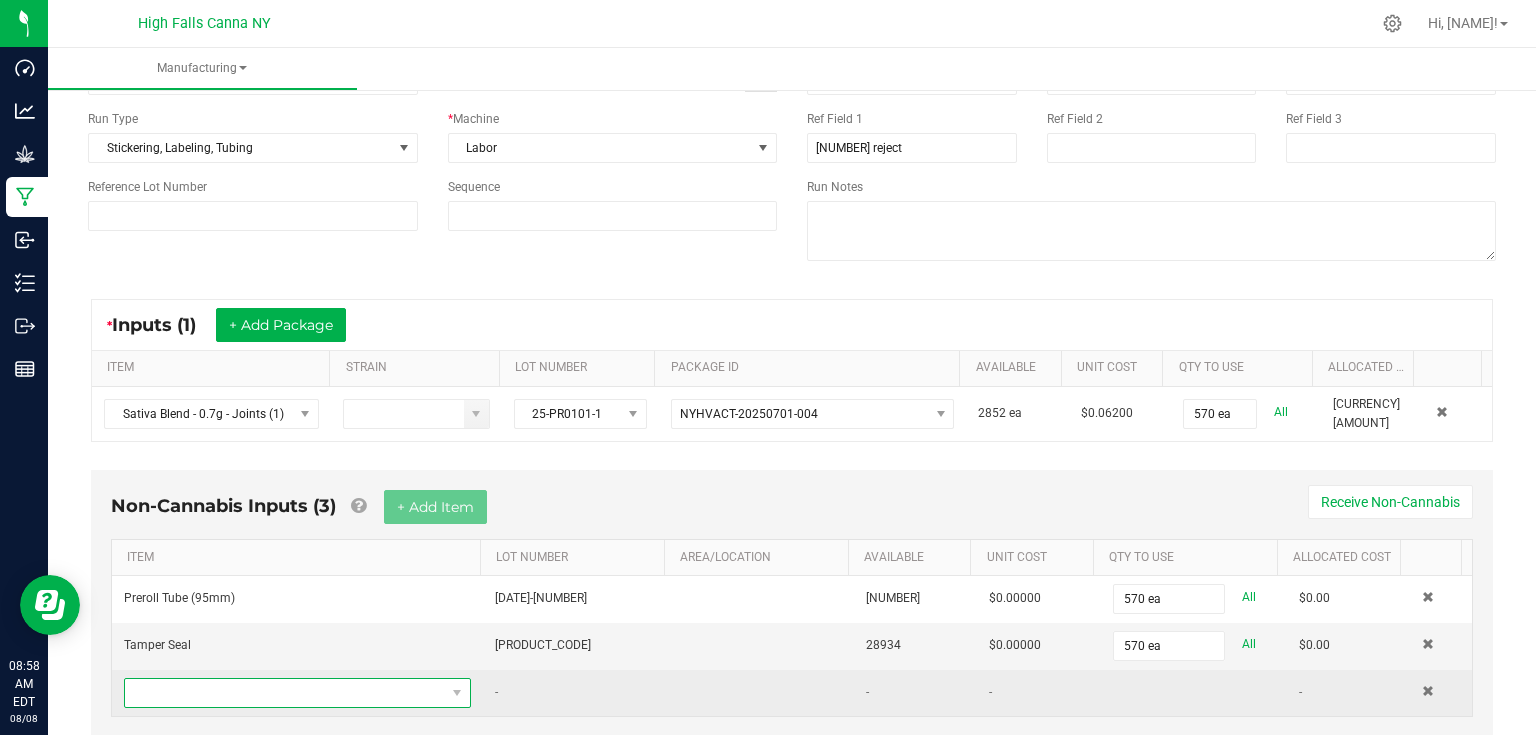 click at bounding box center (285, 693) 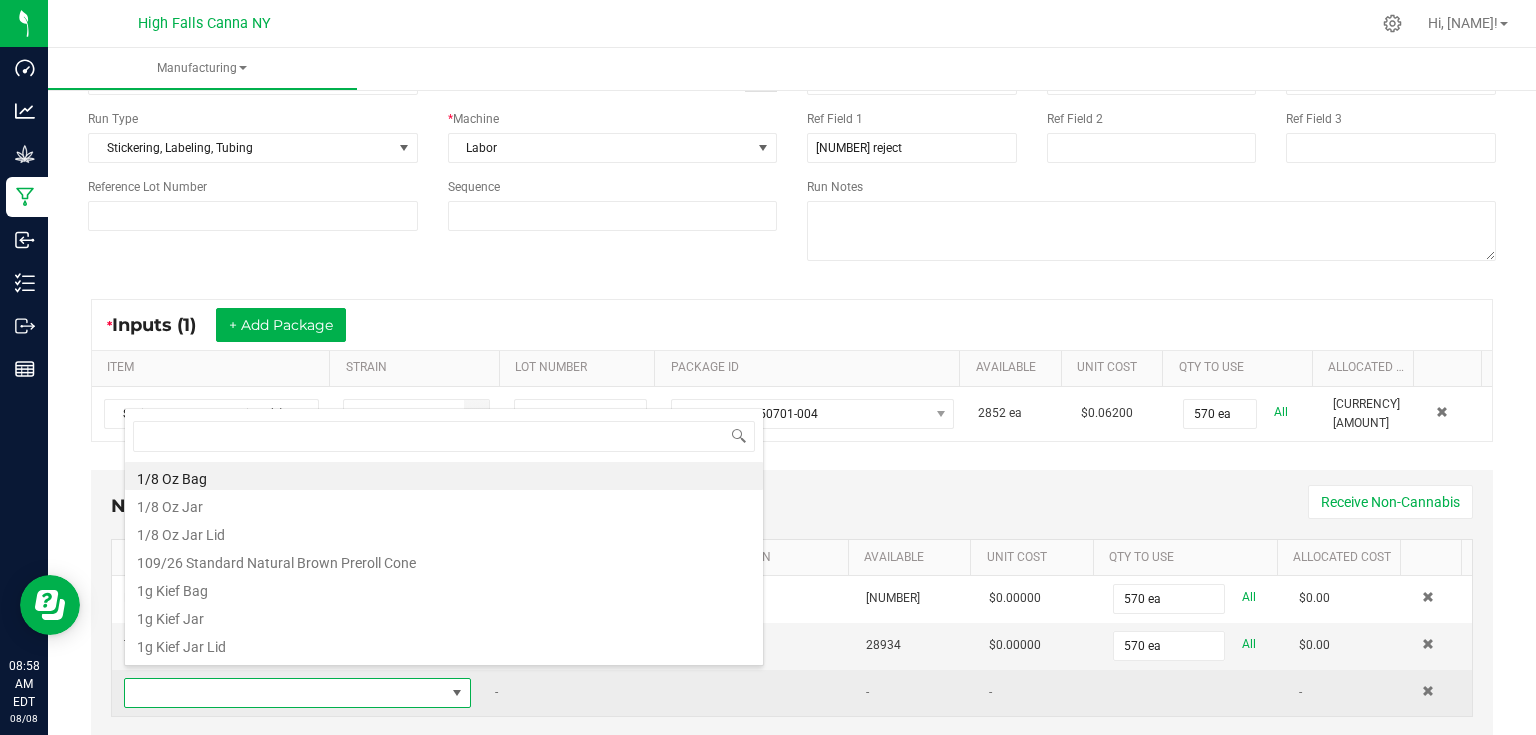 scroll, scrollTop: 99970, scrollLeft: 99659, axis: both 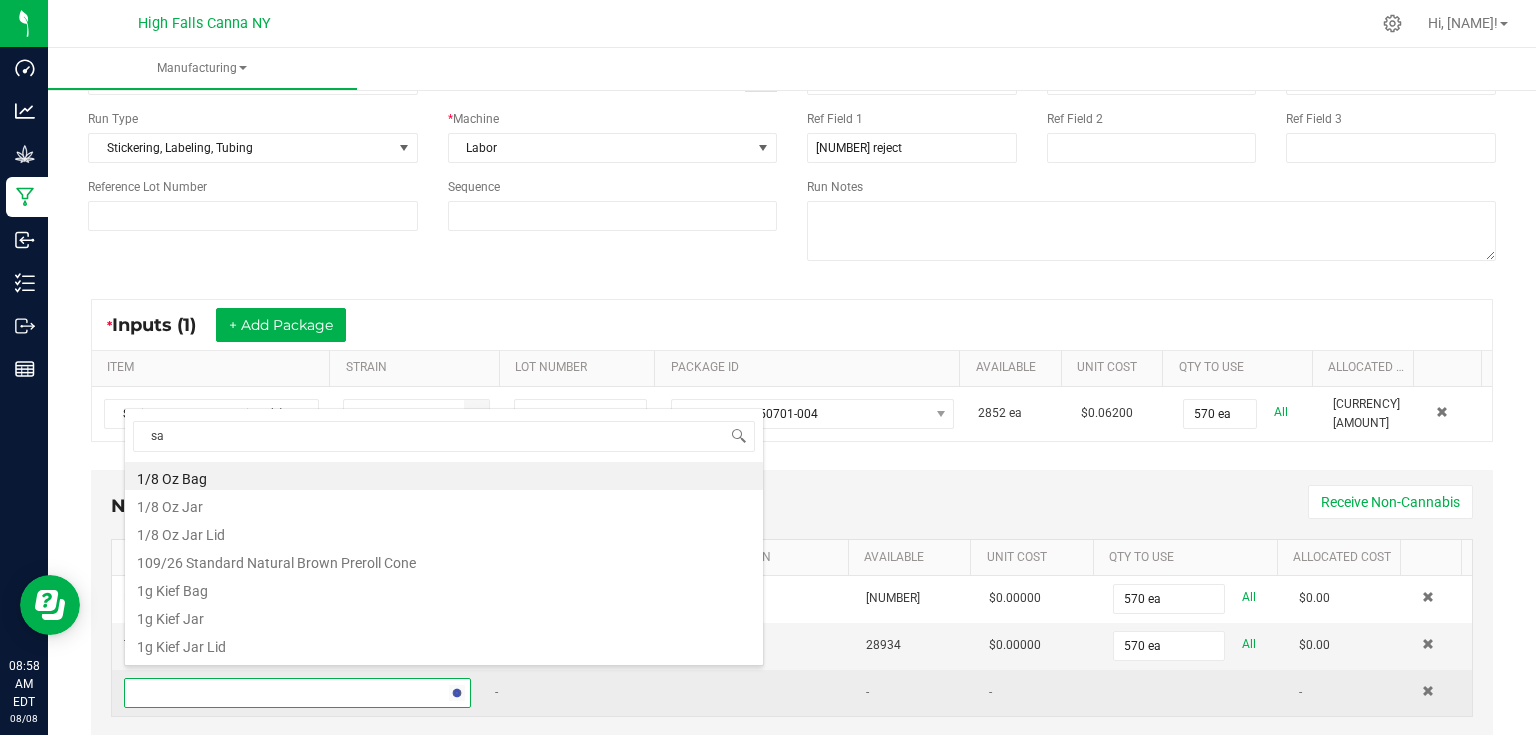 type on "sat" 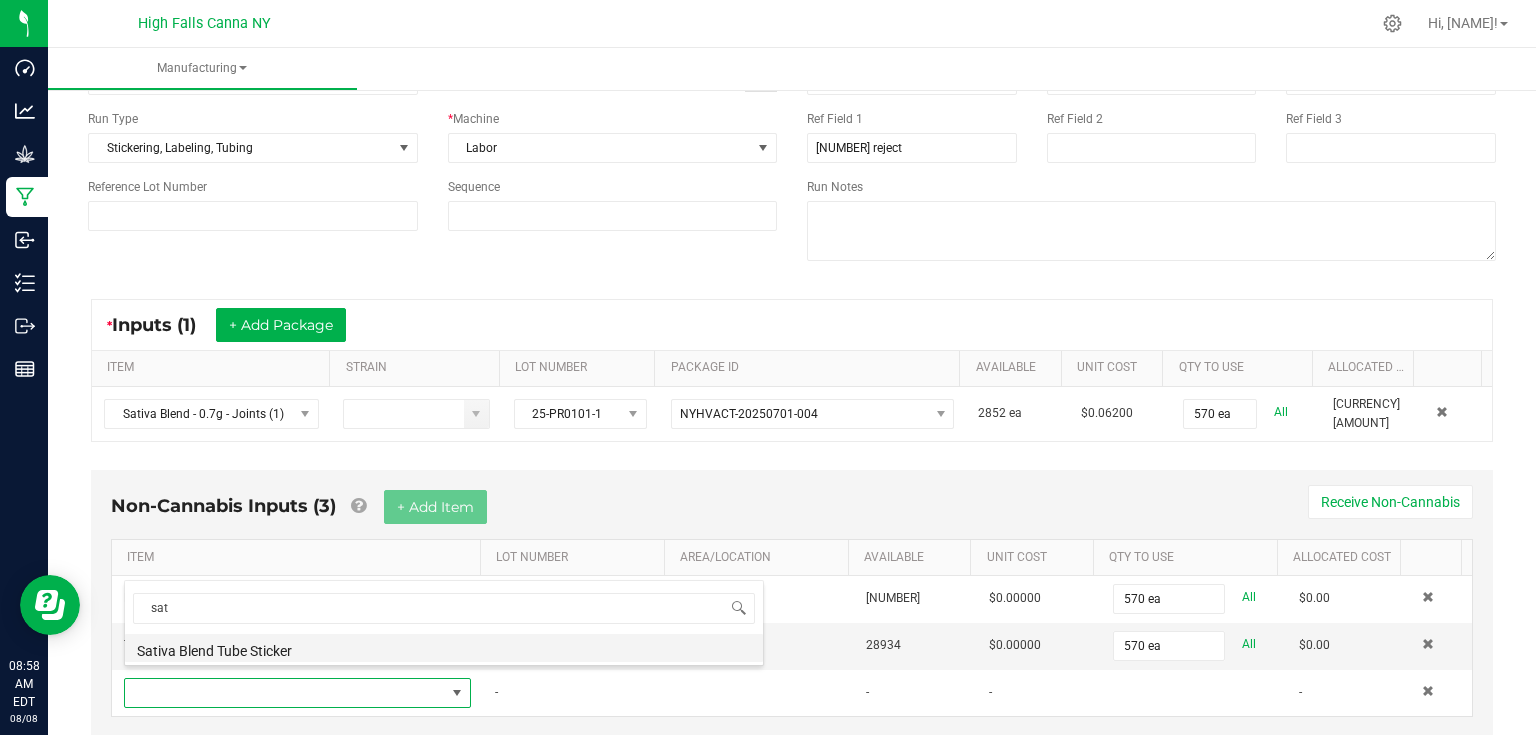 click on "Sativa Blend Tube Sticker" at bounding box center (444, 648) 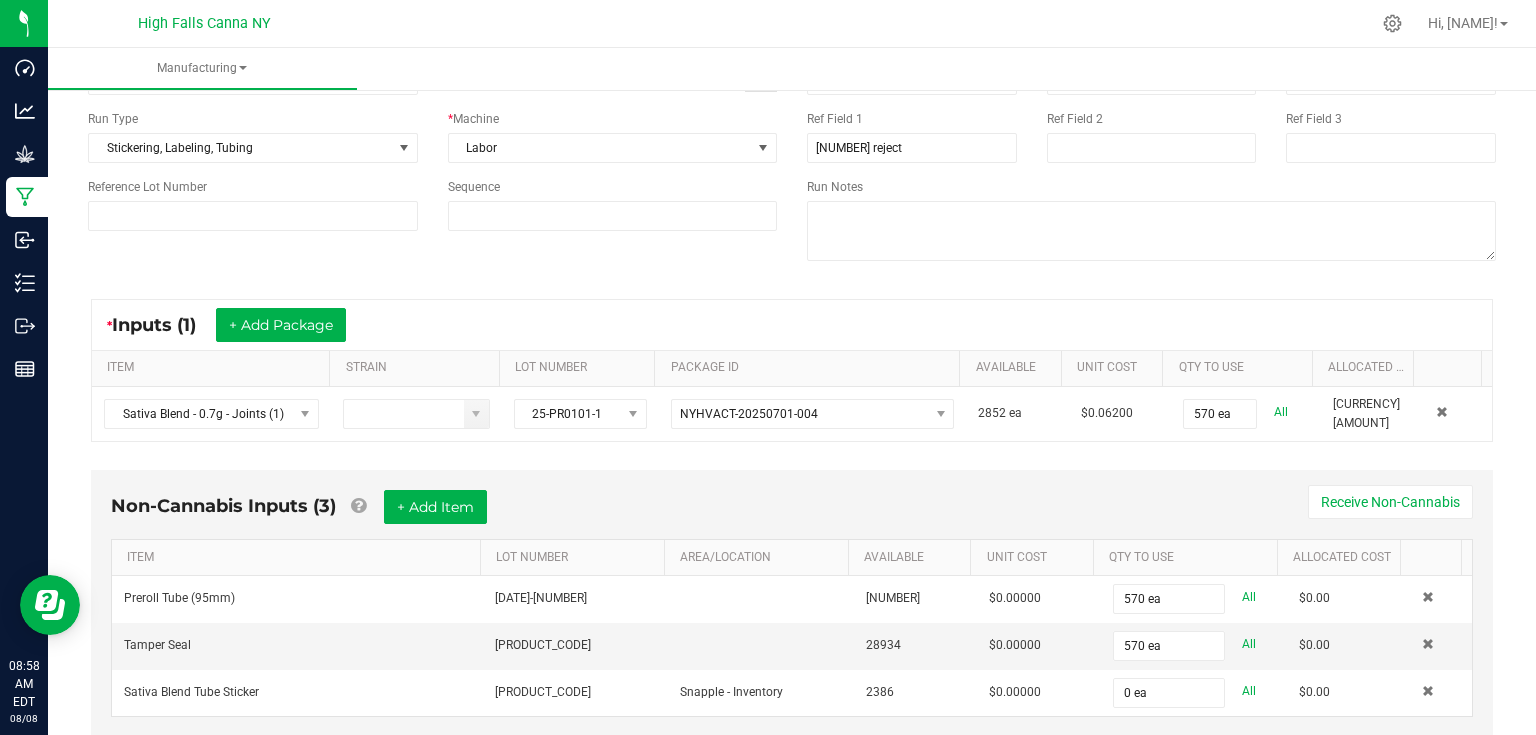 type on "0" 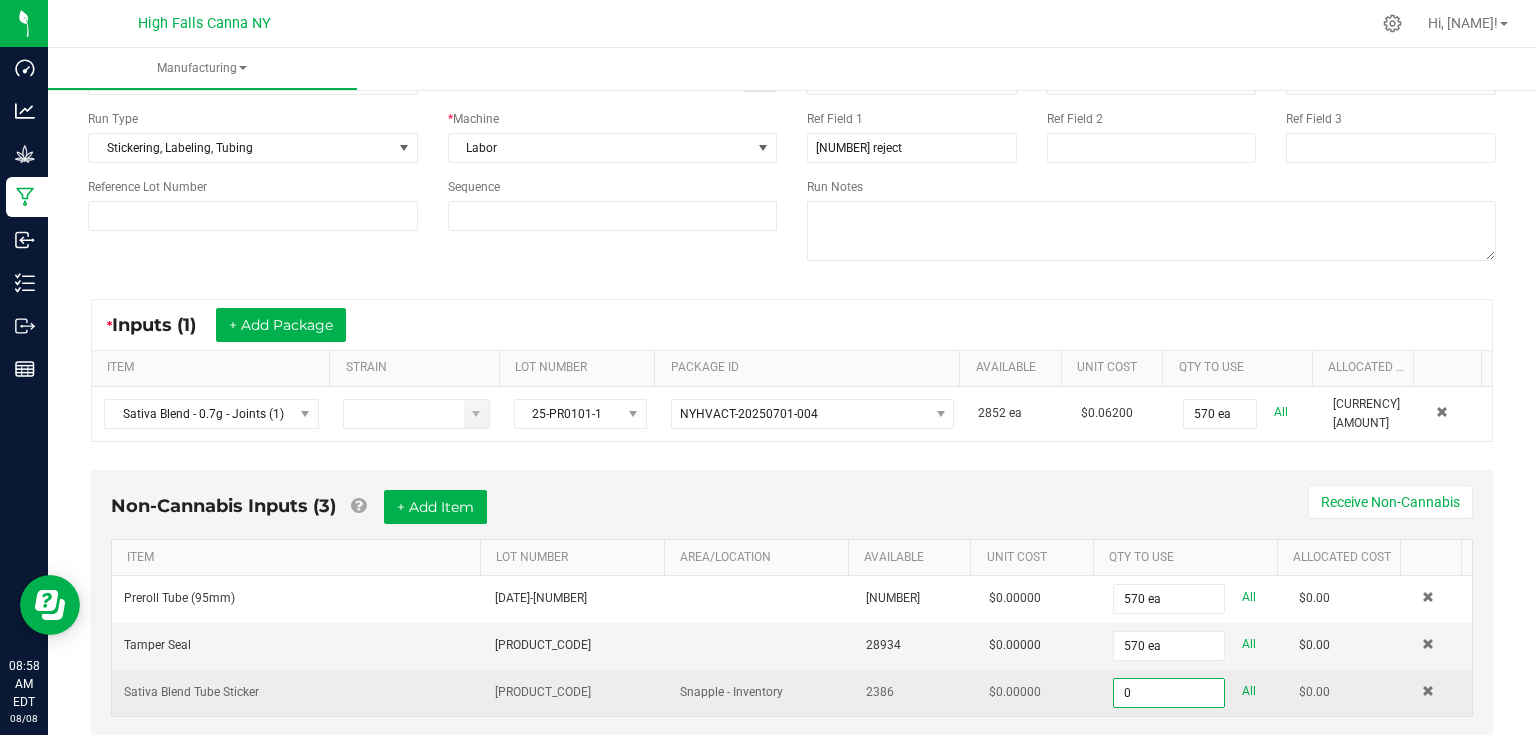 click on "0" at bounding box center [1169, 693] 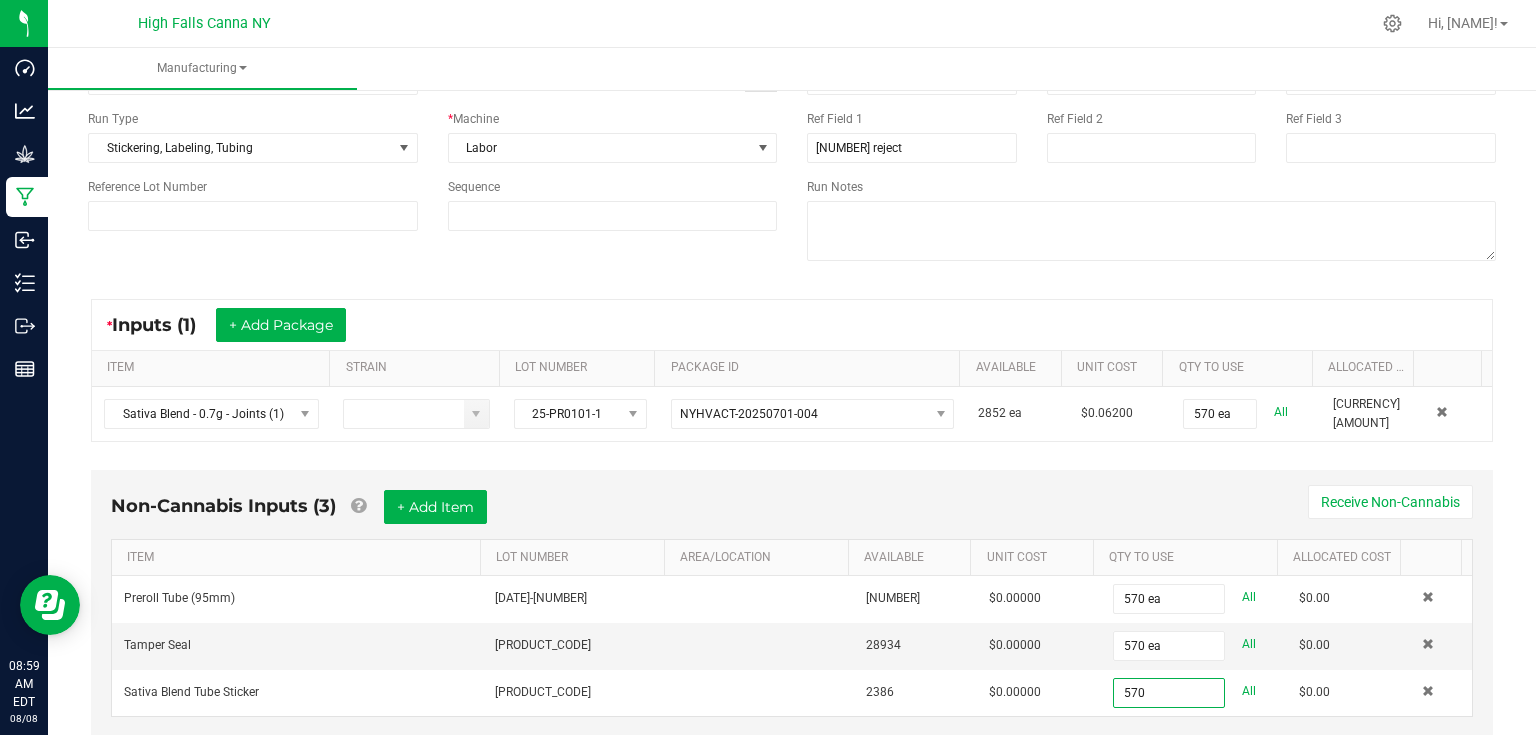 type on "570 ea" 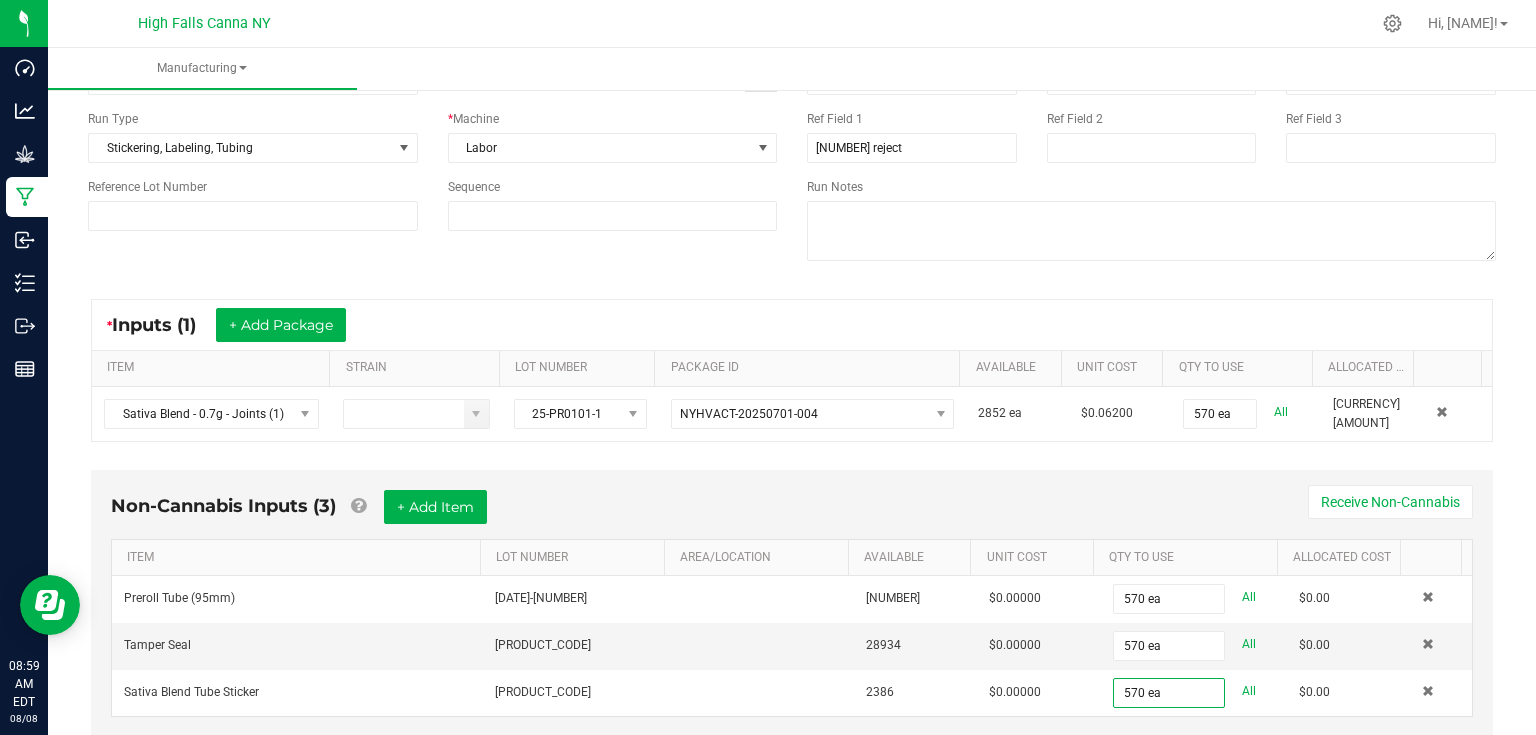 click on "Preroll Tube (95mm)   [PRODUCT_CODE]      [NUMBER]    $[PRICE]  [QTY] All  $[PRICE]   Tamper Seal   [PRODUCT_CODE]      [NUMBER]    $[PRICE]  [QTY] All  $[PRICE]   Sativa Blend Tube Sticker   [PRODUCT_CODE]      [NUMBER]    $[PRICE]  [QTY] All  $[PRICE]" at bounding box center (792, 603) 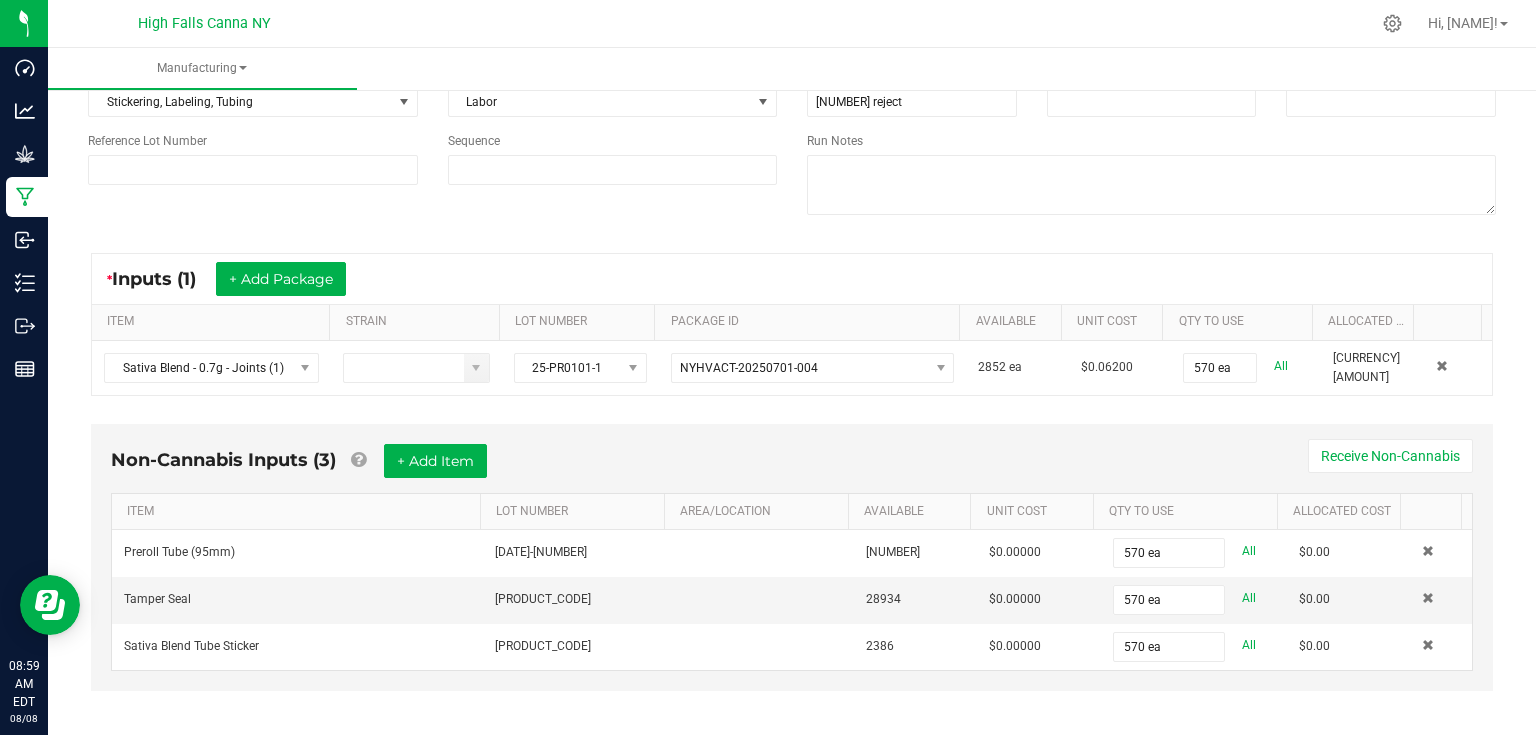scroll, scrollTop: 0, scrollLeft: 0, axis: both 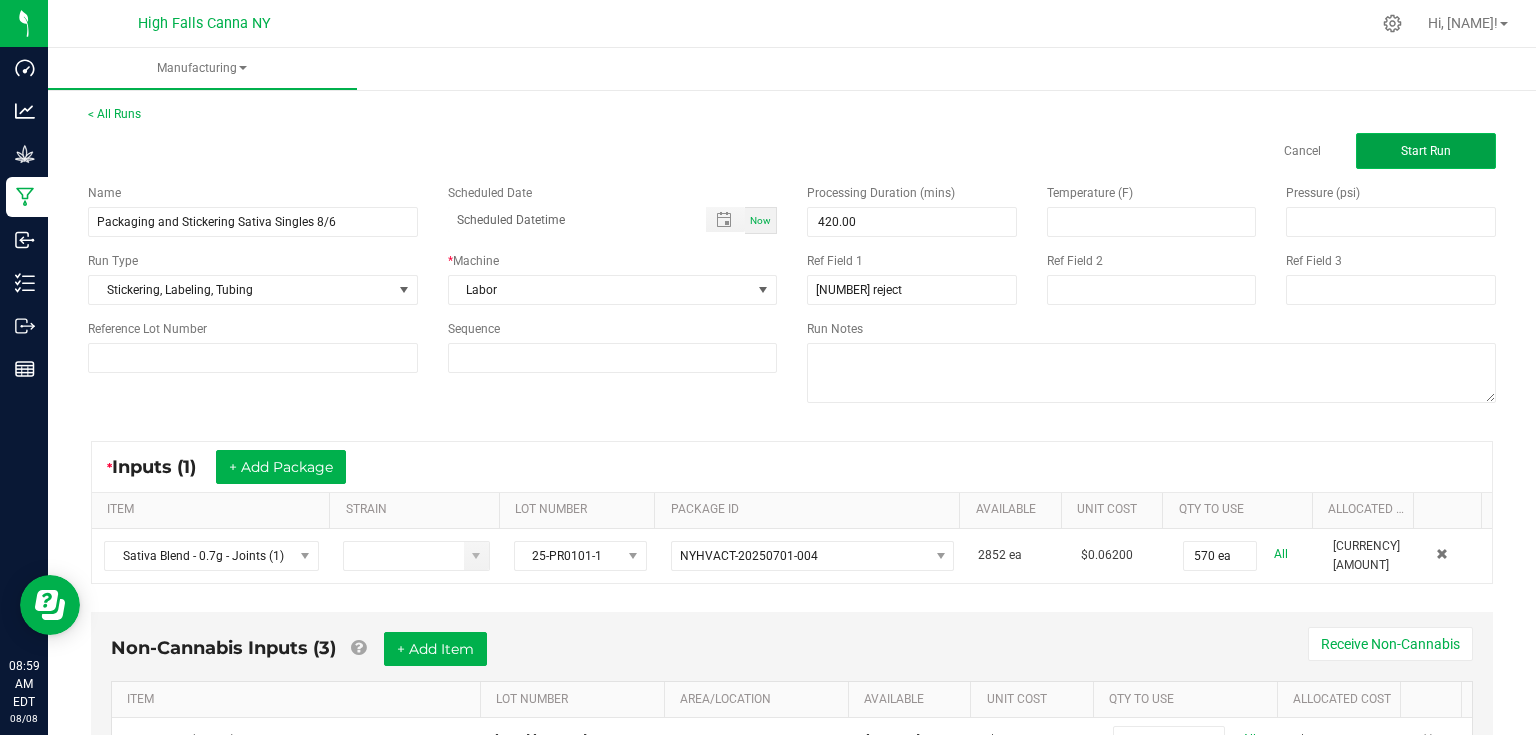 click on "Start Run" 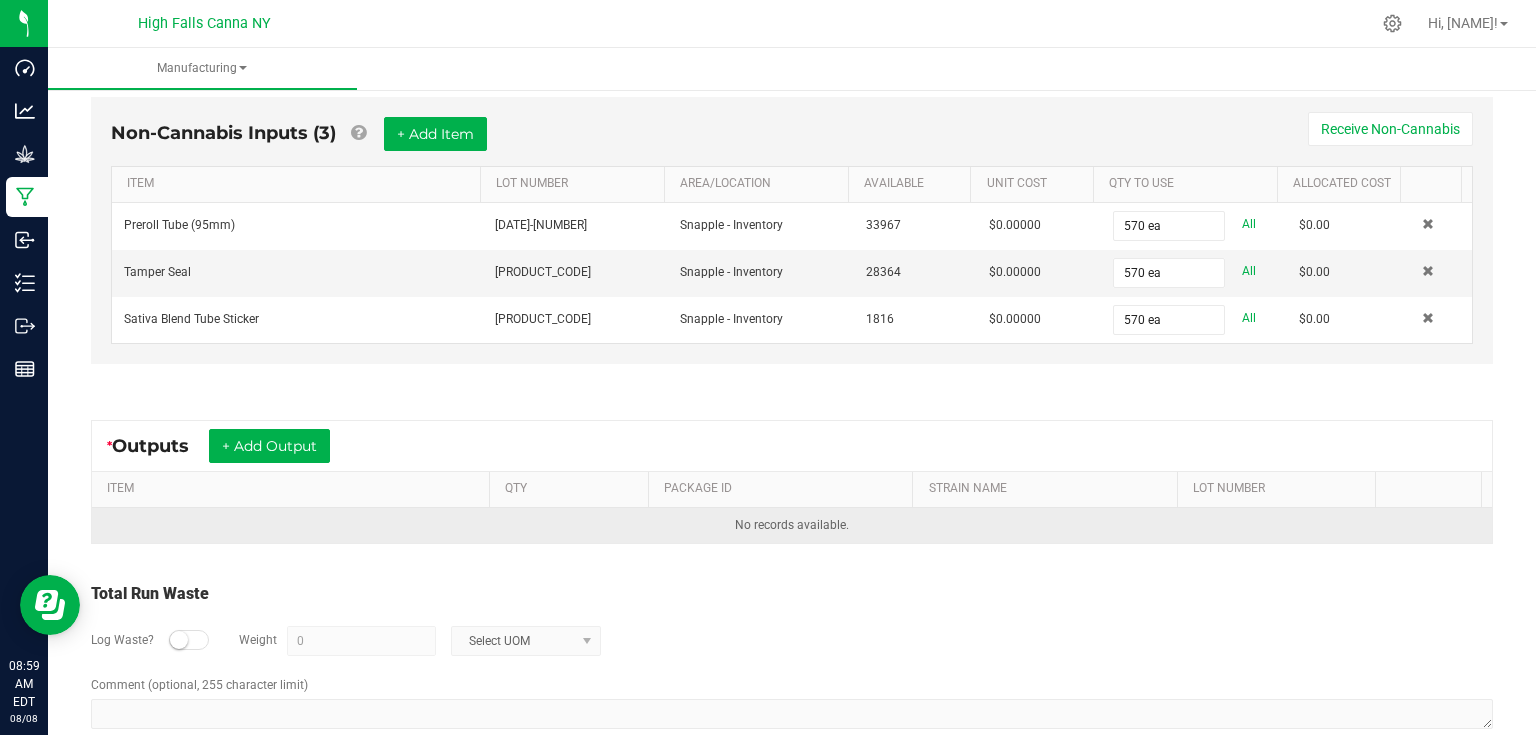 scroll, scrollTop: 560, scrollLeft: 0, axis: vertical 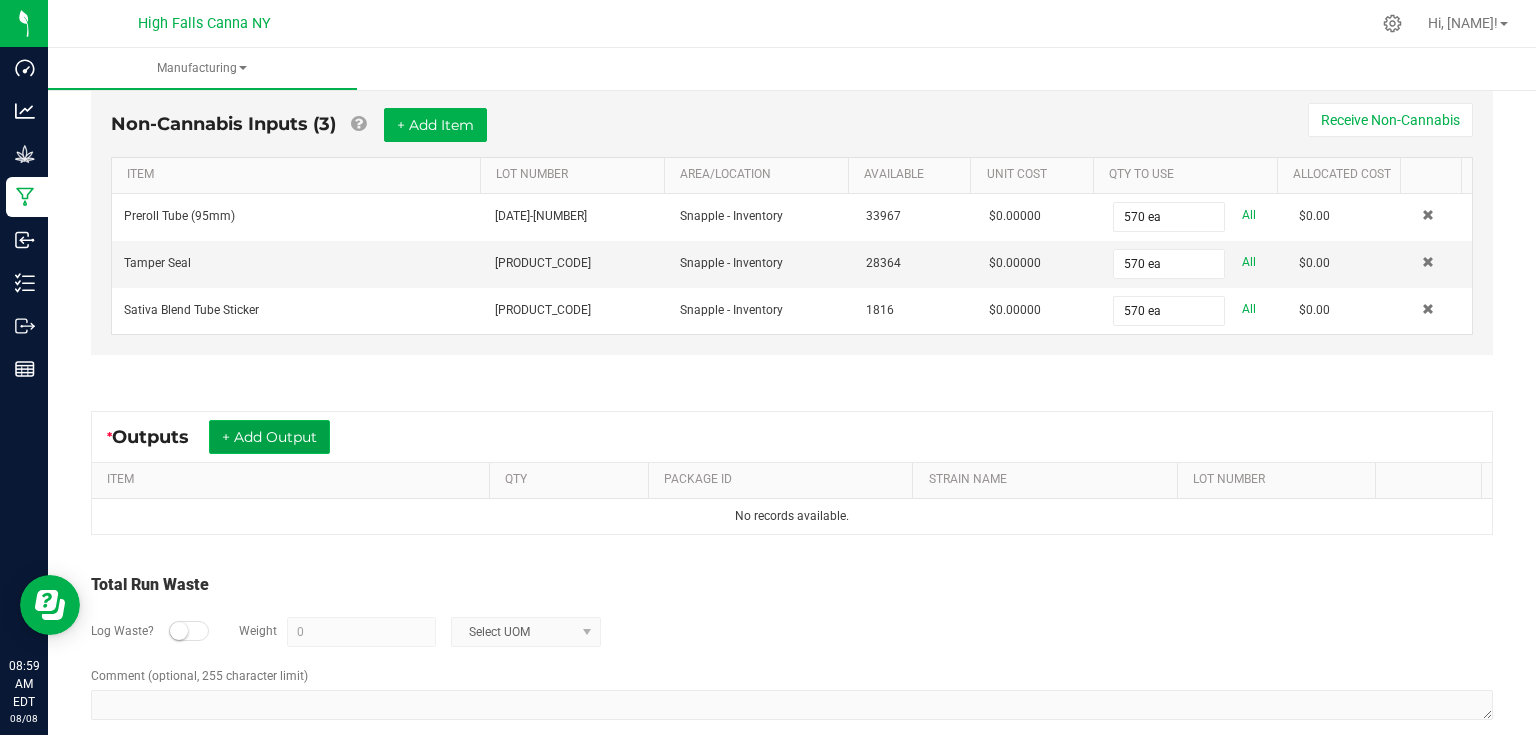 click on "+ Add Output" at bounding box center [269, 437] 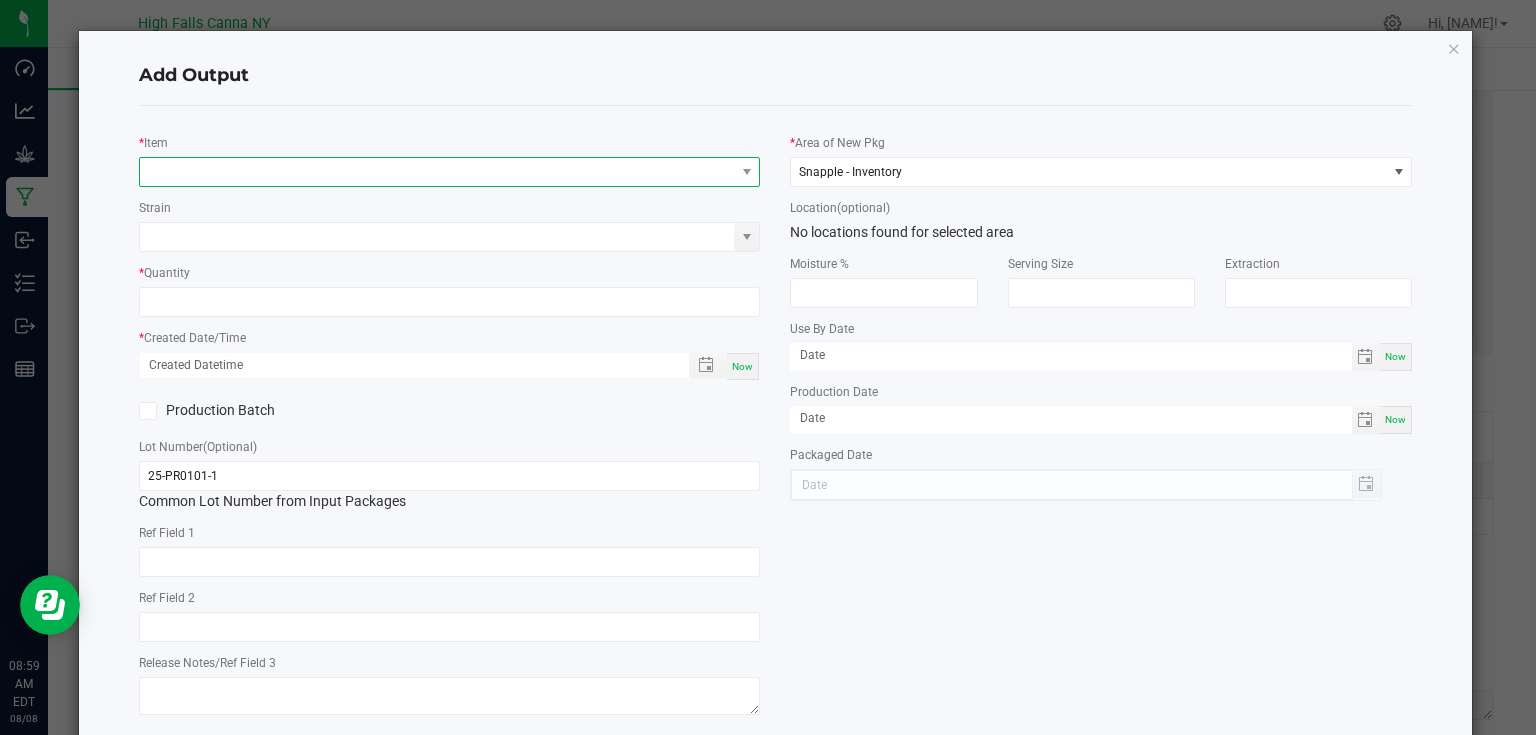 click at bounding box center (437, 172) 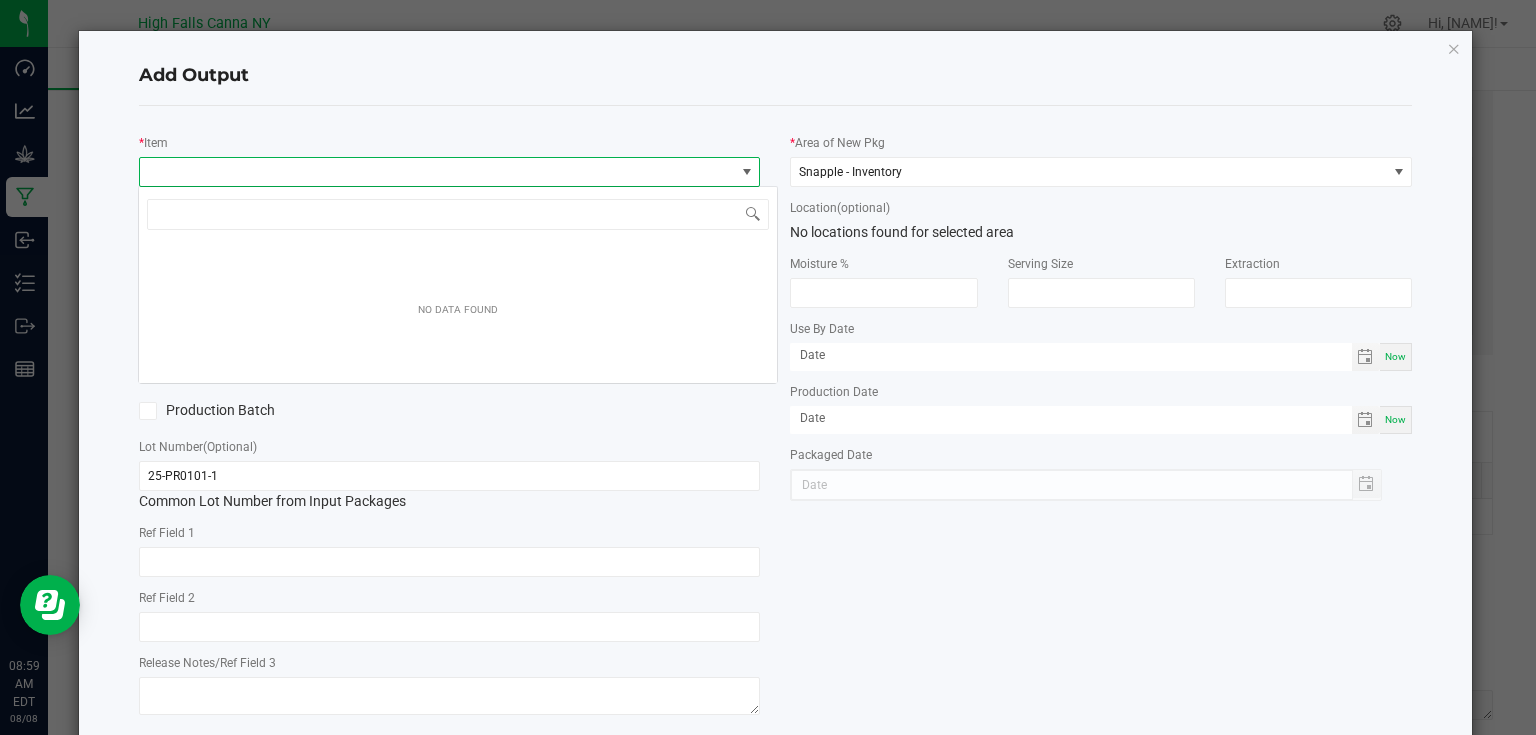 scroll, scrollTop: 99970, scrollLeft: 99383, axis: both 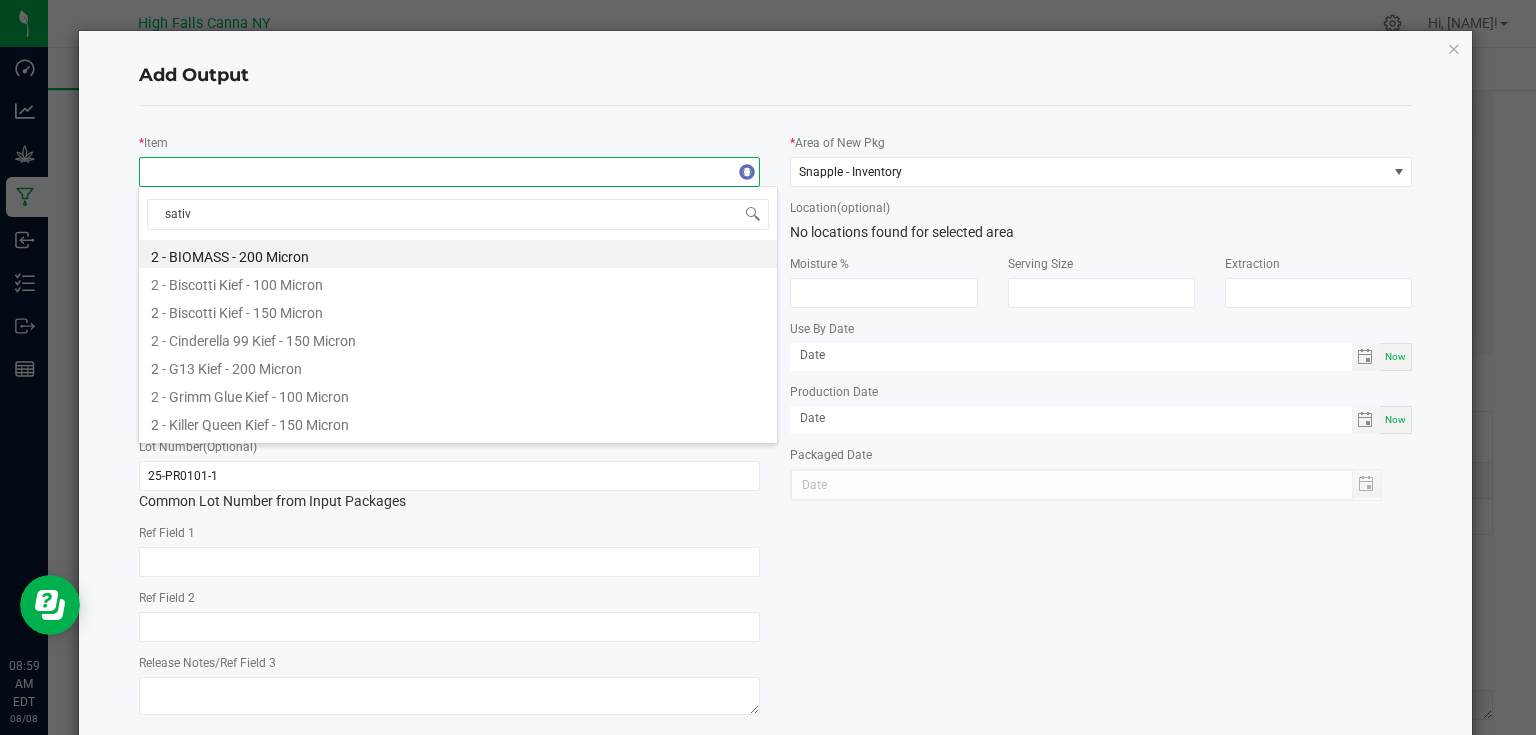 type on "sativa" 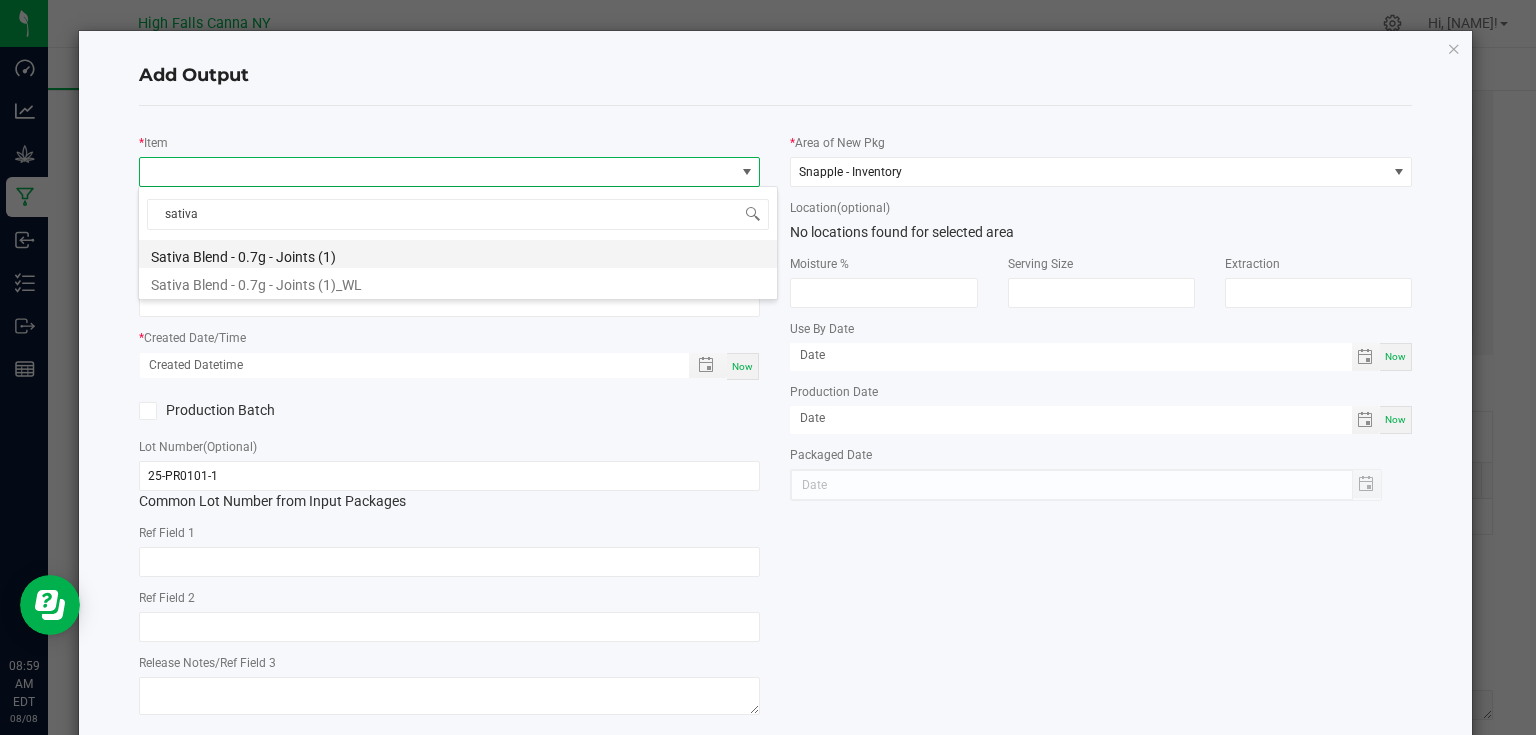 click on "Sativa Blend - 0.7g - Joints (1)" at bounding box center (458, 254) 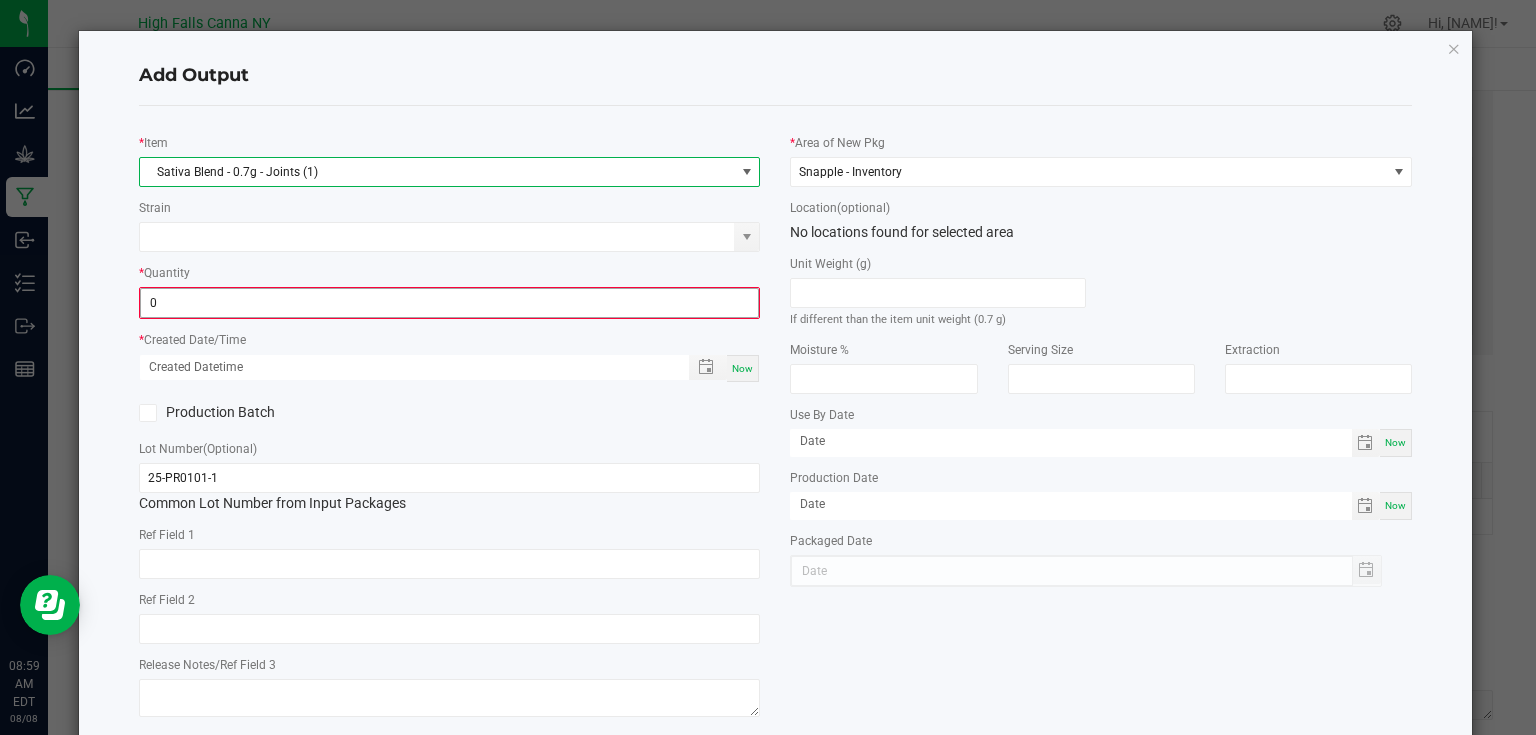 click on "0" at bounding box center (450, 303) 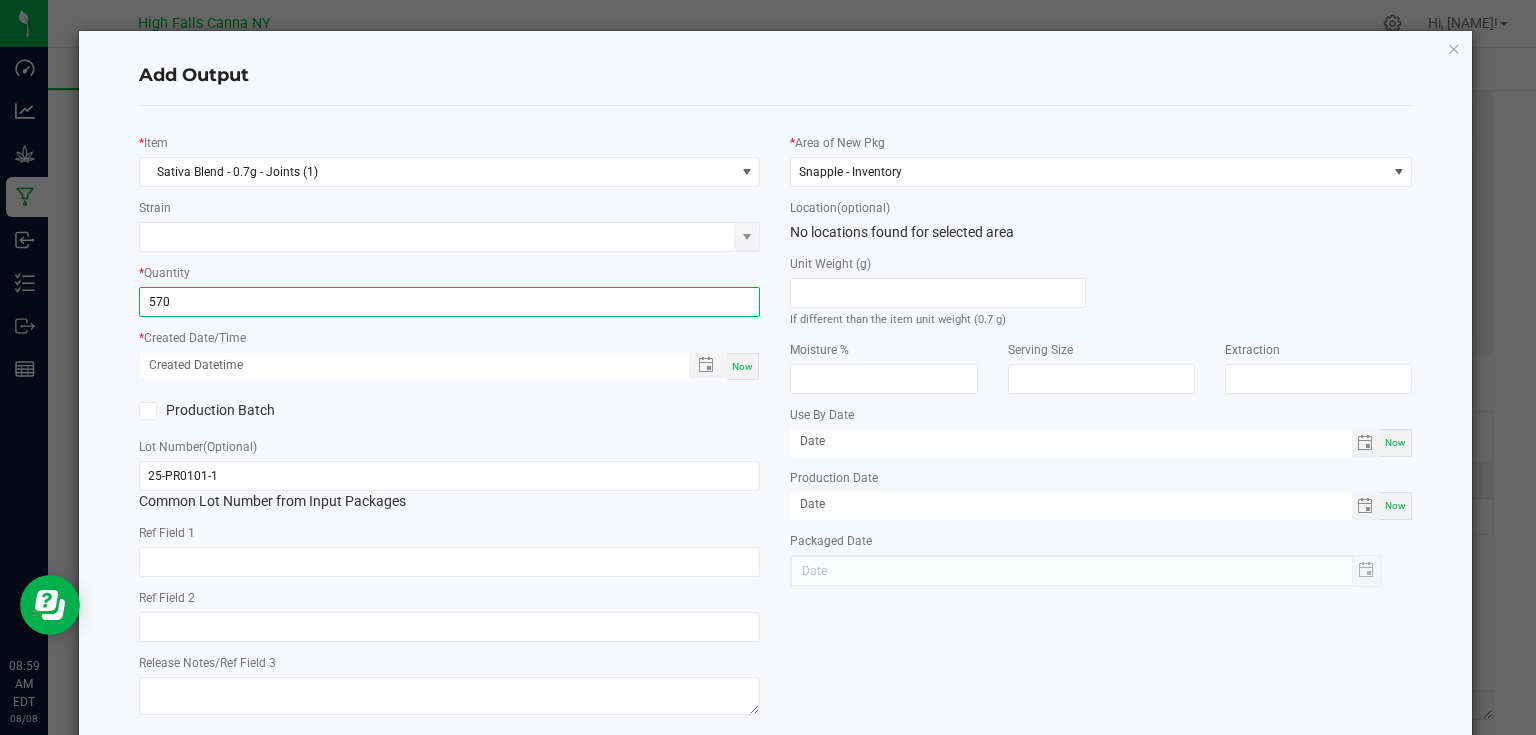 type on "570 ea" 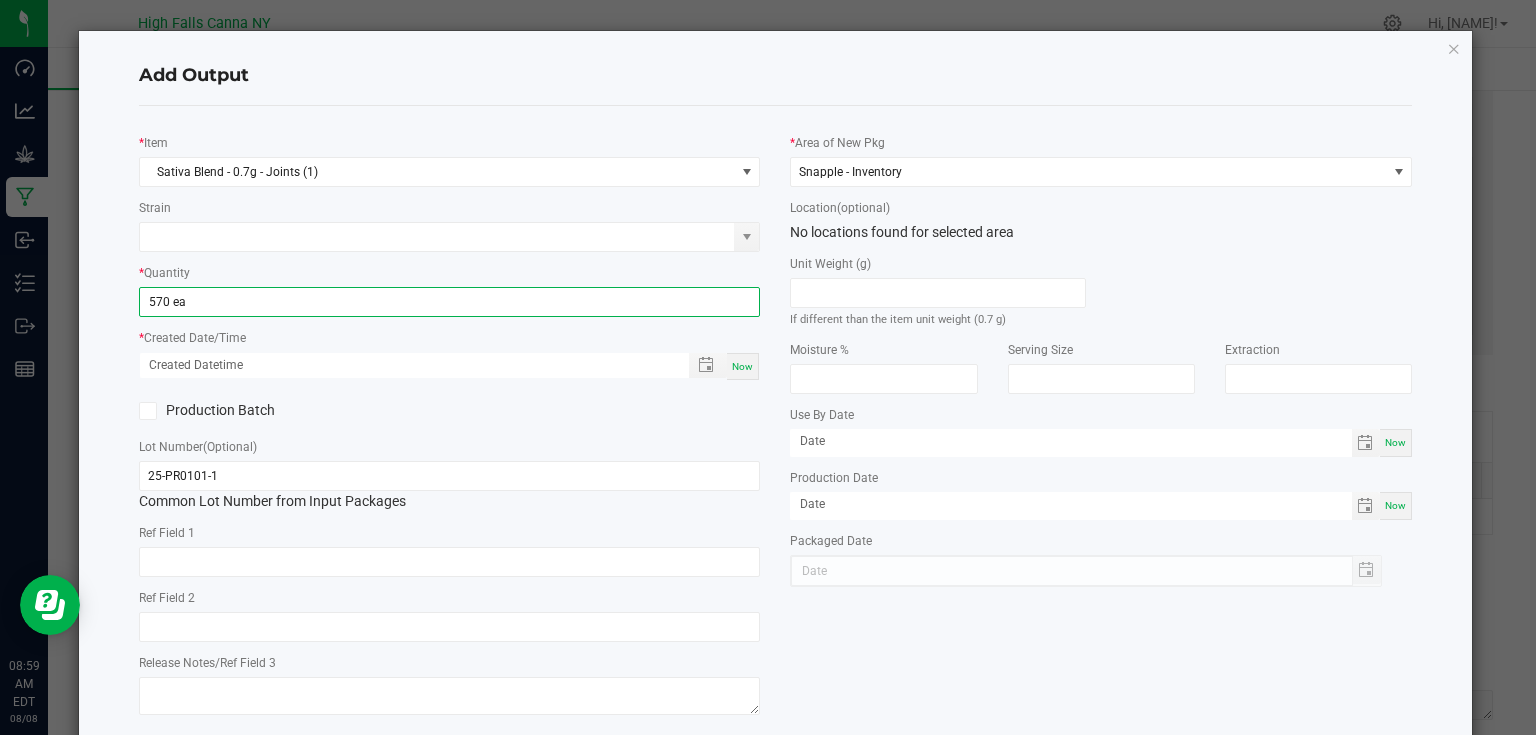 click on "Now" at bounding box center [742, 366] 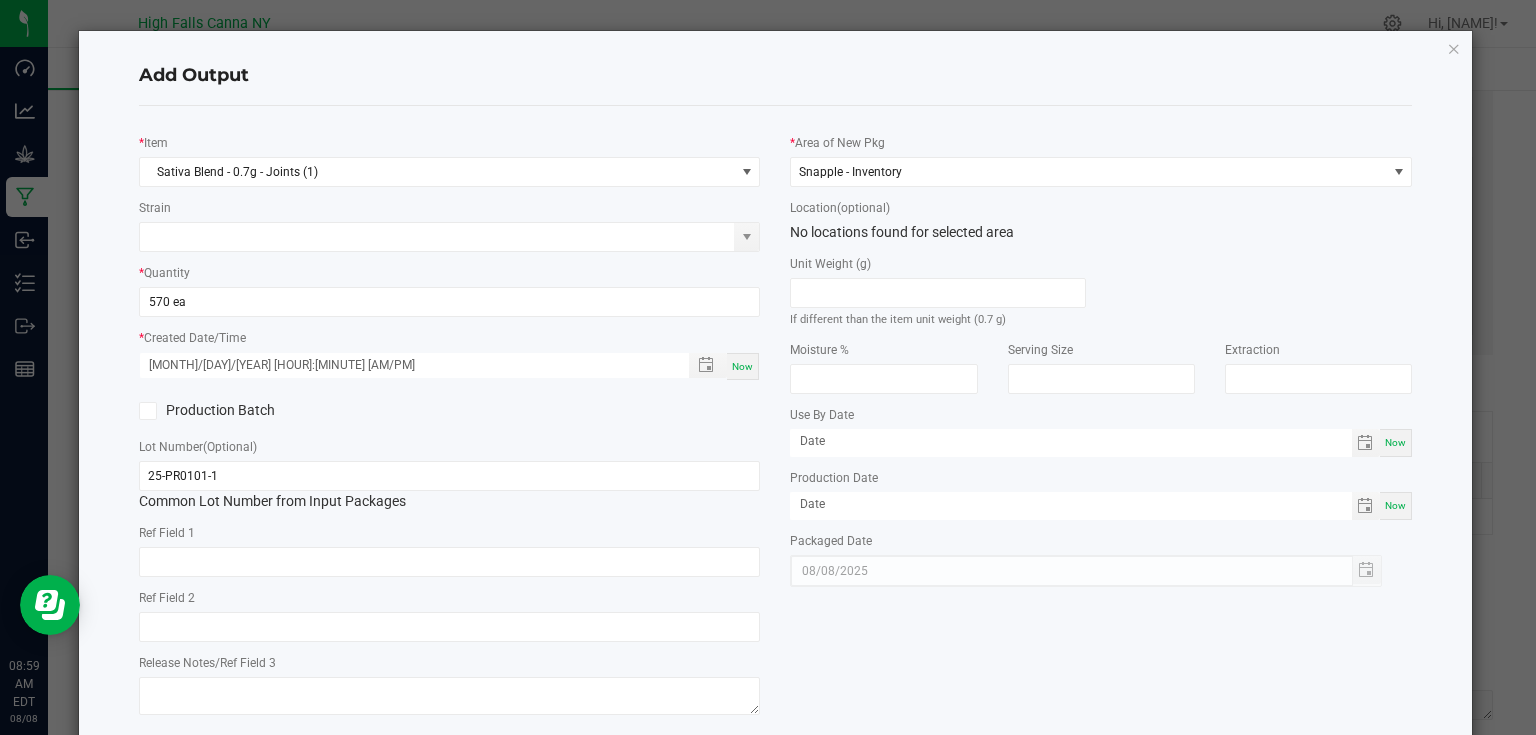 click on "08/[DATE]/[YEAR] [TIME] [AM/PM]" 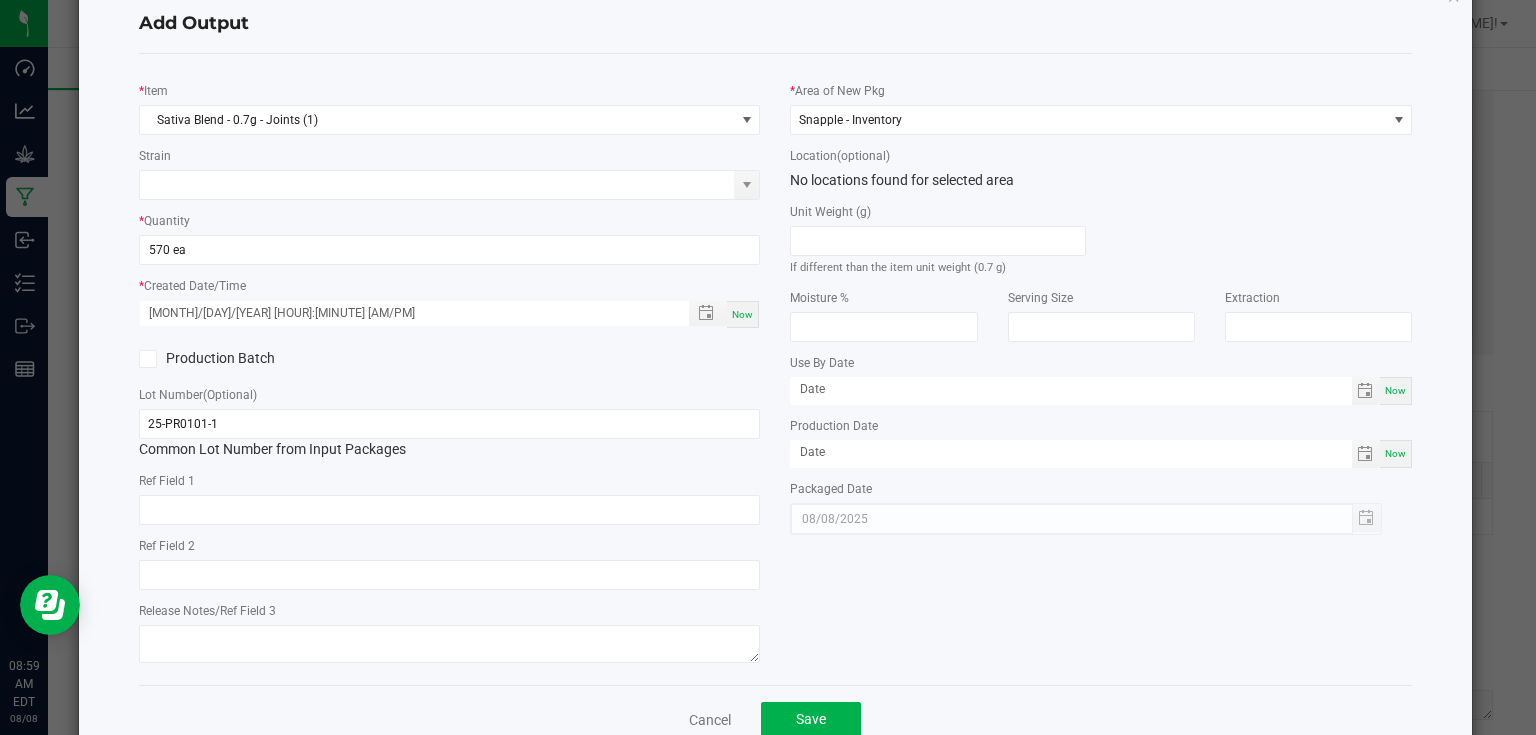 scroll, scrollTop: 102, scrollLeft: 0, axis: vertical 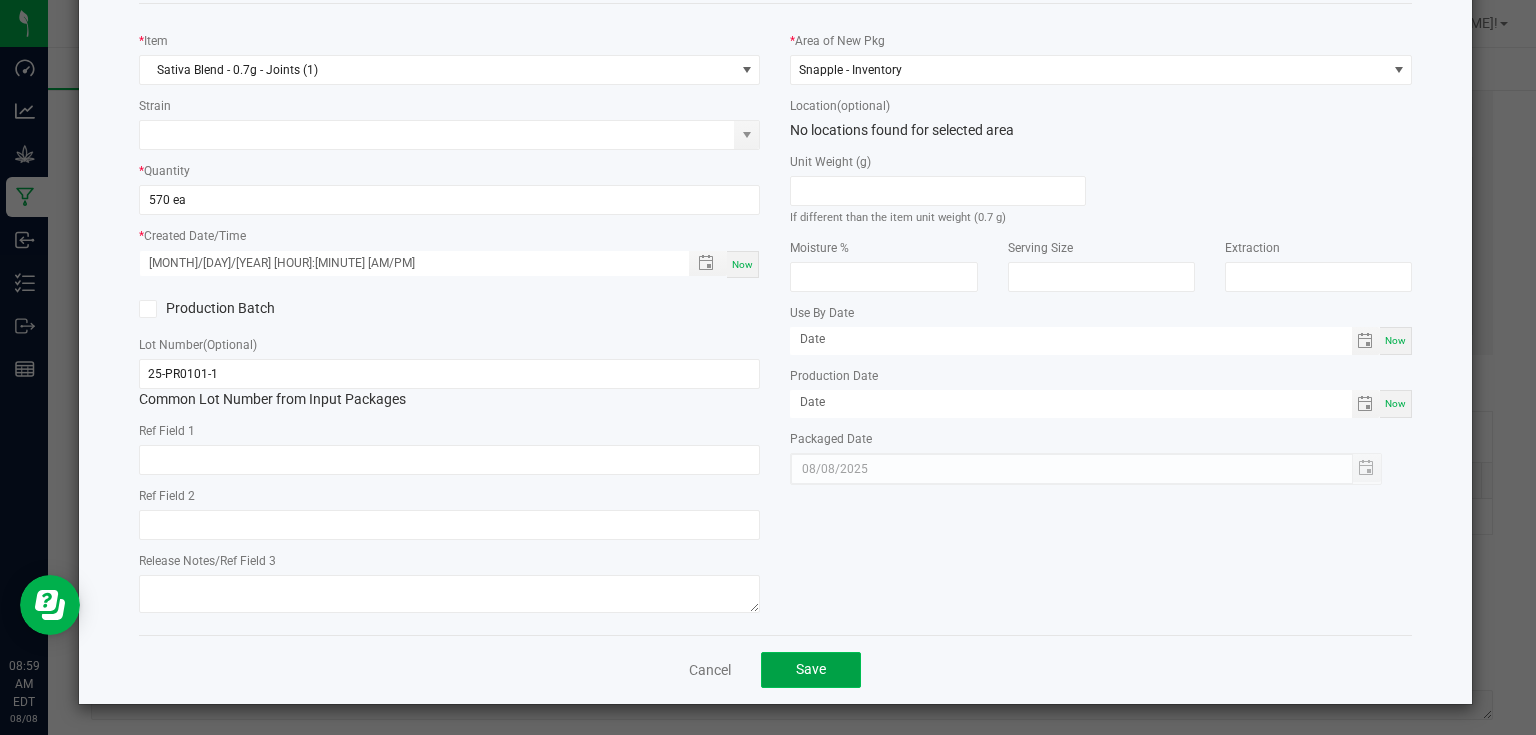 click on "Save" 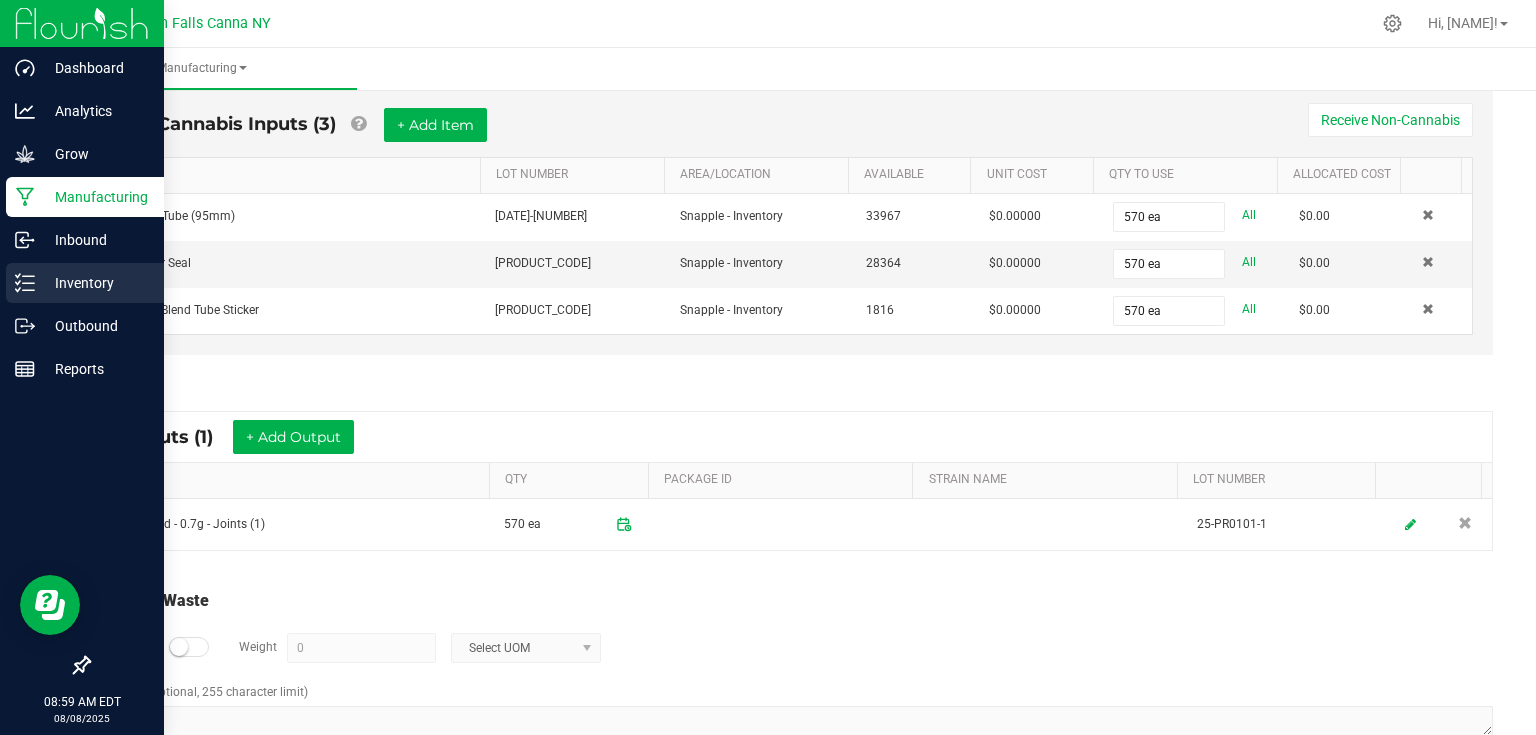 click 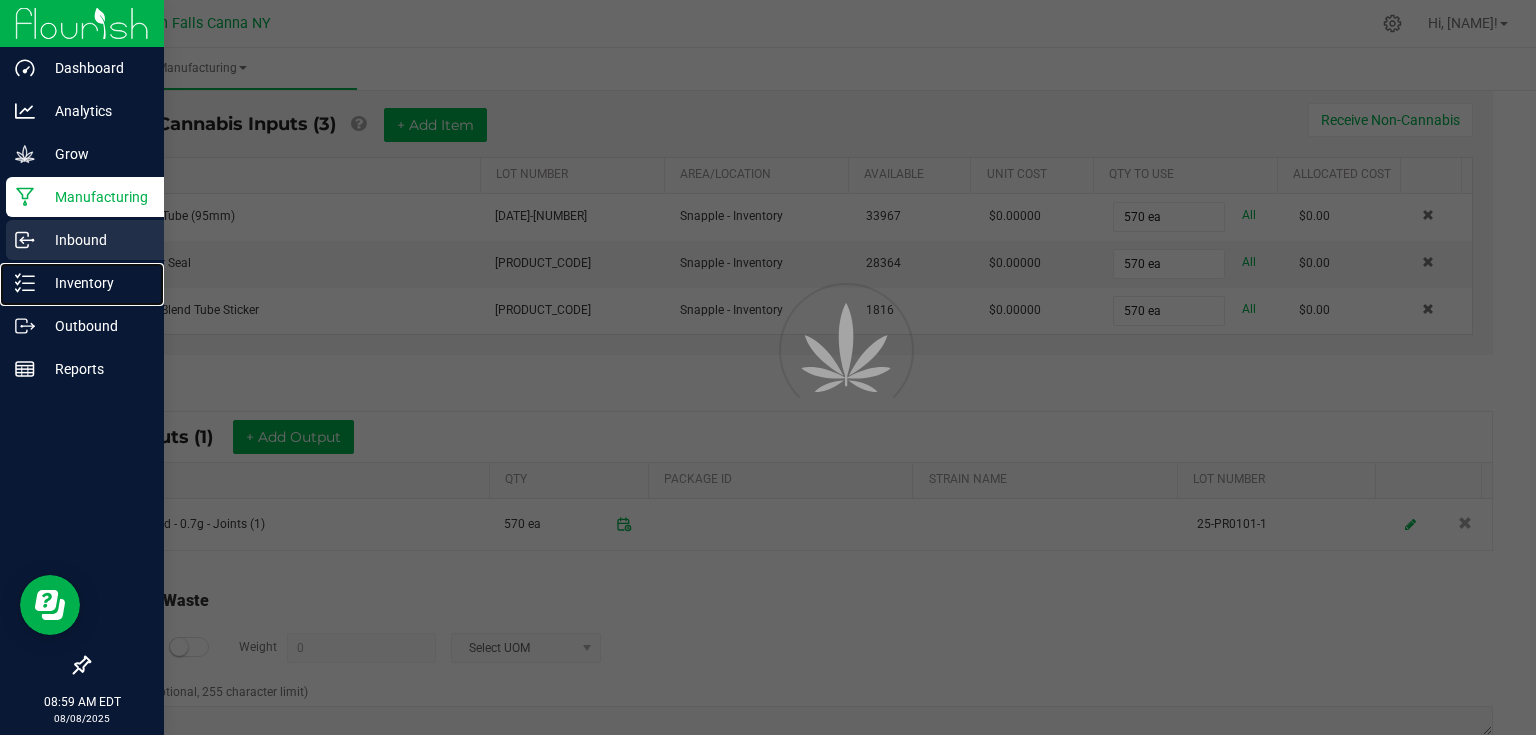 scroll, scrollTop: 0, scrollLeft: 0, axis: both 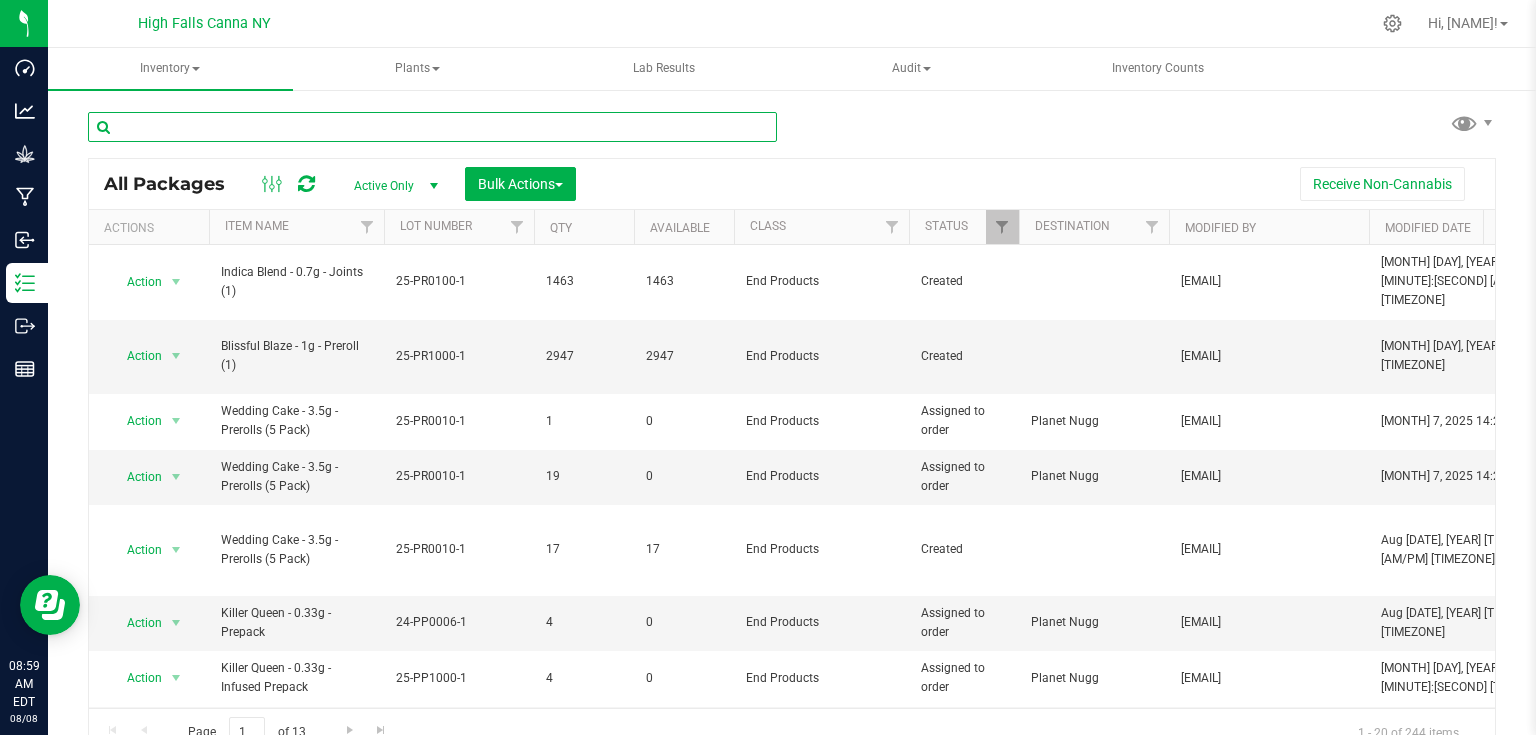 click at bounding box center (432, 127) 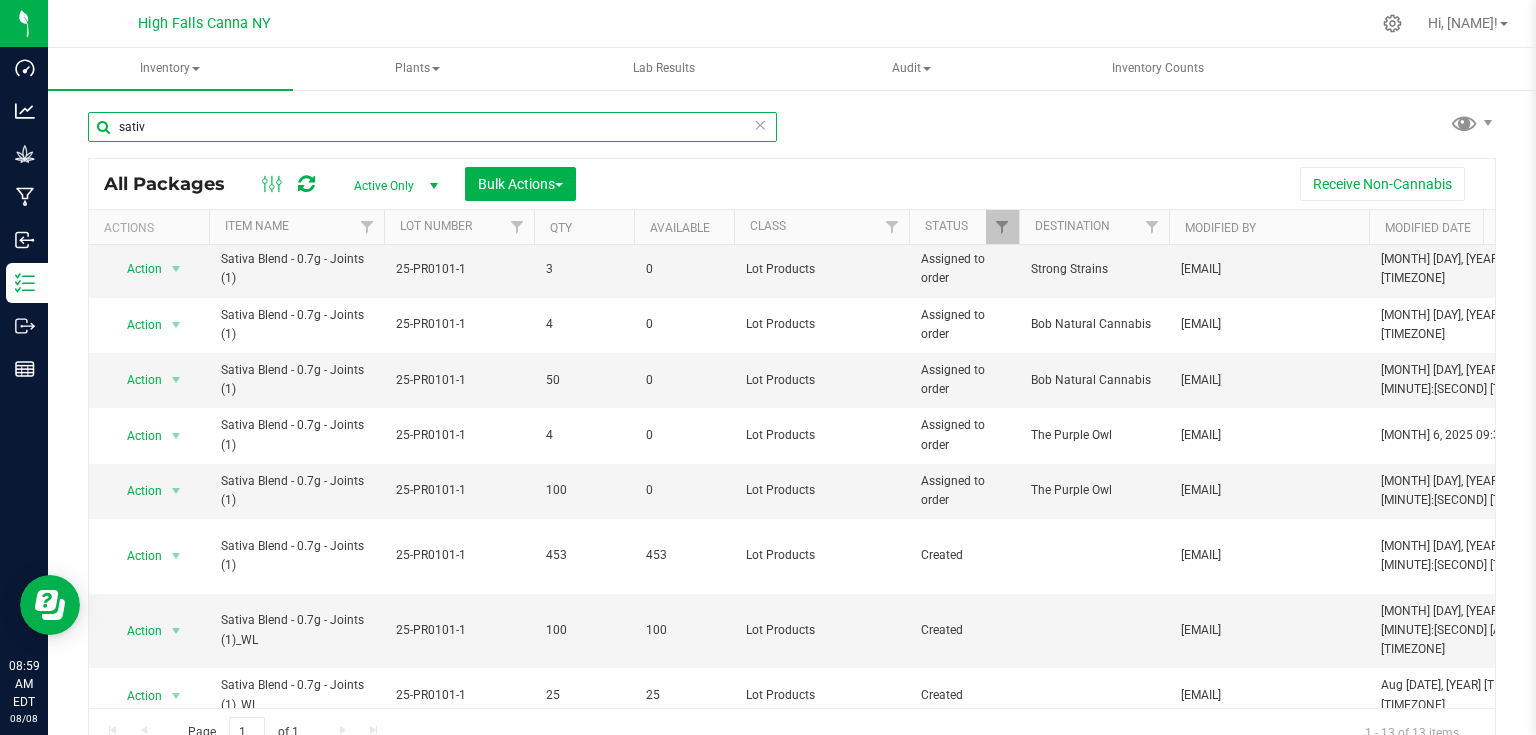 scroll, scrollTop: 265, scrollLeft: 0, axis: vertical 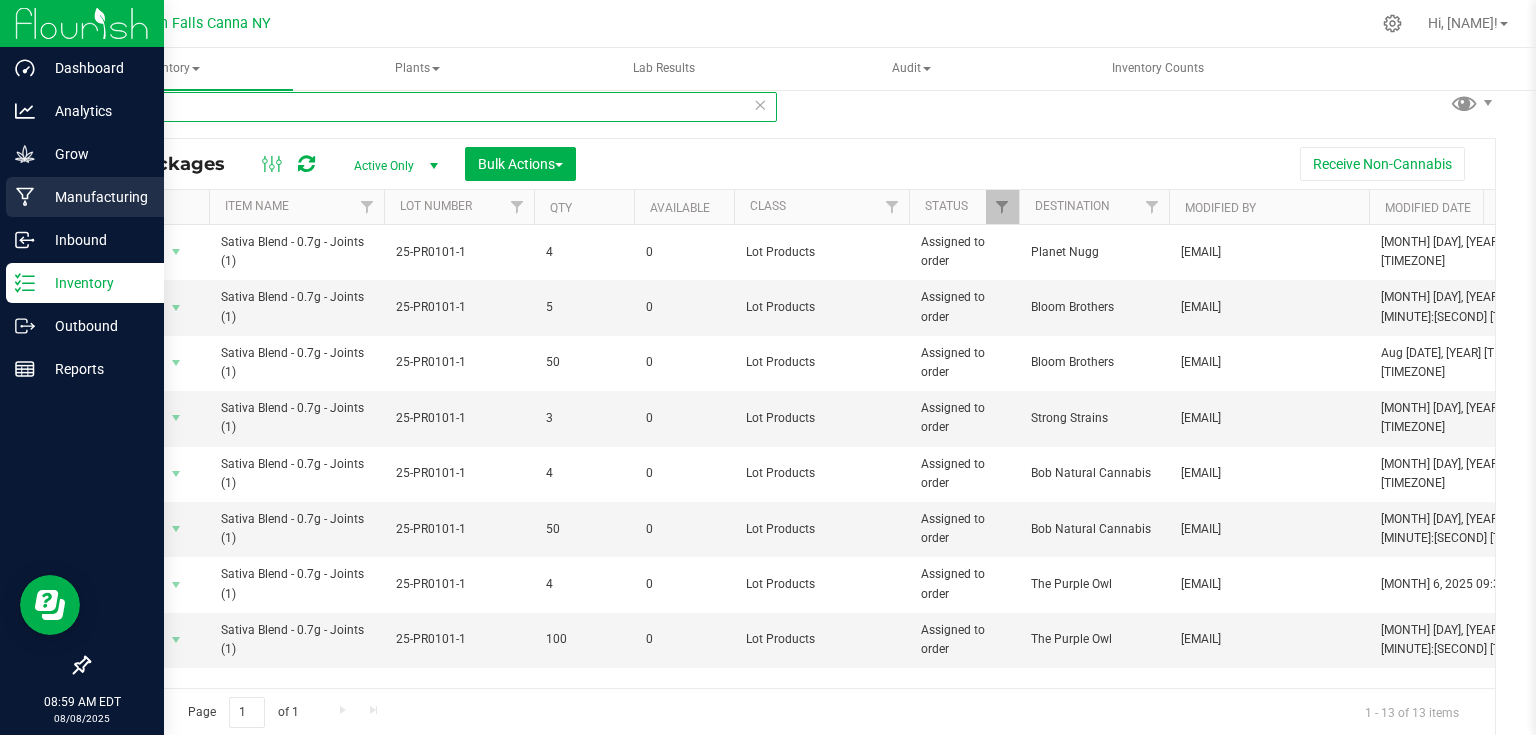 type on "sativ" 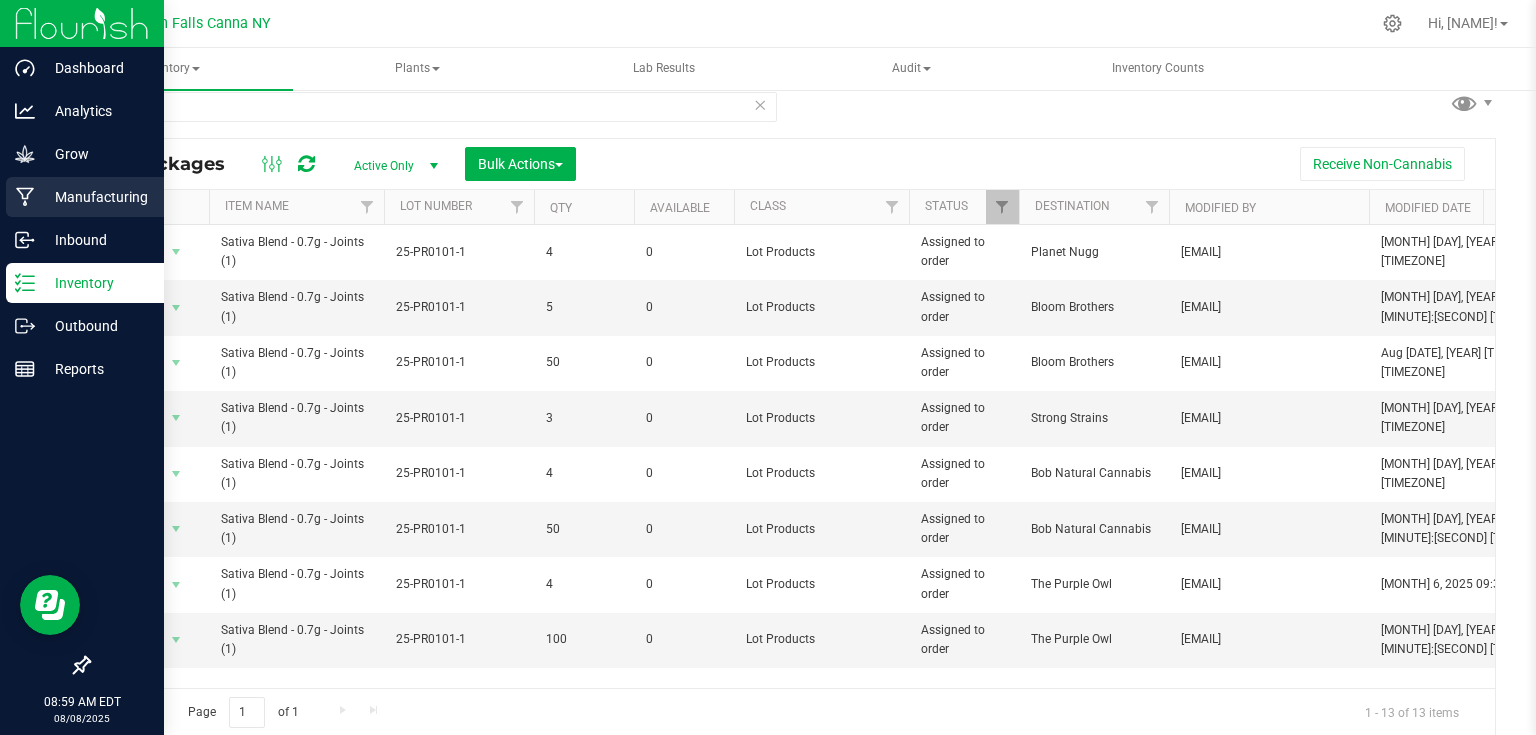 click on "Manufacturing" at bounding box center [95, 197] 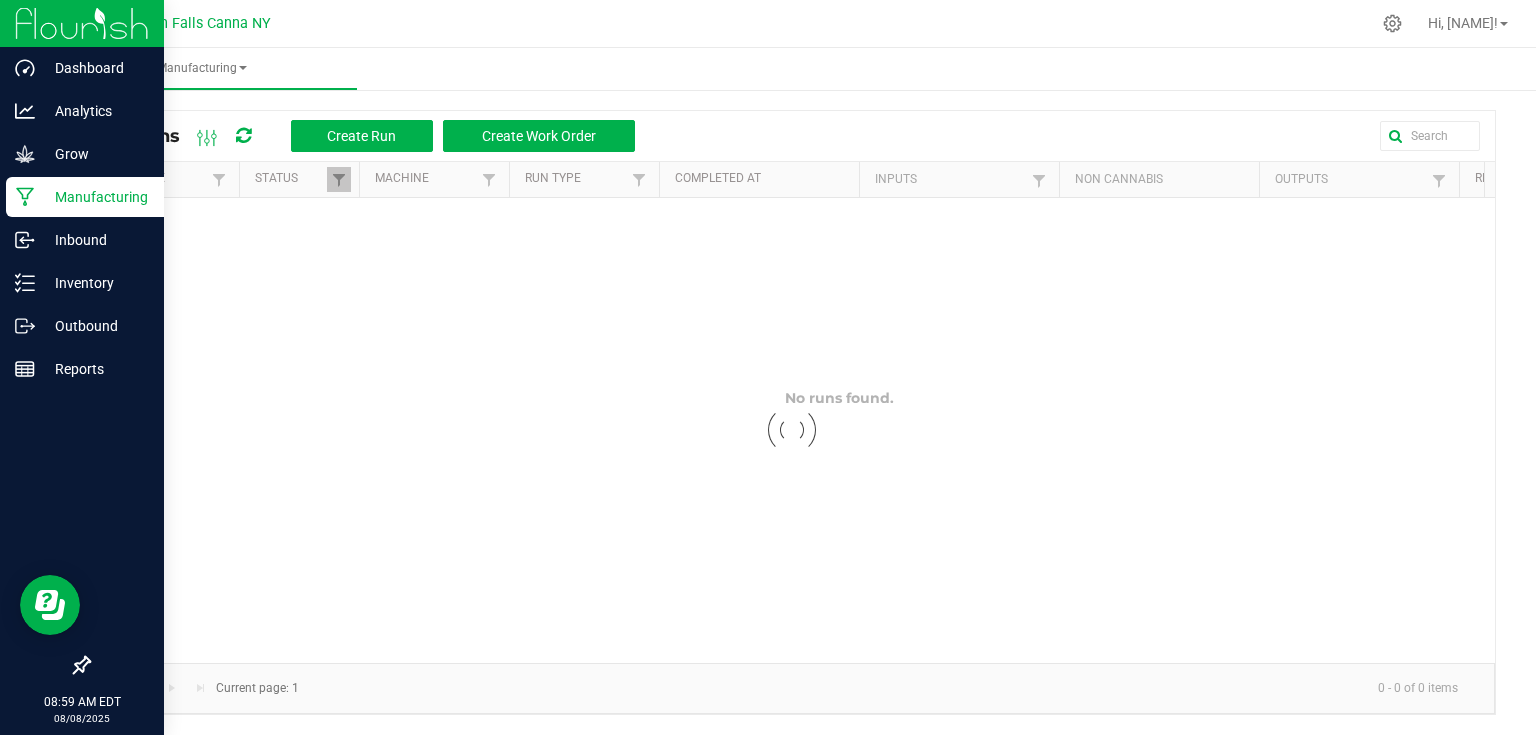 scroll, scrollTop: 0, scrollLeft: 0, axis: both 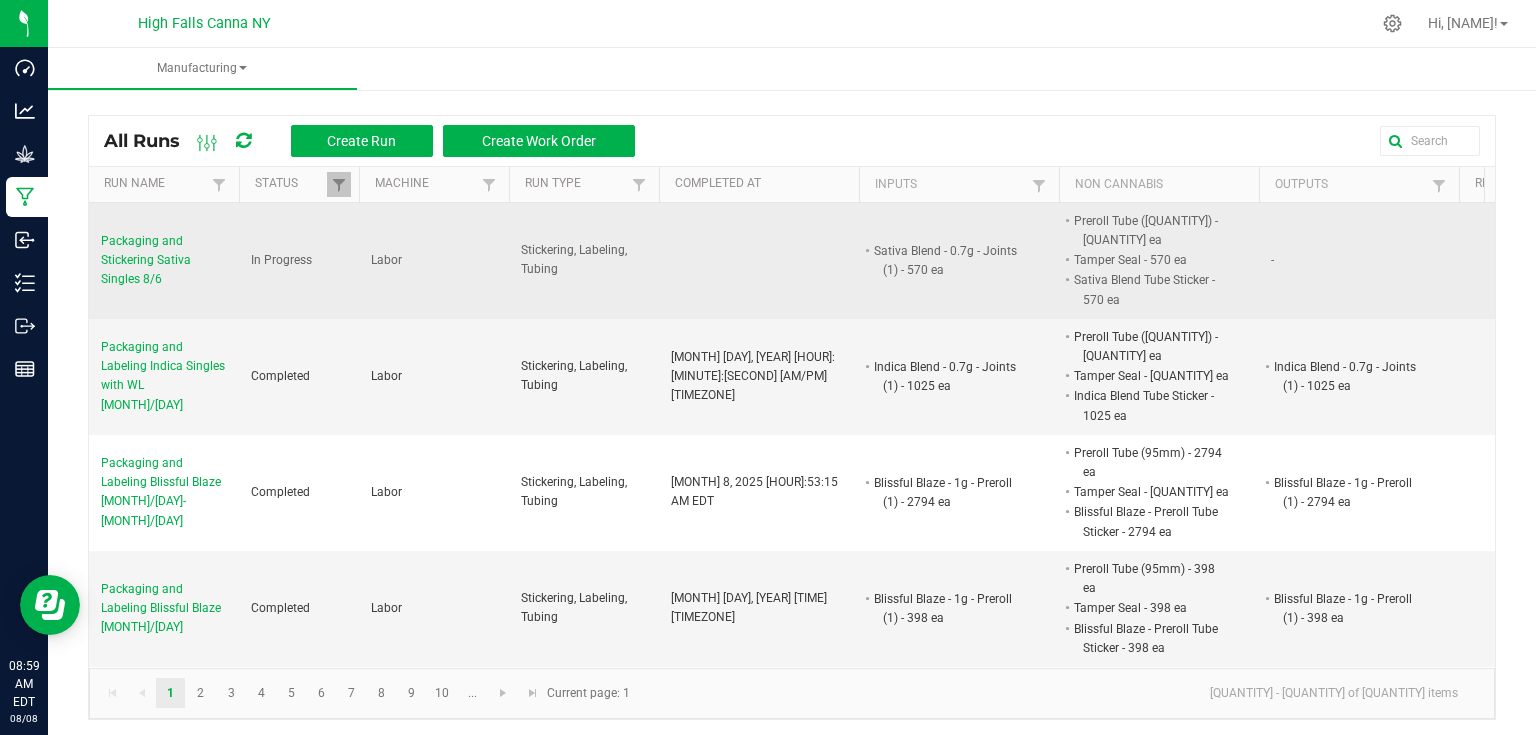 click on "Packaging and Stickering Sativa Singles 8/6" at bounding box center (164, 261) 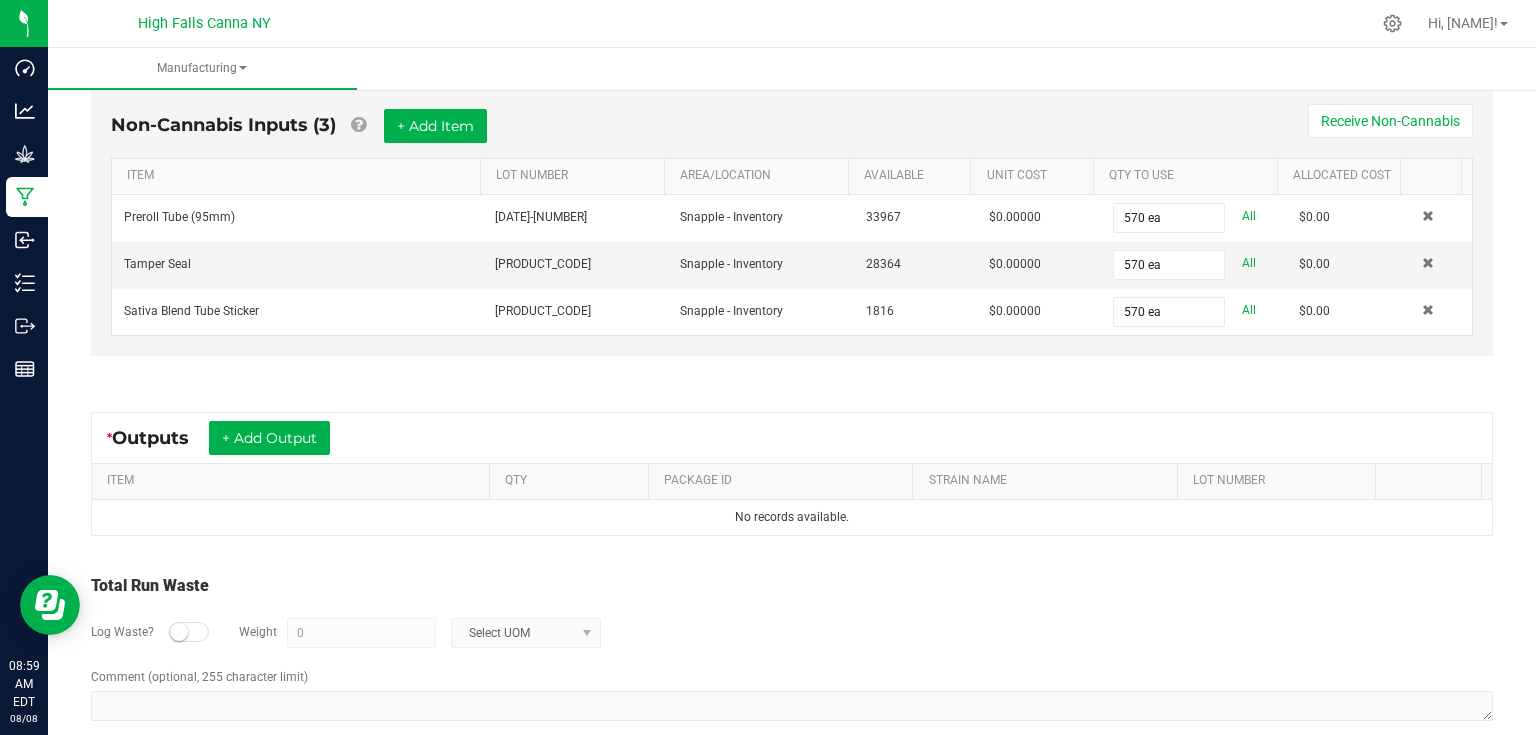 scroll, scrollTop: 560, scrollLeft: 0, axis: vertical 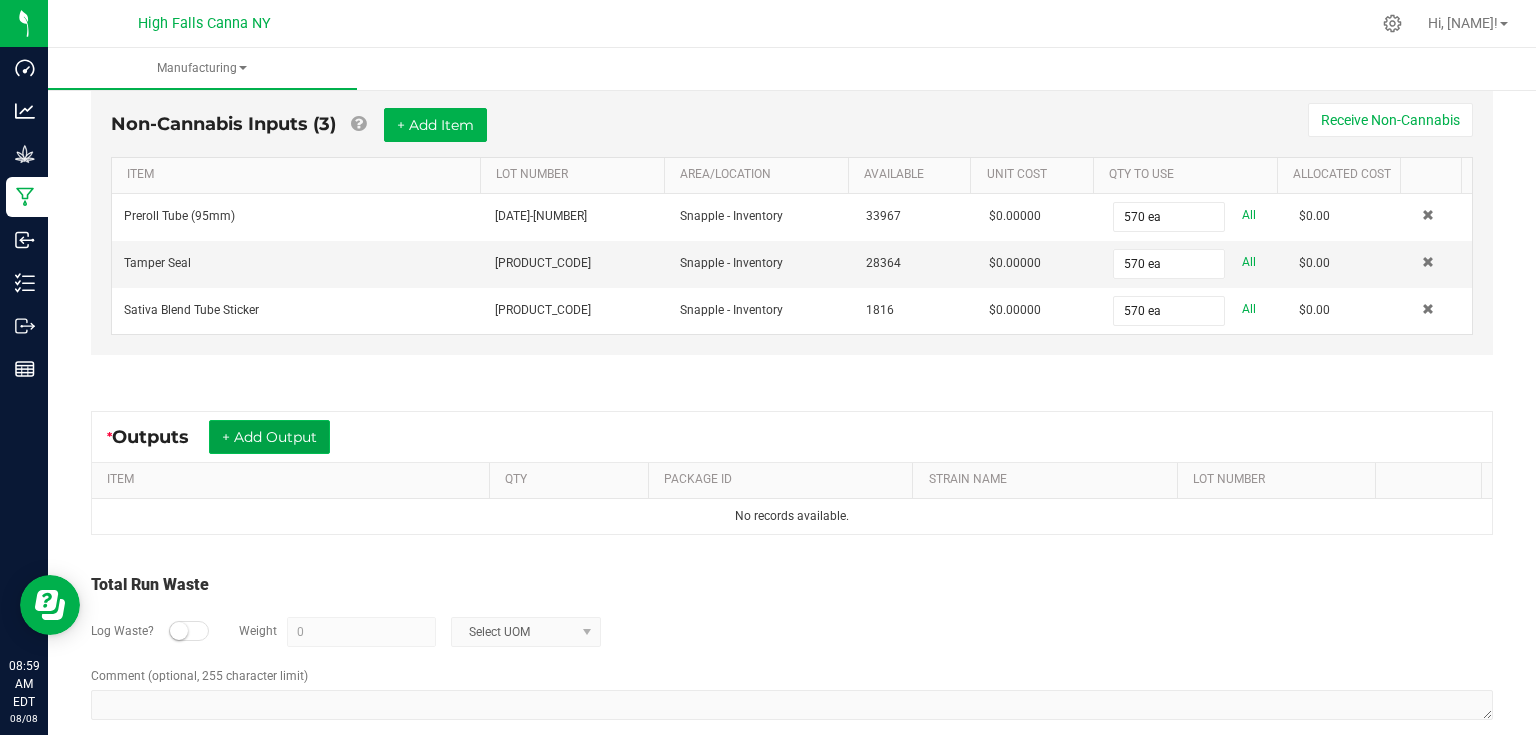 click on "+ Add Output" at bounding box center [269, 437] 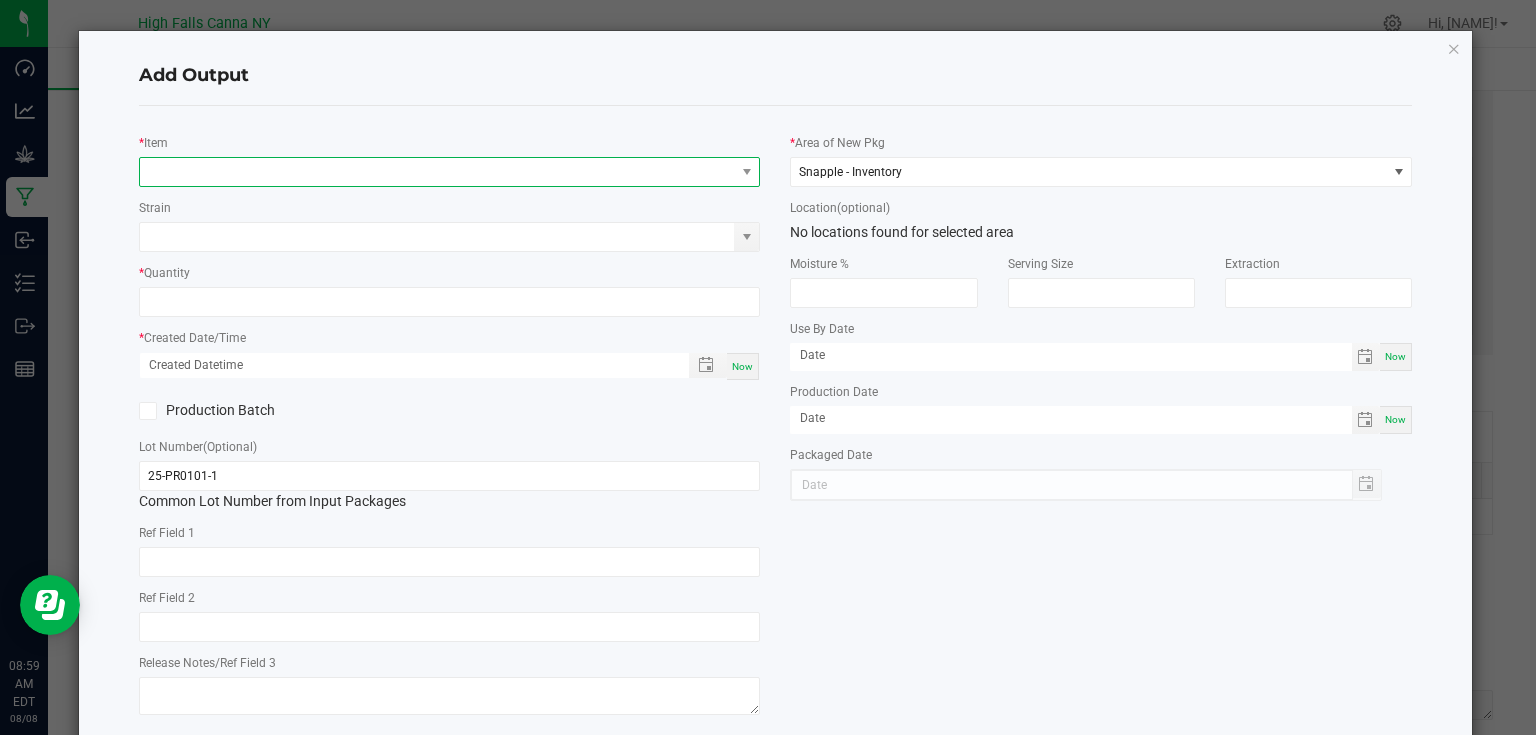 click at bounding box center [437, 172] 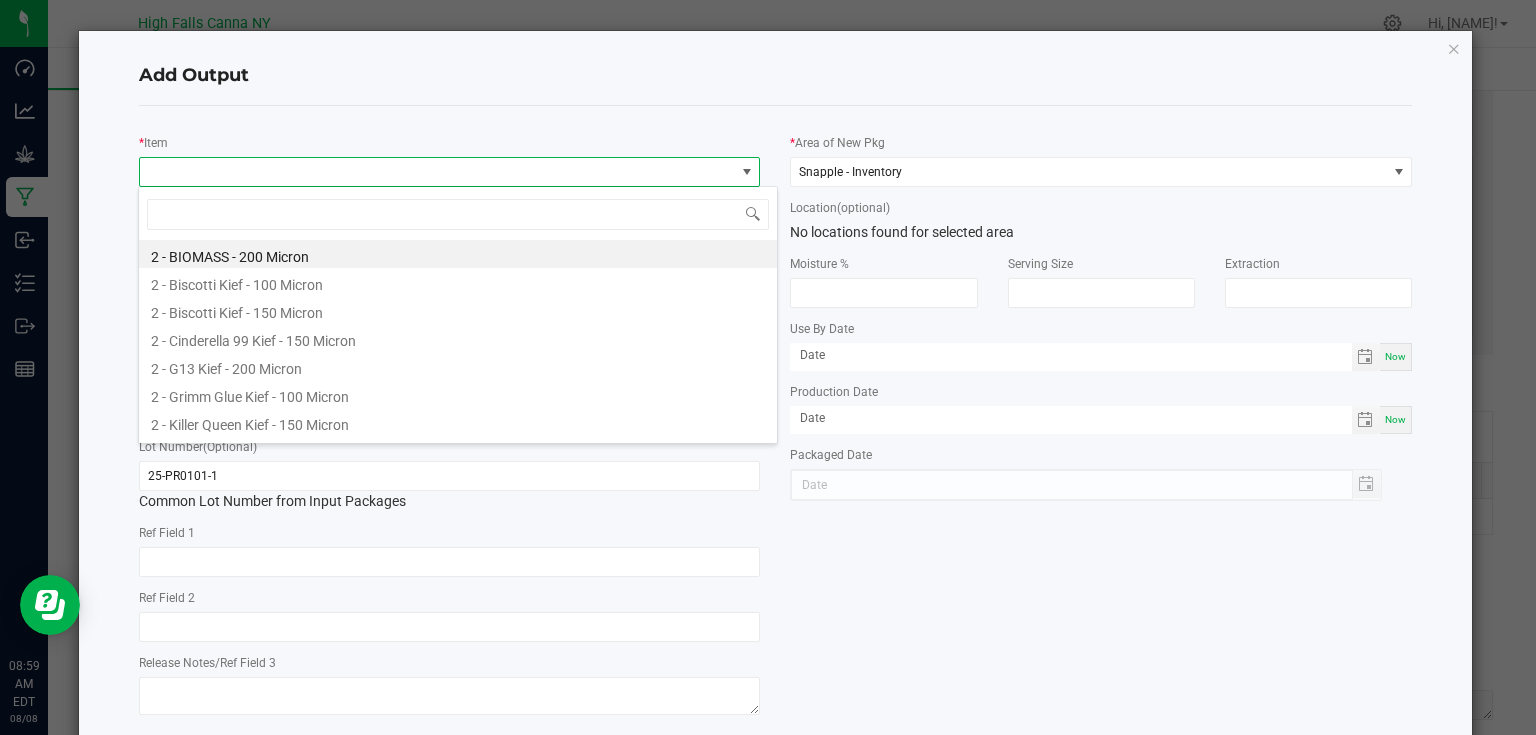 scroll, scrollTop: 99970, scrollLeft: 99383, axis: both 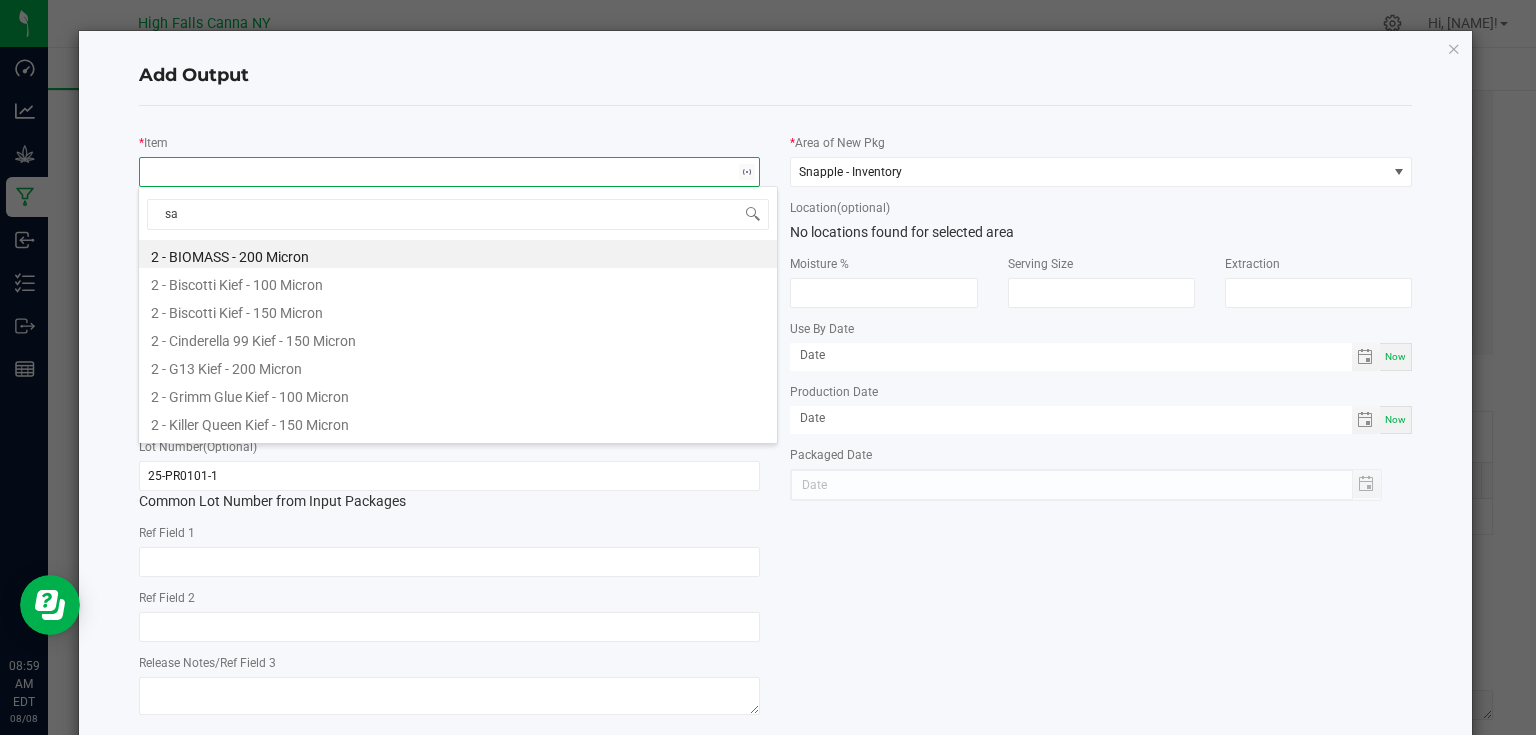 type on "sat" 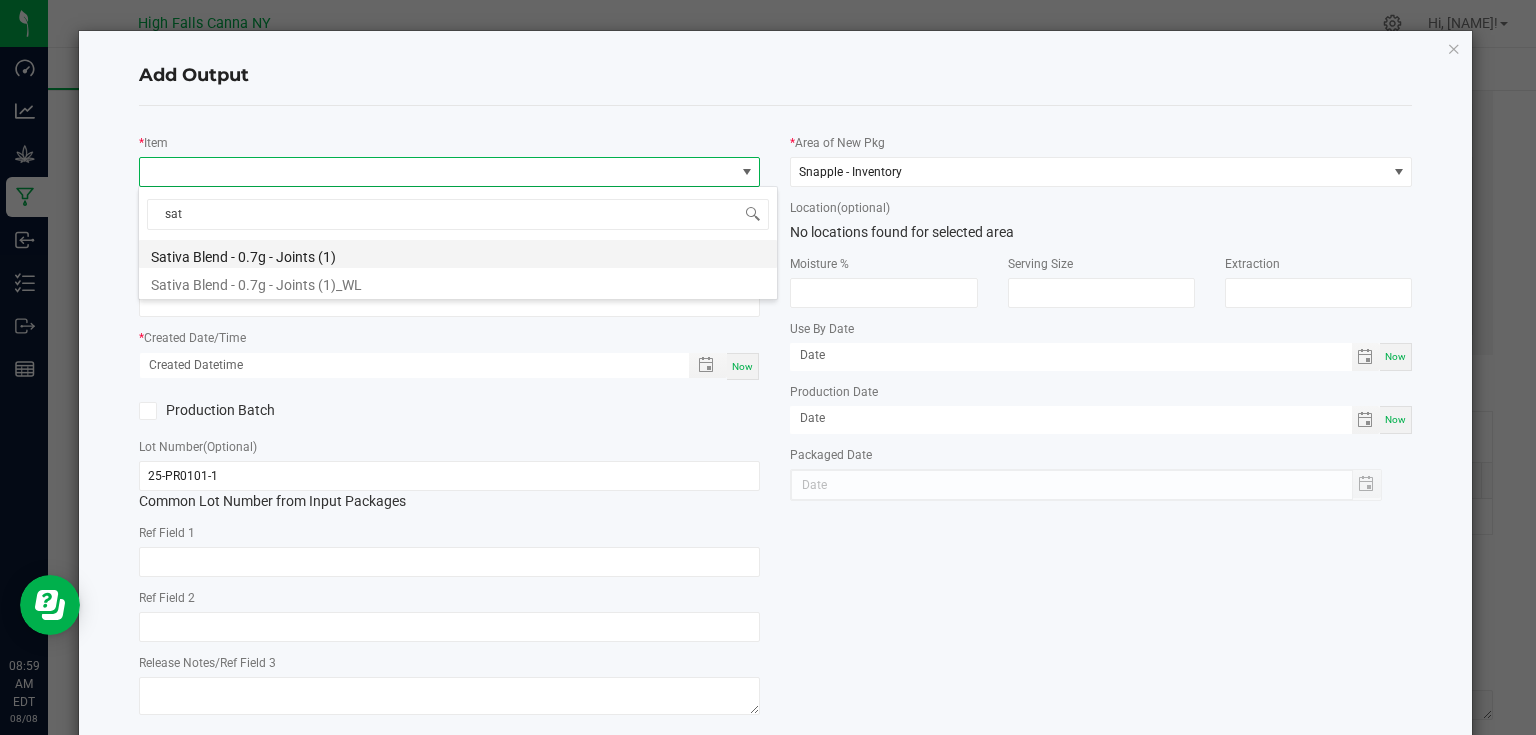 click on "Sativa Blend - 0.7g - Joints (1)" at bounding box center [458, 254] 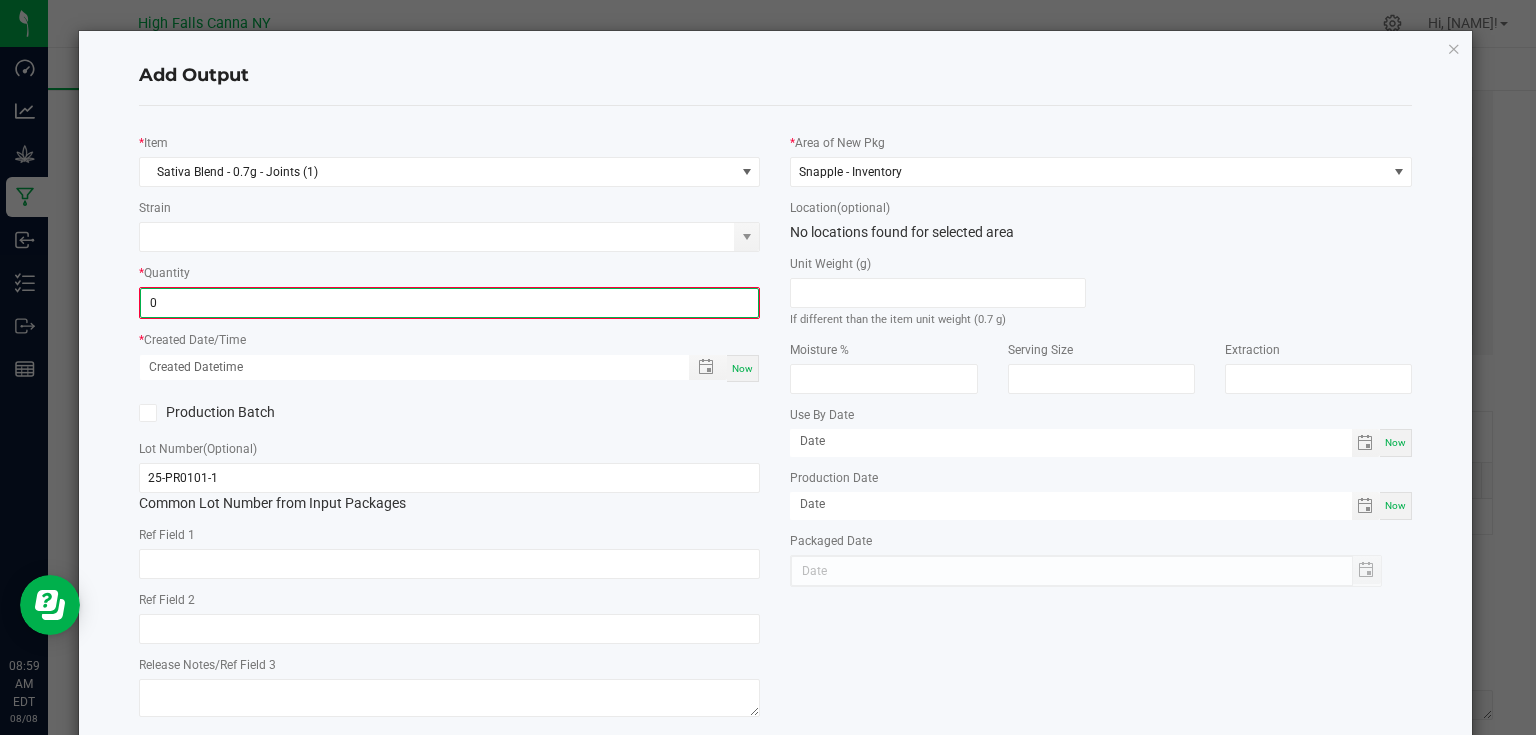 click on "0" at bounding box center [450, 303] 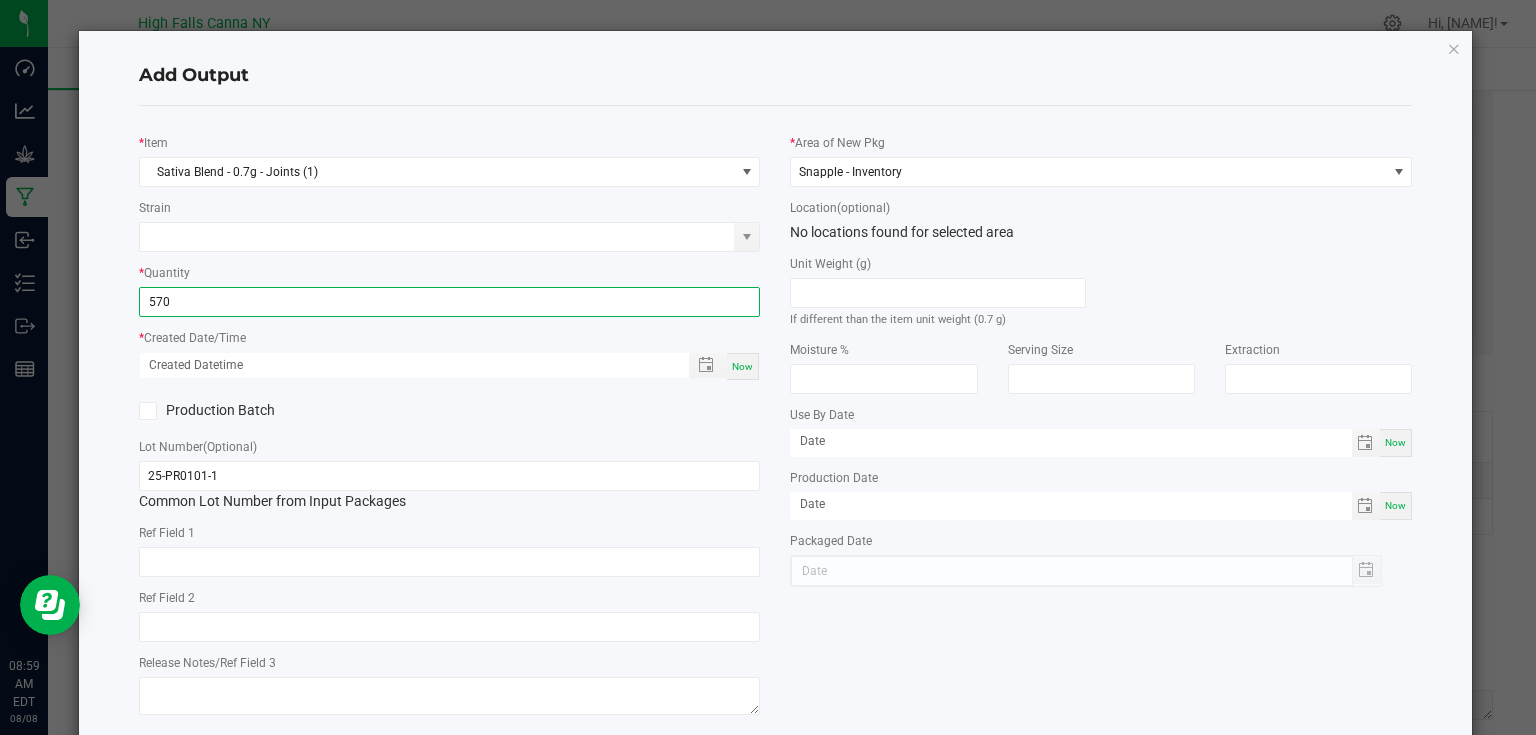 type on "570 ea" 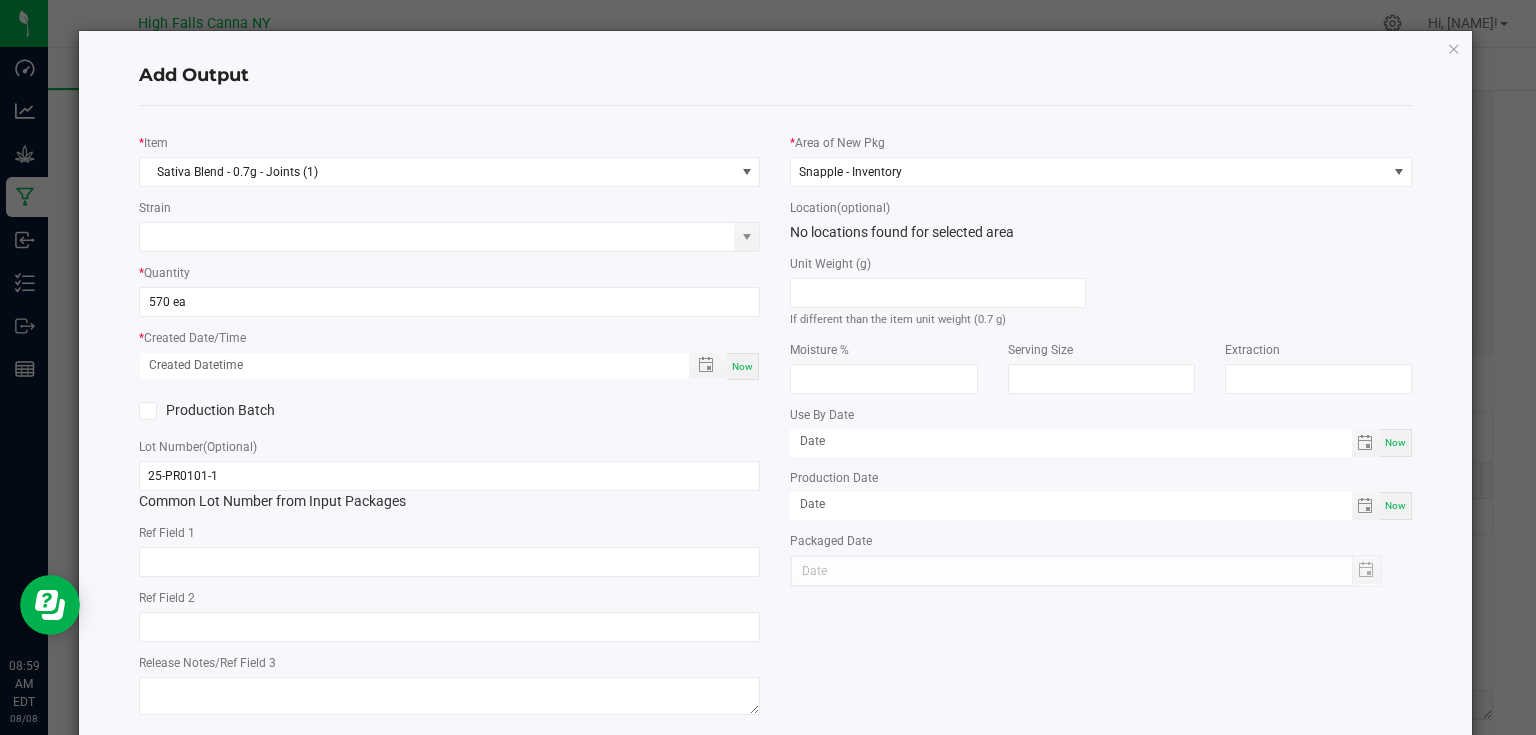 click on "Now" at bounding box center [742, 366] 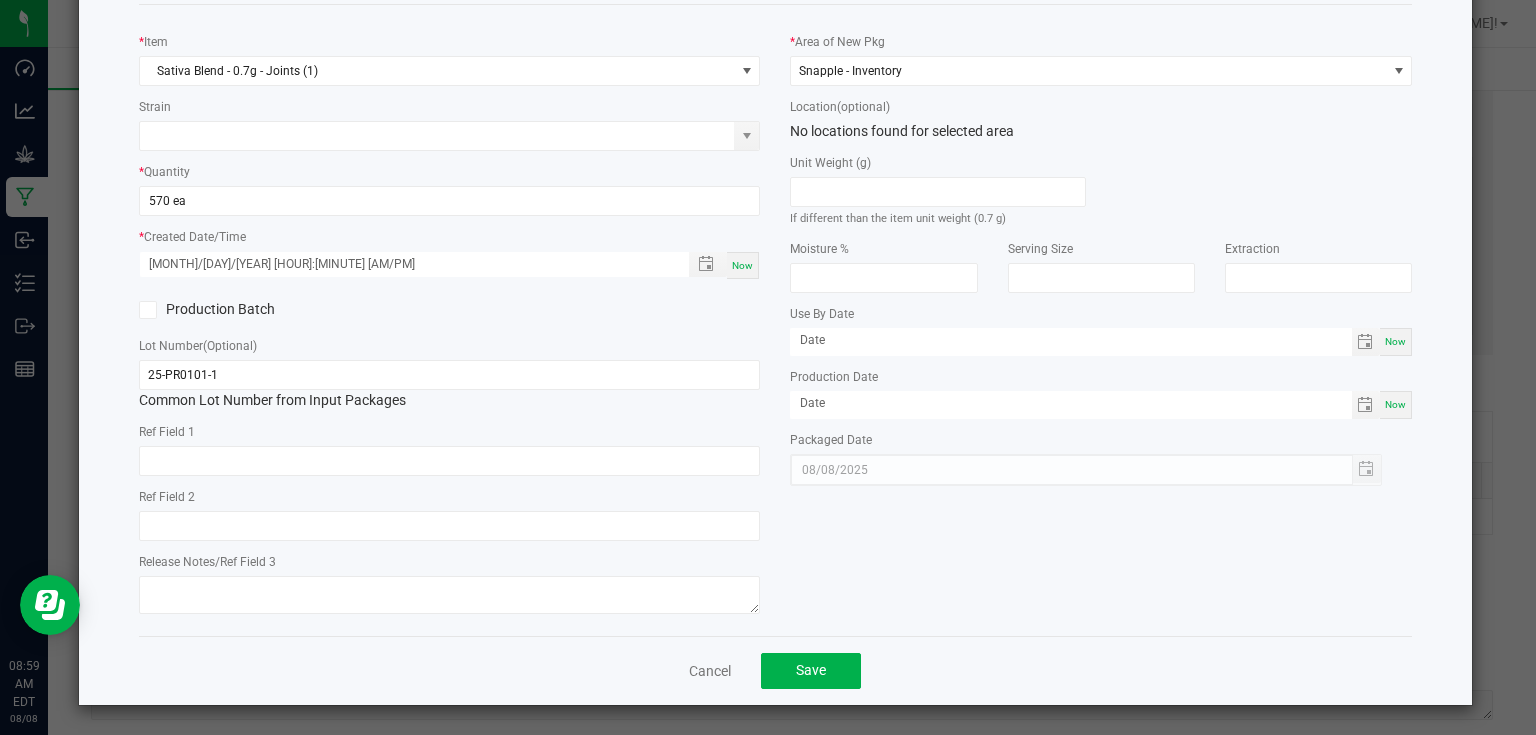 scroll, scrollTop: 102, scrollLeft: 0, axis: vertical 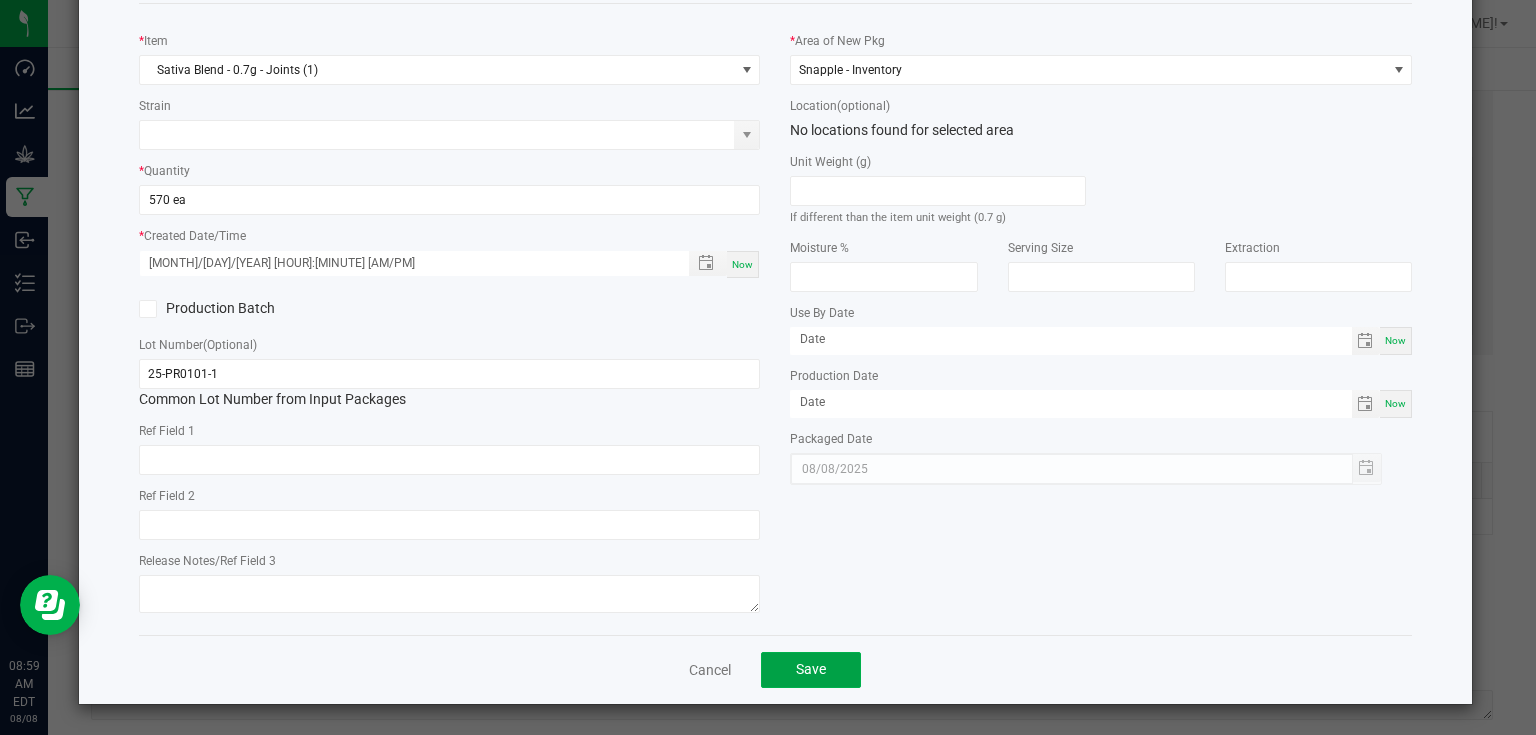 click on "Save" 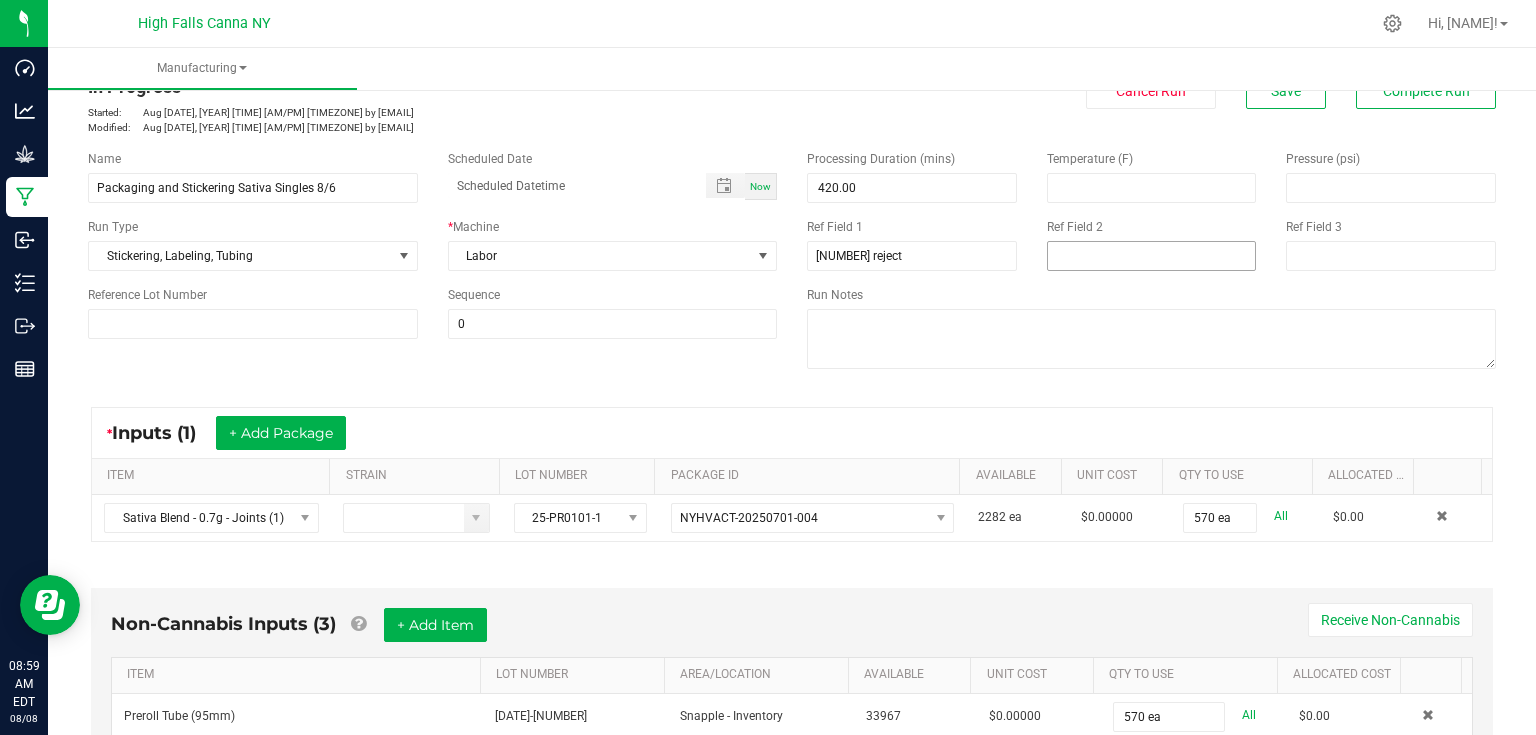 scroll, scrollTop: 37, scrollLeft: 0, axis: vertical 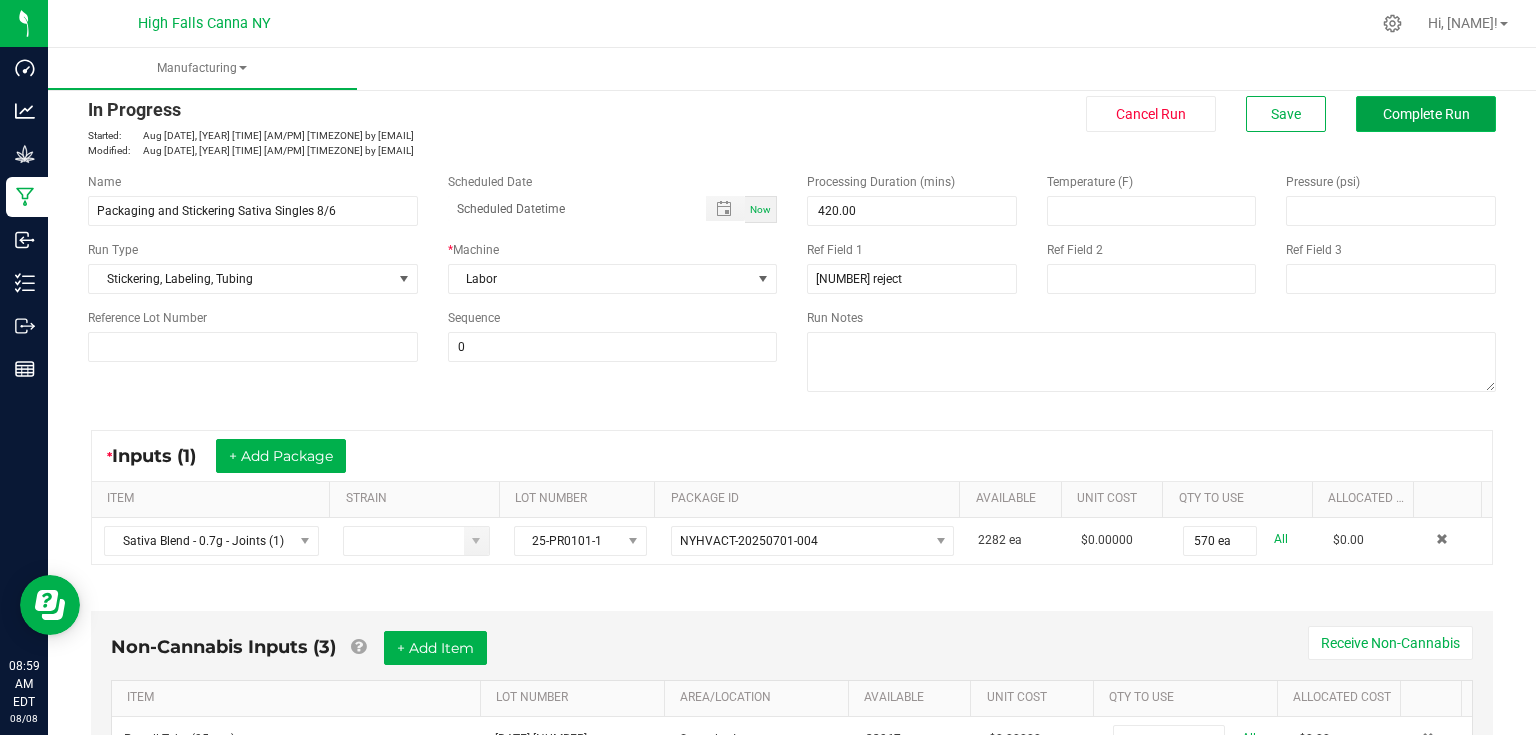click on "Complete Run" at bounding box center (1426, 114) 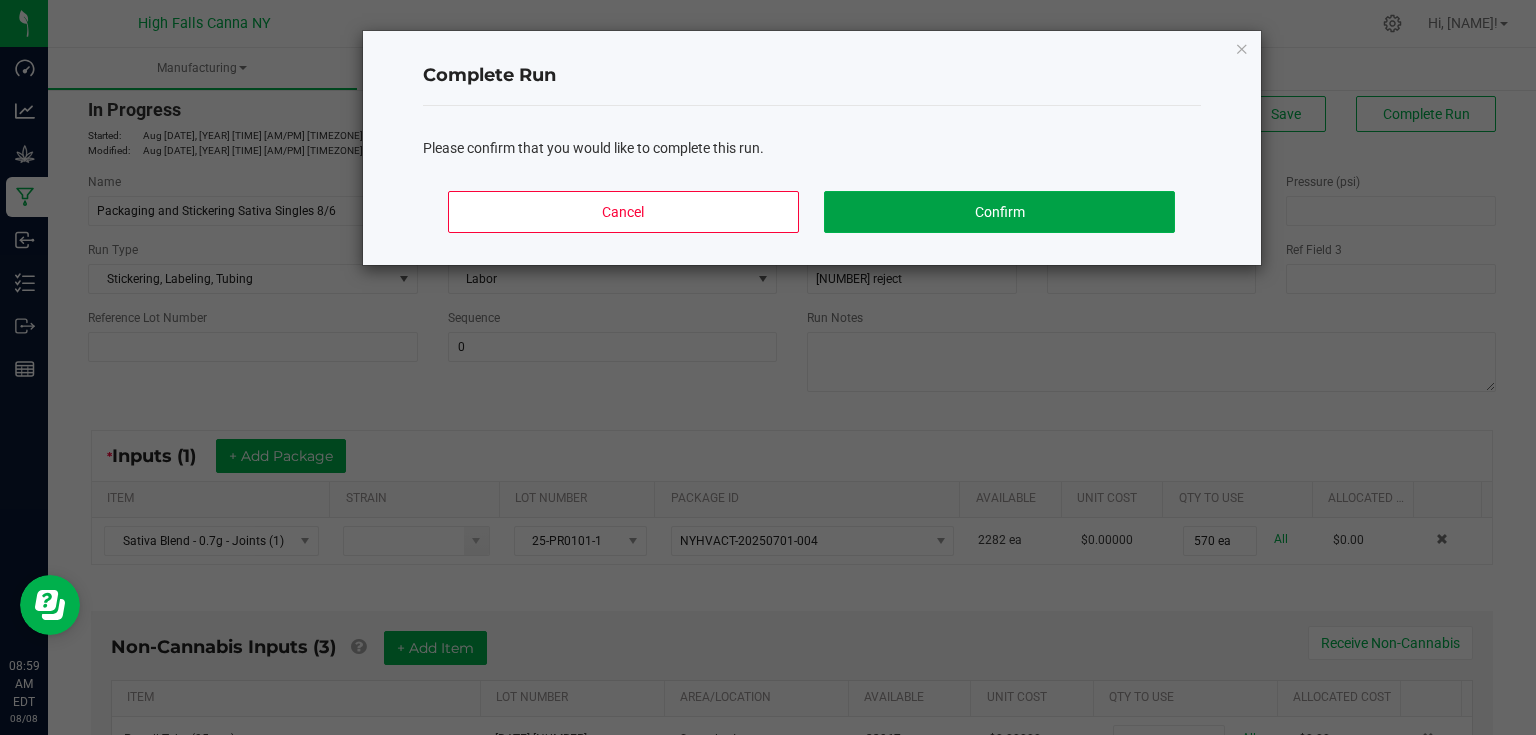 drag, startPoint x: 1158, startPoint y: 197, endPoint x: 1148, endPoint y: 203, distance: 11.661903 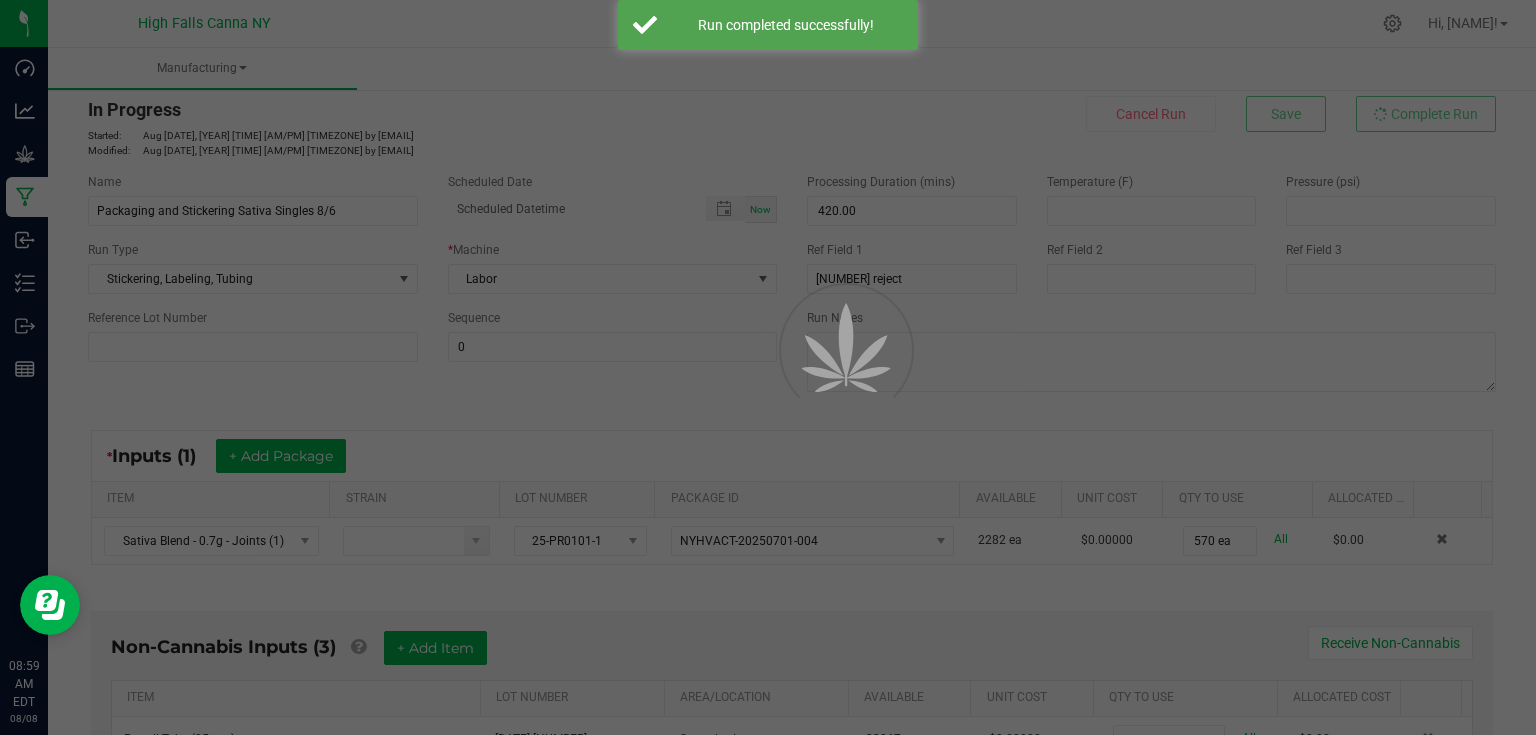 scroll, scrollTop: 0, scrollLeft: 0, axis: both 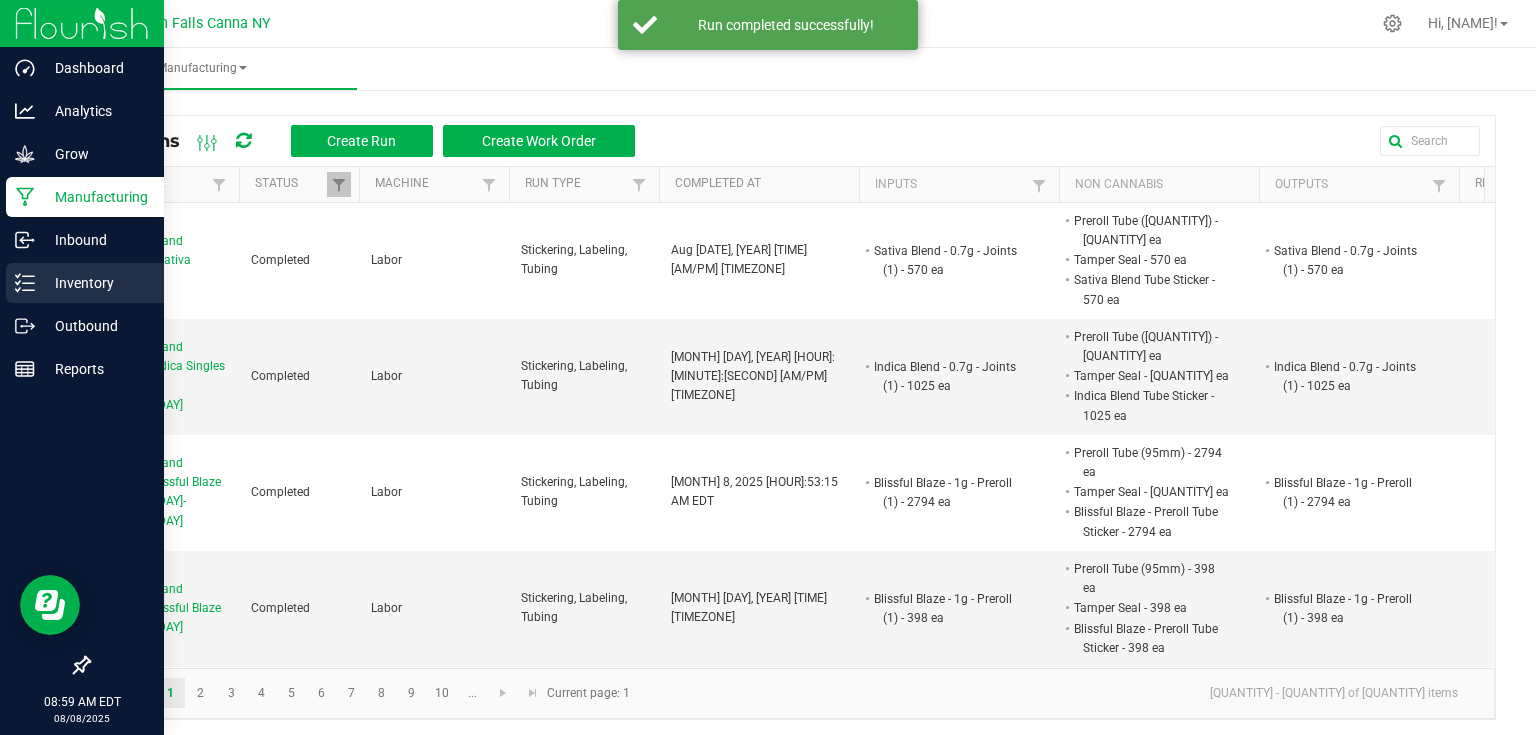 click on "Inventory" at bounding box center [95, 283] 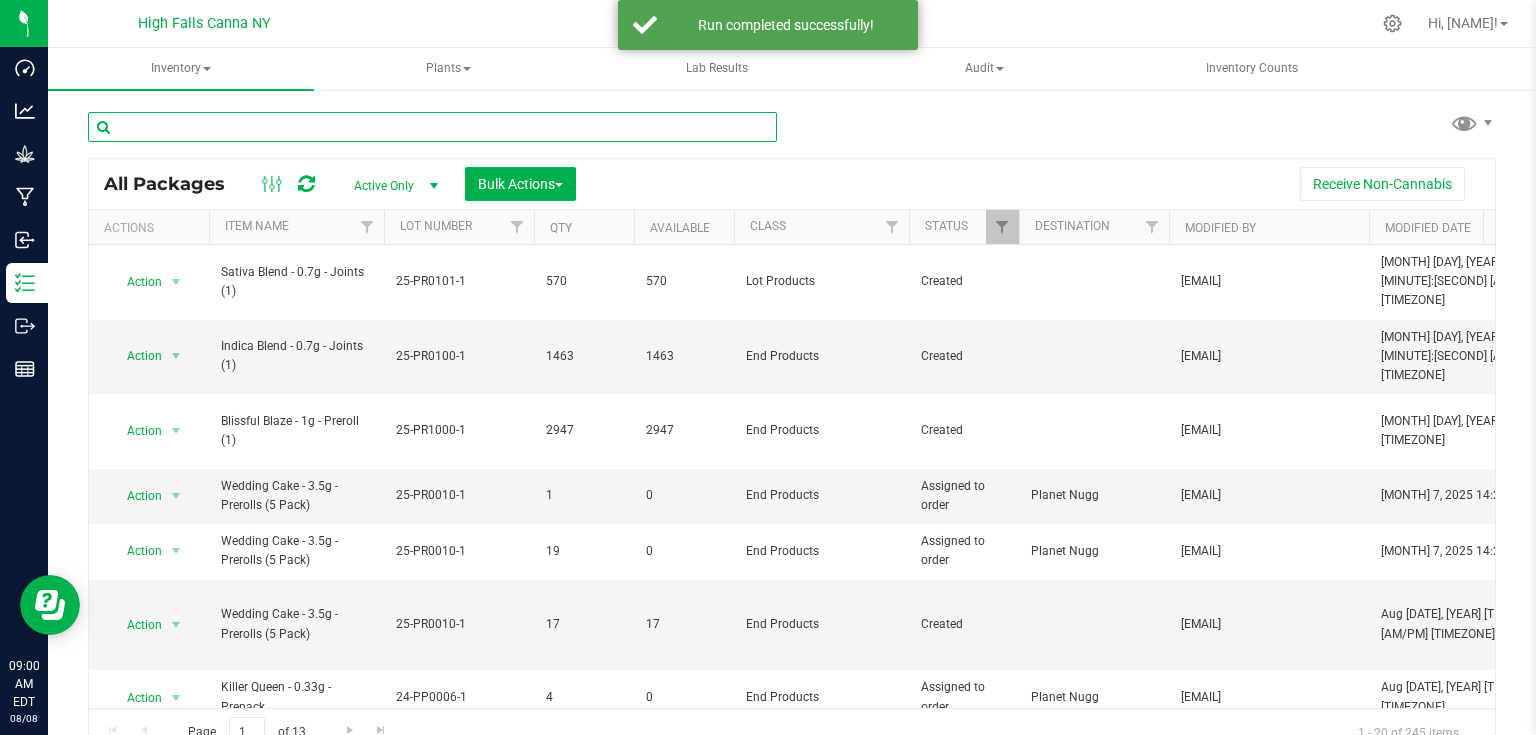 click at bounding box center [432, 127] 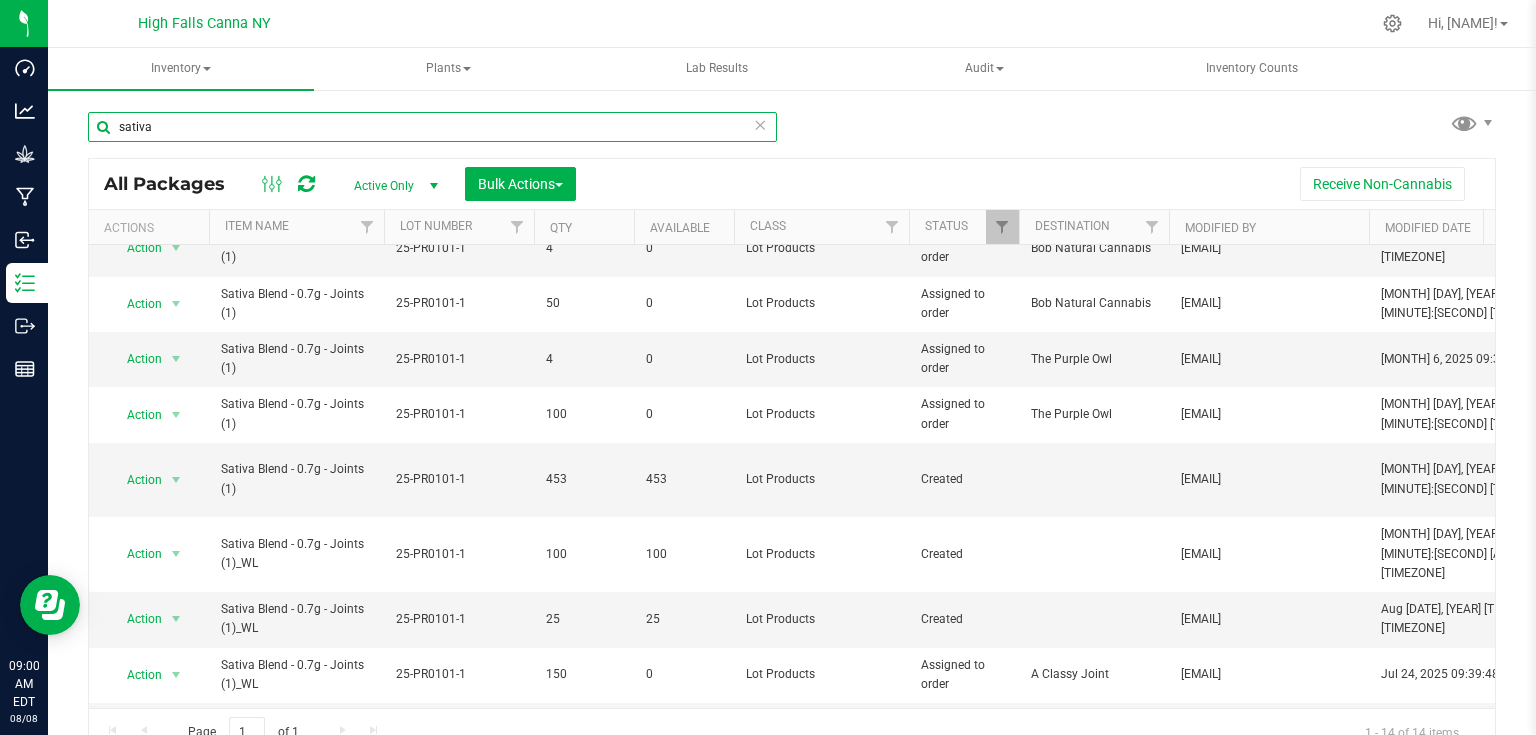 scroll, scrollTop: 320, scrollLeft: 0, axis: vertical 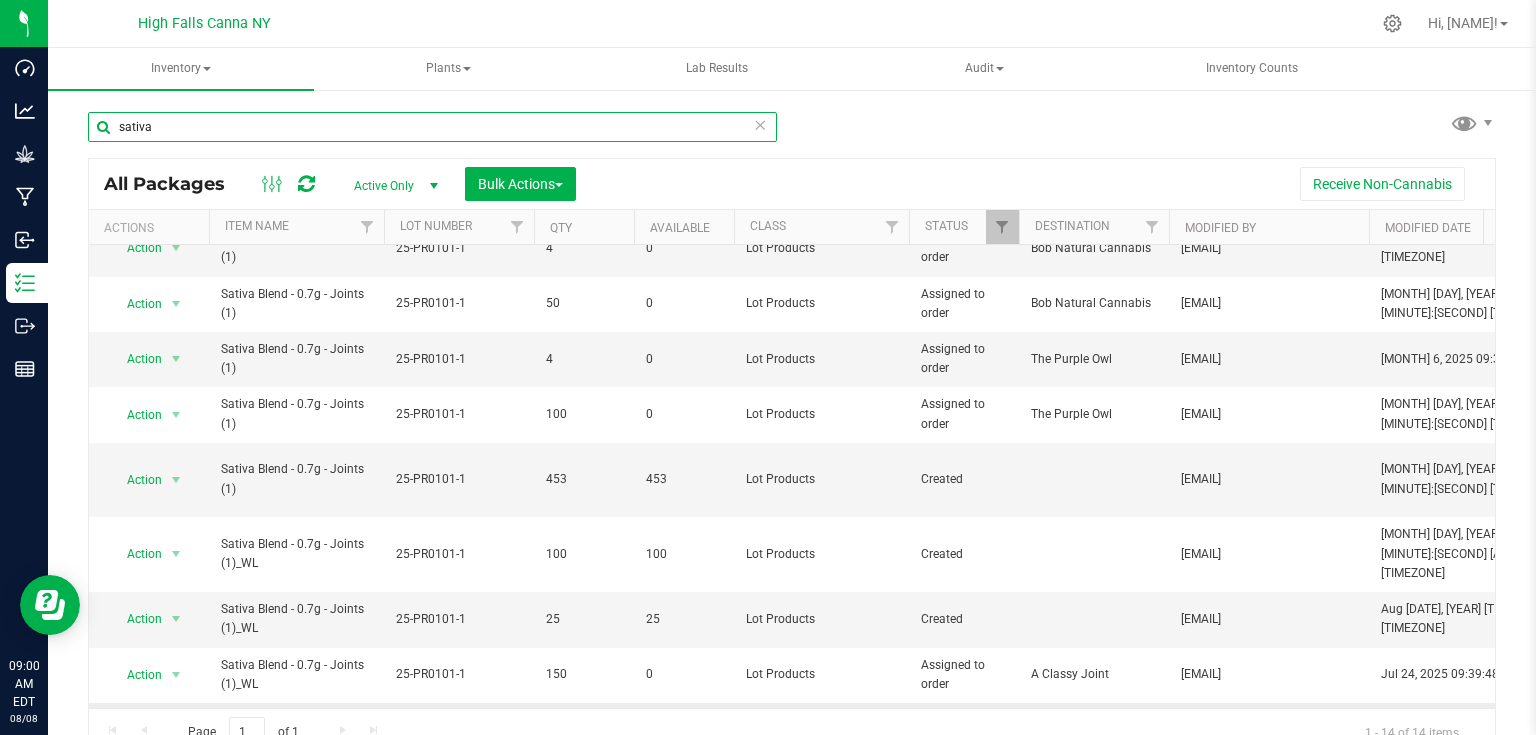 type on "sativa" 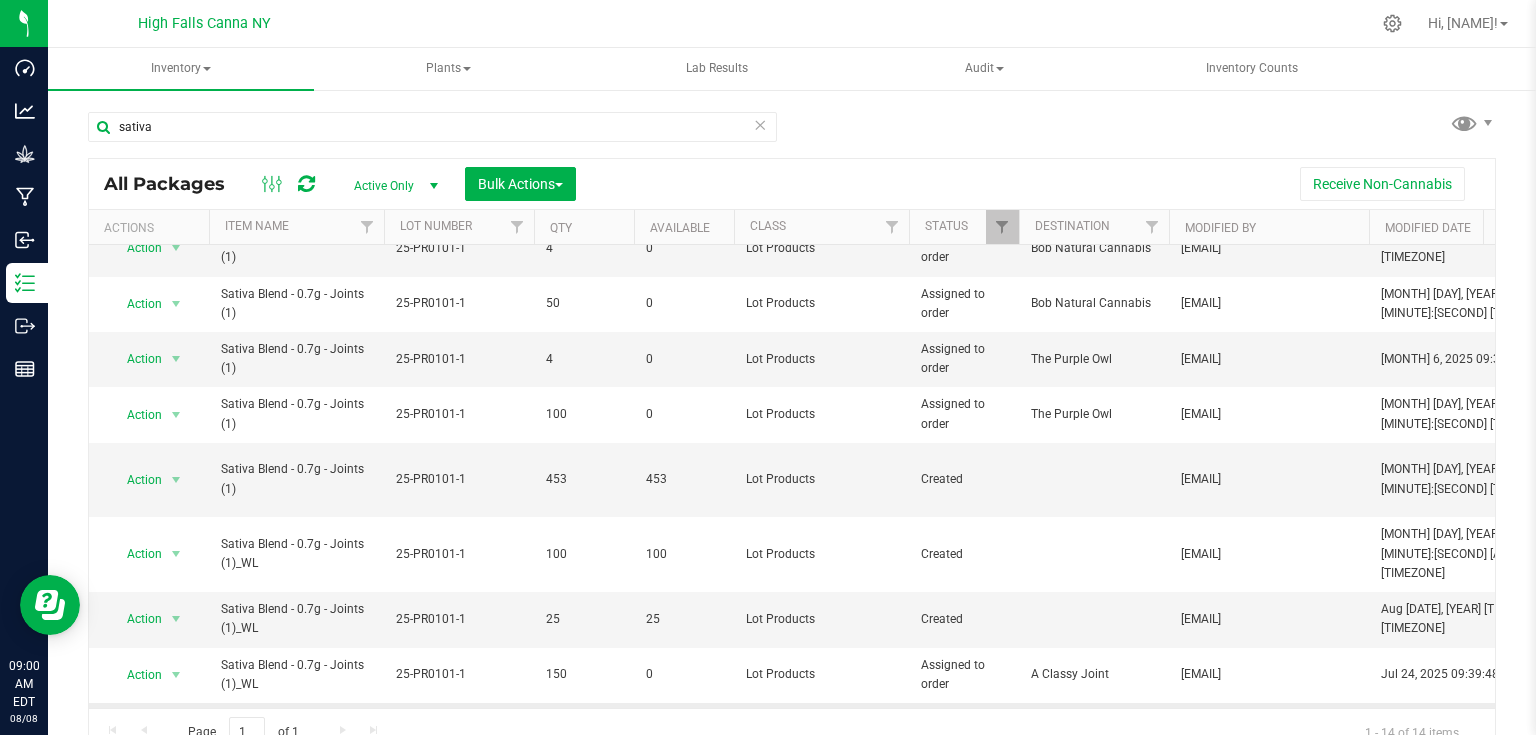 click on "Action Action Adjust qty Create package Edit attributes Global inventory Locate package Lock package Mark as sample Print package label Record a lab result See history Take lab sample" at bounding box center [149, 740] 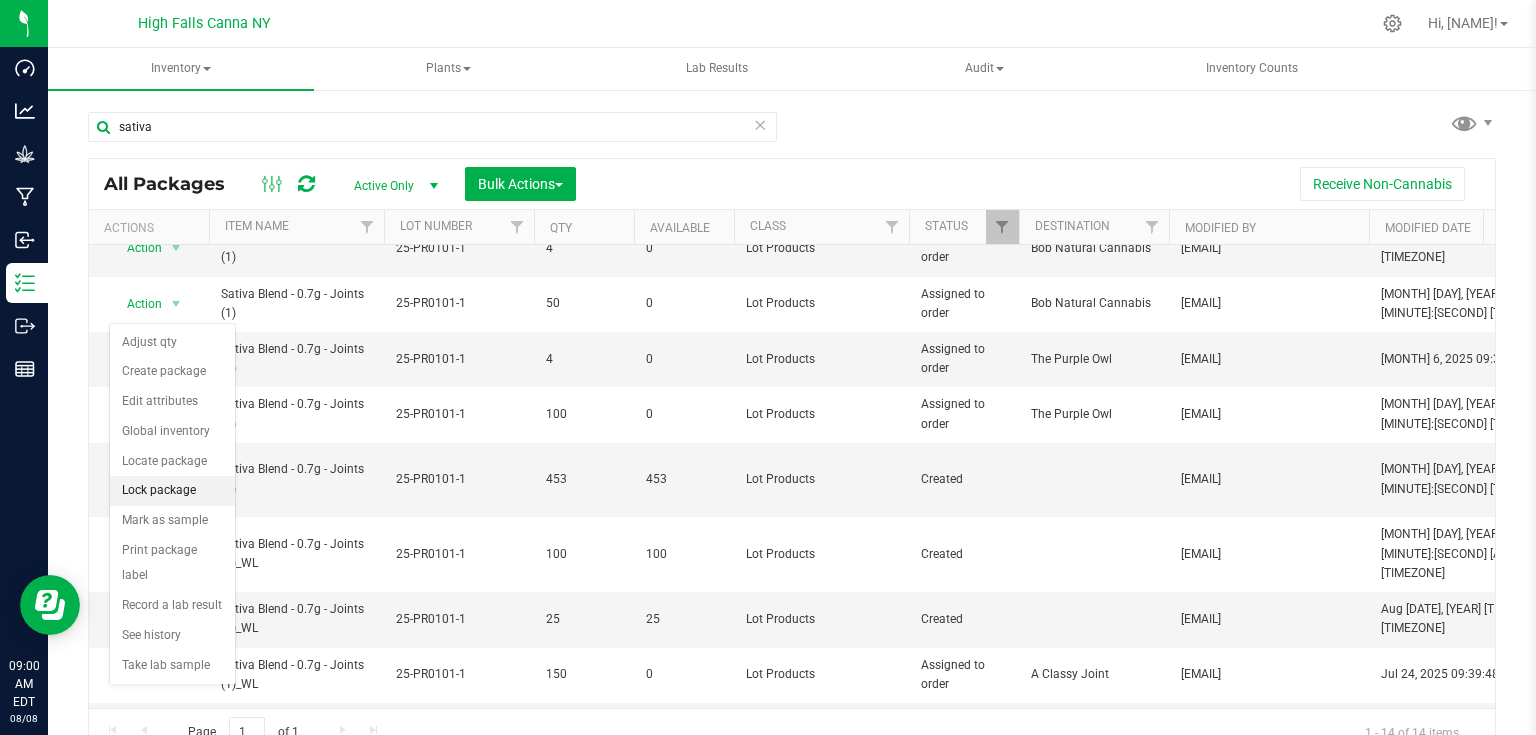 click on "Lock package" at bounding box center (172, 491) 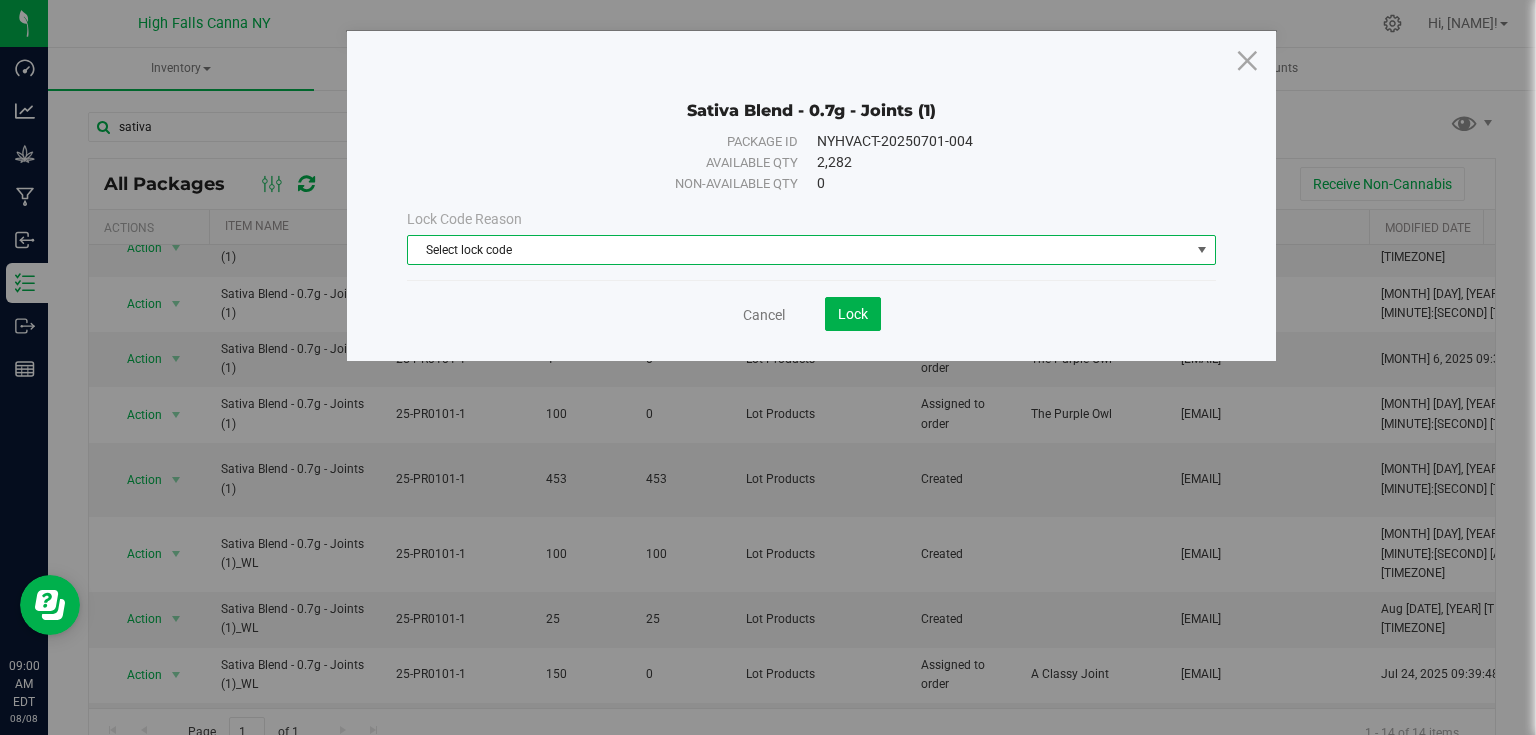 click on "Select lock code" at bounding box center [799, 250] 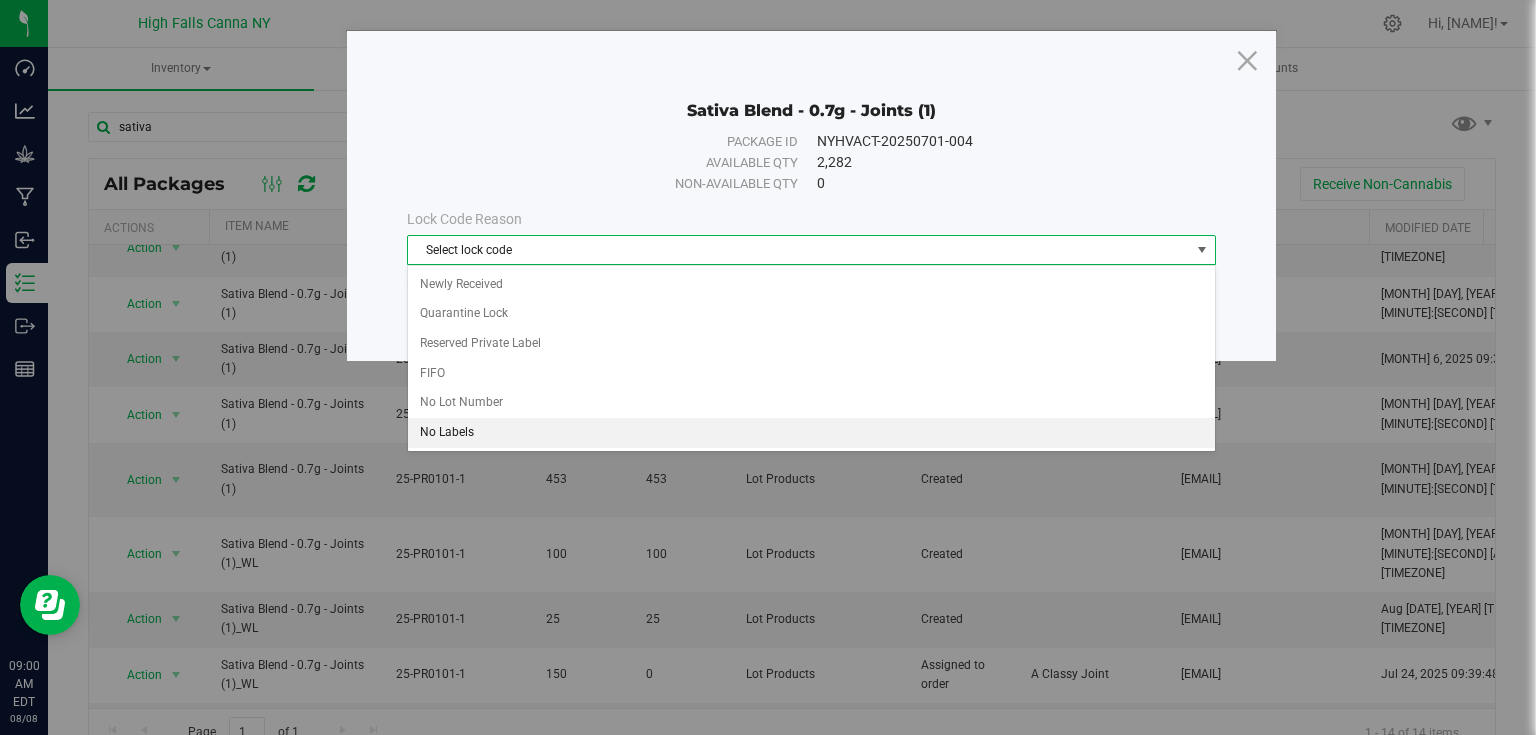 click on "No Labels" at bounding box center [811, 433] 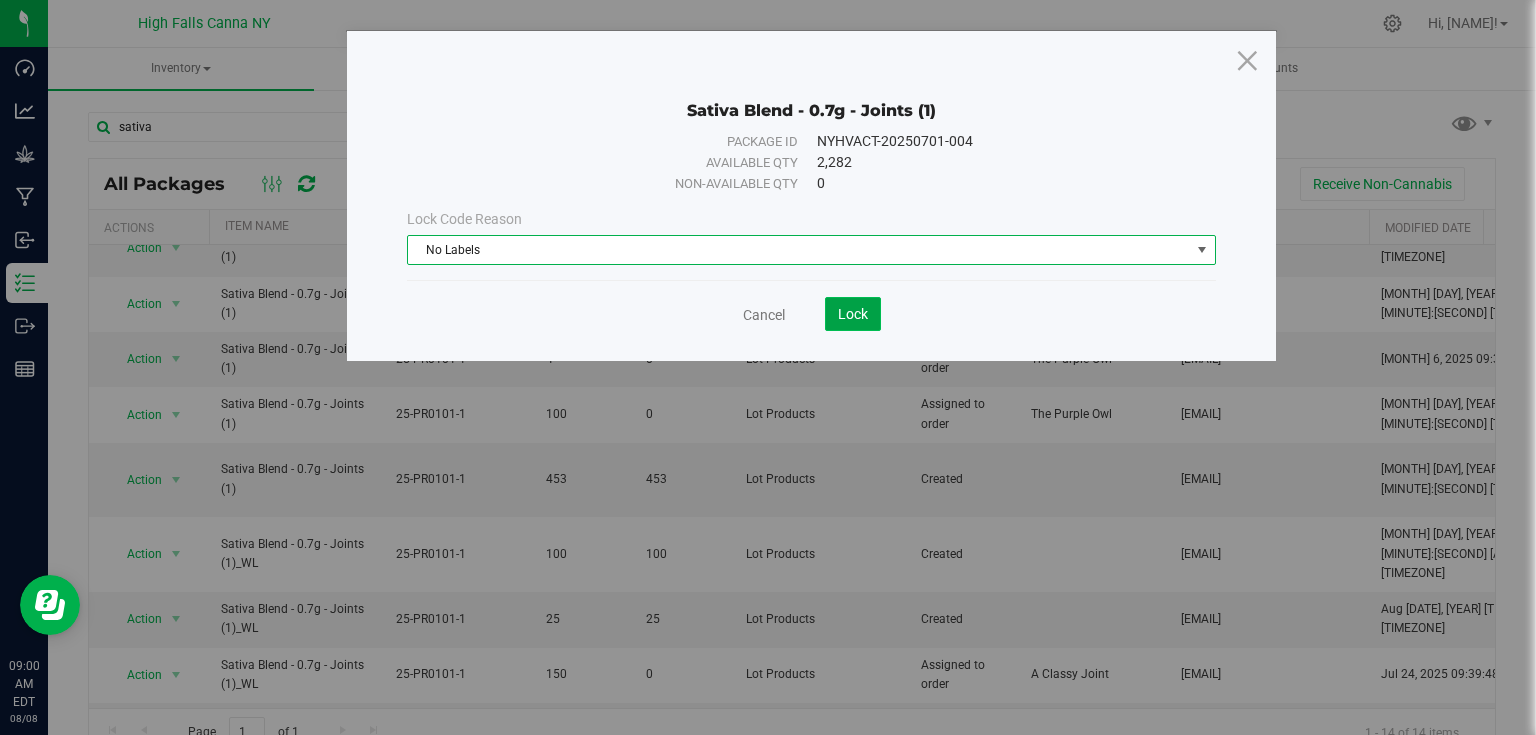 click on "Lock" 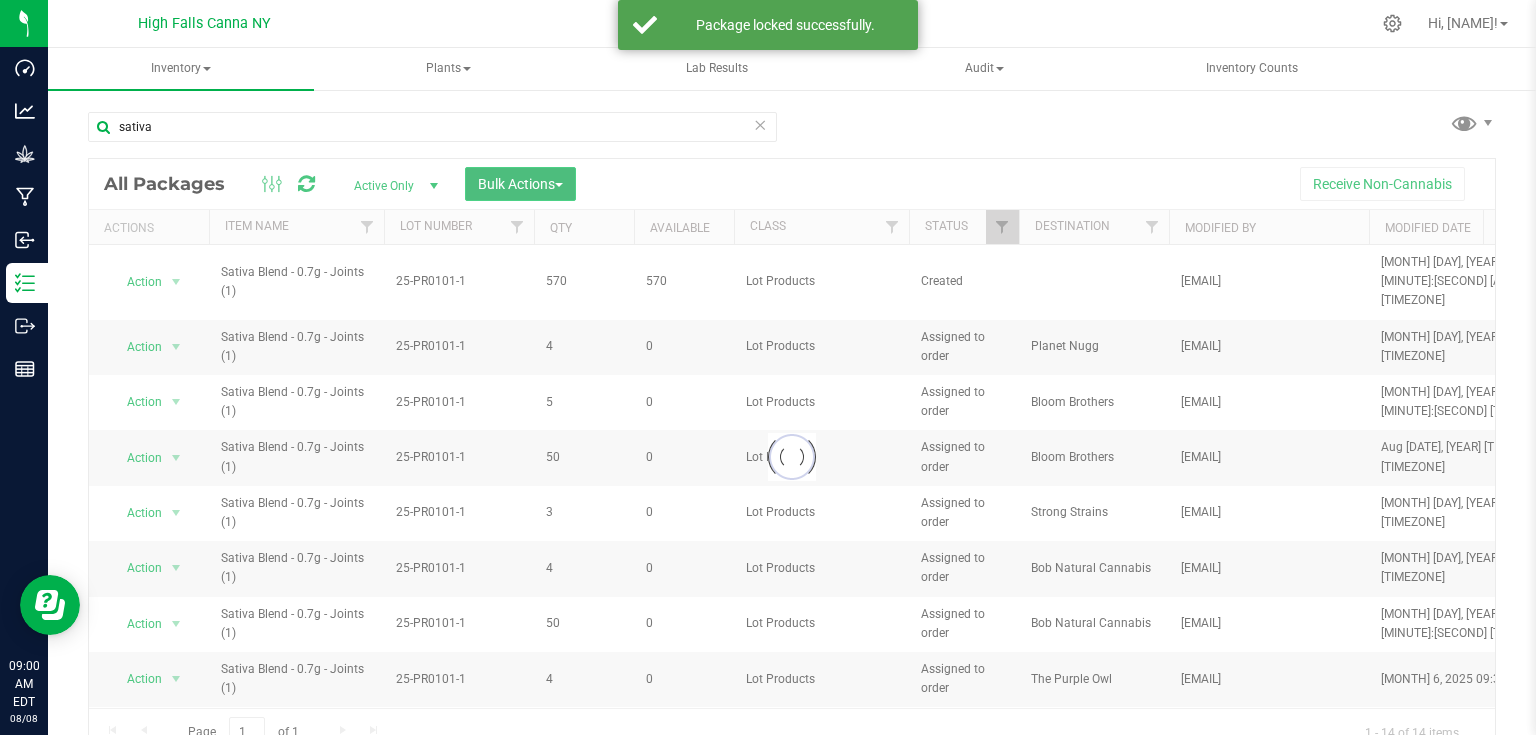 click on "Bulk Actions" at bounding box center [520, 184] 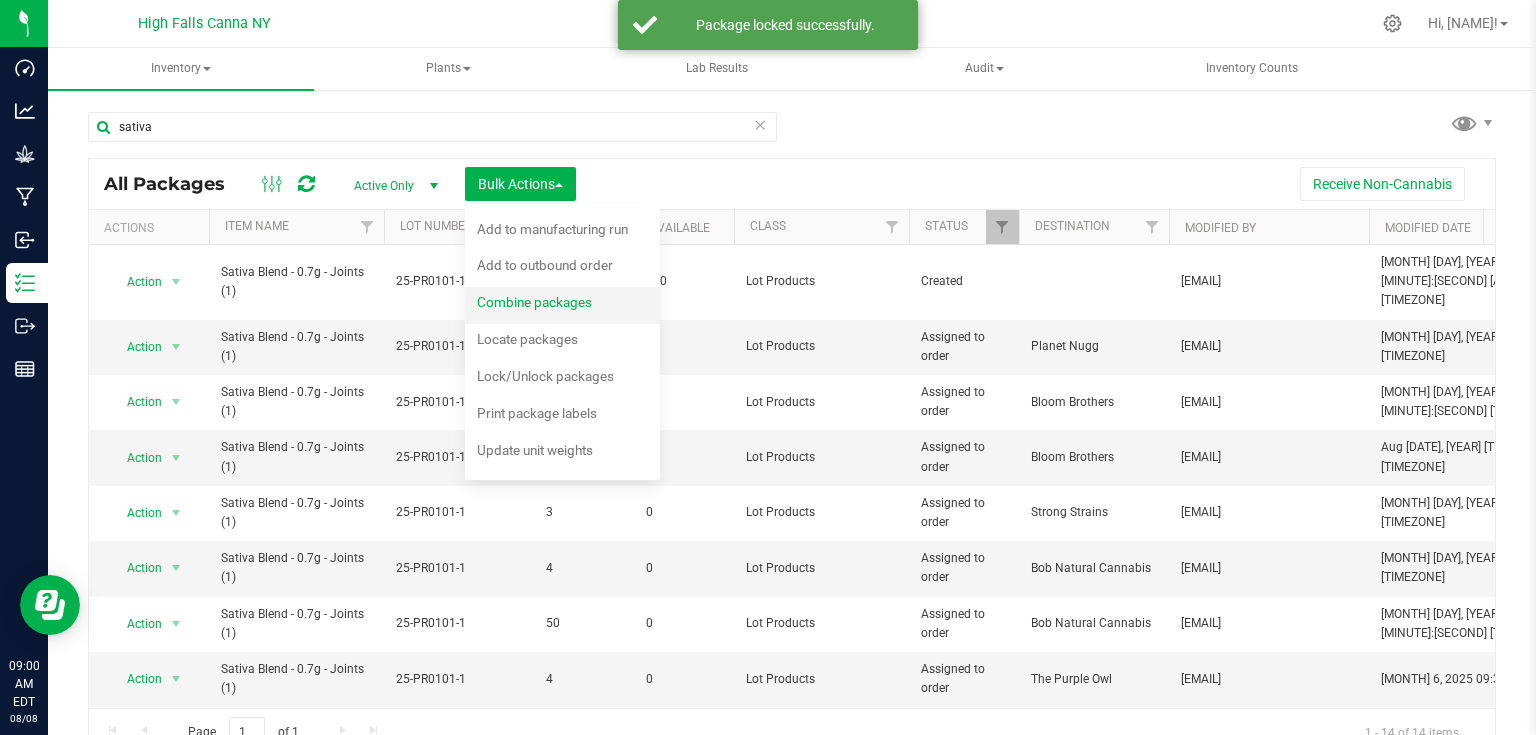 click on "Combine packages" at bounding box center [534, 302] 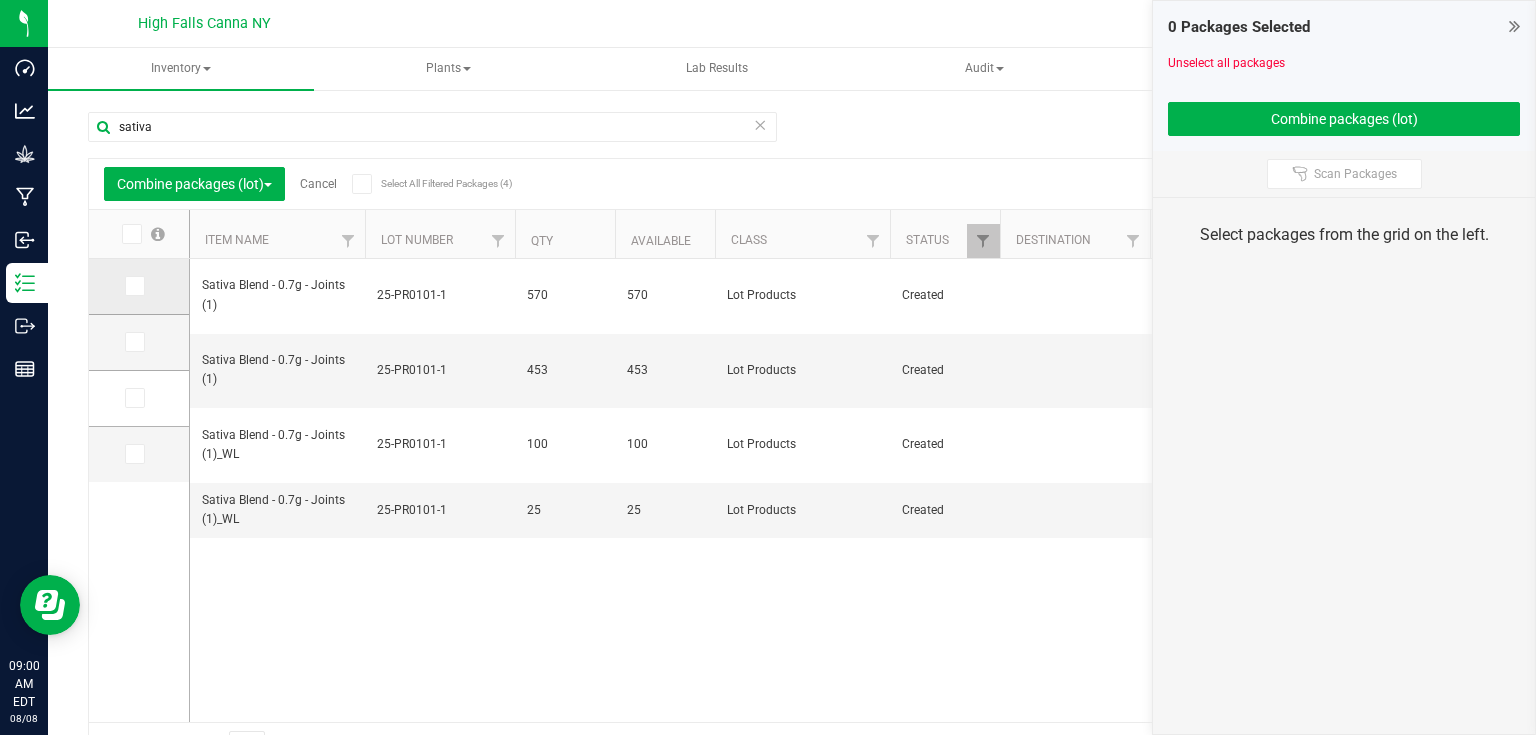 click at bounding box center (139, 287) 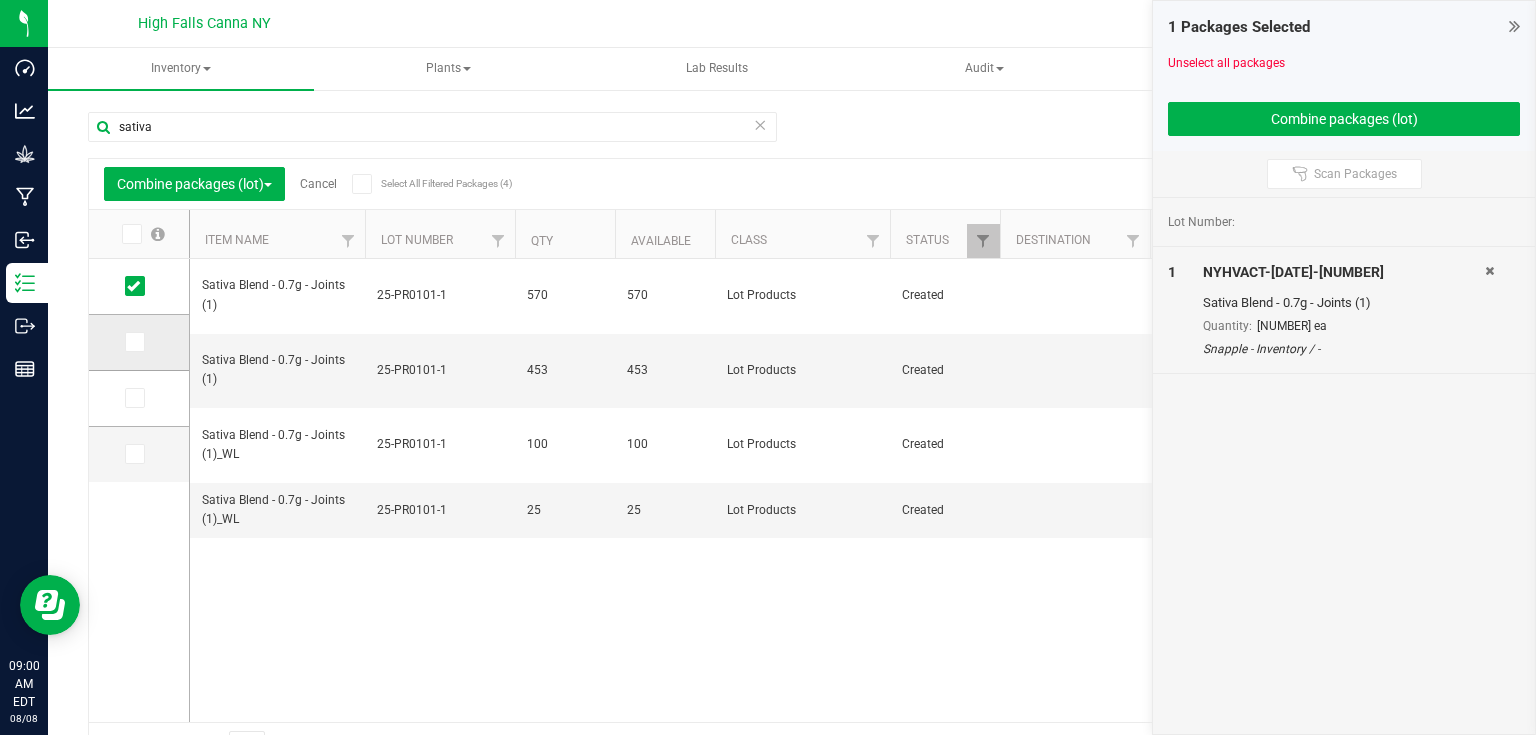 click at bounding box center (133, 342) 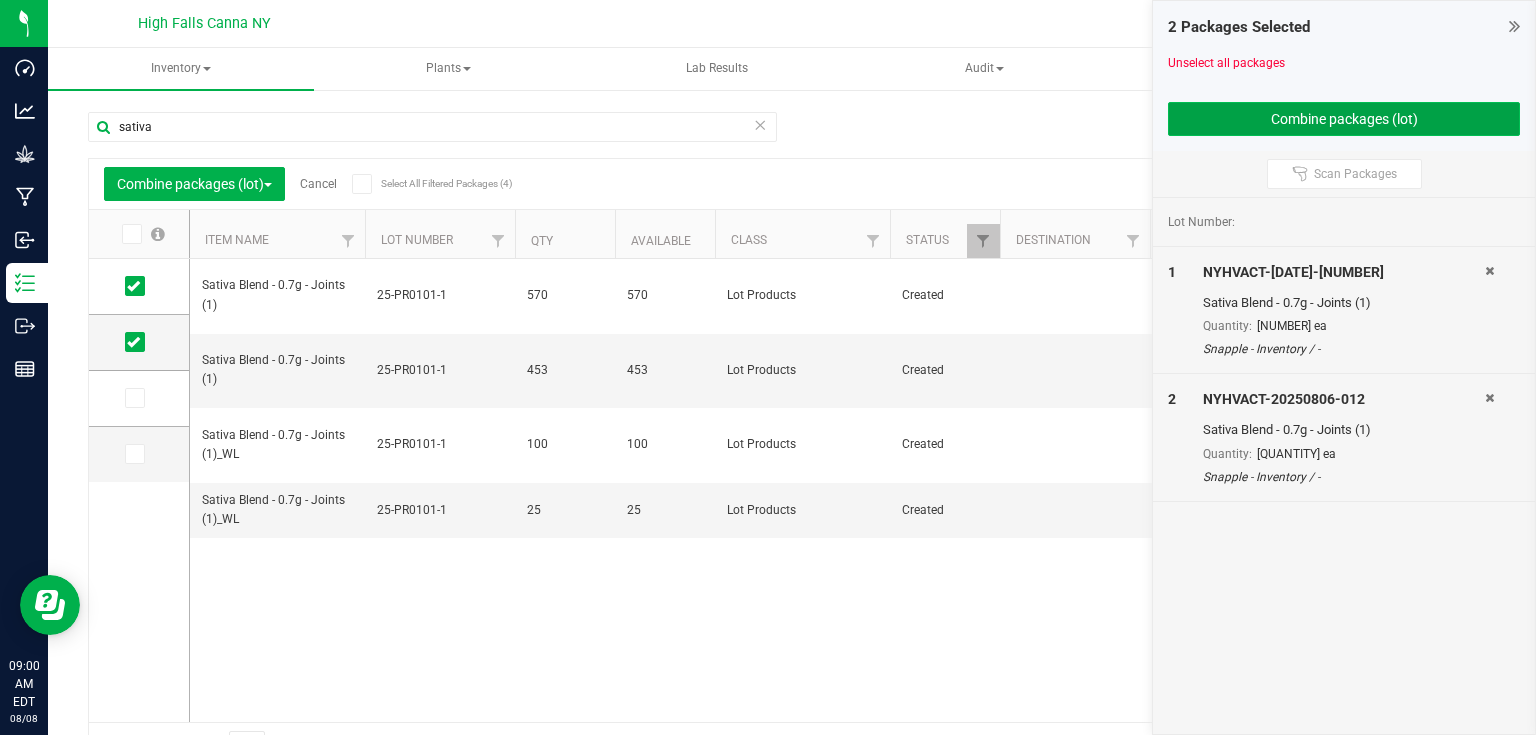 click on "Combine packages (lot)" at bounding box center (1344, 119) 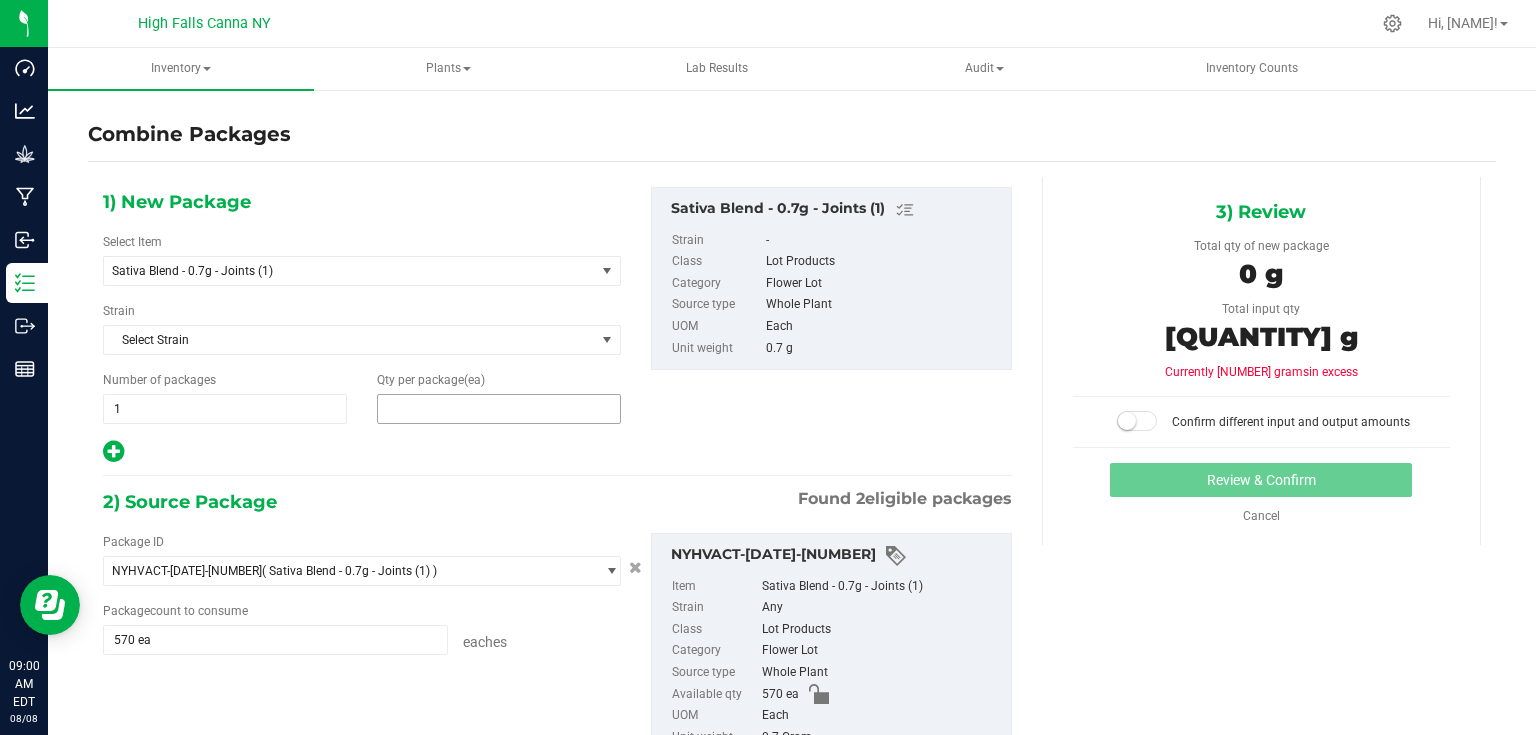 click at bounding box center [499, 409] 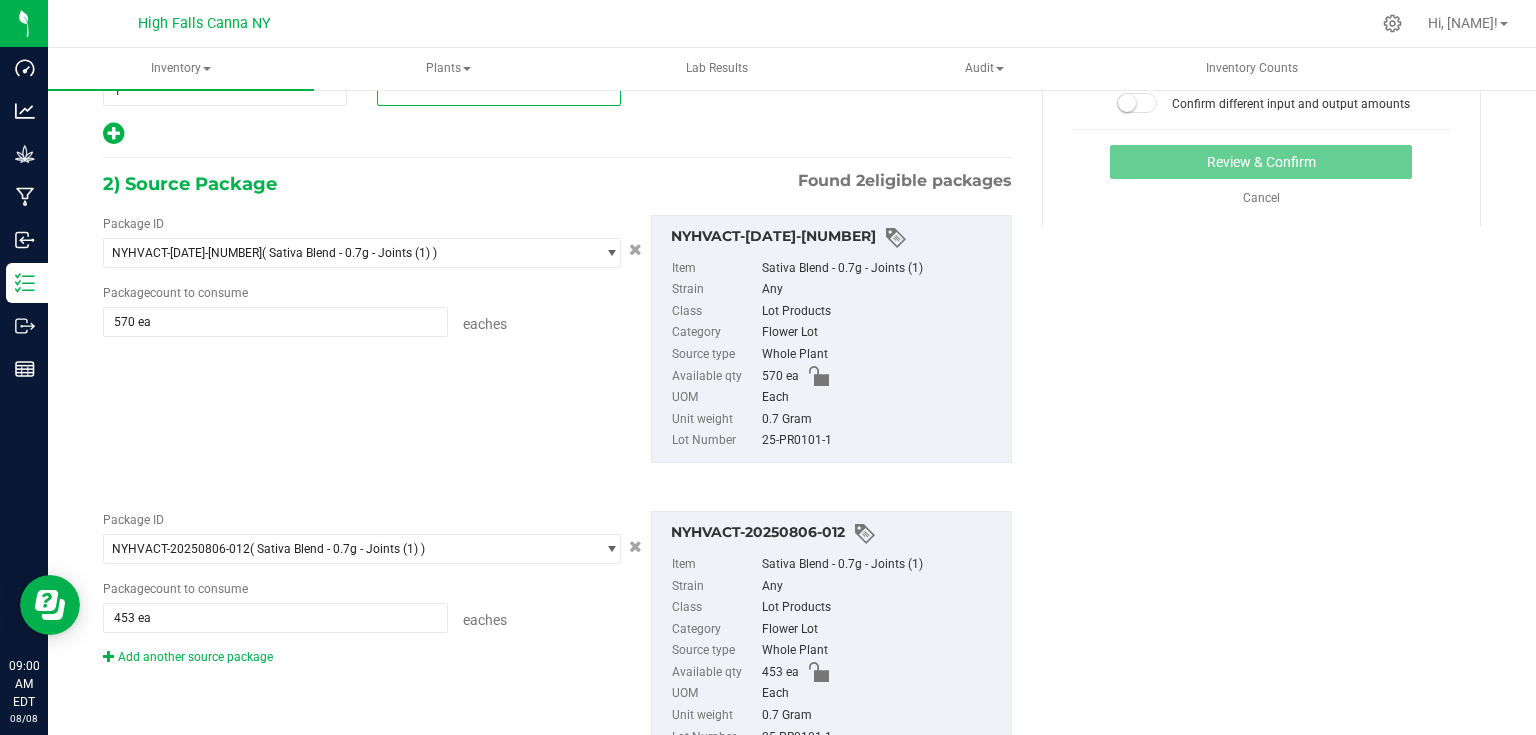 scroll, scrollTop: 320, scrollLeft: 0, axis: vertical 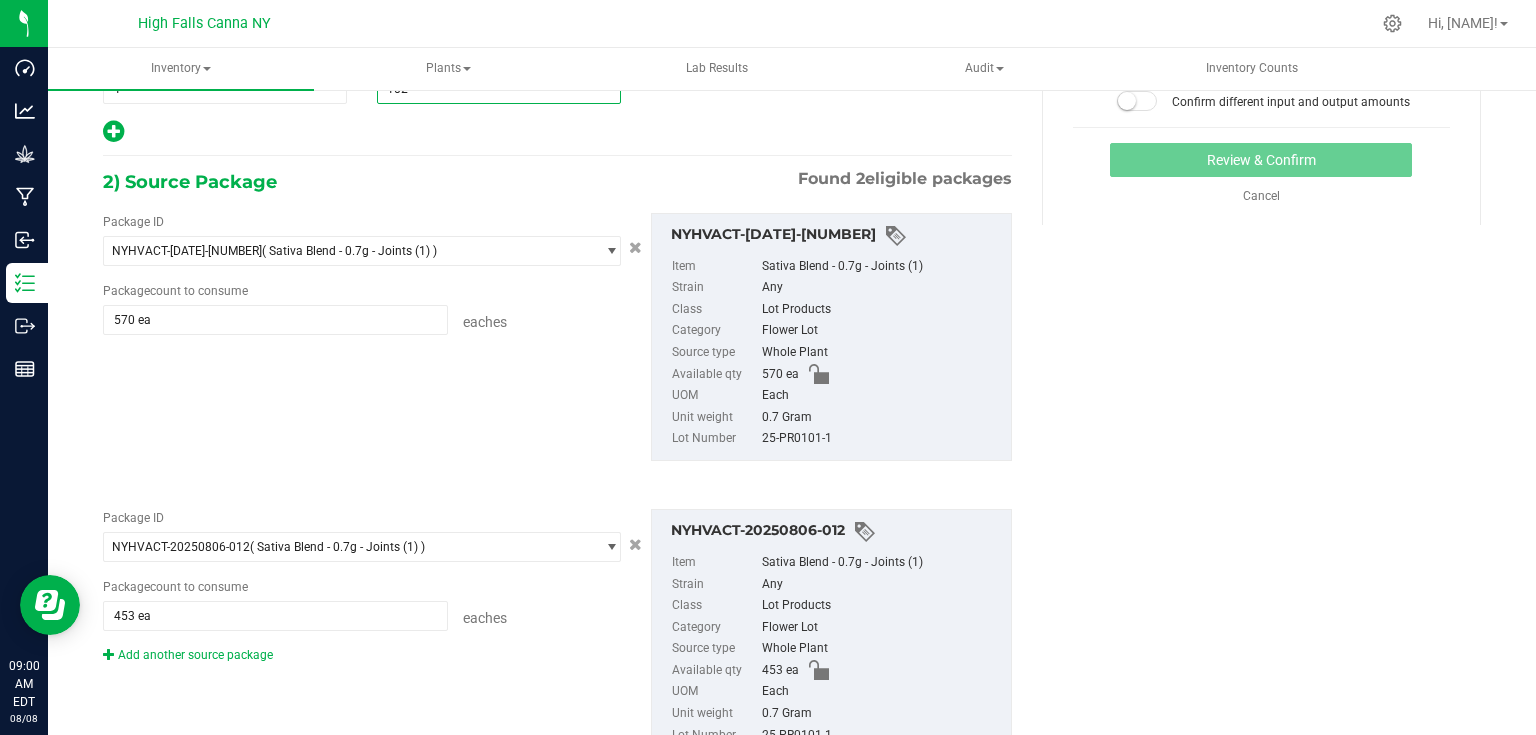type on "1023" 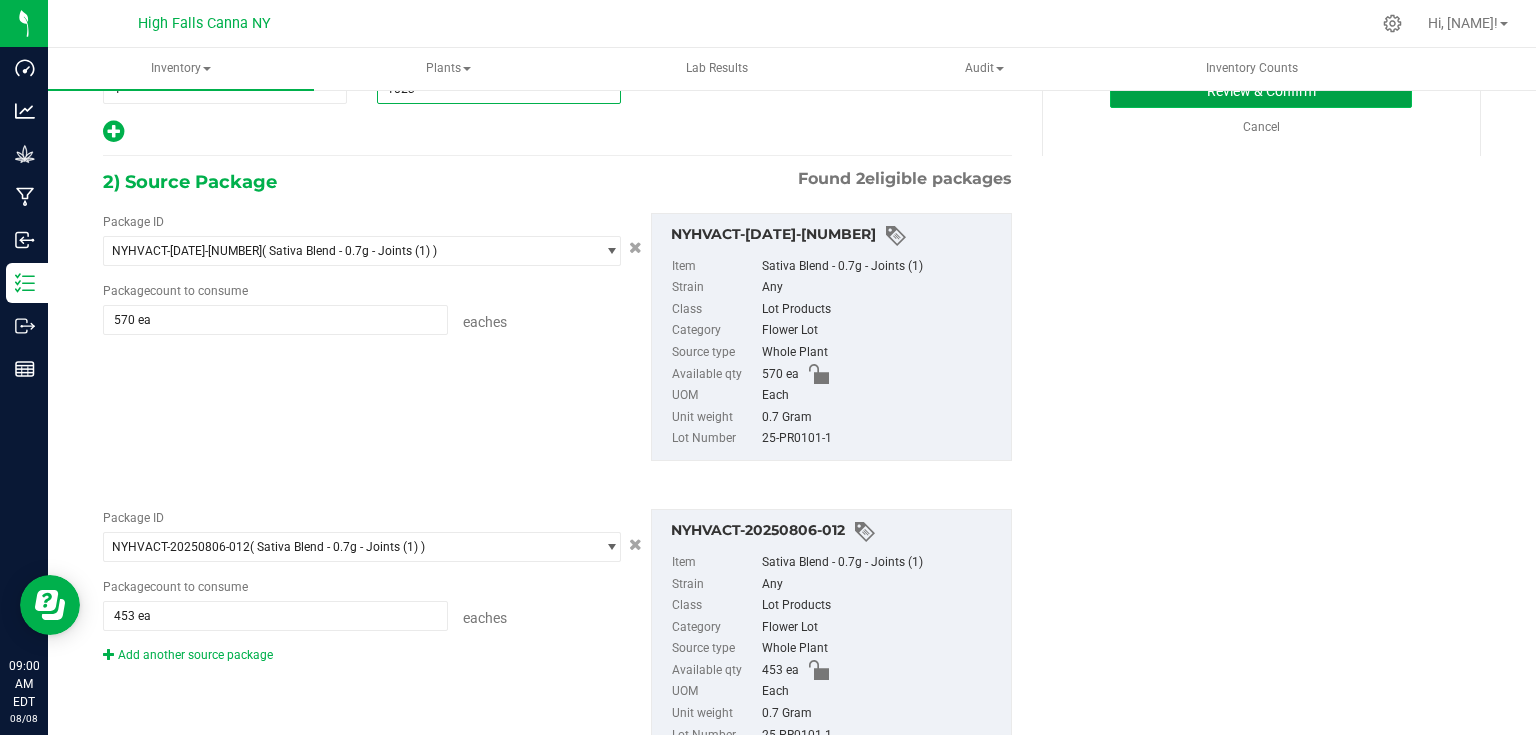 type on "1,023" 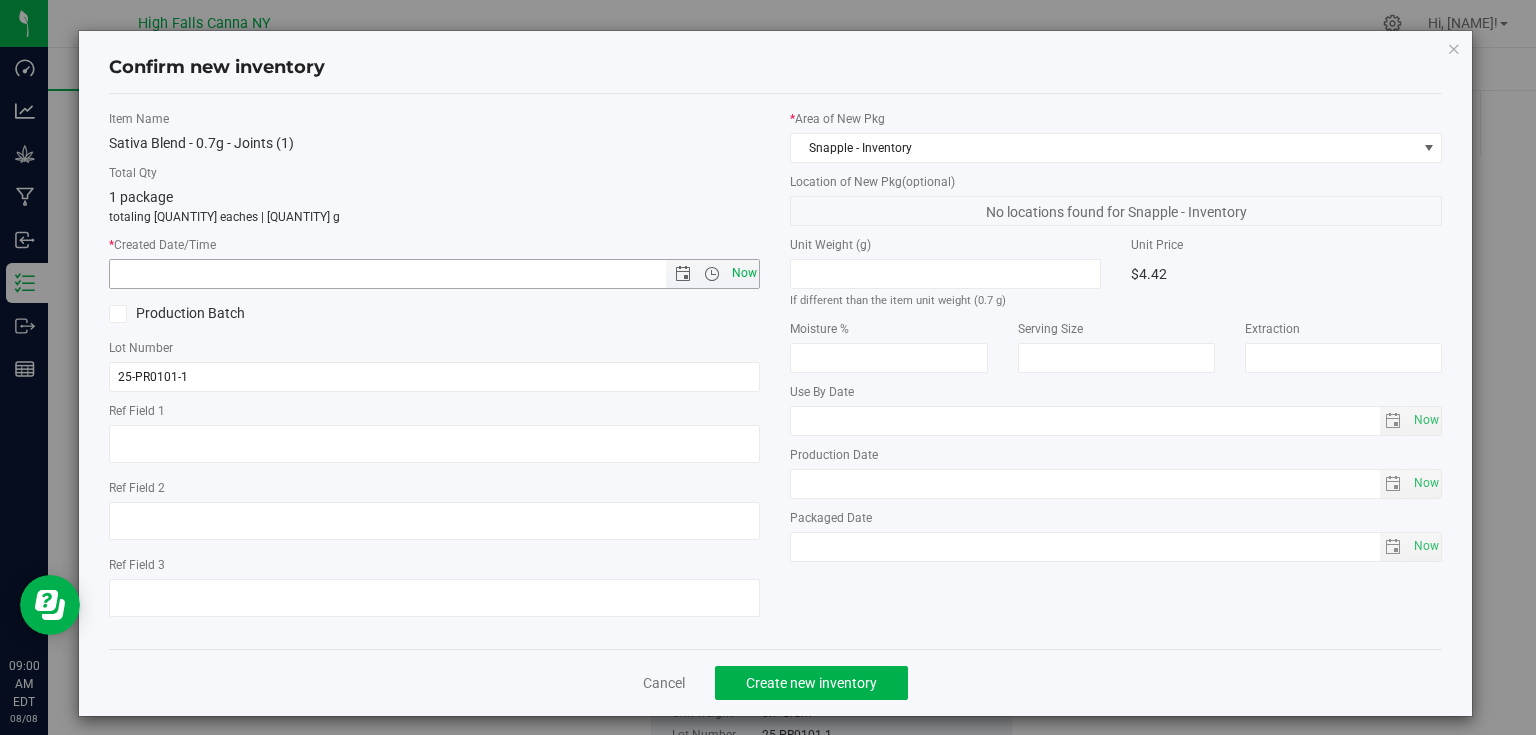 click on "Now" at bounding box center [744, 273] 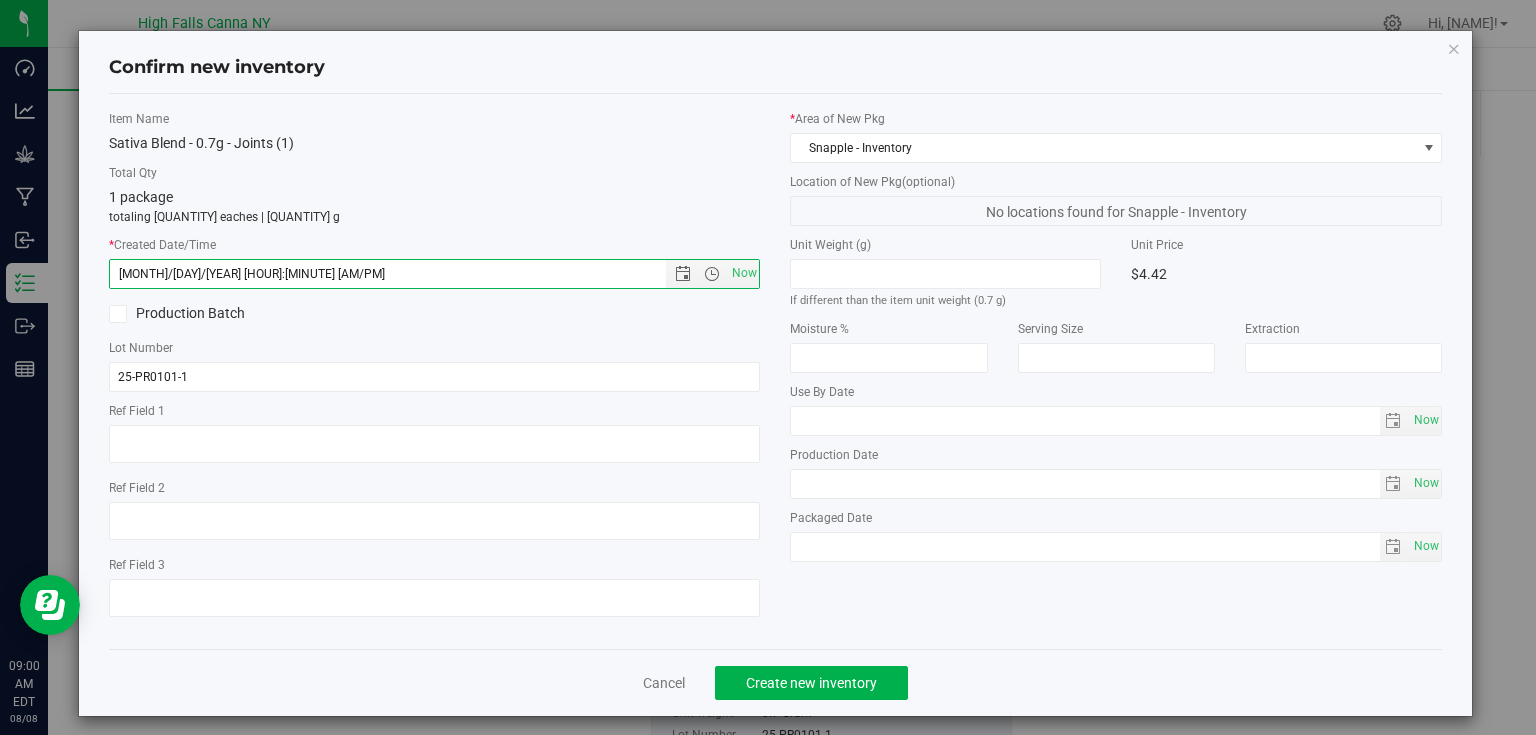 click on "Cancel
Create new inventory" at bounding box center (776, 682) 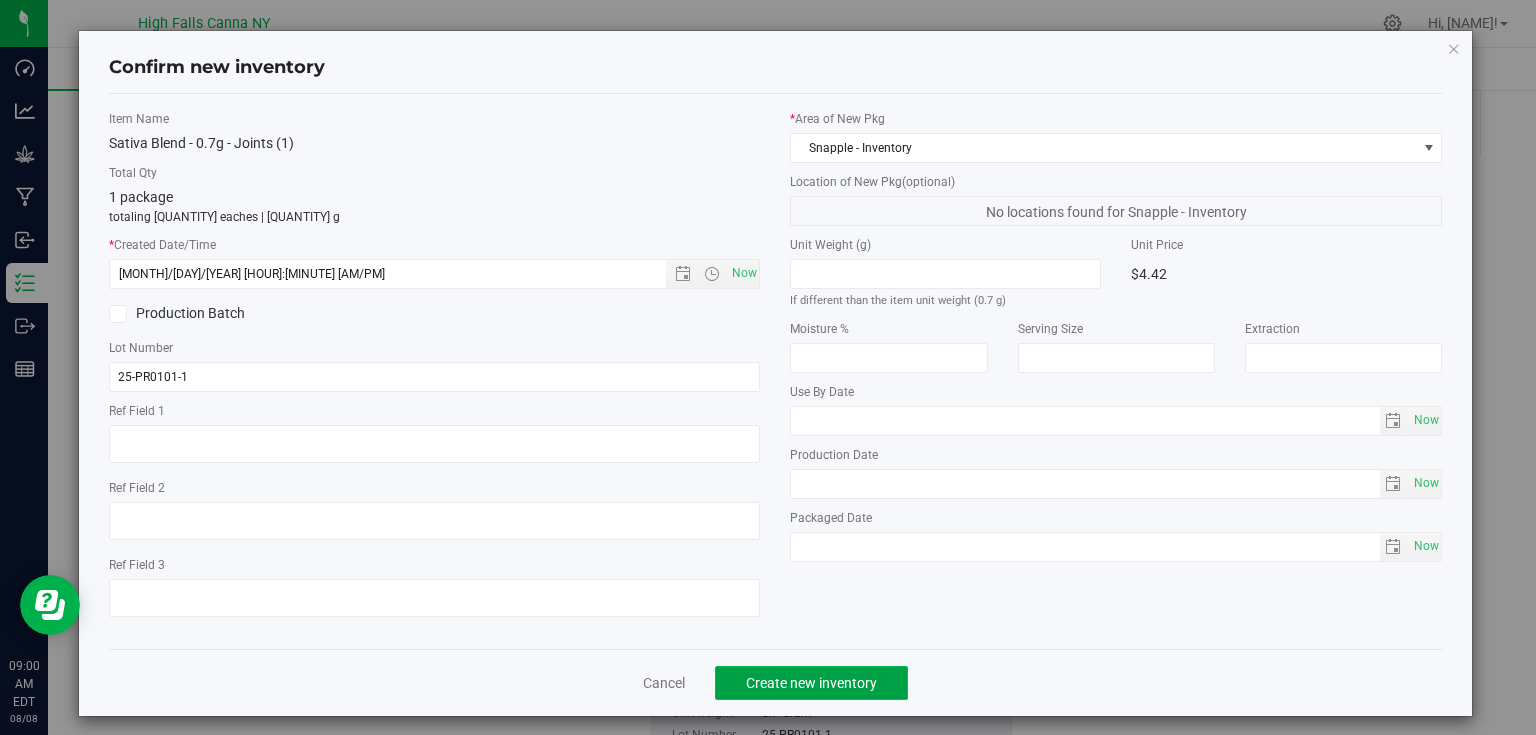 click on "Create new inventory" 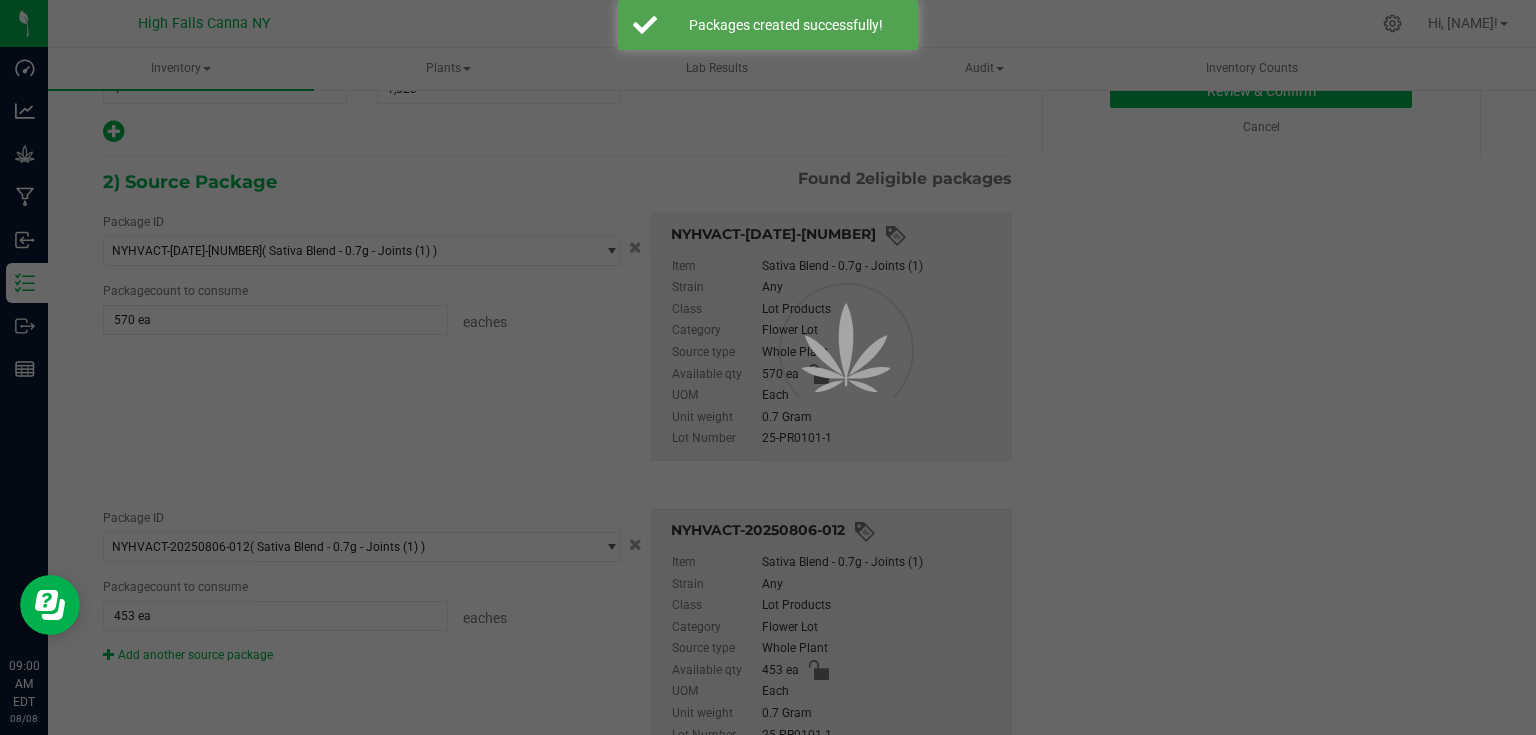 scroll, scrollTop: 0, scrollLeft: 0, axis: both 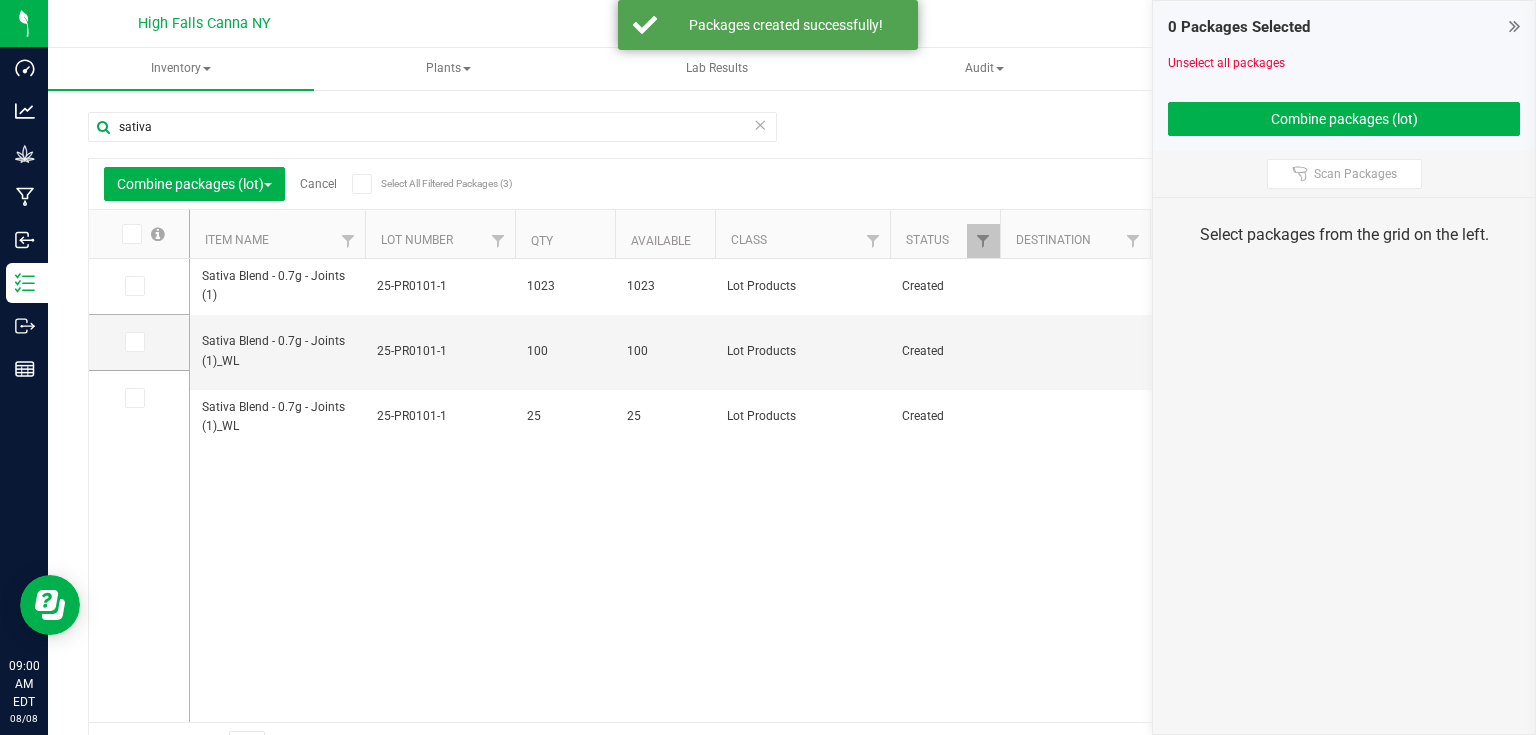 click at bounding box center [1514, 26] 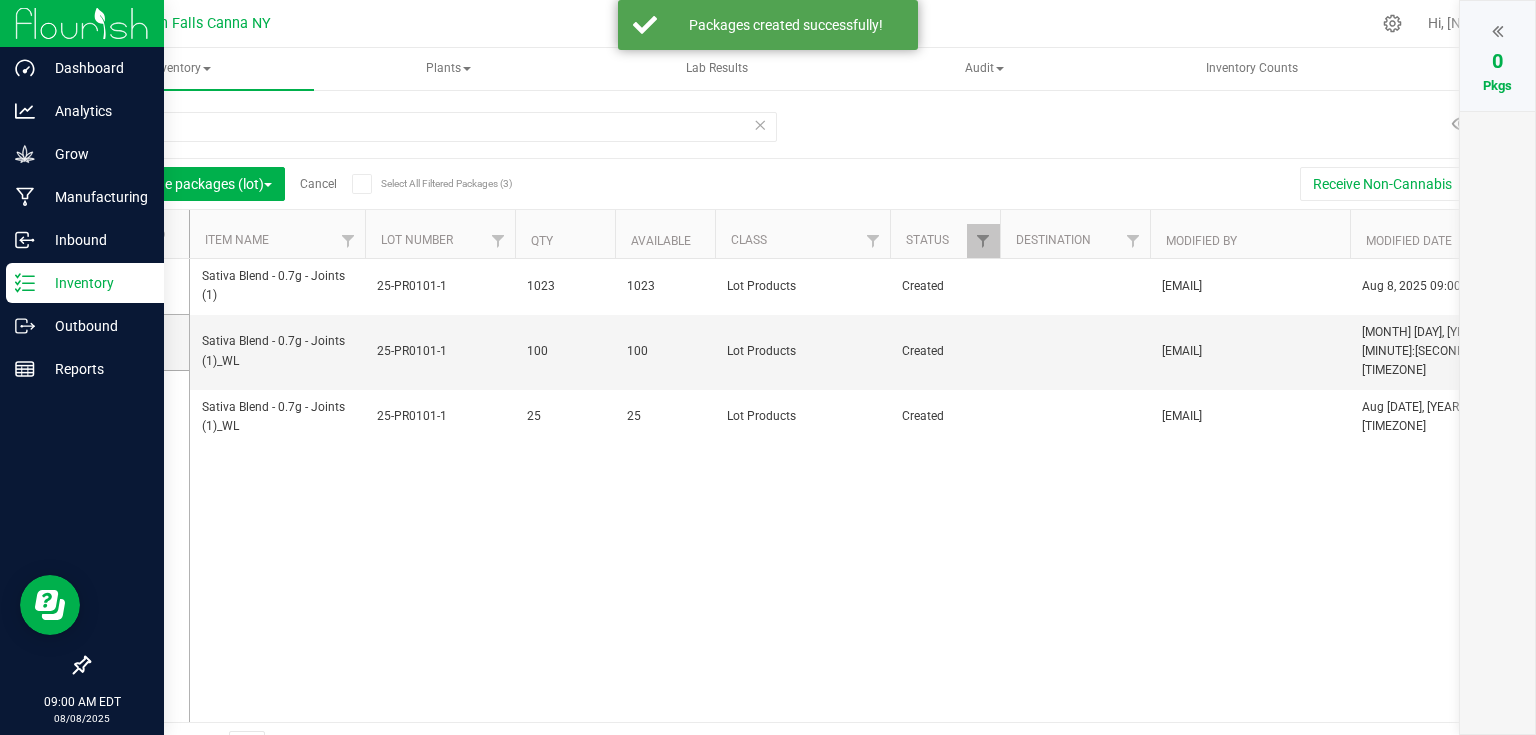 click at bounding box center (82, 23) 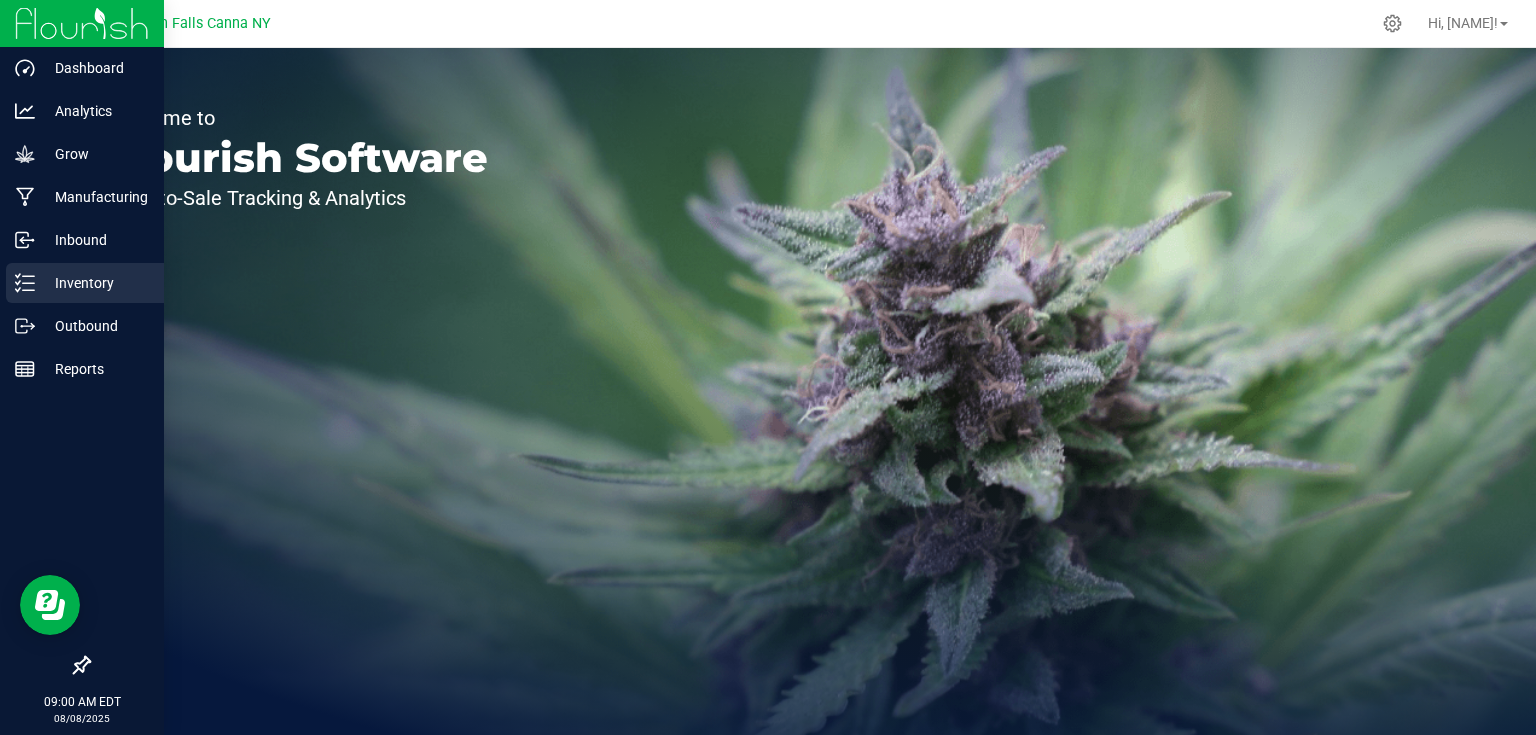 click on "Inventory" at bounding box center [95, 283] 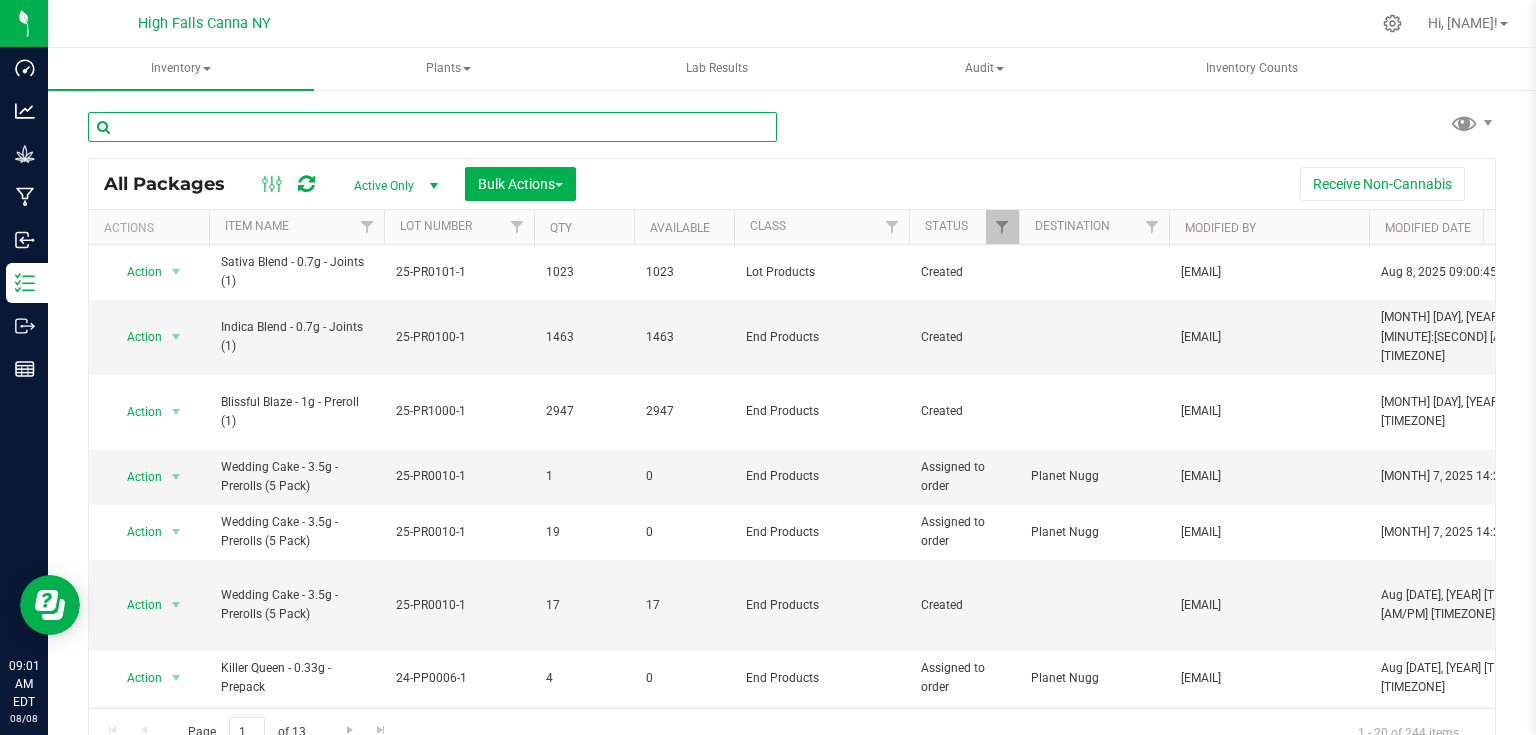 click at bounding box center [432, 127] 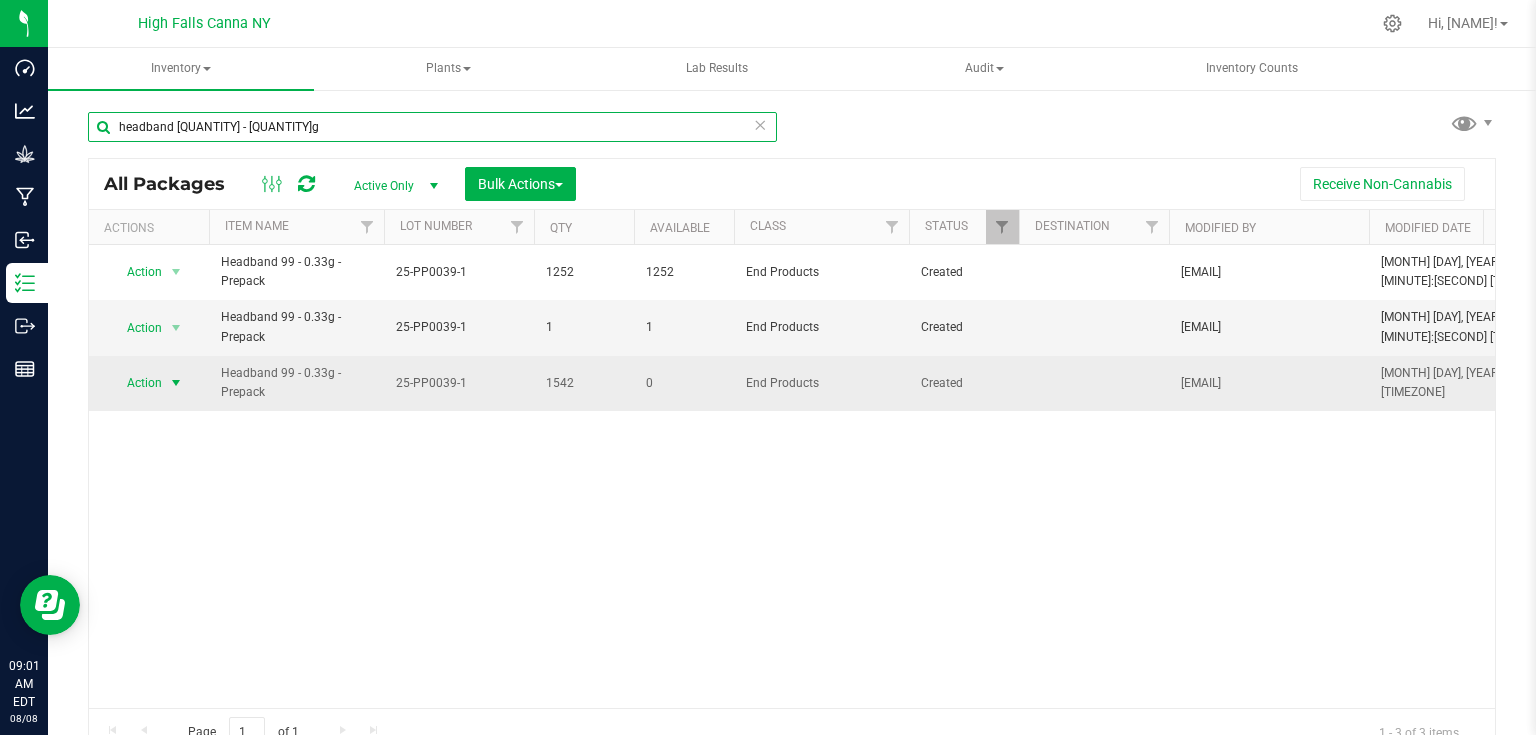 type on "headband [QUANTITY] - [QUANTITY]g" 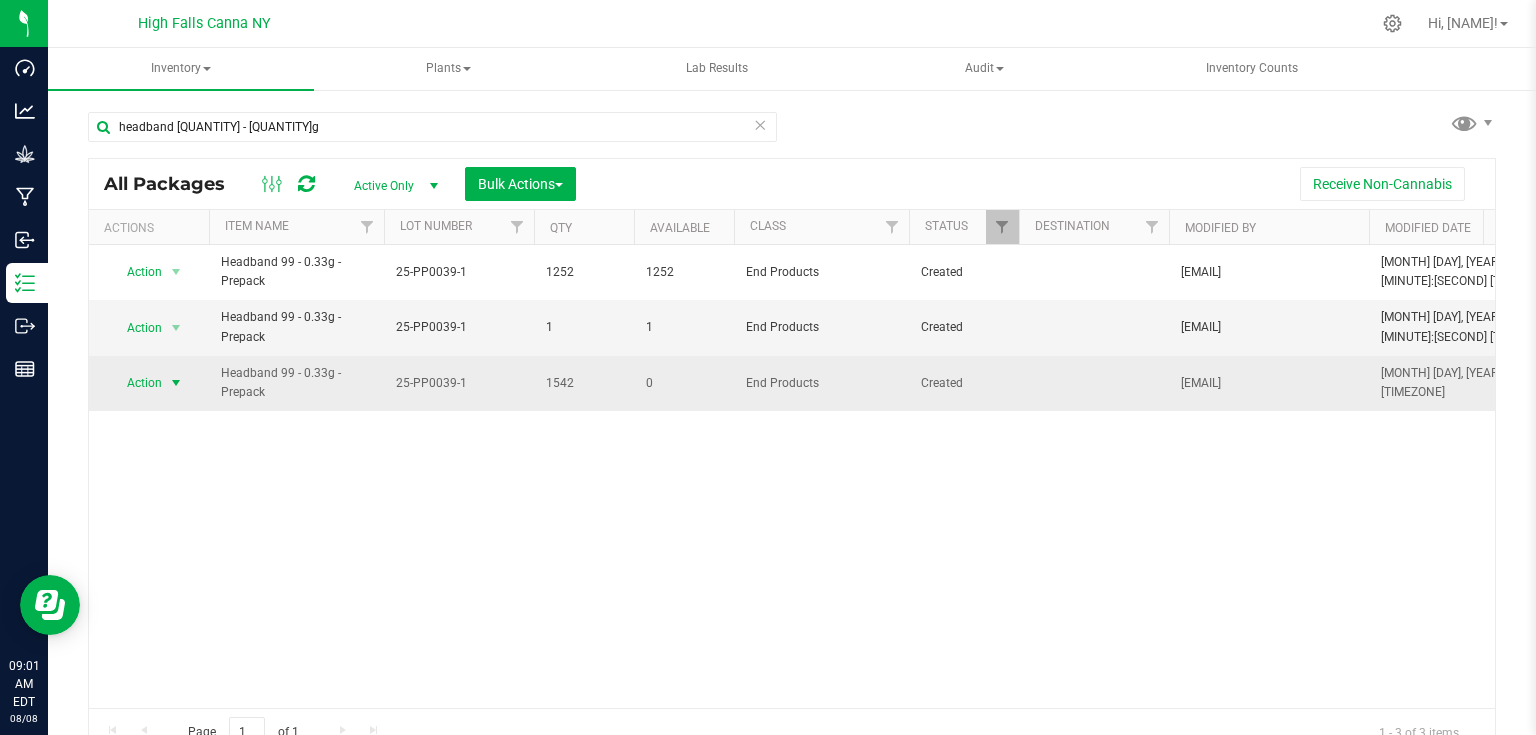 click at bounding box center [176, 383] 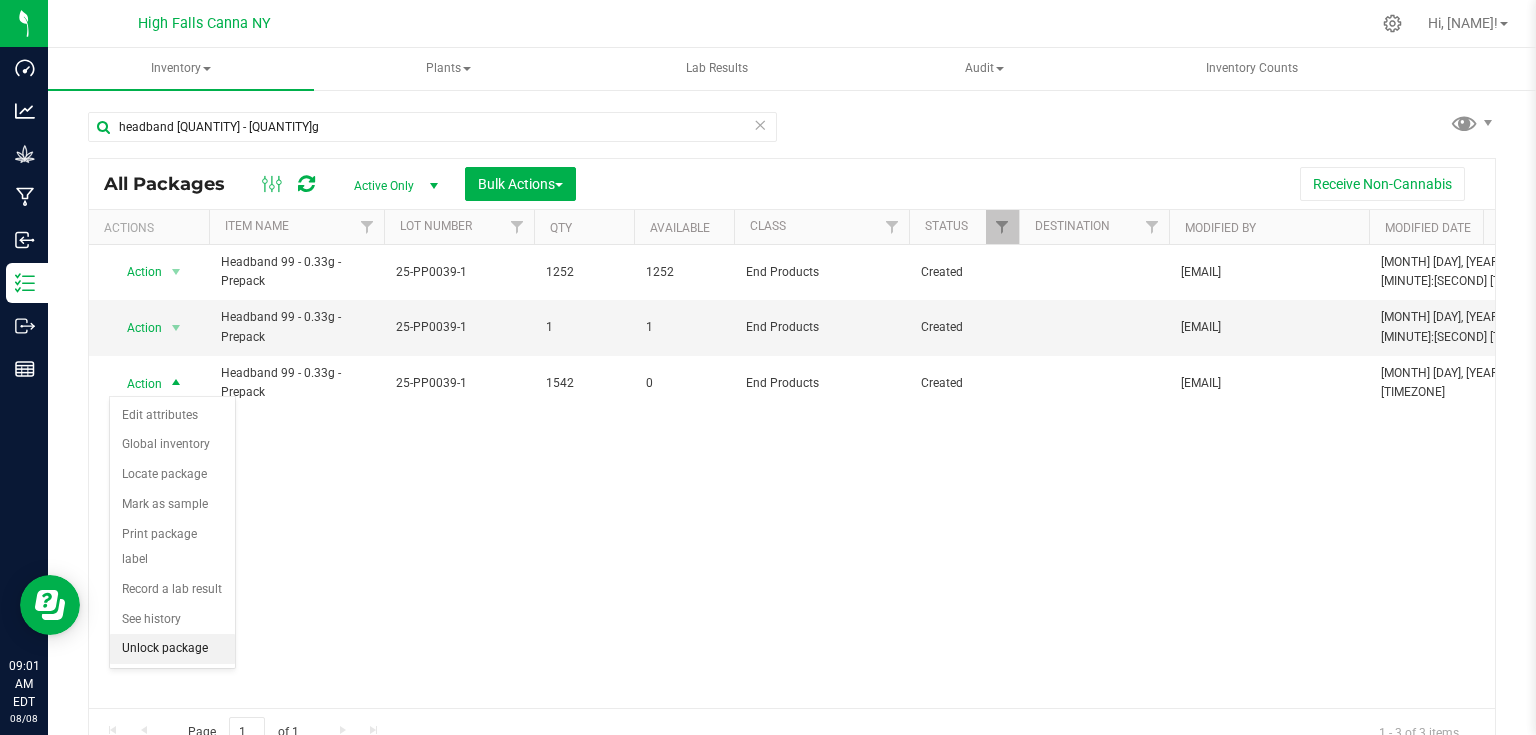 click on "Unlock package" at bounding box center (172, 649) 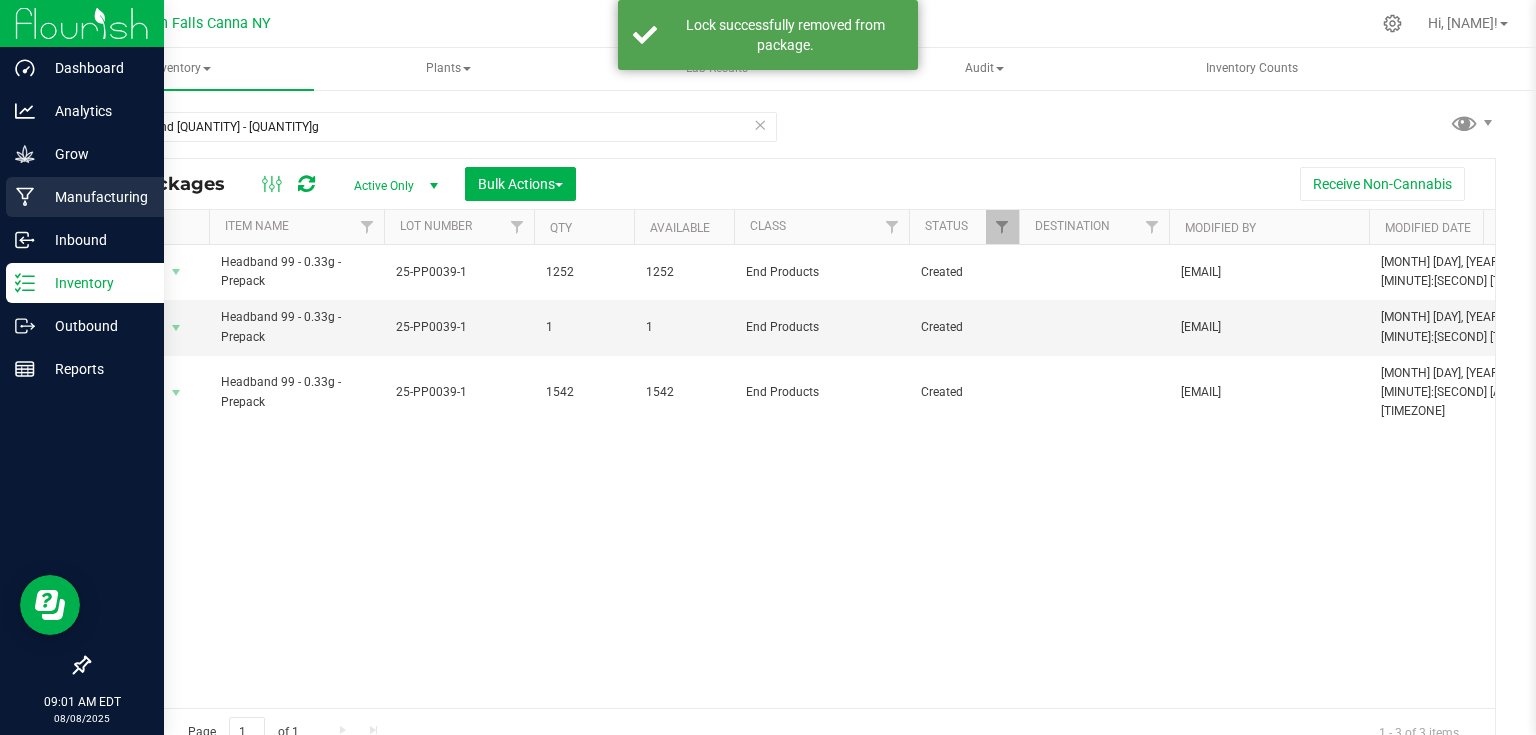 click 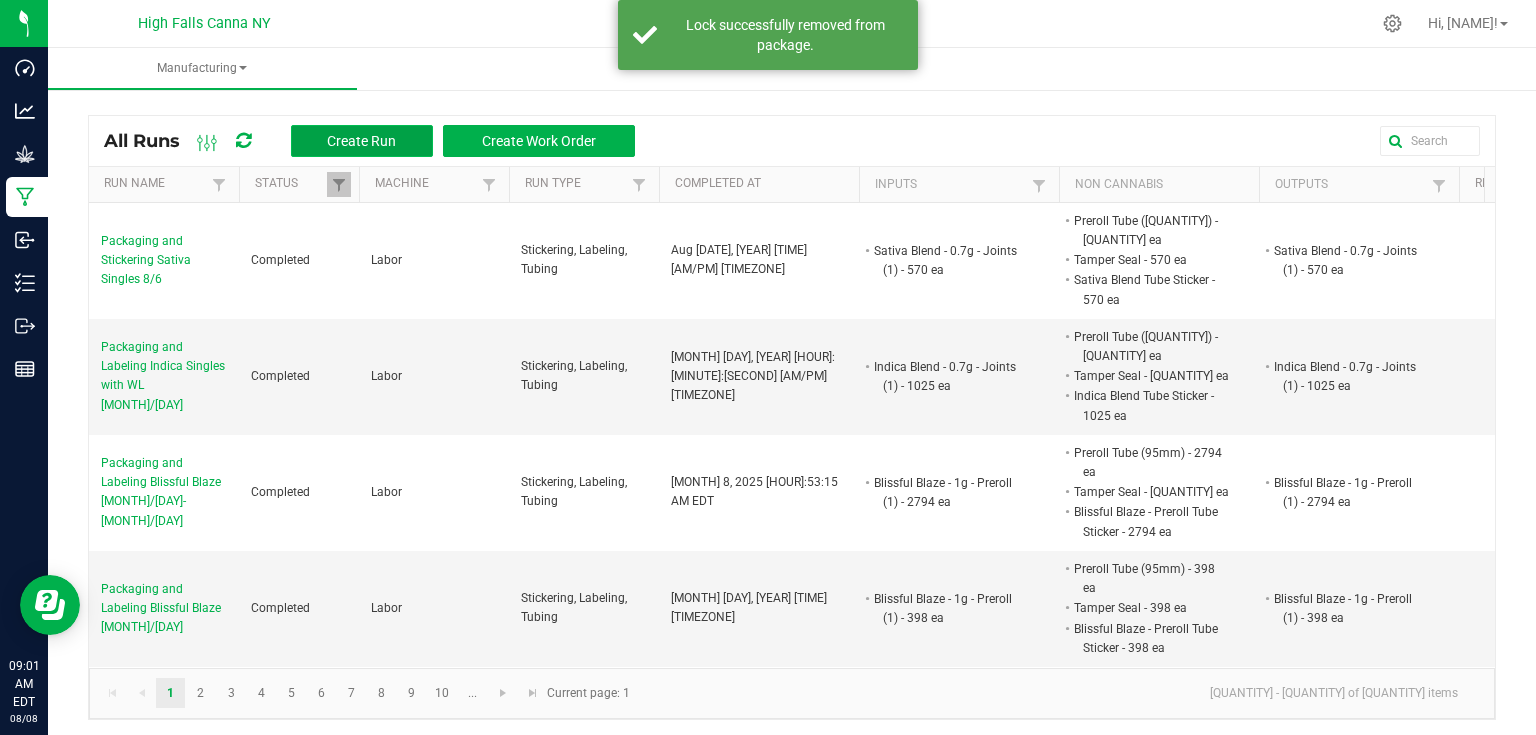 click on "Create Run" at bounding box center (361, 141) 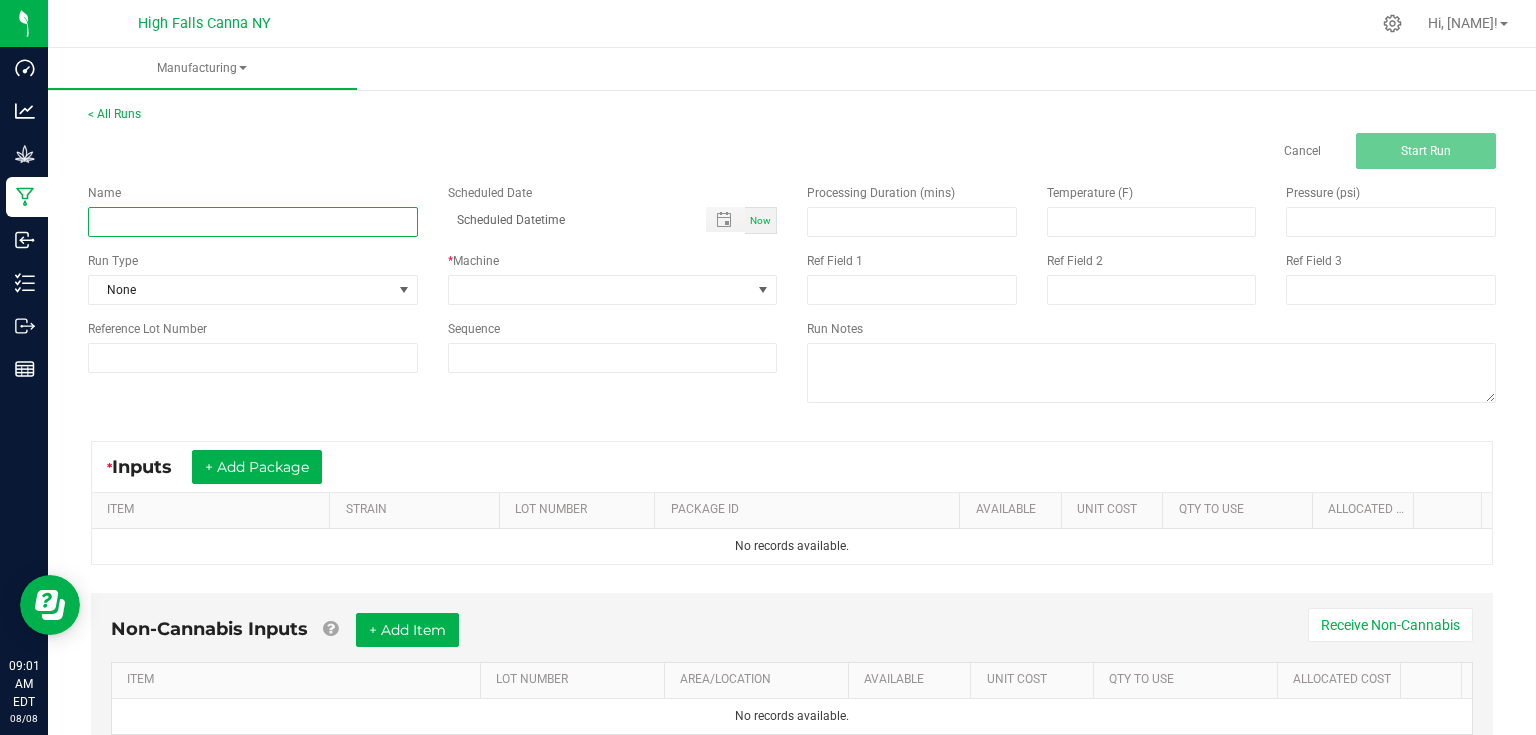 click at bounding box center [253, 222] 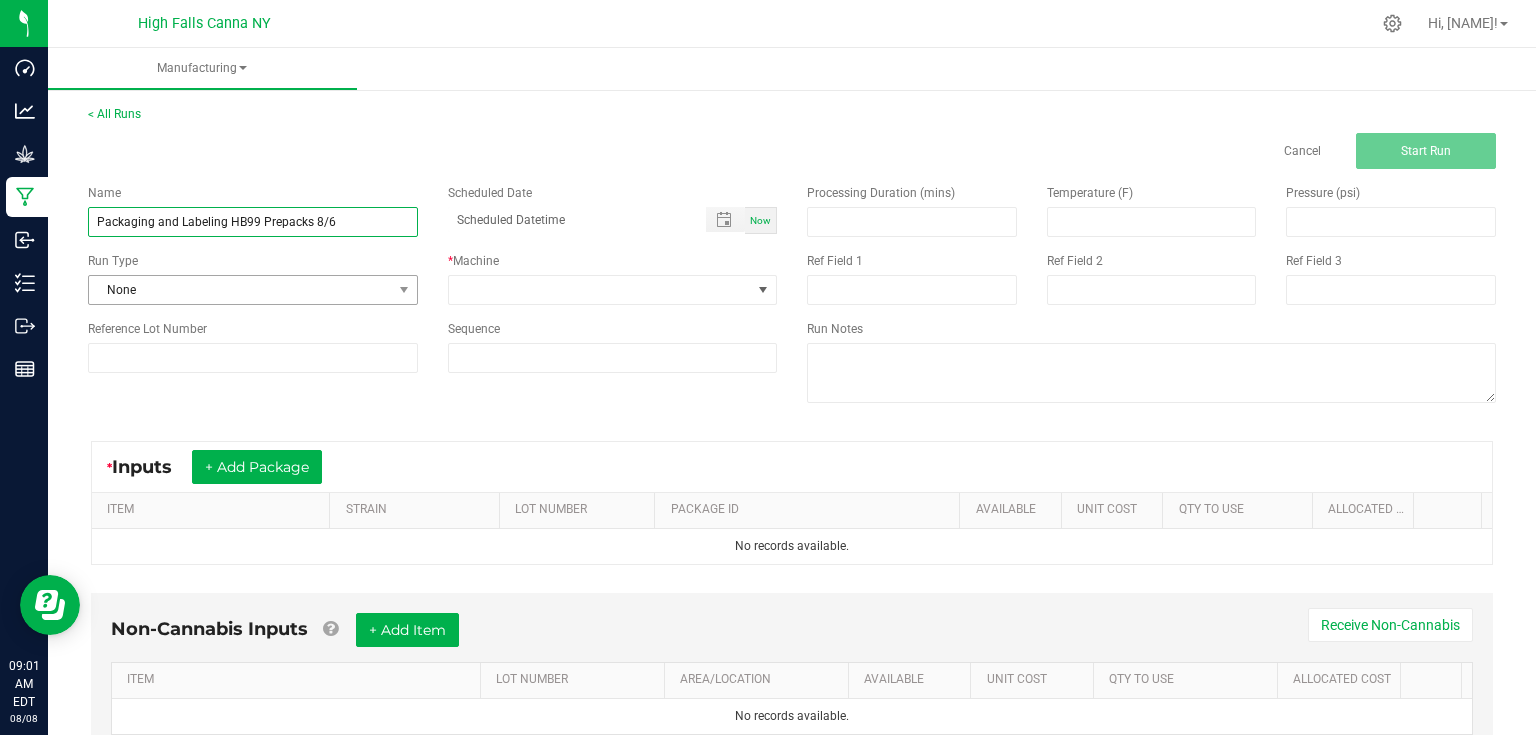 type on "Packaging and Labeling HB99 Prepacks 8/6" 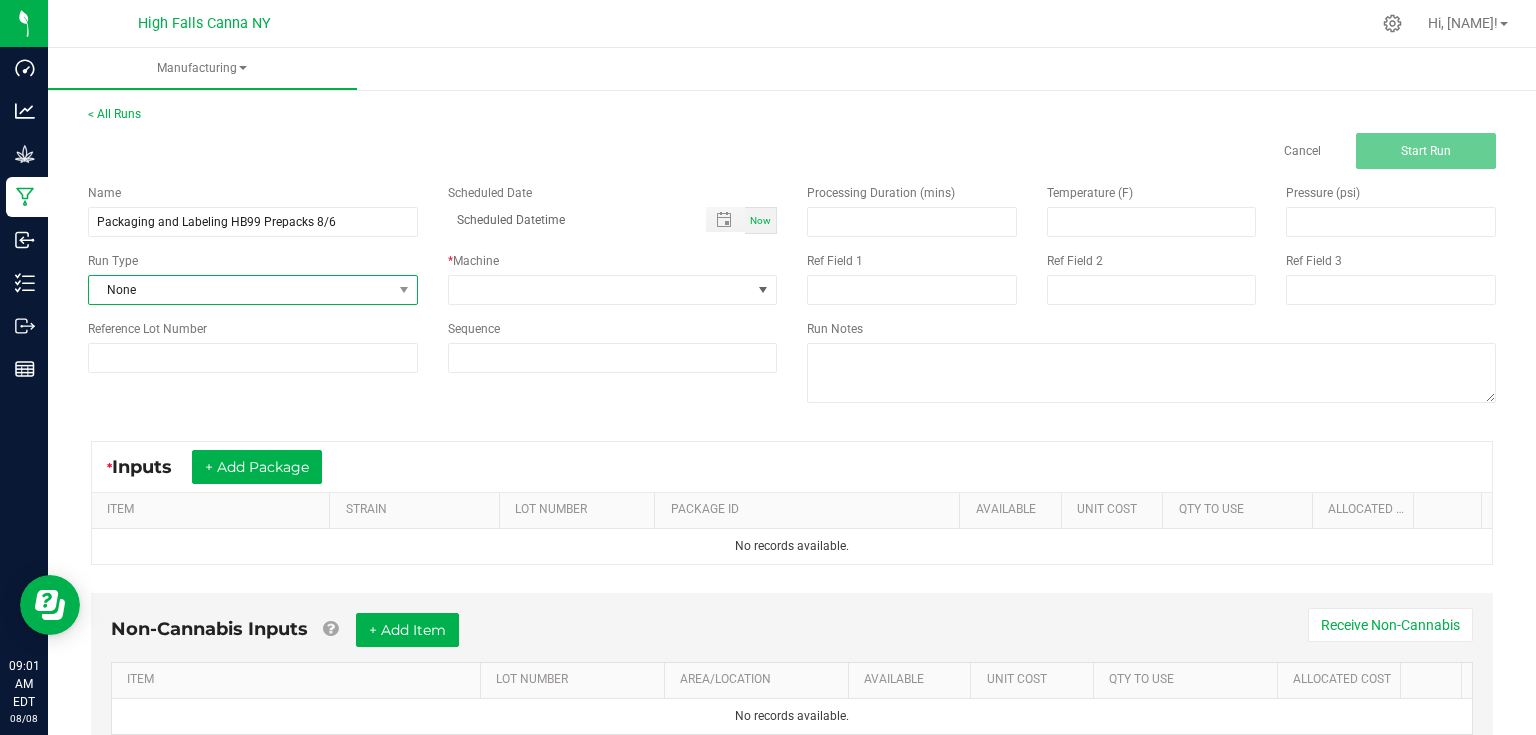 click on "None" at bounding box center [240, 290] 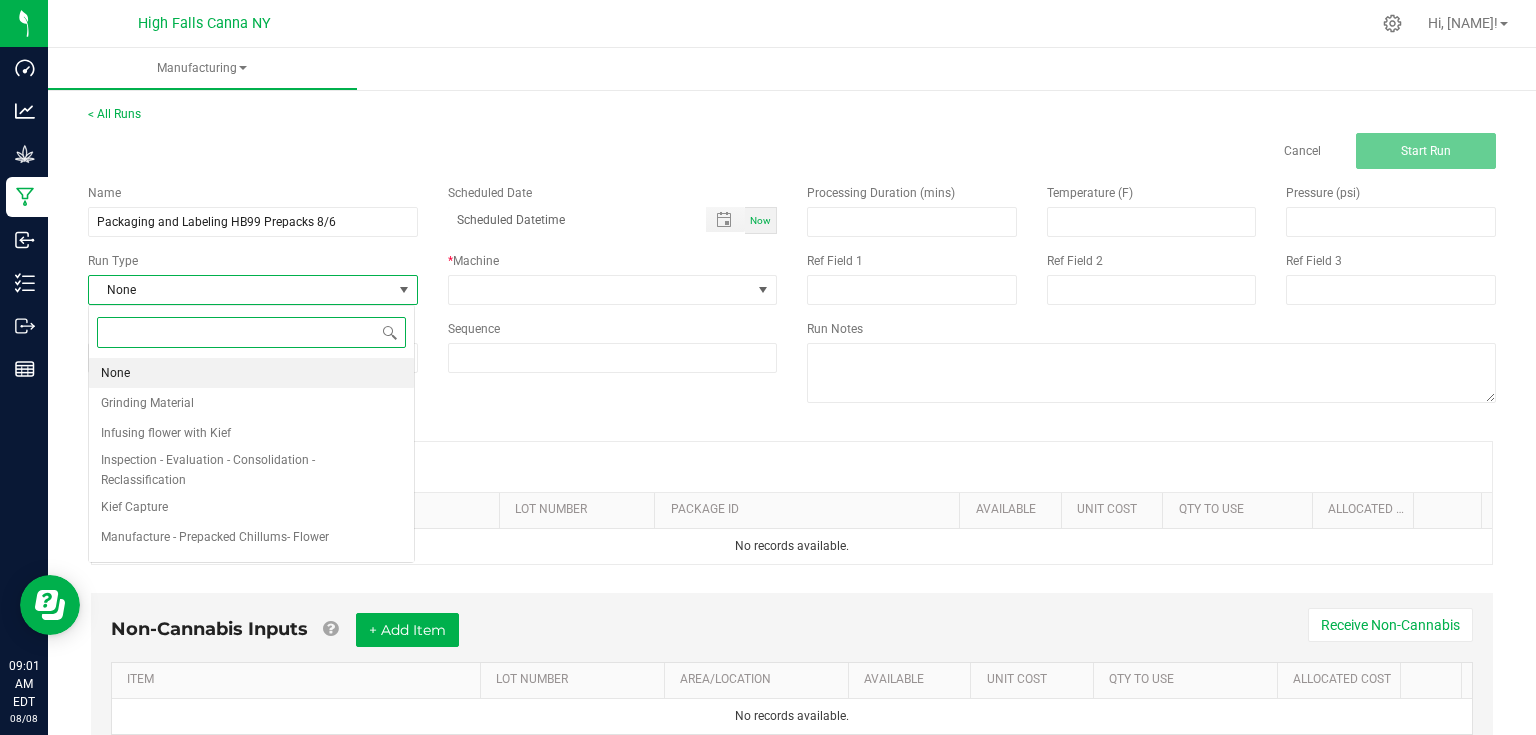 scroll, scrollTop: 99970, scrollLeft: 99673, axis: both 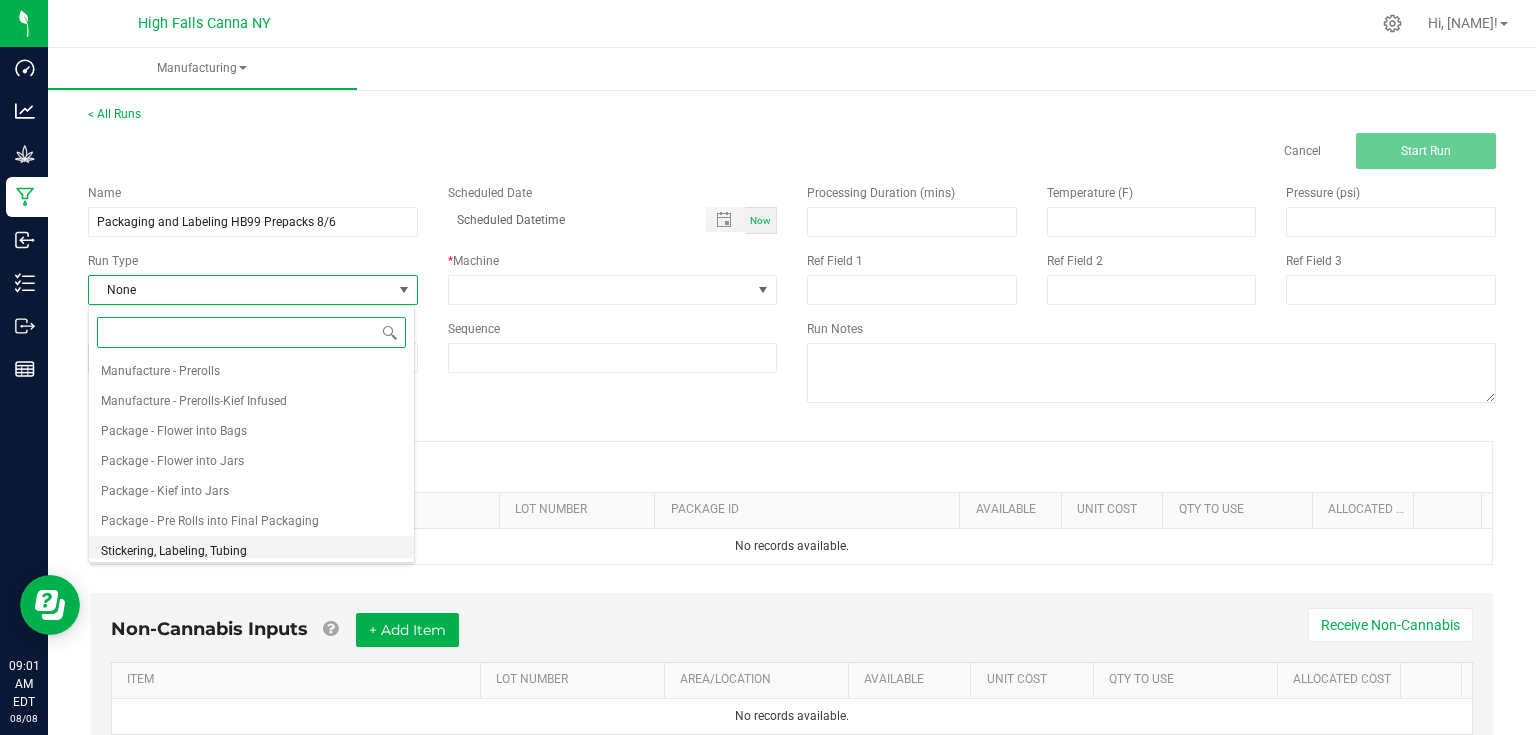 click on "Stickering, Labeling, Tubing" at bounding box center [174, 551] 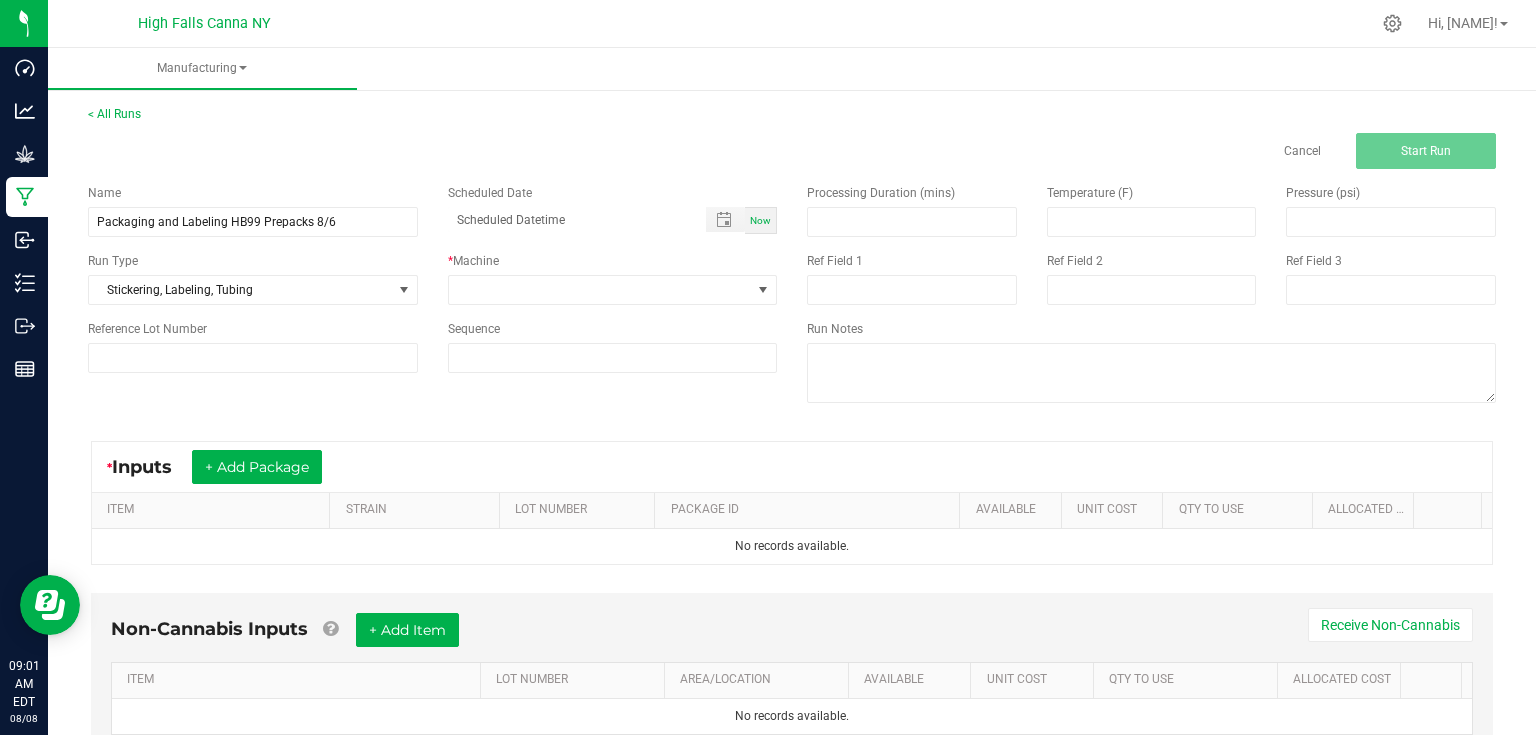click on "*   Machine" at bounding box center (613, 278) 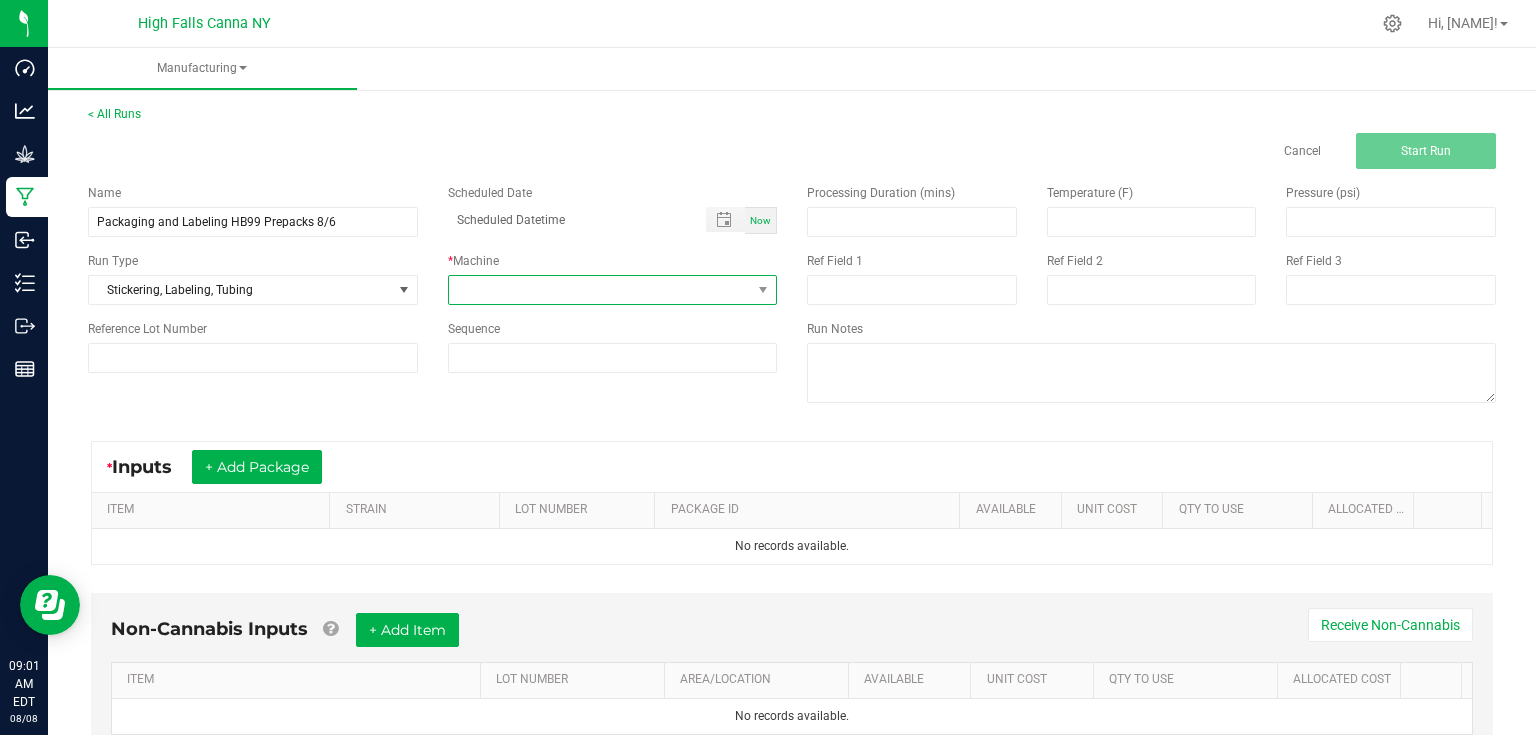 click at bounding box center [600, 290] 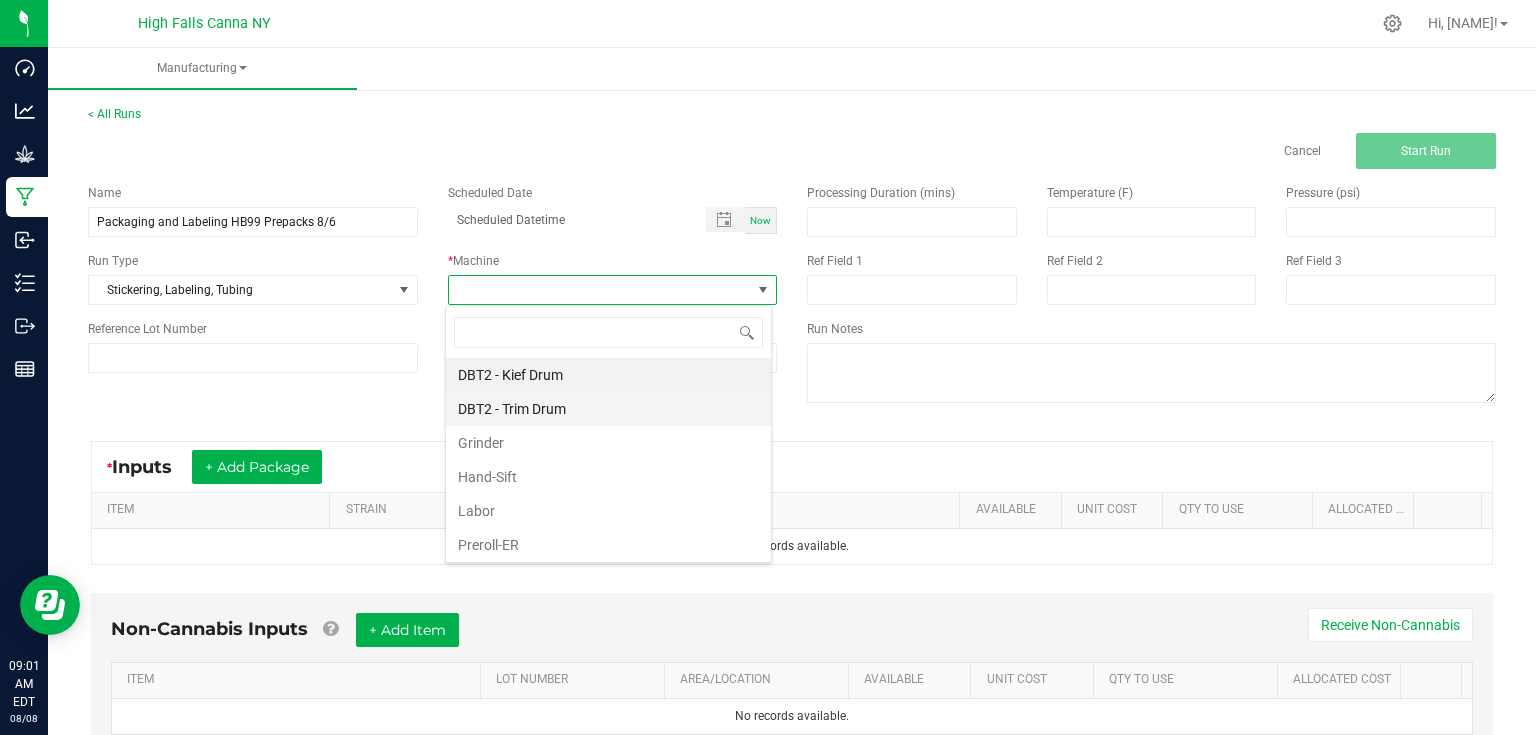 scroll, scrollTop: 99970, scrollLeft: 99673, axis: both 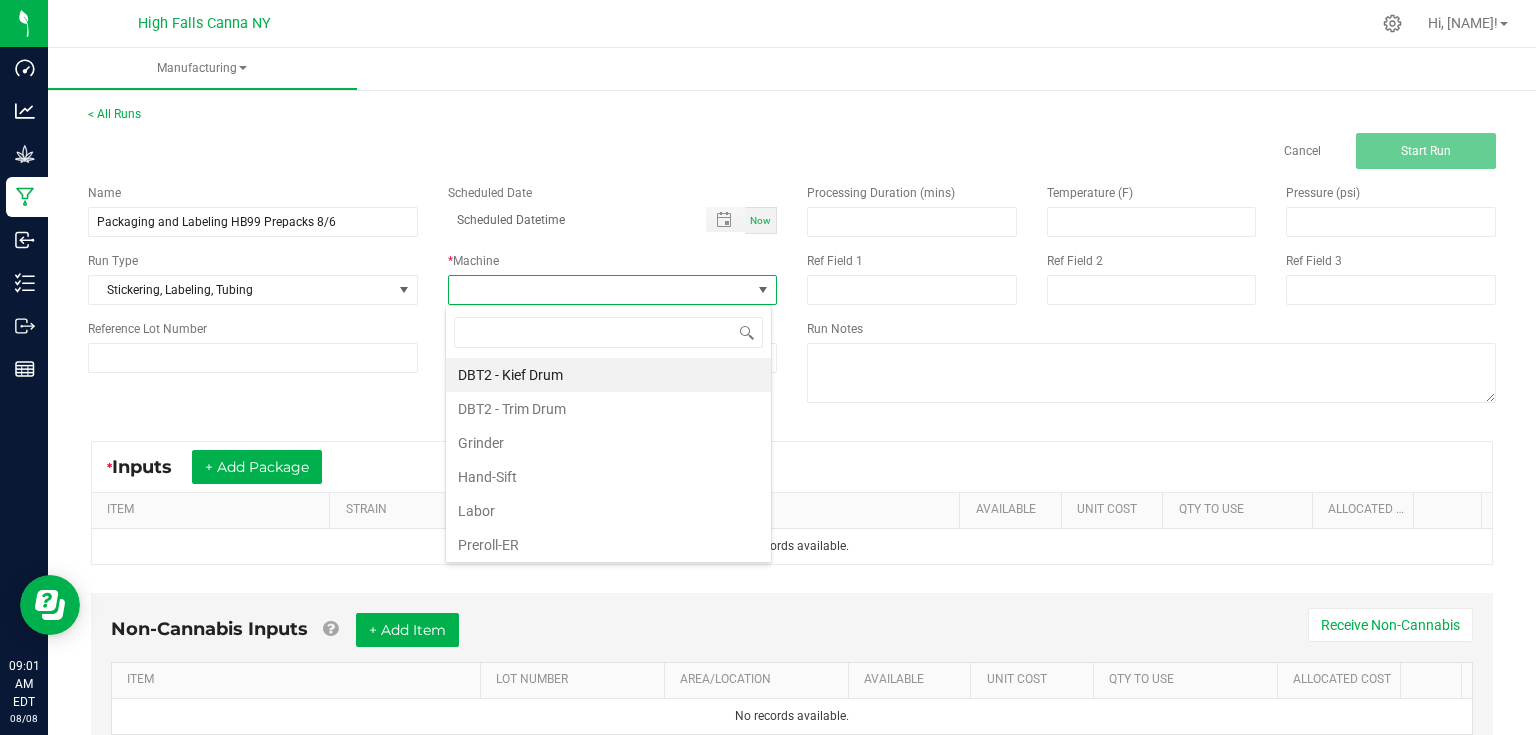 drag, startPoint x: 481, startPoint y: 509, endPoint x: 601, endPoint y: 392, distance: 167.59773 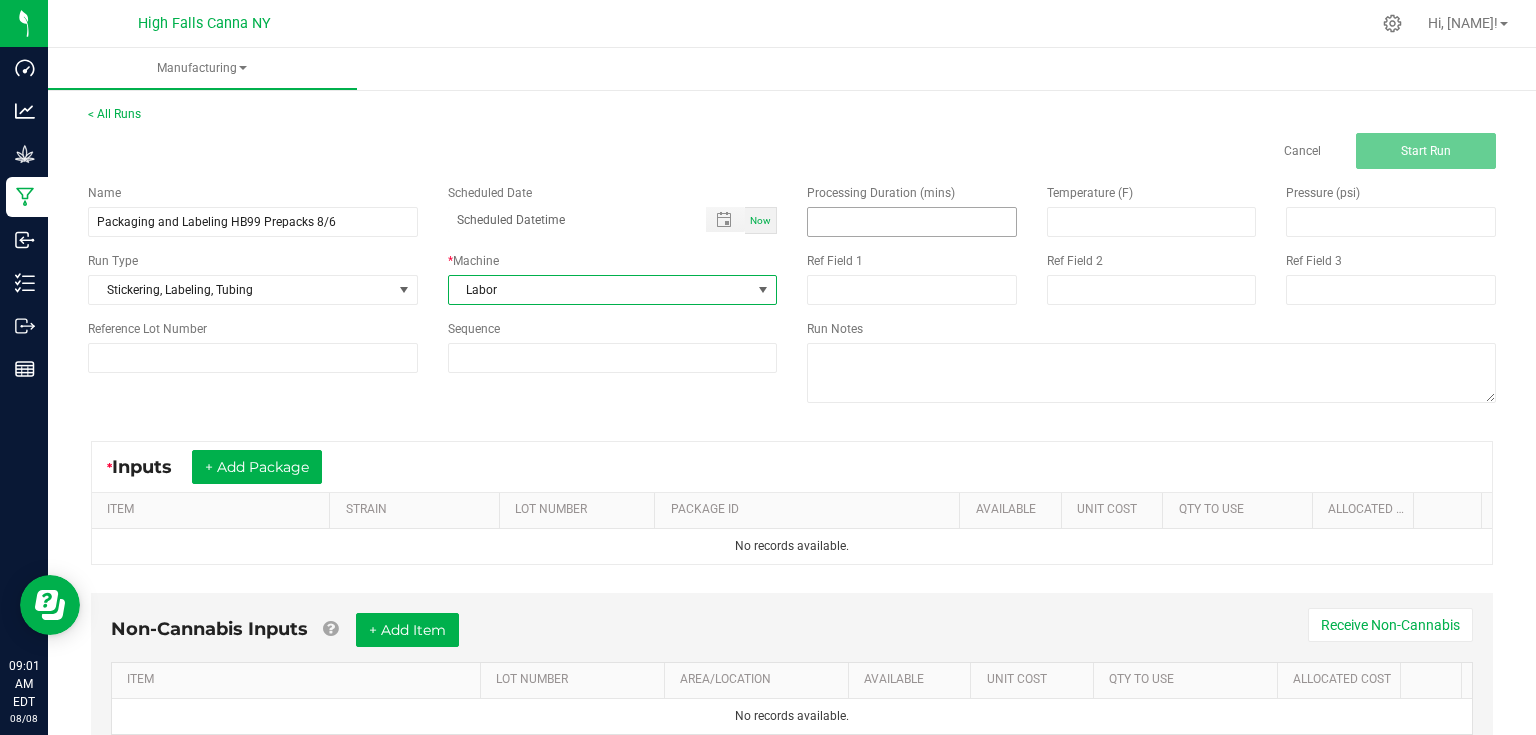 click at bounding box center (912, 222) 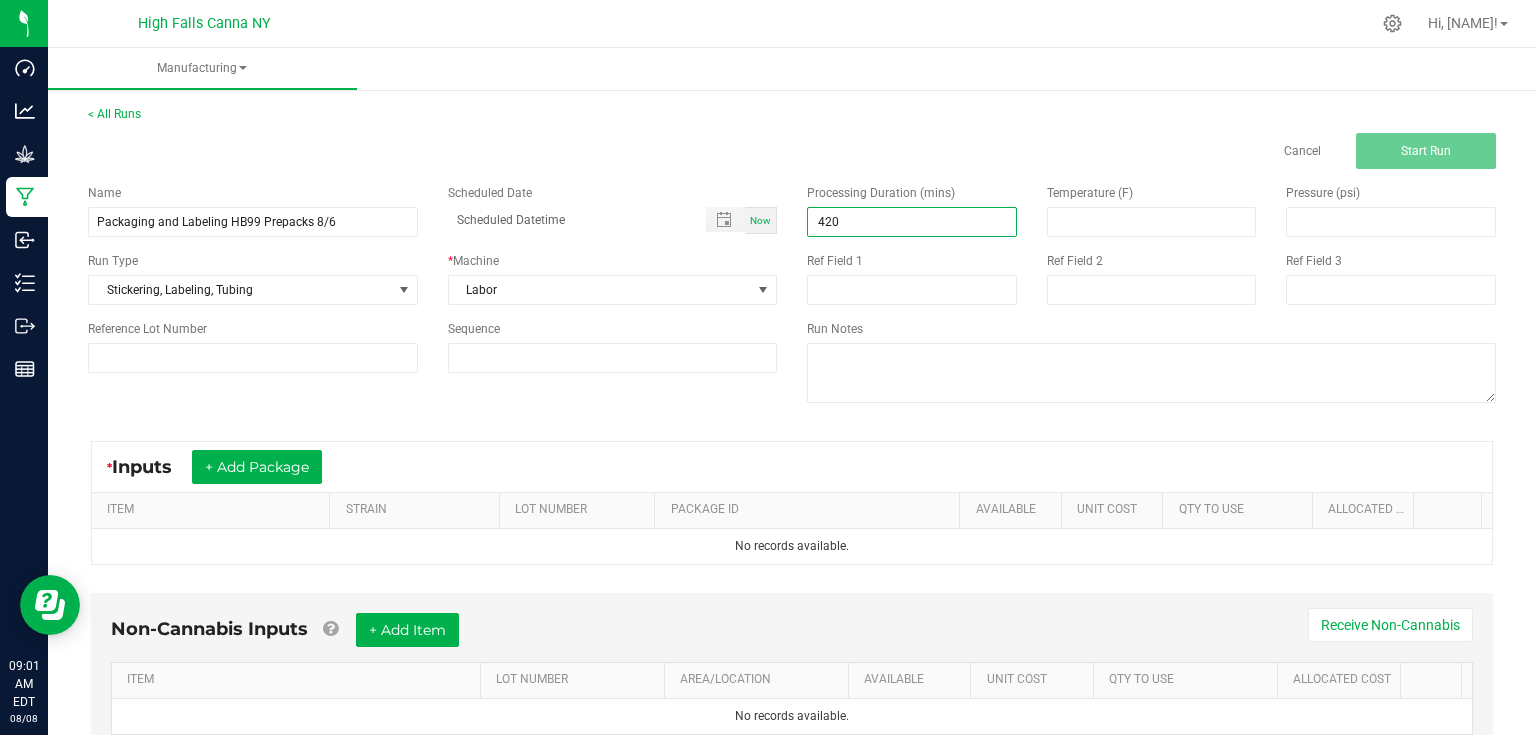 type on "420.00" 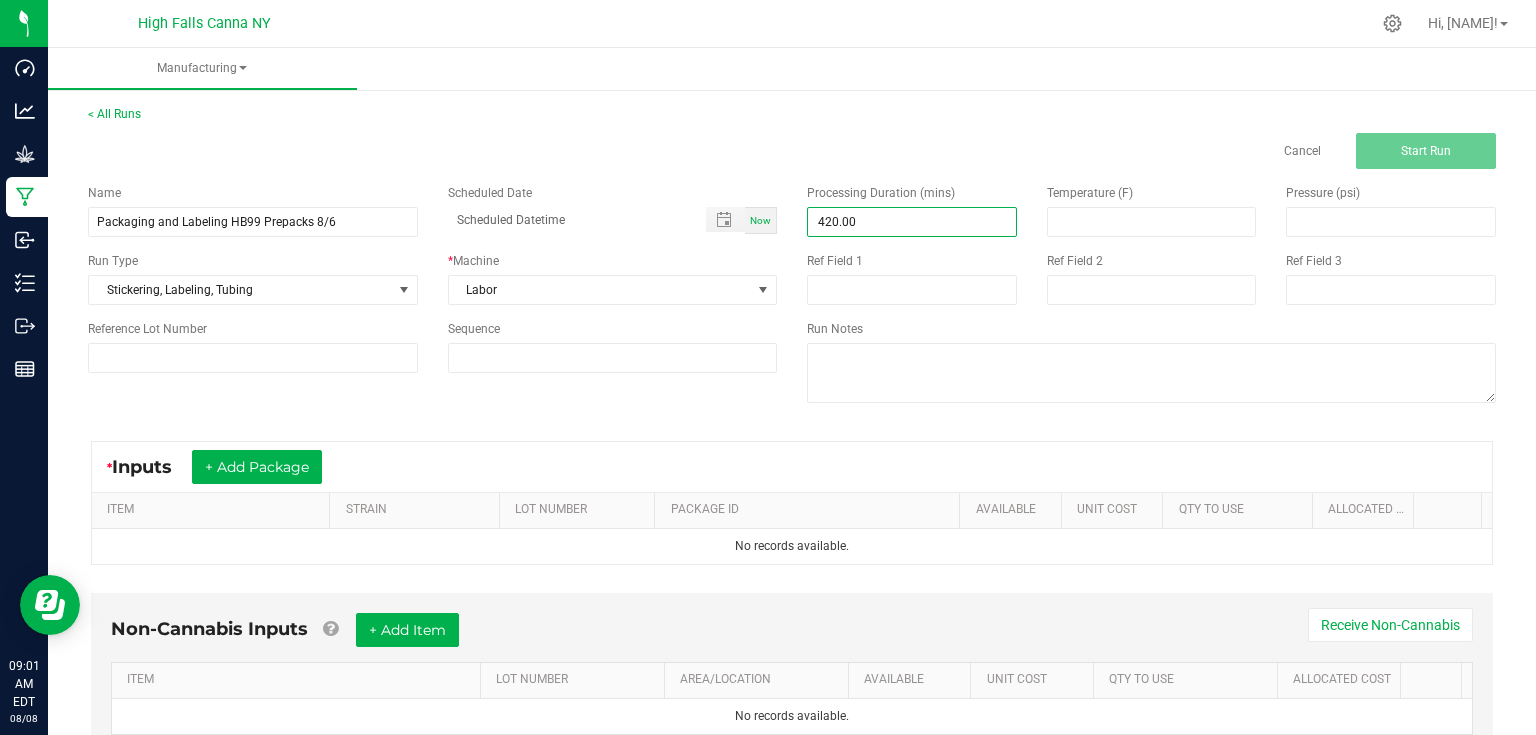 drag, startPoint x: 512, startPoint y: 386, endPoint x: 240, endPoint y: 490, distance: 291.2044 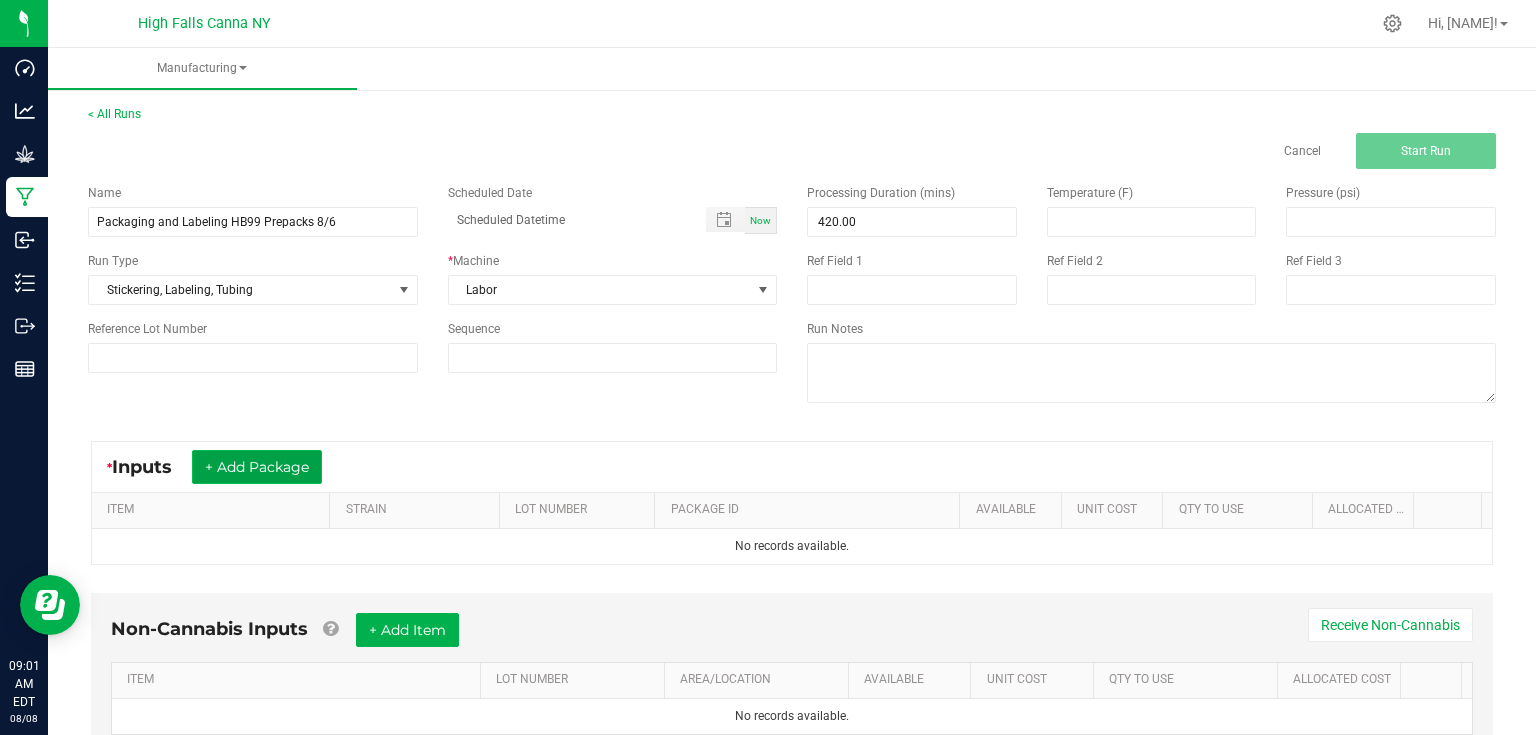 click on "+ Add Package" at bounding box center [257, 467] 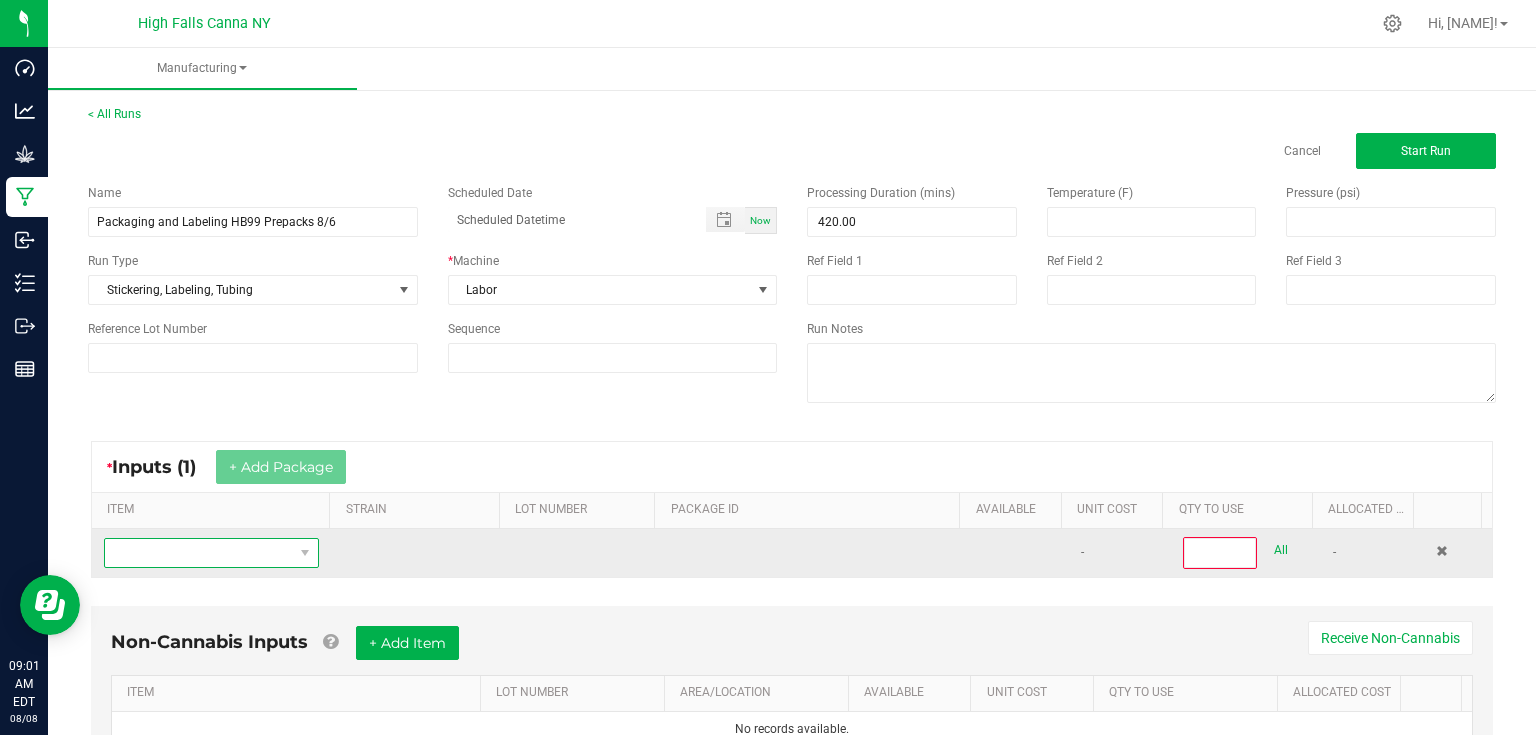 click at bounding box center [199, 553] 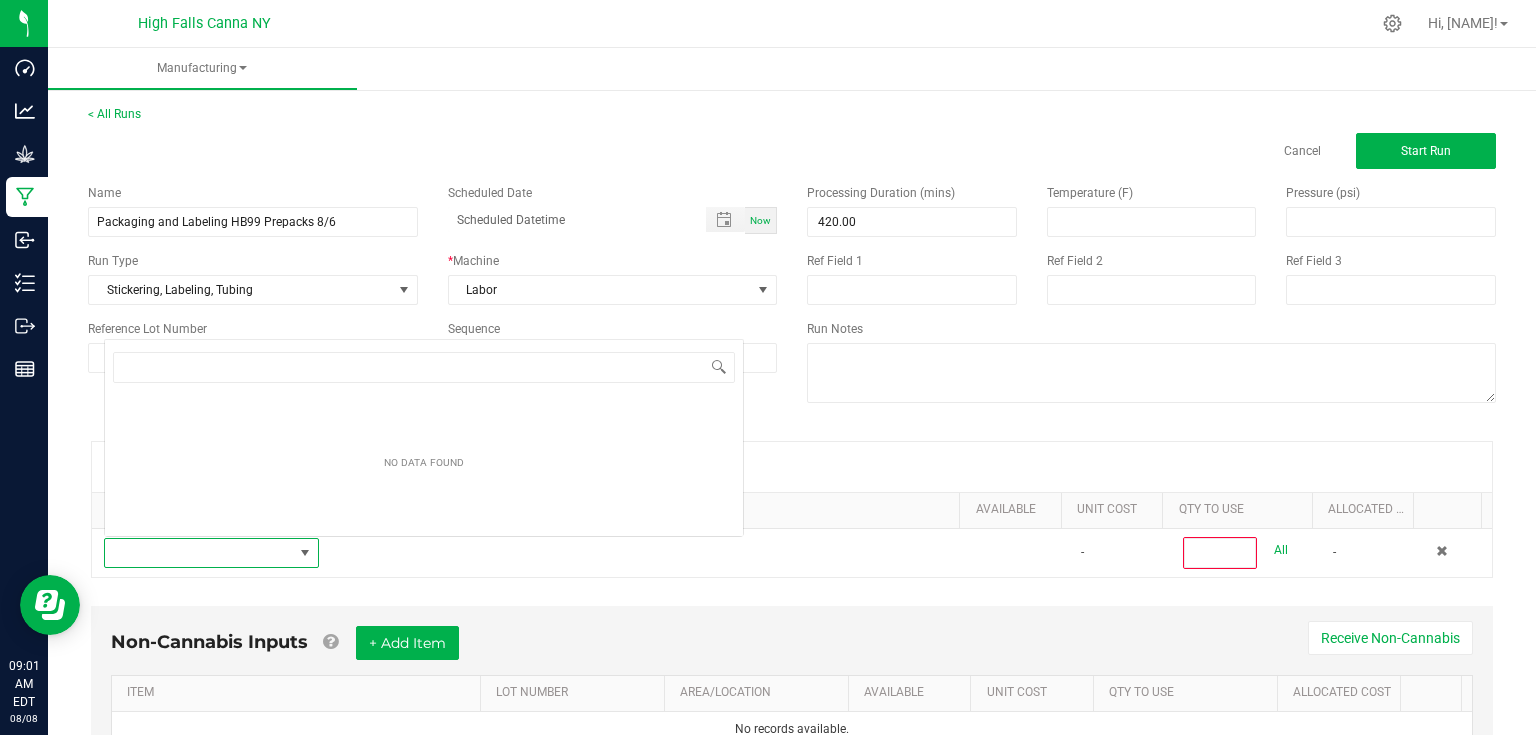 scroll, scrollTop: 0, scrollLeft: 0, axis: both 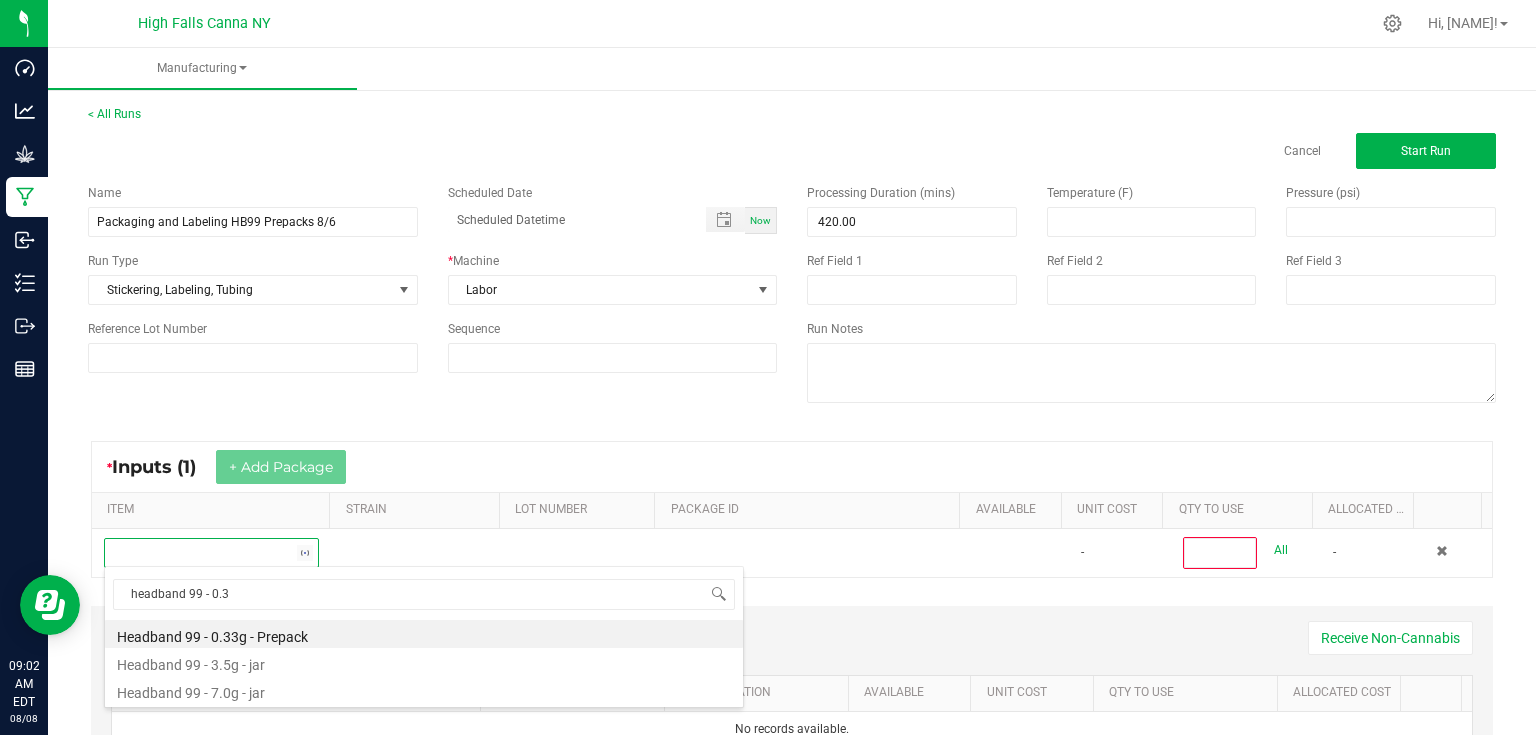type on "headband 99 - 0.3" 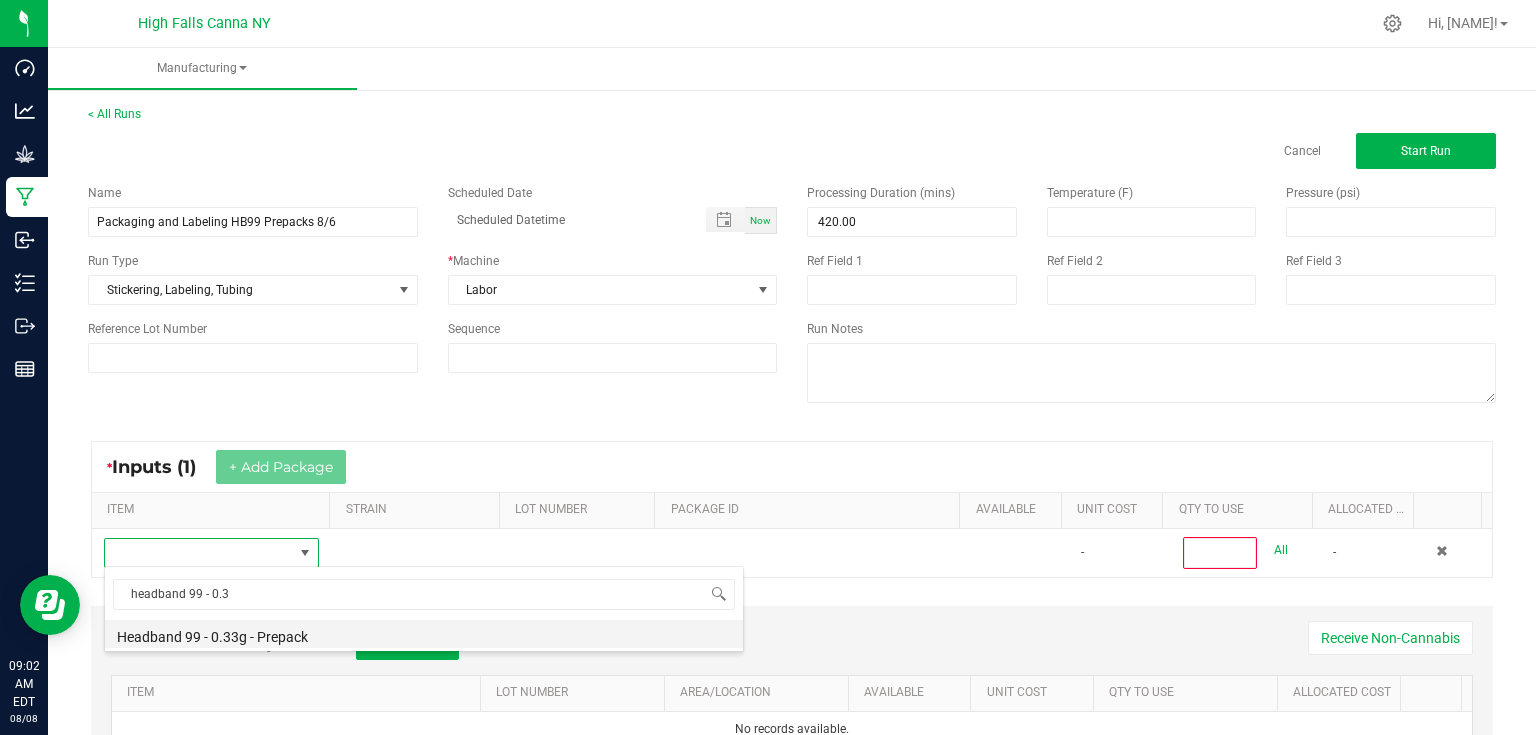 click on "Headband 99 - 0.33g - Prepack" at bounding box center (424, 634) 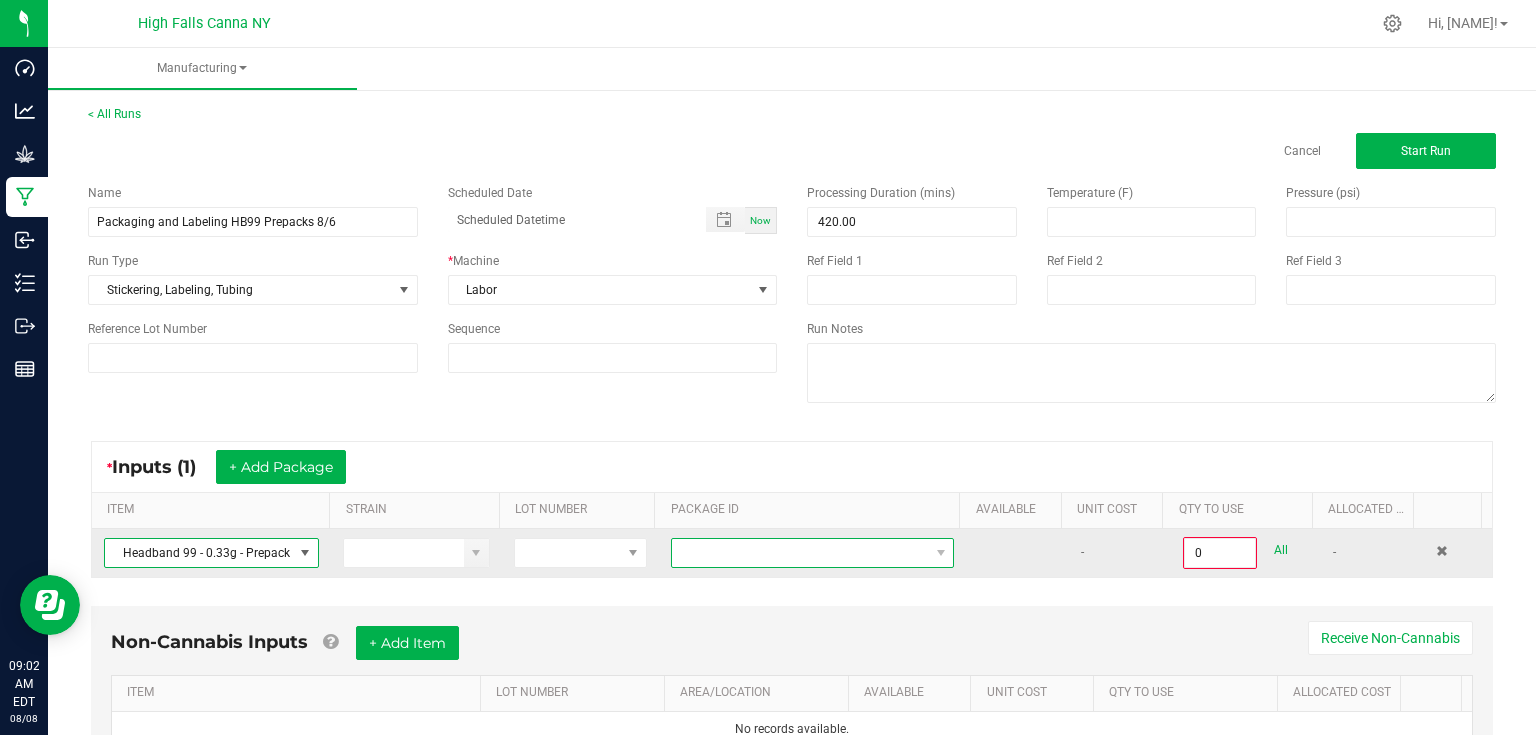 click at bounding box center (800, 553) 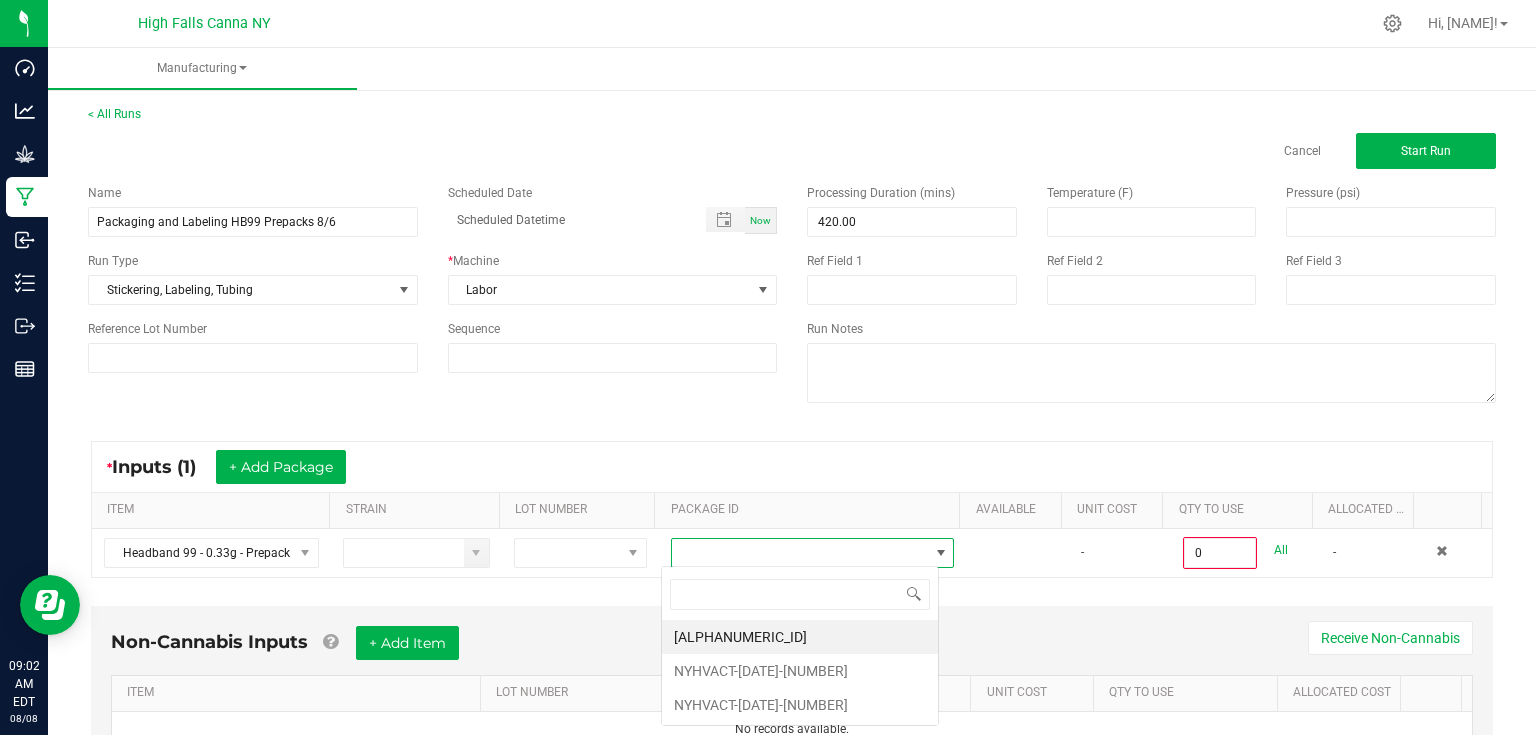 scroll, scrollTop: 99970, scrollLeft: 99721, axis: both 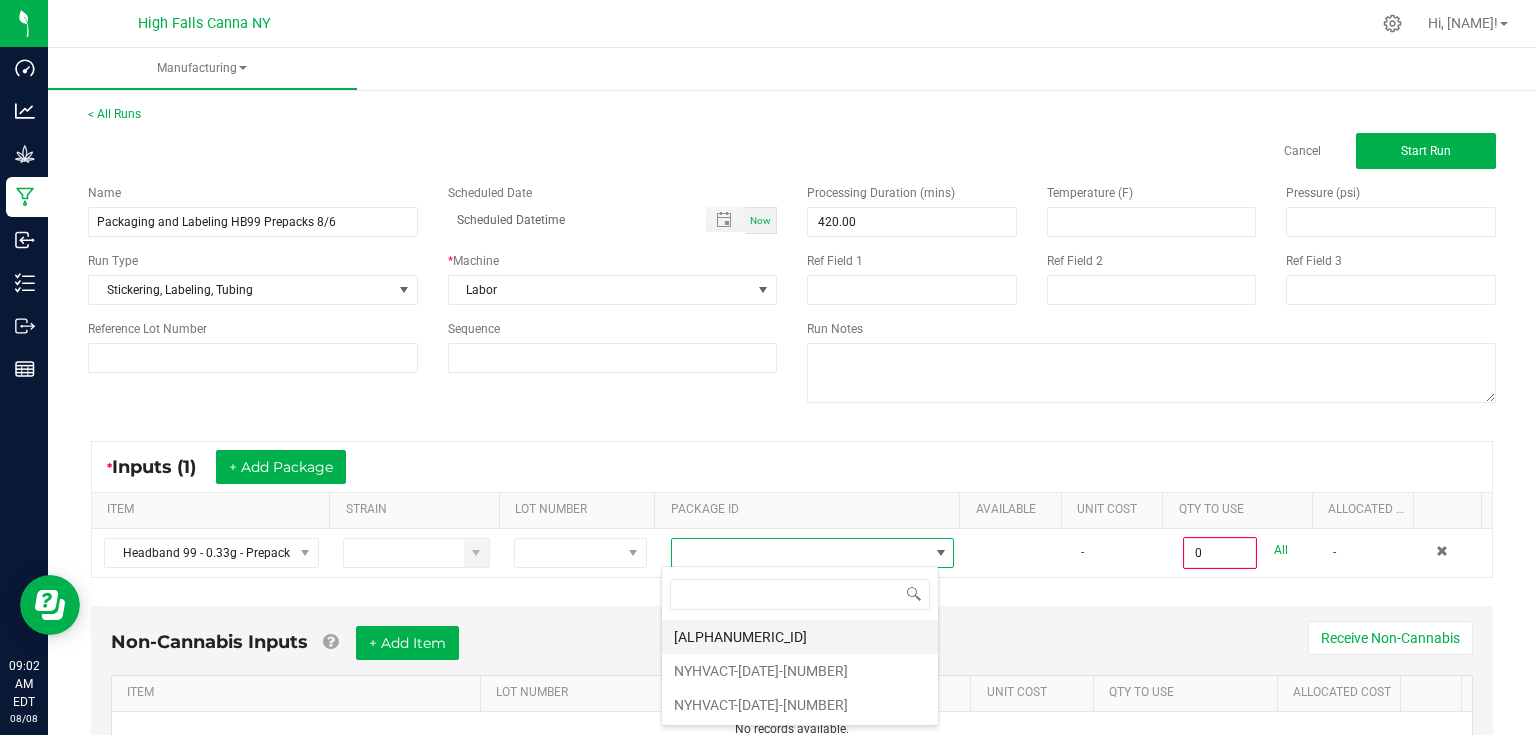 click on "[ALPHANUMERIC_ID]" at bounding box center [800, 637] 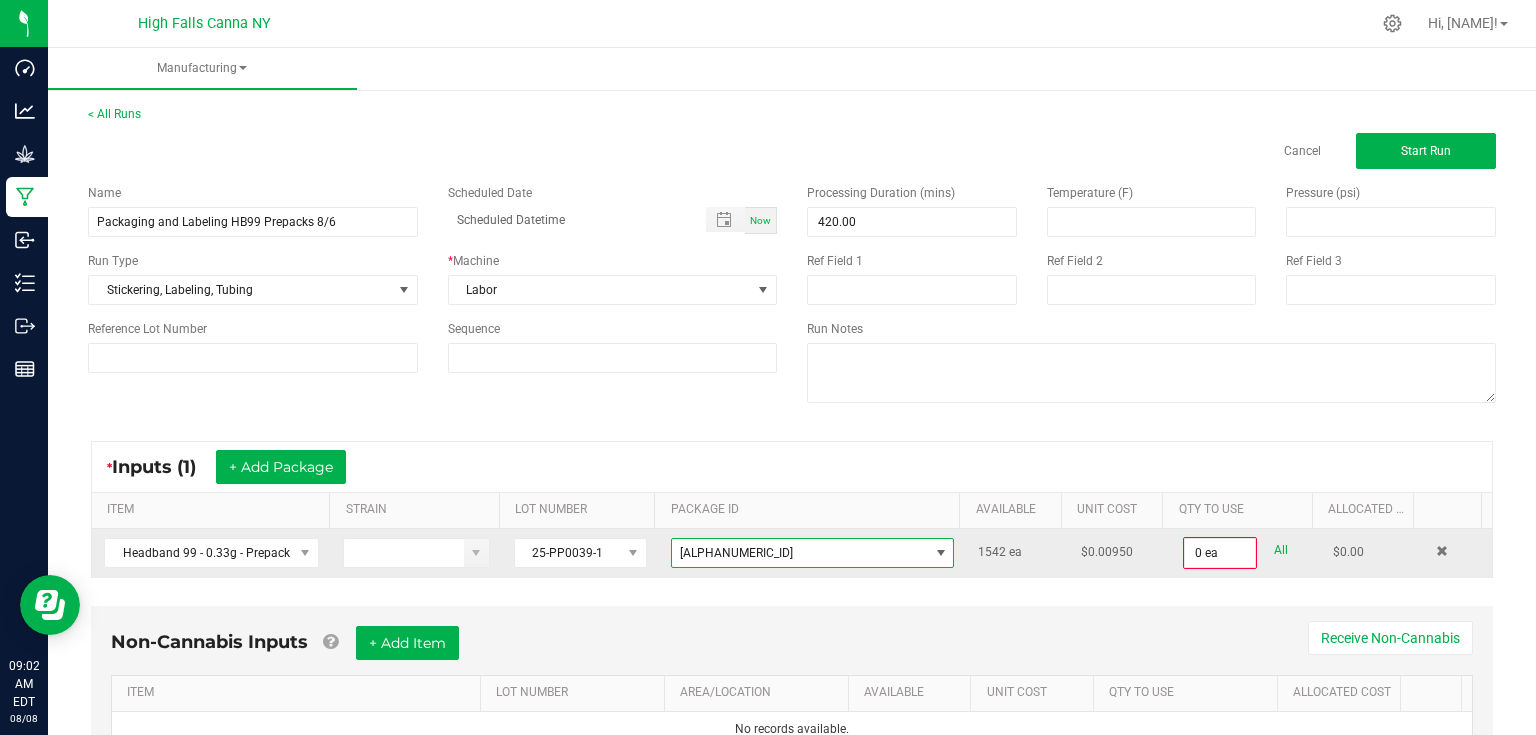 click on "[ALPHANUMERIC_ID]" at bounding box center [736, 553] 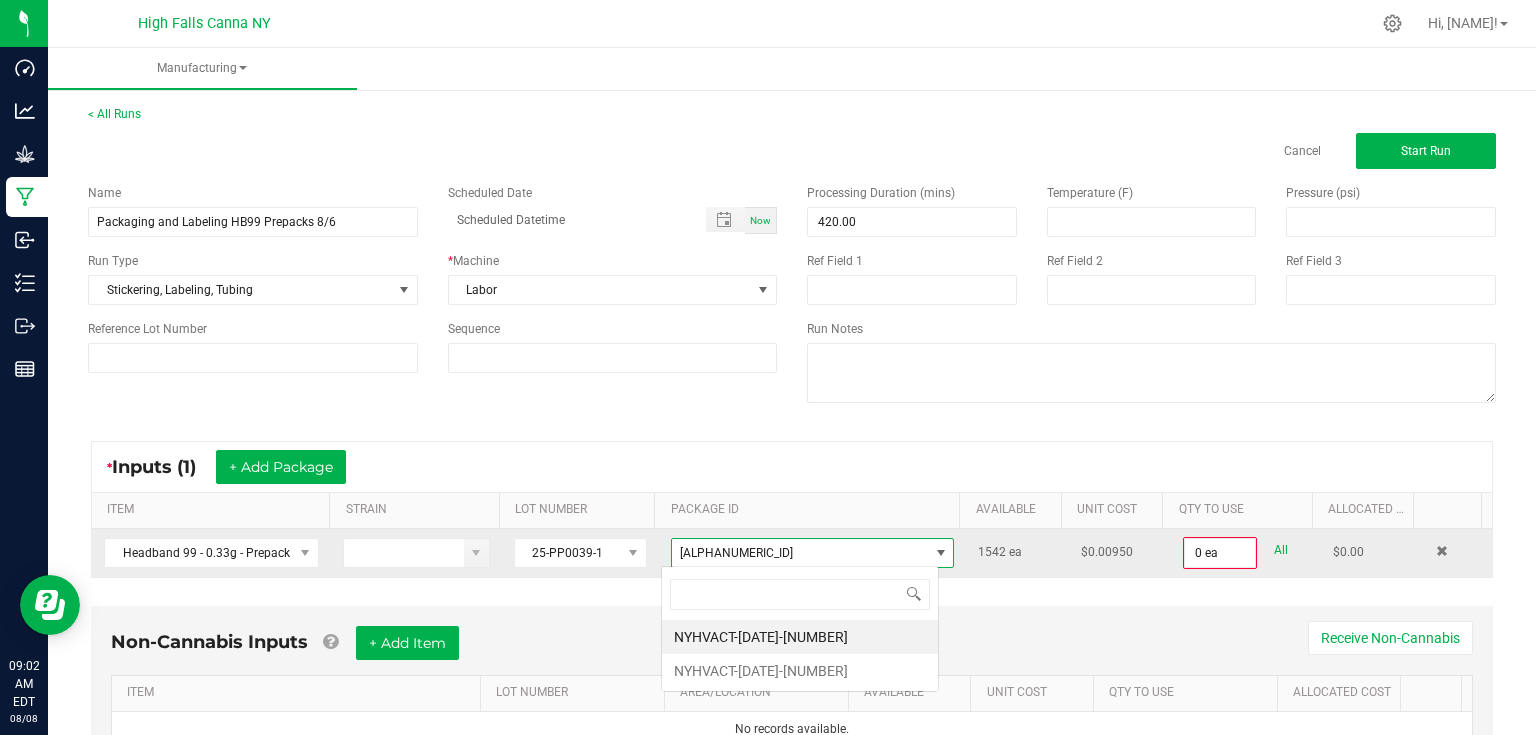 scroll, scrollTop: 99970, scrollLeft: 99721, axis: both 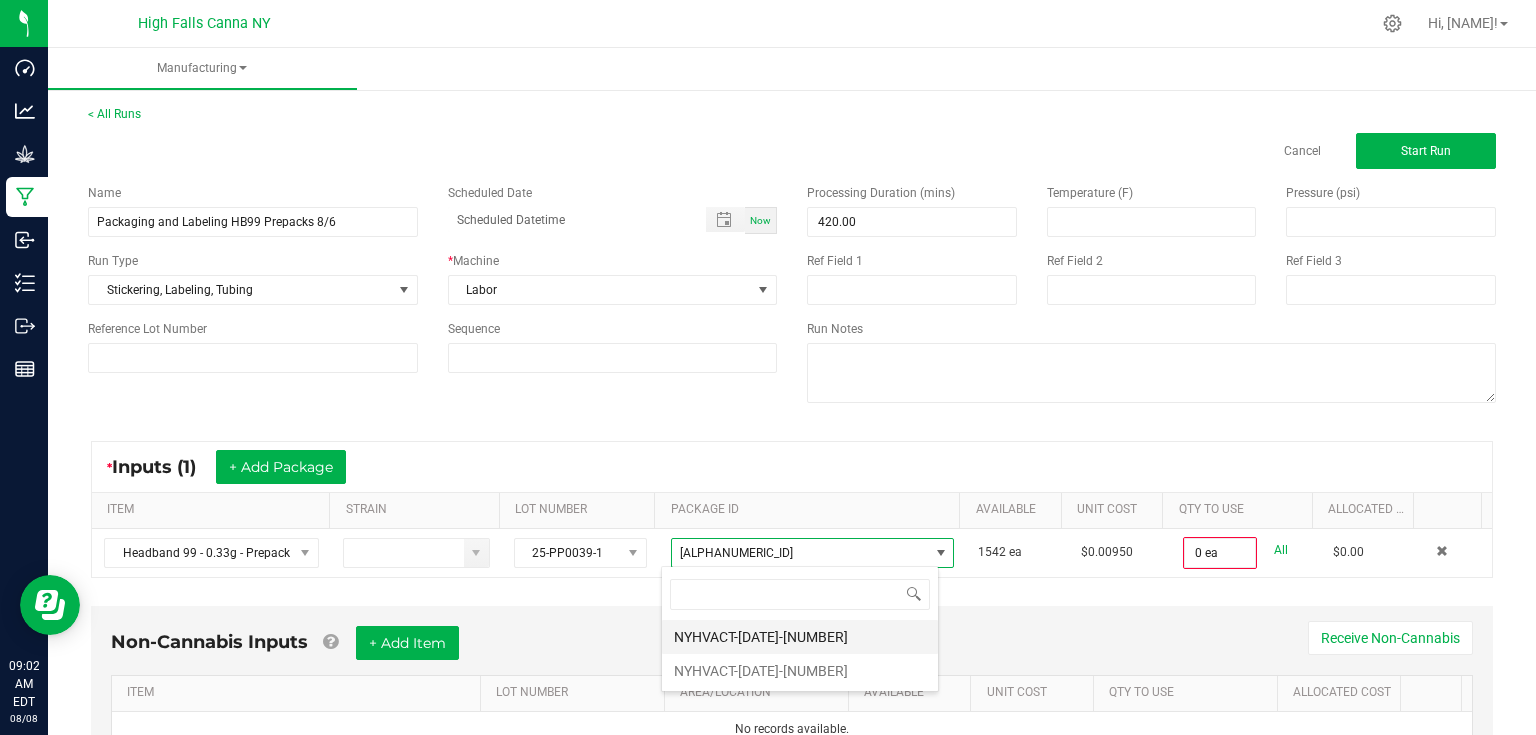 click on "NYHVACT-[DATE]-[NUMBER]" at bounding box center (800, 637) 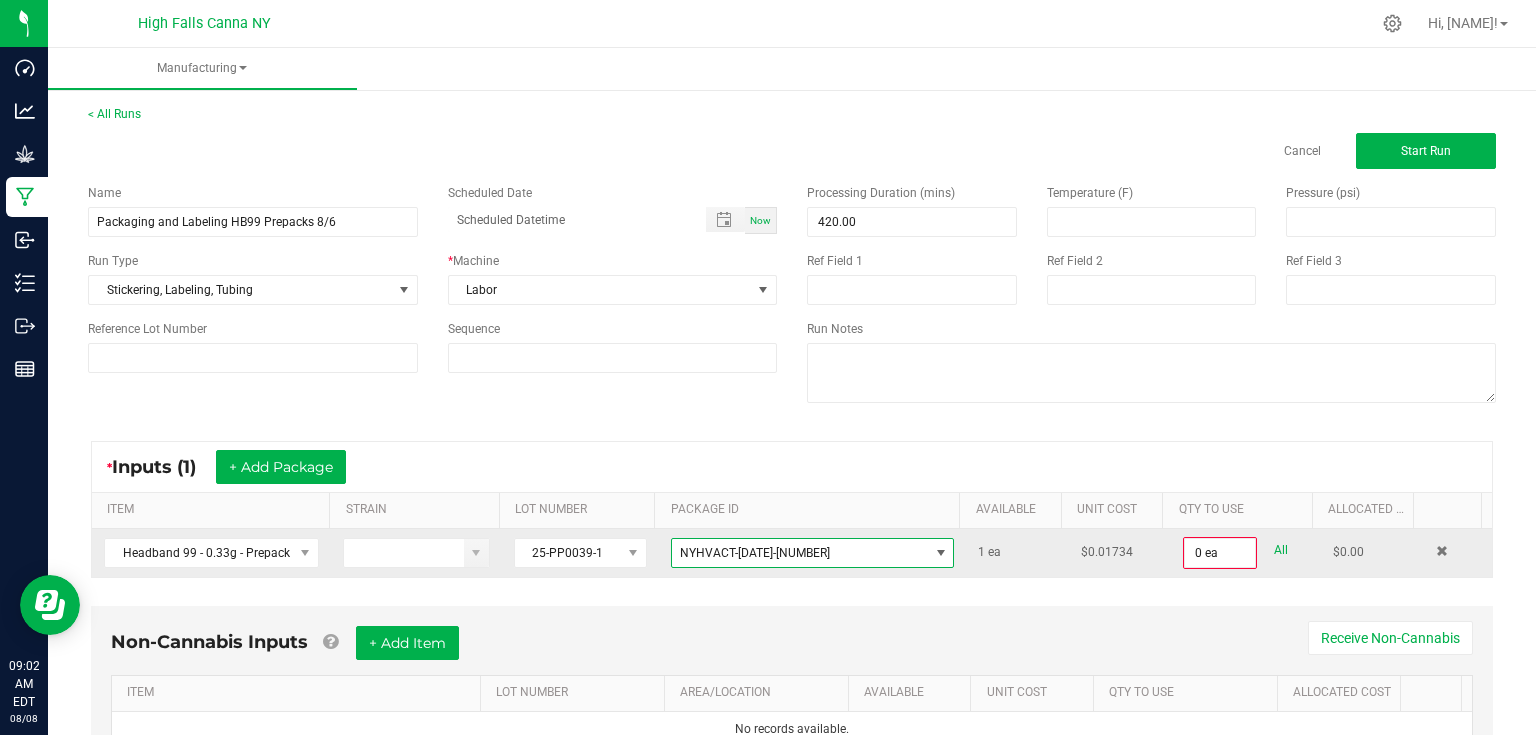 click on "NYHVACT-[DATE]-[NUMBER]" at bounding box center [755, 553] 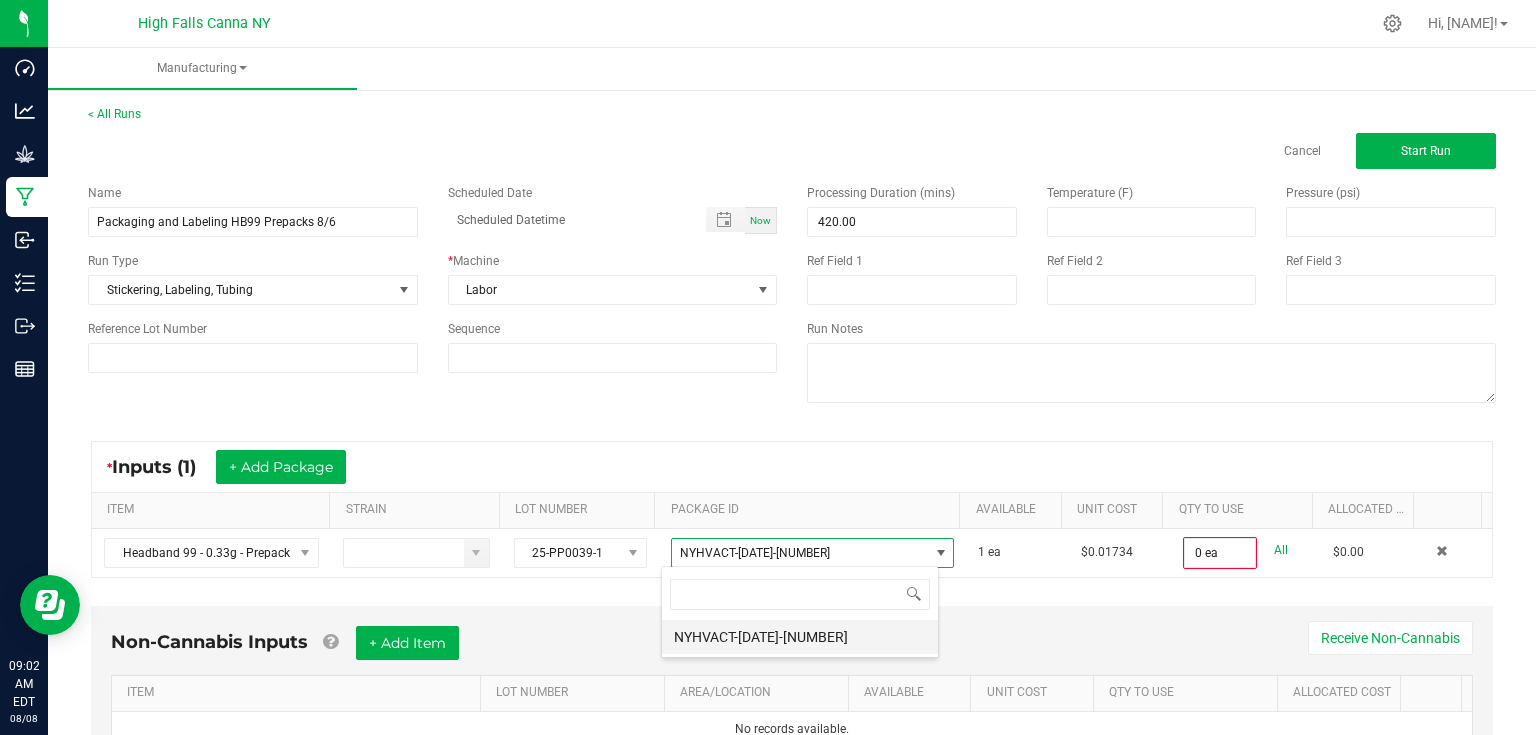 scroll, scrollTop: 99970, scrollLeft: 99721, axis: both 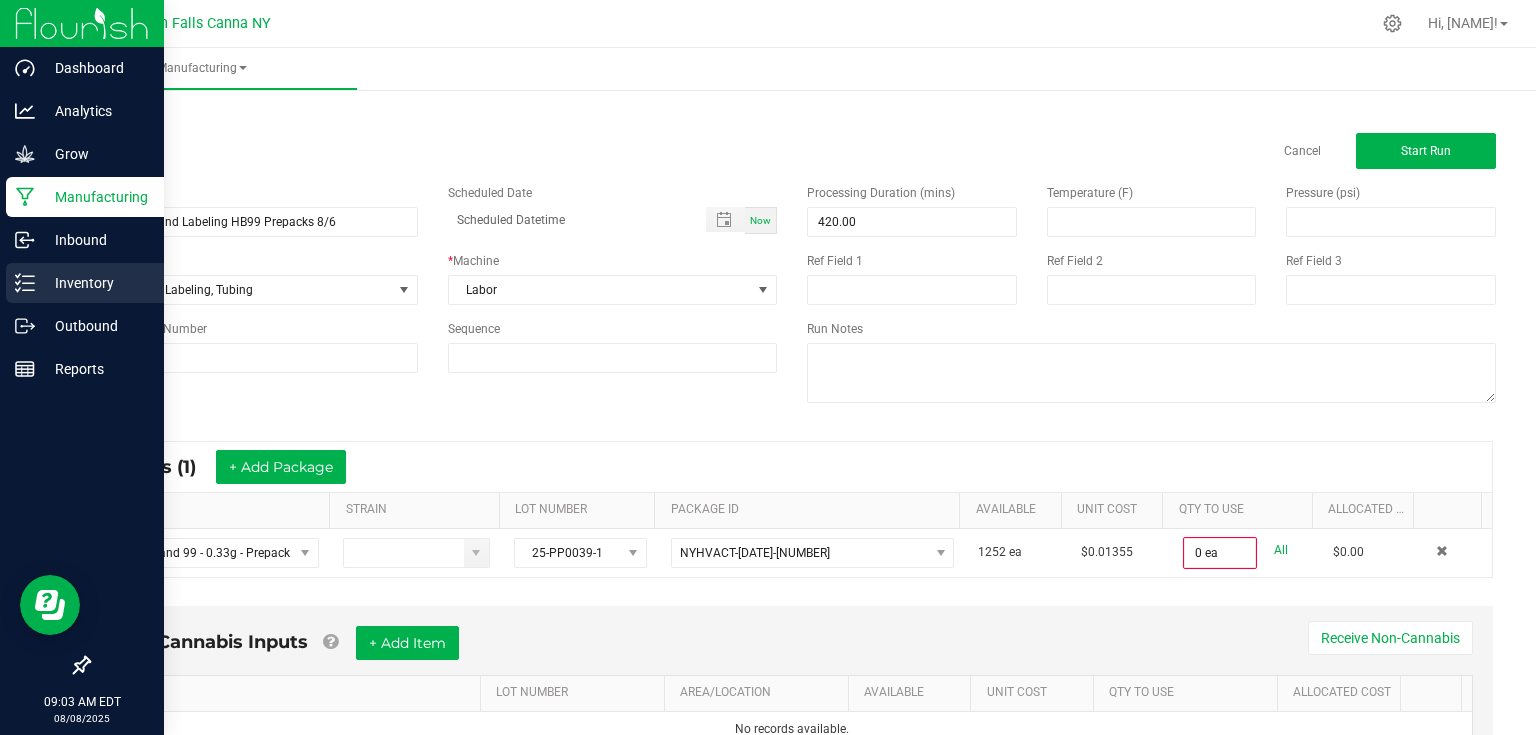 click on "Inventory" at bounding box center [85, 283] 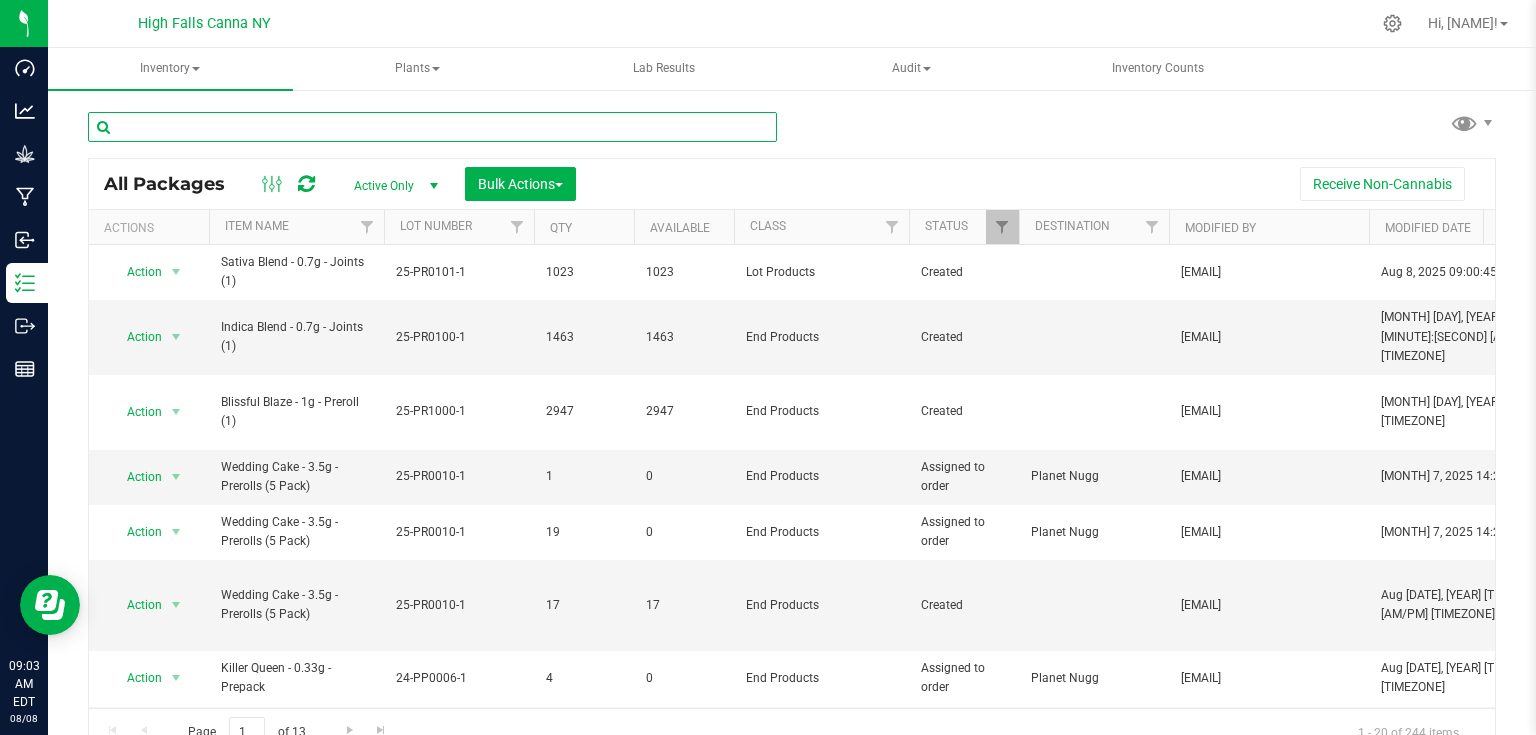 click at bounding box center (432, 127) 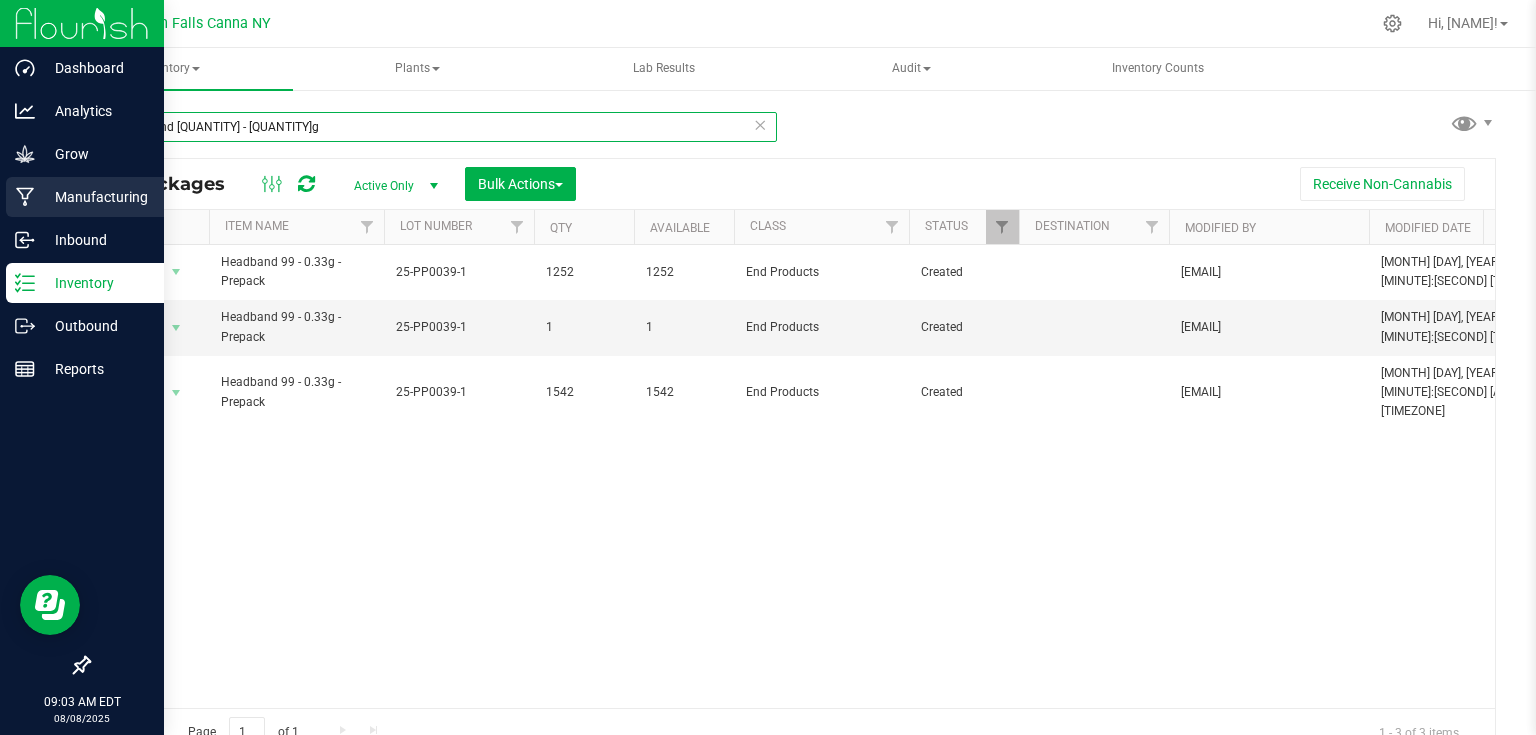 type on "headband [QUANTITY] - [QUANTITY]g" 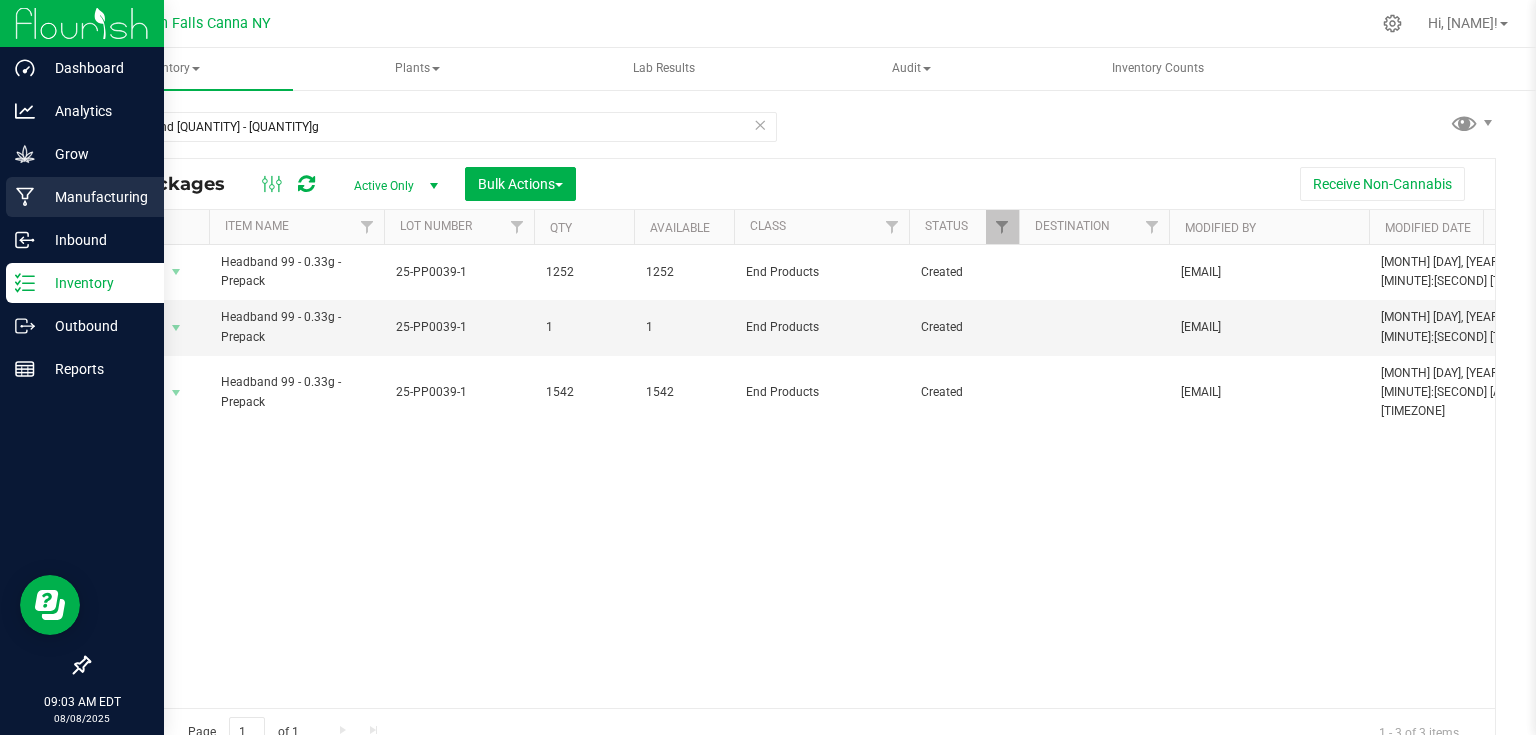 click on "Manufacturing" at bounding box center [95, 197] 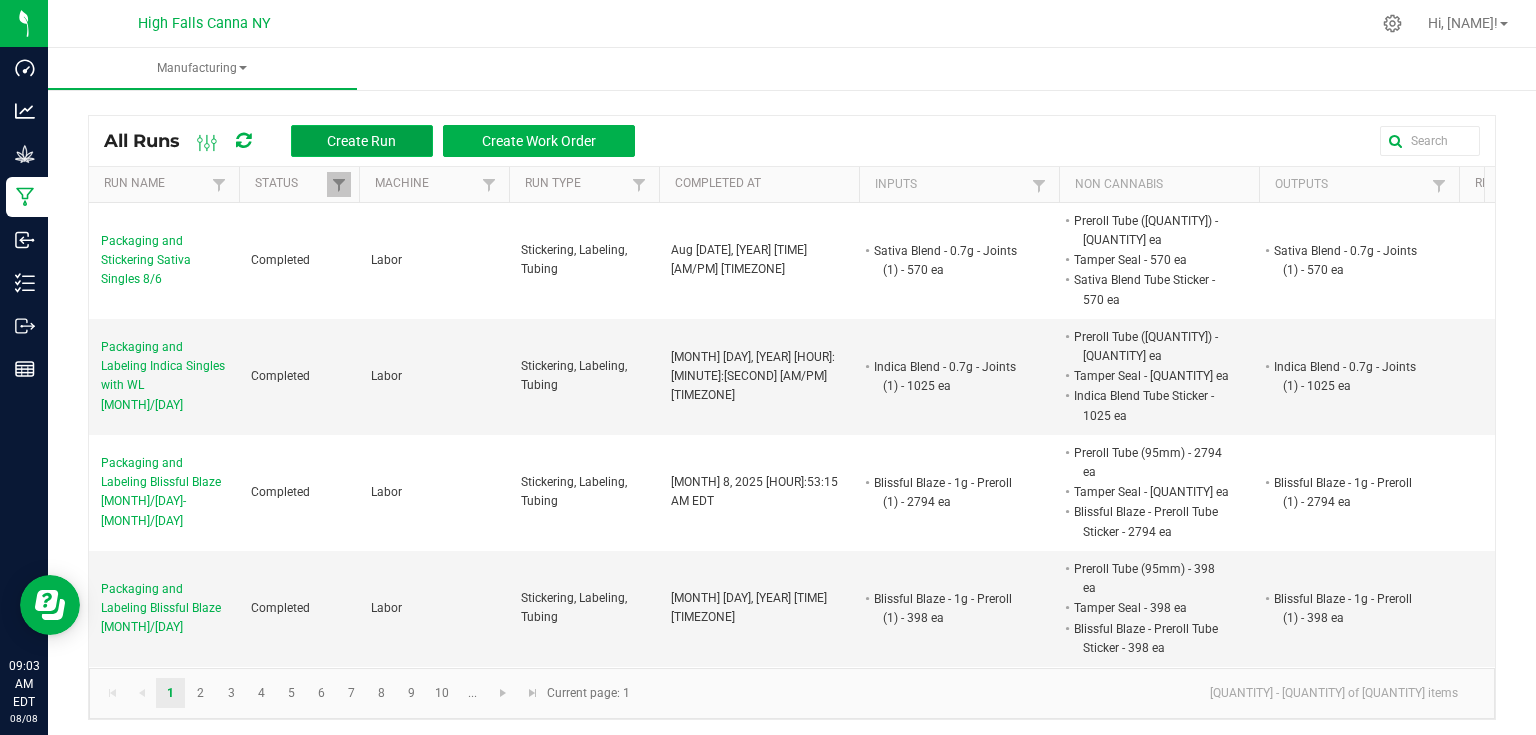 click on "Create Run" at bounding box center [362, 141] 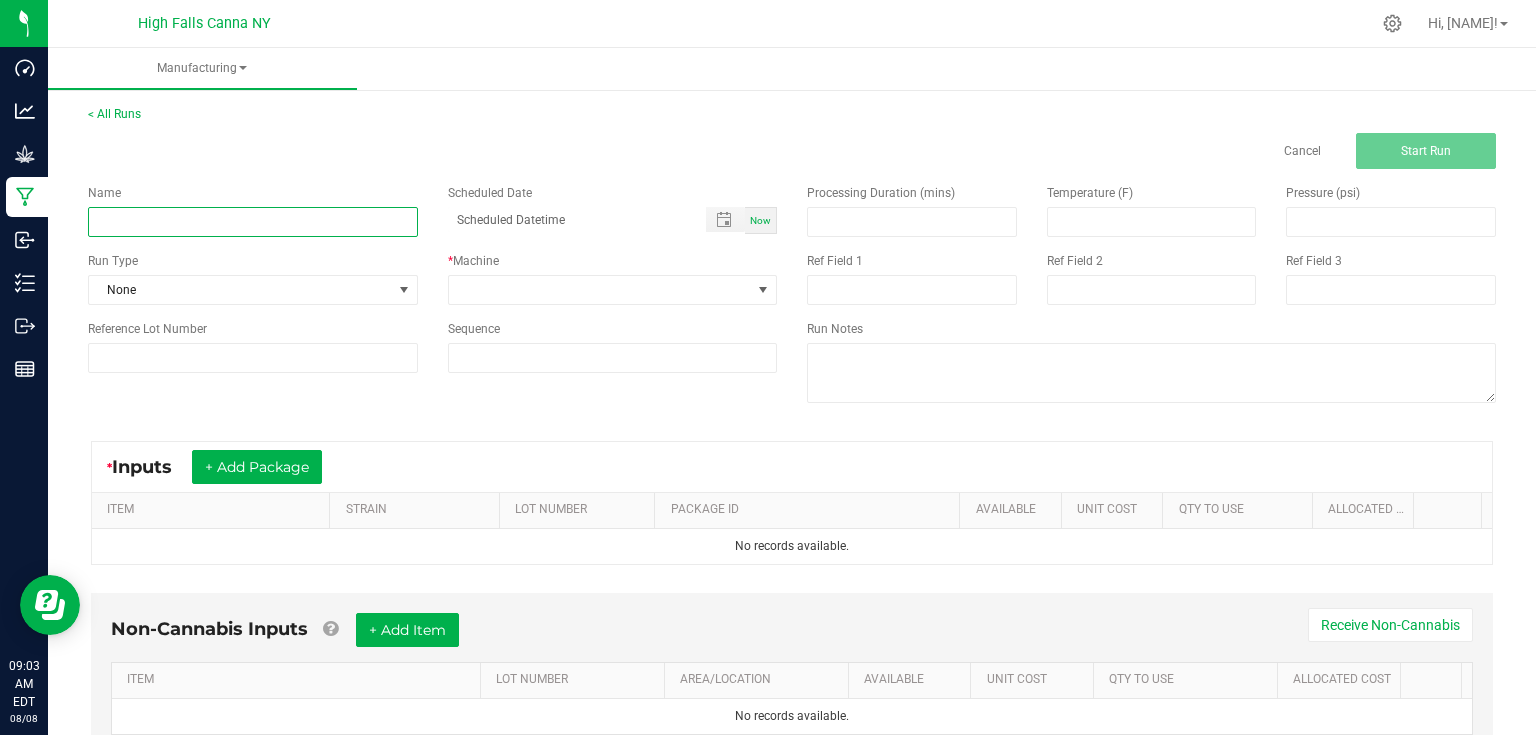 click at bounding box center [253, 222] 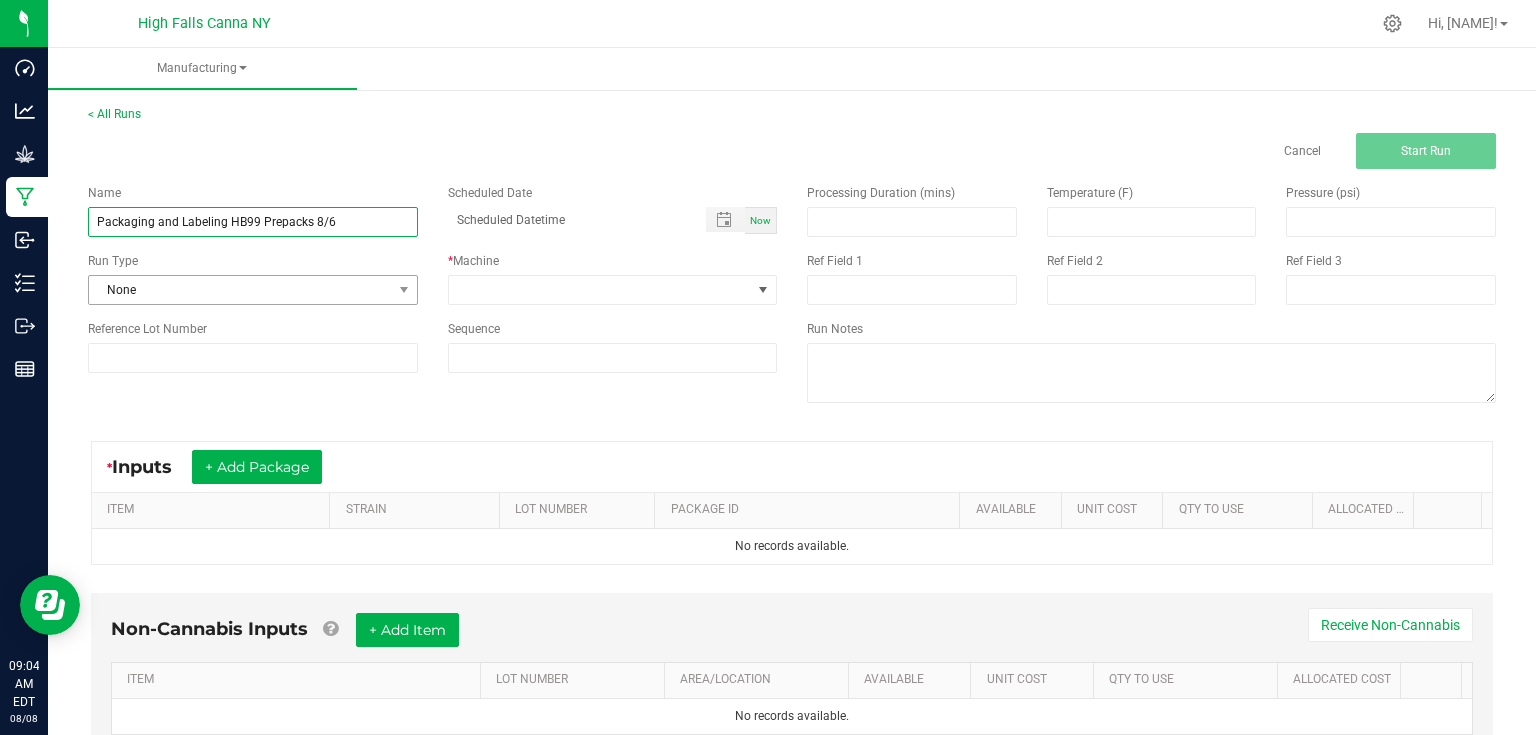 type on "Packaging and Labeling HB99 Prepacks 8/6" 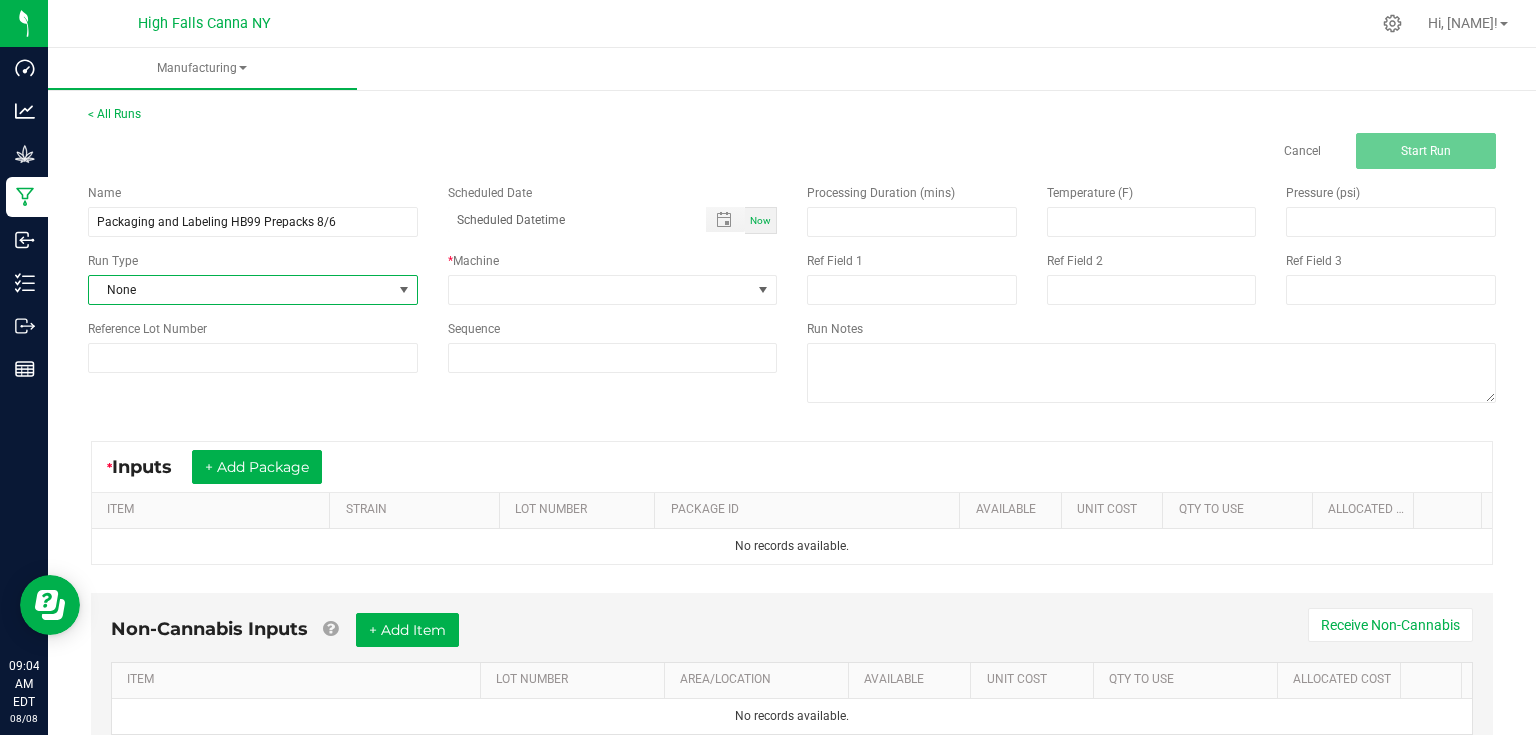 click on "None" at bounding box center [240, 290] 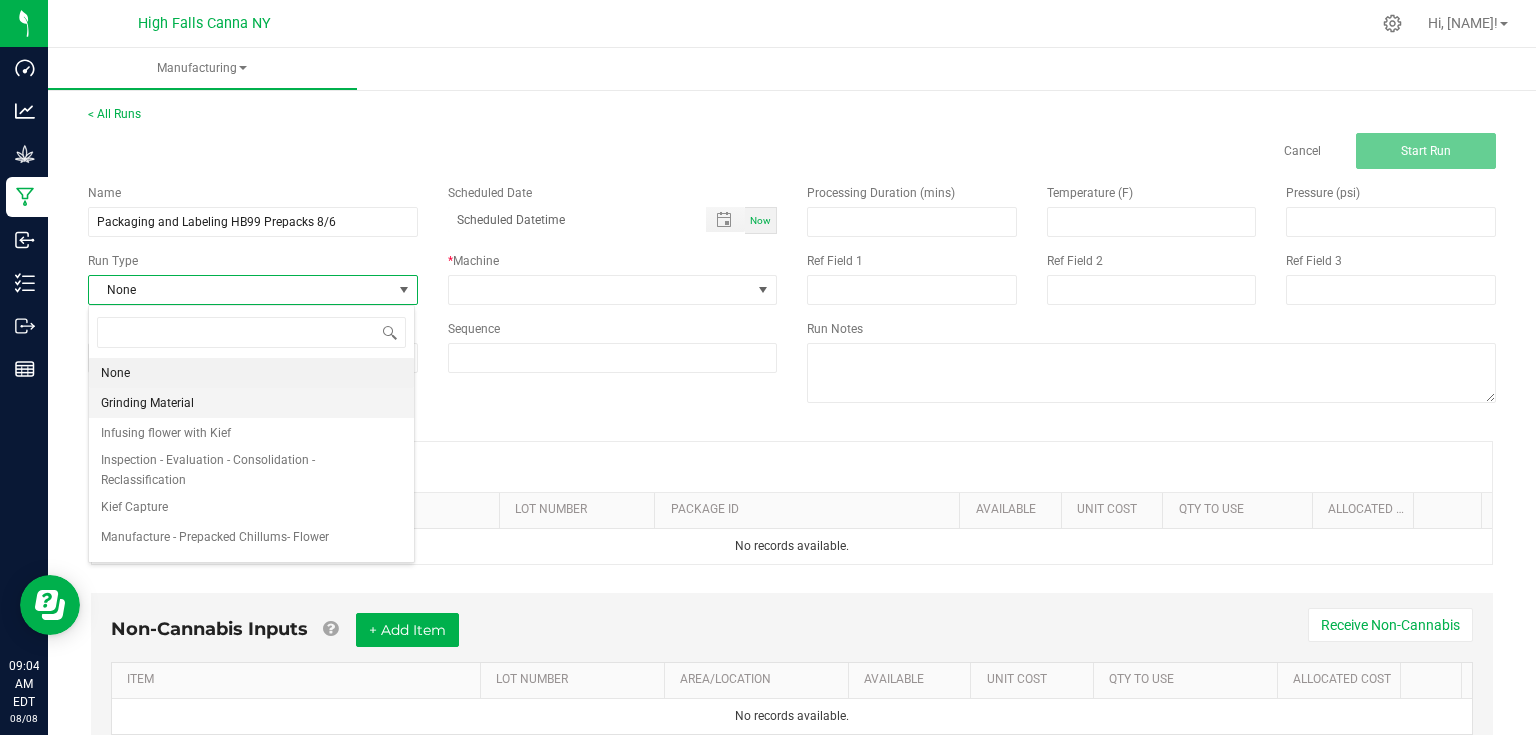 scroll, scrollTop: 99970, scrollLeft: 99673, axis: both 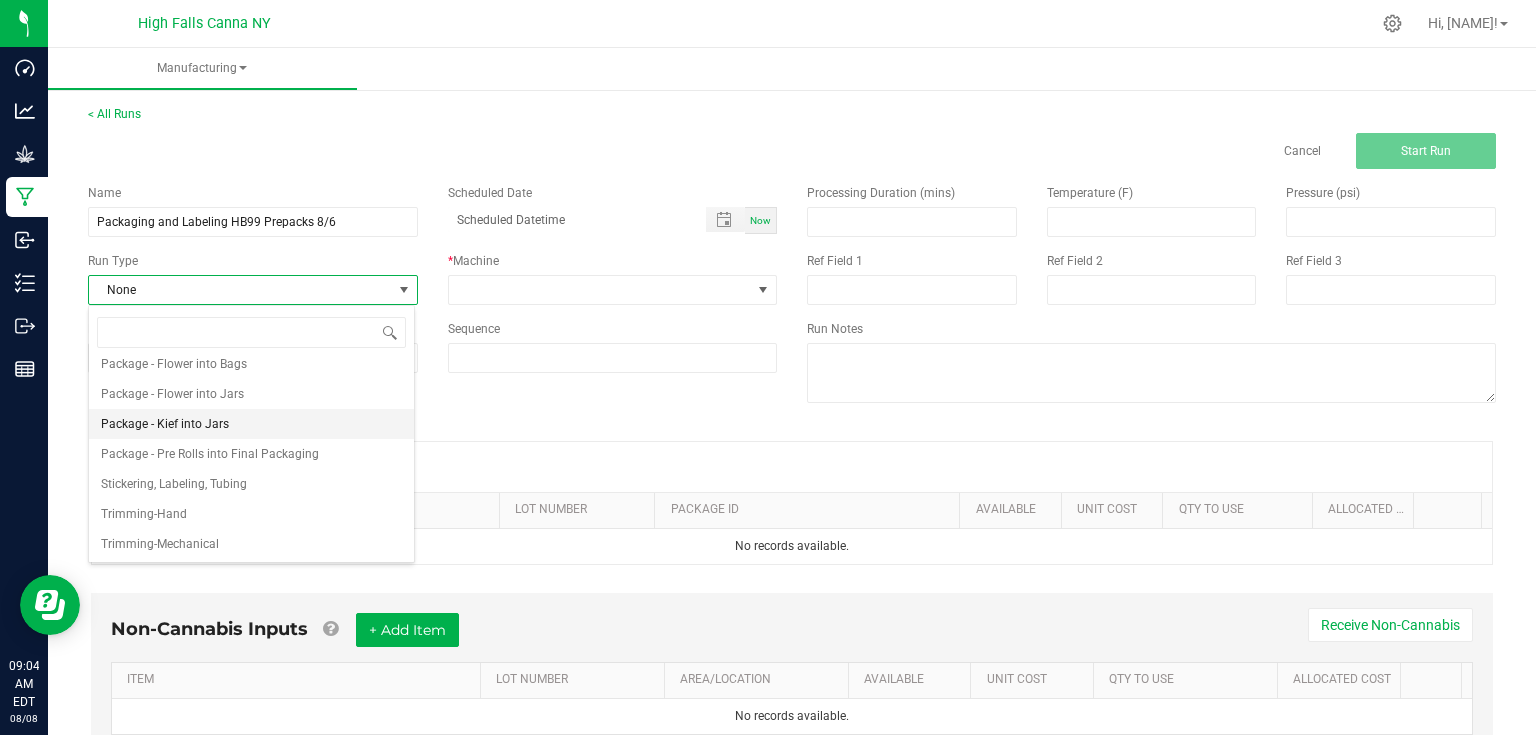 click on "Stickering, Labeling, Tubing" at bounding box center [174, 484] 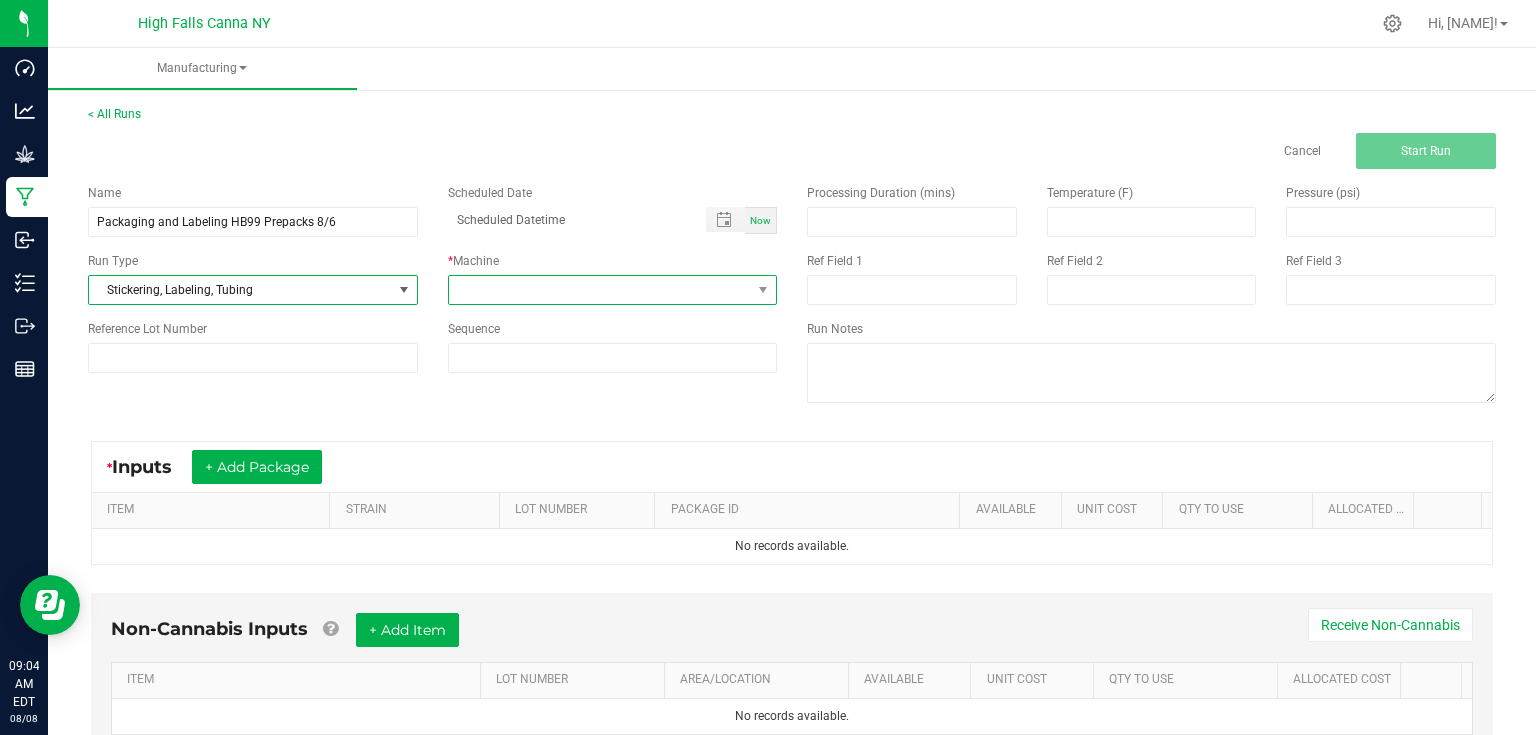 click at bounding box center [600, 290] 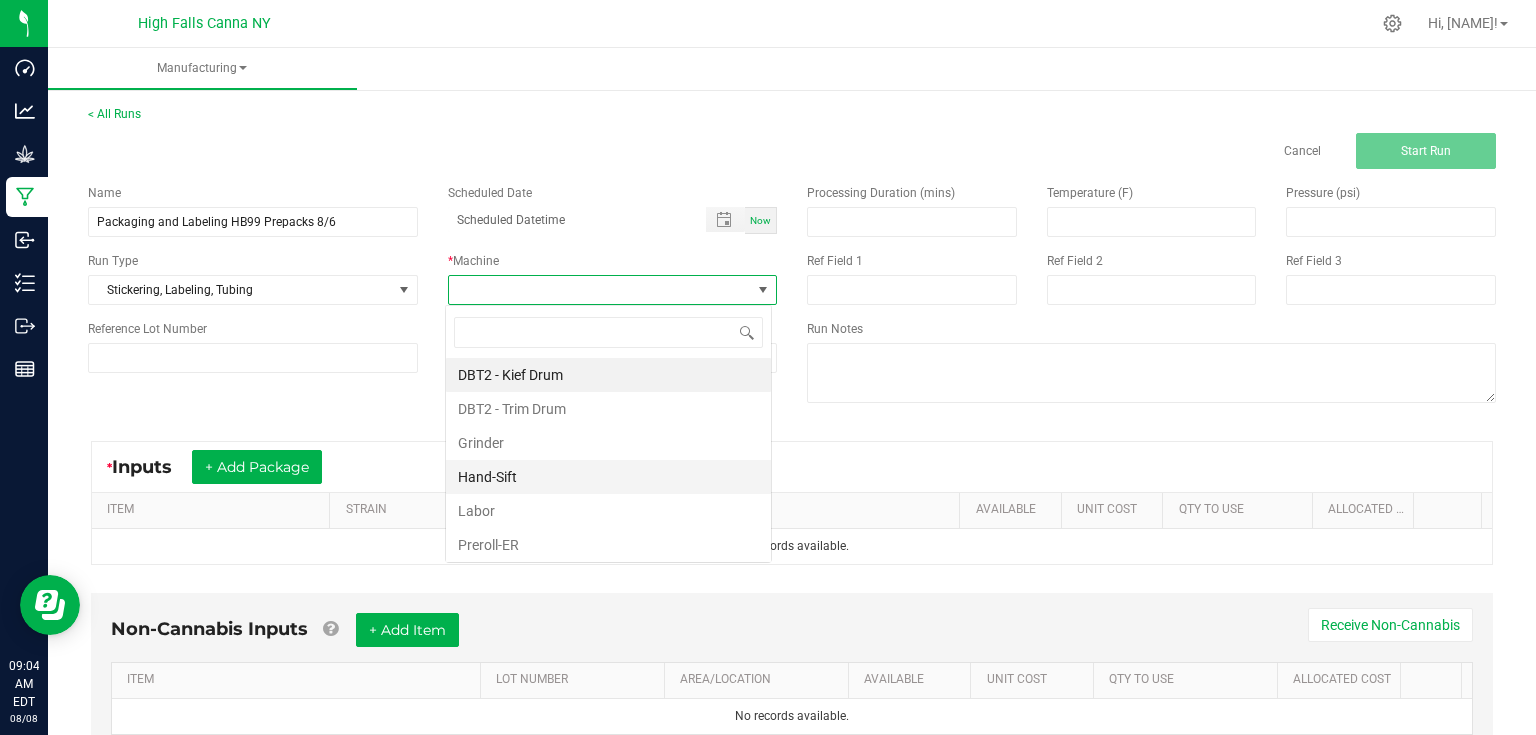 scroll, scrollTop: 99970, scrollLeft: 99673, axis: both 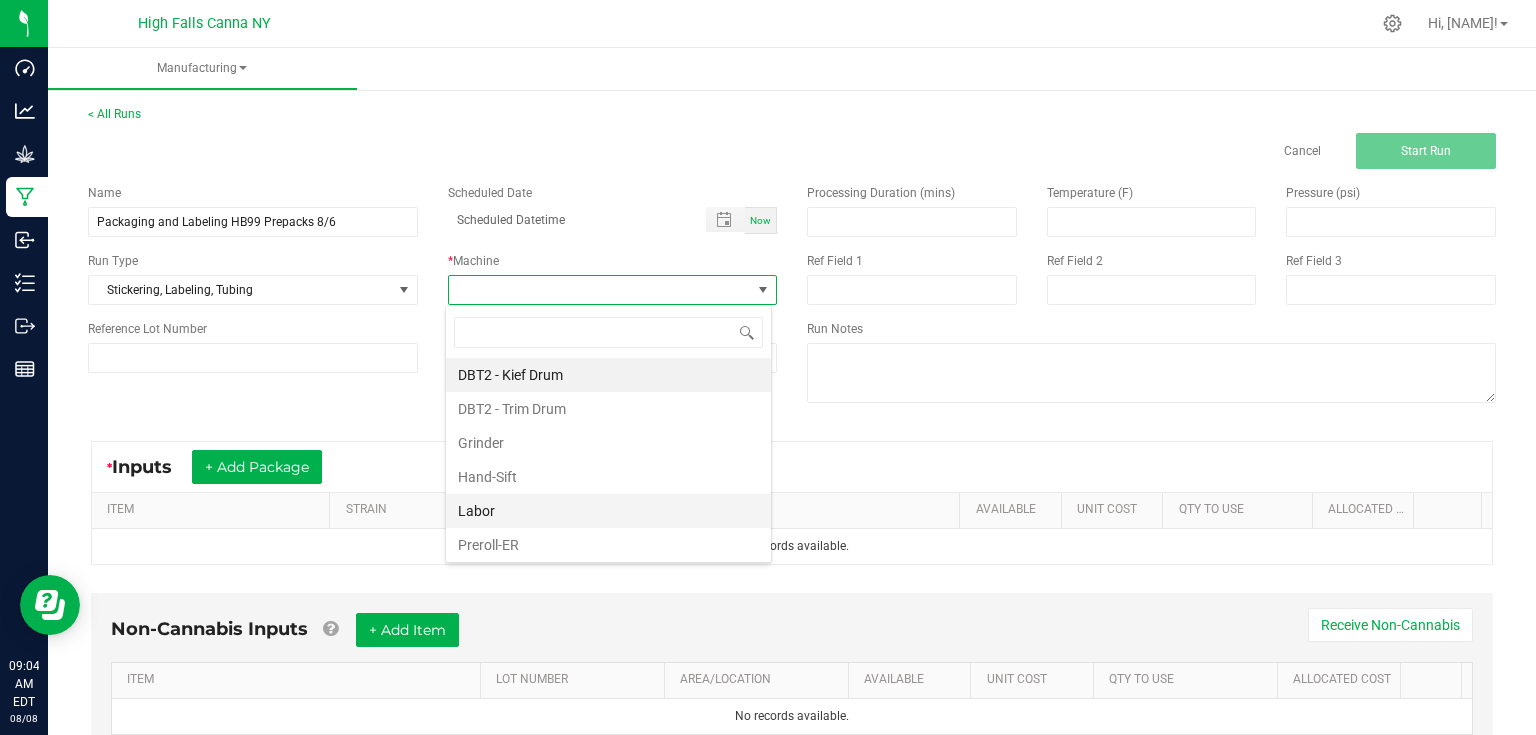 click on "Labor" at bounding box center [608, 511] 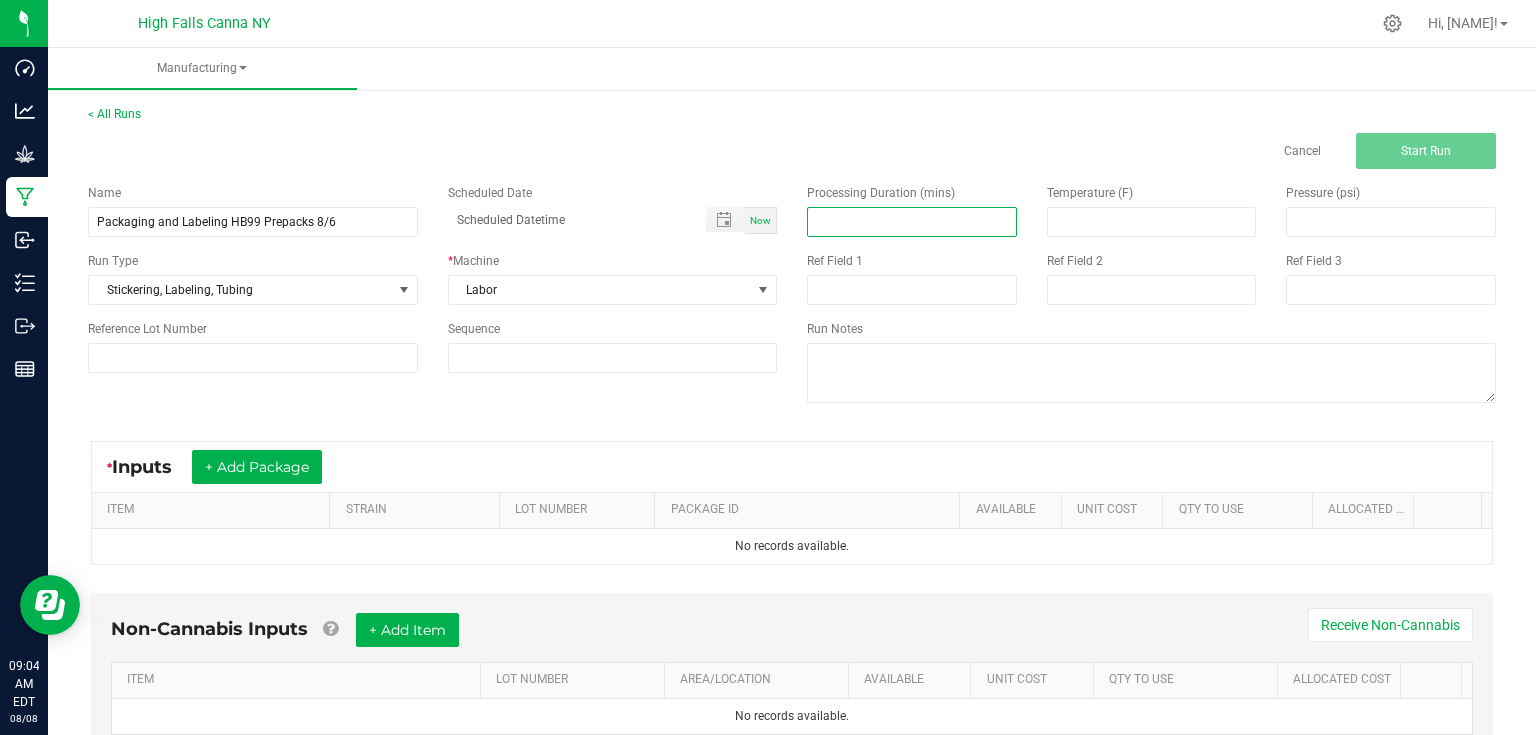 click at bounding box center [912, 222] 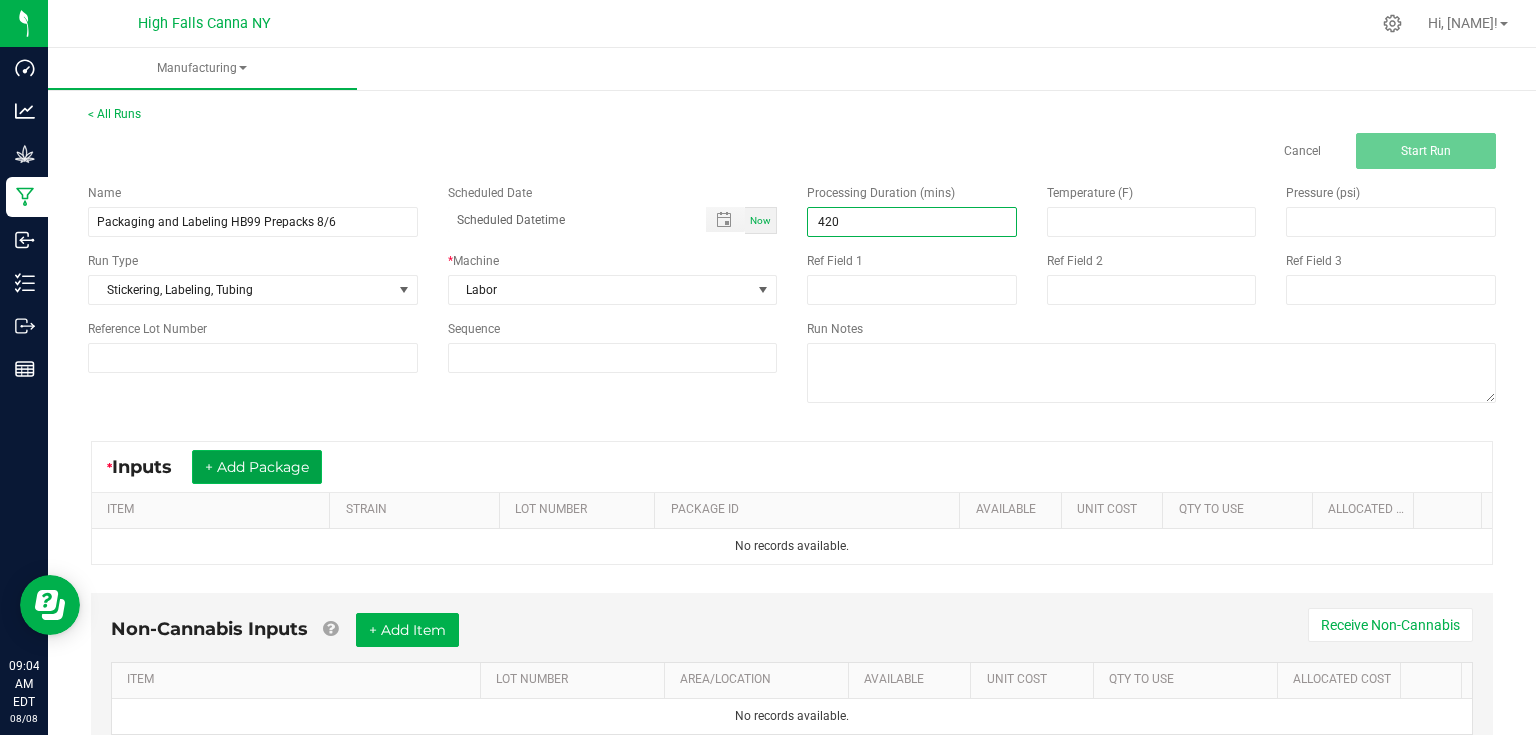 type on "420.00" 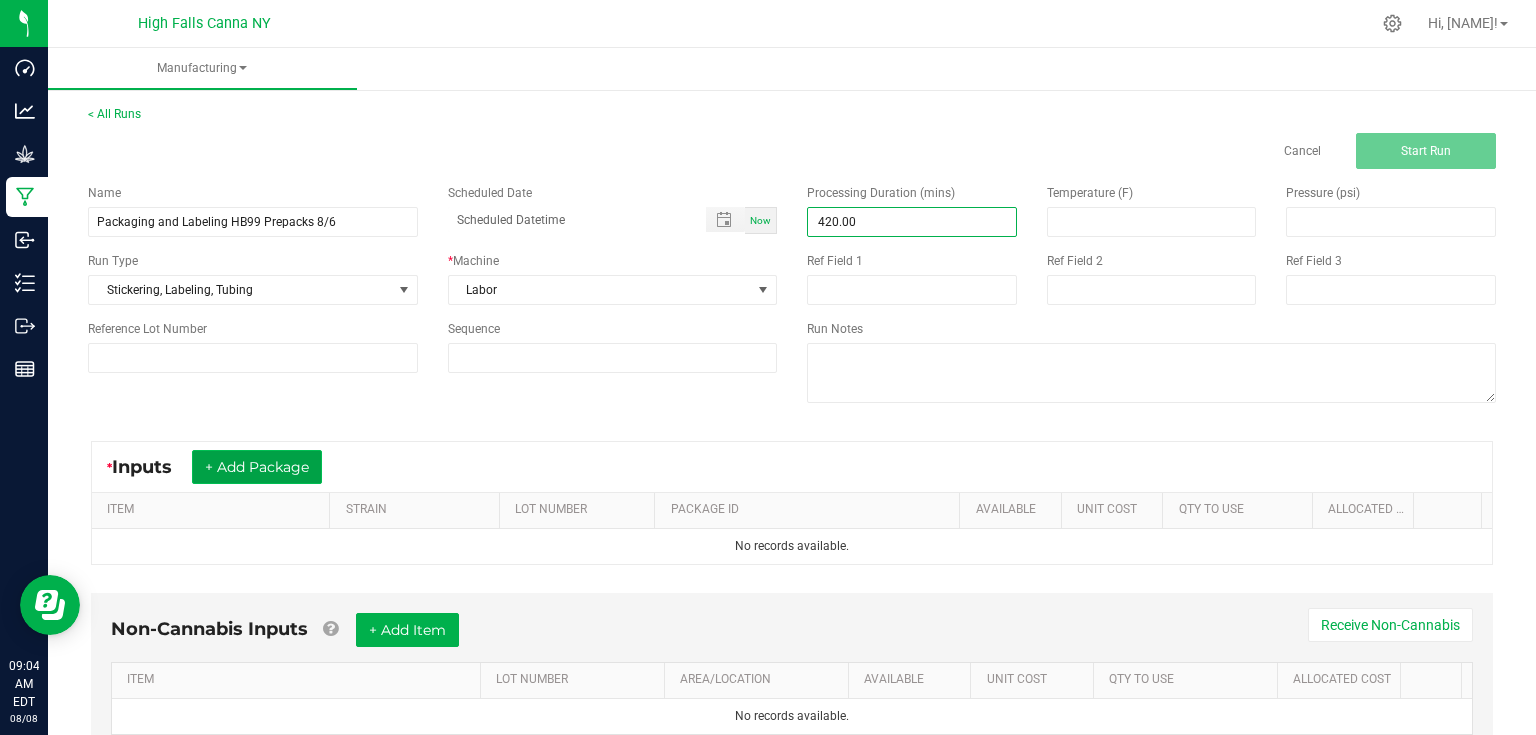 click on "+ Add Package" at bounding box center [257, 467] 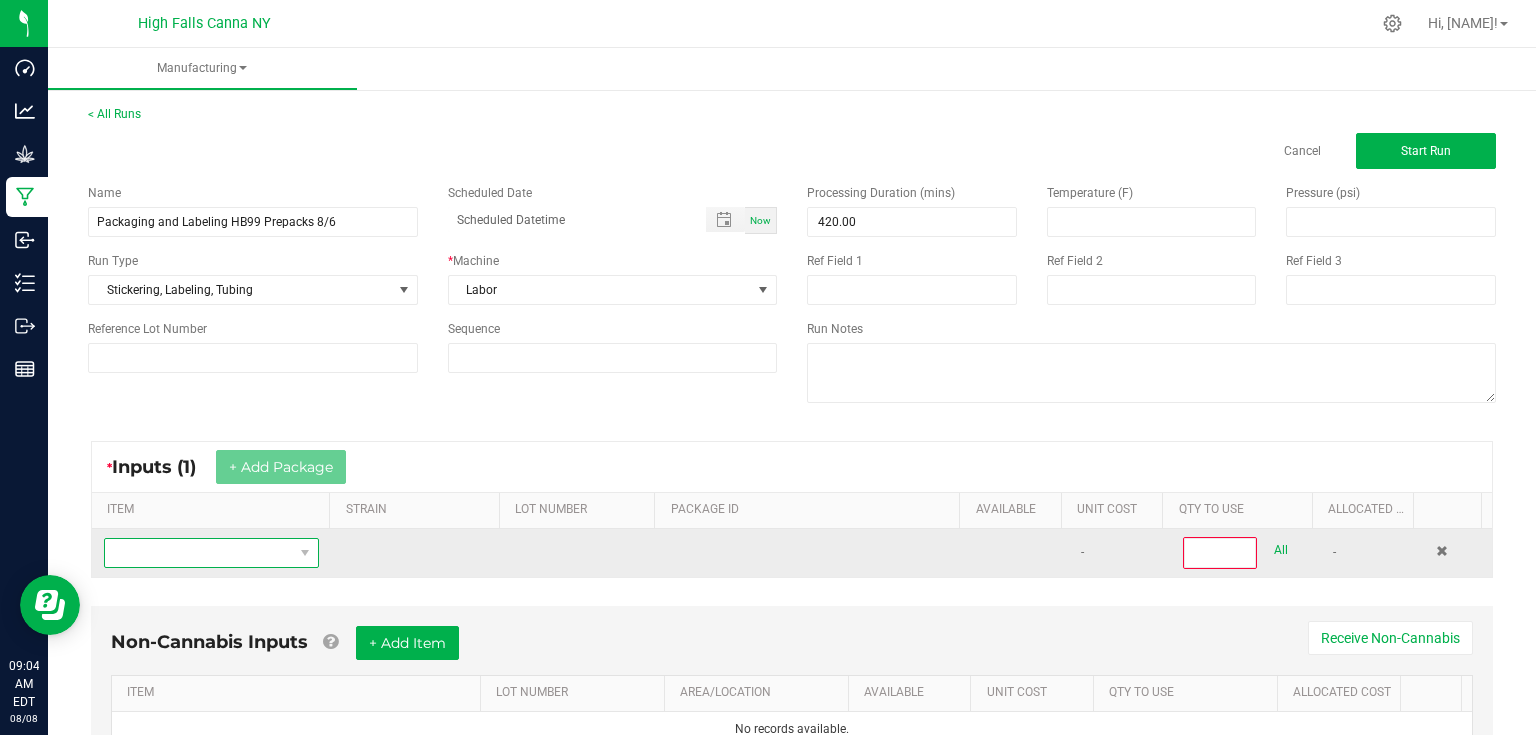 click at bounding box center (199, 553) 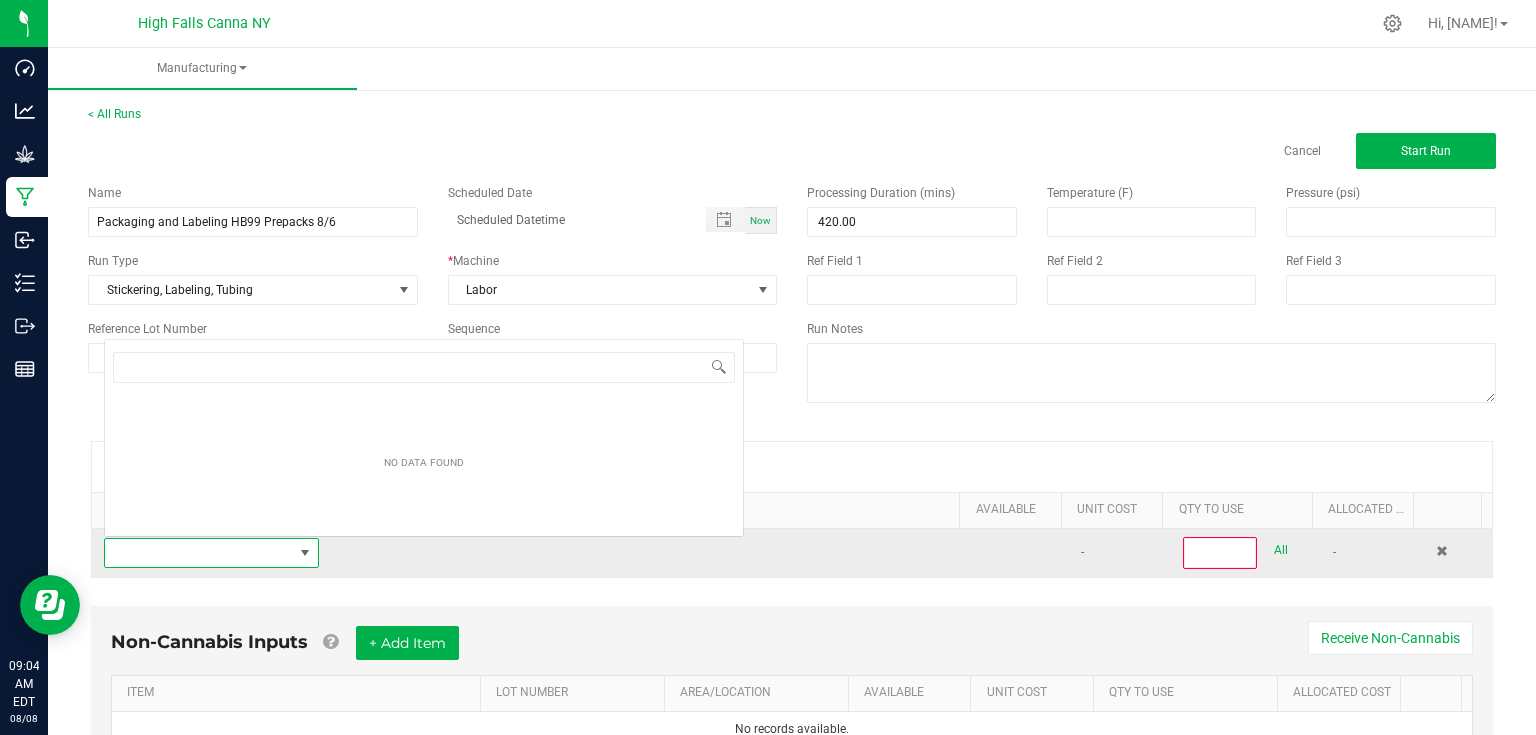 scroll, scrollTop: 0, scrollLeft: 0, axis: both 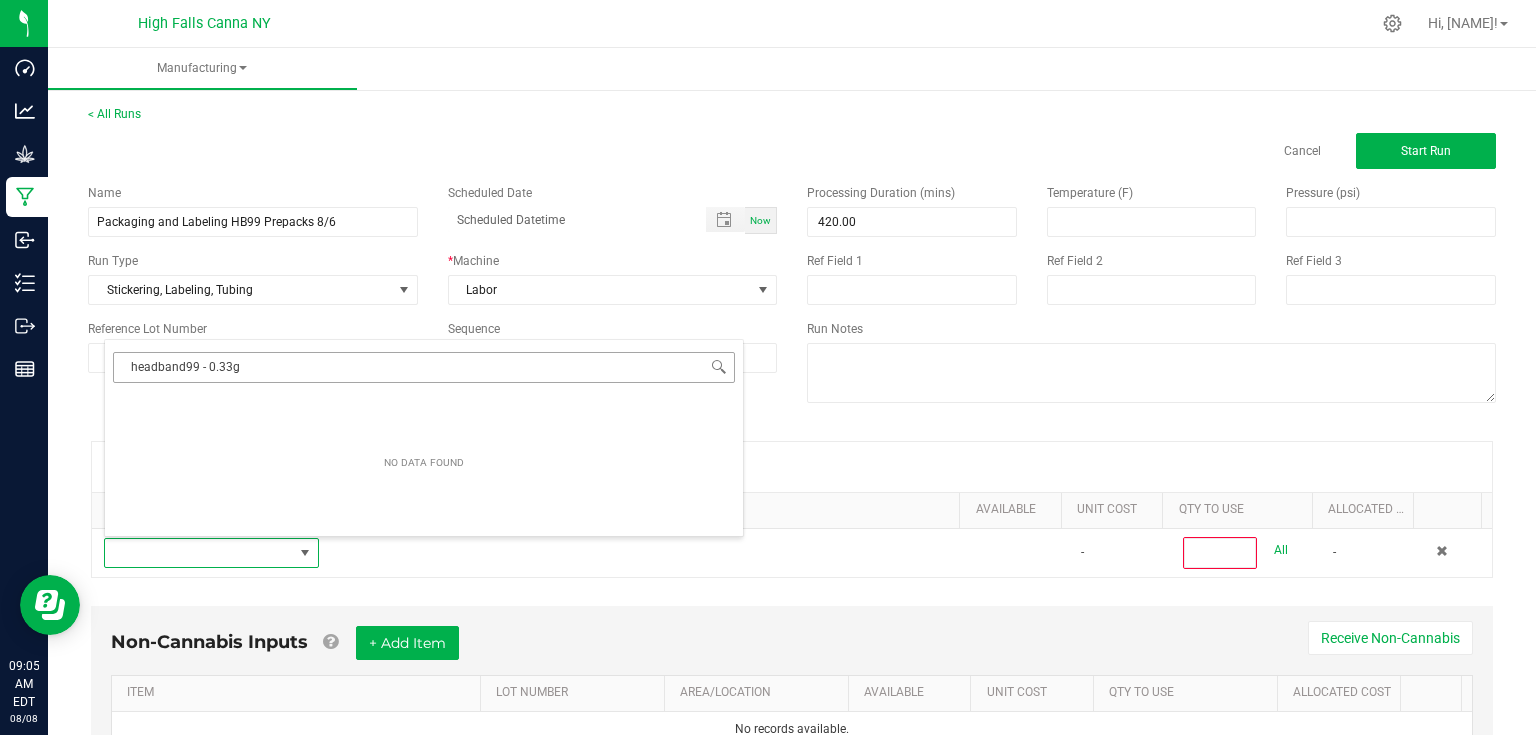 click on "headband99 - 0.33g" at bounding box center (424, 367) 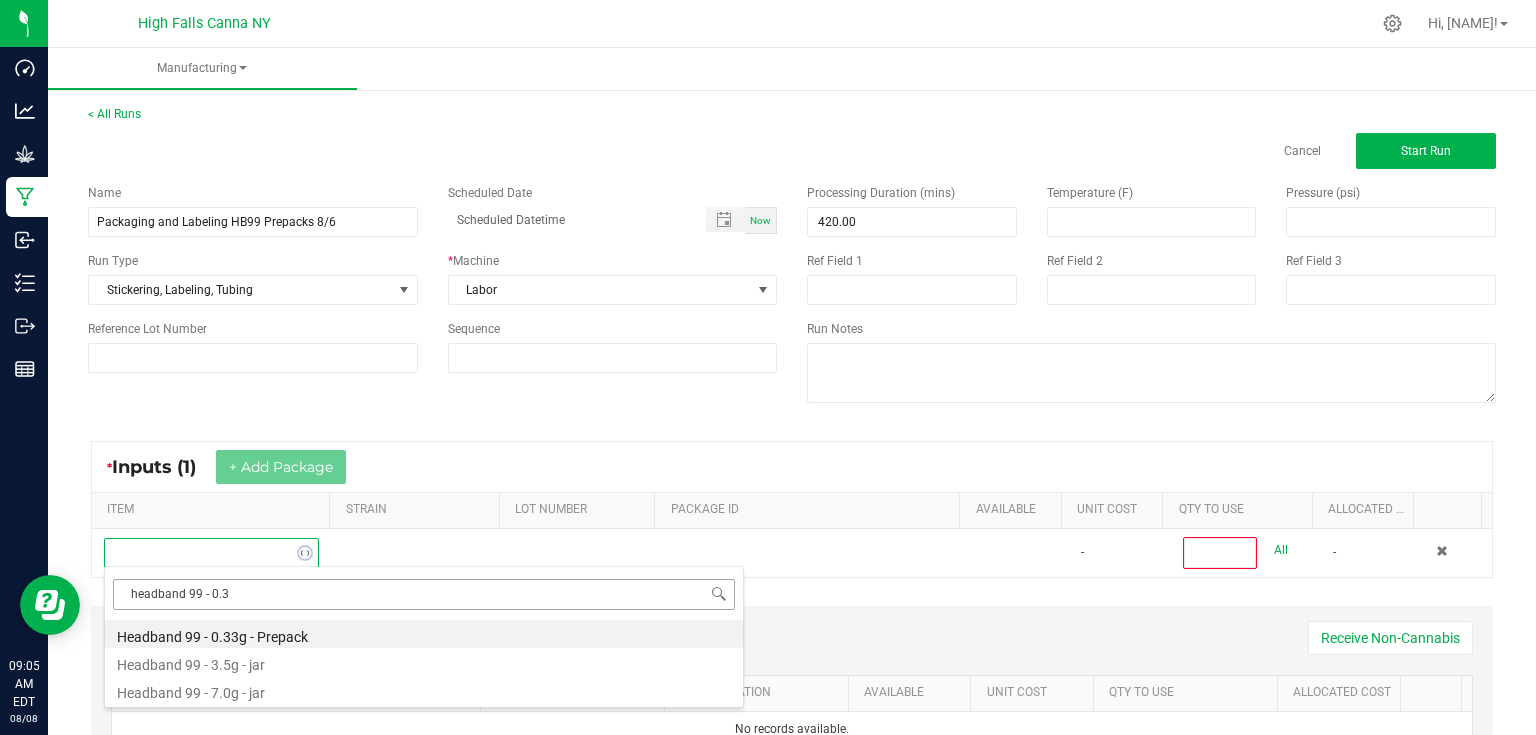 type on "headband 99 - 0.3" 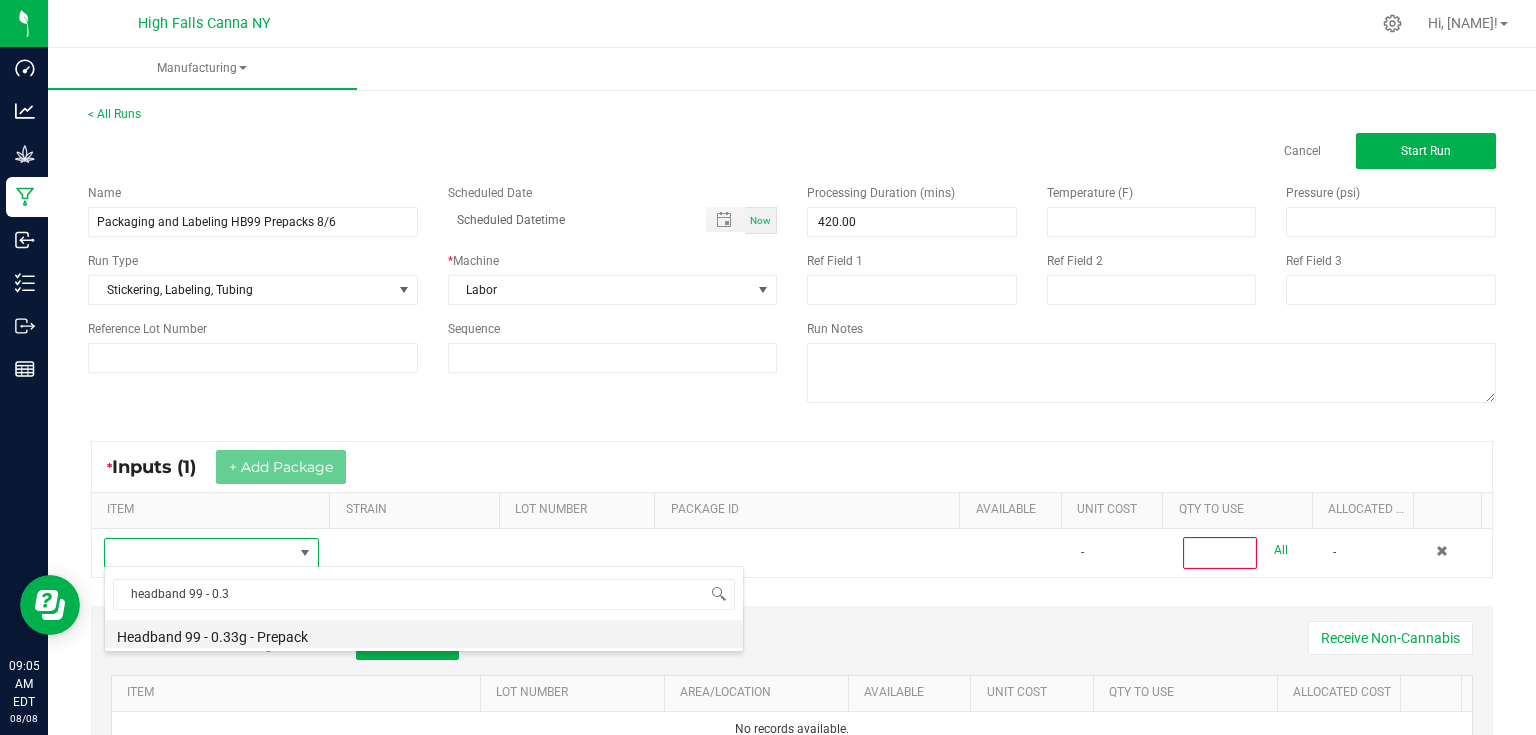 click on "Headband 99 - 0.33g - Prepack" at bounding box center (424, 634) 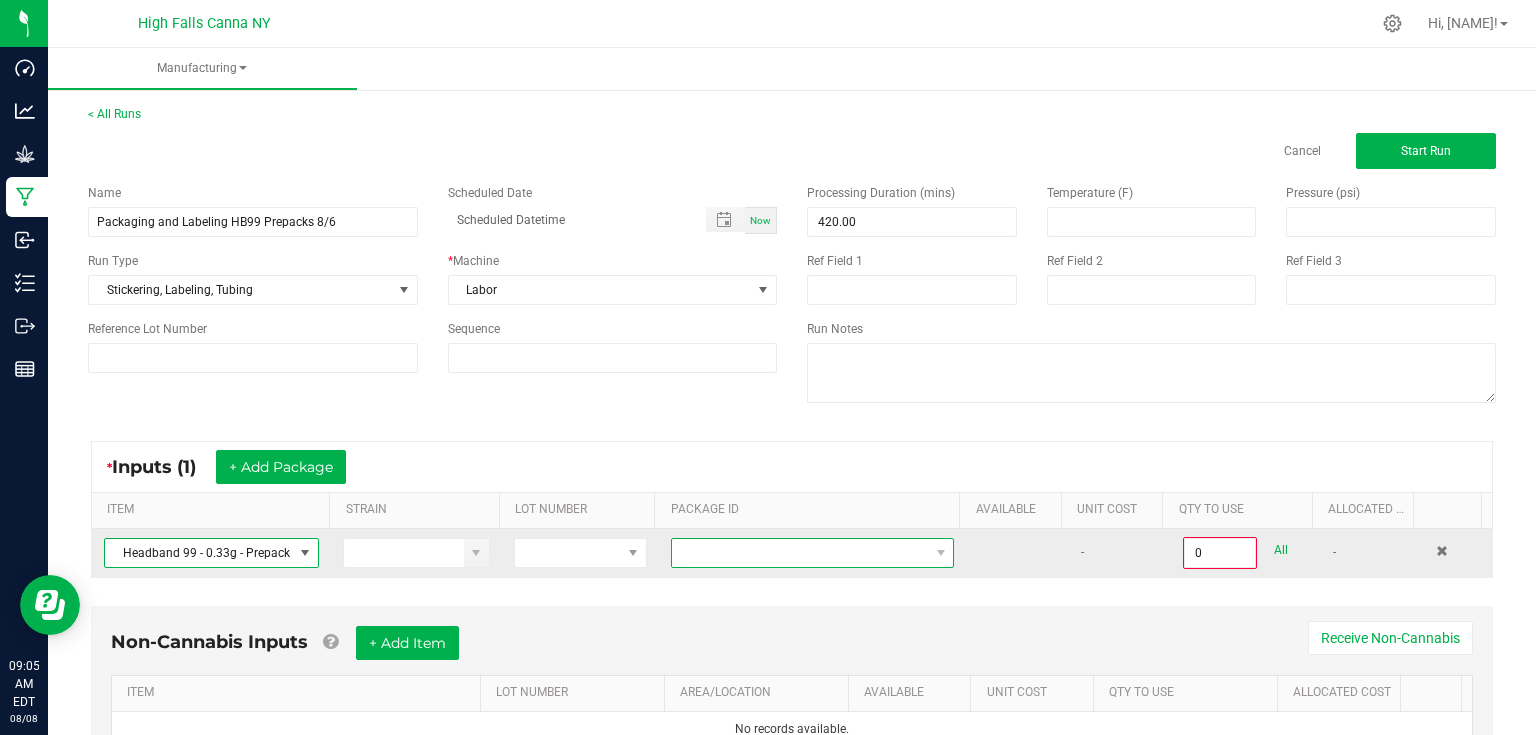 click at bounding box center [800, 553] 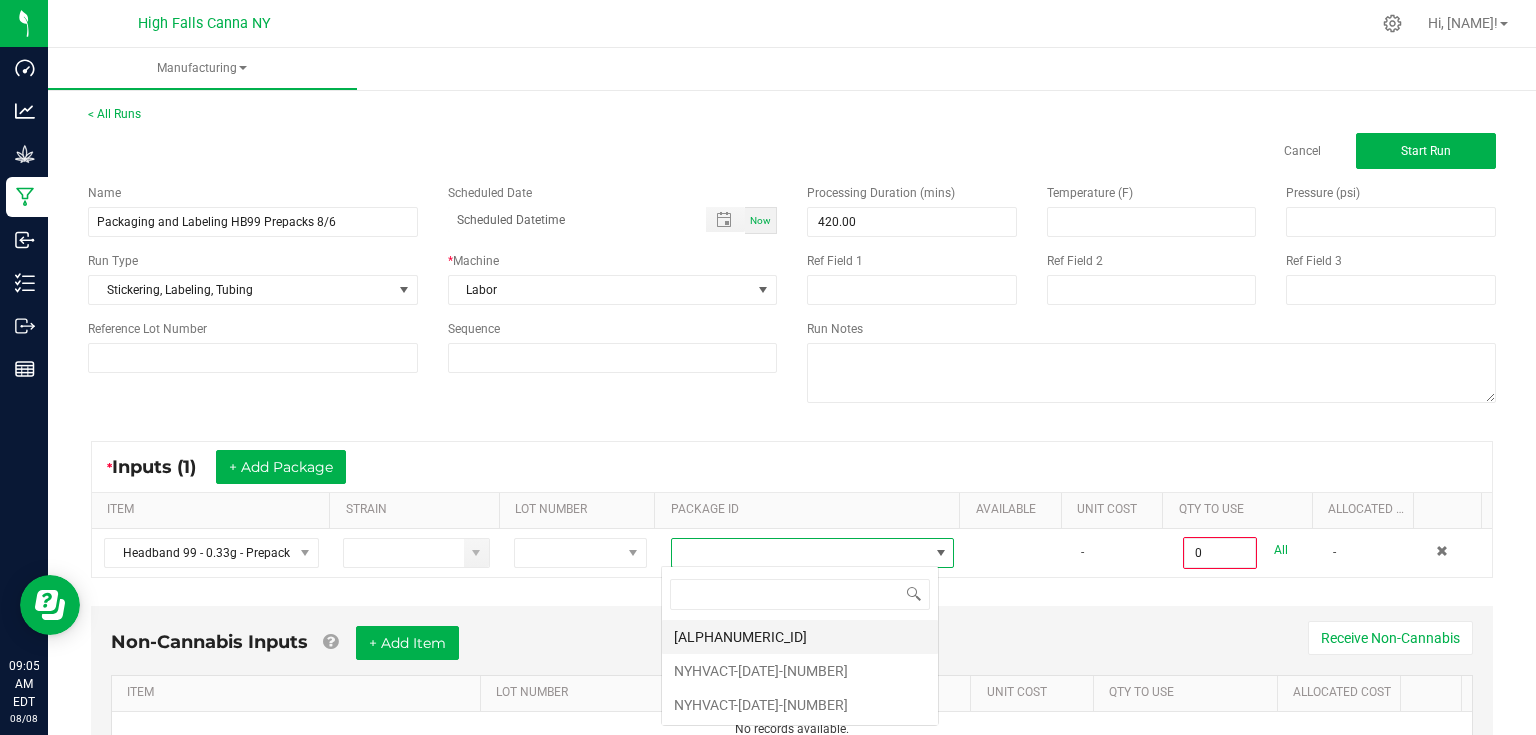 scroll, scrollTop: 99970, scrollLeft: 99721, axis: both 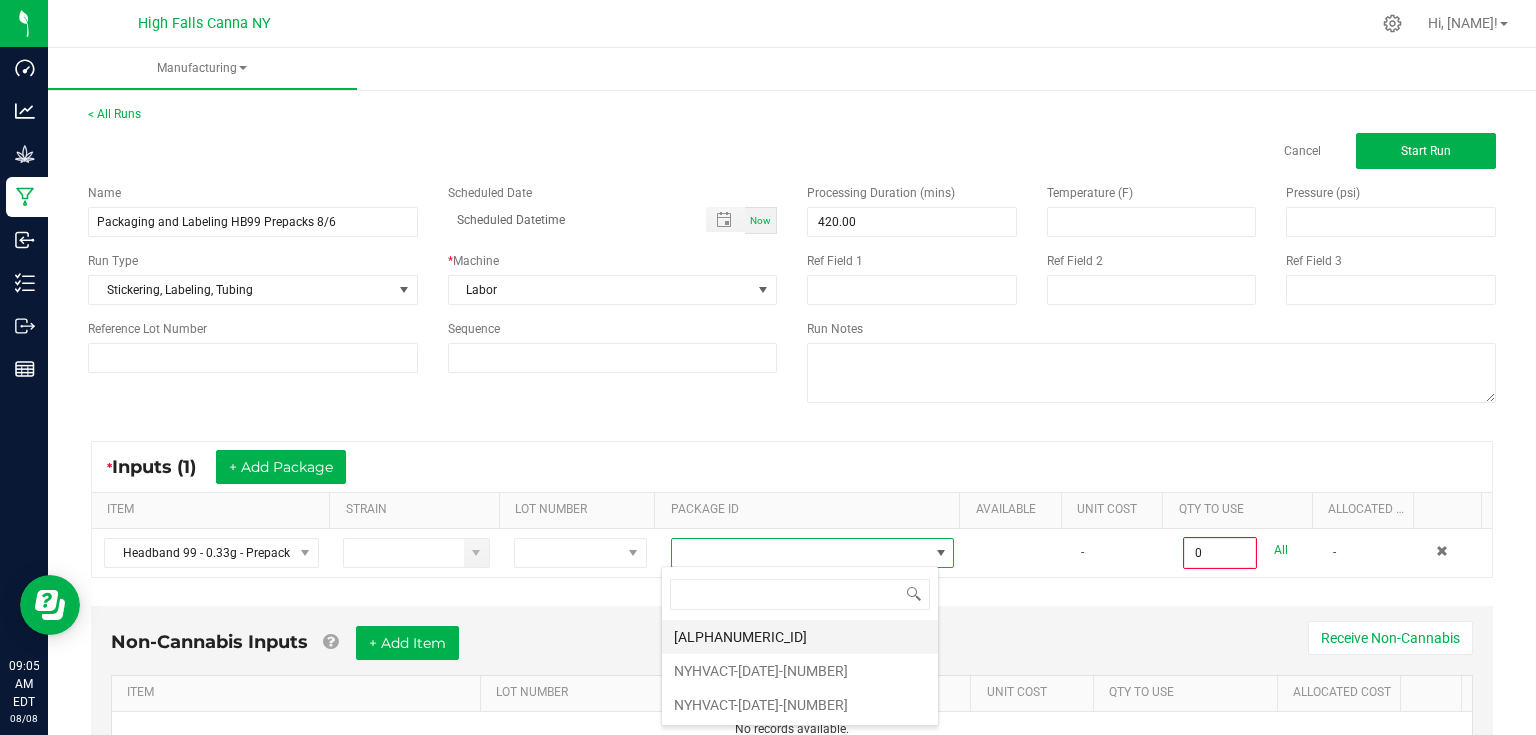 click on "[ALPHANUMERIC_ID]" at bounding box center (800, 637) 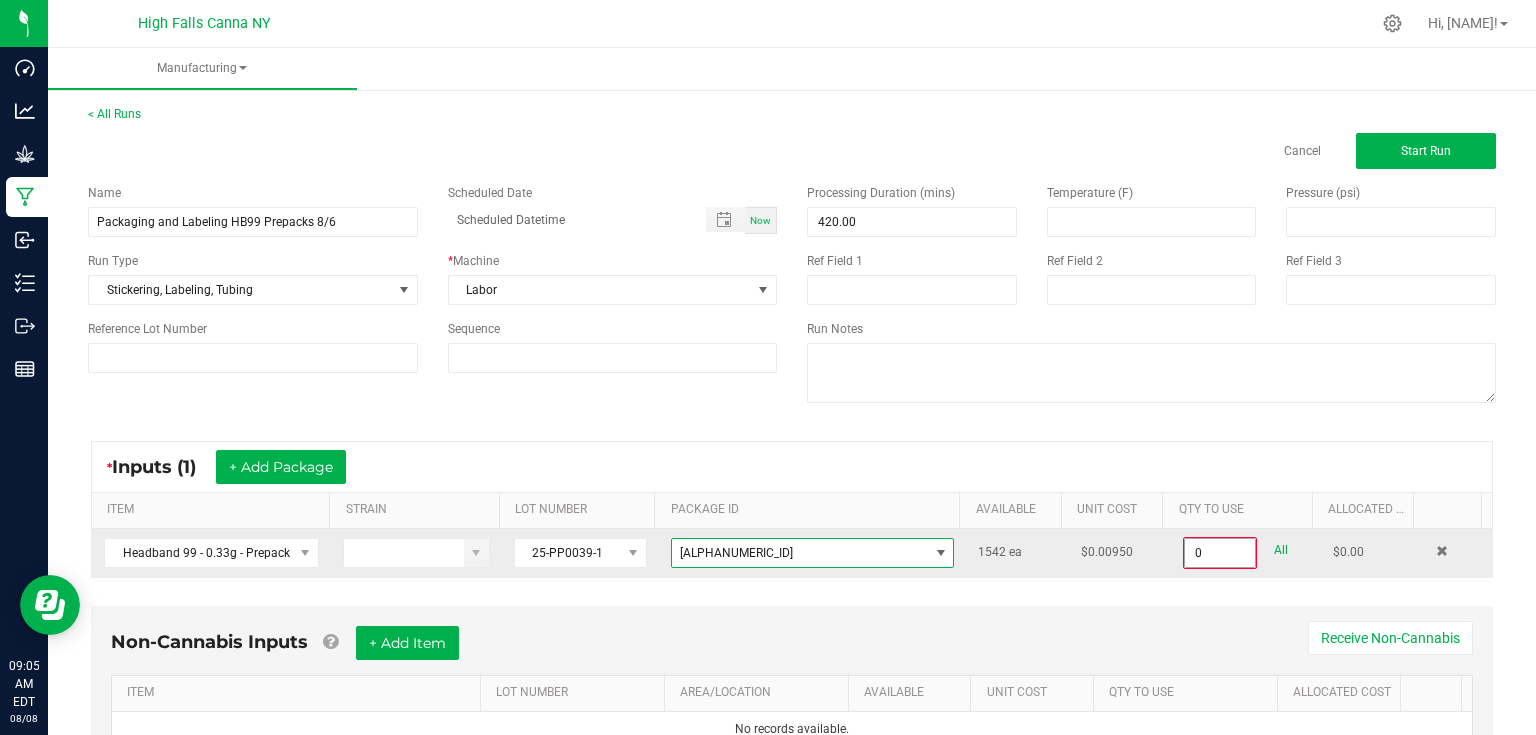 click on "0" at bounding box center (1220, 553) 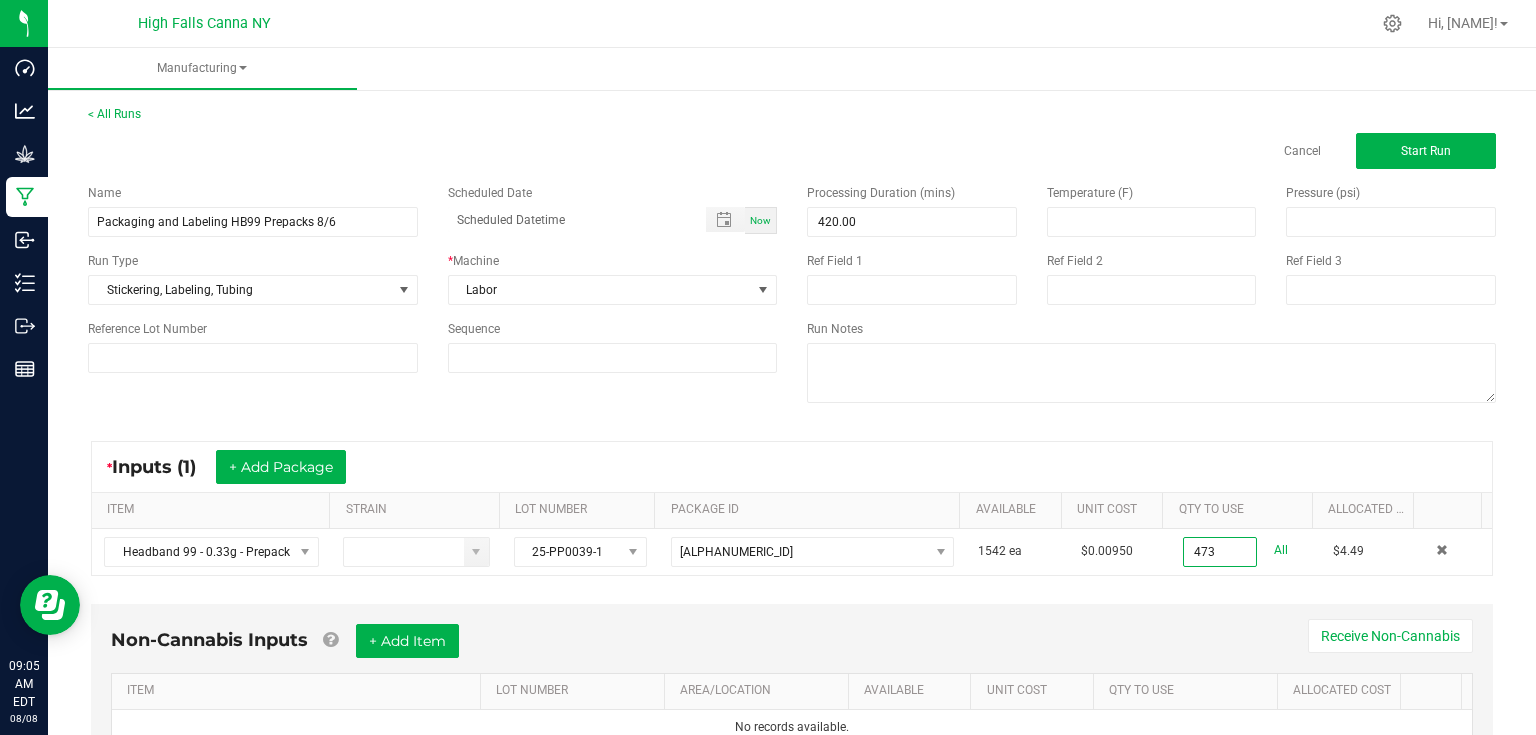 type on "473 ea" 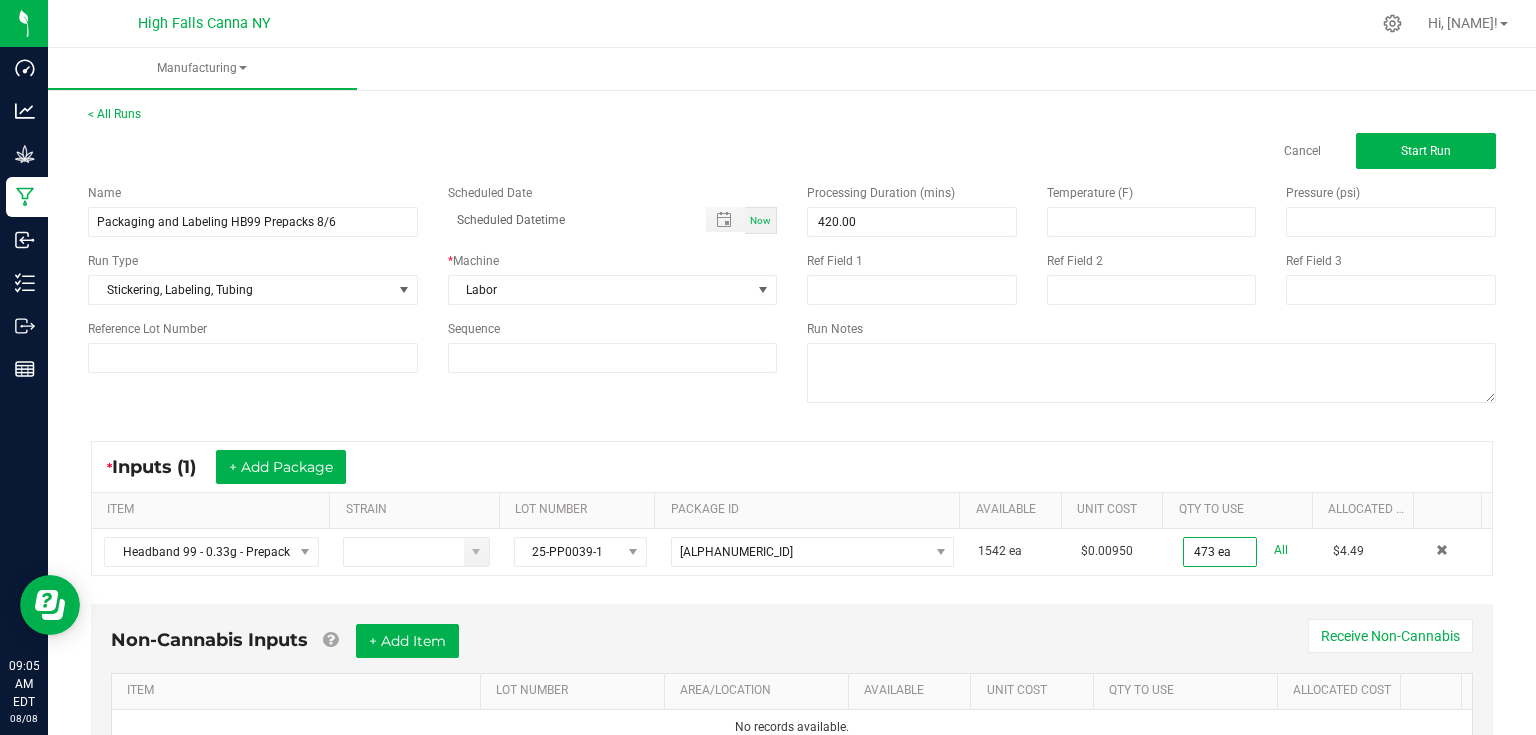 click on "Non-Cannabis Inputs   + Add Item   Receive Non-Cannabis  ITEM LOT NUMBER AREA/LOCATION AVAILABLE Unit Cost QTY TO USE Allocated Cost  No records available." at bounding box center (792, 685) 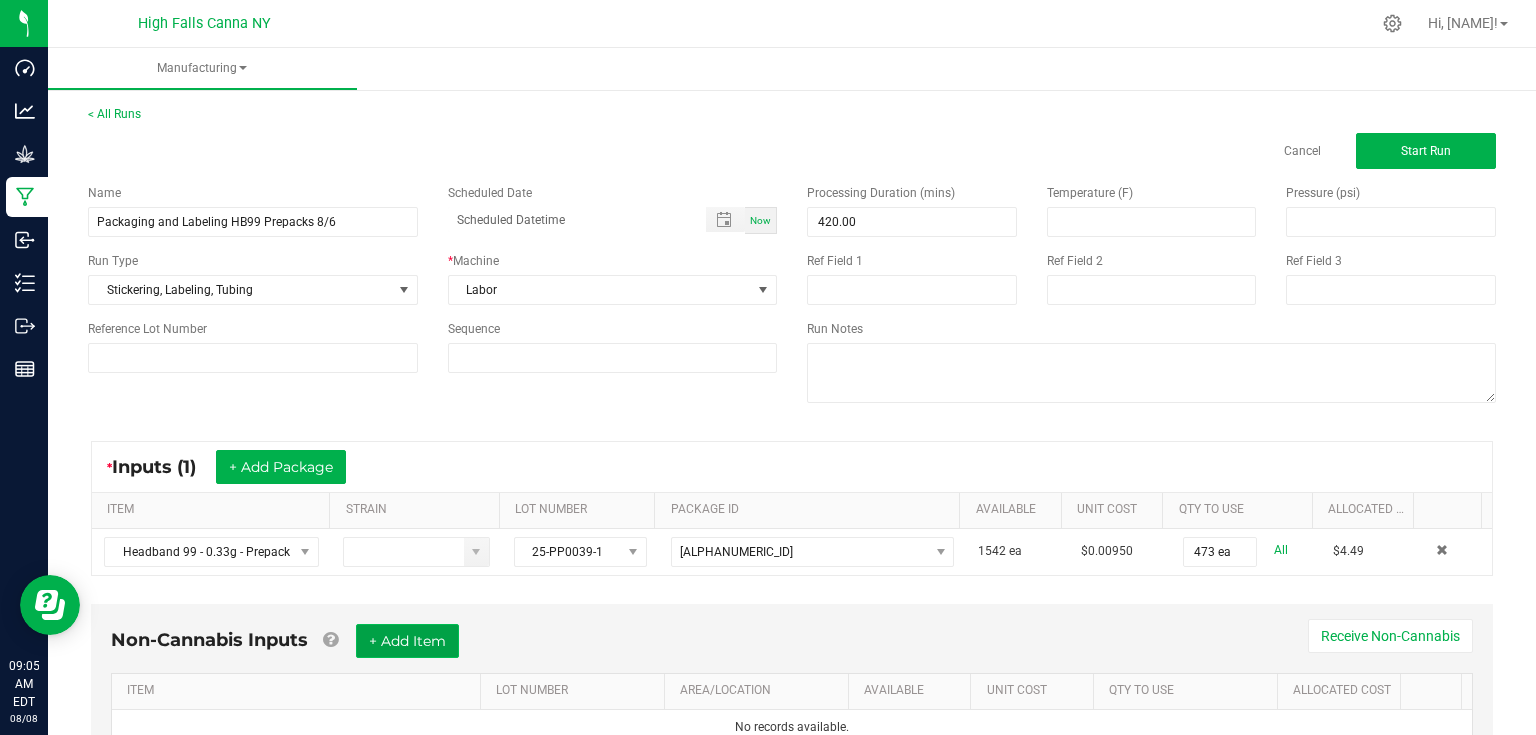 click on "+ Add Item" at bounding box center [407, 641] 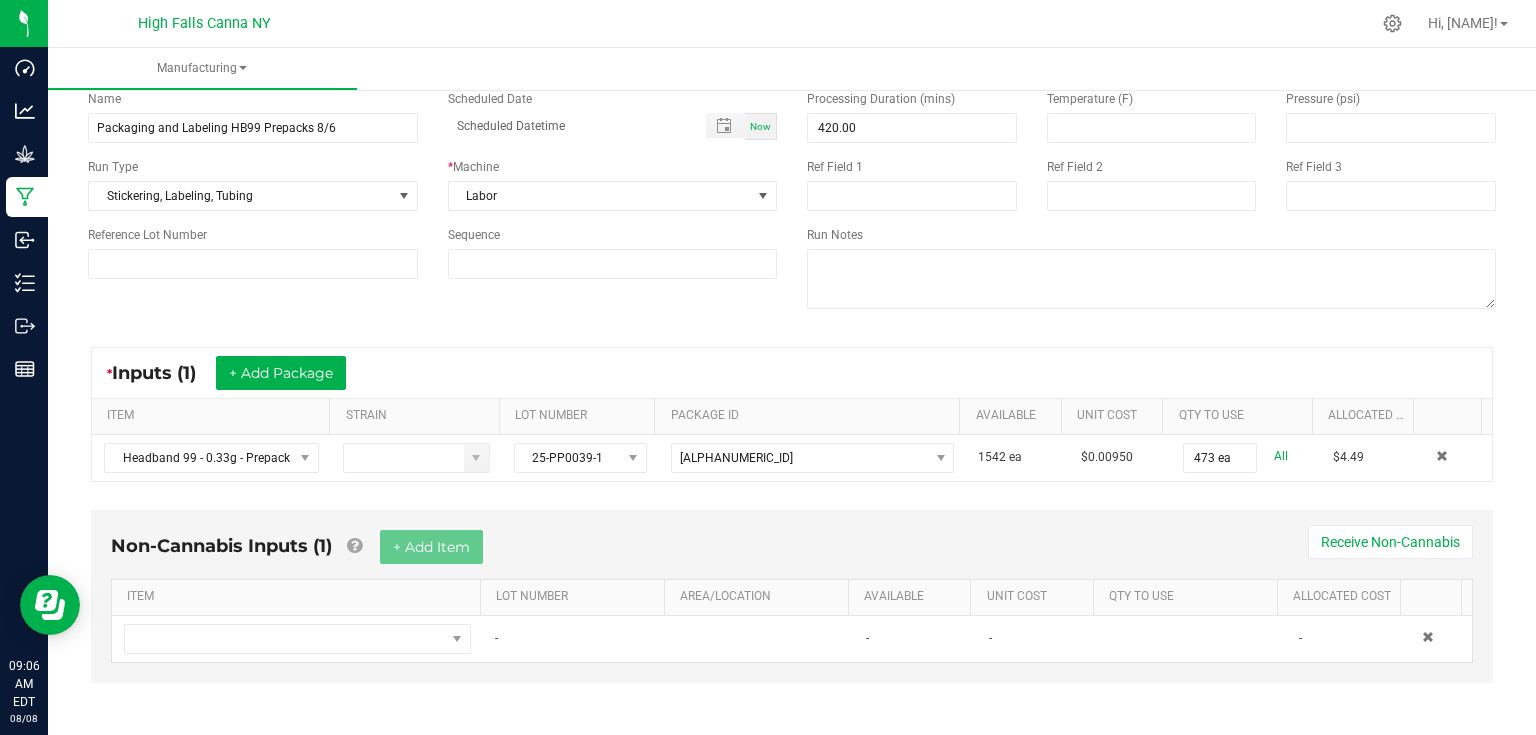 scroll, scrollTop: 96, scrollLeft: 0, axis: vertical 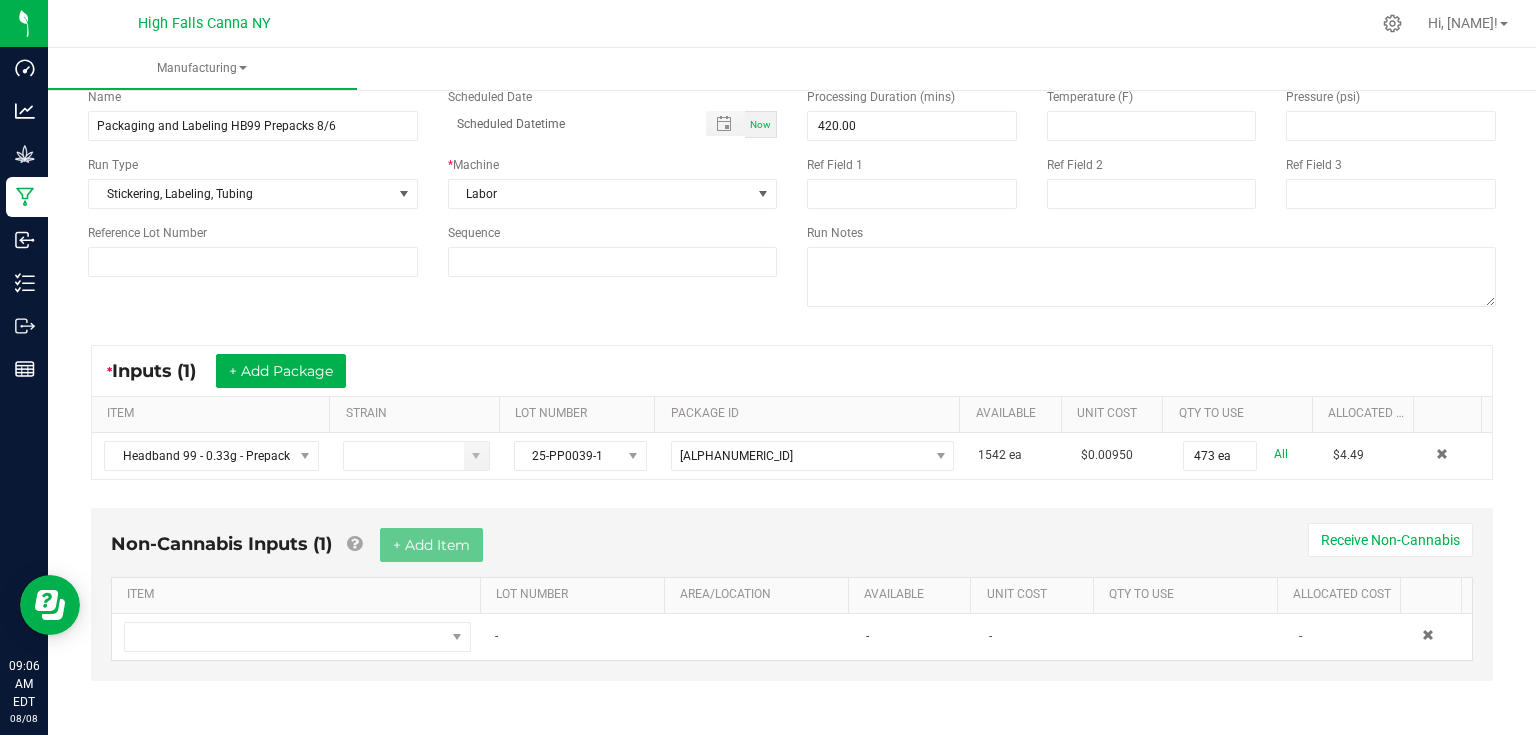 click on "Non-Cannabis Inputs (1)  + Add Item   Receive Non-Cannabis  ITEM LOT NUMBER AREA/LOCATION AVAILABLE Unit Cost QTY TO USE Allocated Cost  -   -   -   -" at bounding box center (792, 608) 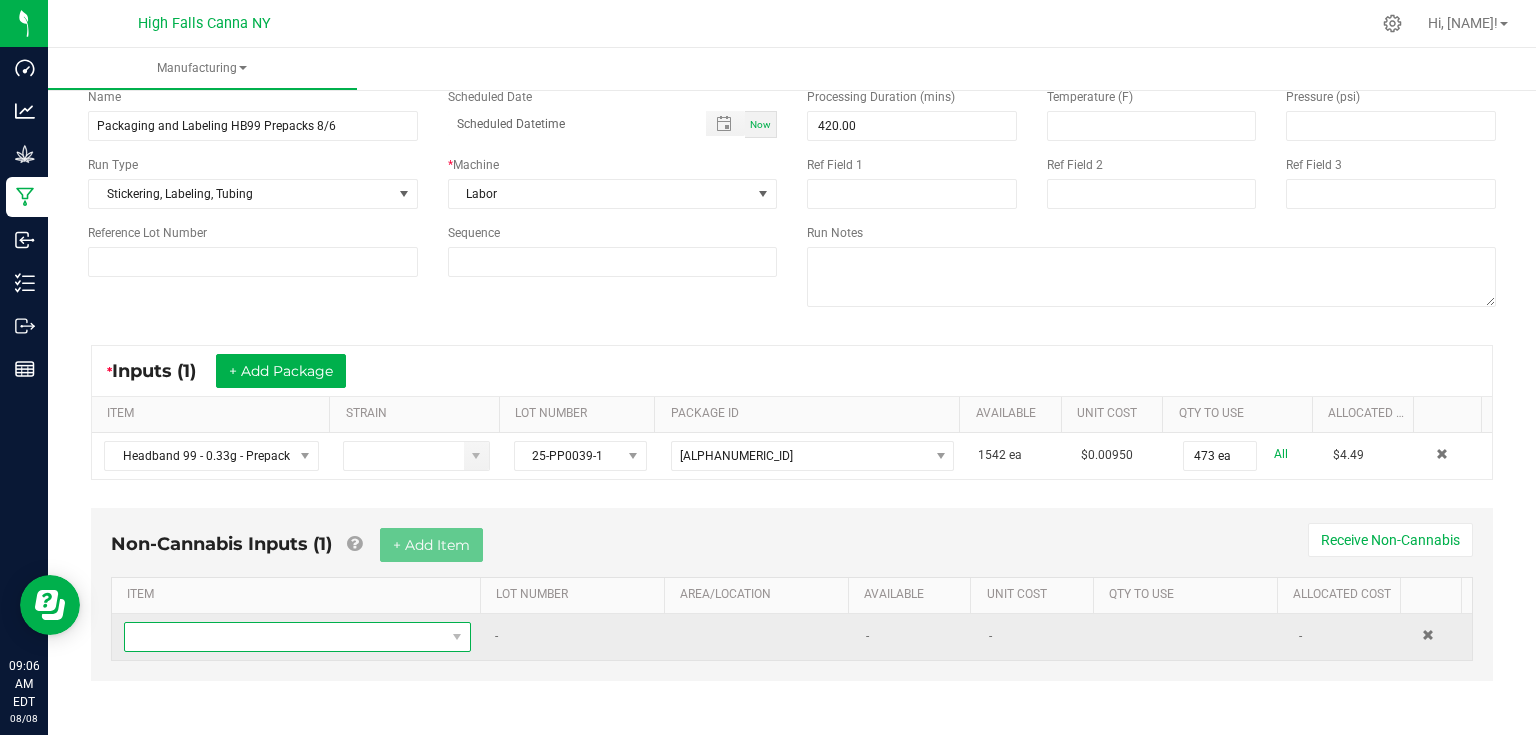 click at bounding box center [285, 637] 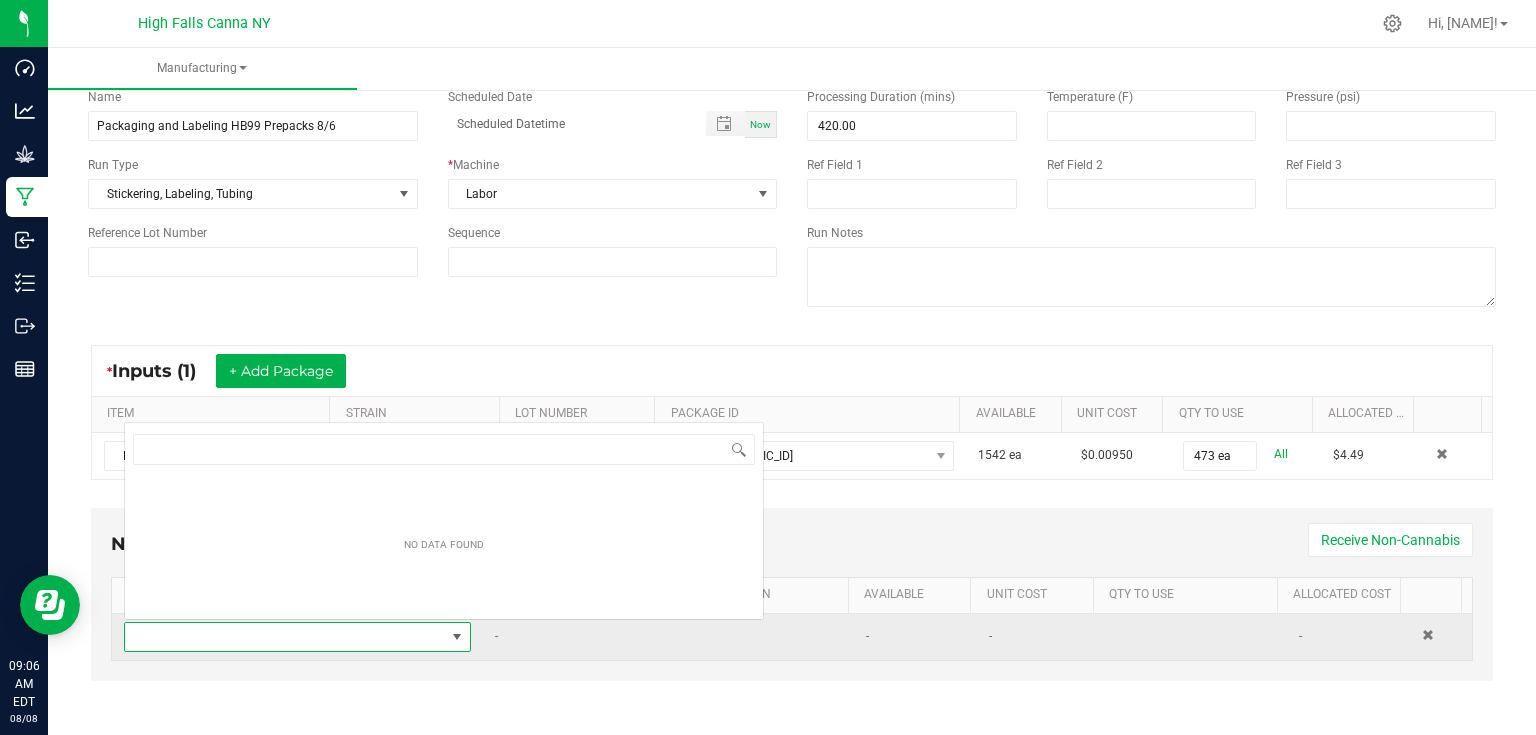 scroll, scrollTop: 0, scrollLeft: 0, axis: both 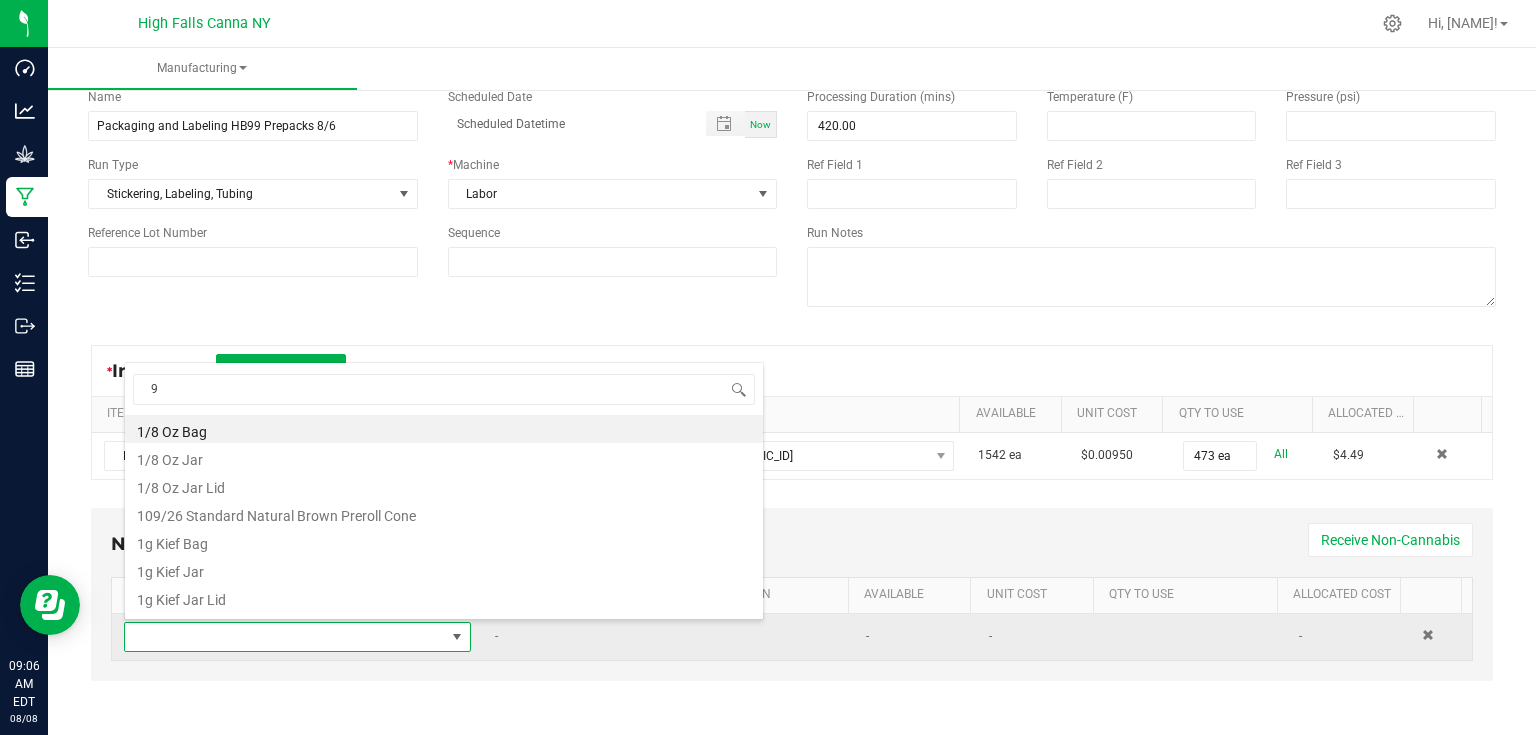 type on "95" 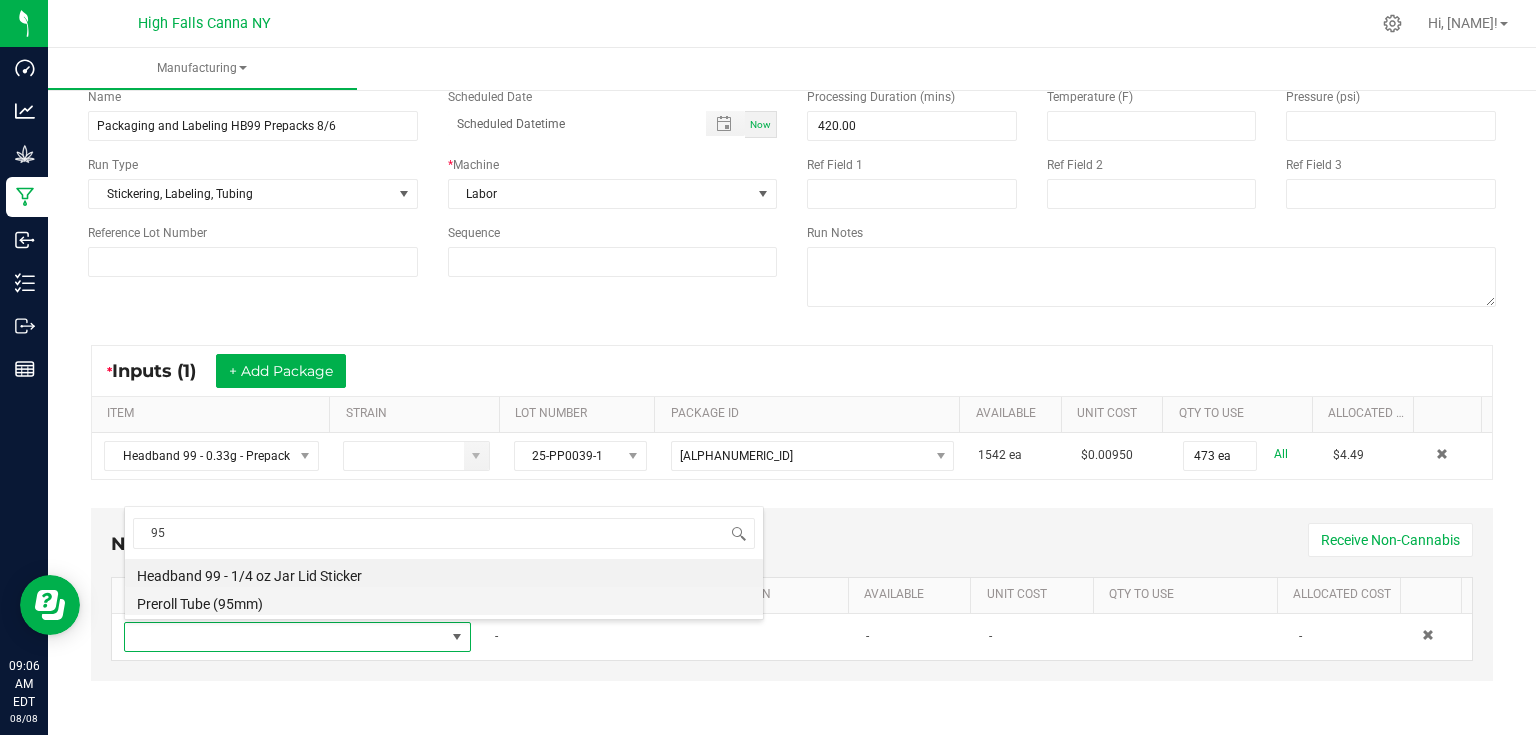 click on "Preroll Tube (95mm)" at bounding box center (444, 601) 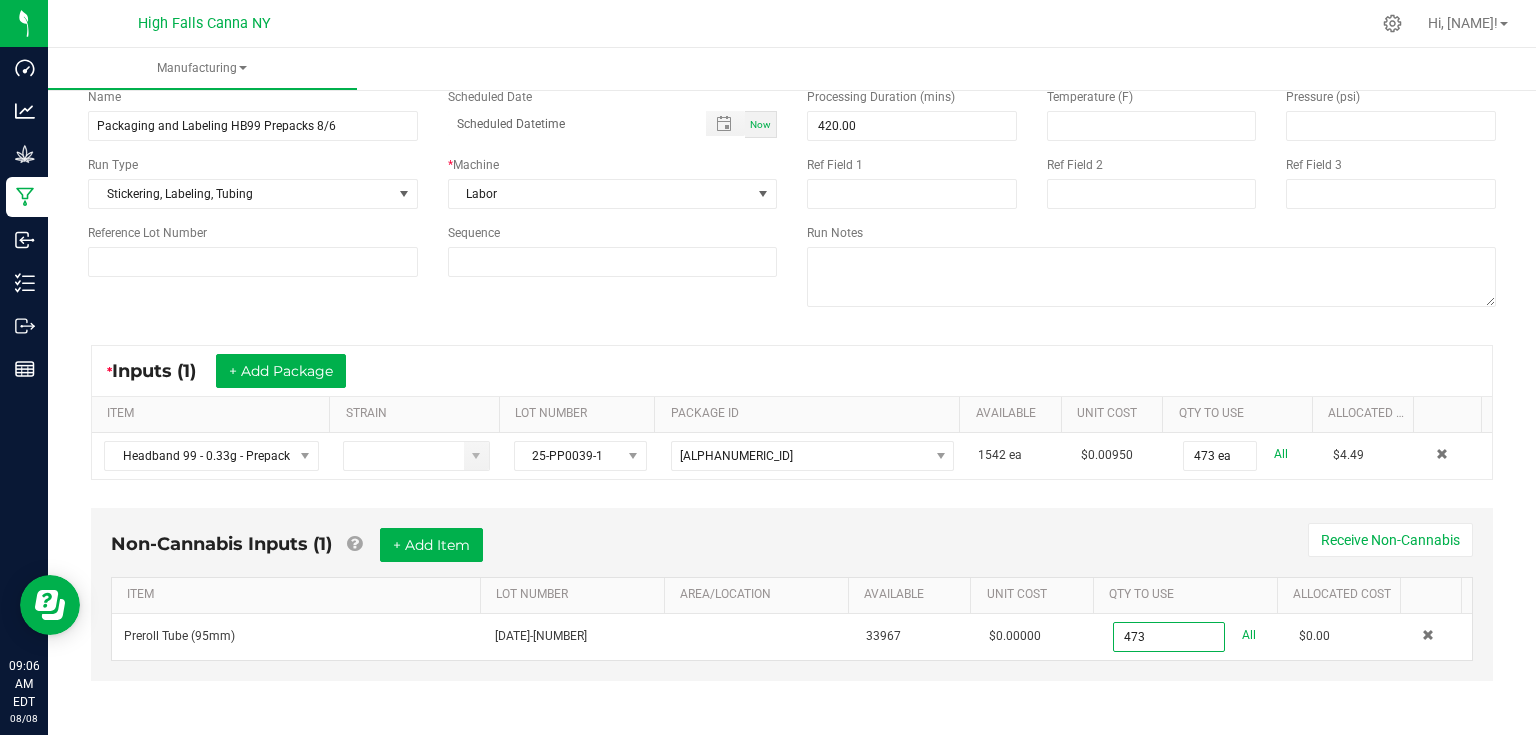 type on "473 ea" 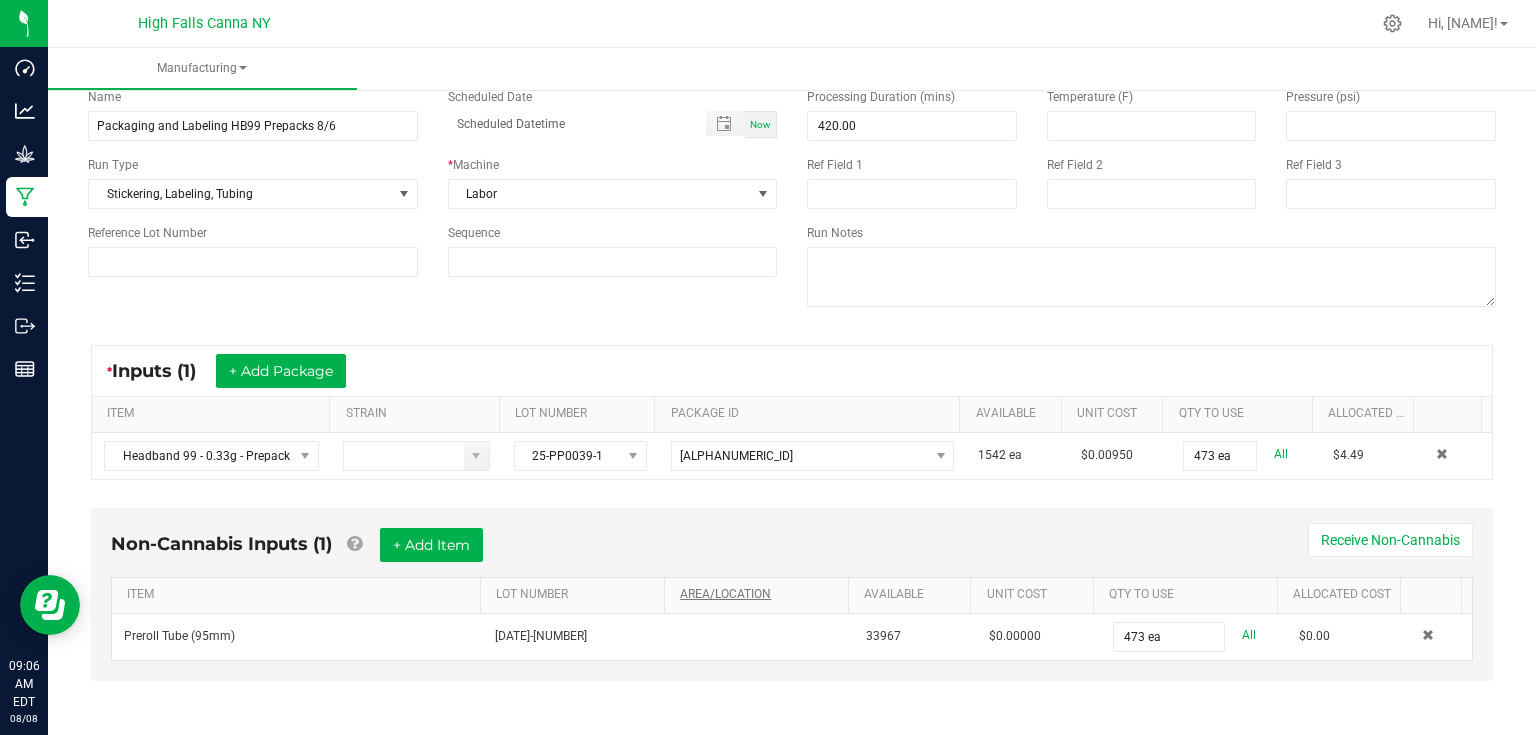 drag, startPoint x: 987, startPoint y: 556, endPoint x: 751, endPoint y: 584, distance: 237.65521 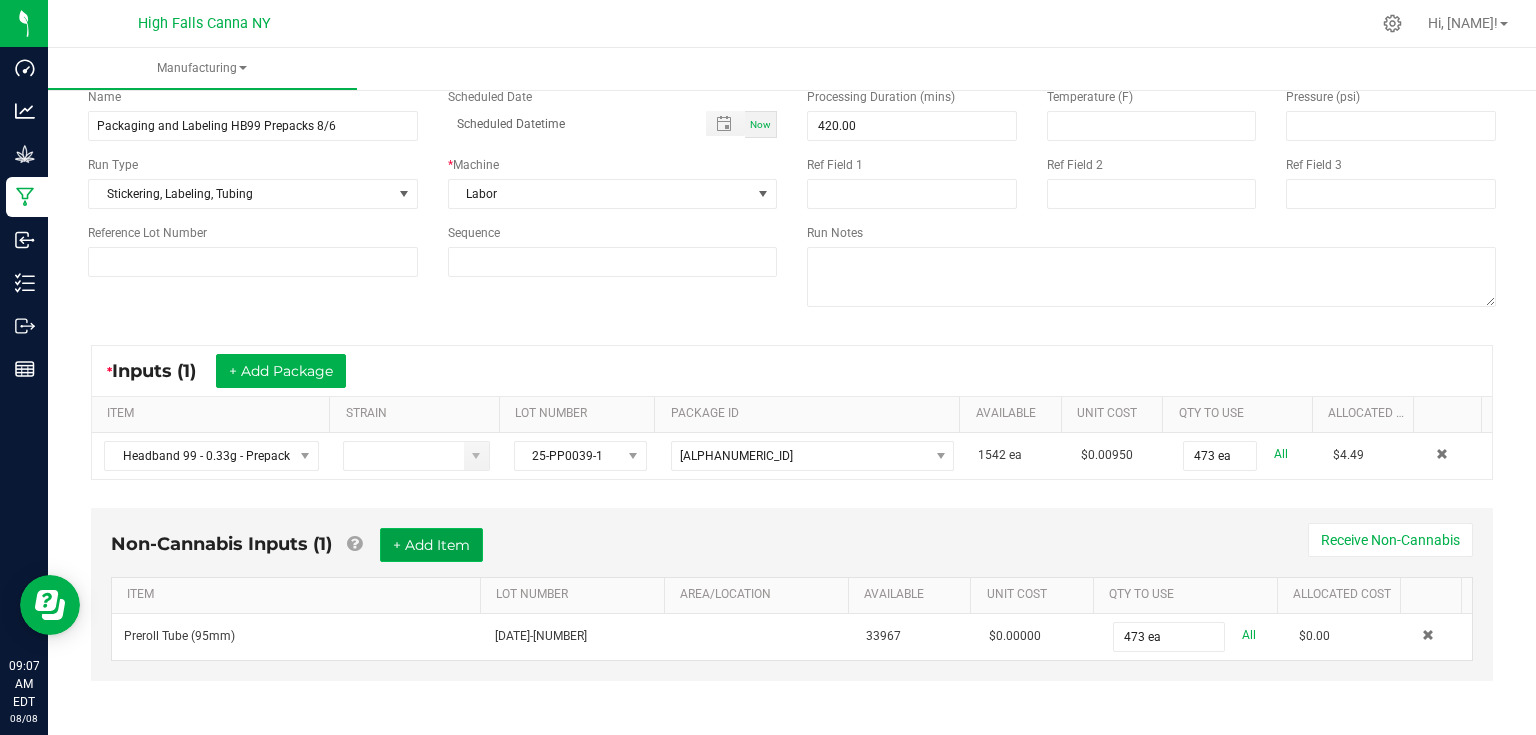 drag, startPoint x: 460, startPoint y: 550, endPoint x: 440, endPoint y: 557, distance: 21.189621 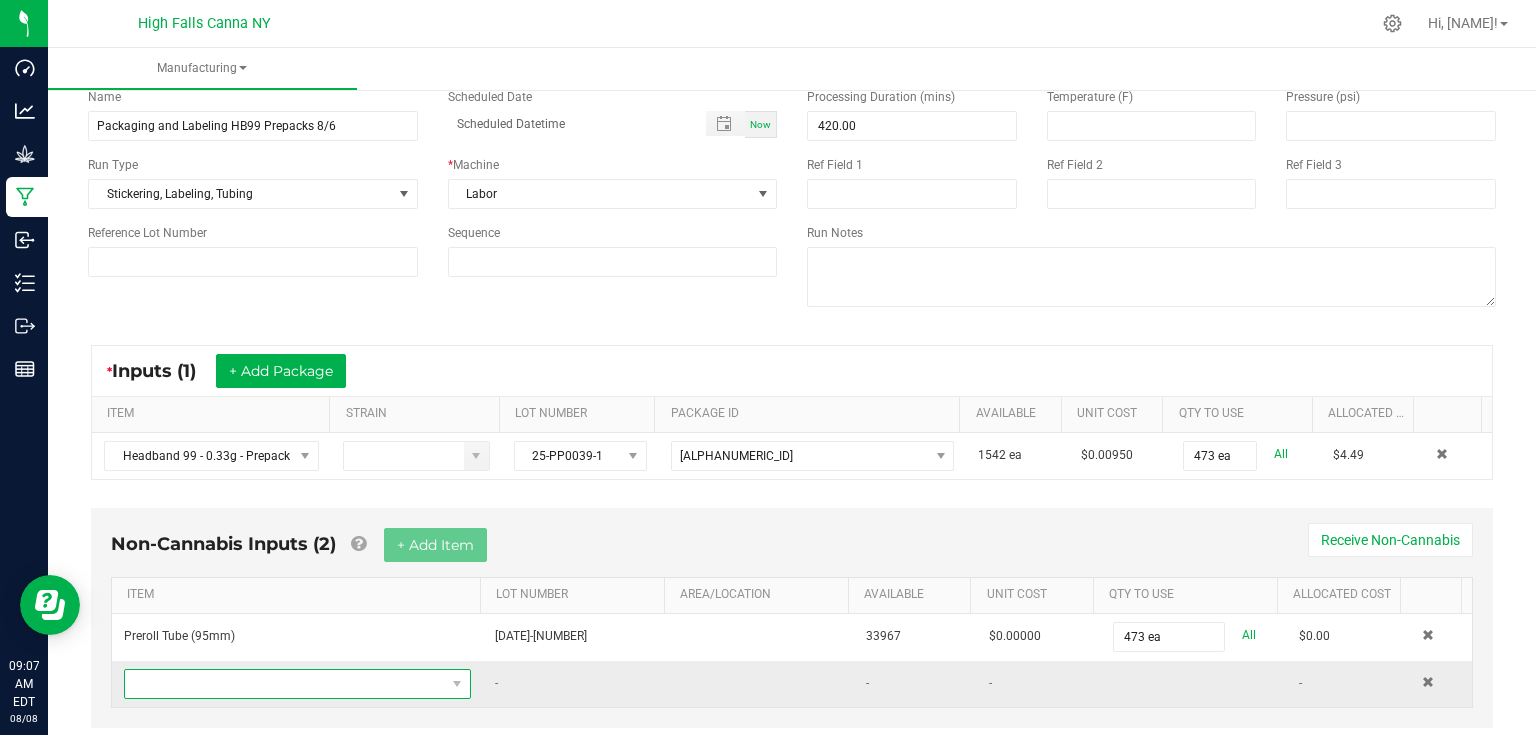 click at bounding box center [285, 684] 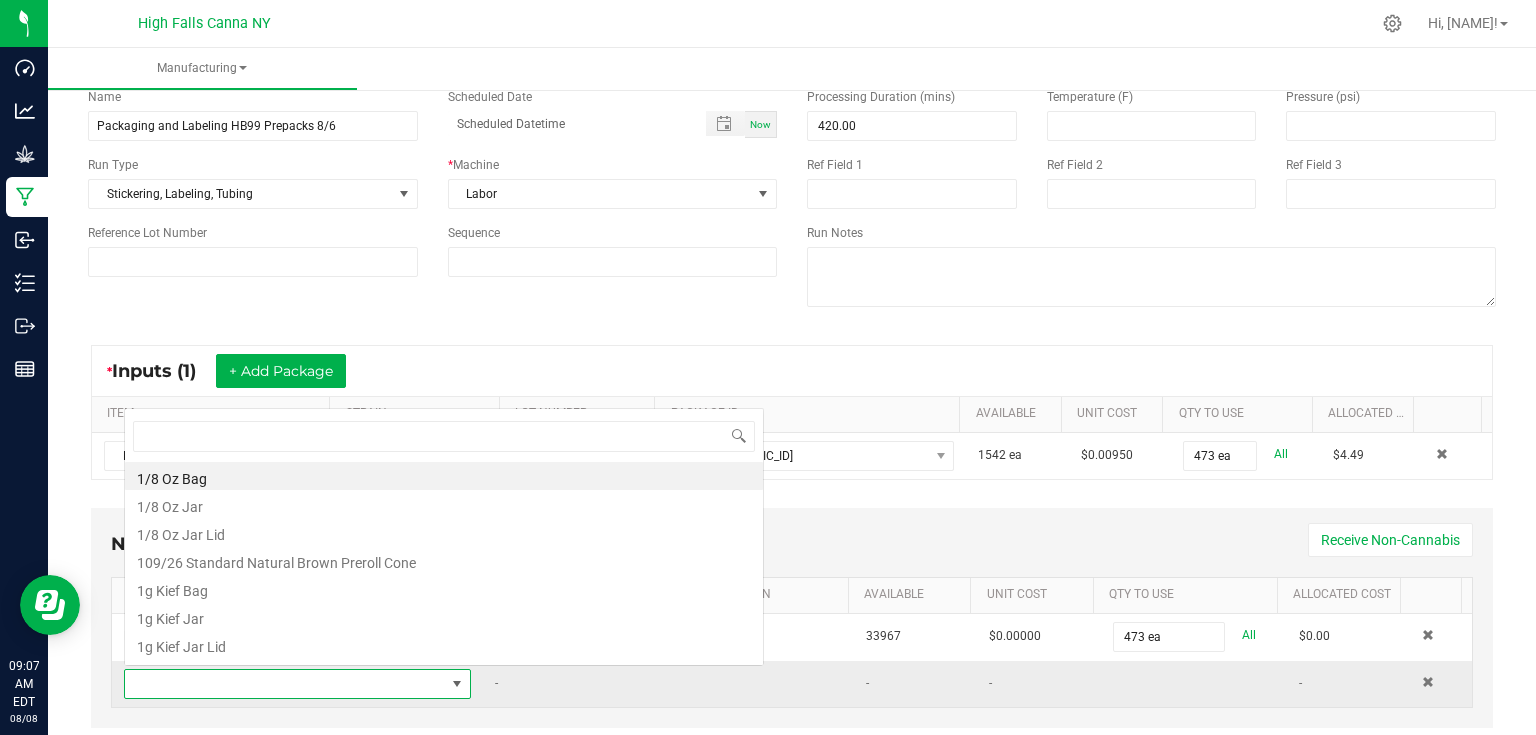 scroll, scrollTop: 0, scrollLeft: 0, axis: both 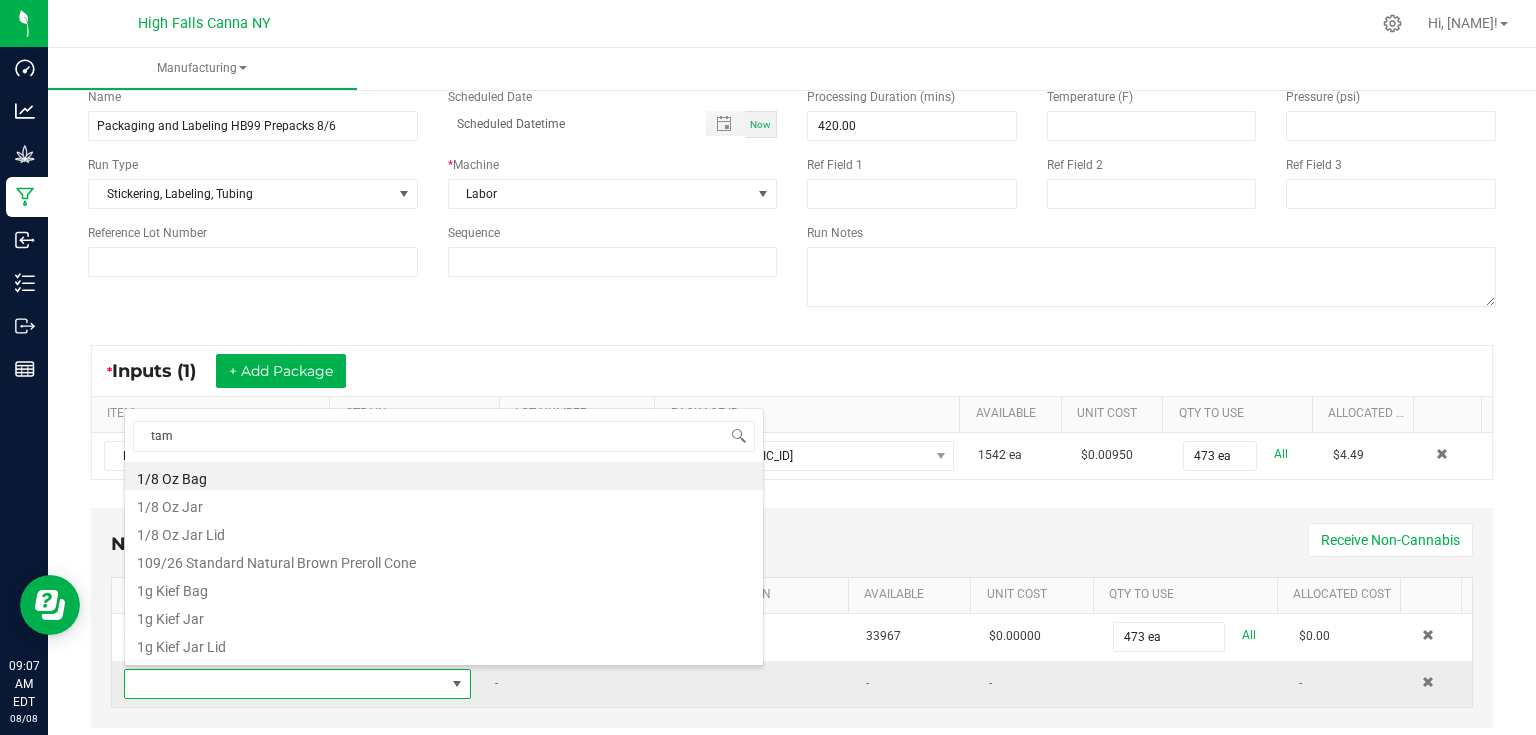 type on "tamp" 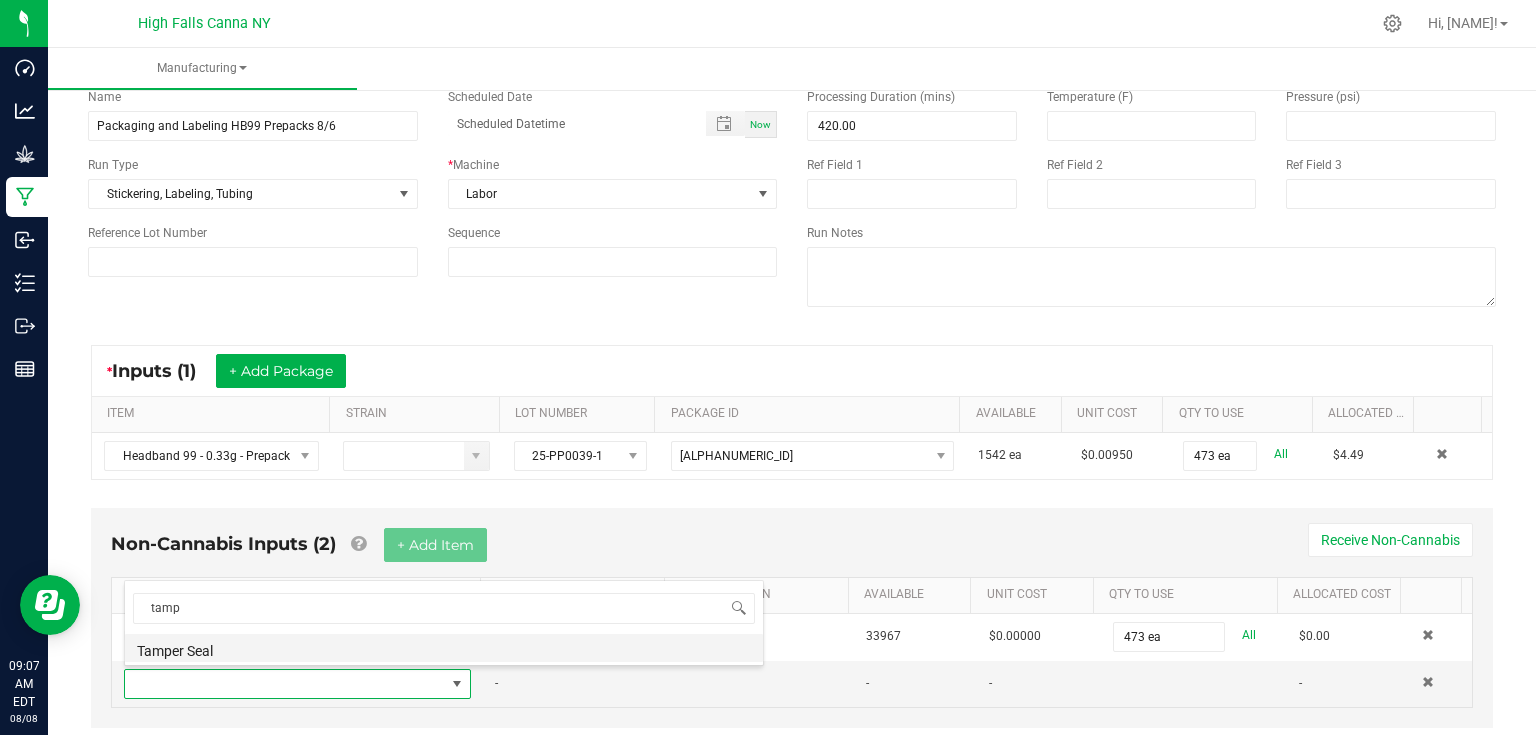 click on "Tamper Seal" at bounding box center (444, 648) 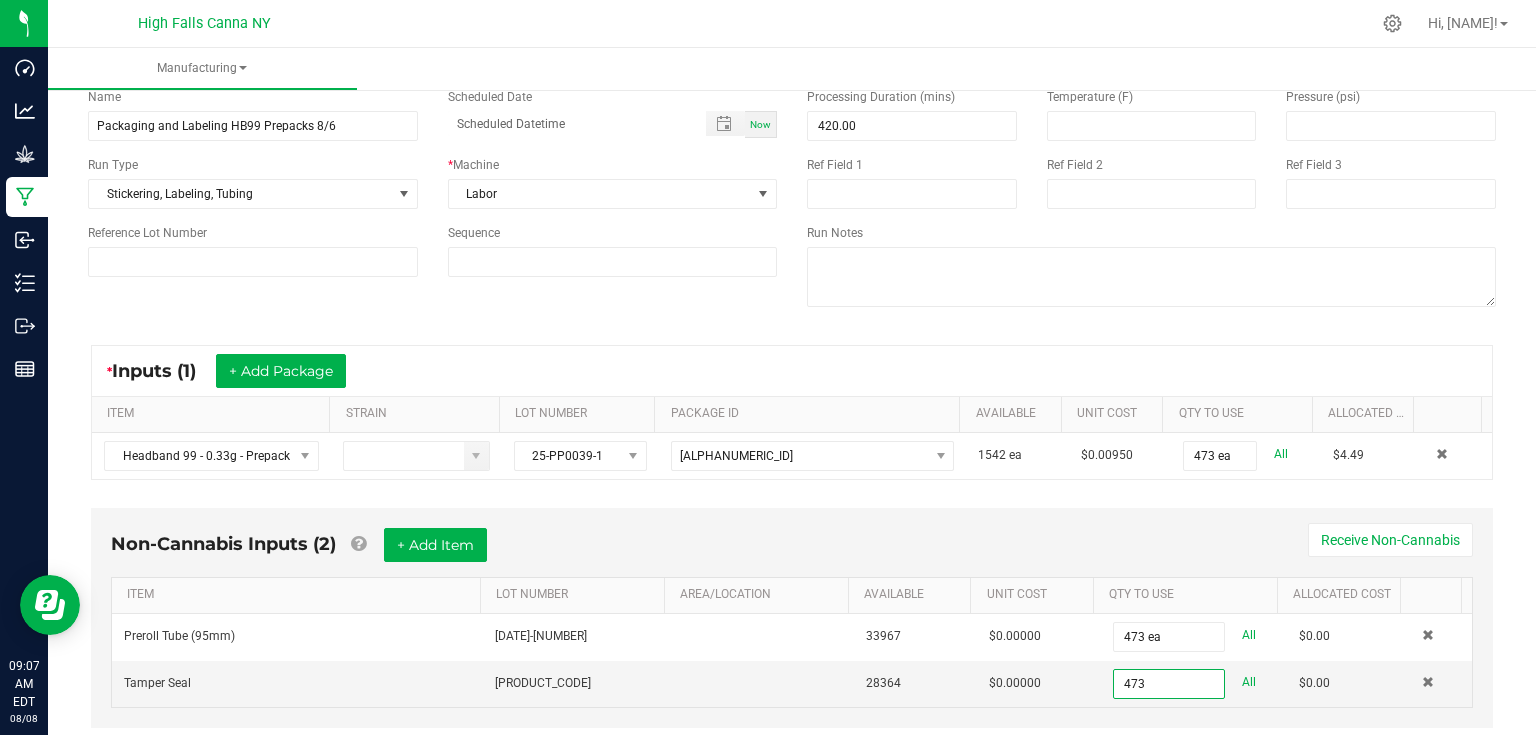 type on "473 ea" 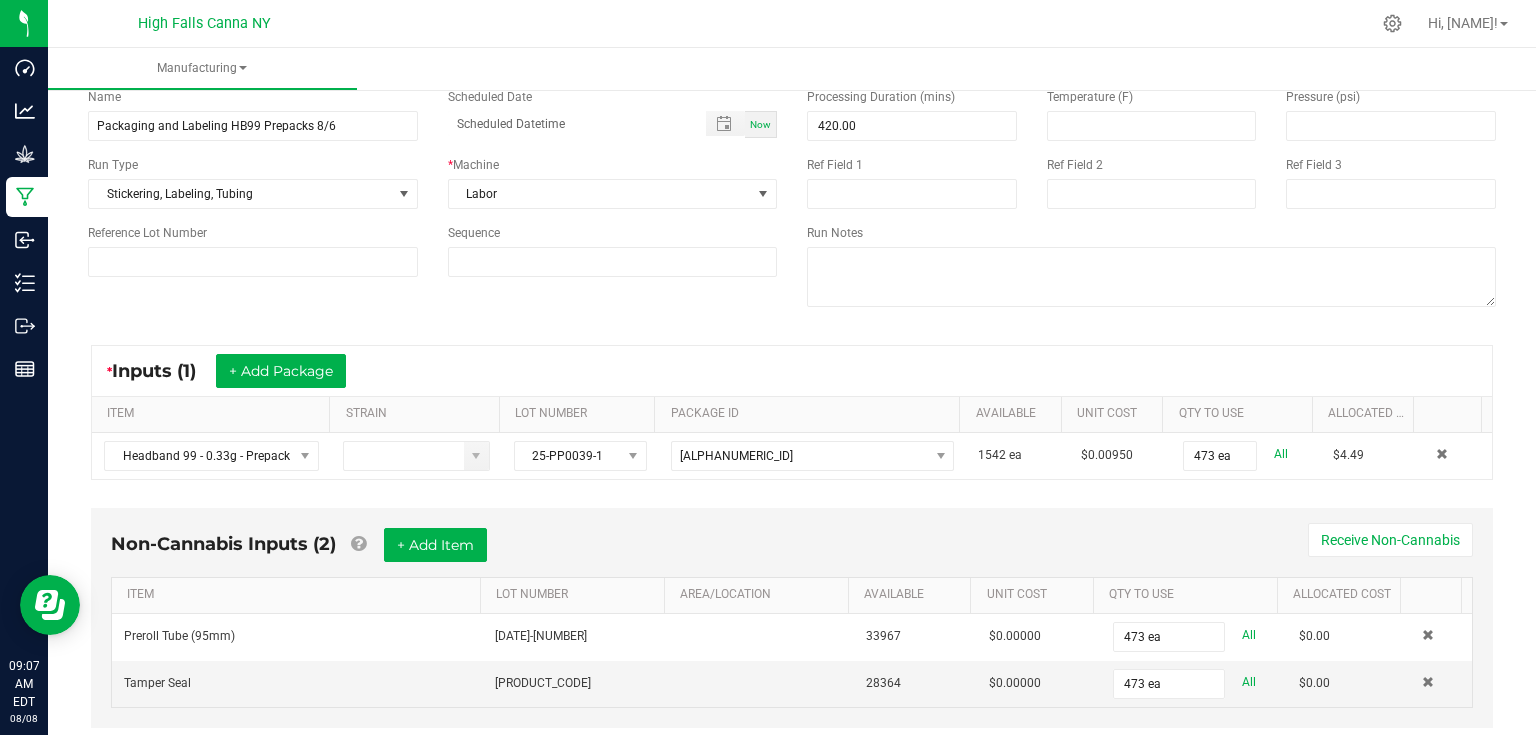 click on "Non-Cannabis Inputs (2)  + Add Item   Receive Non-Cannabis" at bounding box center [792, 552] 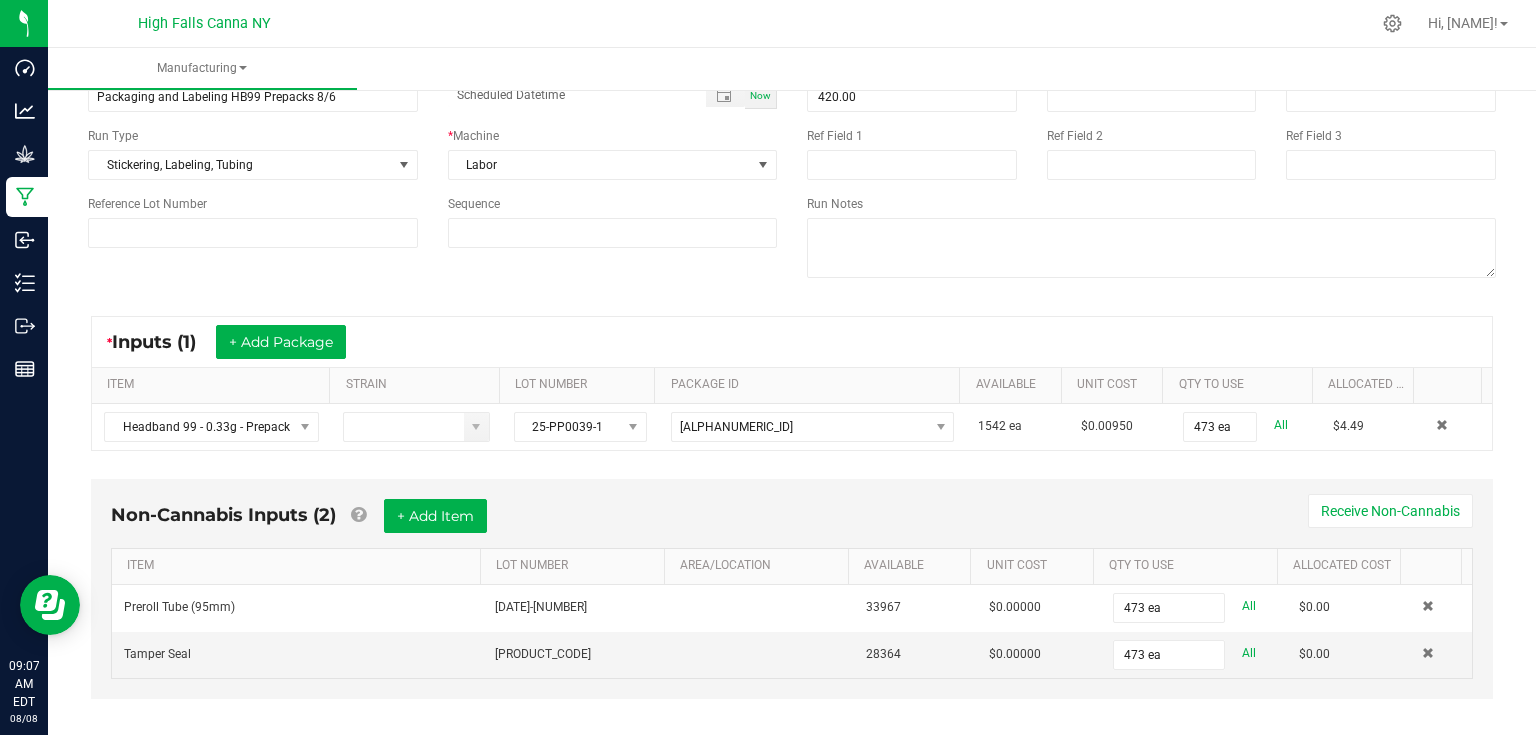 scroll, scrollTop: 142, scrollLeft: 0, axis: vertical 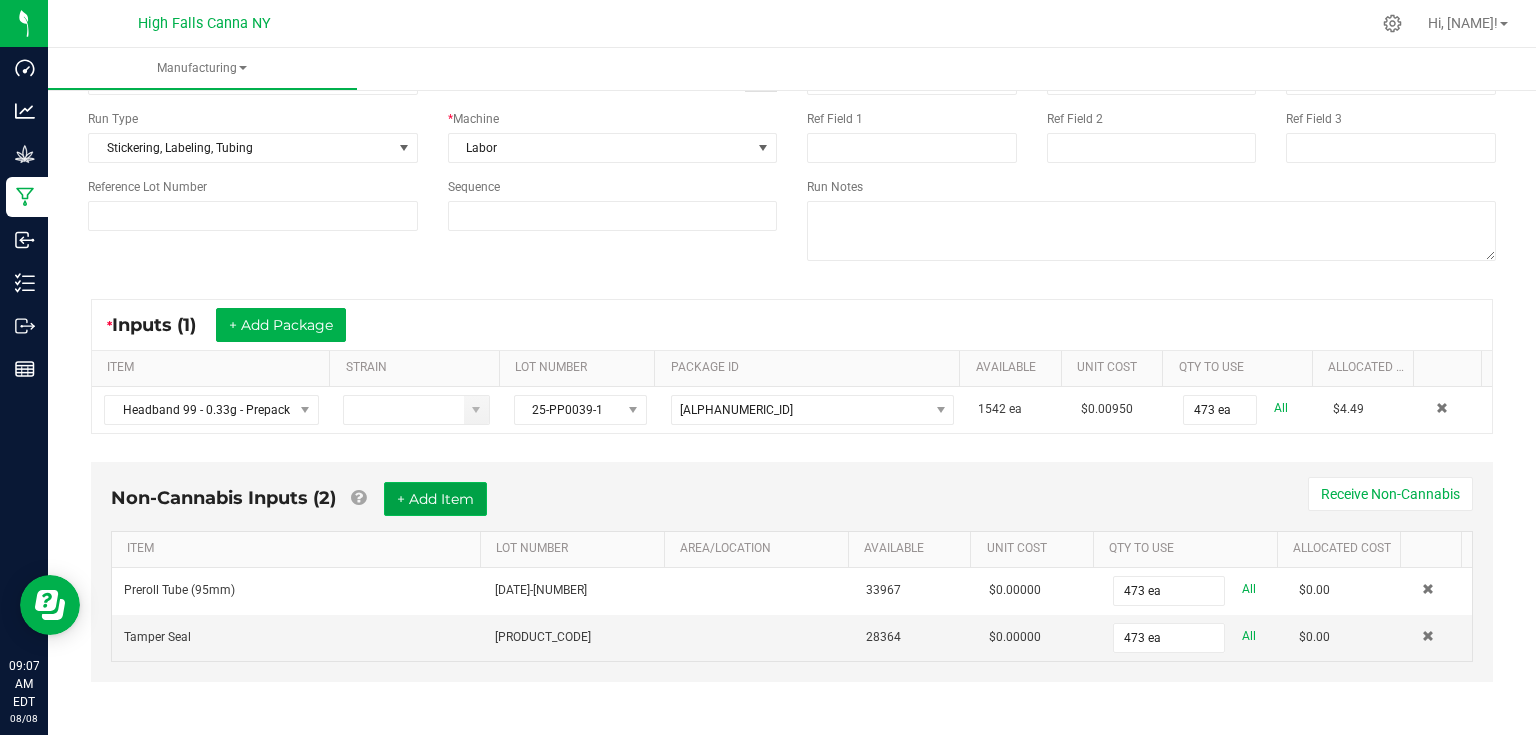click on "+ Add Item" at bounding box center [435, 499] 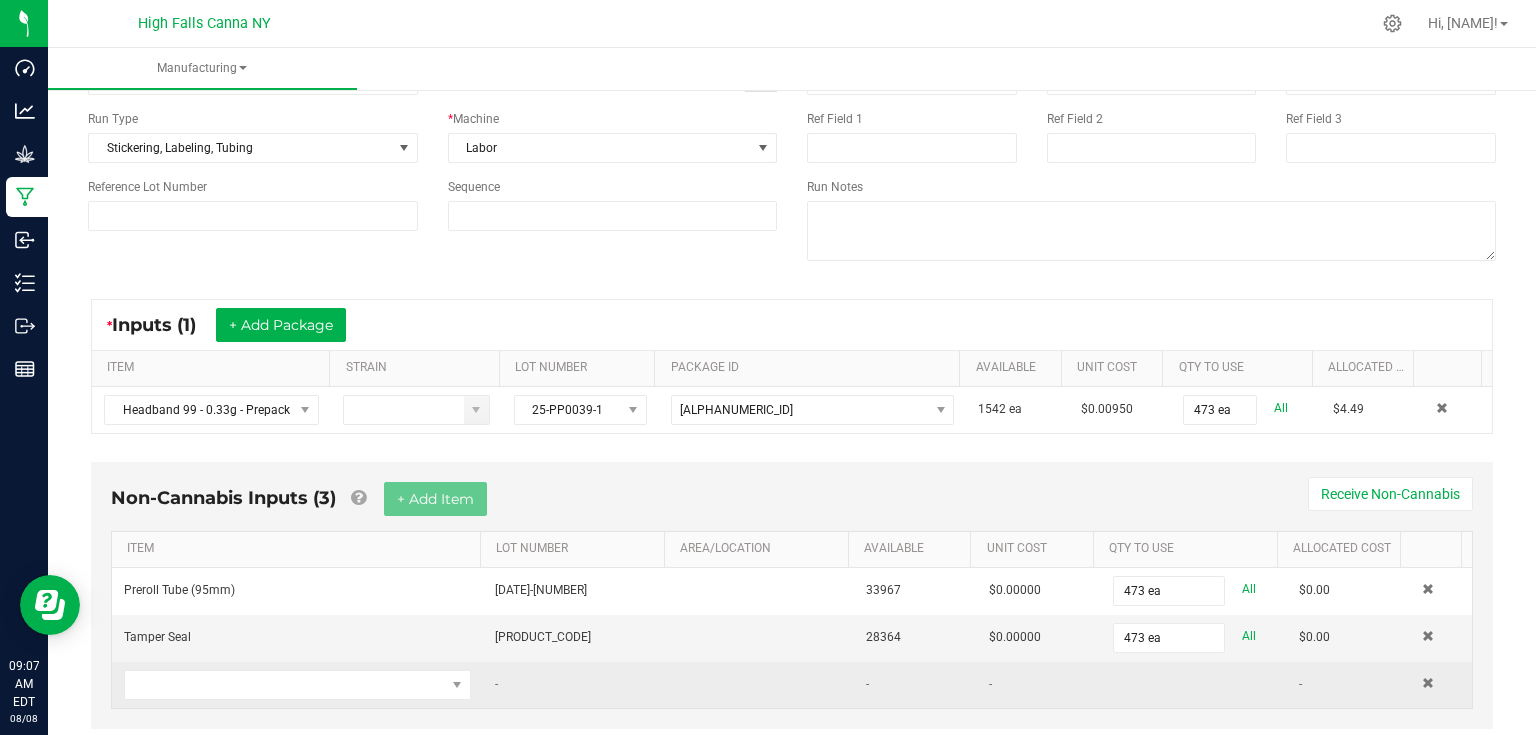 click at bounding box center (297, 685) 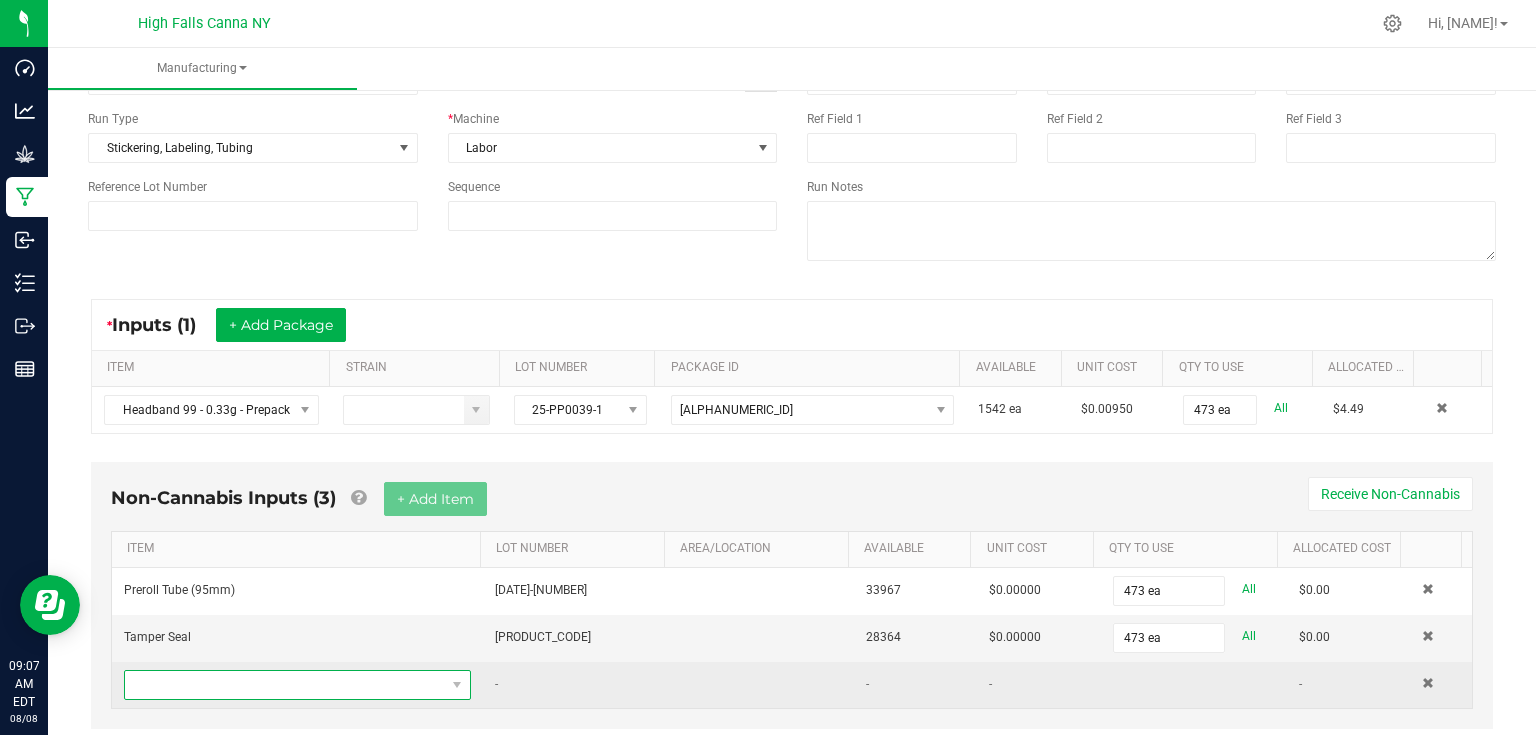 click at bounding box center [285, 685] 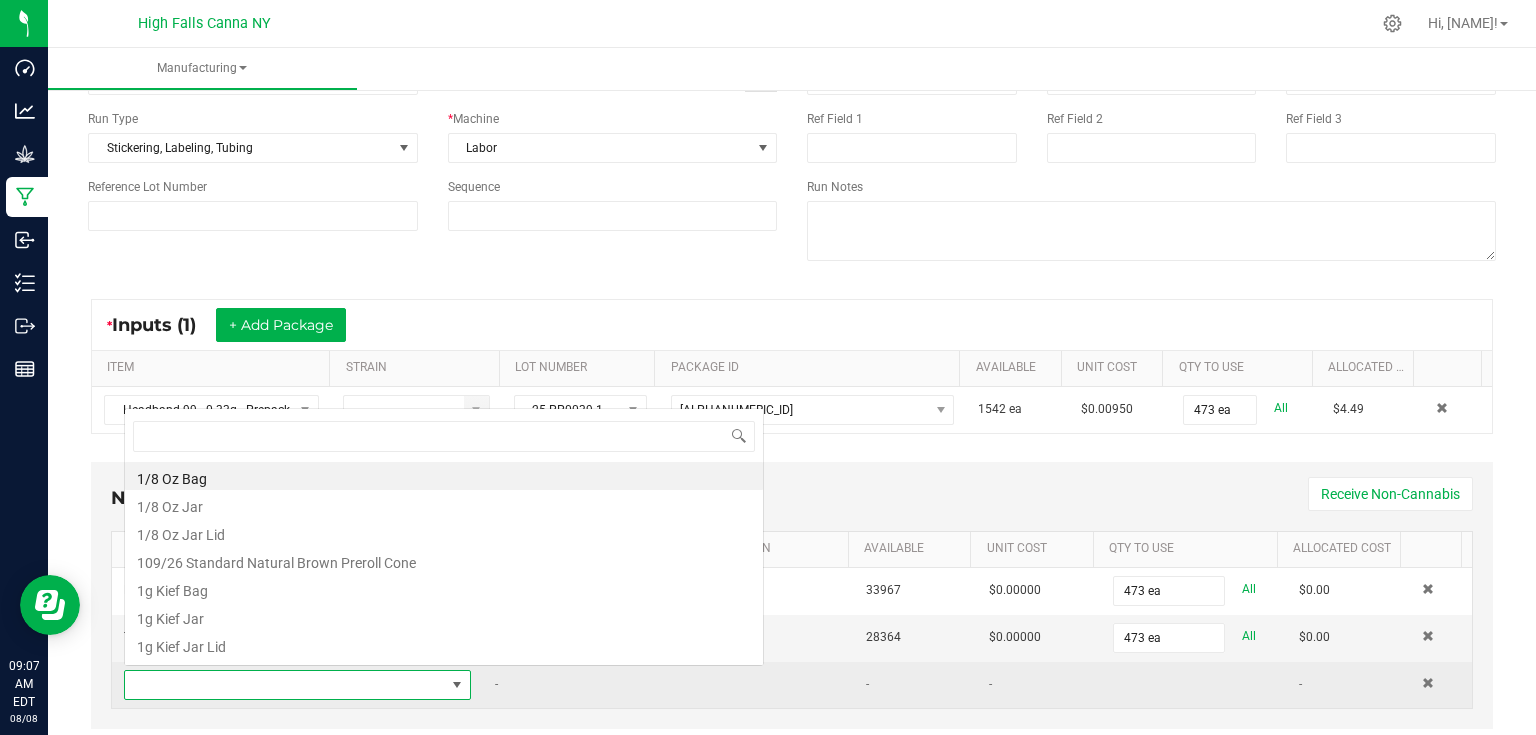 scroll, scrollTop: 0, scrollLeft: 0, axis: both 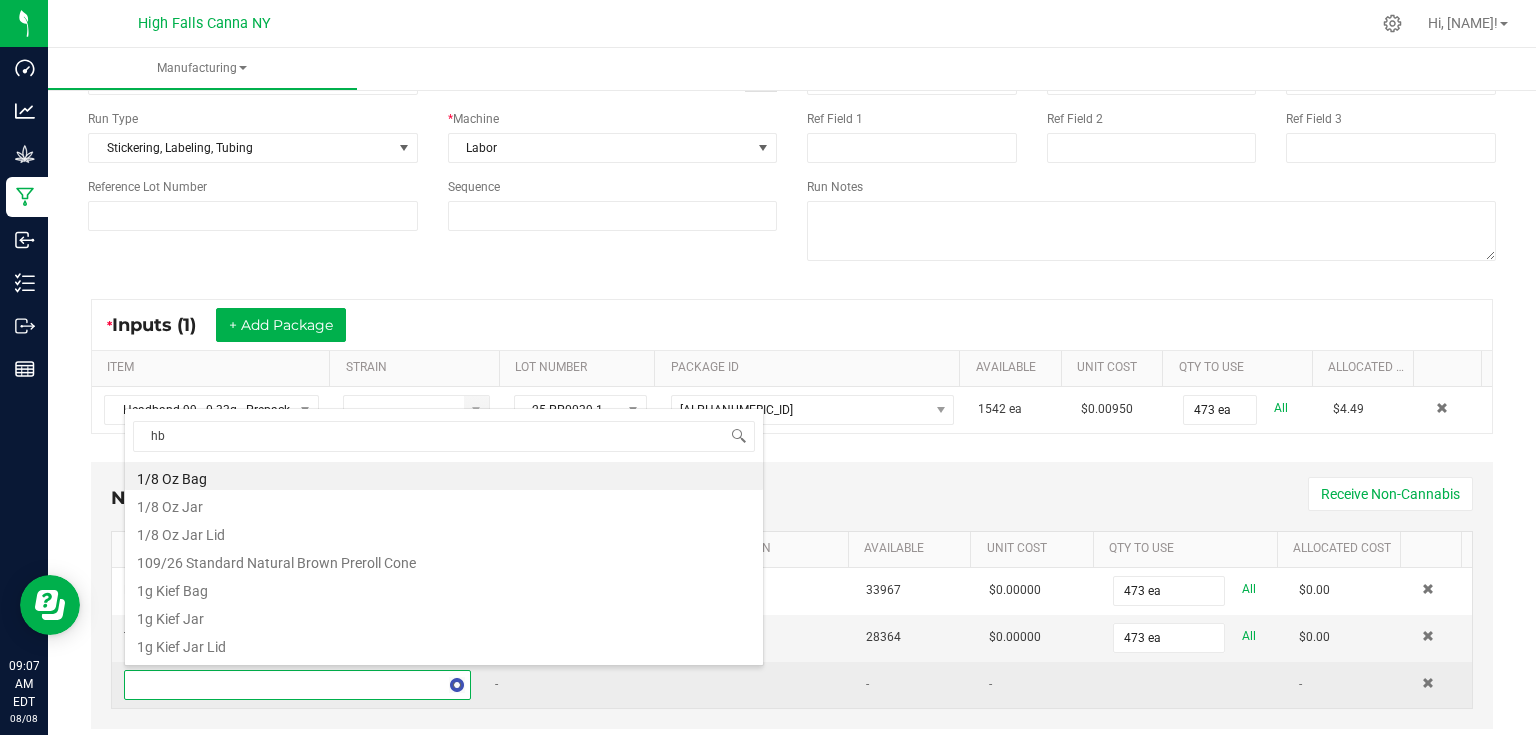 type on "hb9" 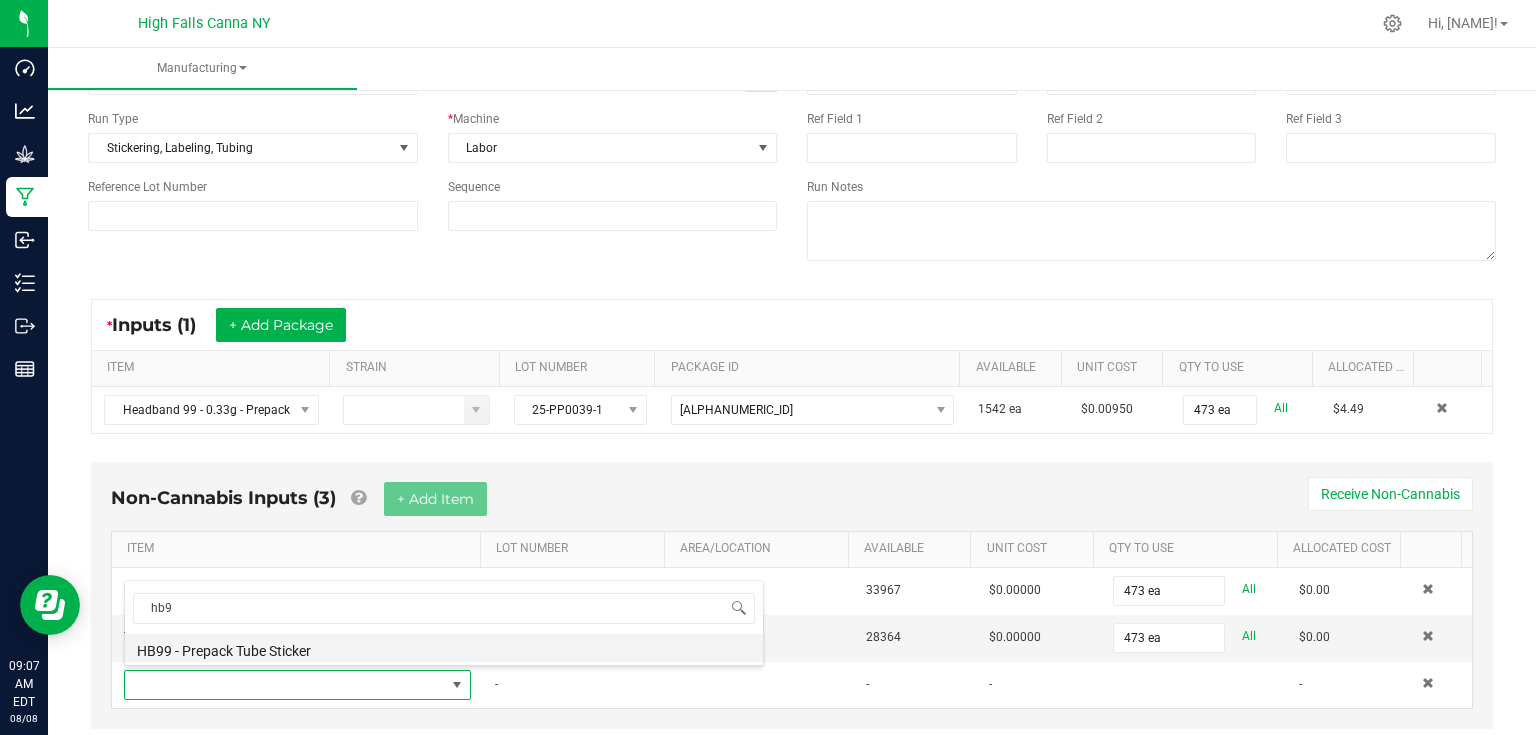 click on "HB99 - Prepack Tube Sticker" at bounding box center (444, 648) 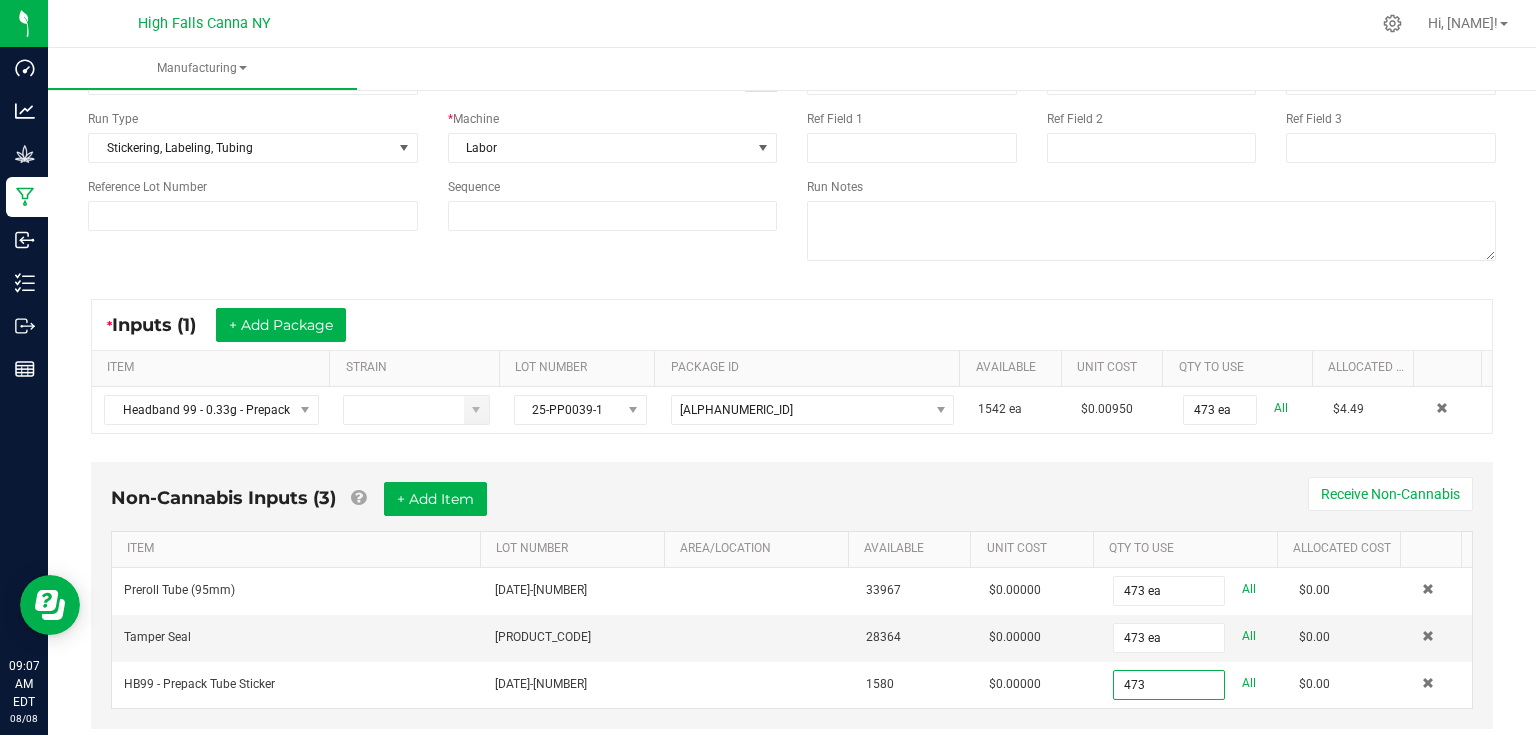 type on "473 ea" 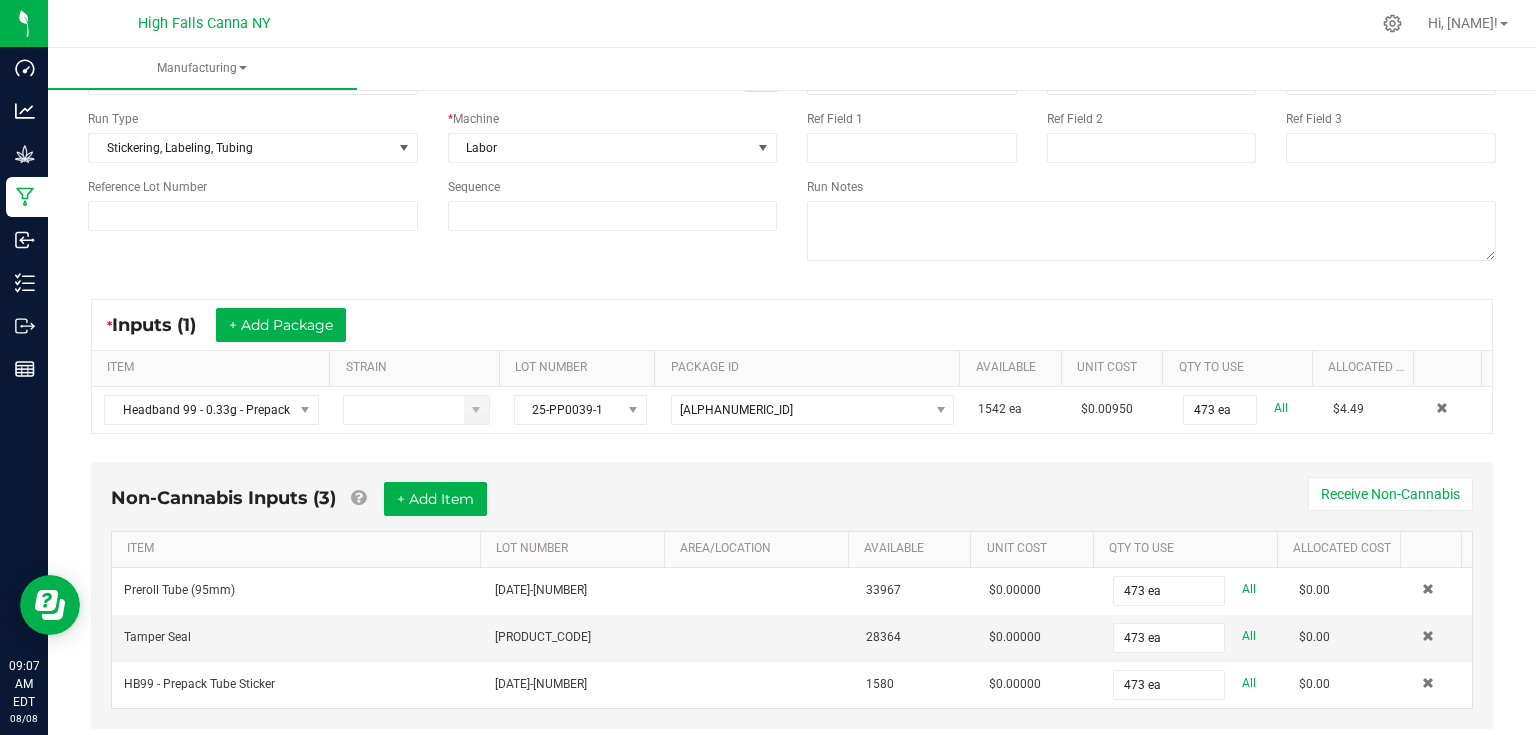click on "Non-Cannabis Inputs (3)  + Add Item   Receive Non-Cannabis" at bounding box center (792, 506) 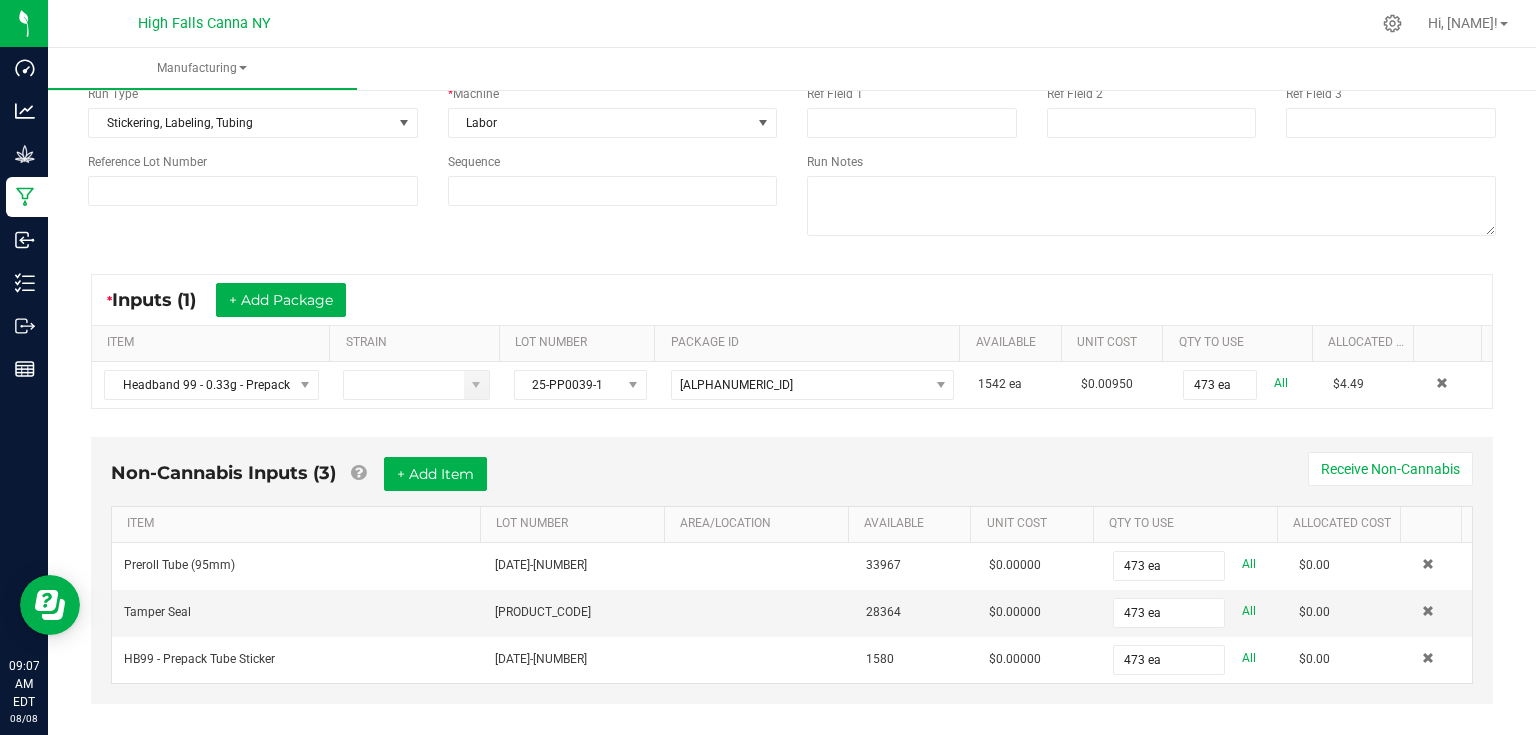 scroll, scrollTop: 188, scrollLeft: 0, axis: vertical 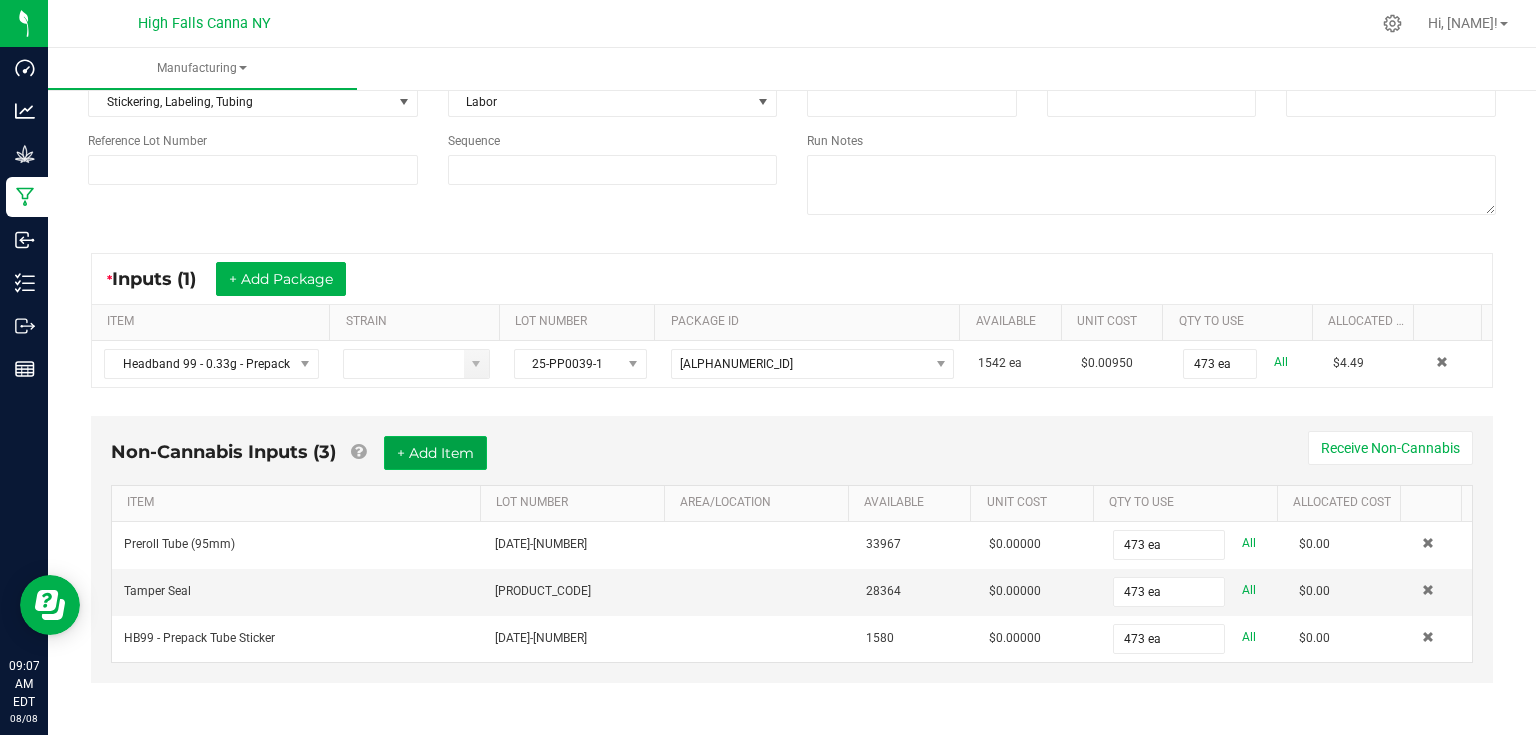 click on "+ Add Item" at bounding box center [435, 453] 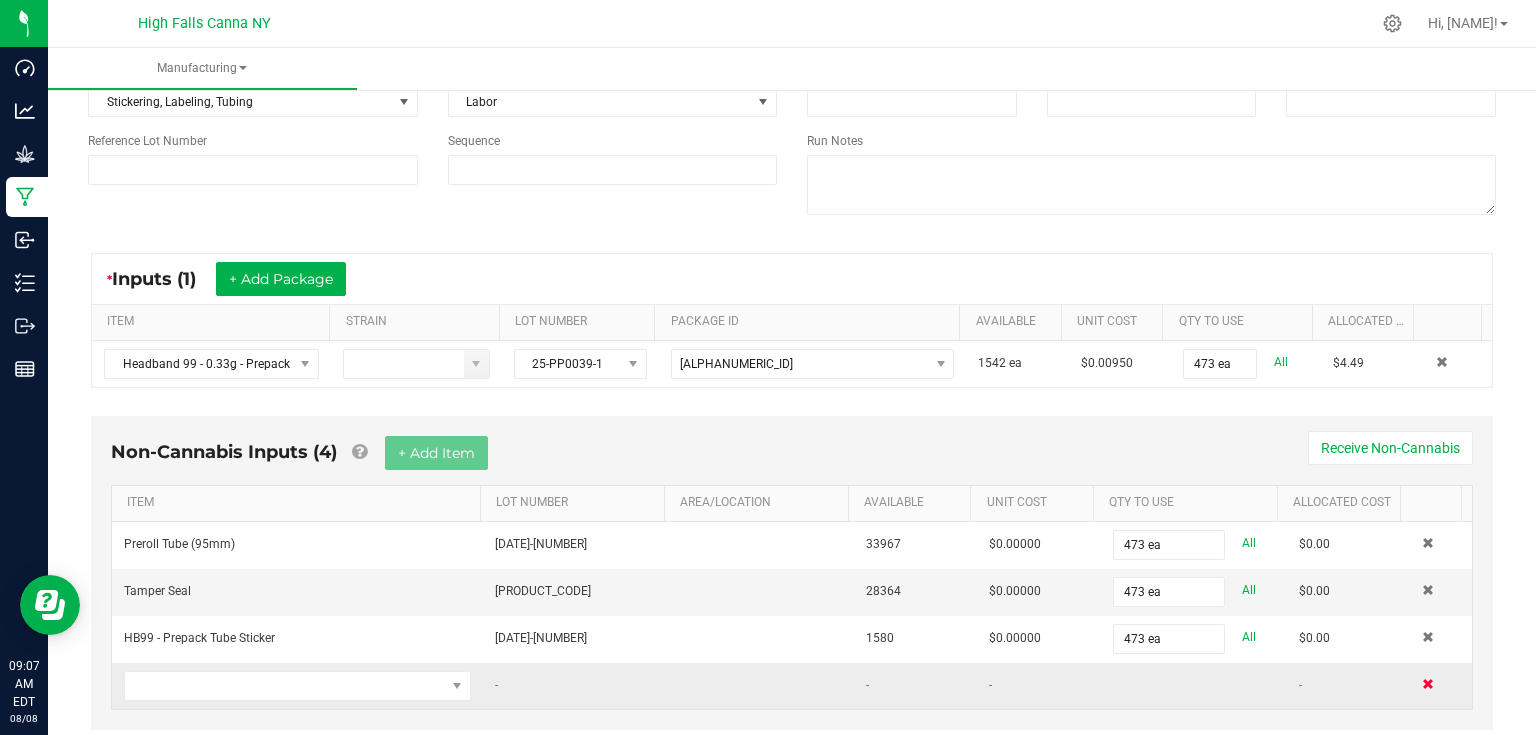 click at bounding box center [1428, 684] 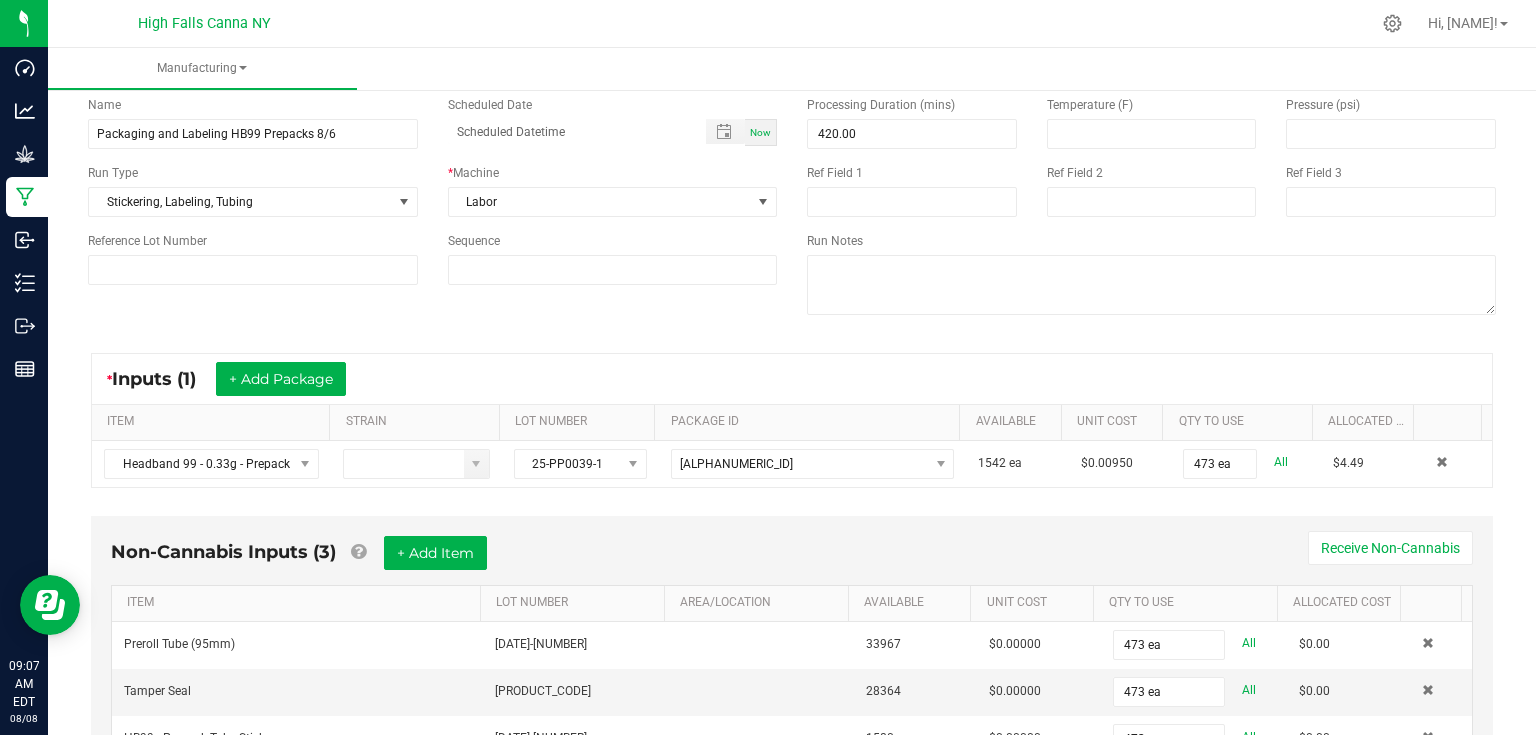 scroll, scrollTop: 0, scrollLeft: 0, axis: both 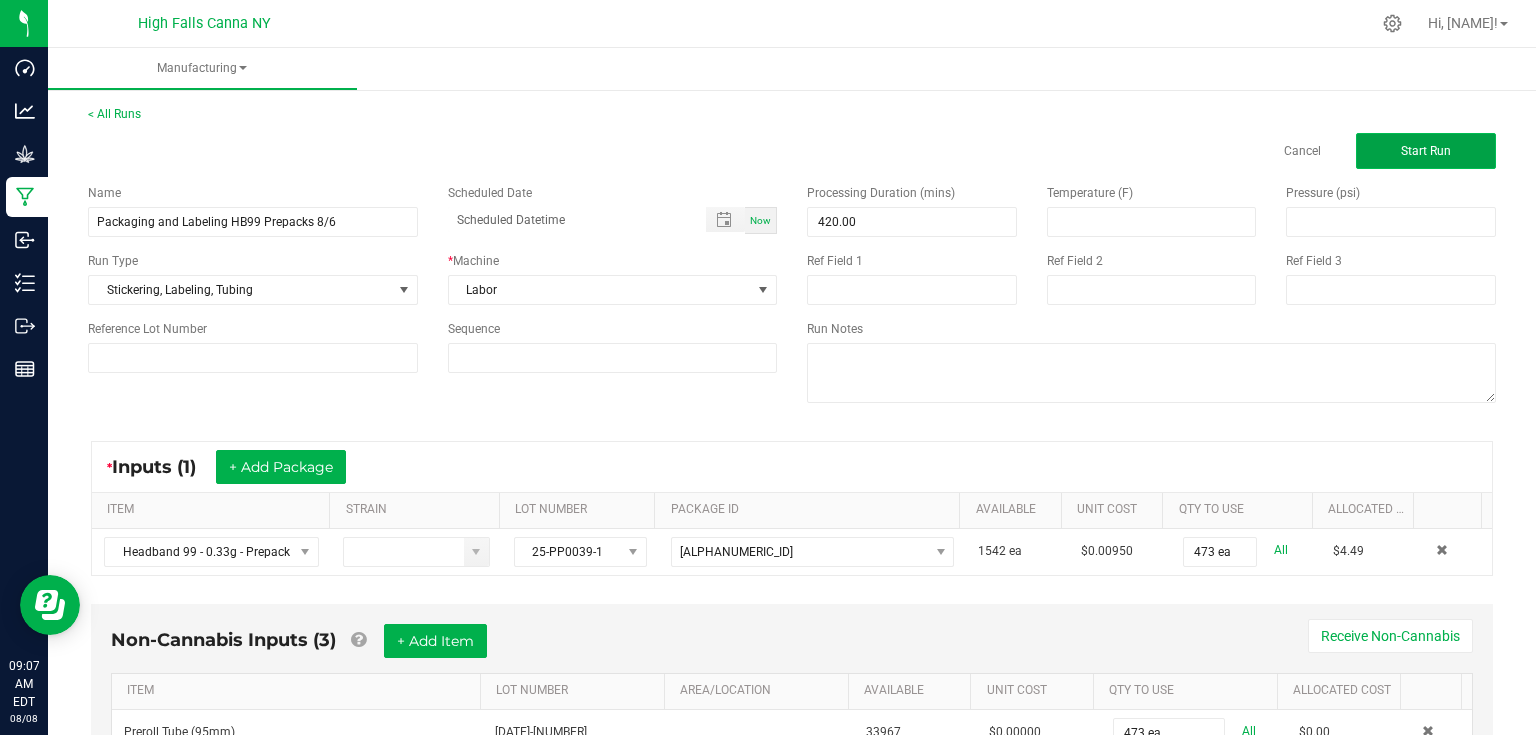 click on "Start Run" 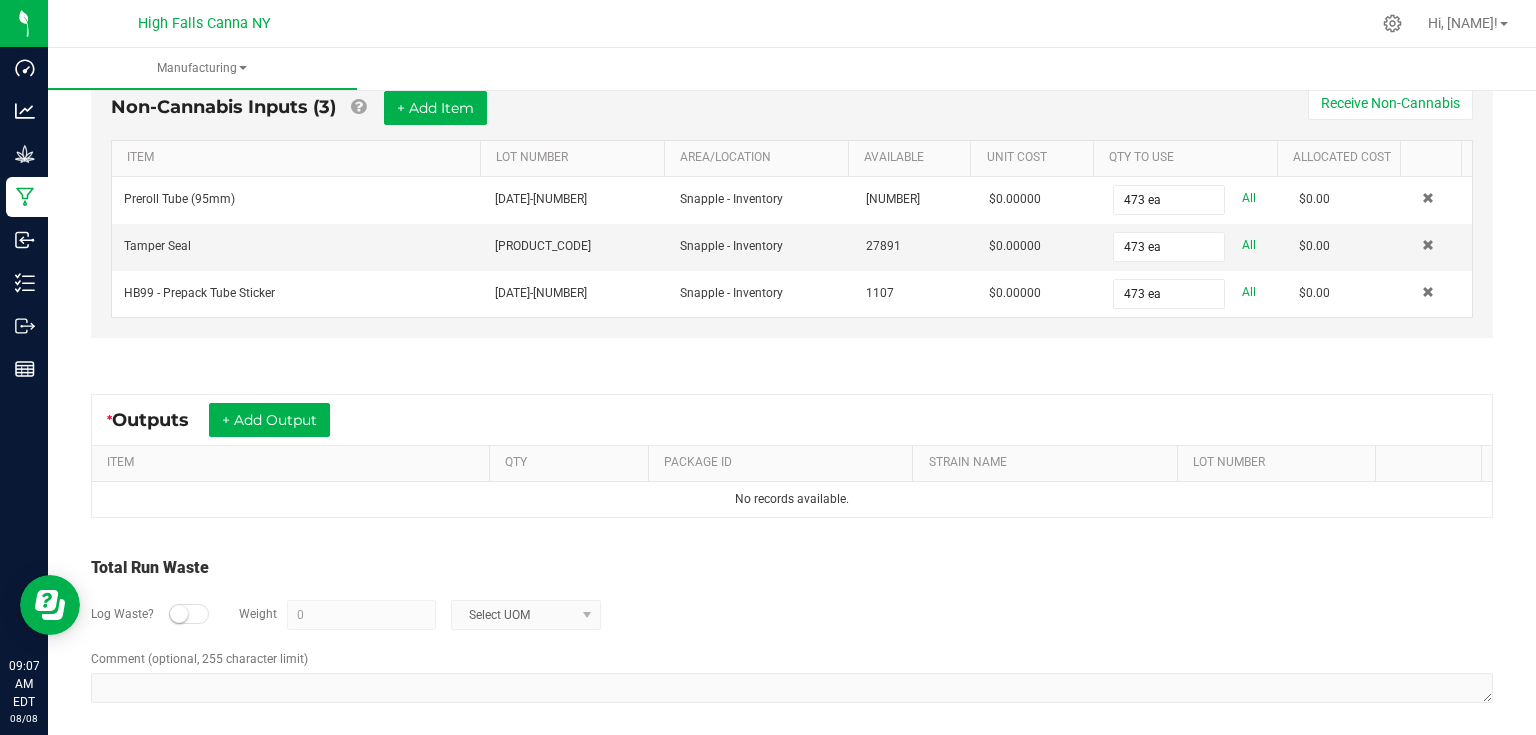 scroll, scrollTop: 581, scrollLeft: 0, axis: vertical 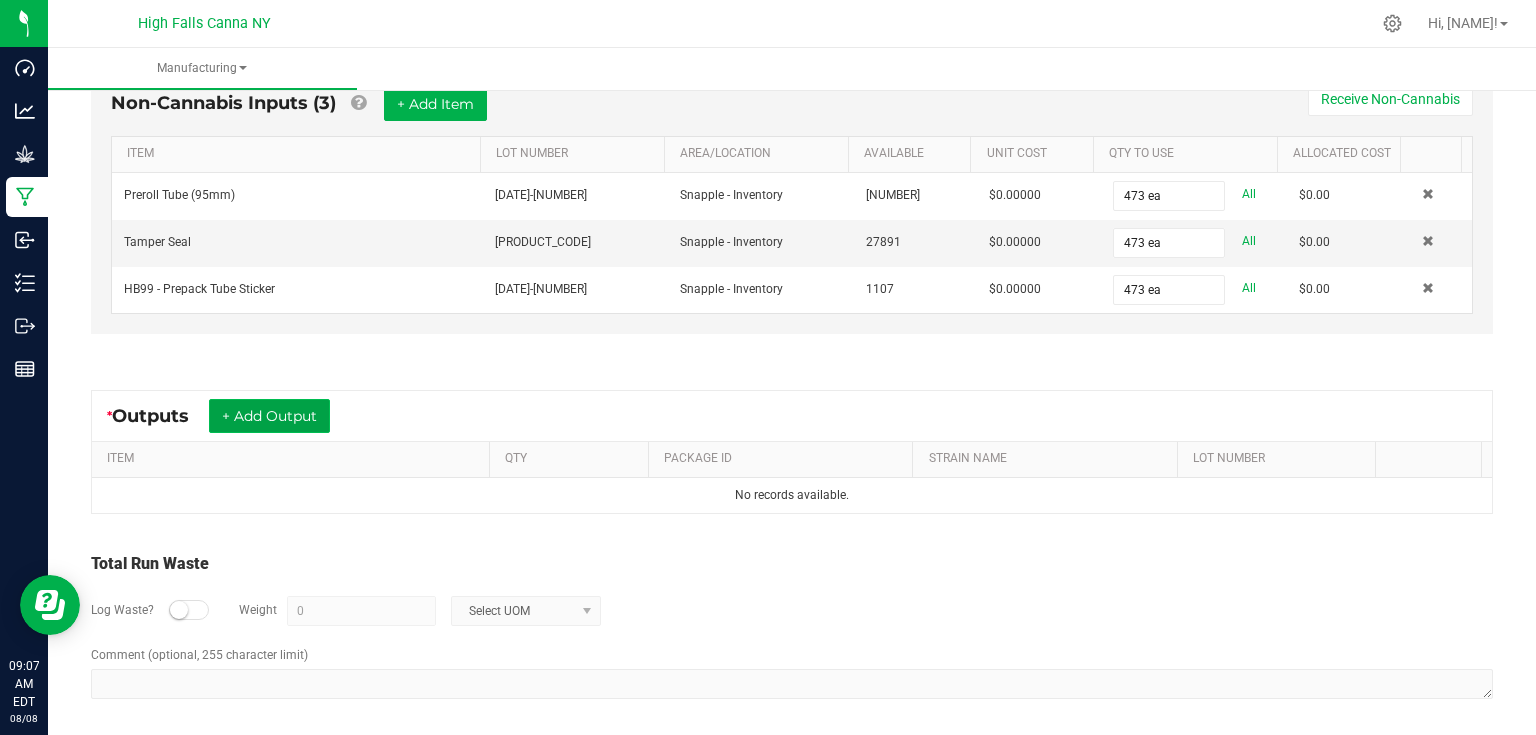 click on "+ Add Output" at bounding box center (269, 416) 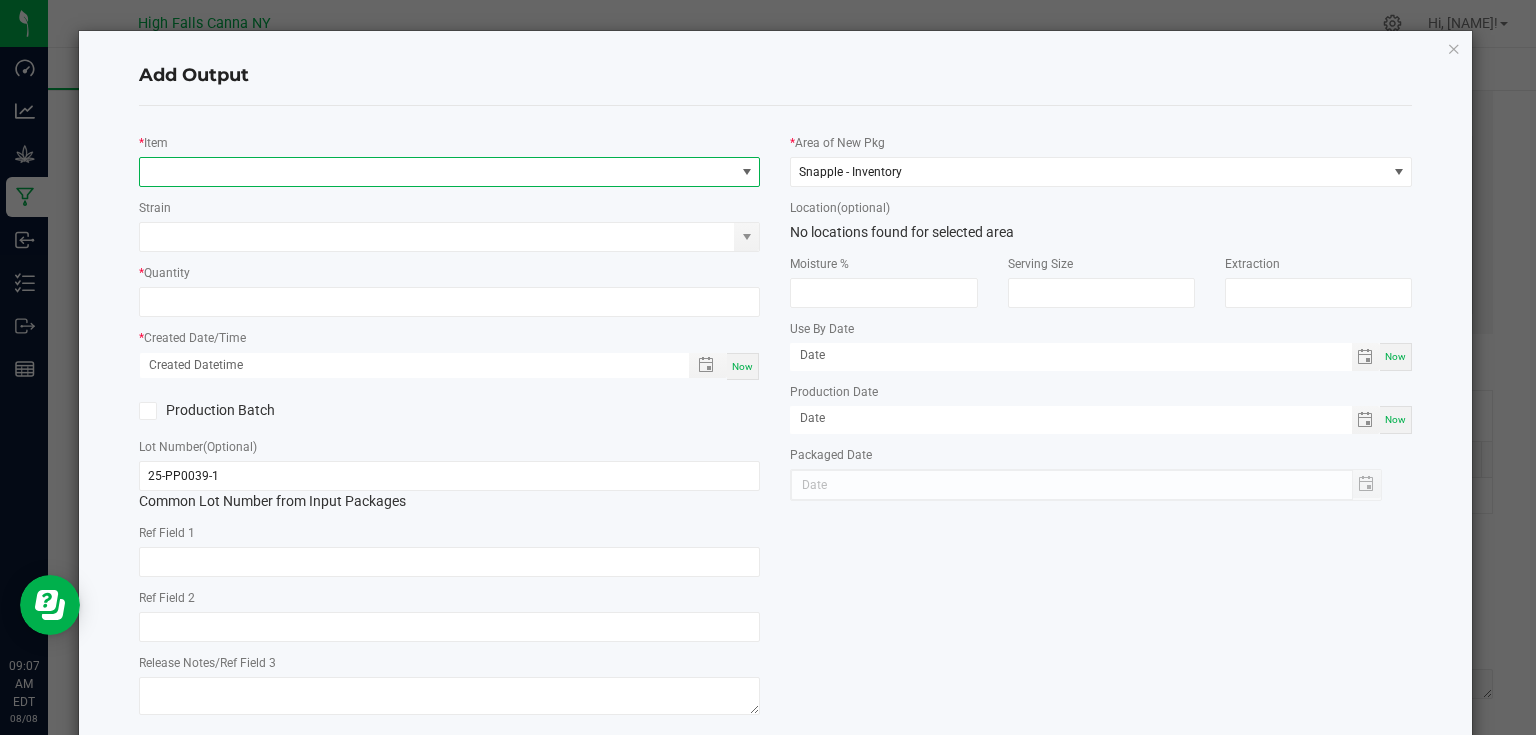 drag, startPoint x: 338, startPoint y: 184, endPoint x: 360, endPoint y: 179, distance: 22.561028 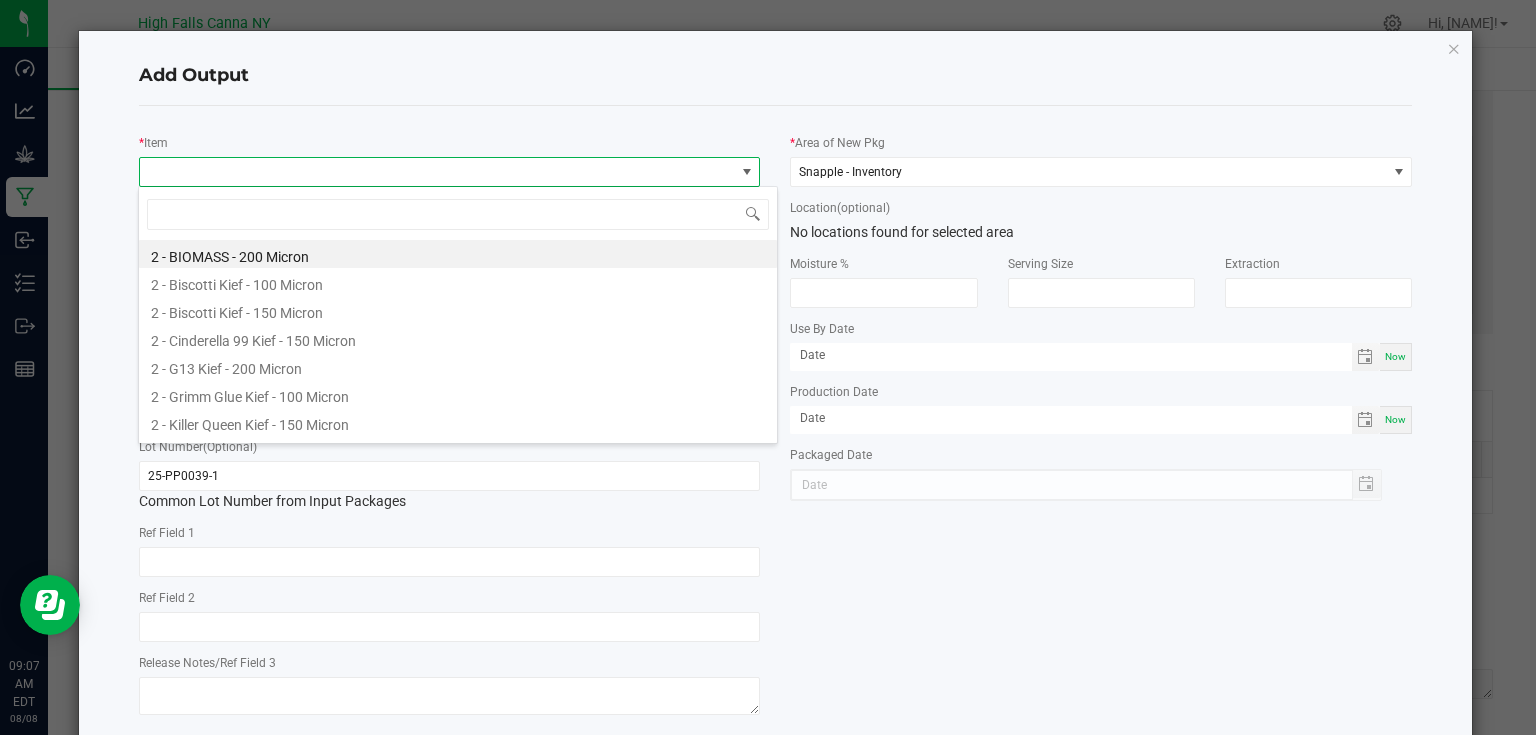 scroll, scrollTop: 99970, scrollLeft: 99383, axis: both 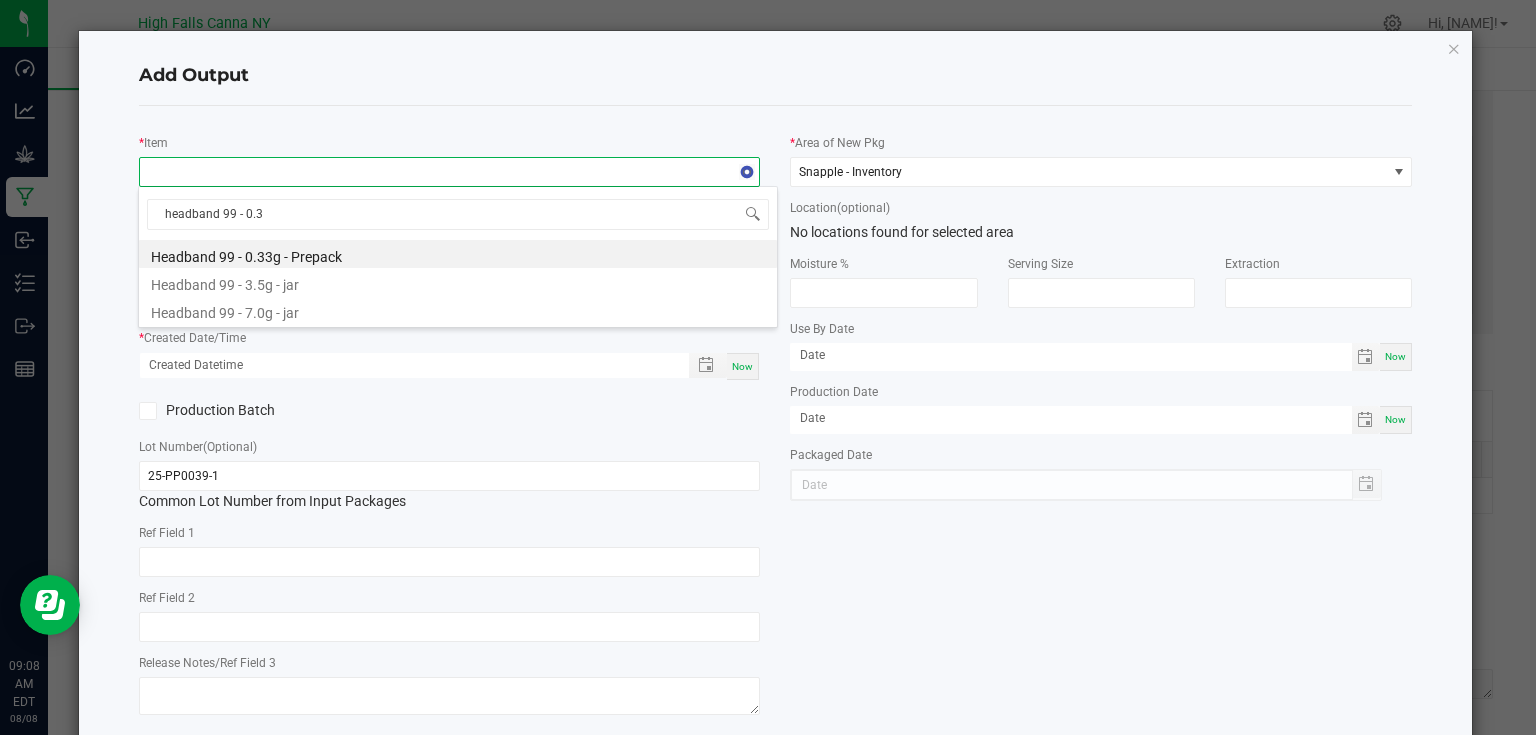 type on "headband [QUANTITY] - [QUANTITY]g" 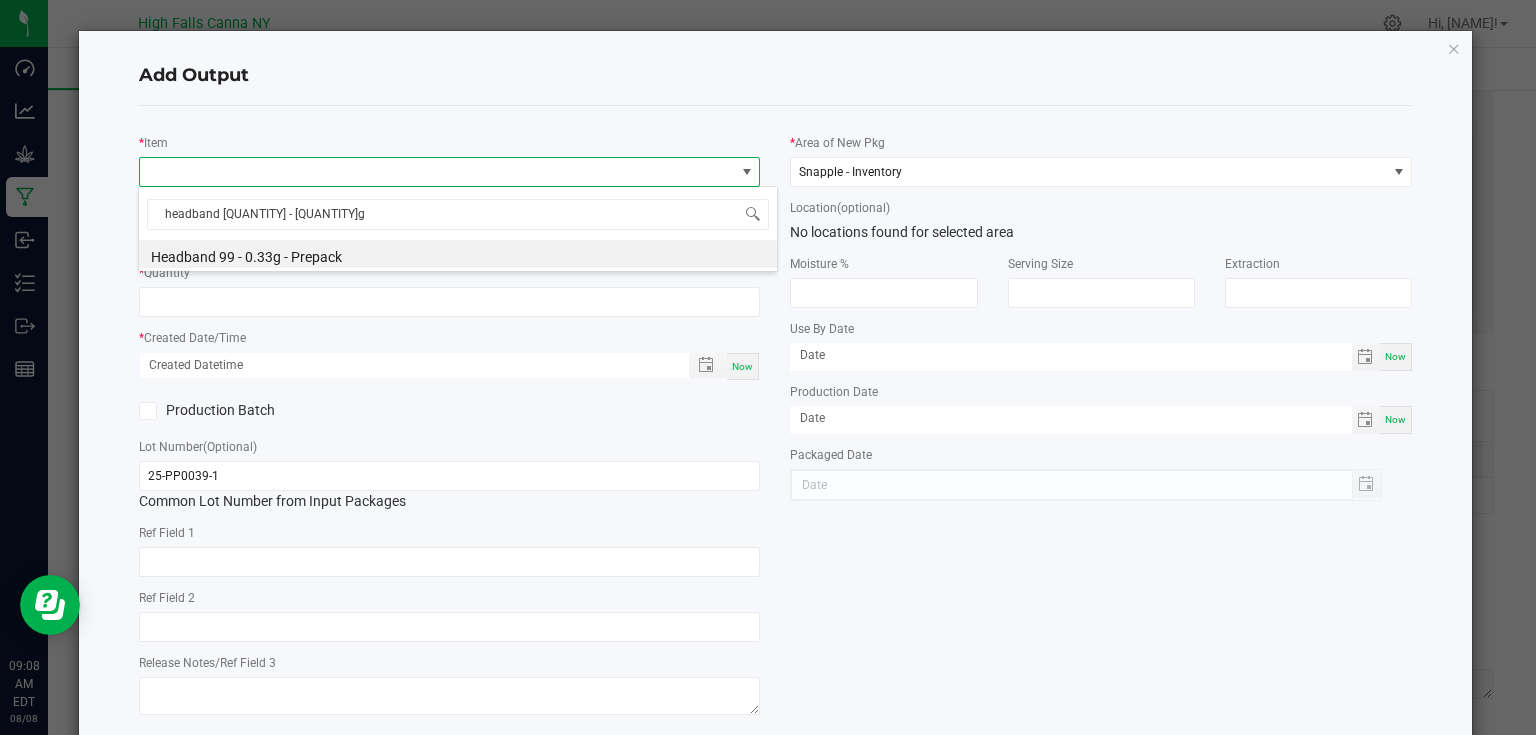 click on "Headband 99 - 0.33g - Prepack" at bounding box center [458, 254] 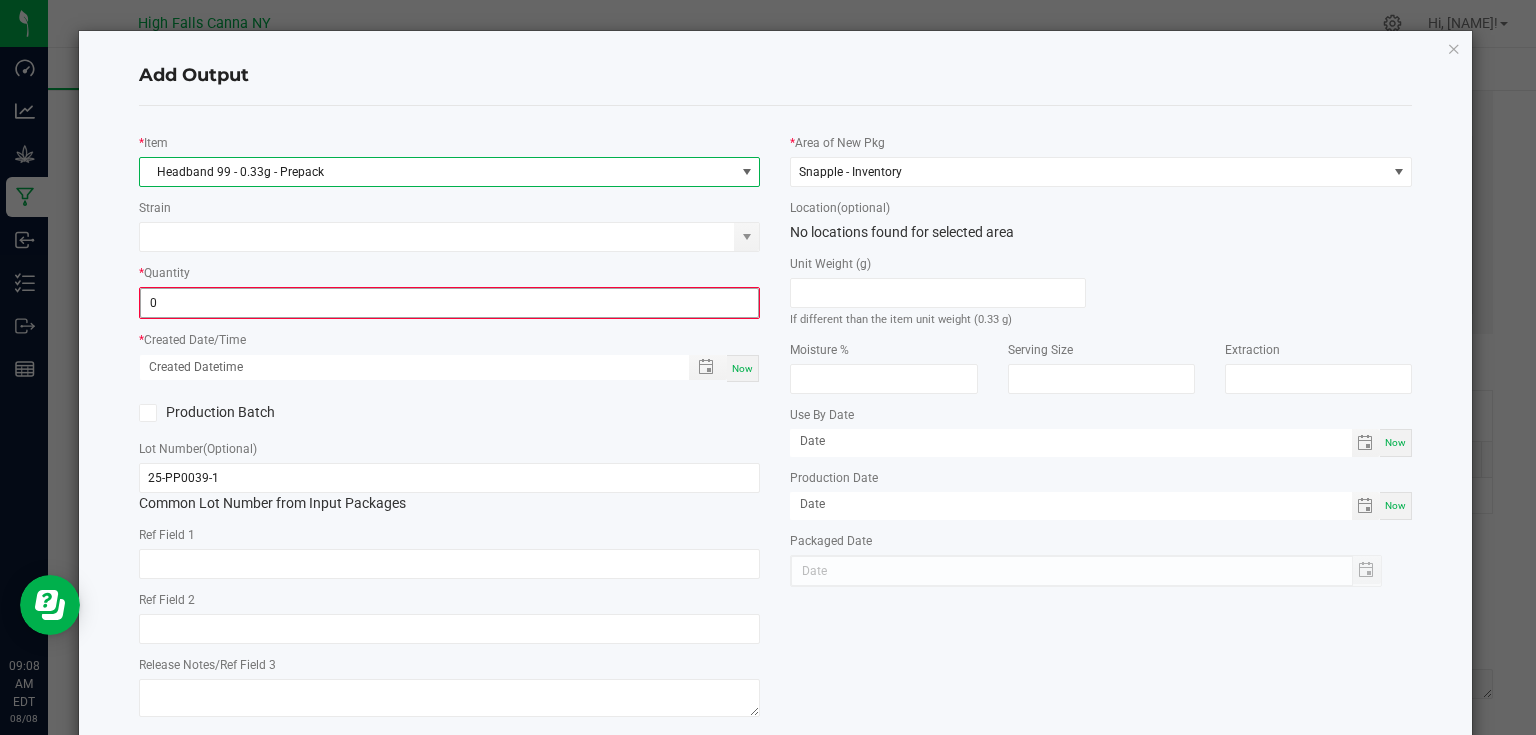 click on "0" at bounding box center (450, 303) 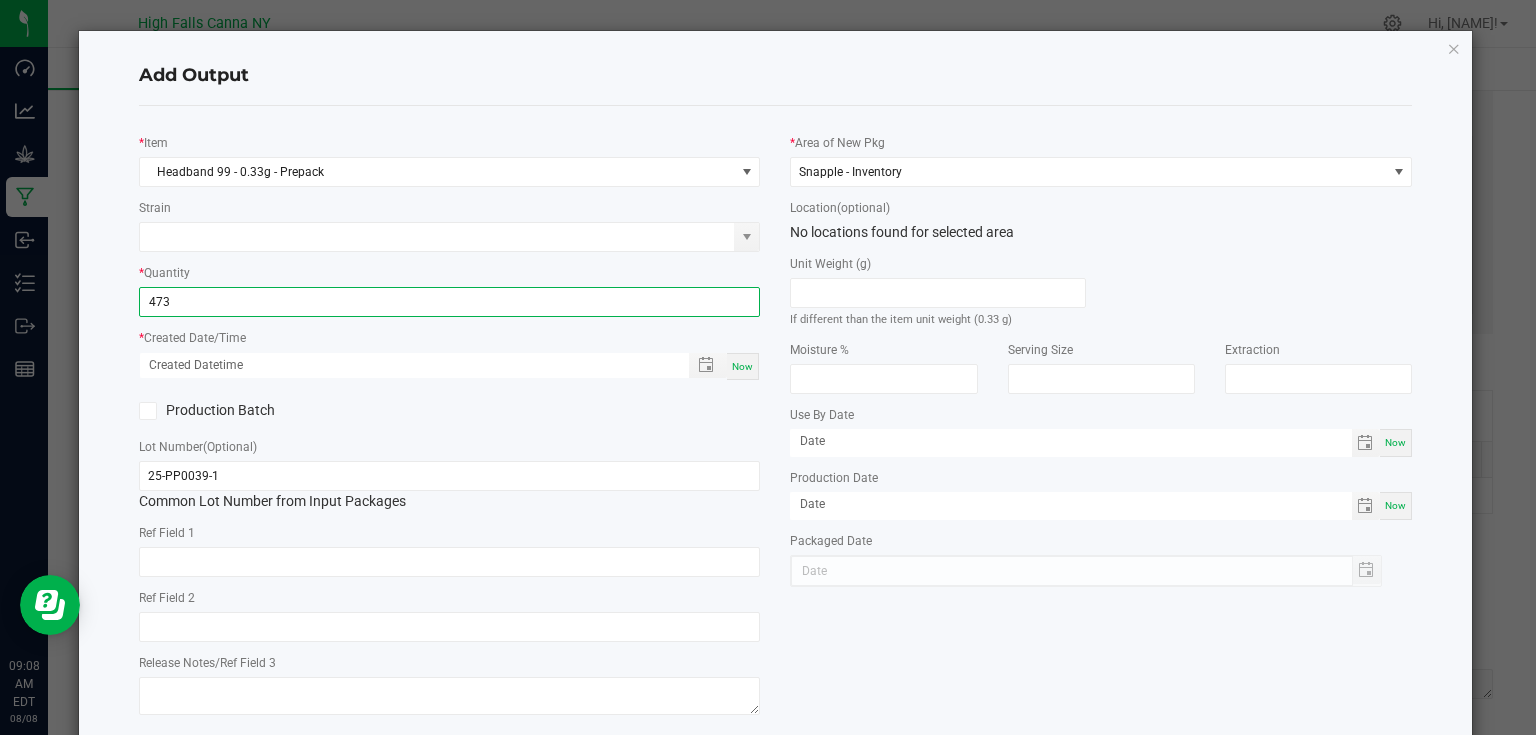 type on "473 ea" 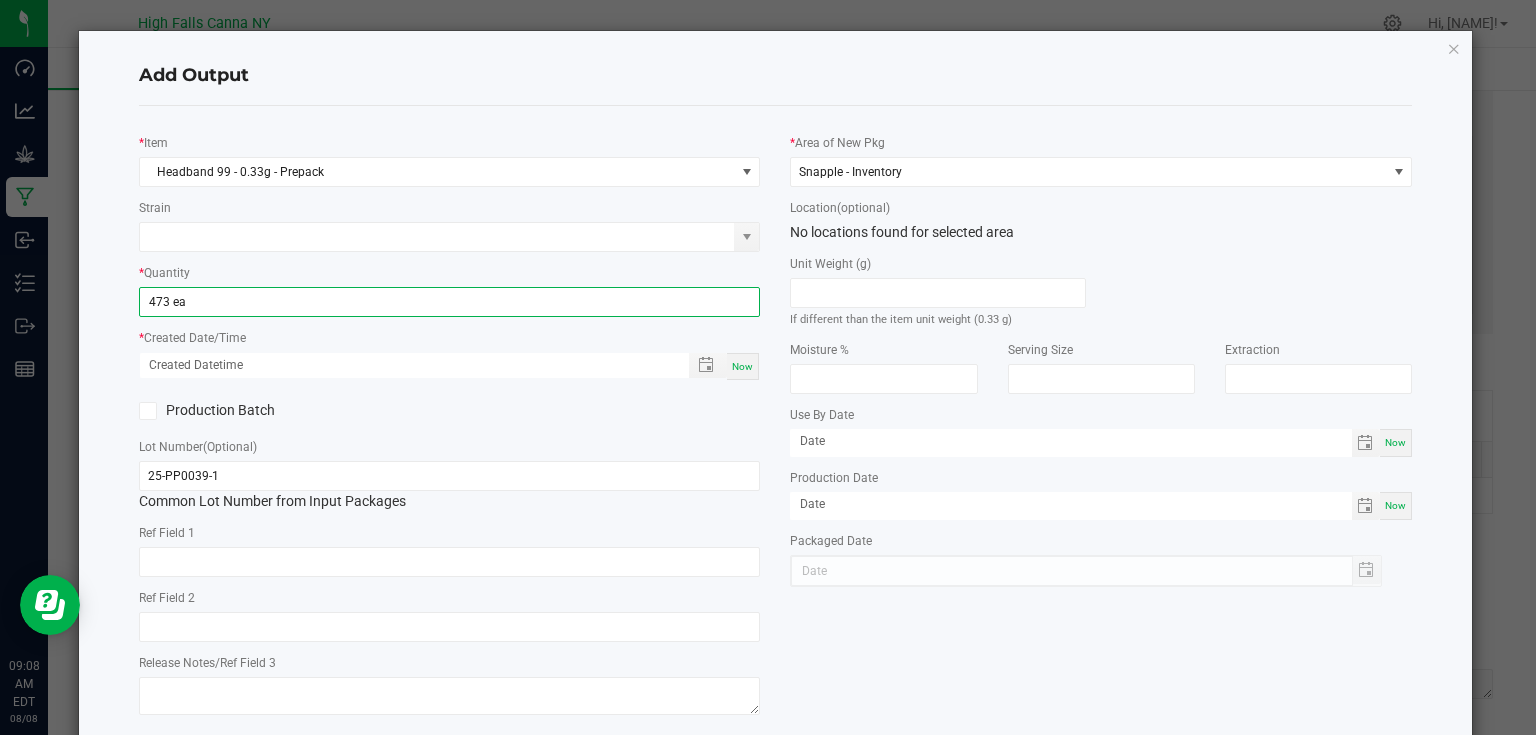 click on "Now" at bounding box center [742, 366] 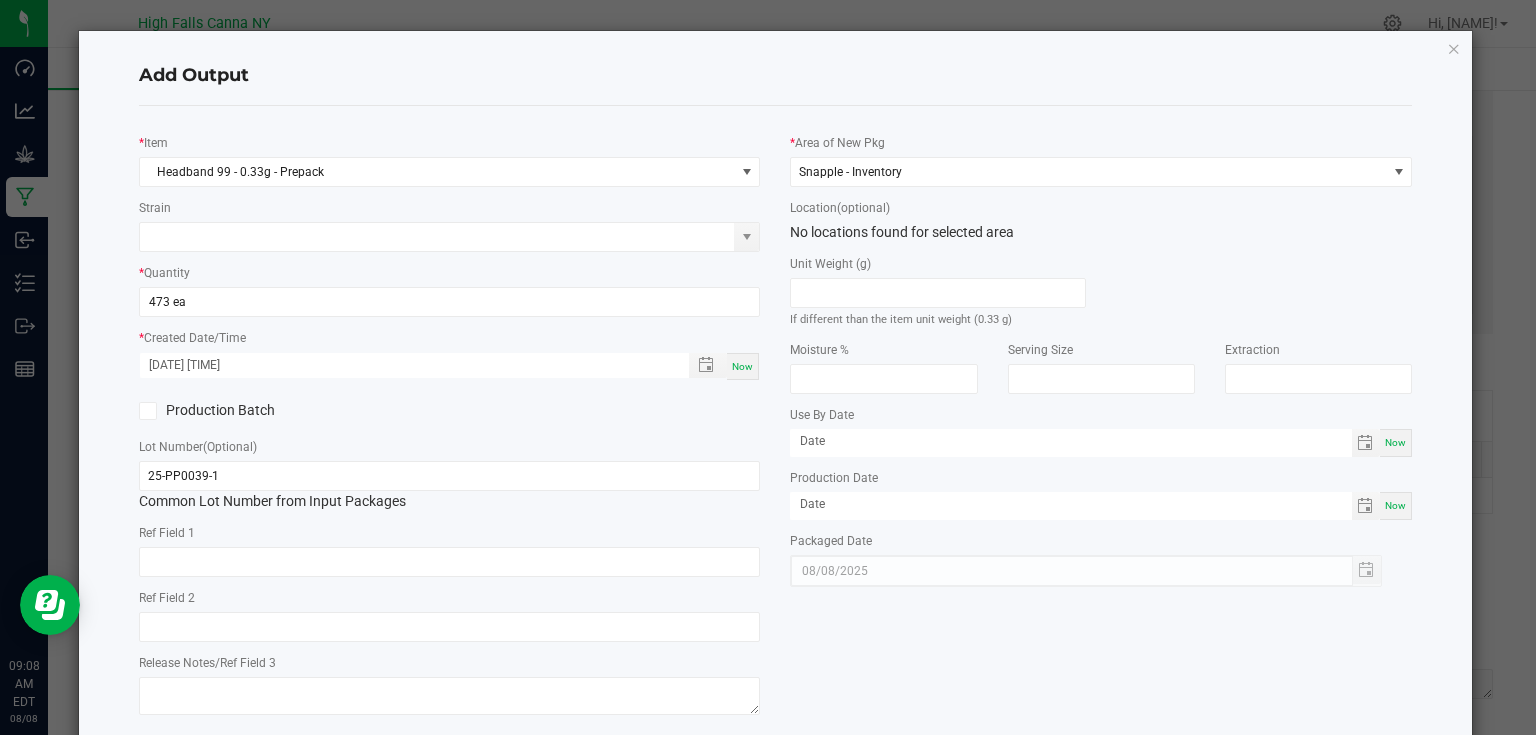 click on "Production Batch" 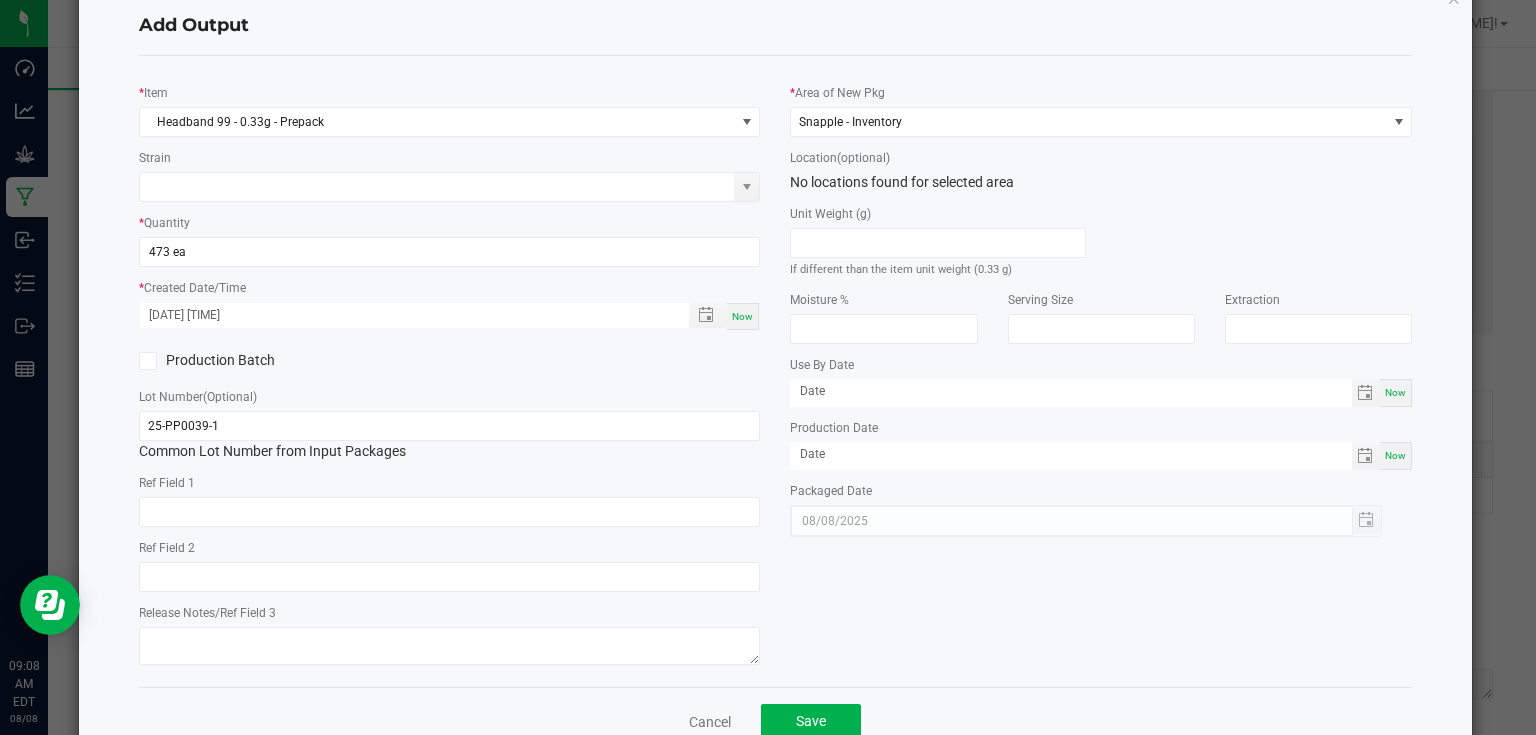 scroll, scrollTop: 102, scrollLeft: 0, axis: vertical 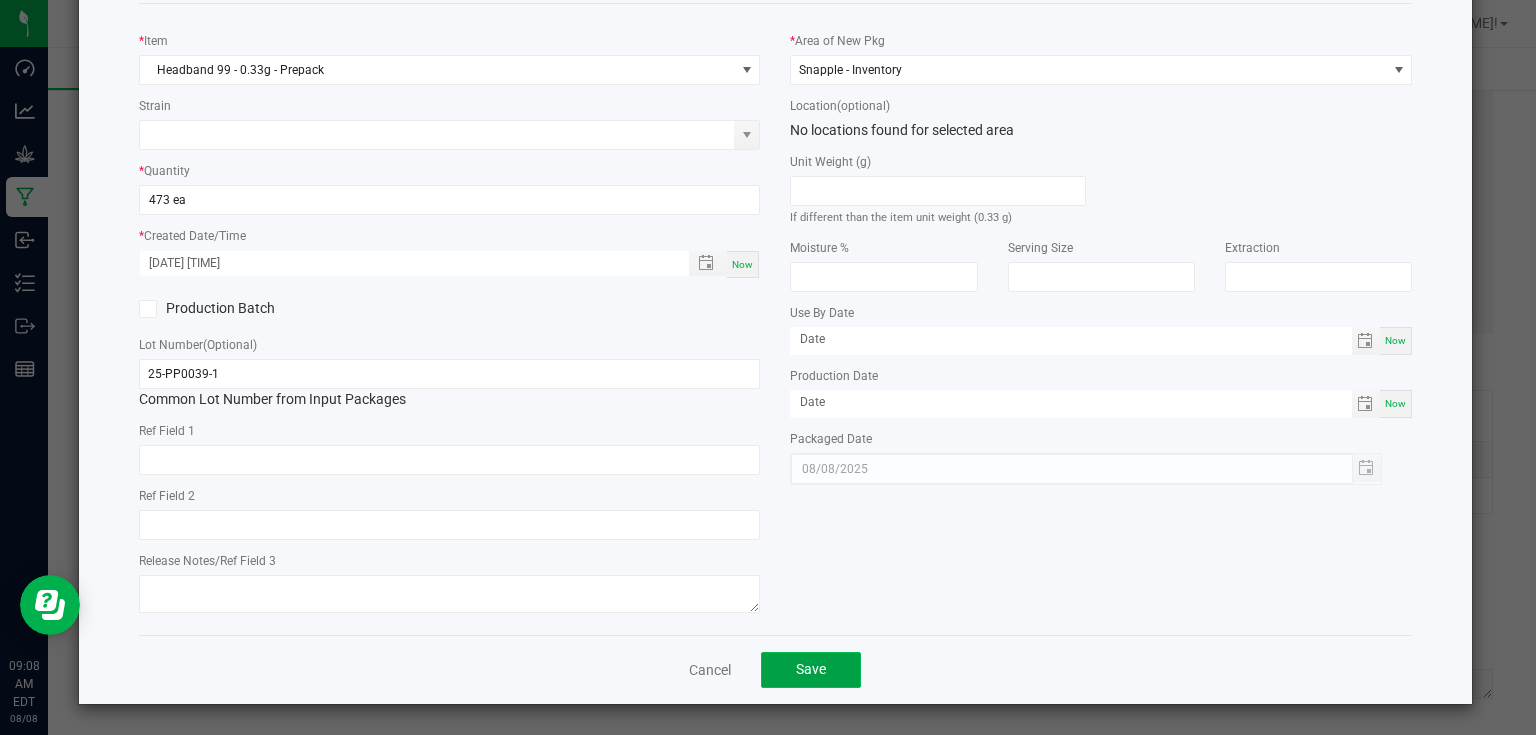 click on "Save" 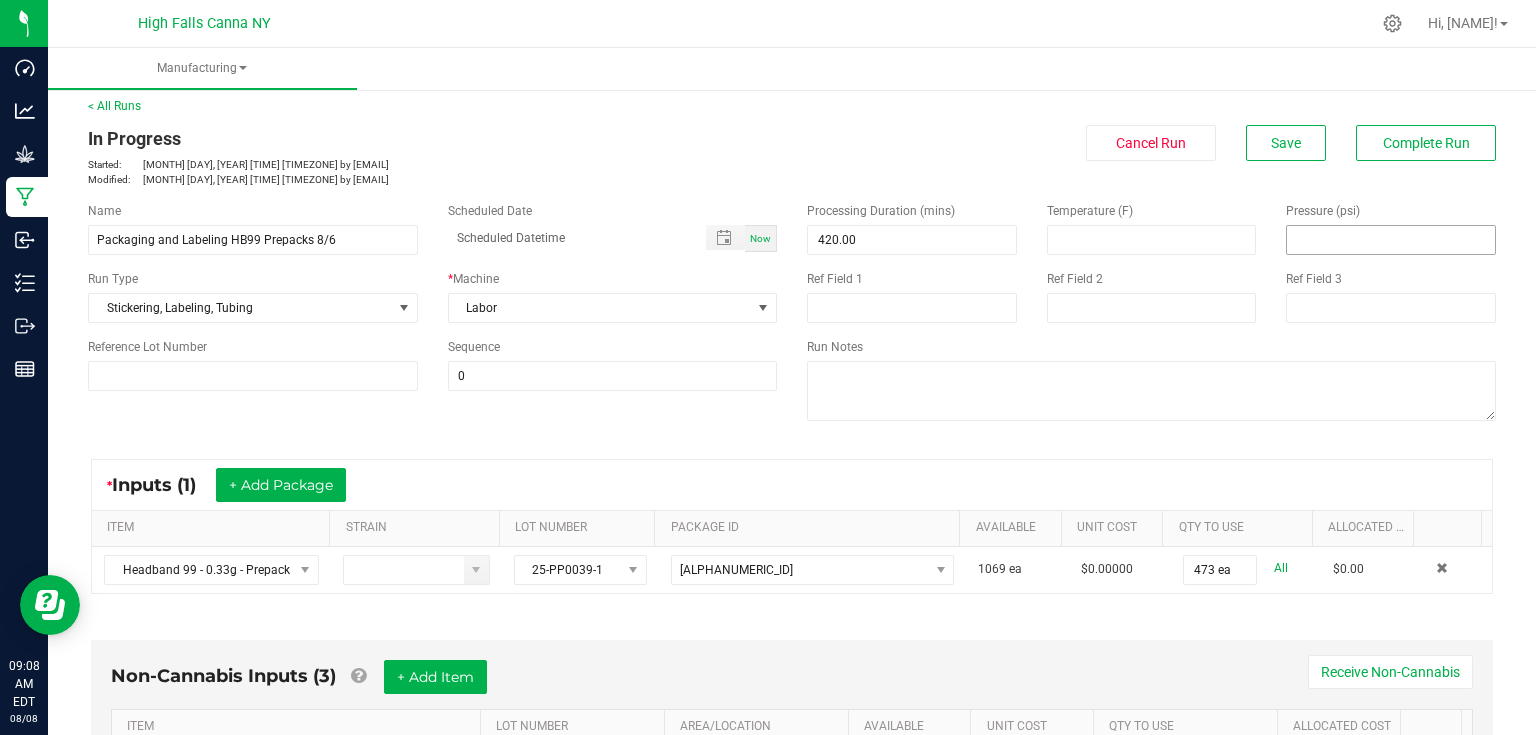 scroll, scrollTop: 0, scrollLeft: 0, axis: both 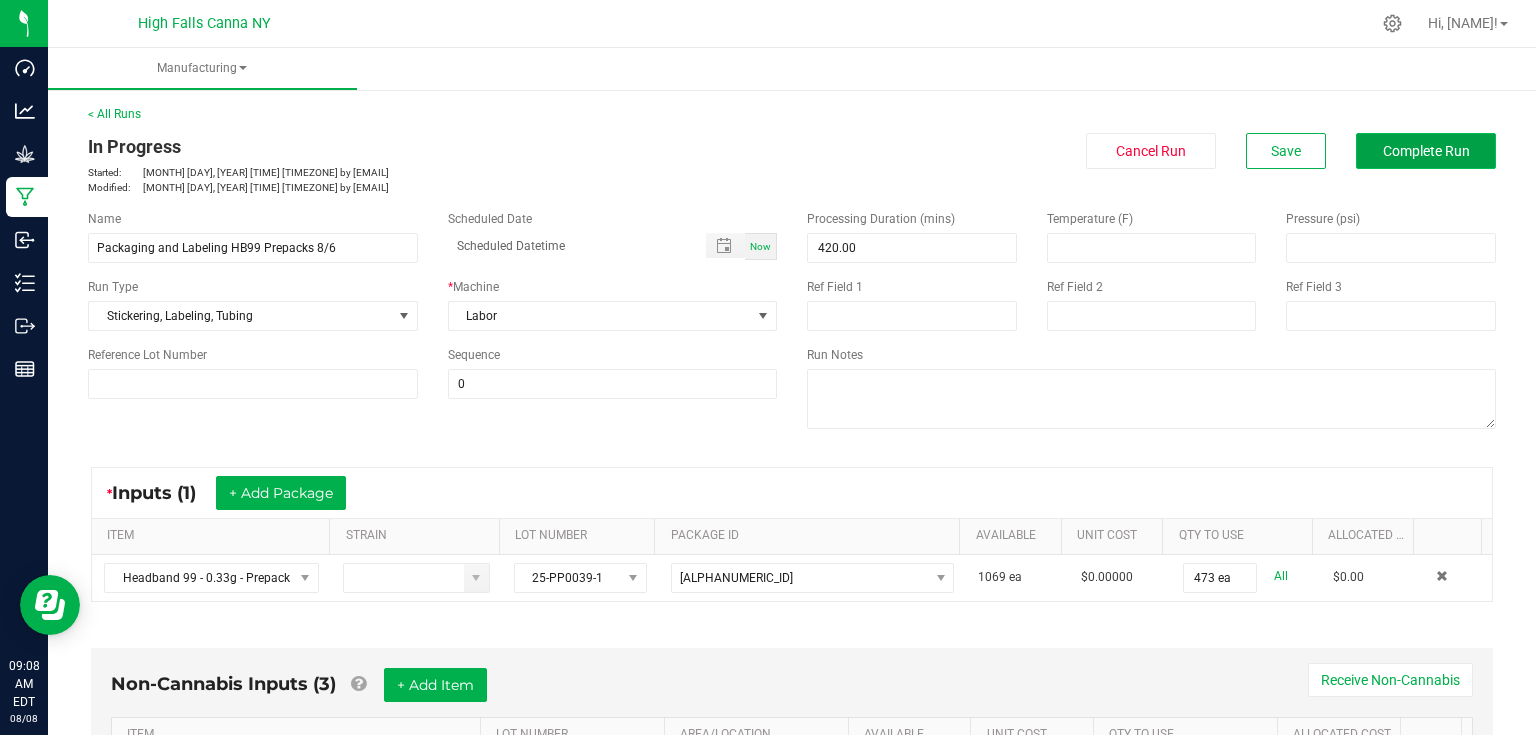click on "Complete Run" at bounding box center [1426, 151] 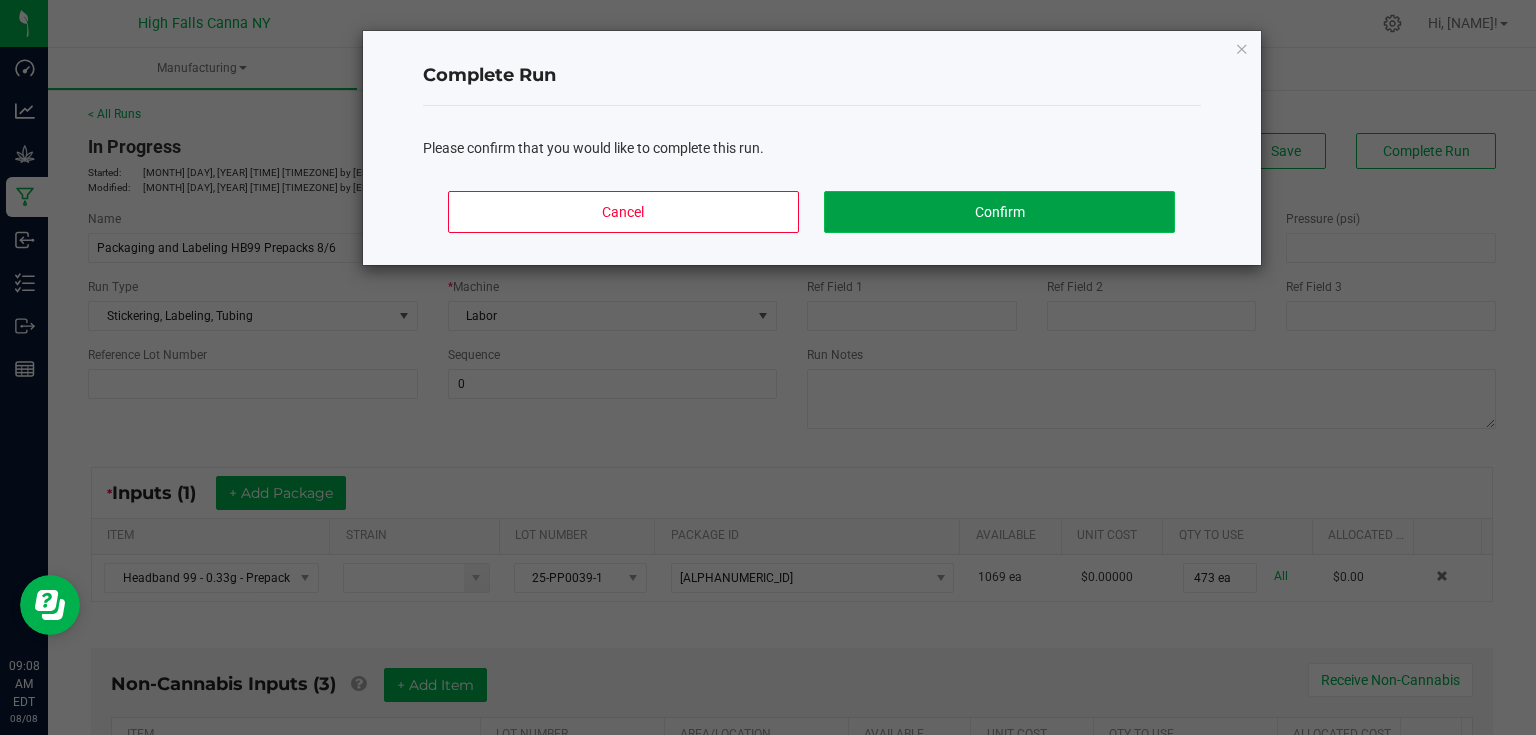 click on "Confirm" 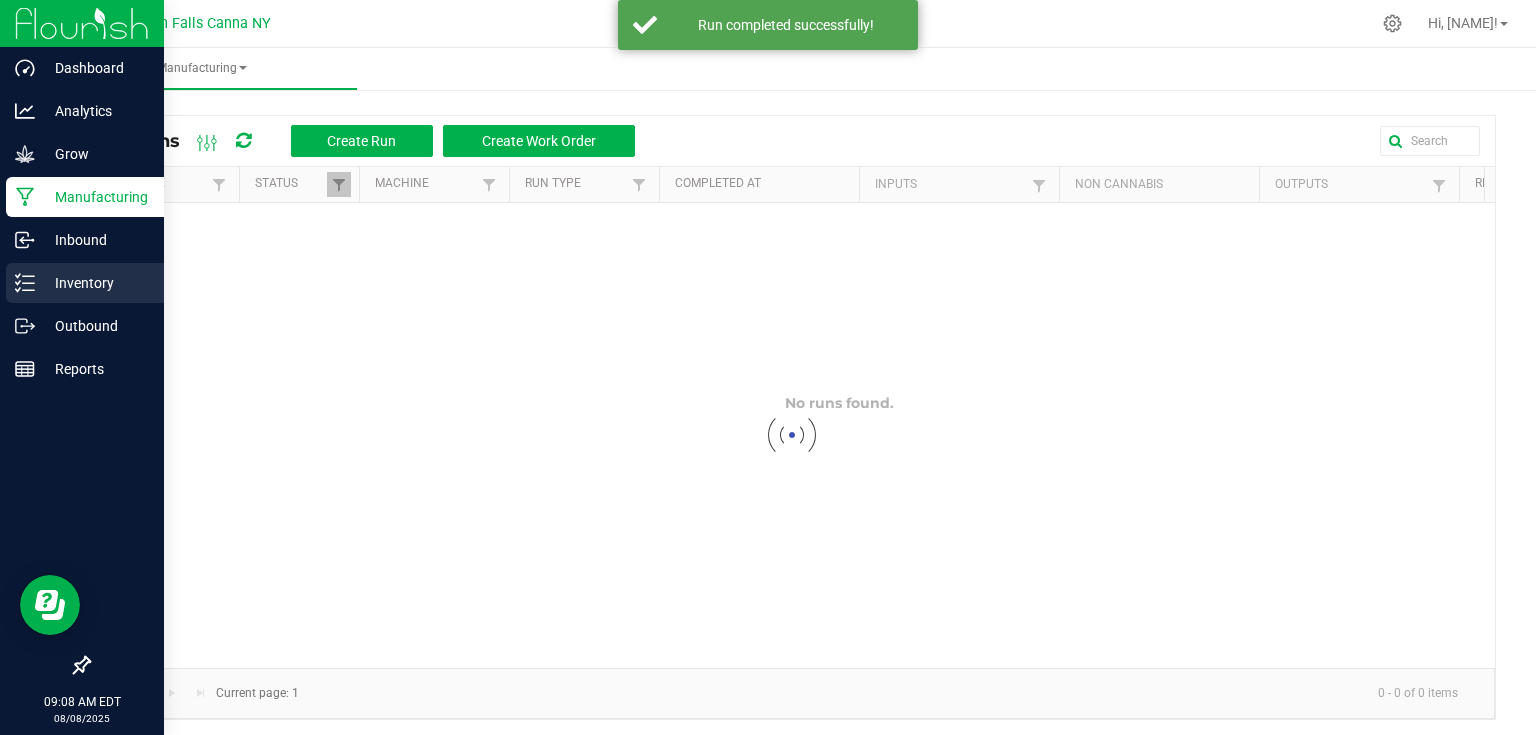click 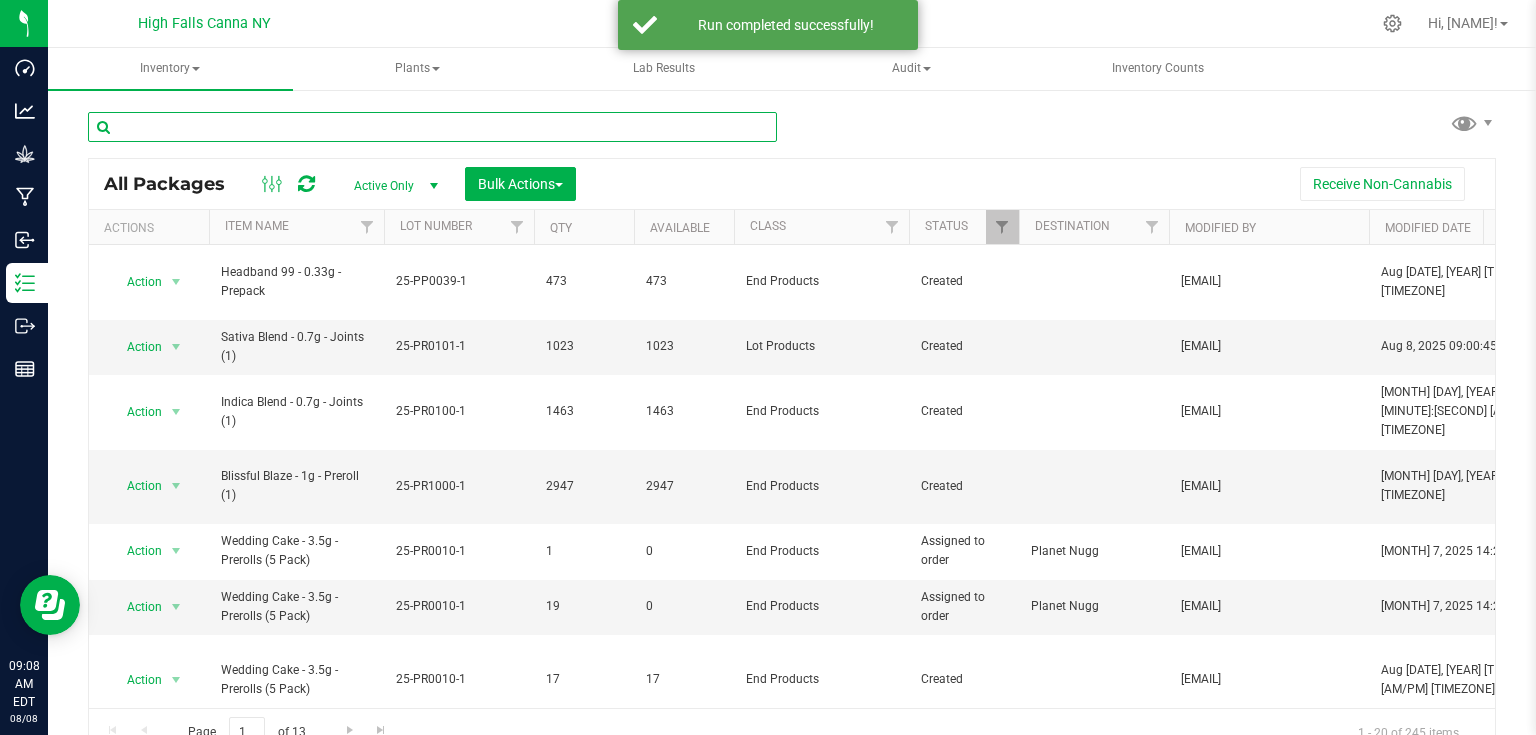 click at bounding box center [432, 127] 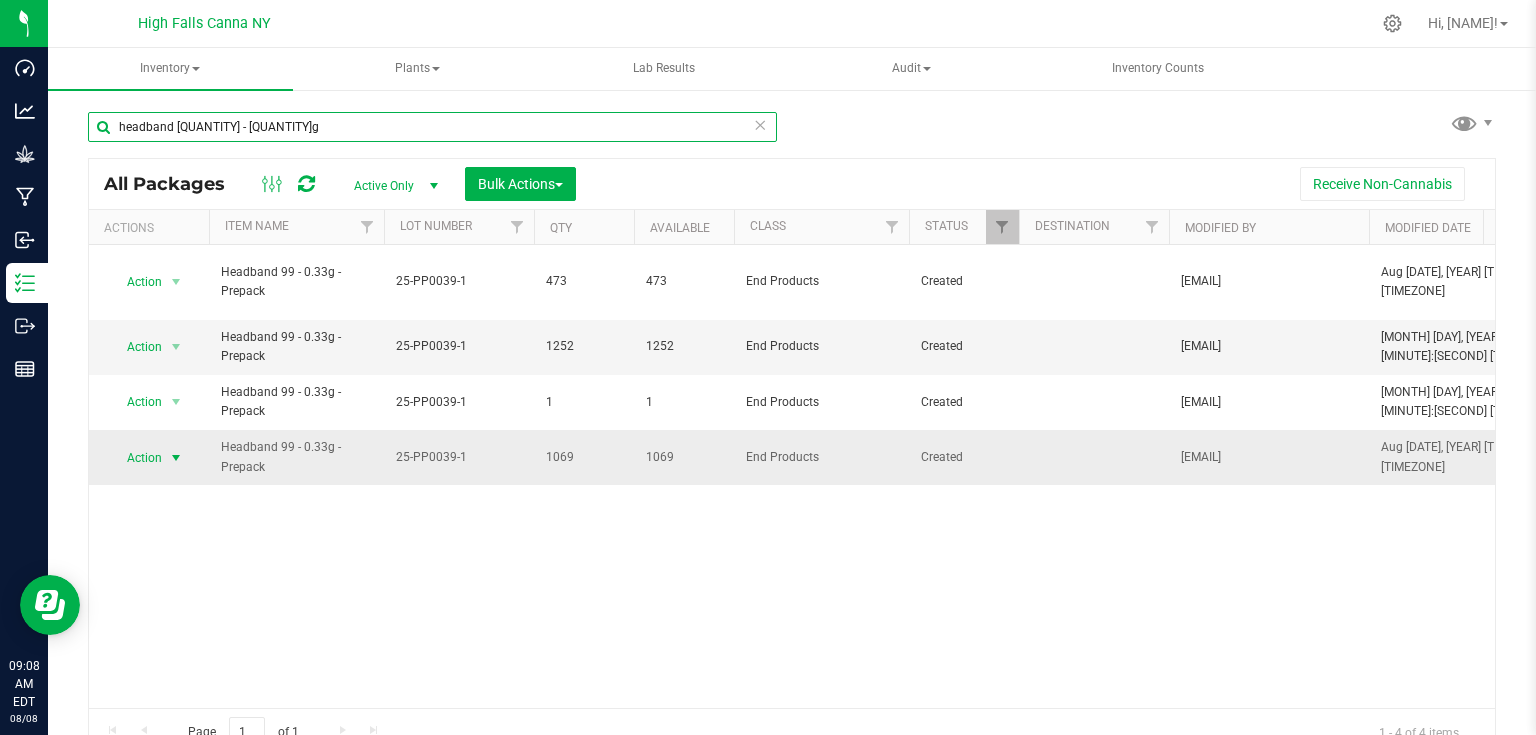 type on "headband [QUANTITY] - [QUANTITY]g" 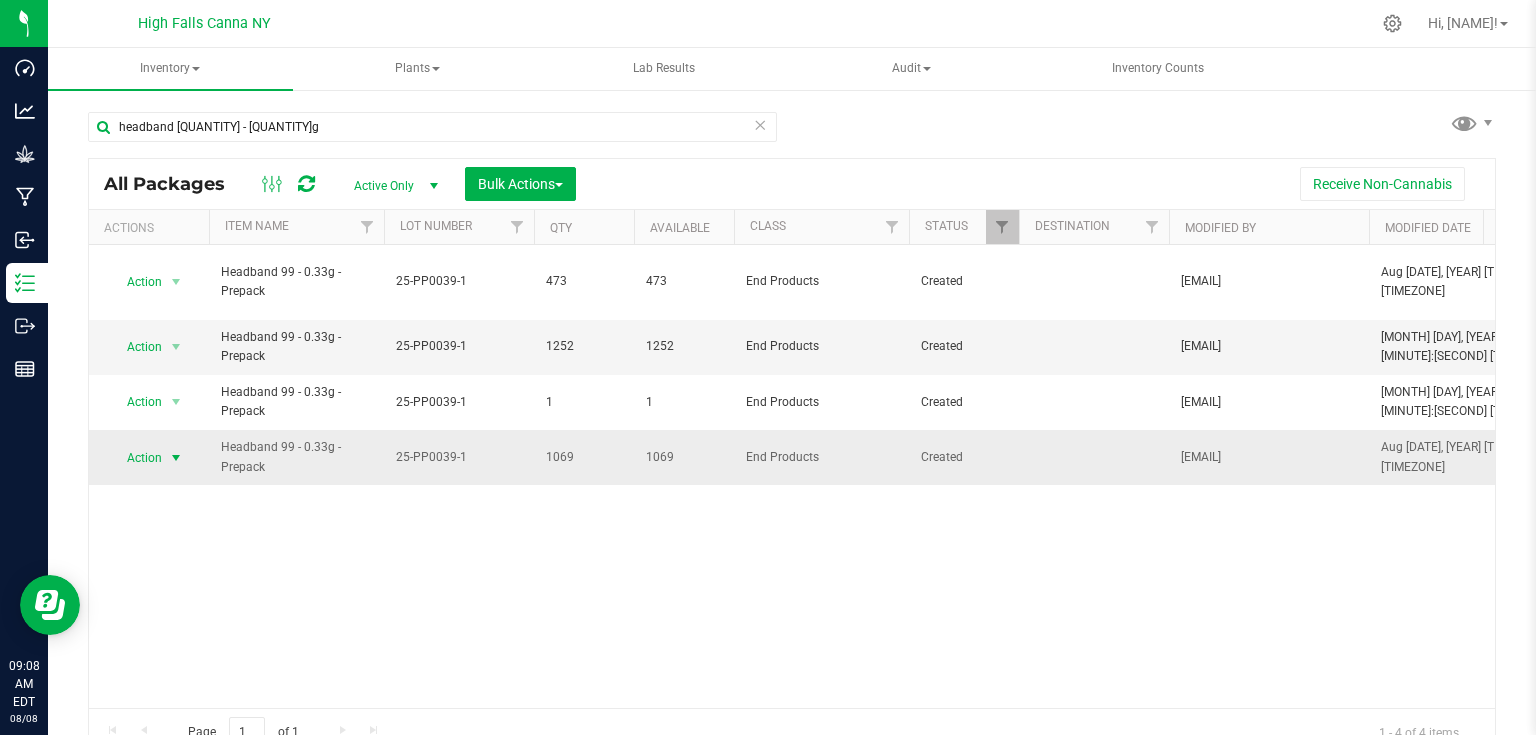 click at bounding box center [176, 458] 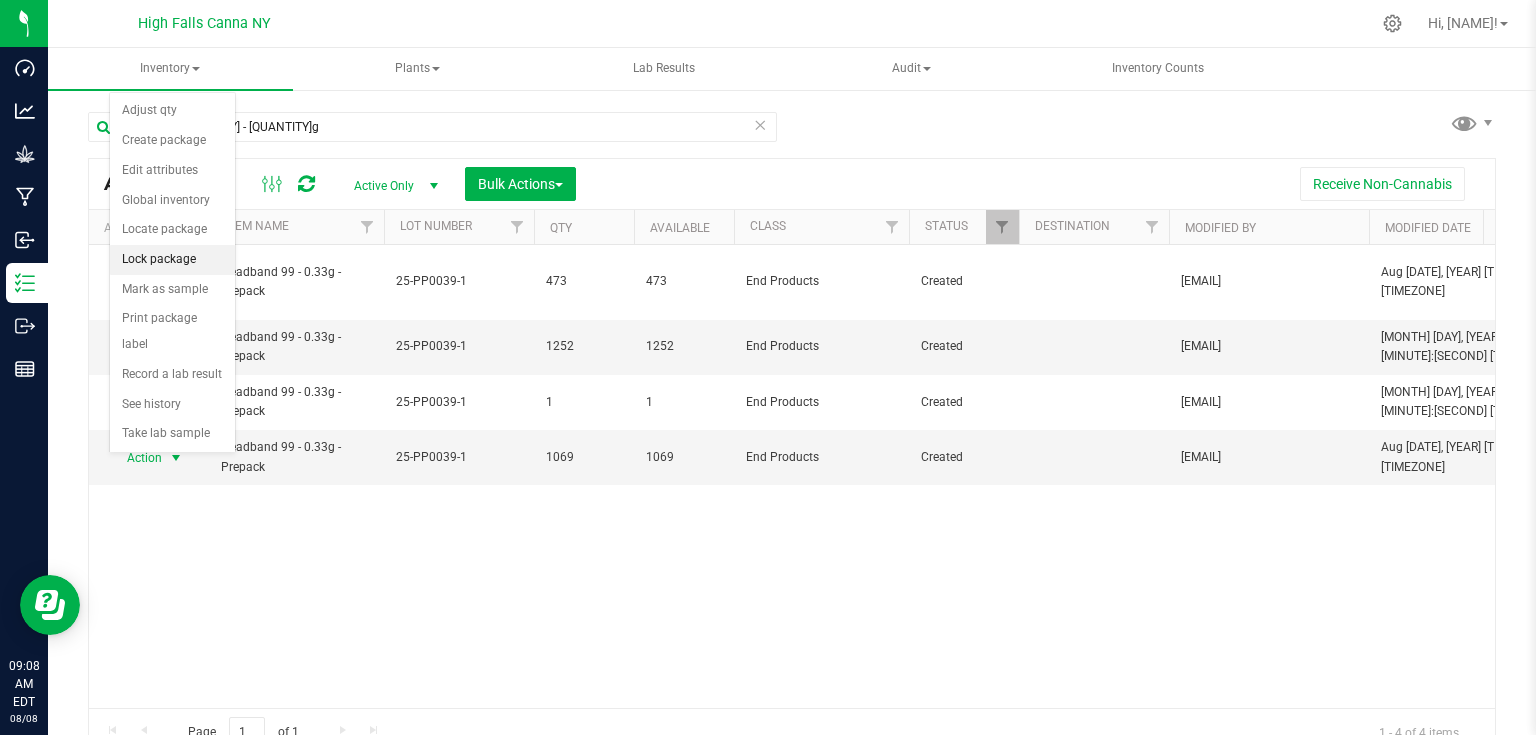 click on "Lock package" at bounding box center (172, 260) 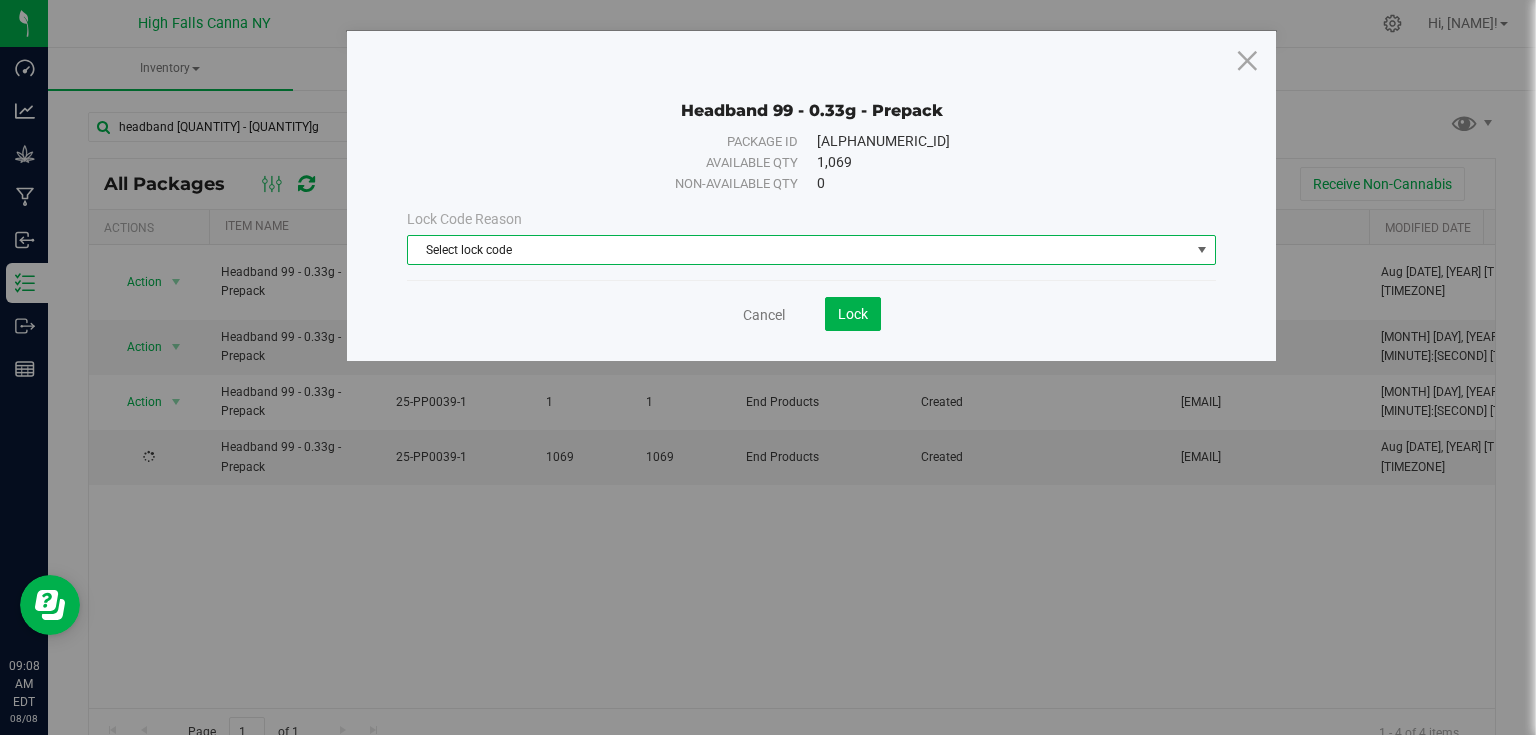 click on "Select lock code" at bounding box center (799, 250) 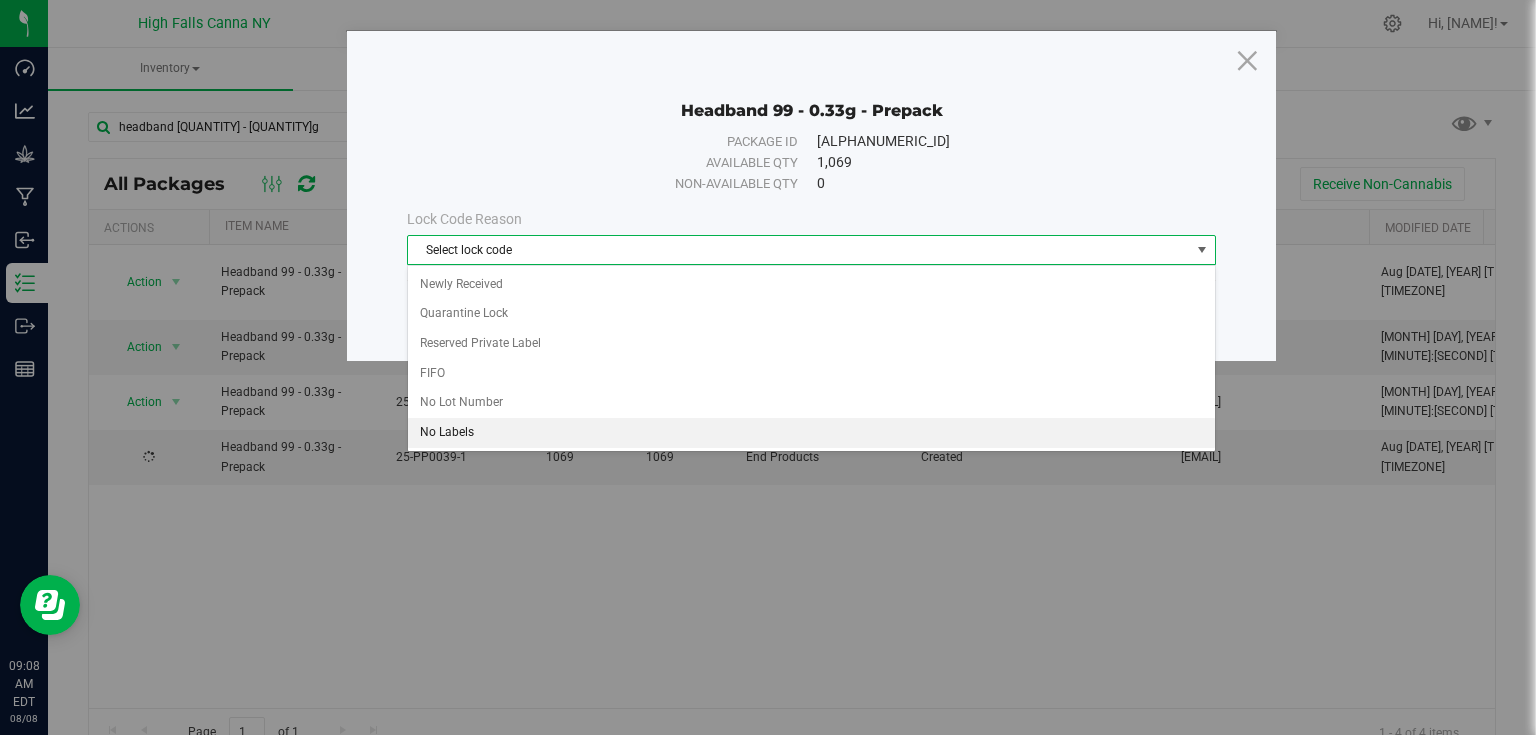 click on "No Labels" at bounding box center (811, 433) 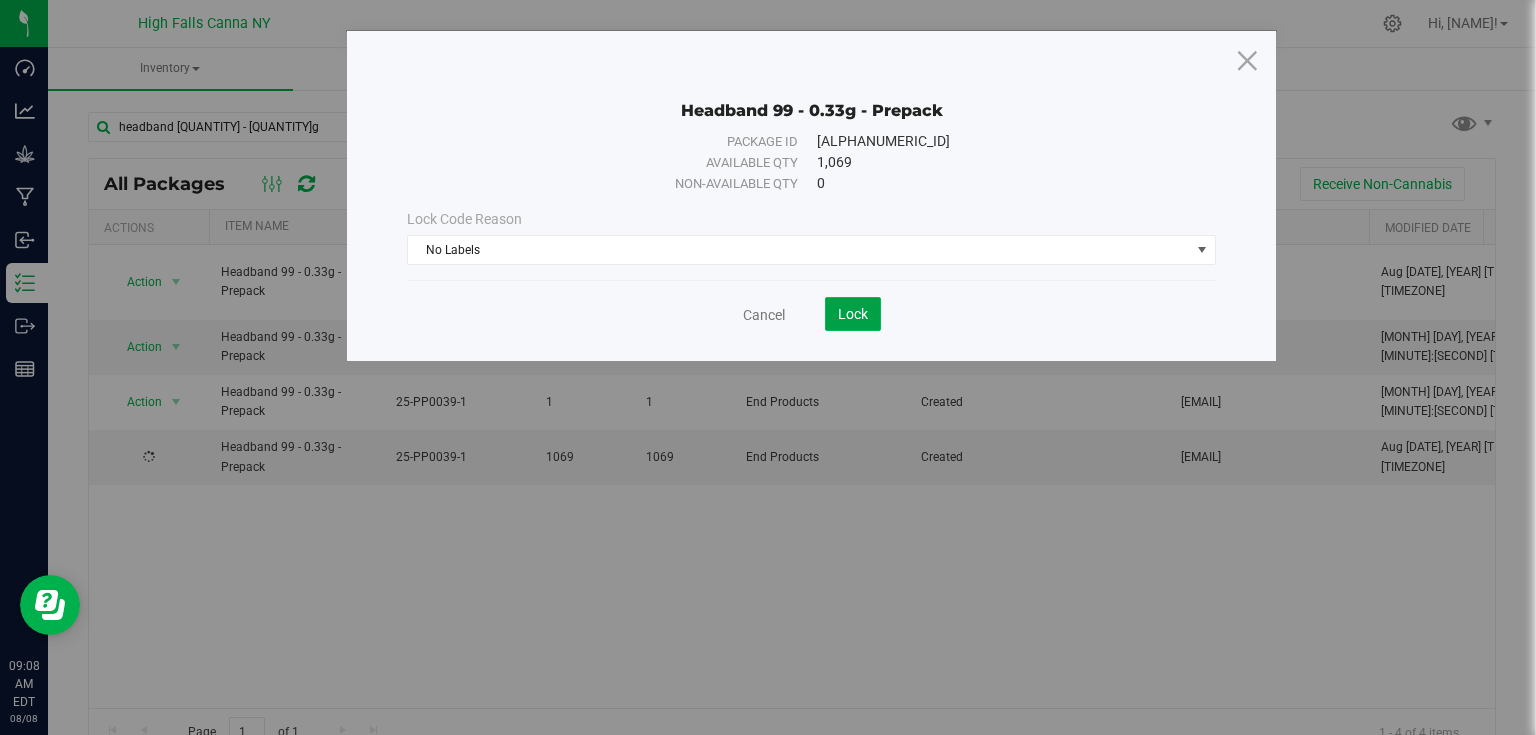 click on "Lock" 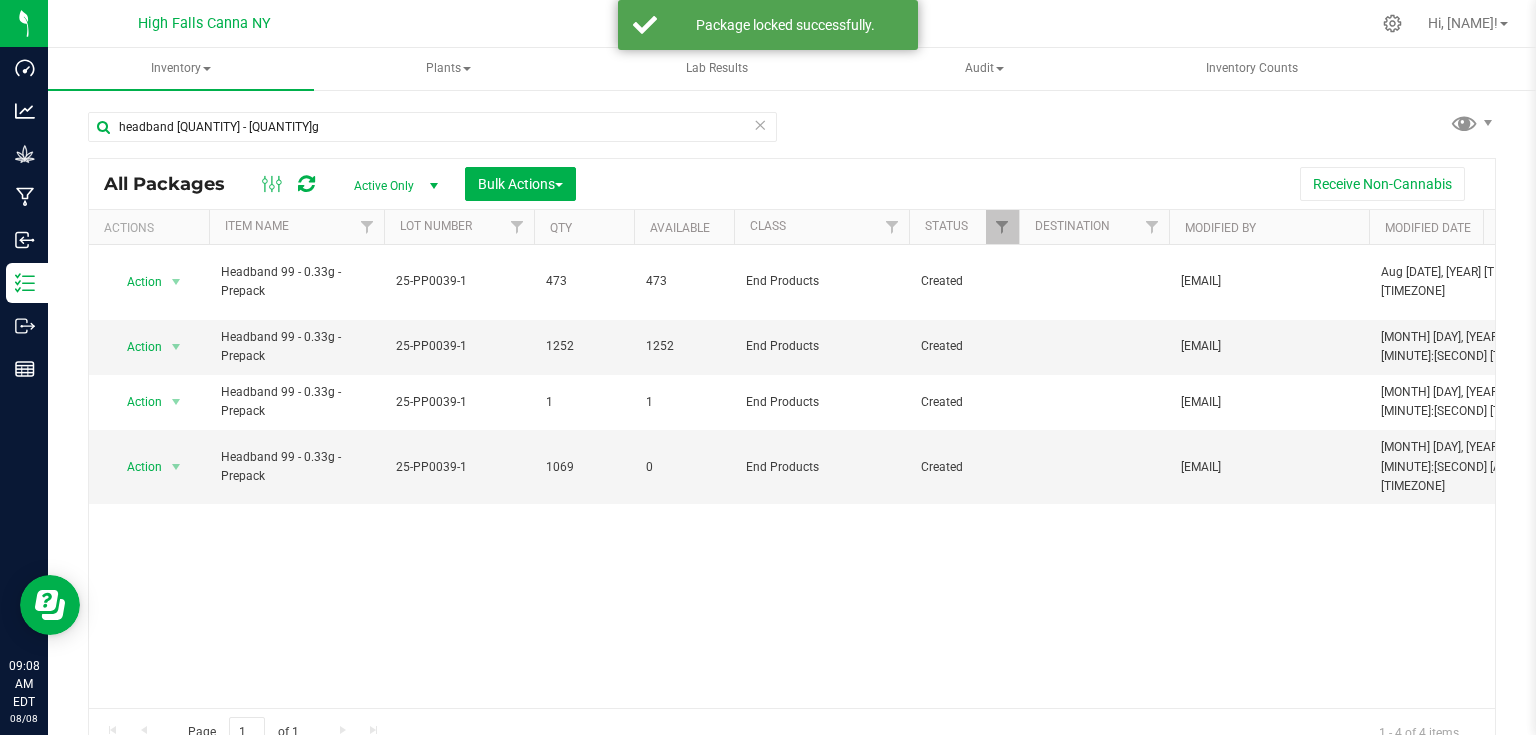 click on "All Packages
Active Only Active Only Lab Samples Locked All
Bulk Actions
Add to manufacturing run
Add to outbound order
Combine packages
Combine packages (lot)" at bounding box center [792, 184] 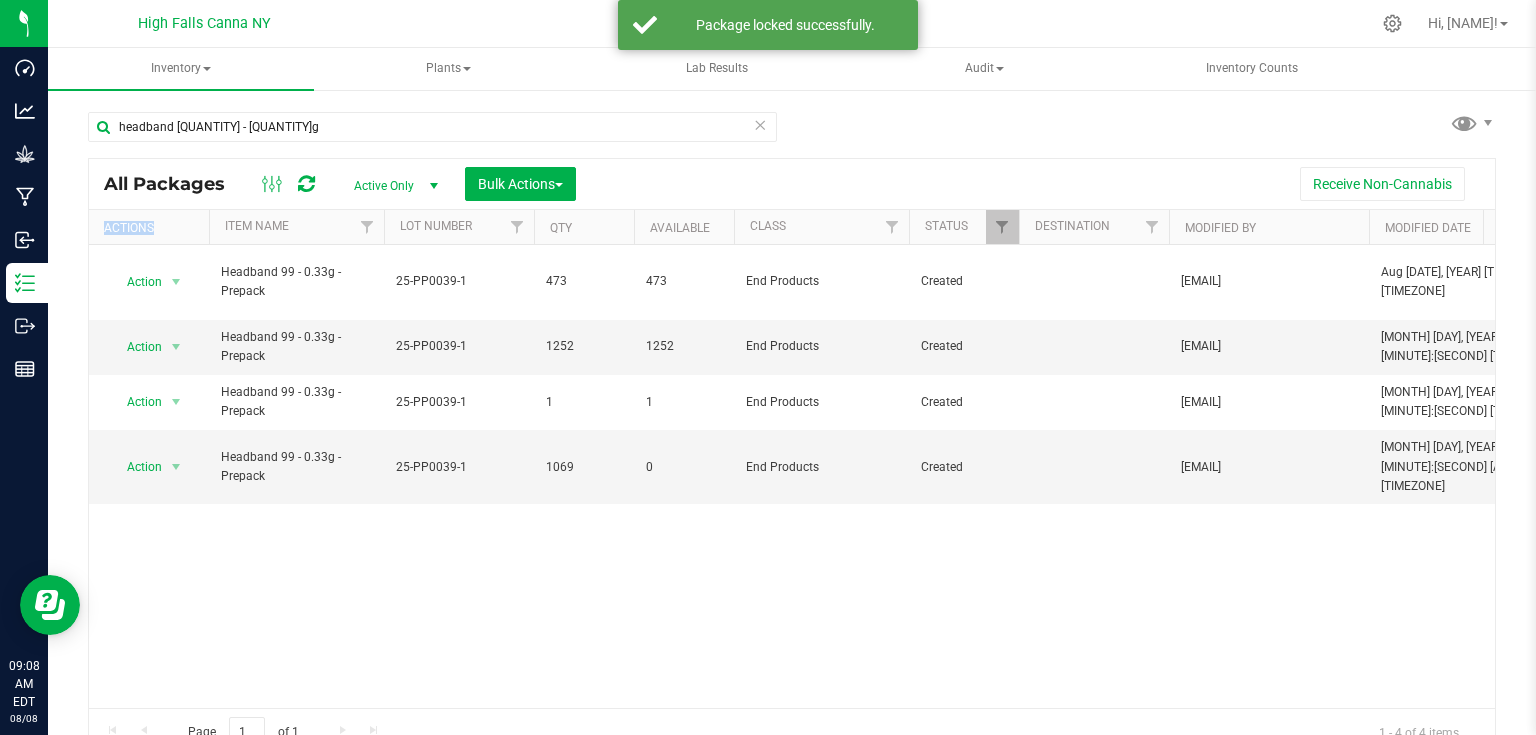 click on "All Packages
Active Only Active Only Lab Samples Locked All
Bulk Actions
Add to manufacturing run
Add to outbound order
Combine packages
Combine packages (lot)" at bounding box center [792, 184] 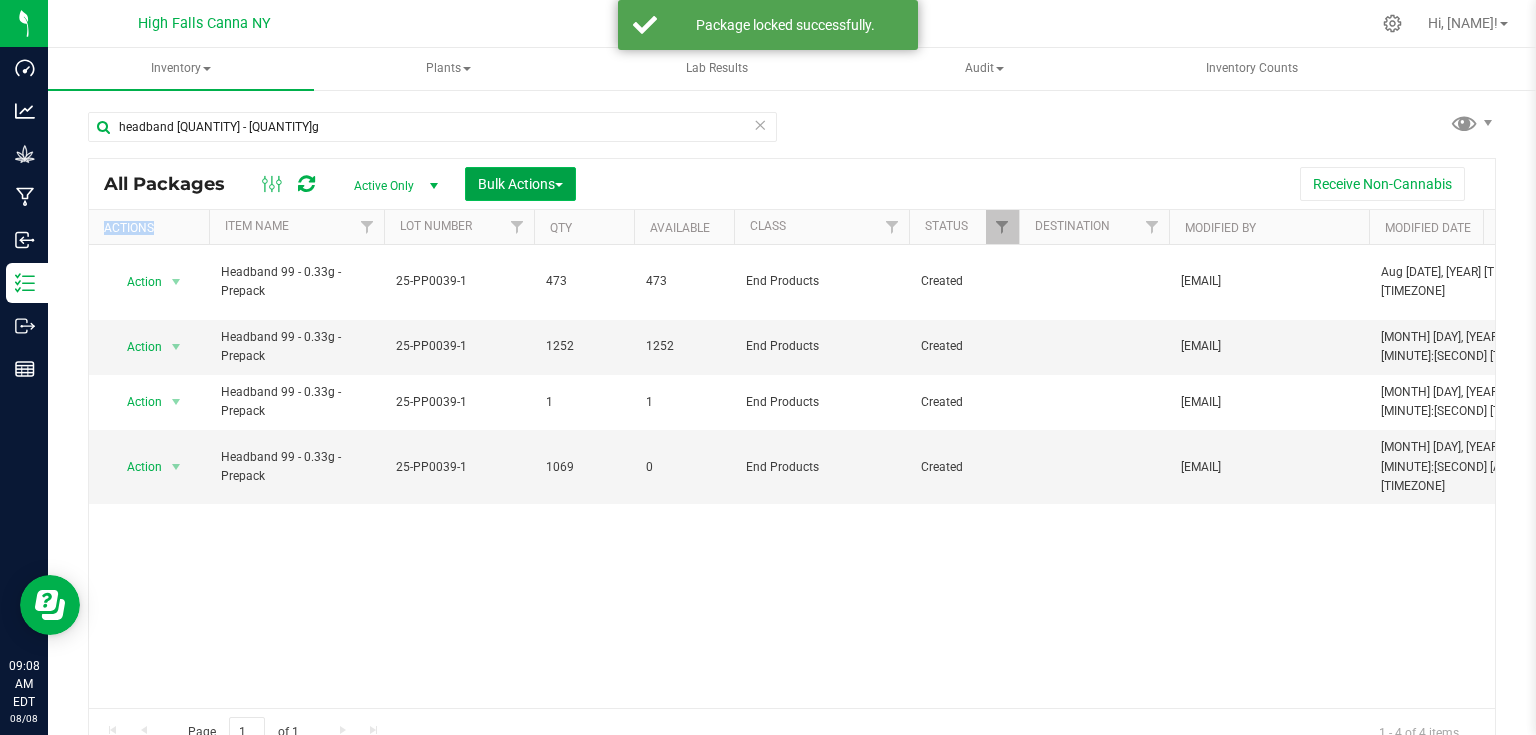 click on "Bulk Actions" at bounding box center (520, 184) 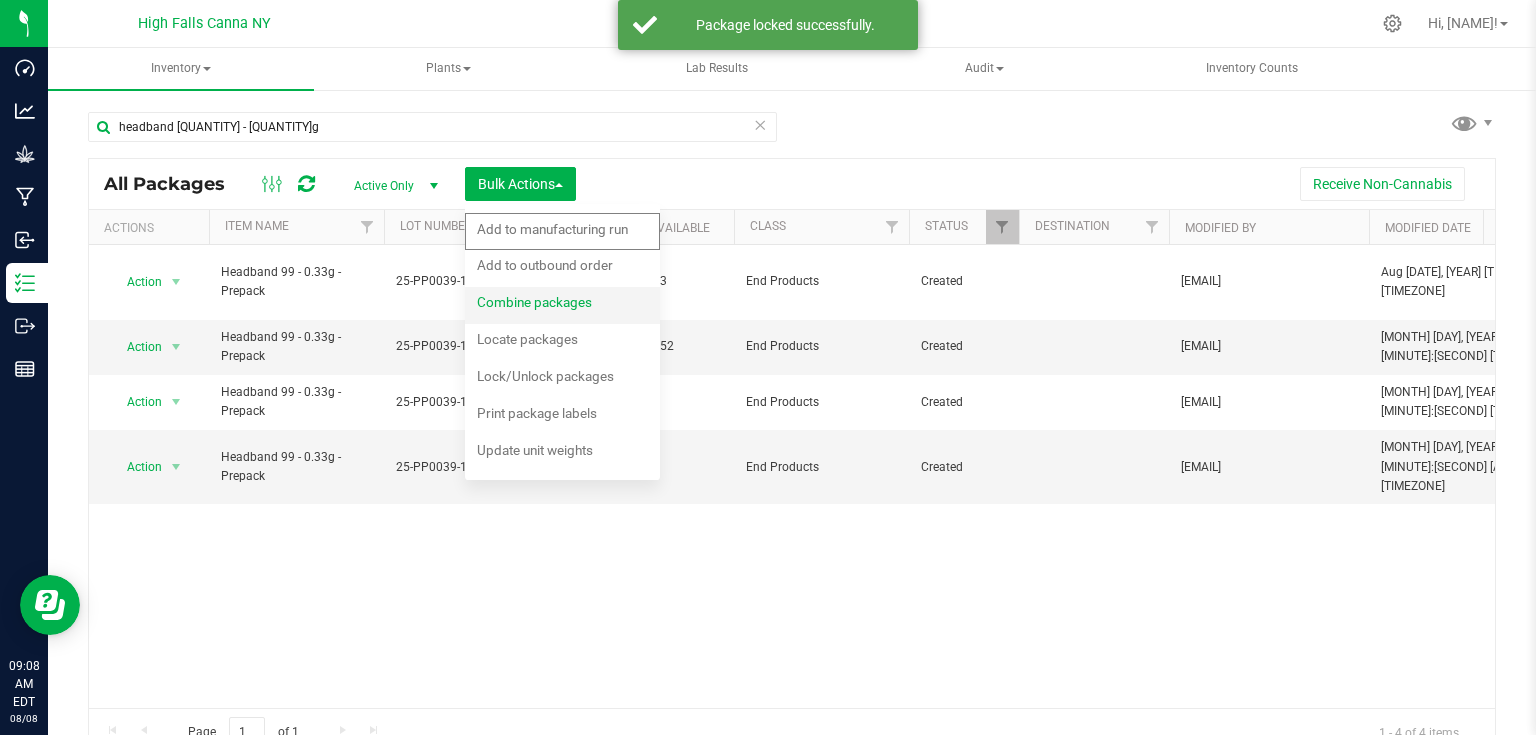 click on "Combine packages" at bounding box center [548, 305] 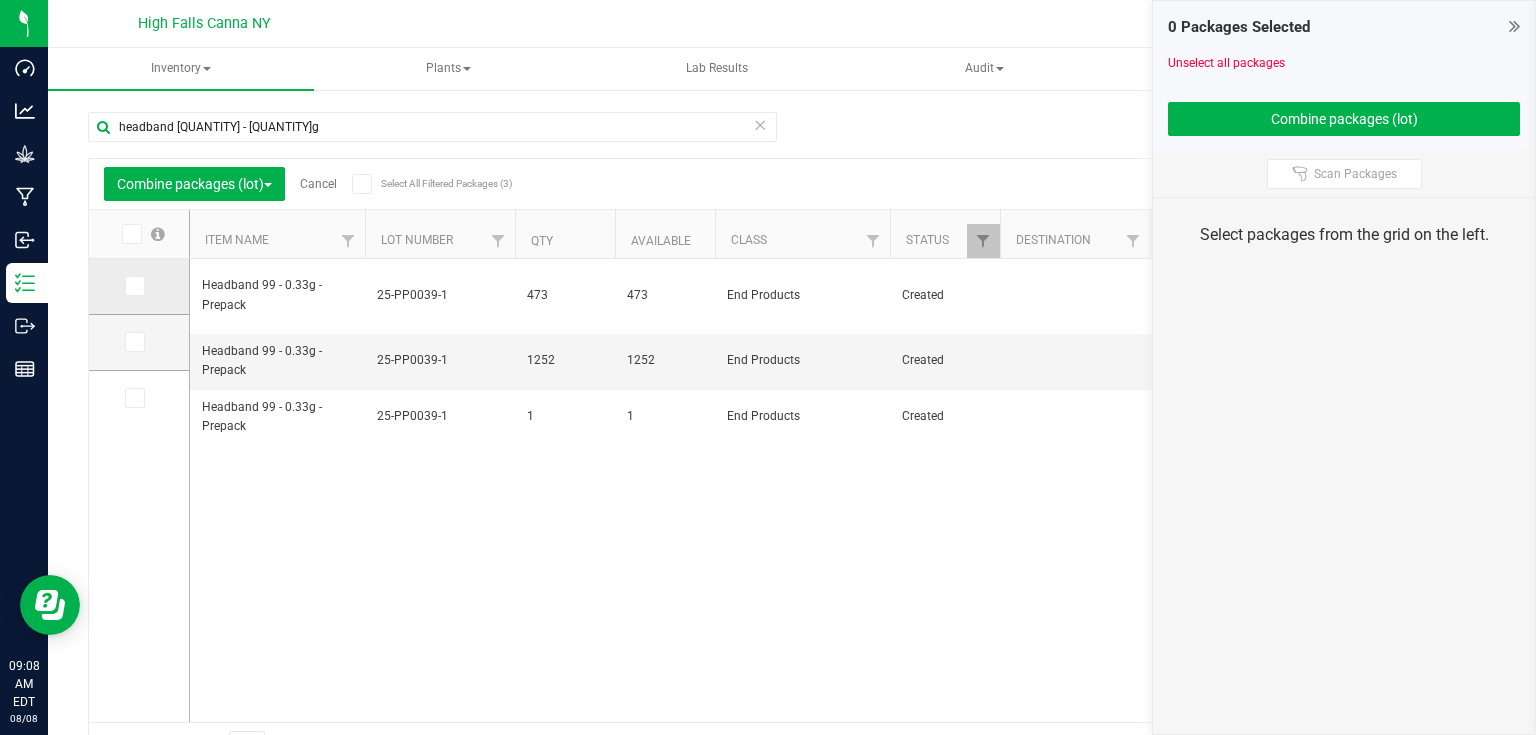 click at bounding box center (133, 286) 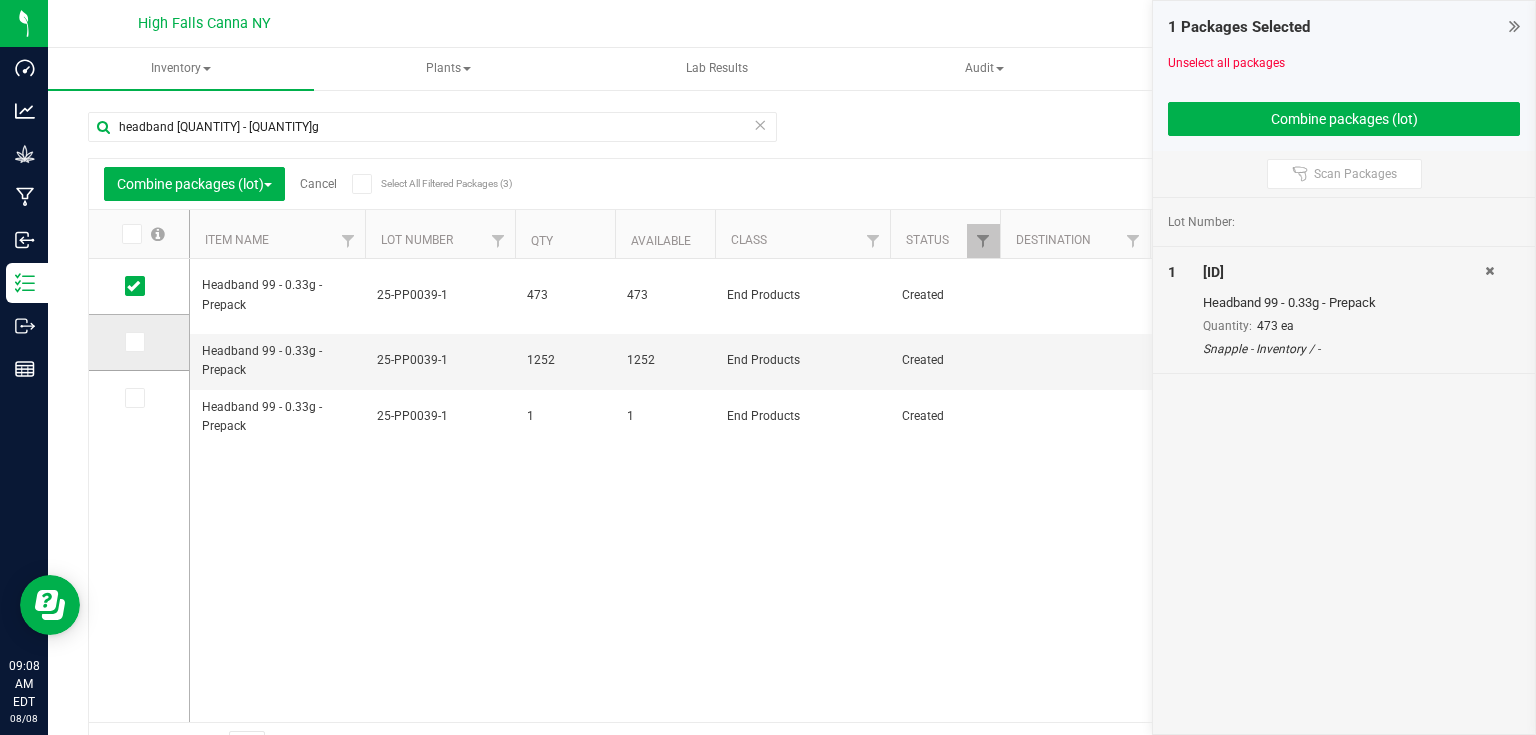 click at bounding box center (139, 343) 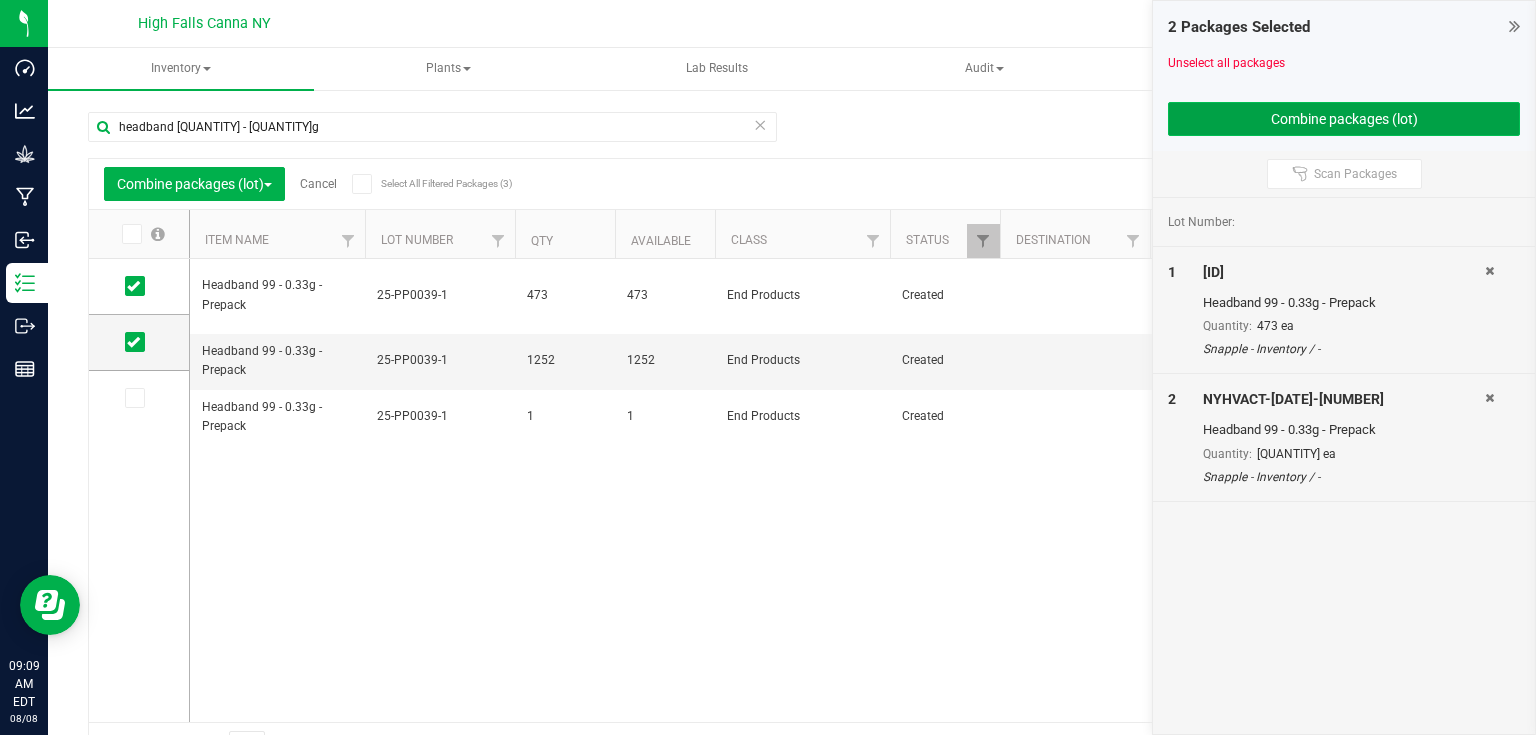 click on "Combine packages (lot)" at bounding box center [1344, 119] 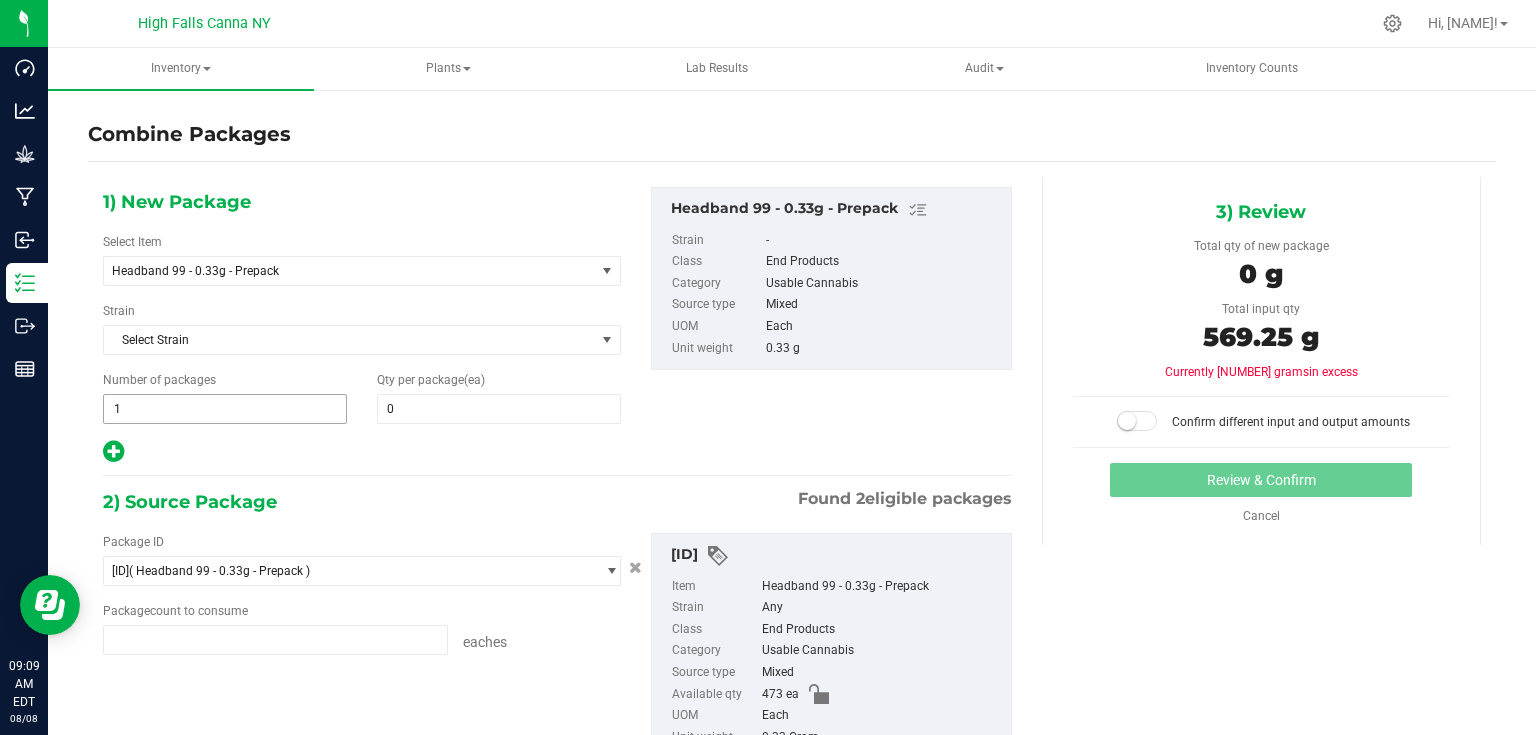 type on "473 ea" 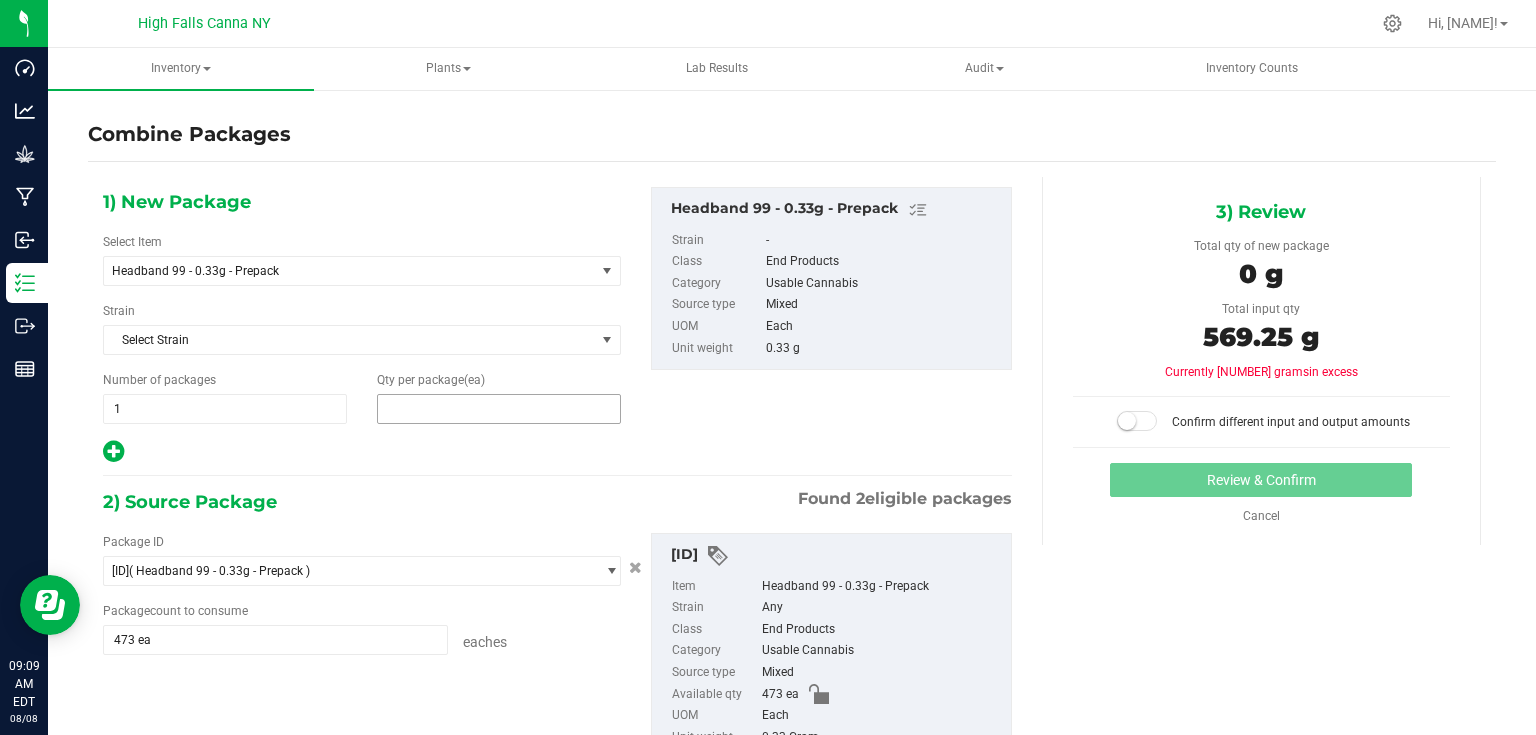 click at bounding box center [499, 409] 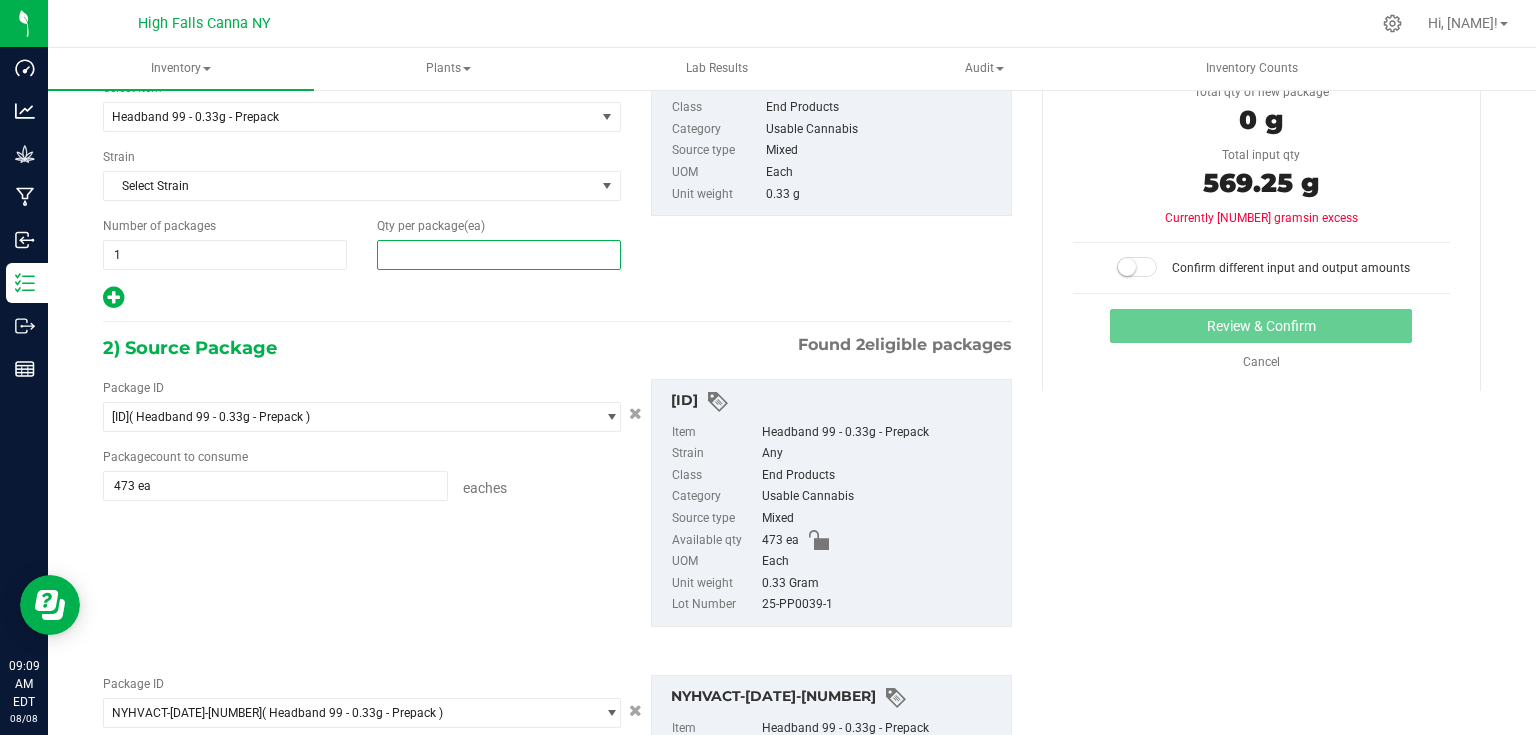 scroll, scrollTop: 240, scrollLeft: 0, axis: vertical 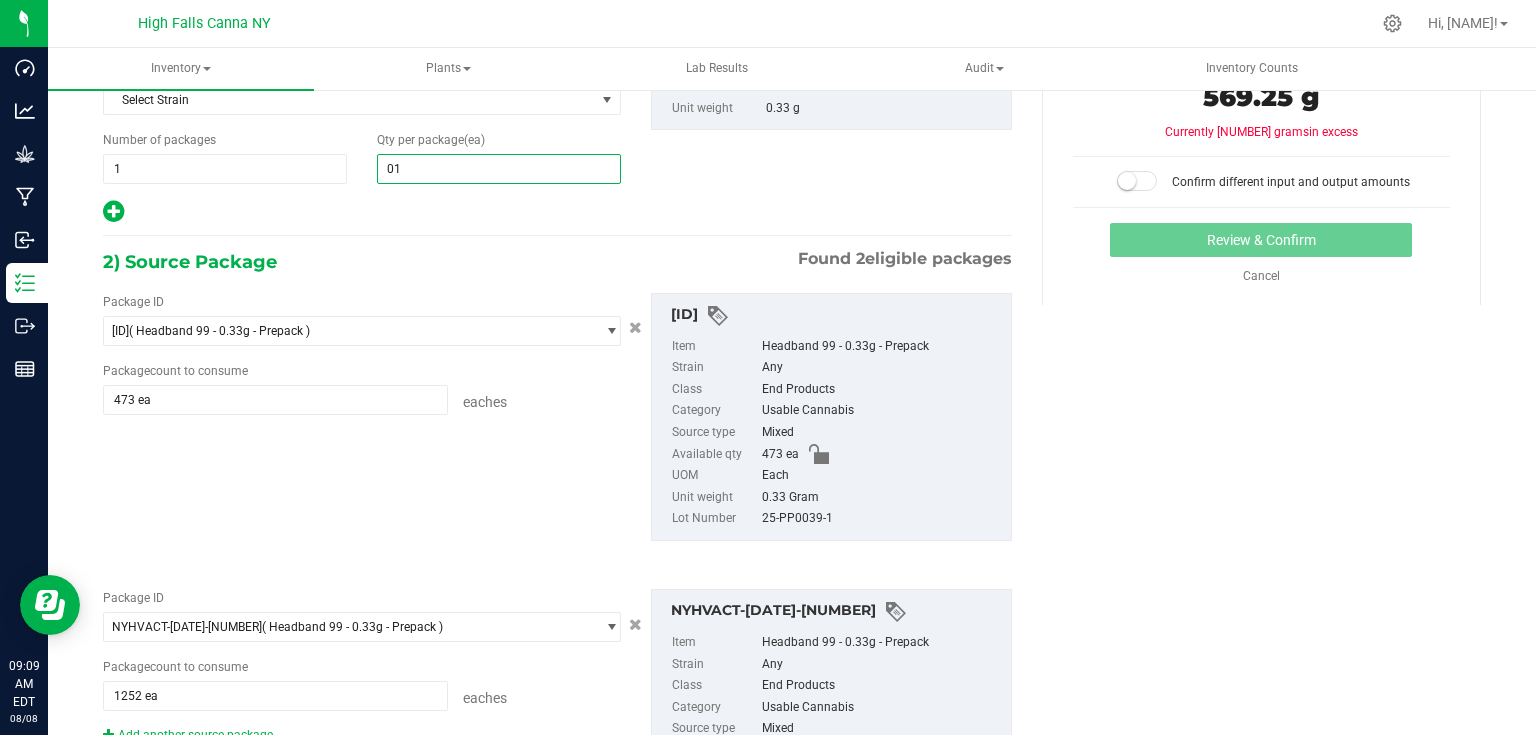 type on "0" 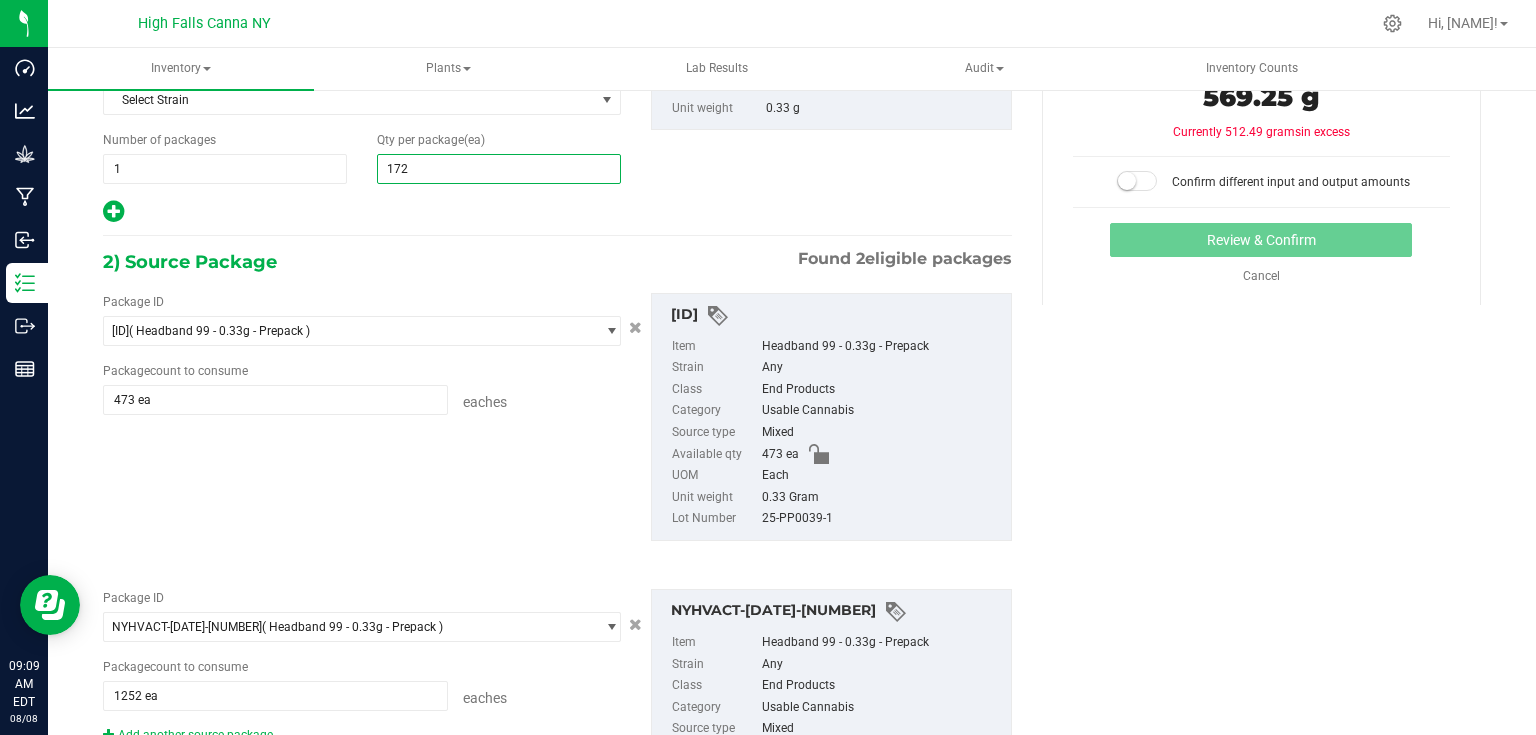 type on "1725" 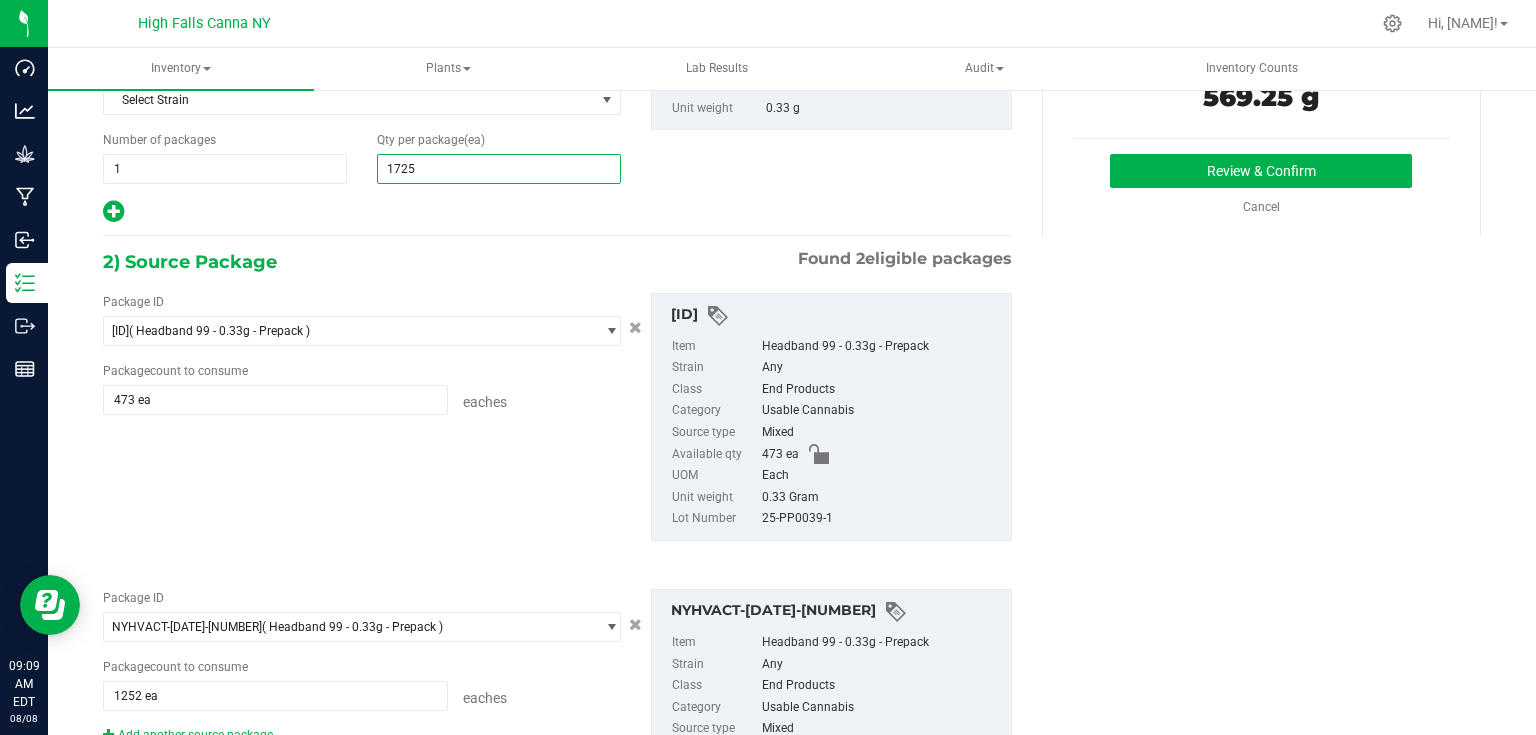 type on "[NUMBER]" 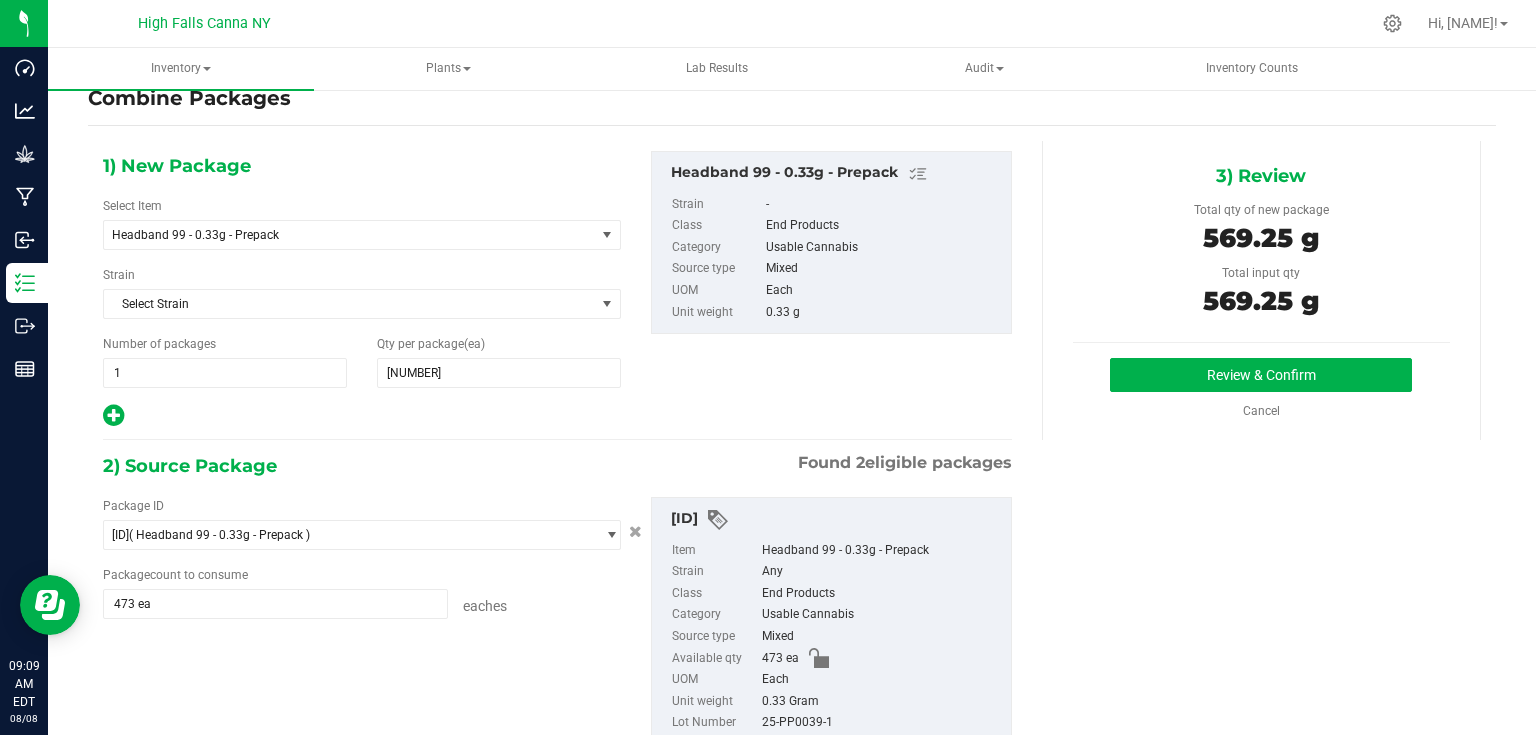 scroll, scrollTop: 0, scrollLeft: 0, axis: both 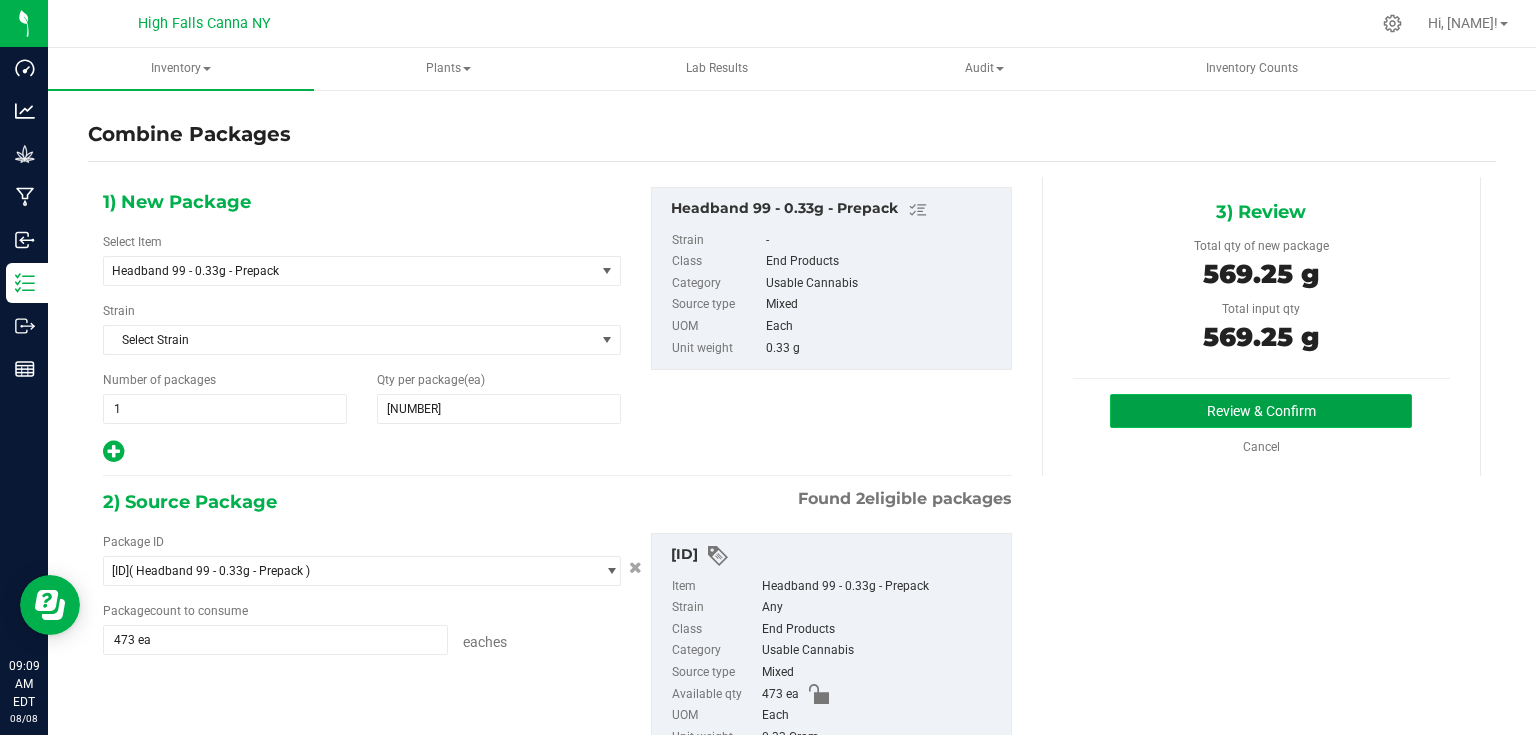 click on "Review & Confirm" at bounding box center (1261, 411) 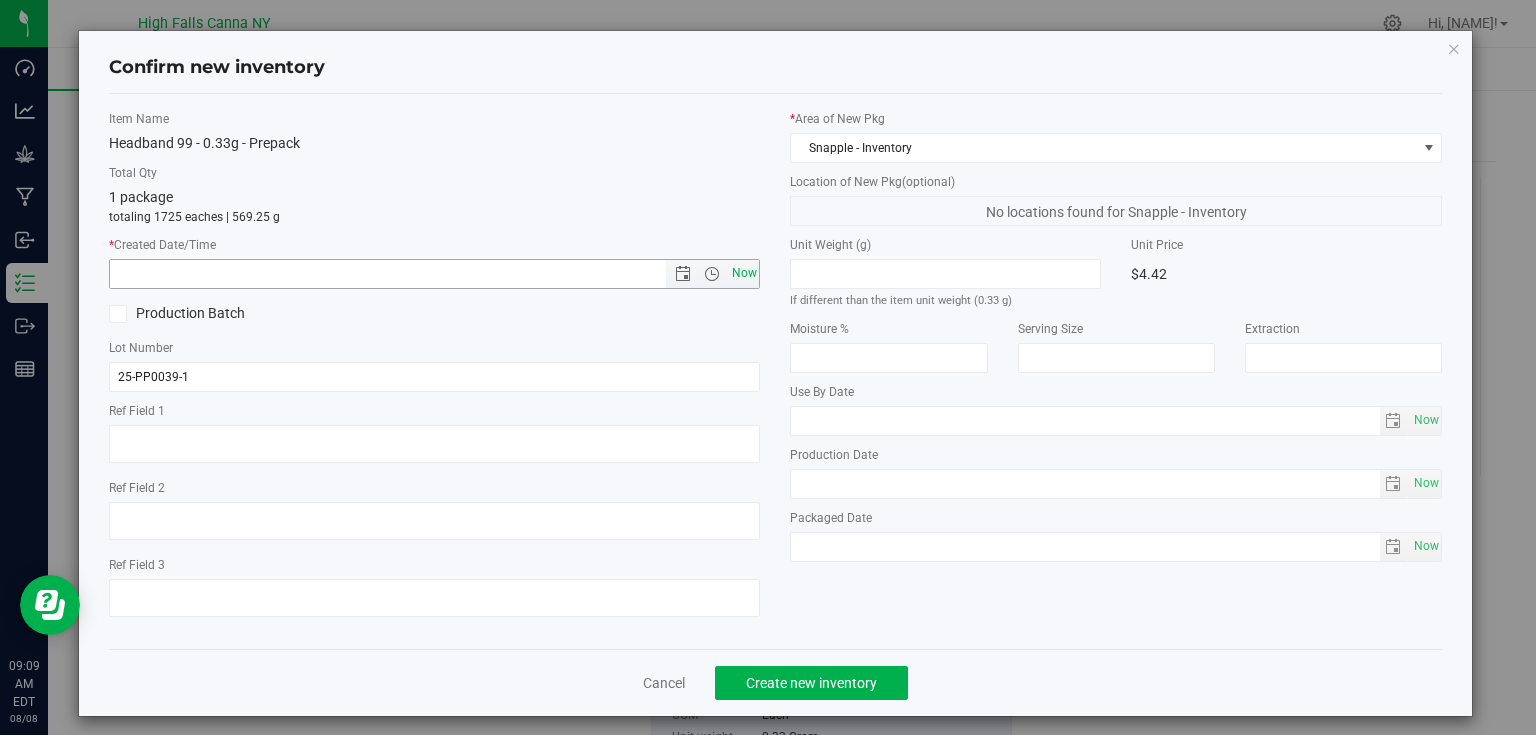 click on "Now" at bounding box center [744, 273] 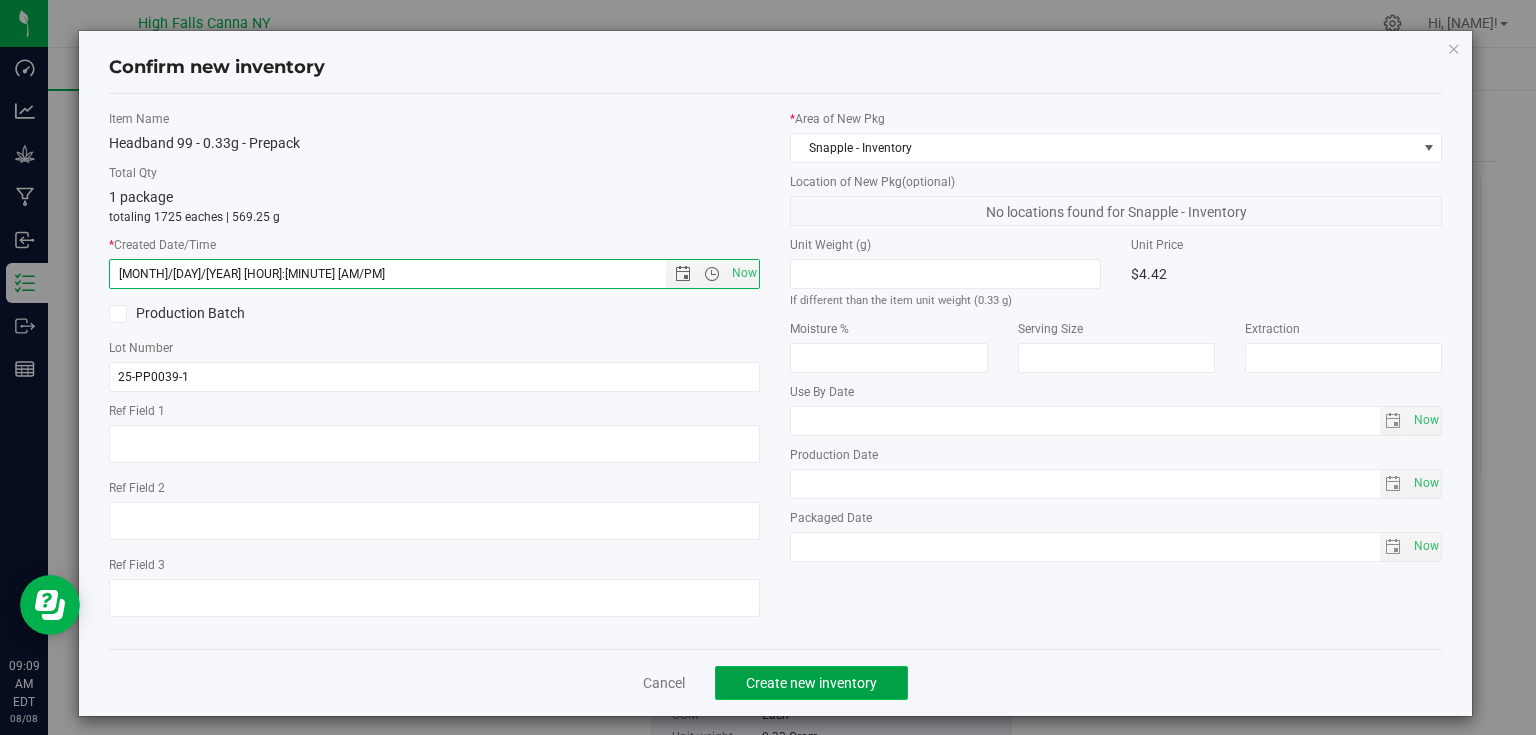 click on "Create new inventory" 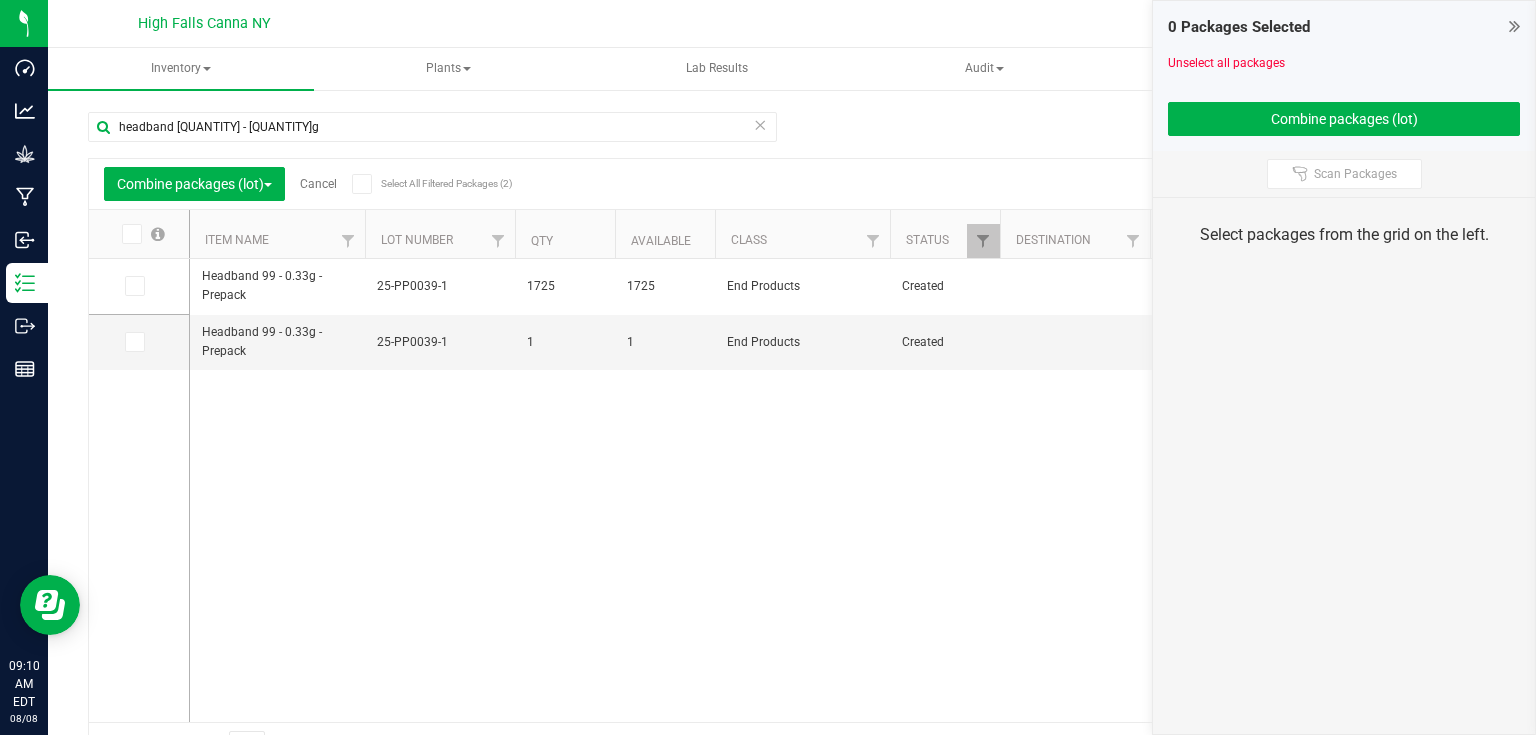 click at bounding box center [1514, 26] 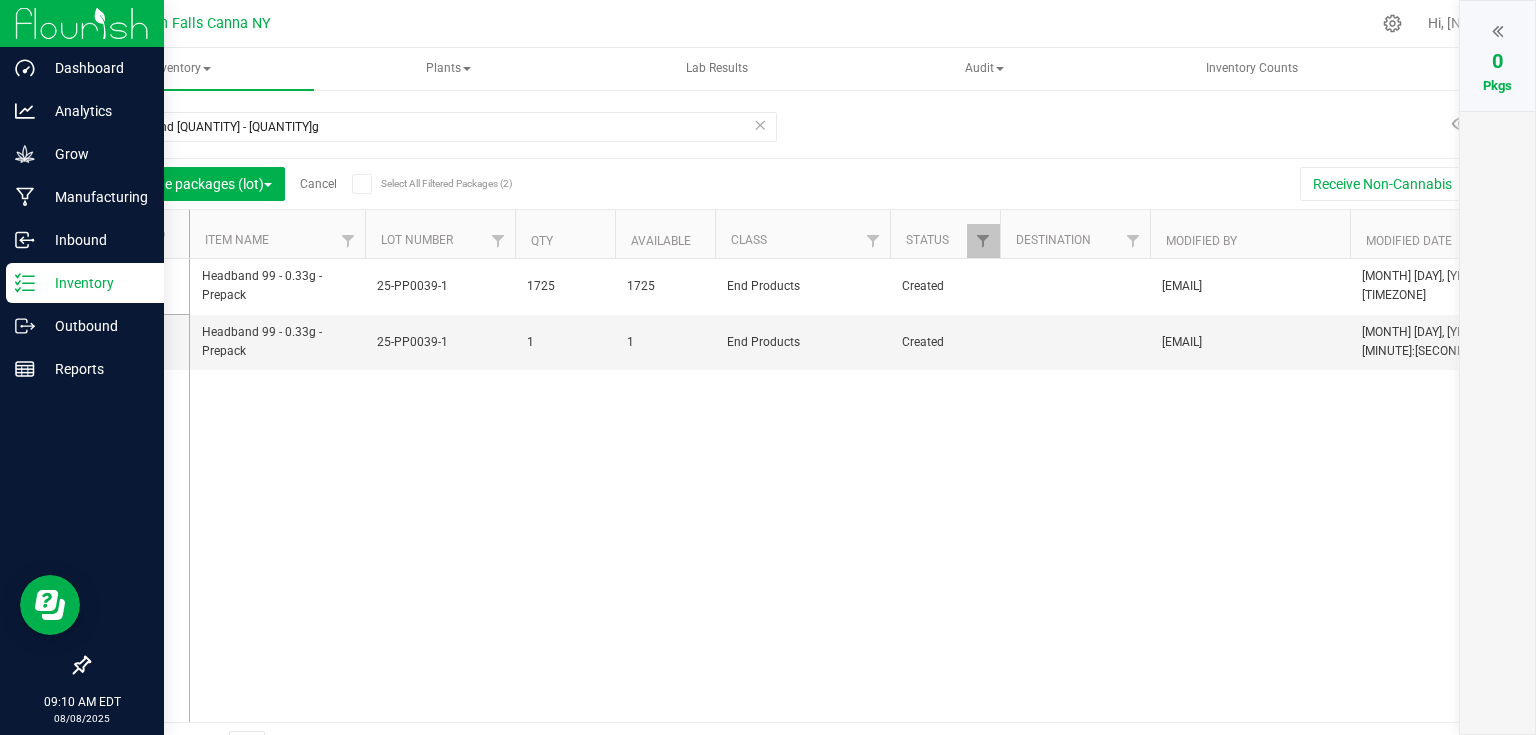 click at bounding box center [82, 23] 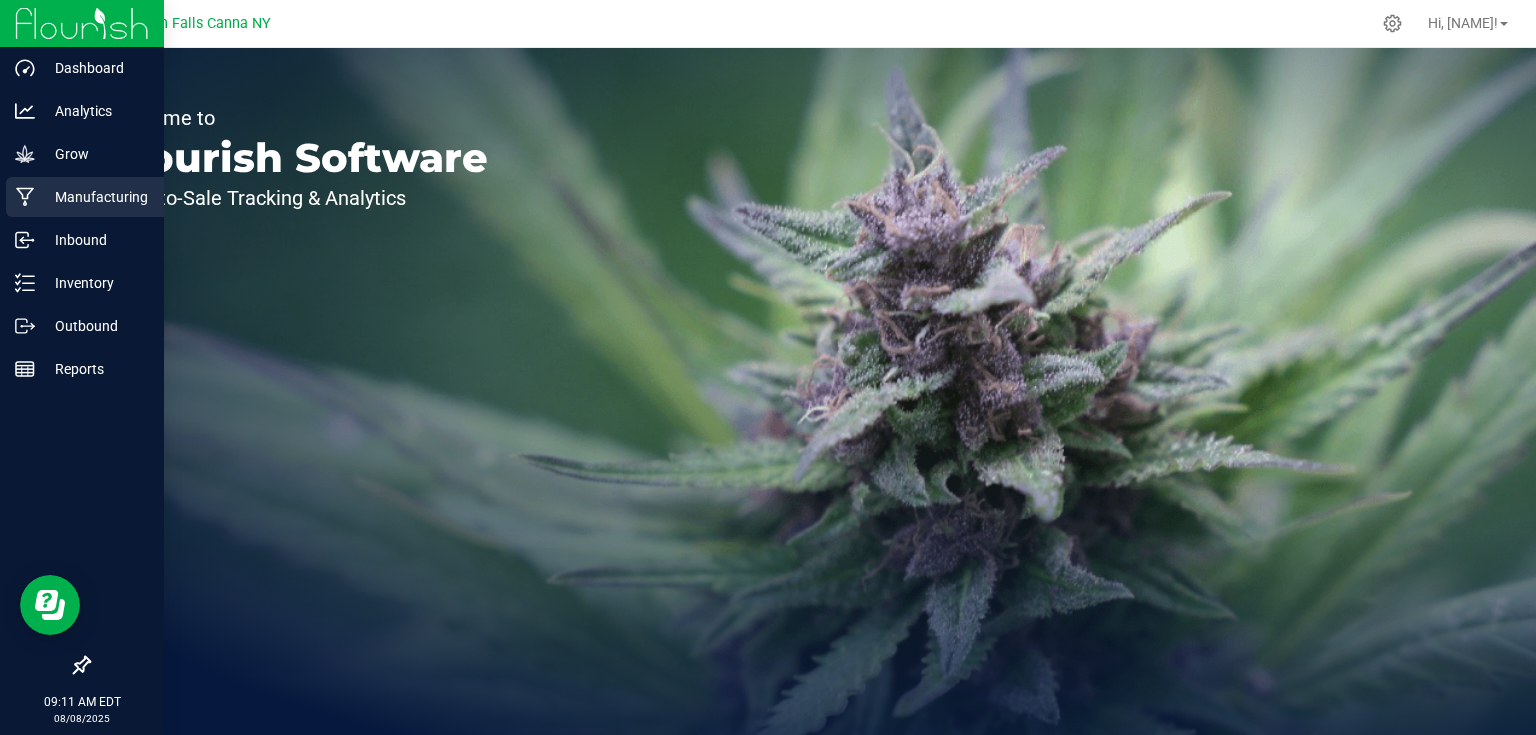click on "Manufacturing" at bounding box center [95, 197] 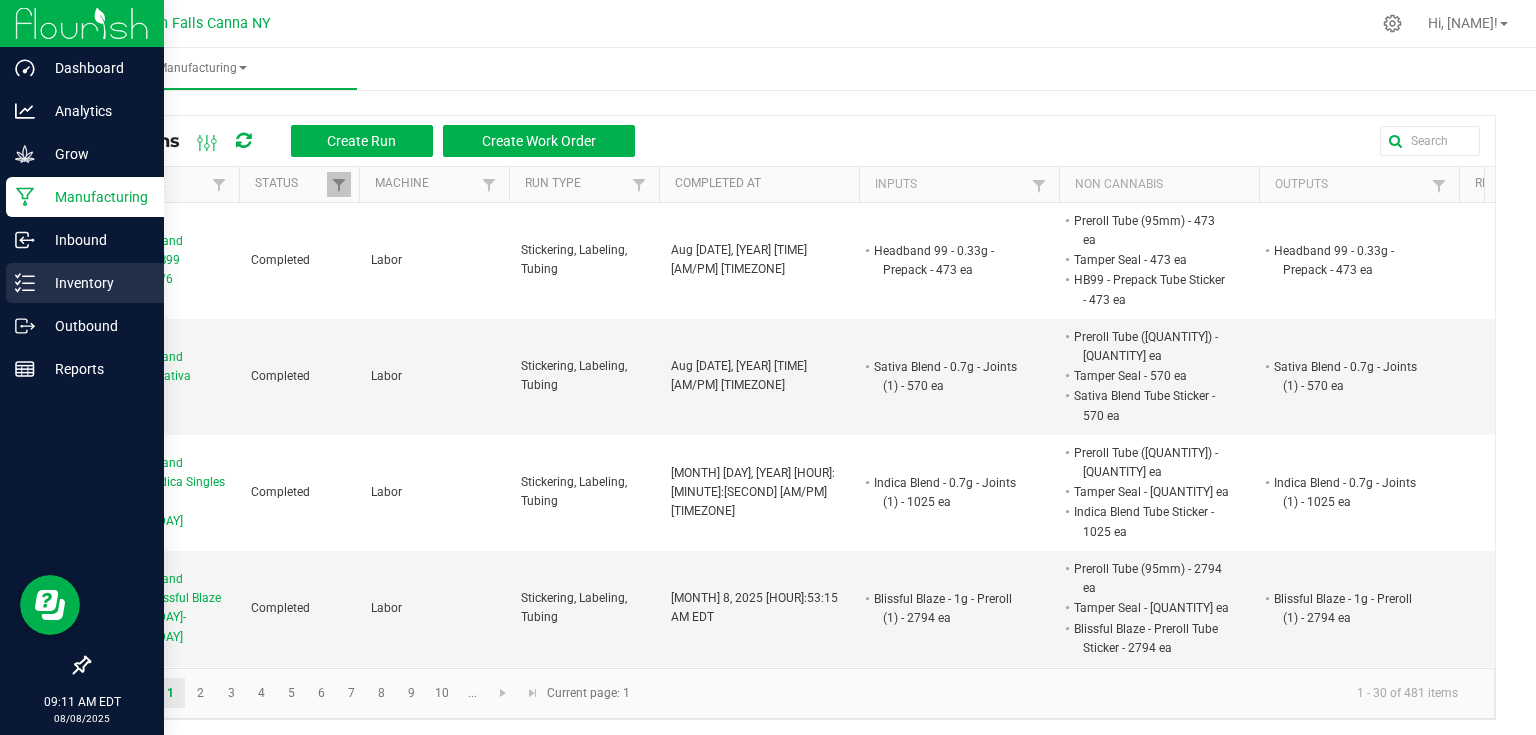 click 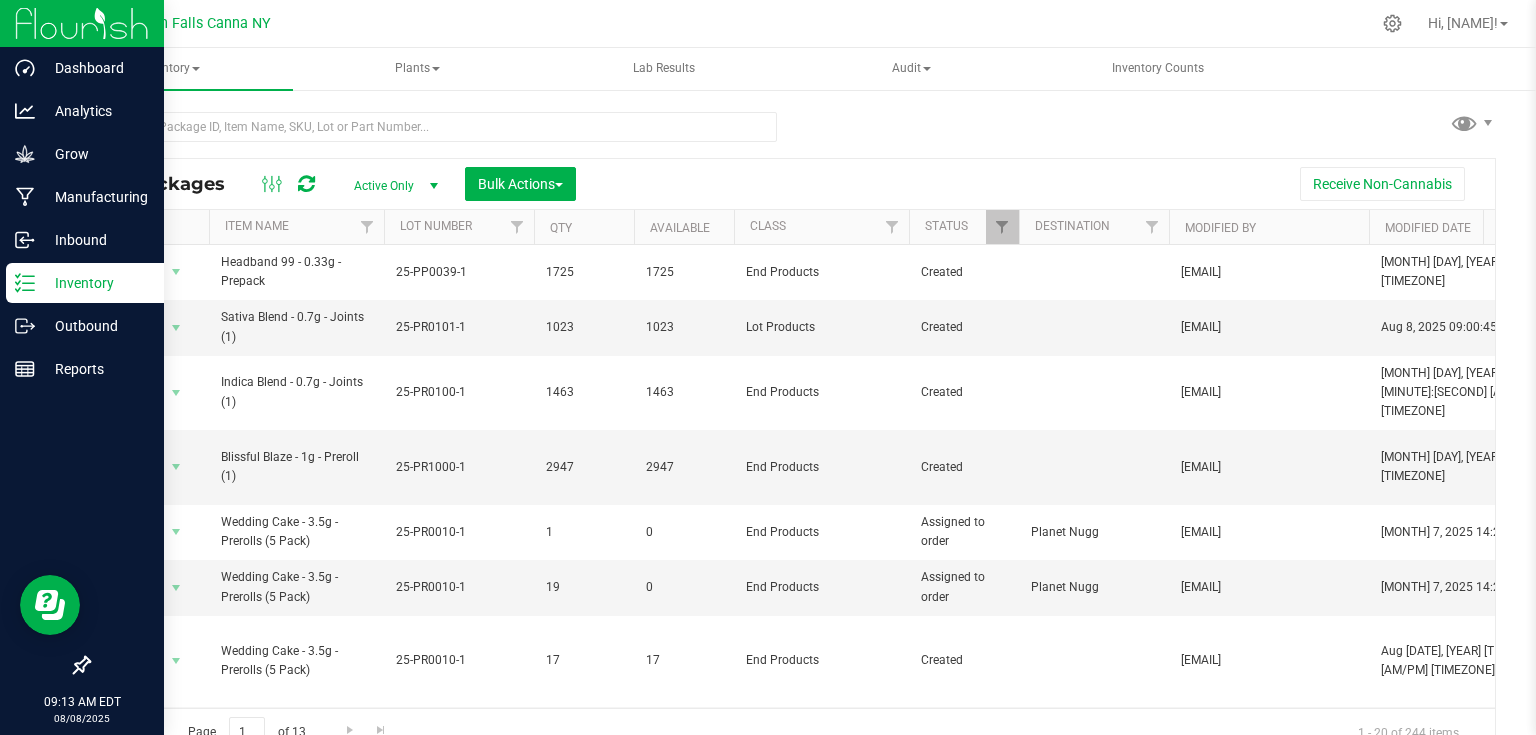 click at bounding box center [82, 23] 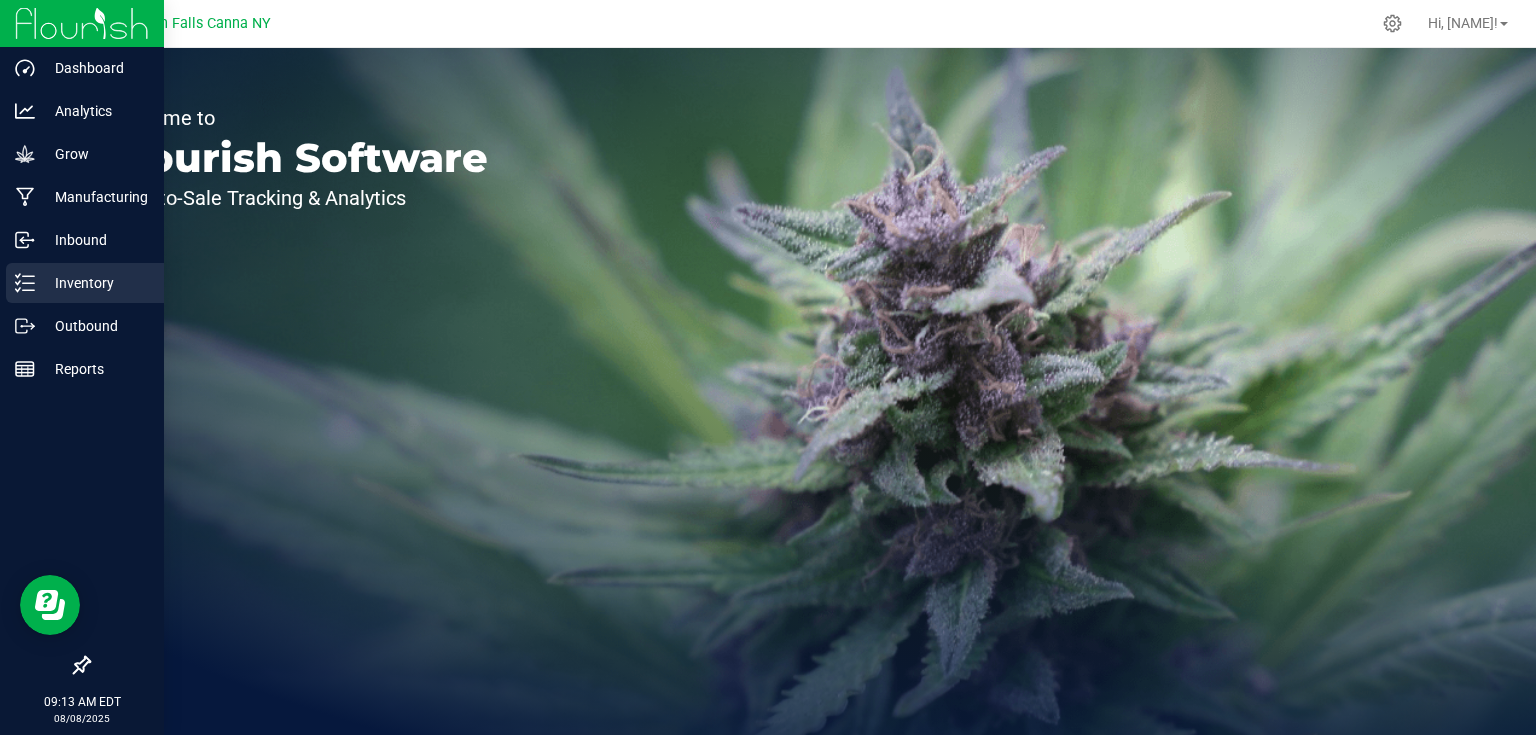 click on "Inventory" at bounding box center [95, 283] 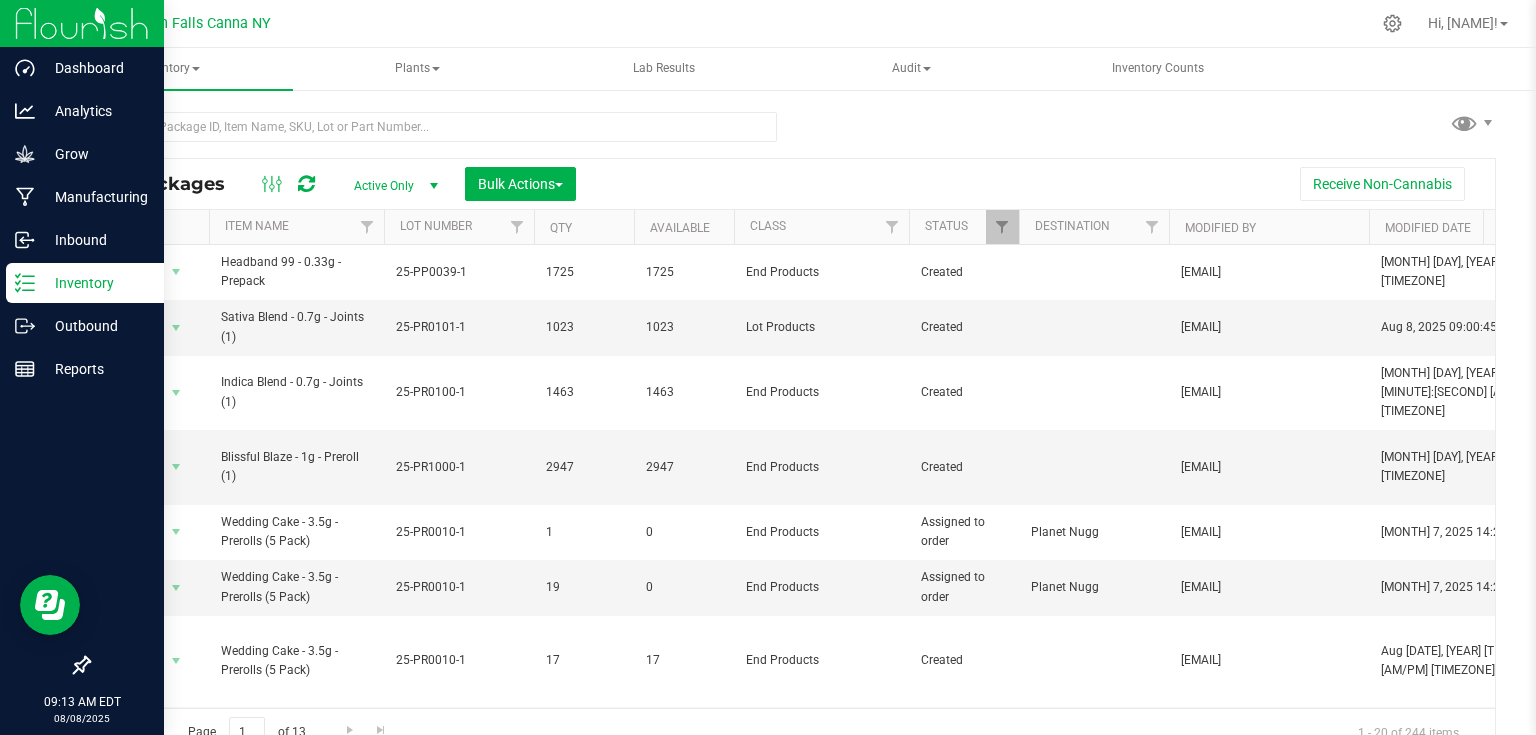 click at bounding box center [82, 23] 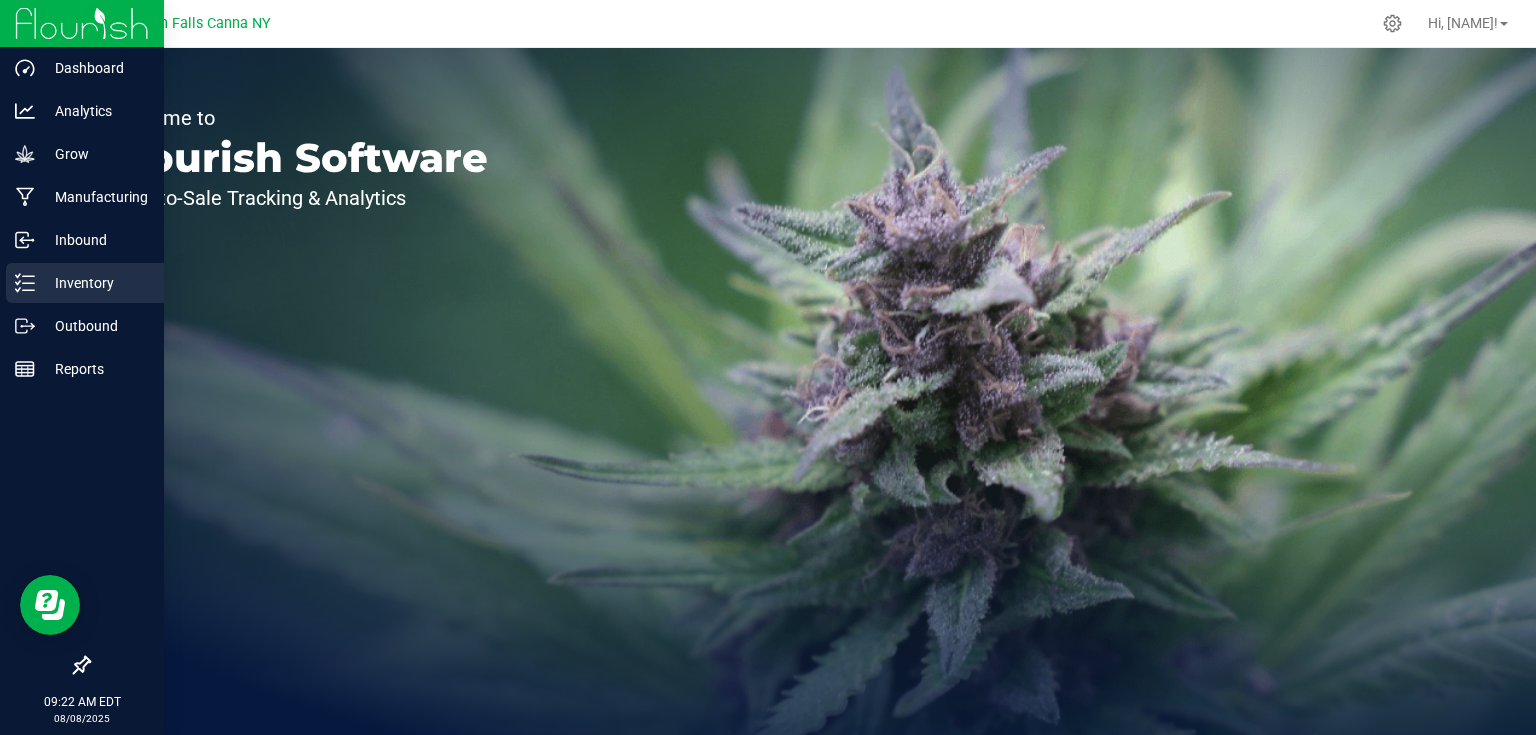 click 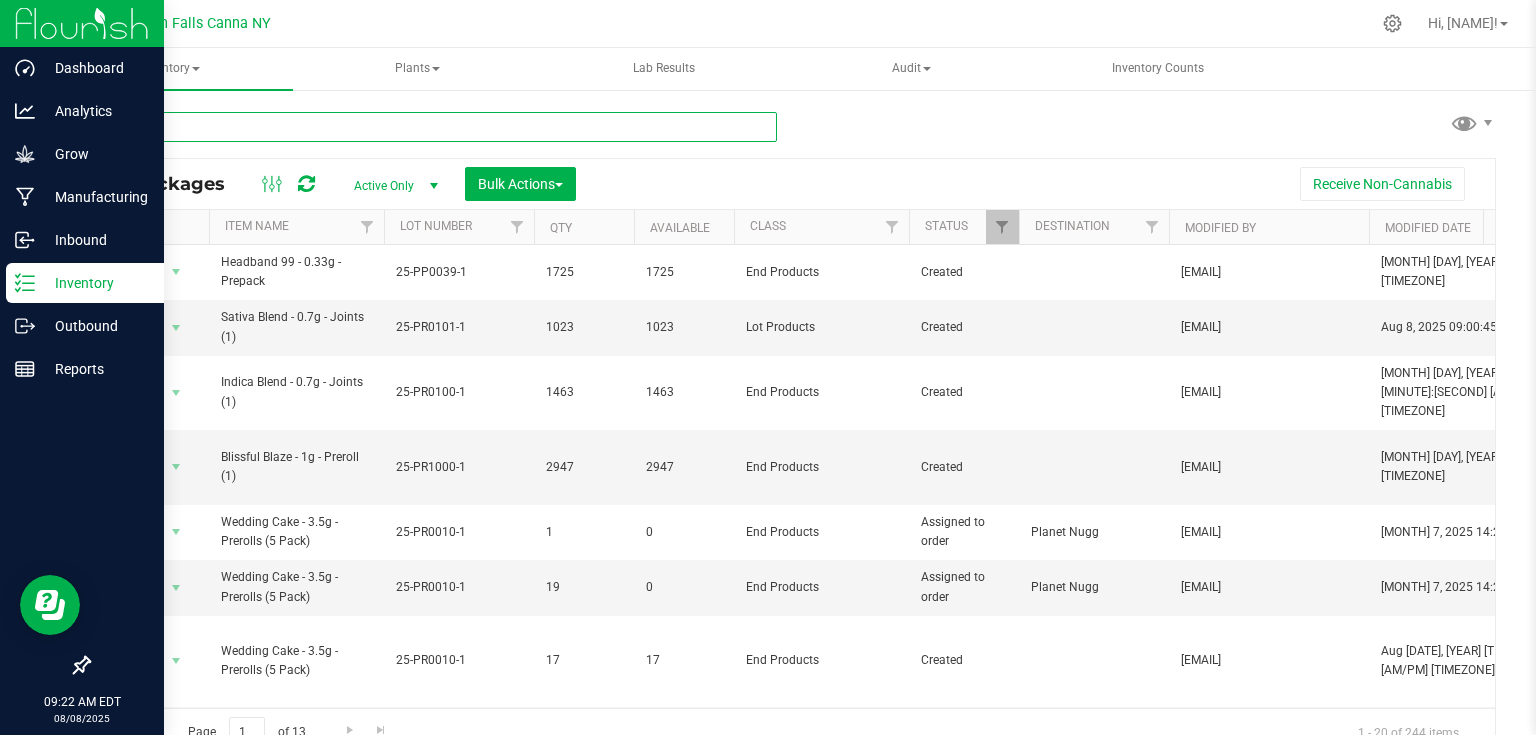 click at bounding box center [432, 127] 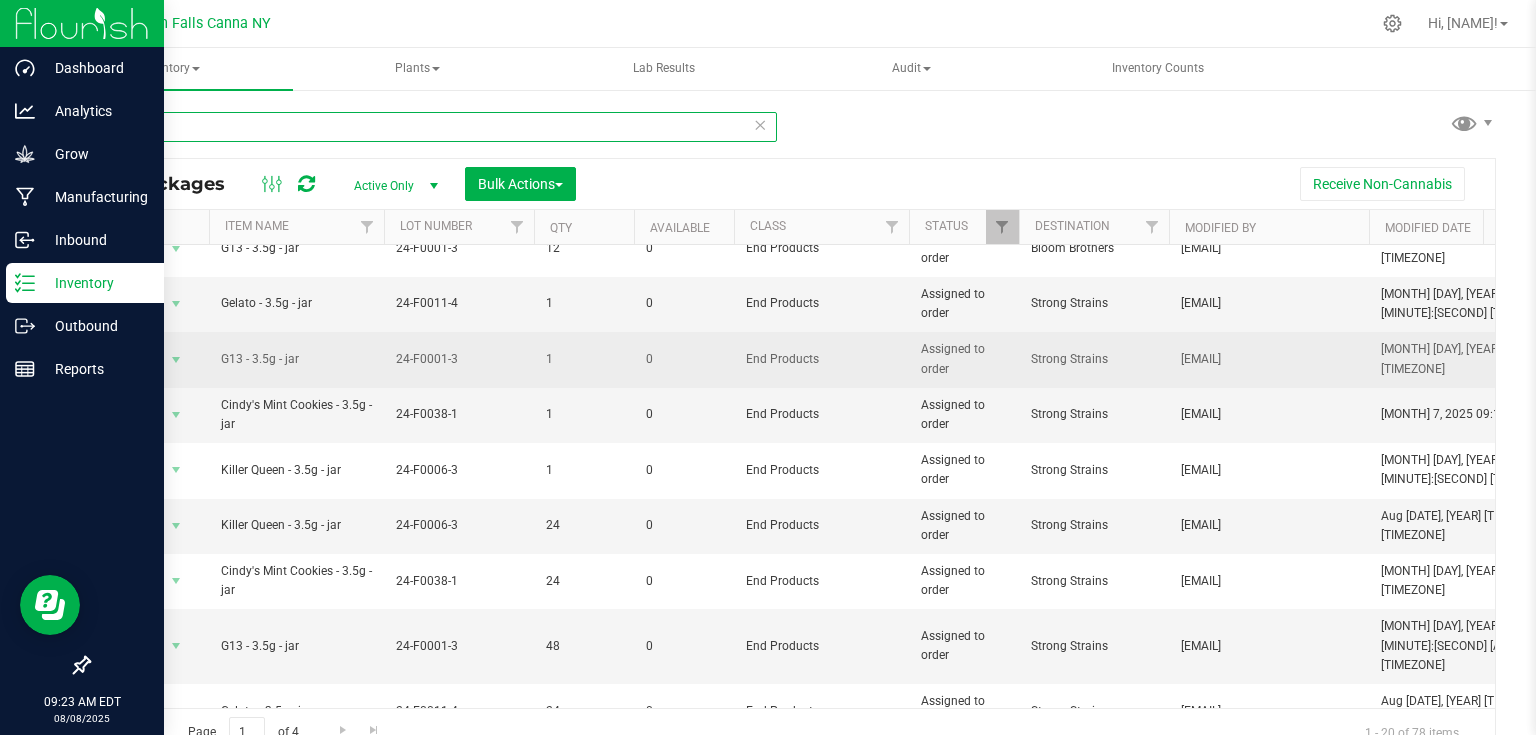 scroll, scrollTop: 687, scrollLeft: 0, axis: vertical 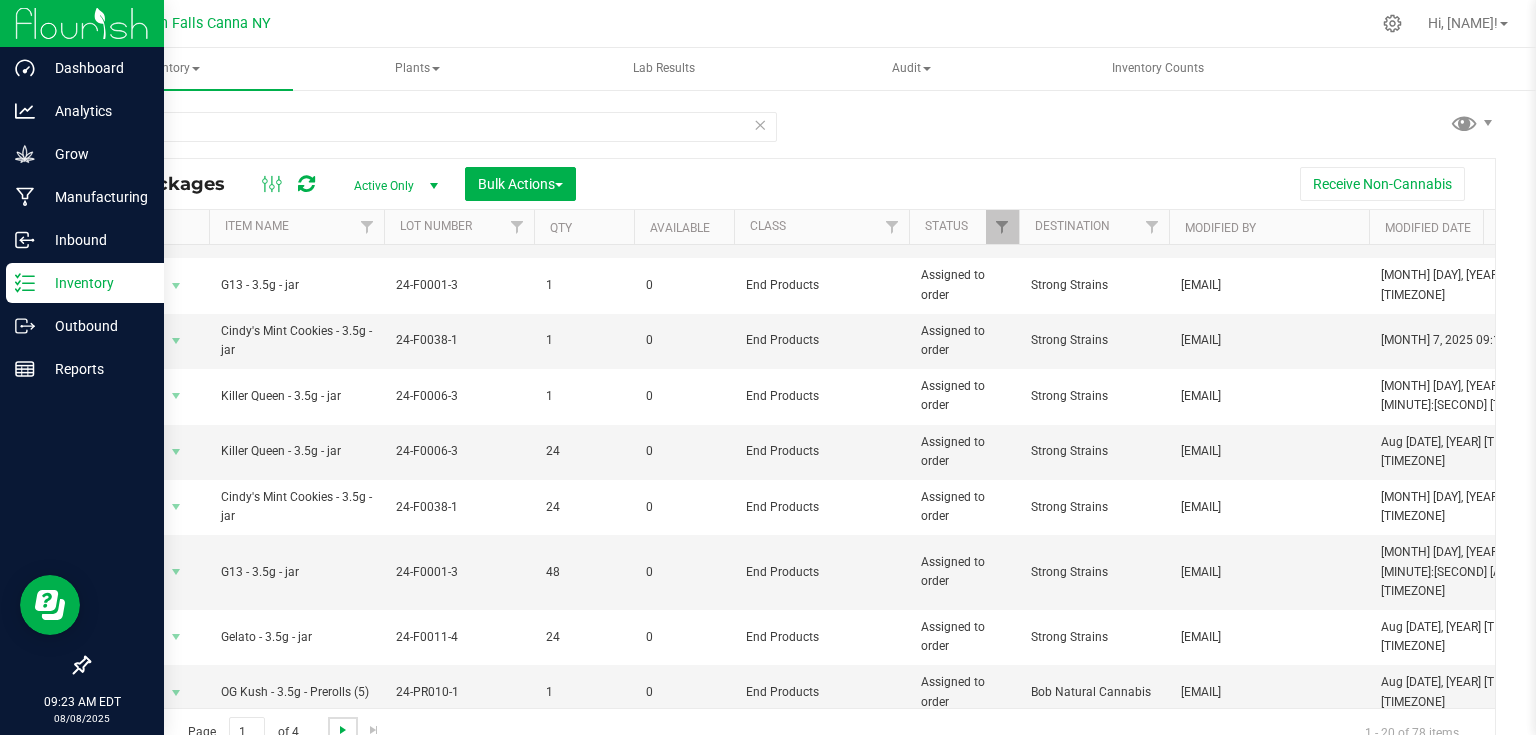click at bounding box center [343, 730] 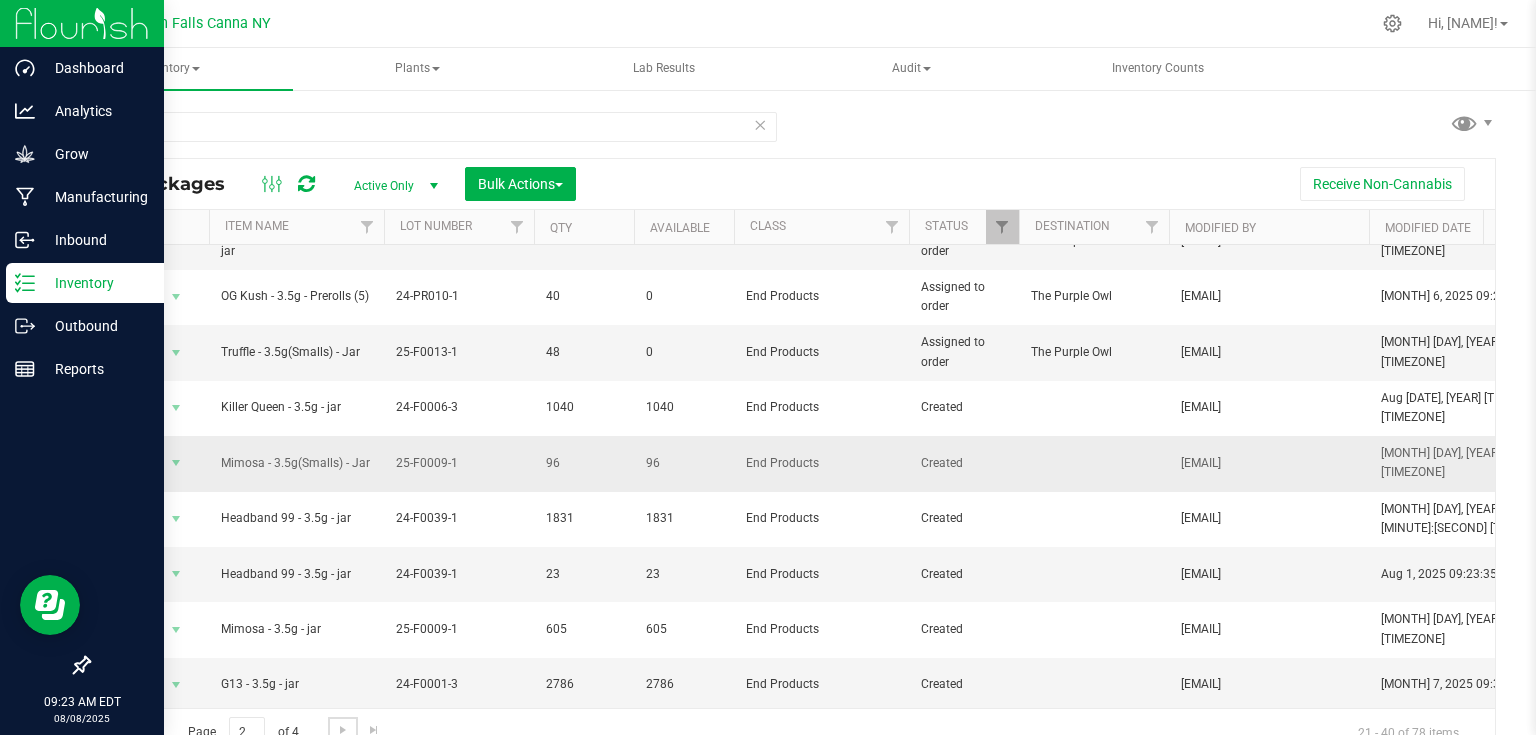 scroll, scrollTop: 652, scrollLeft: 0, axis: vertical 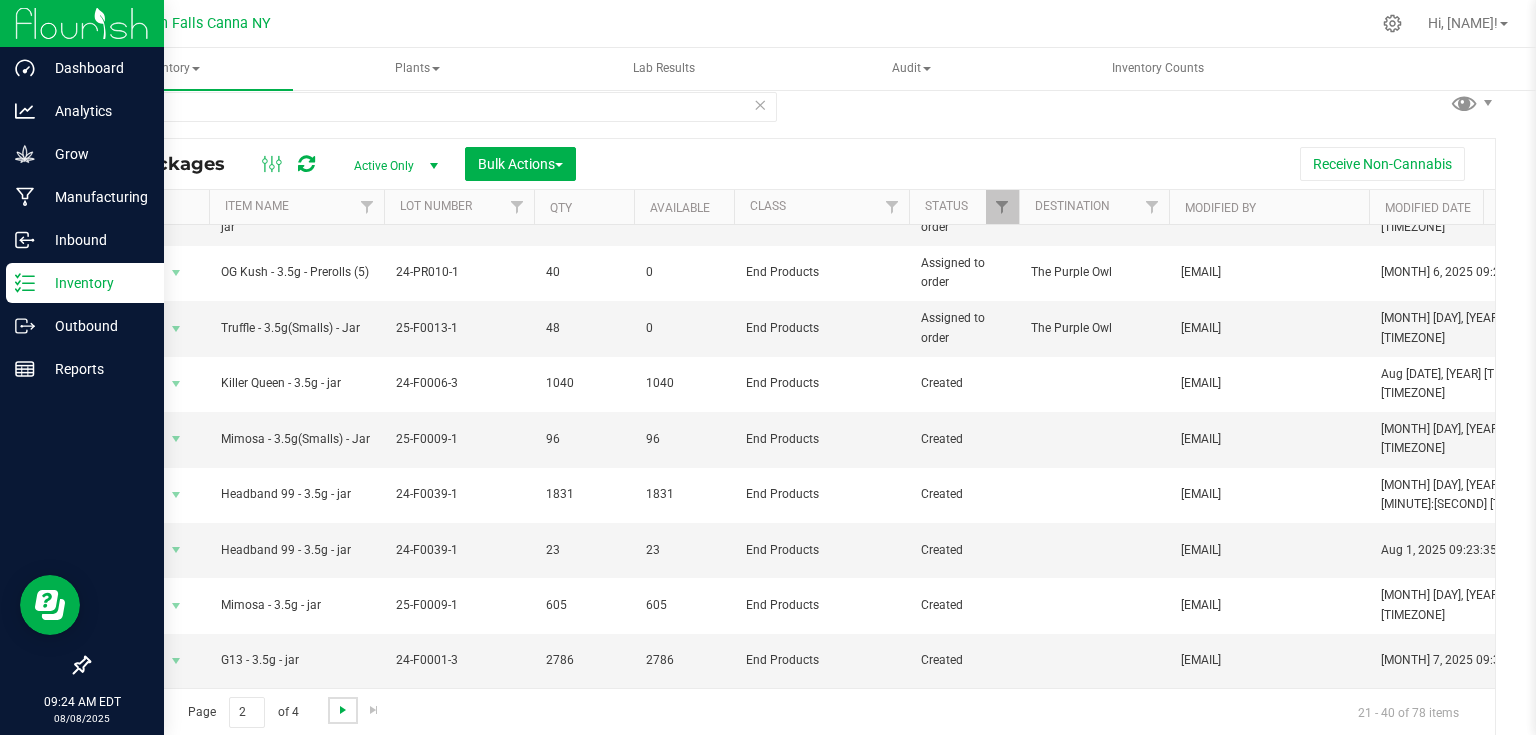 click at bounding box center [343, 710] 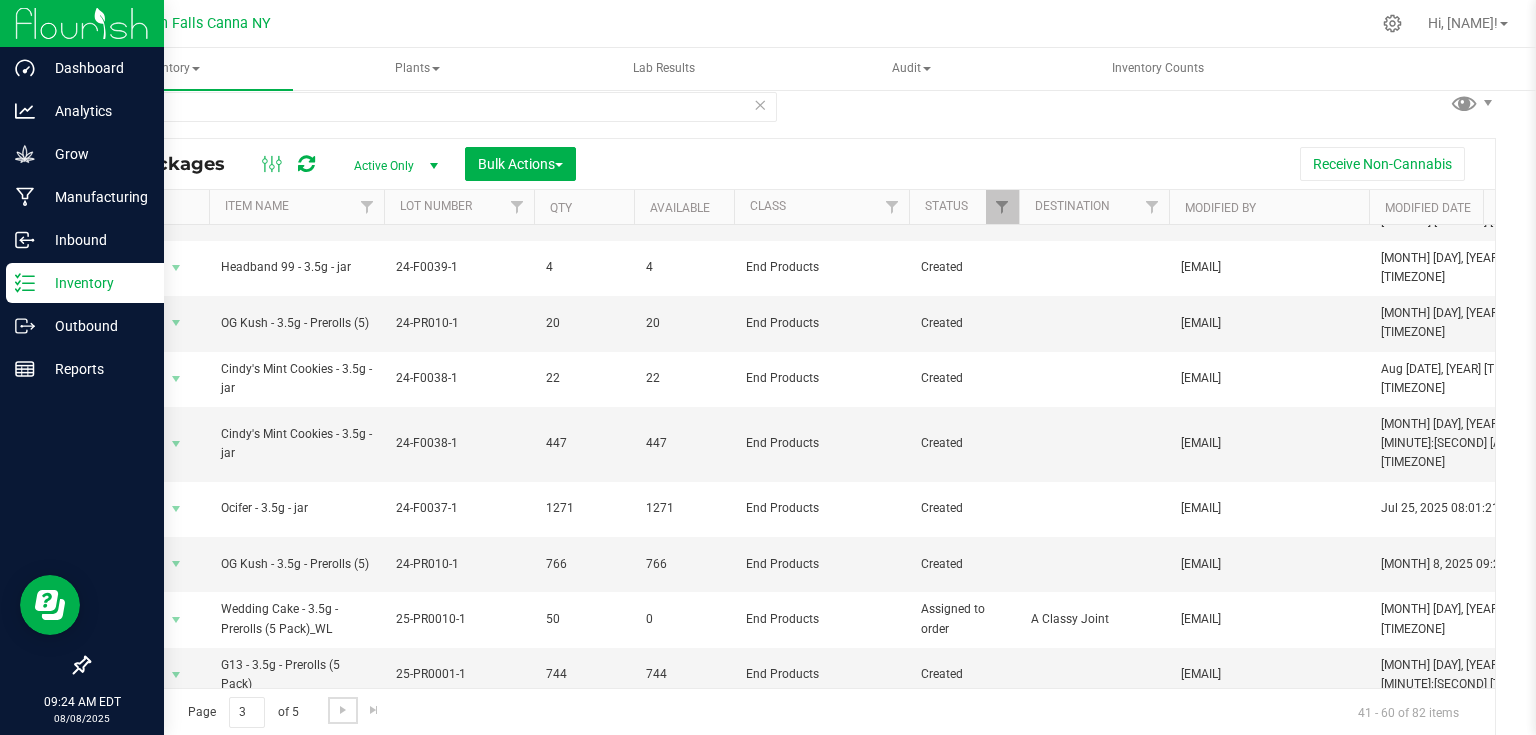 scroll, scrollTop: 652, scrollLeft: 0, axis: vertical 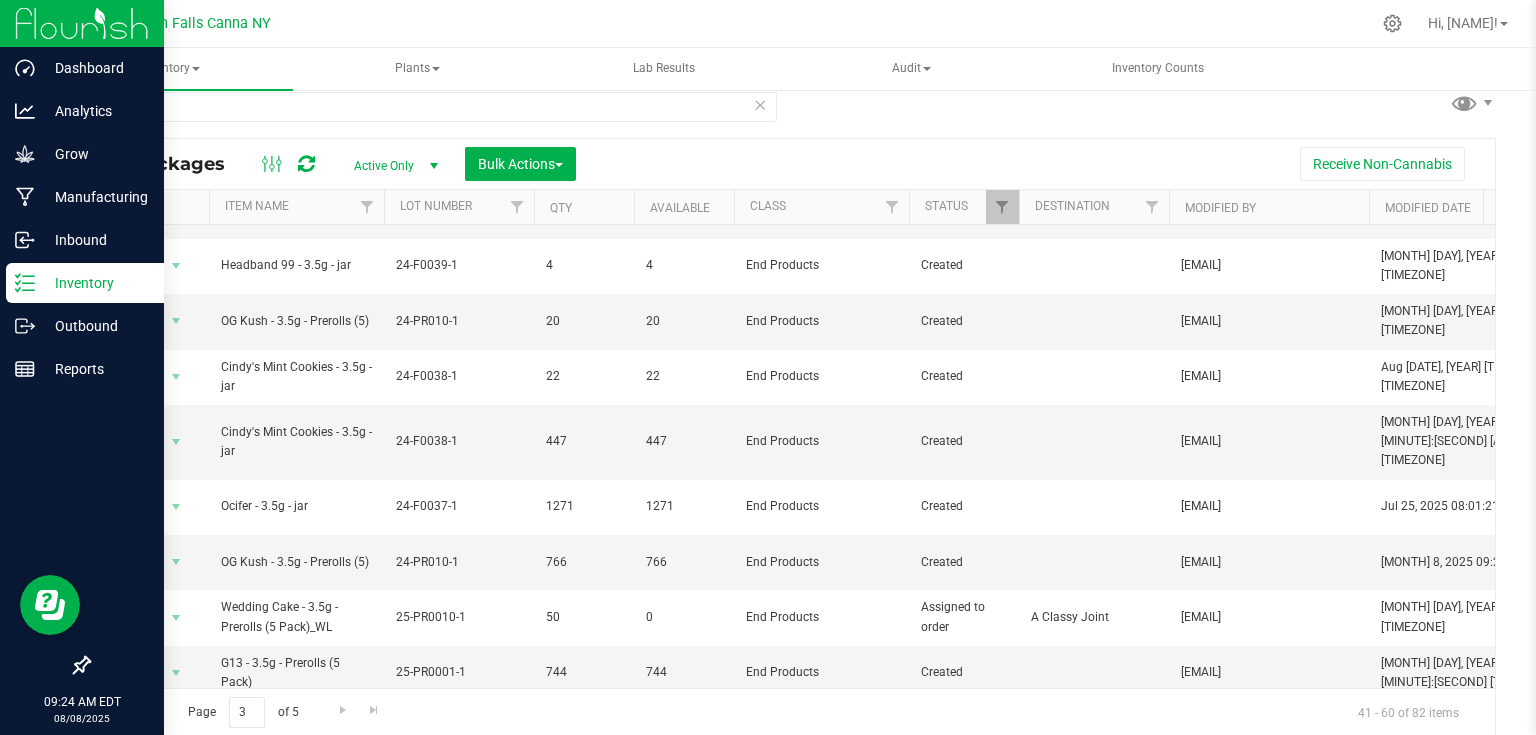 click at bounding box center [144, 710] 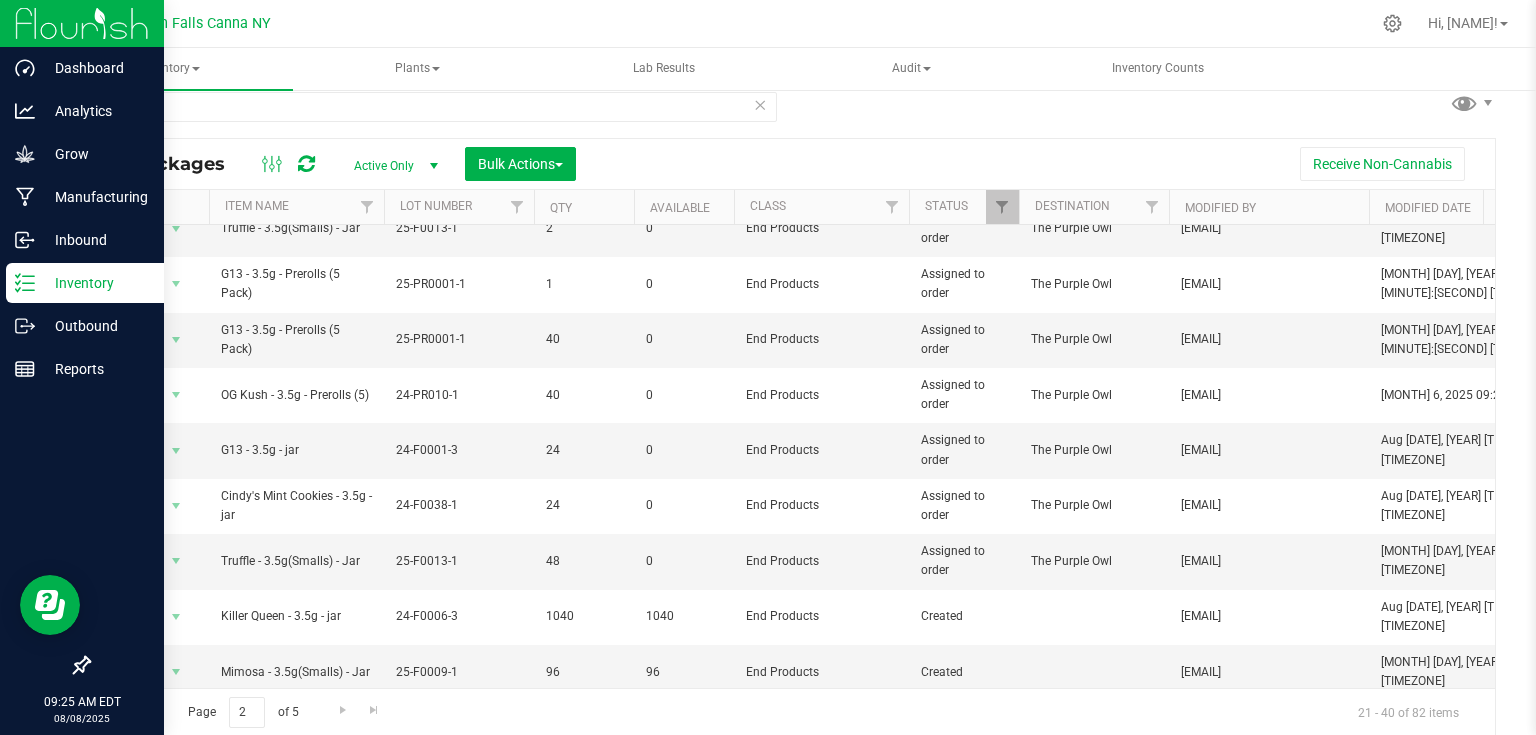 scroll, scrollTop: 0, scrollLeft: 0, axis: both 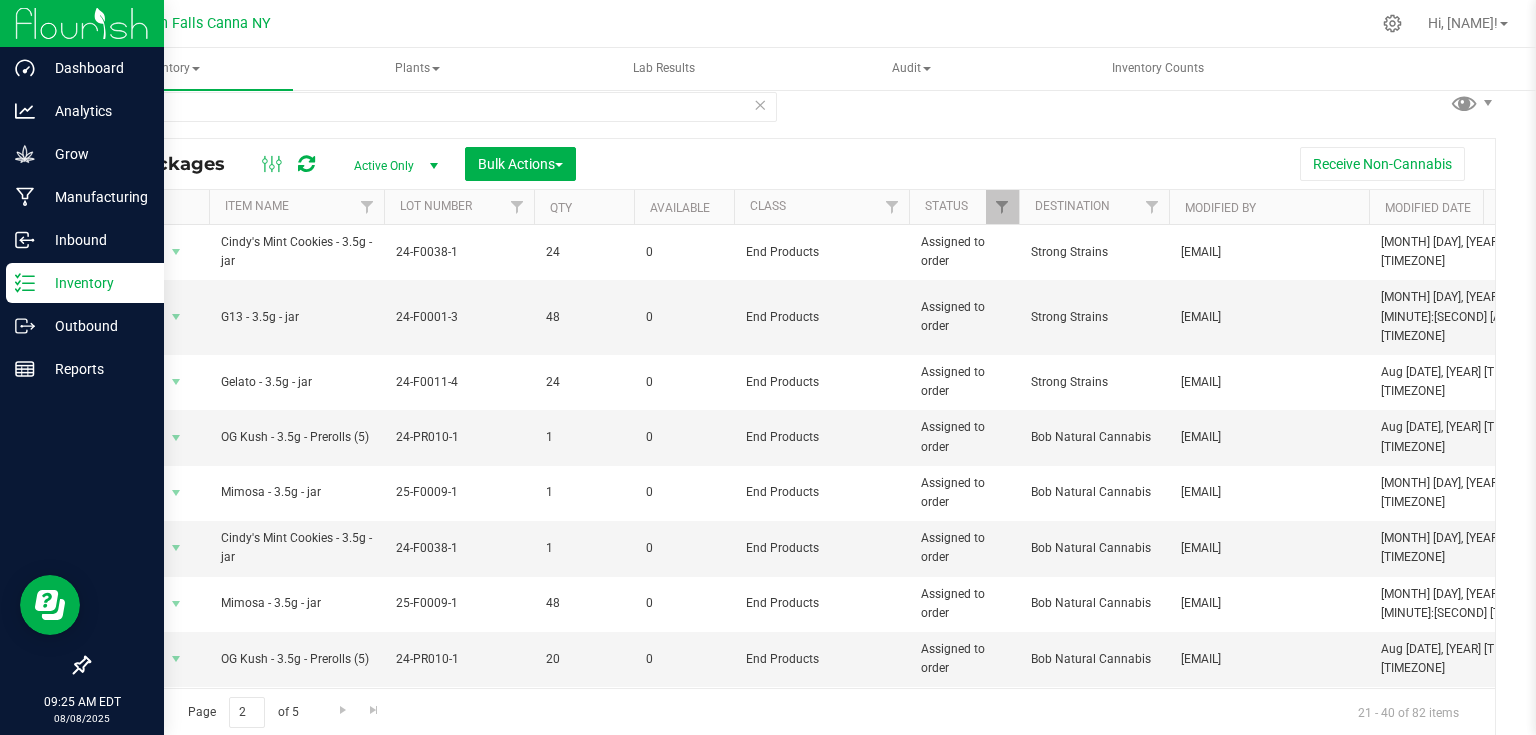 click at bounding box center (144, 710) 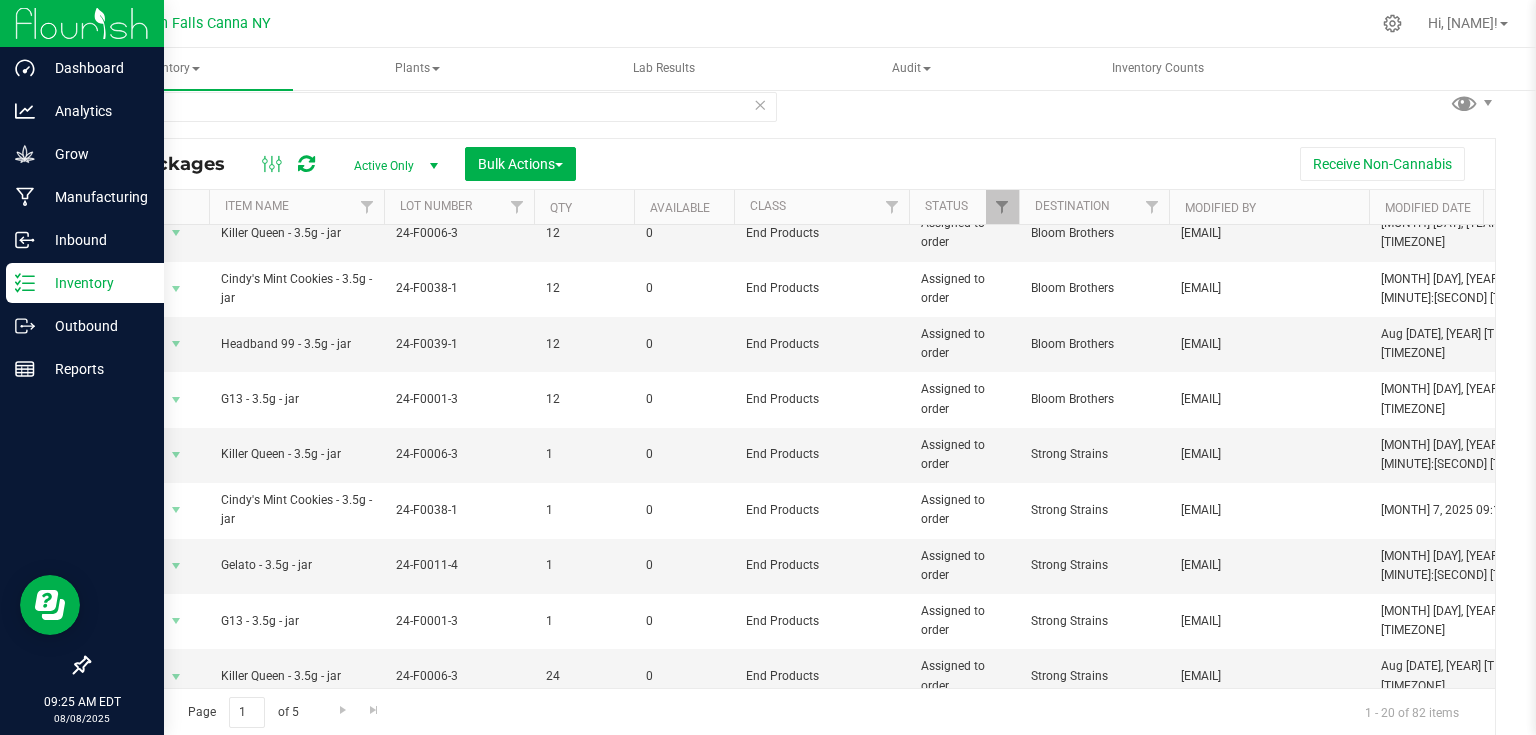 scroll, scrollTop: 687, scrollLeft: 0, axis: vertical 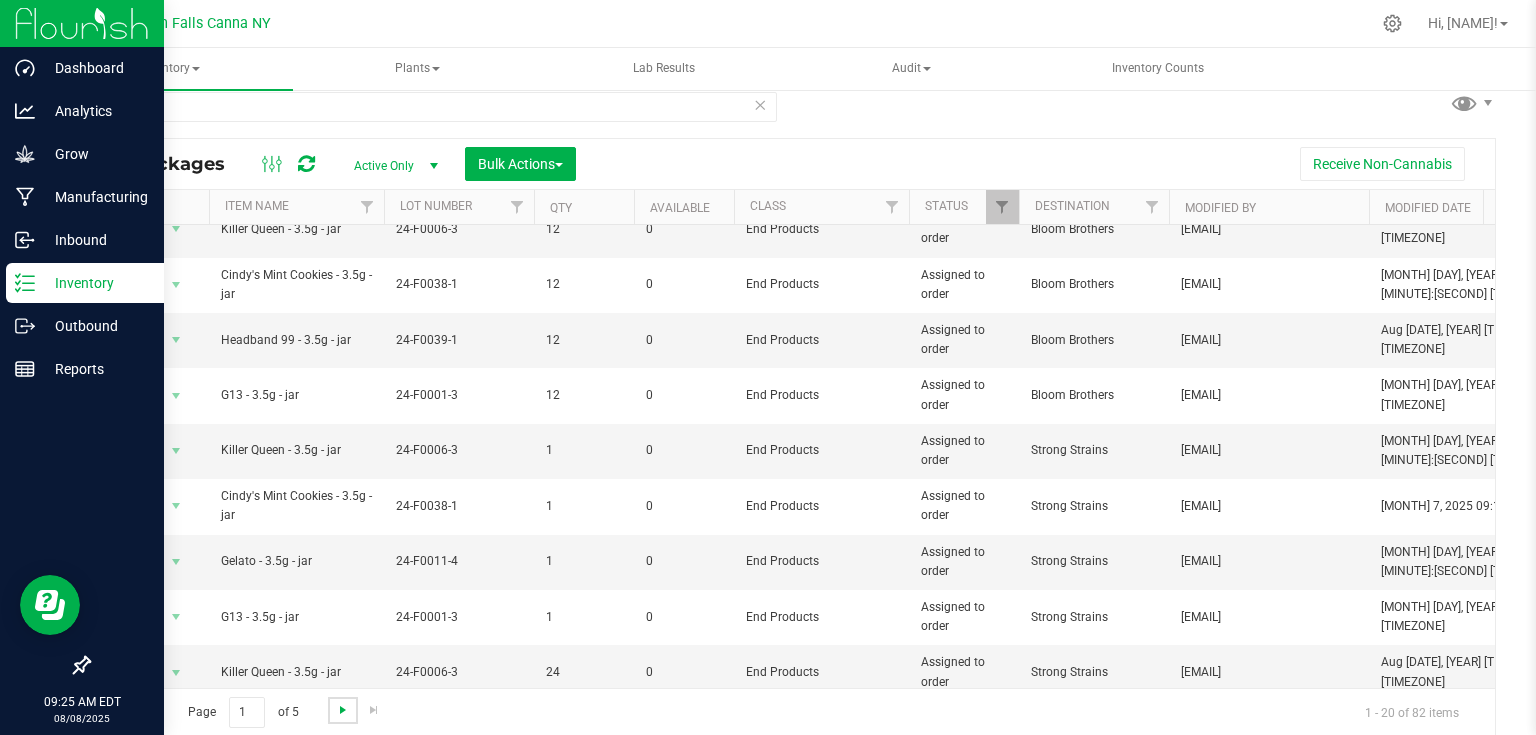 click at bounding box center (343, 710) 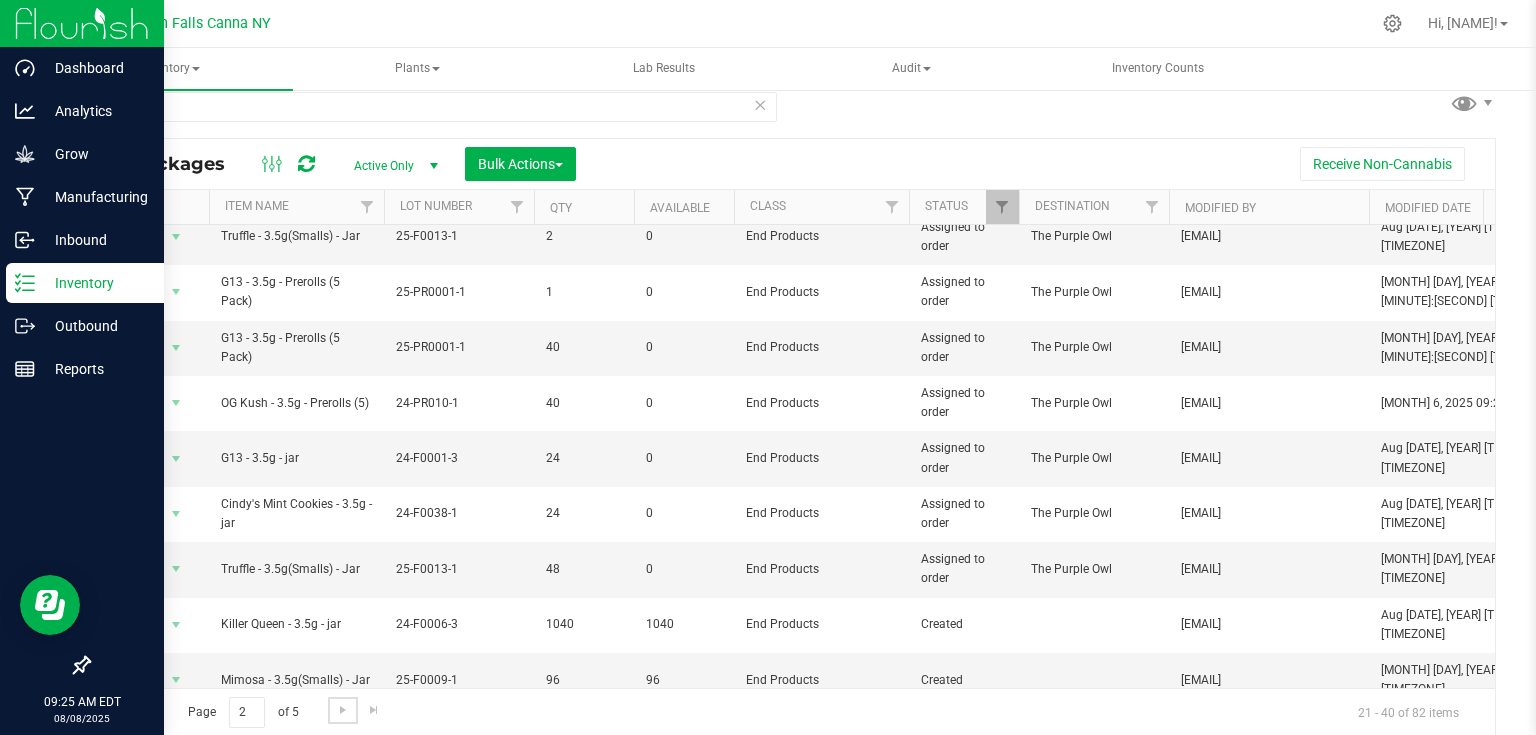 scroll, scrollTop: 652, scrollLeft: 0, axis: vertical 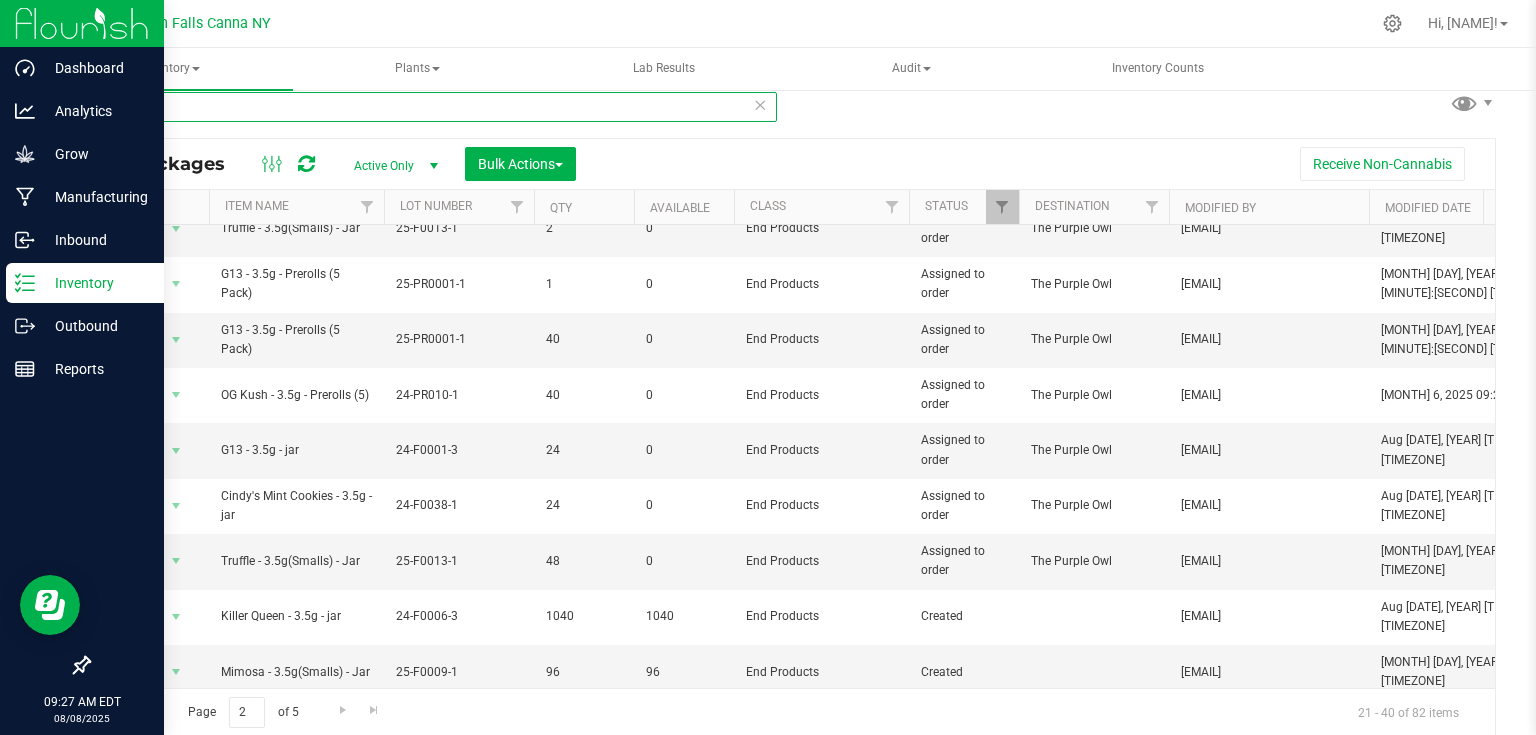 click on "3.5g" at bounding box center (432, 107) 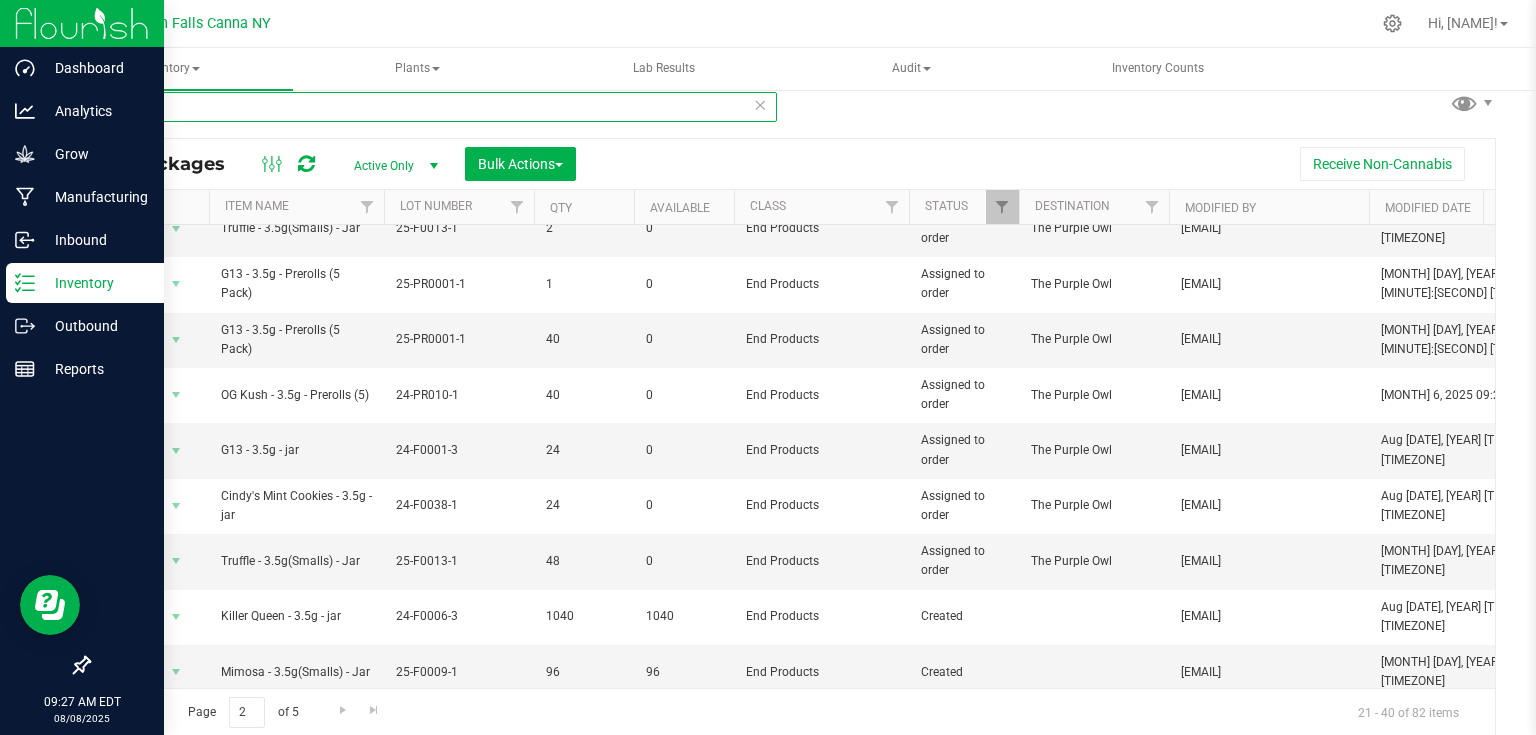 type on "3" 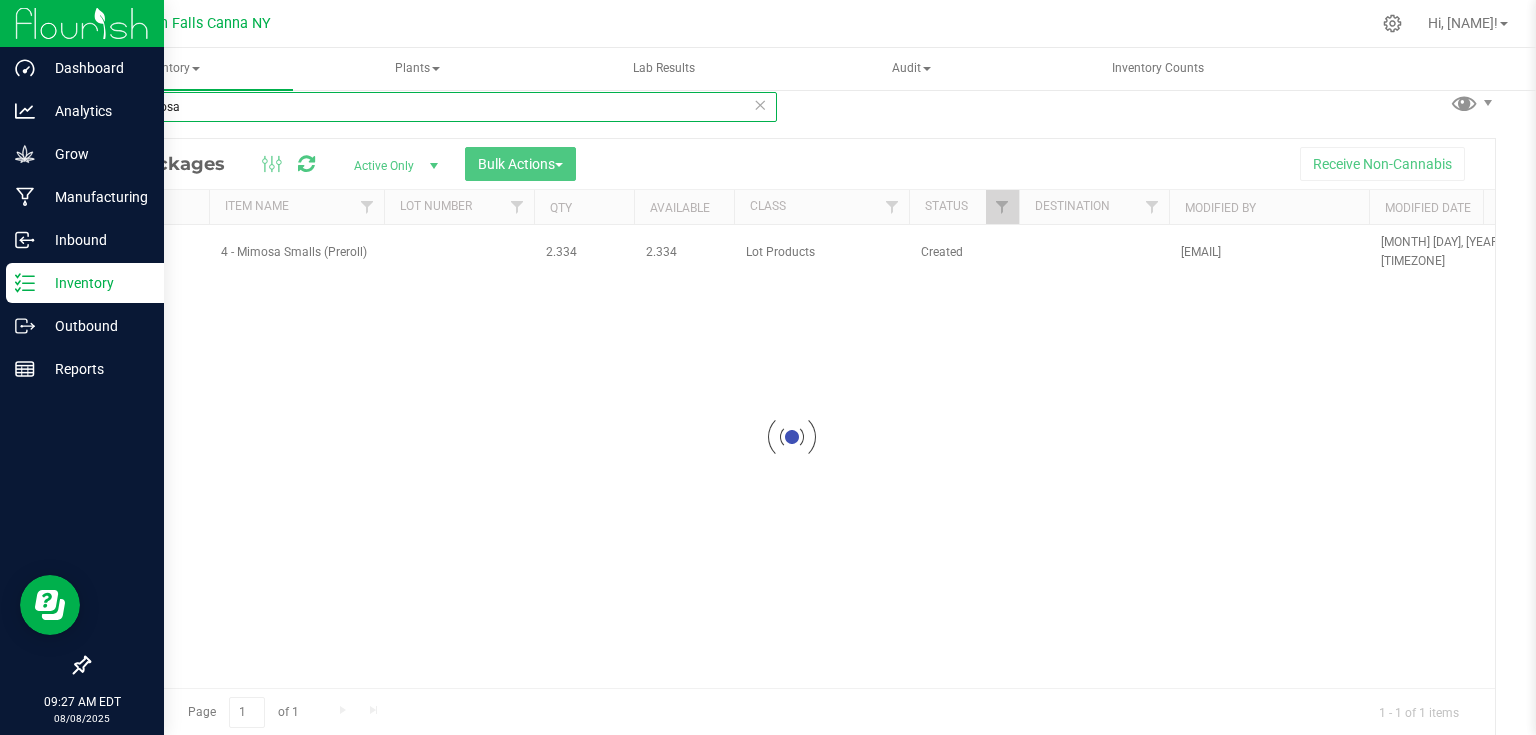 scroll, scrollTop: 0, scrollLeft: 0, axis: both 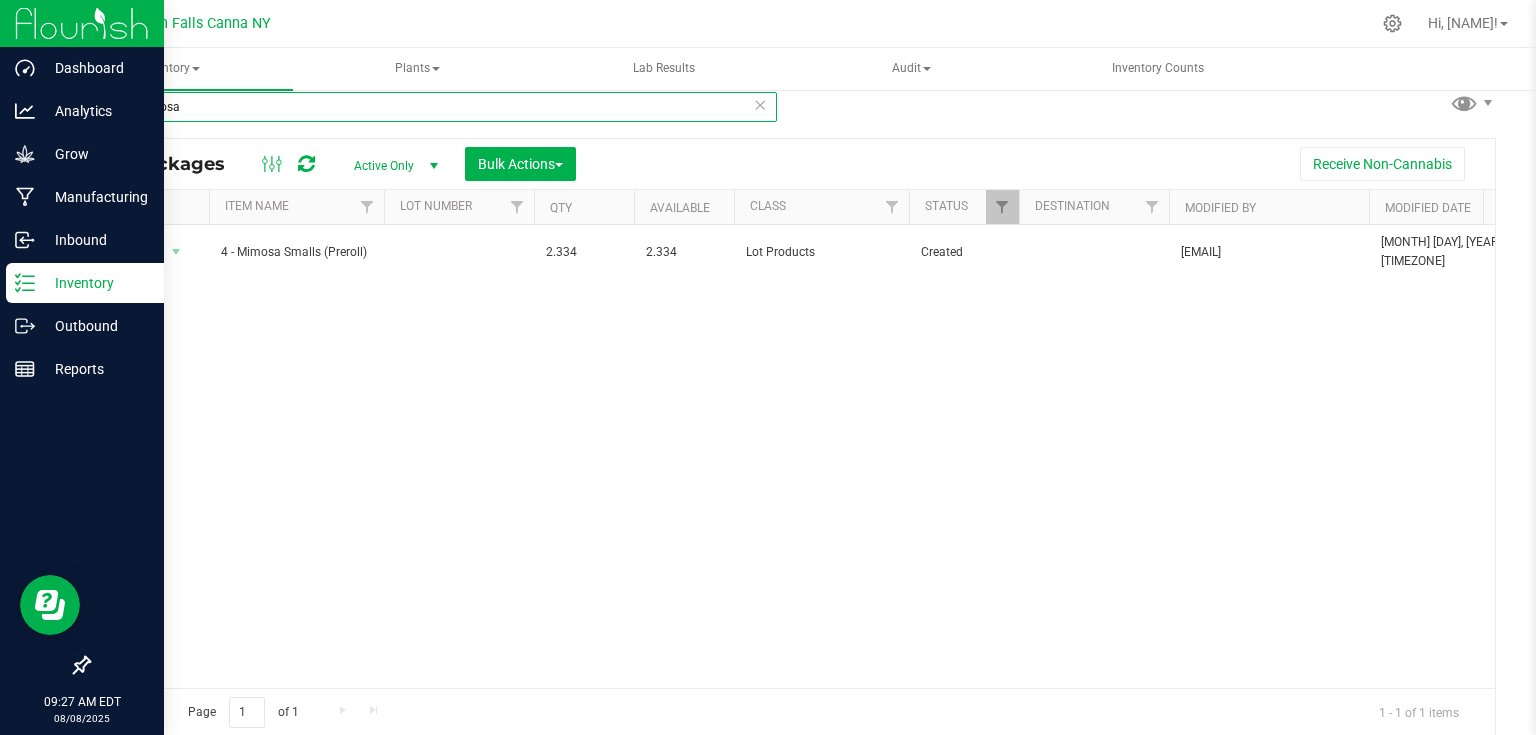 type on "4 - mimosa" 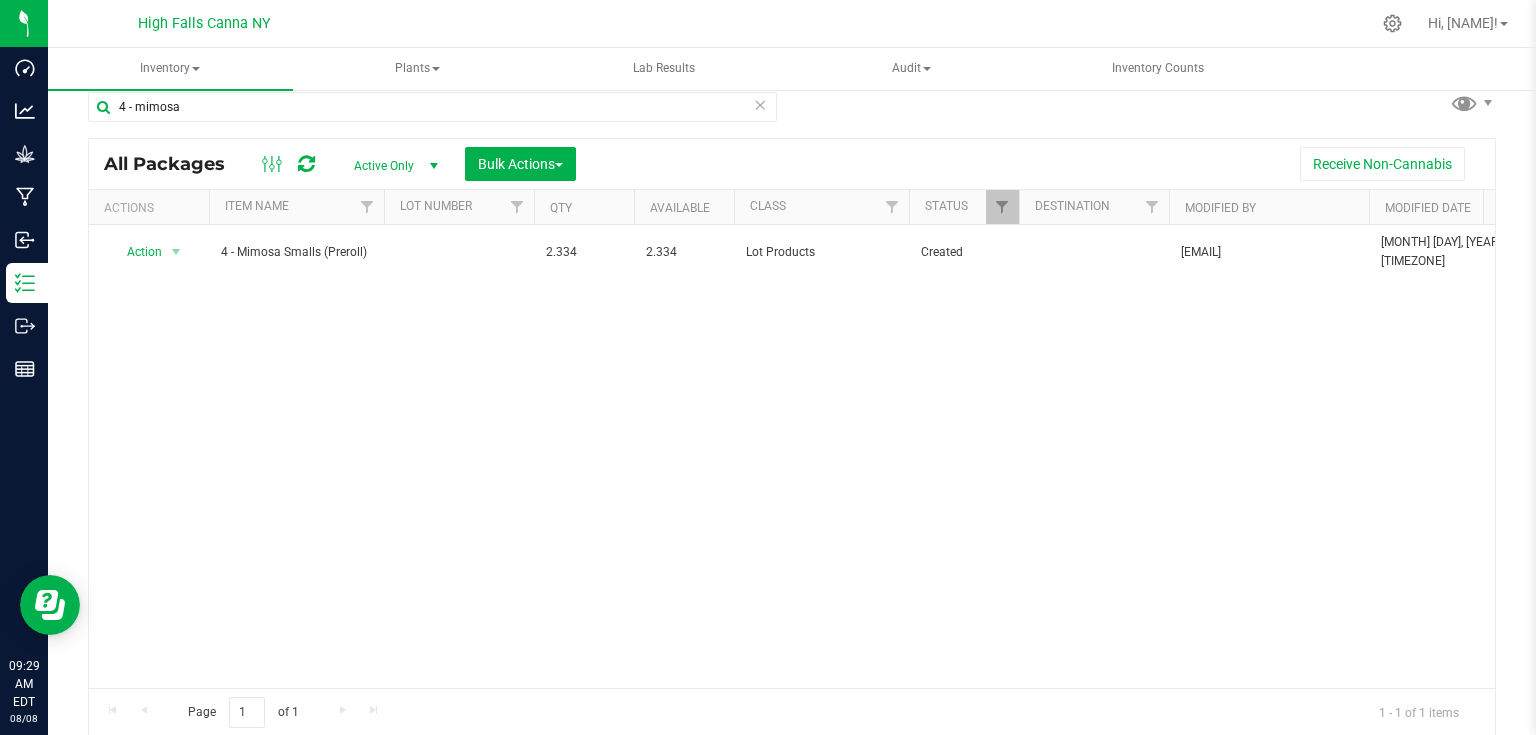 click at bounding box center (760, 104) 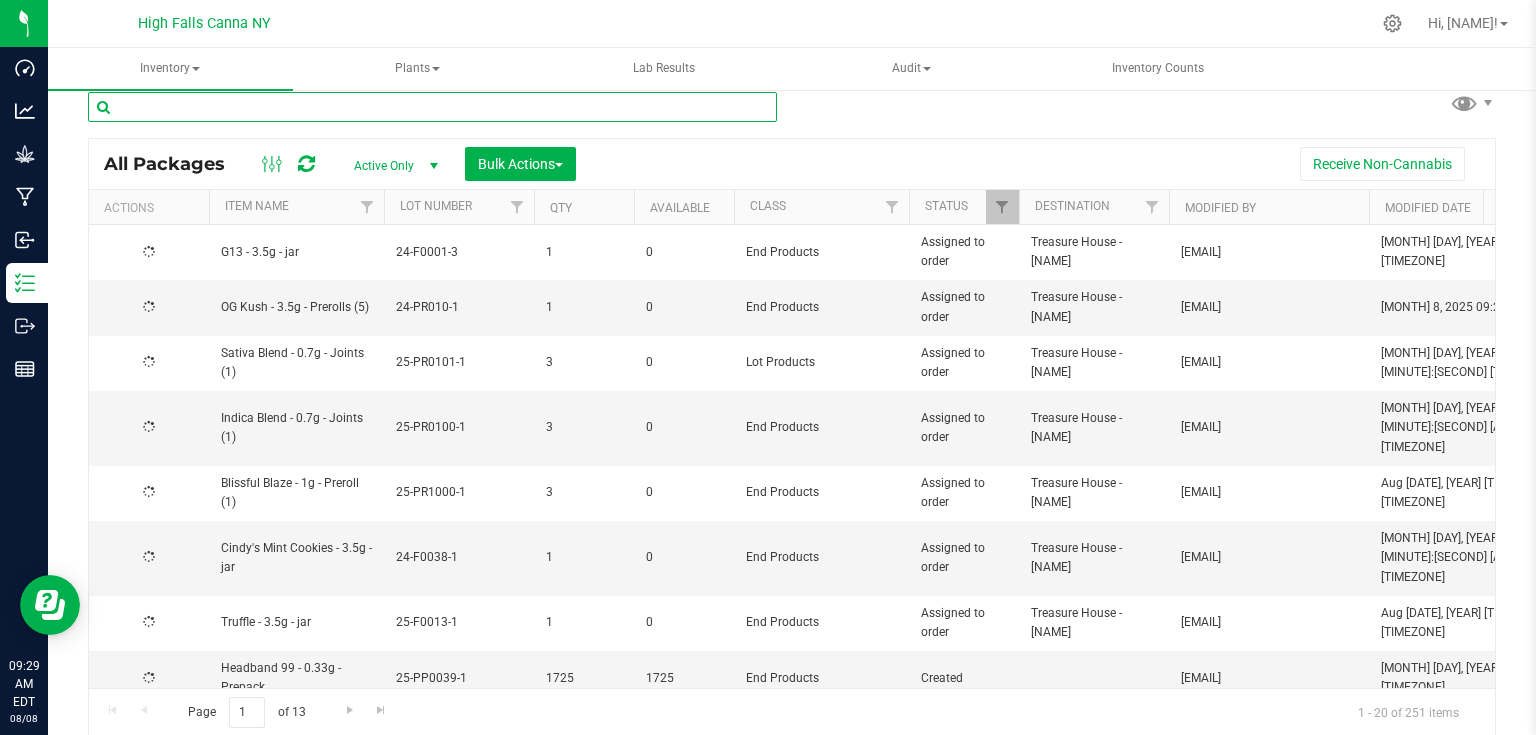 click at bounding box center (432, 107) 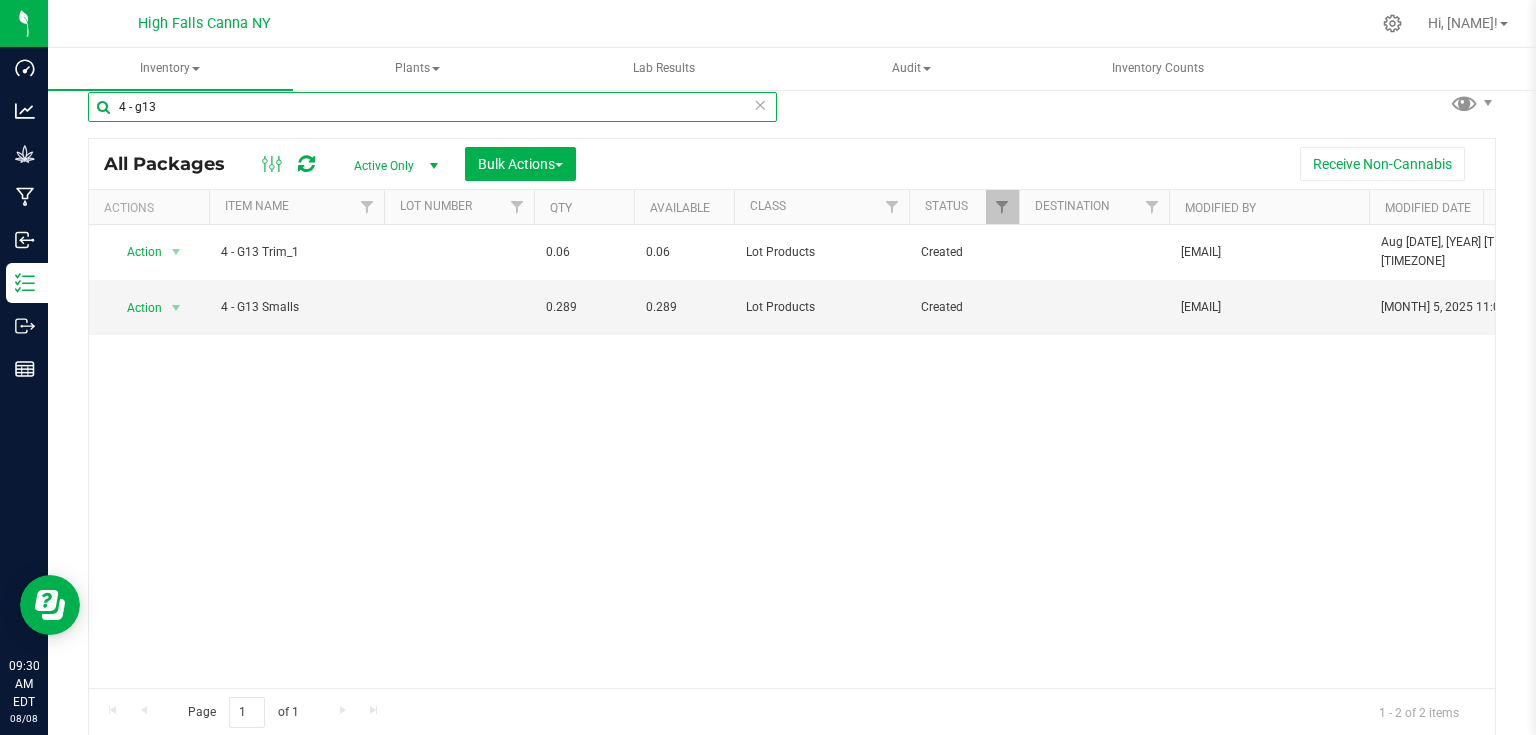 click on "4 - g13" at bounding box center (432, 107) 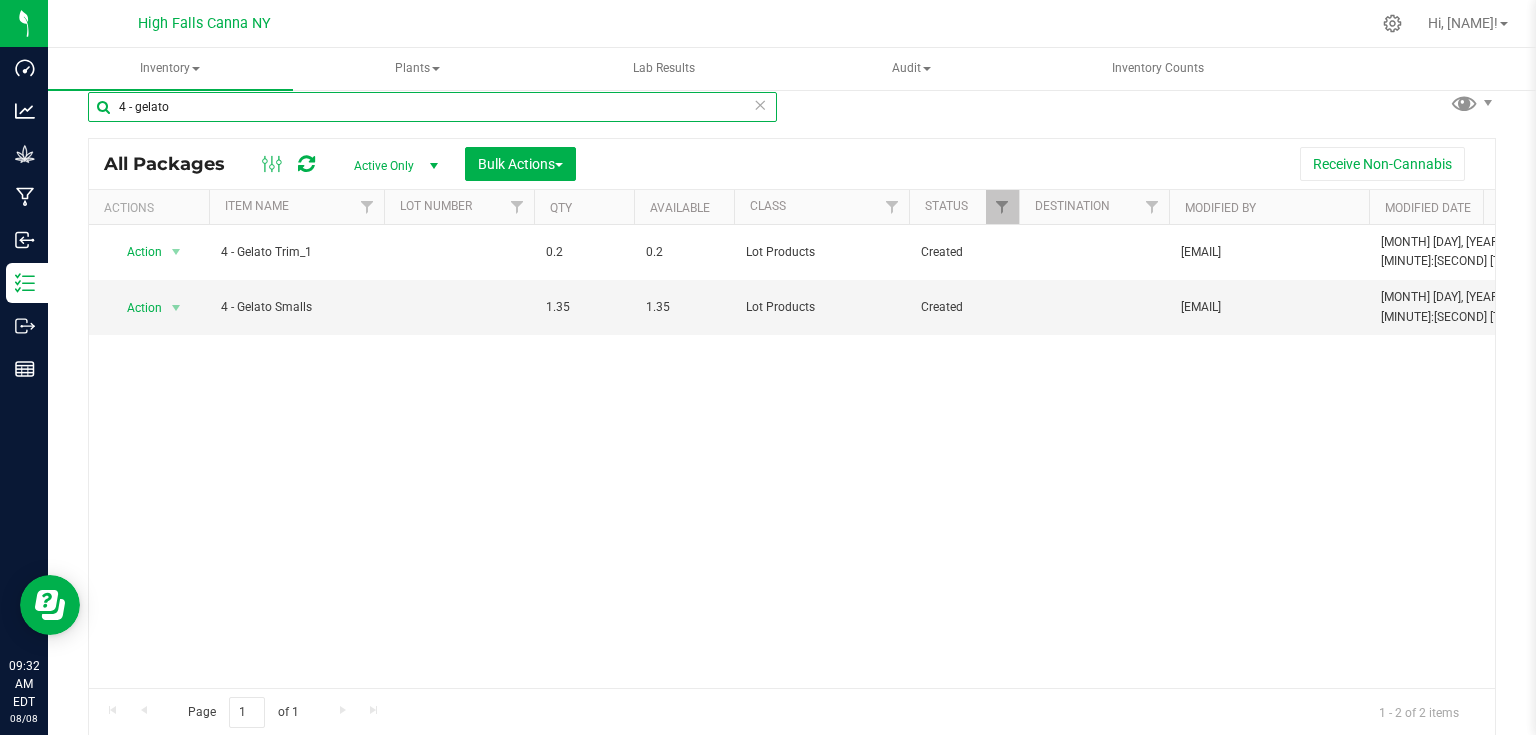 click on "4 - gelato" at bounding box center (432, 107) 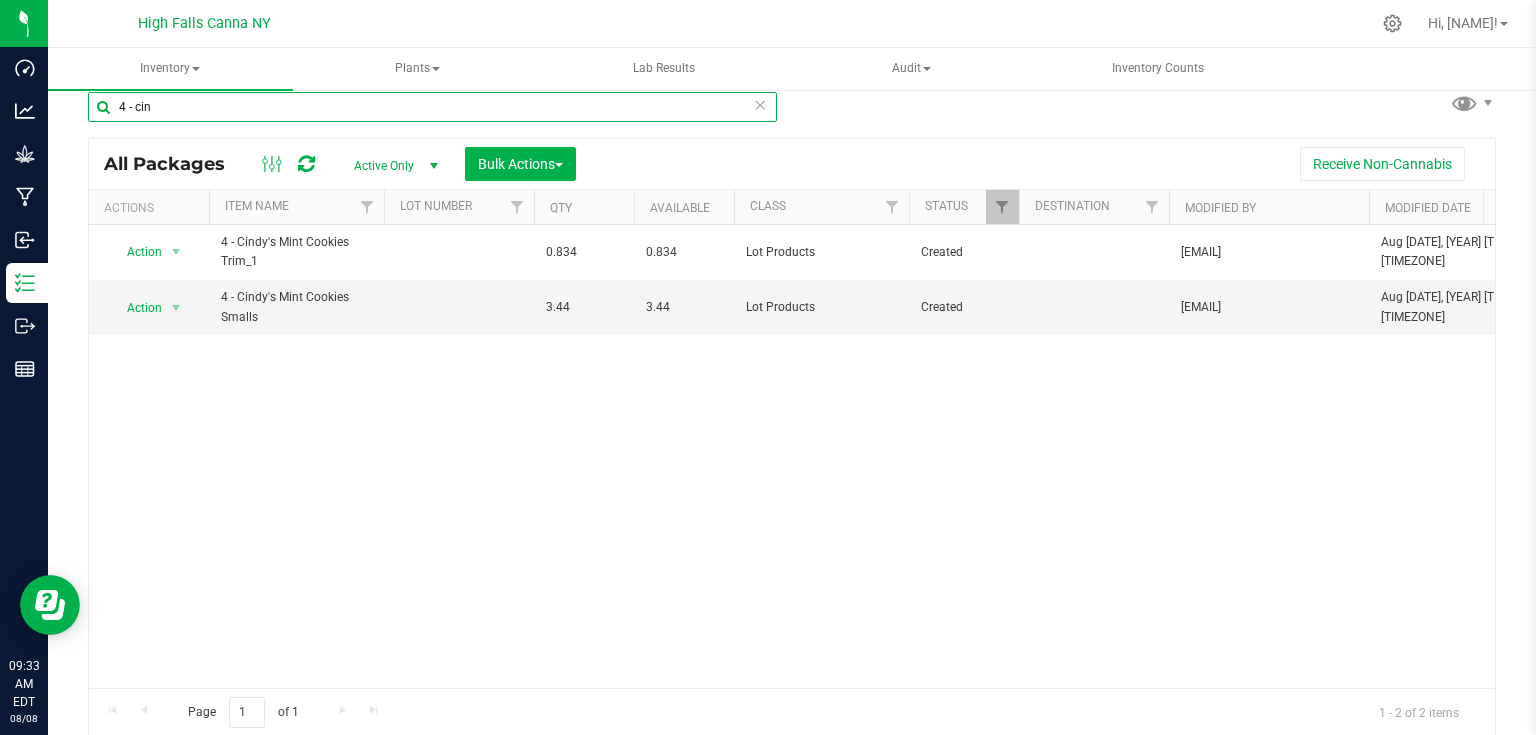 click on "4 - cin" at bounding box center [432, 107] 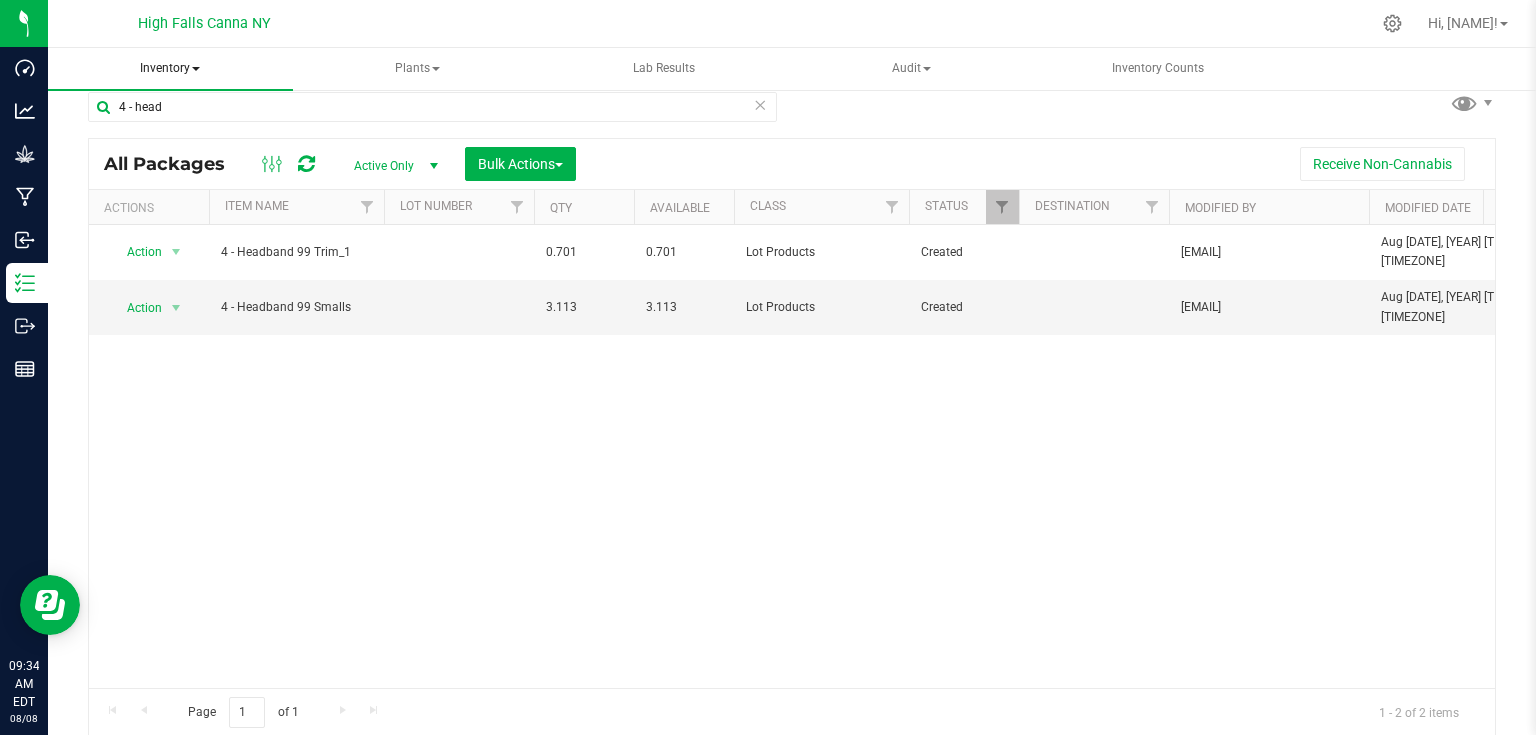 click on "Inventory" at bounding box center [170, 69] 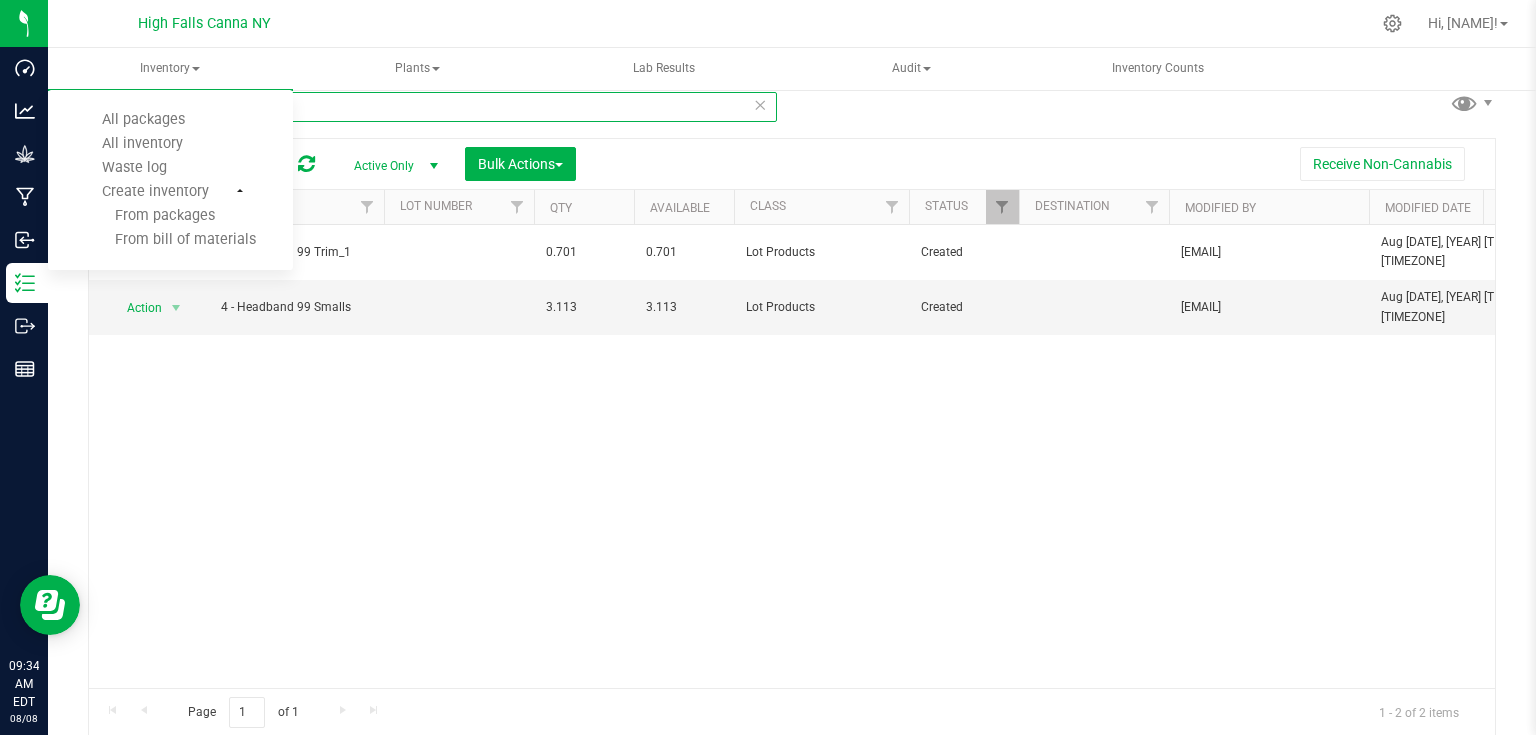 click on "4 - head" at bounding box center [432, 107] 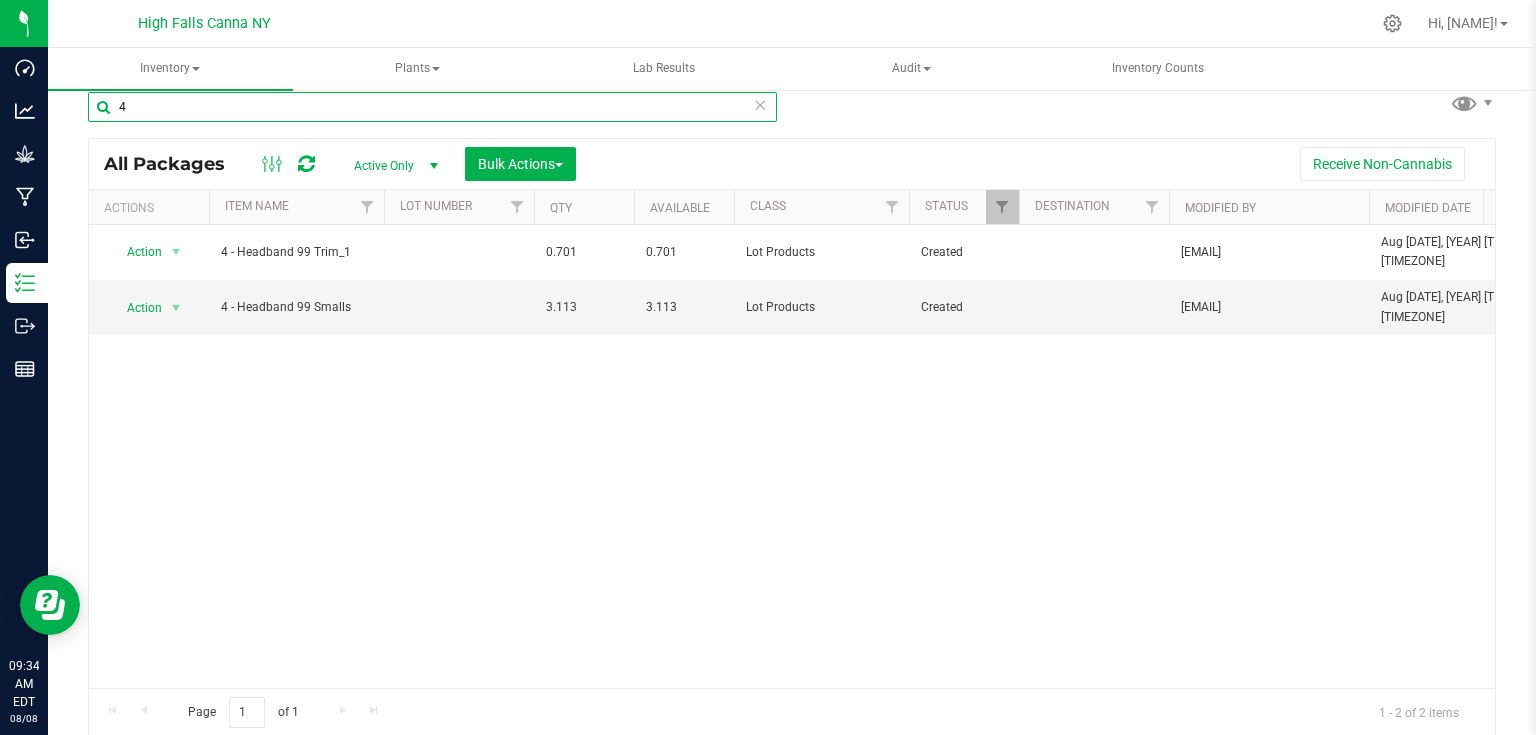 type on "4" 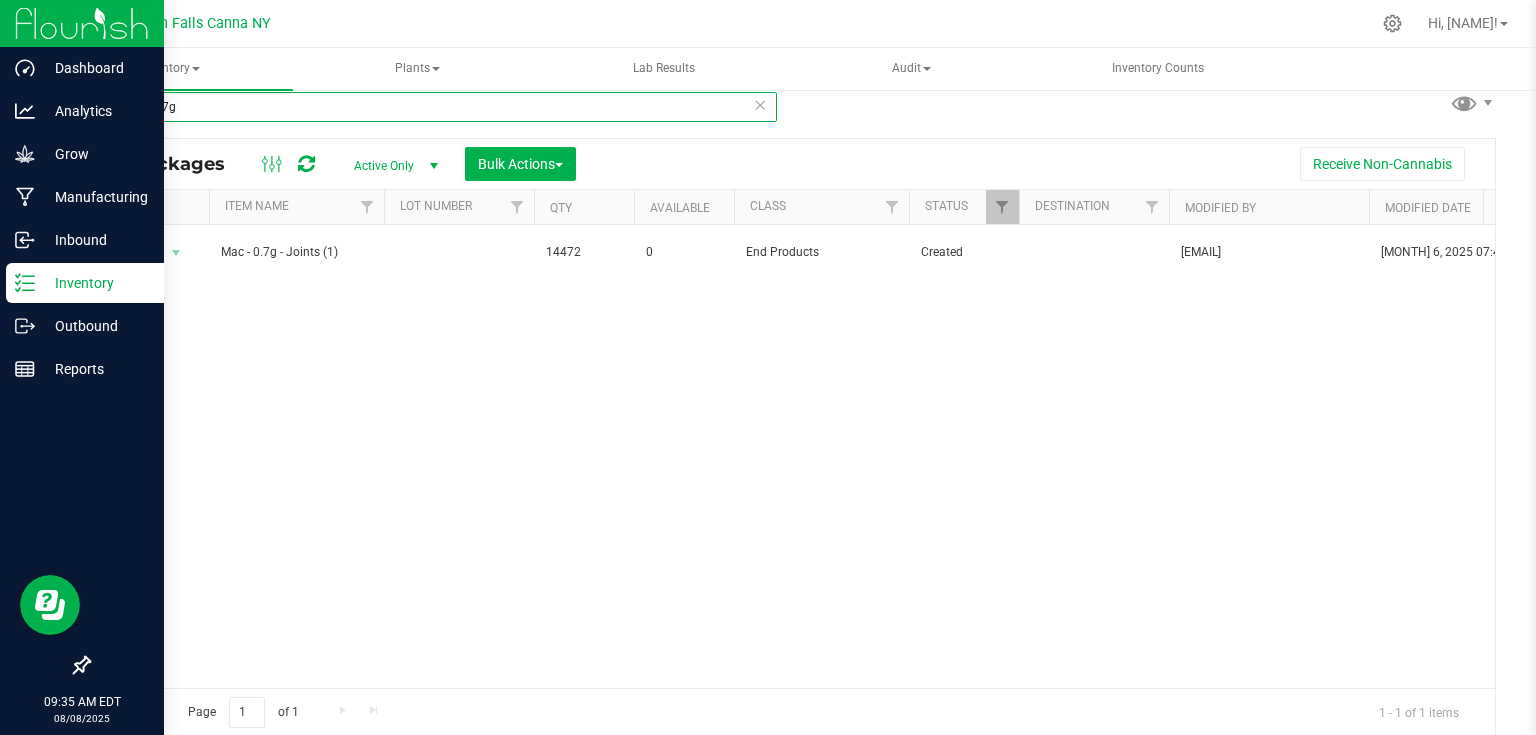 type on "mac - 0.7g" 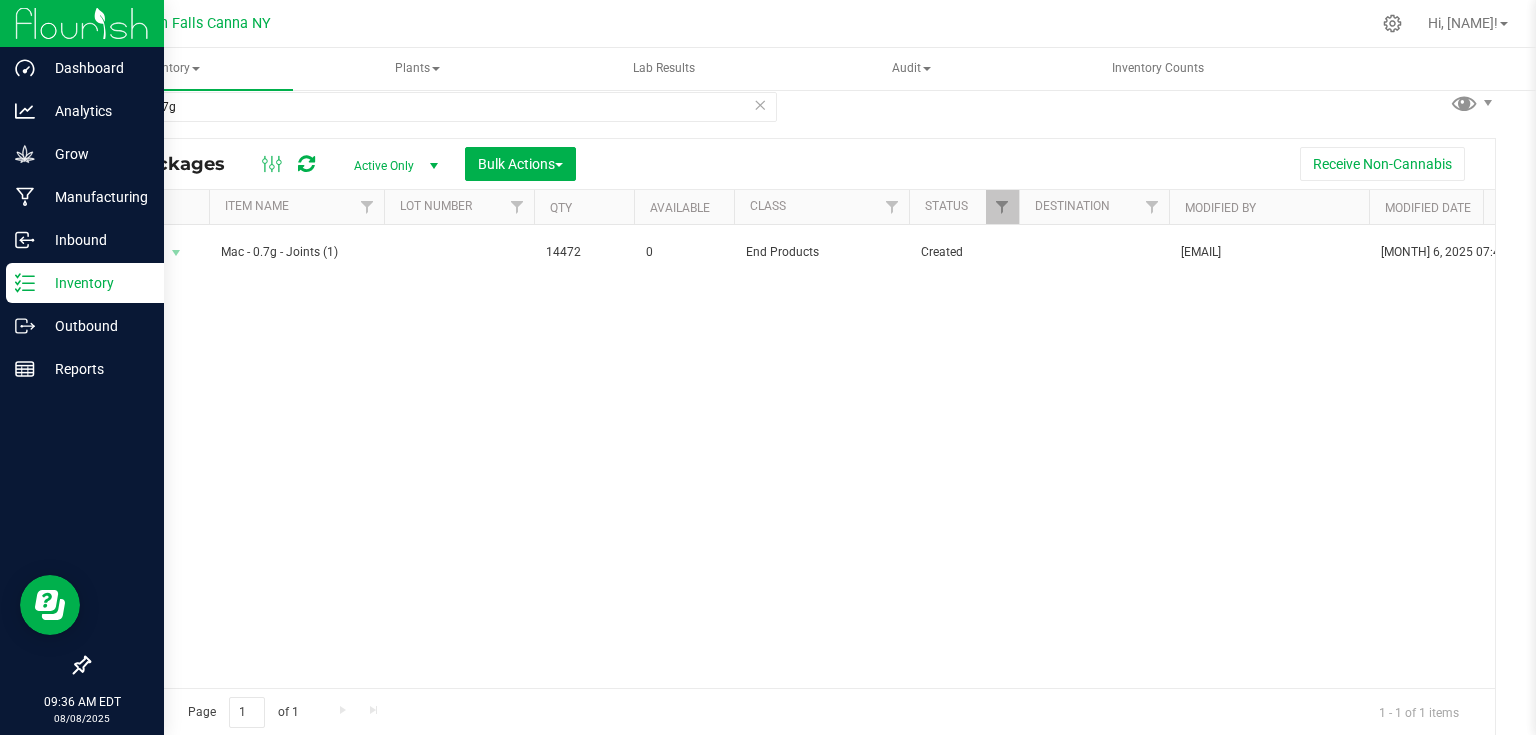 click at bounding box center [82, 23] 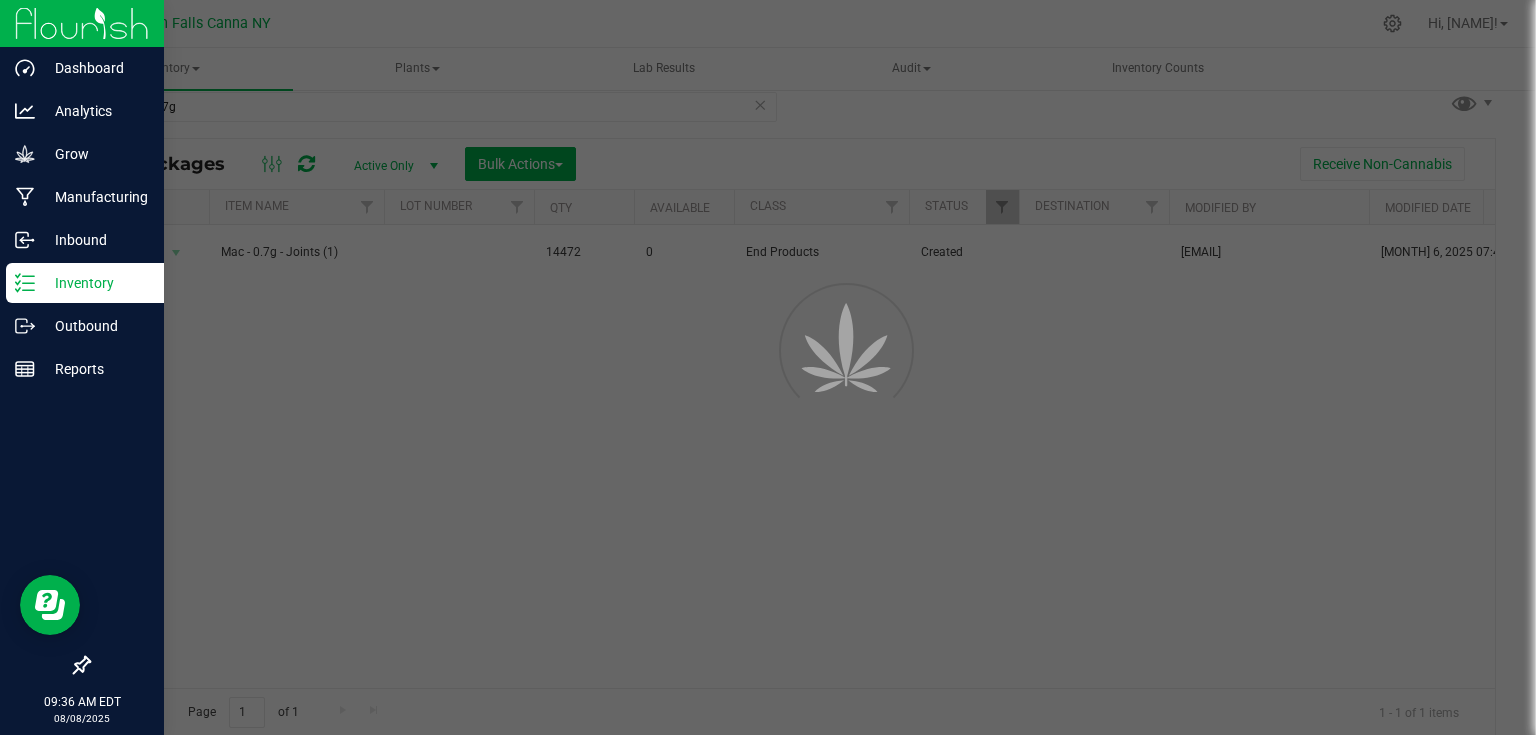 scroll, scrollTop: 0, scrollLeft: 0, axis: both 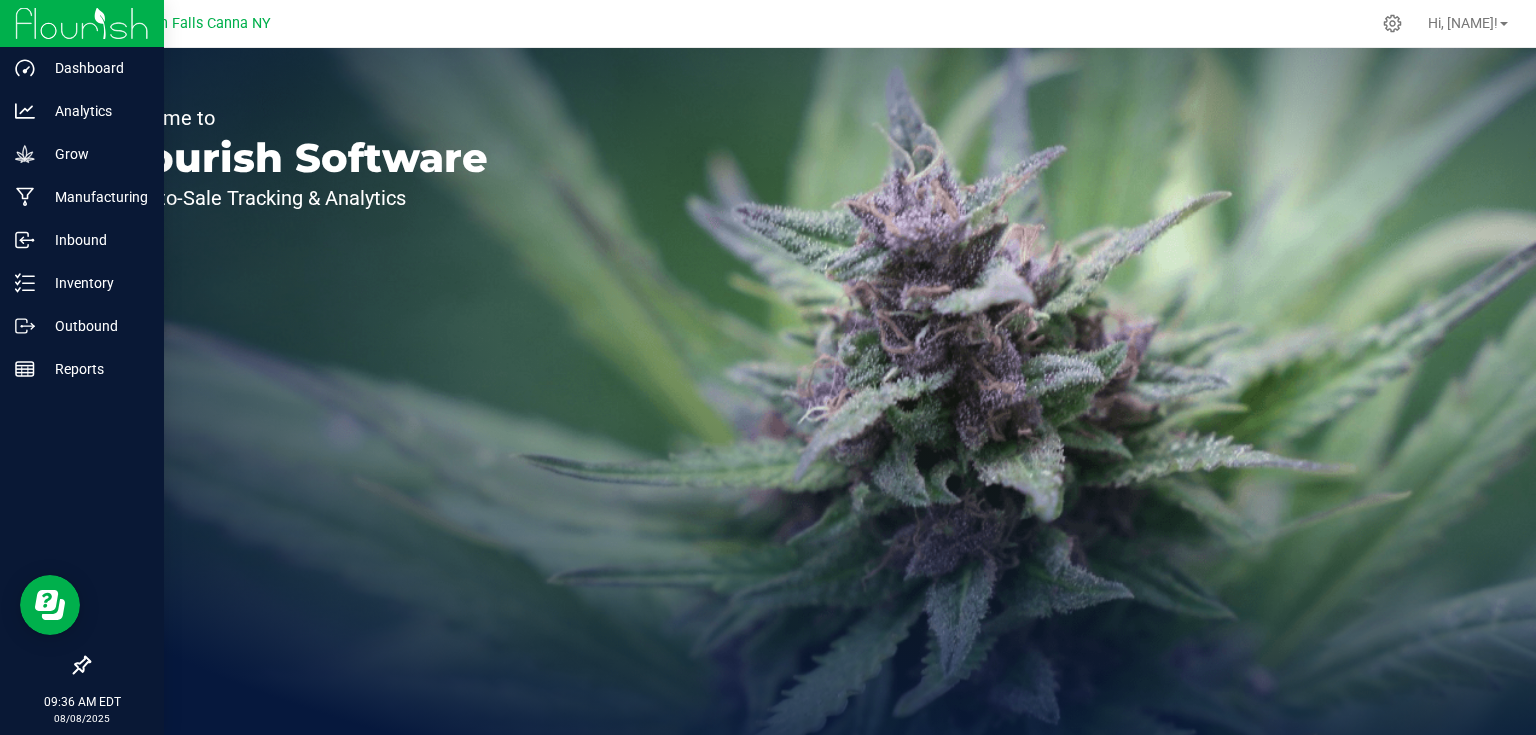 click at bounding box center (82, 23) 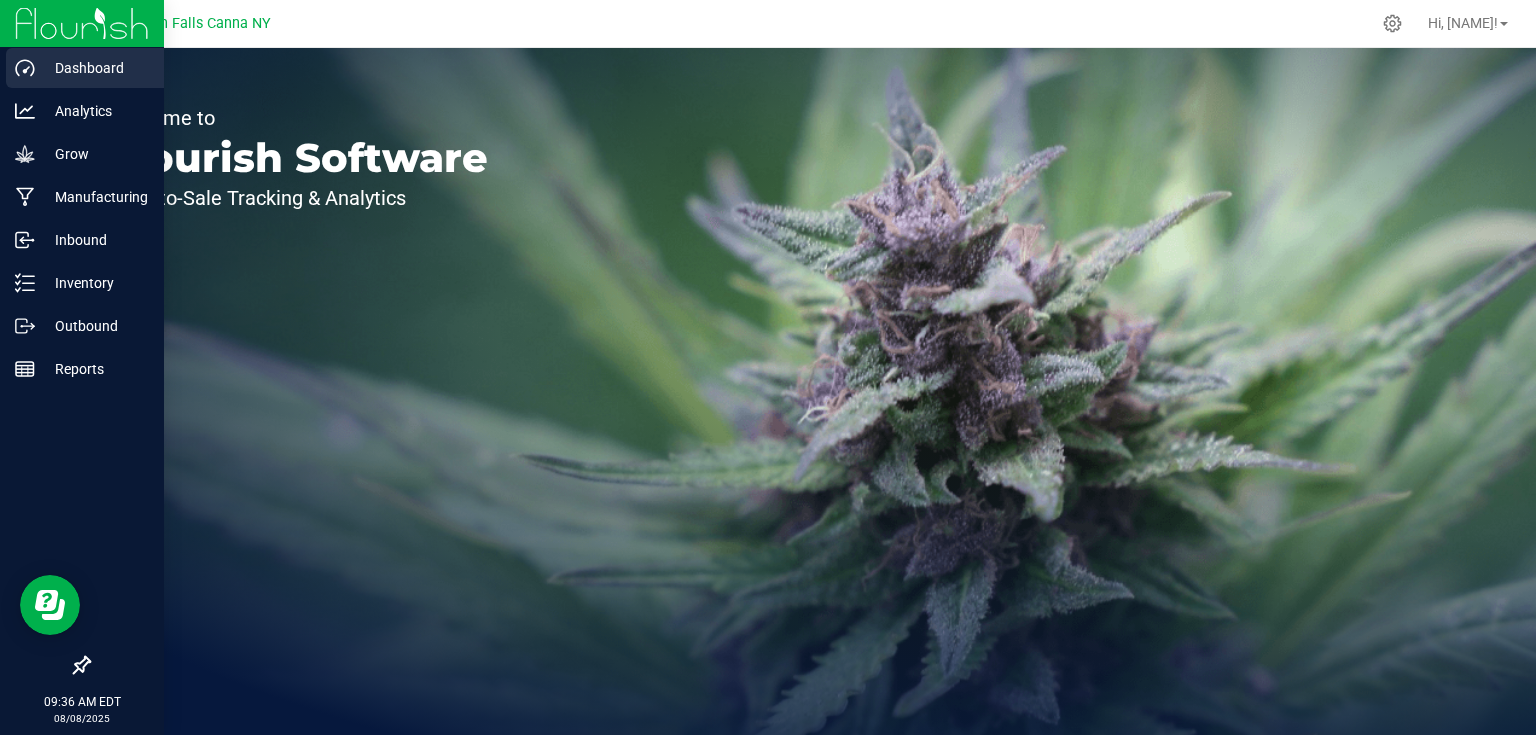 click on "Dashboard" at bounding box center [95, 68] 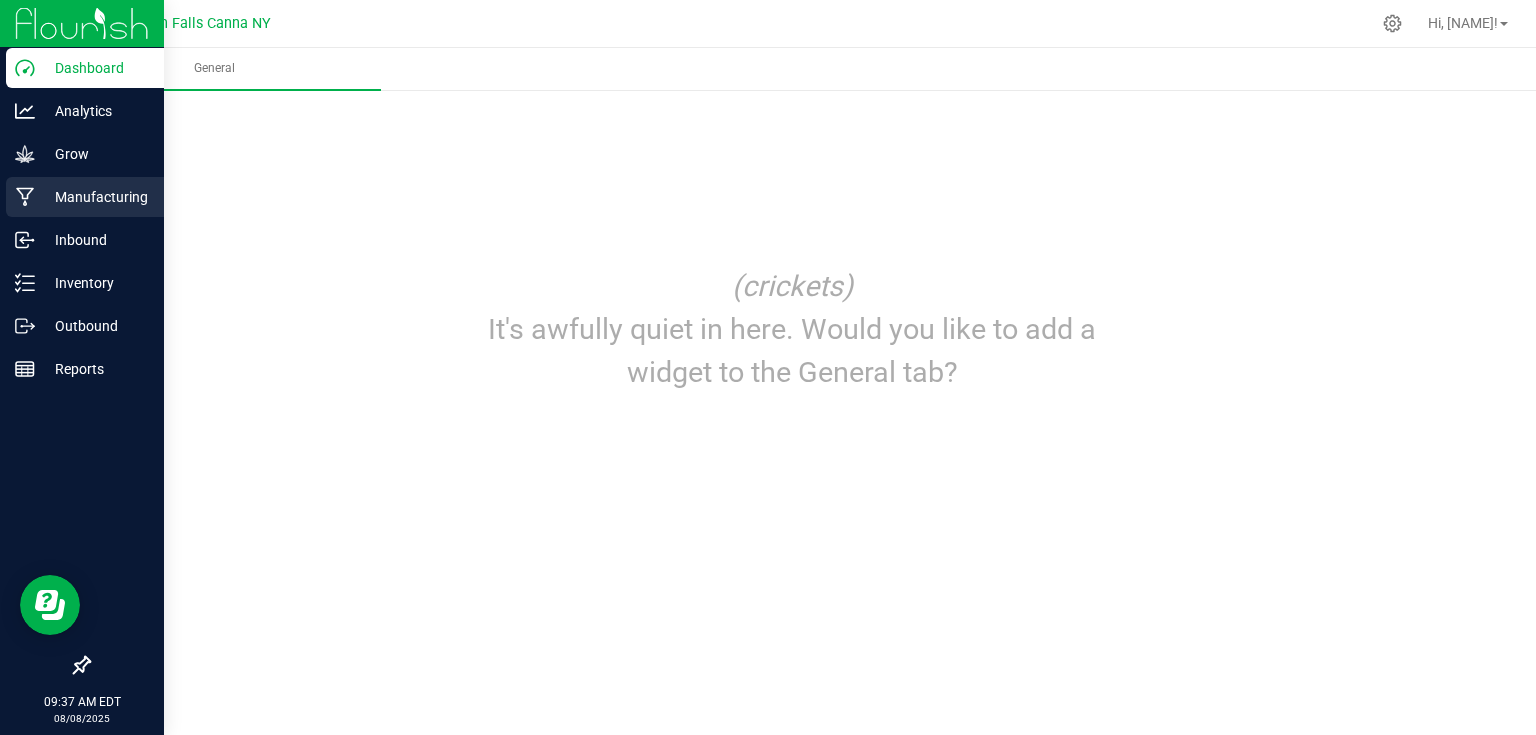 click on "Manufacturing" at bounding box center (85, 197) 